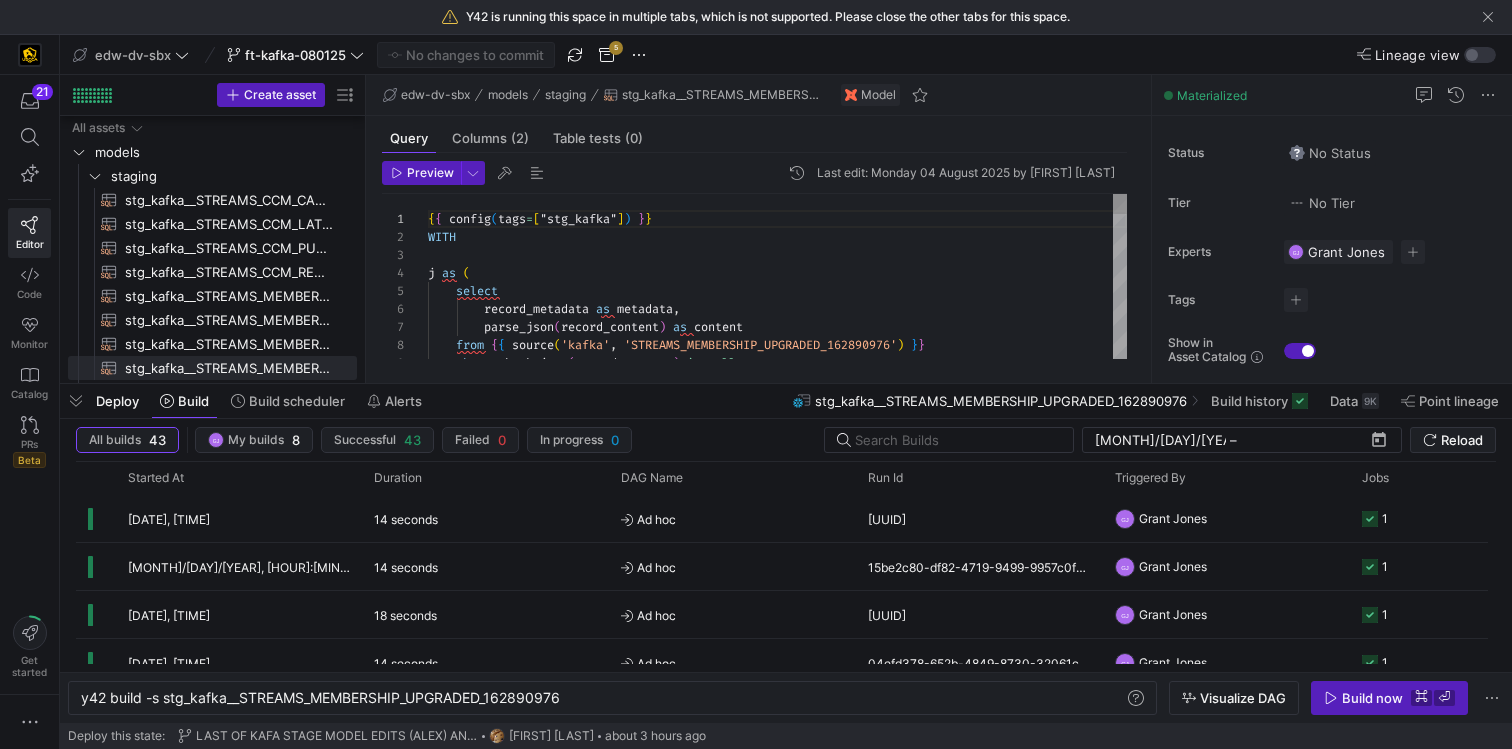 scroll, scrollTop: 0, scrollLeft: 0, axis: both 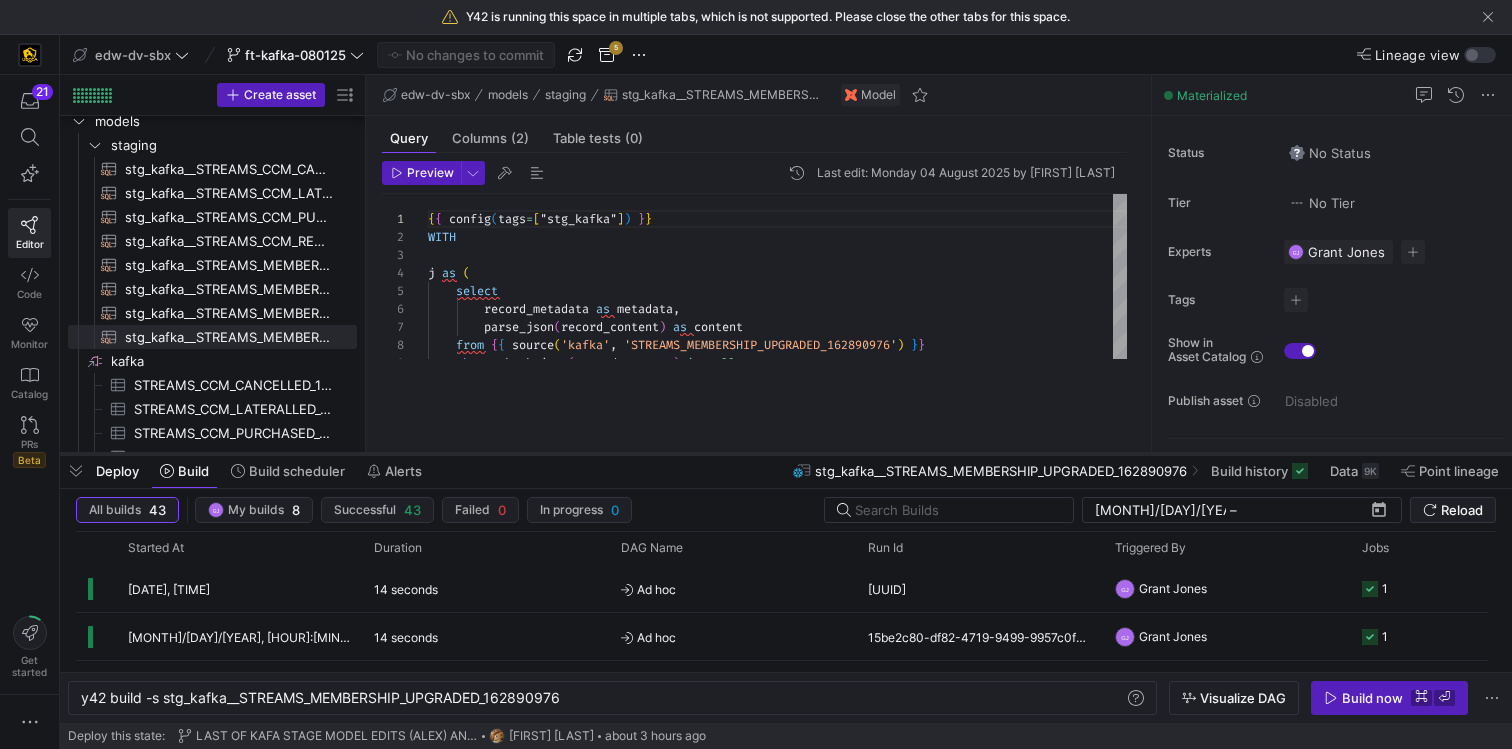 drag, startPoint x: 666, startPoint y: 384, endPoint x: 666, endPoint y: 454, distance: 70 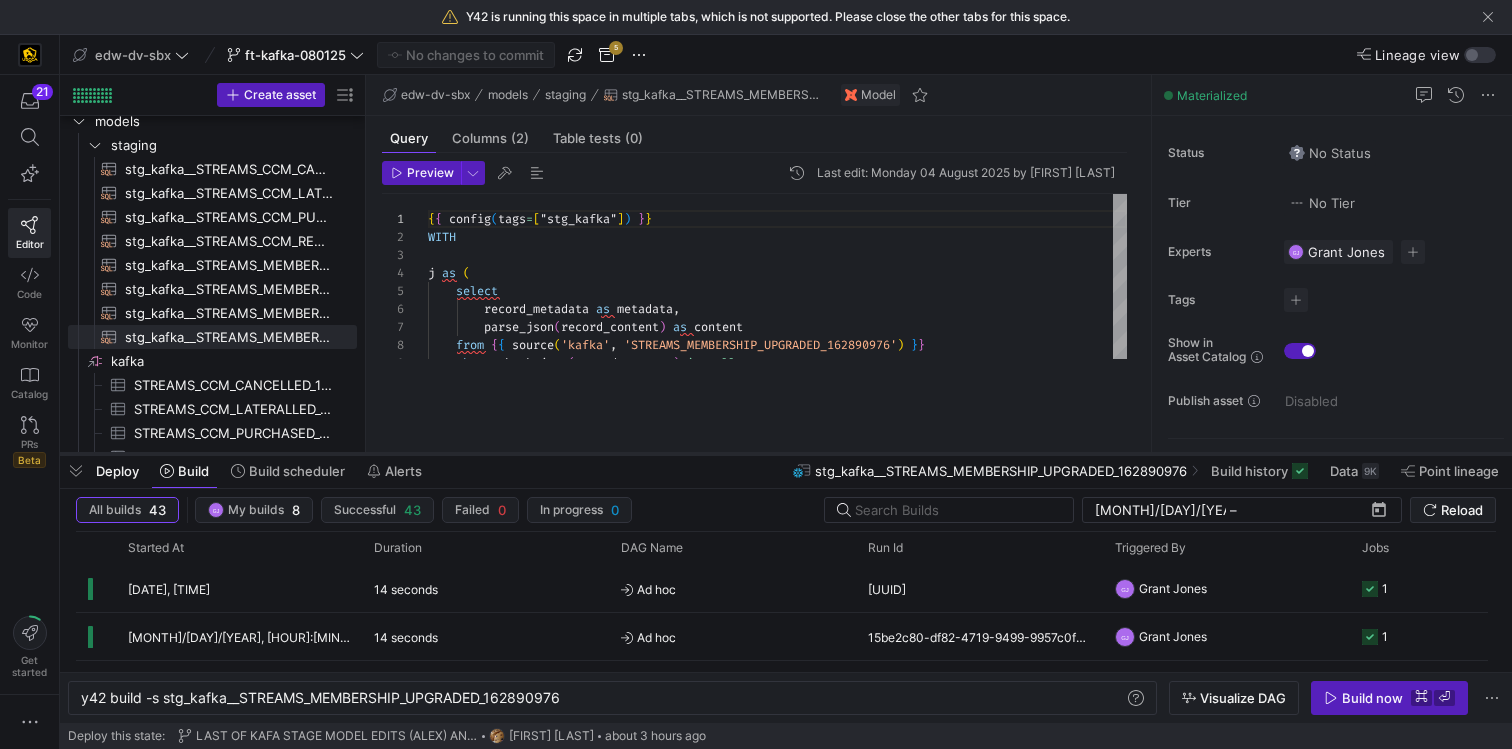 click 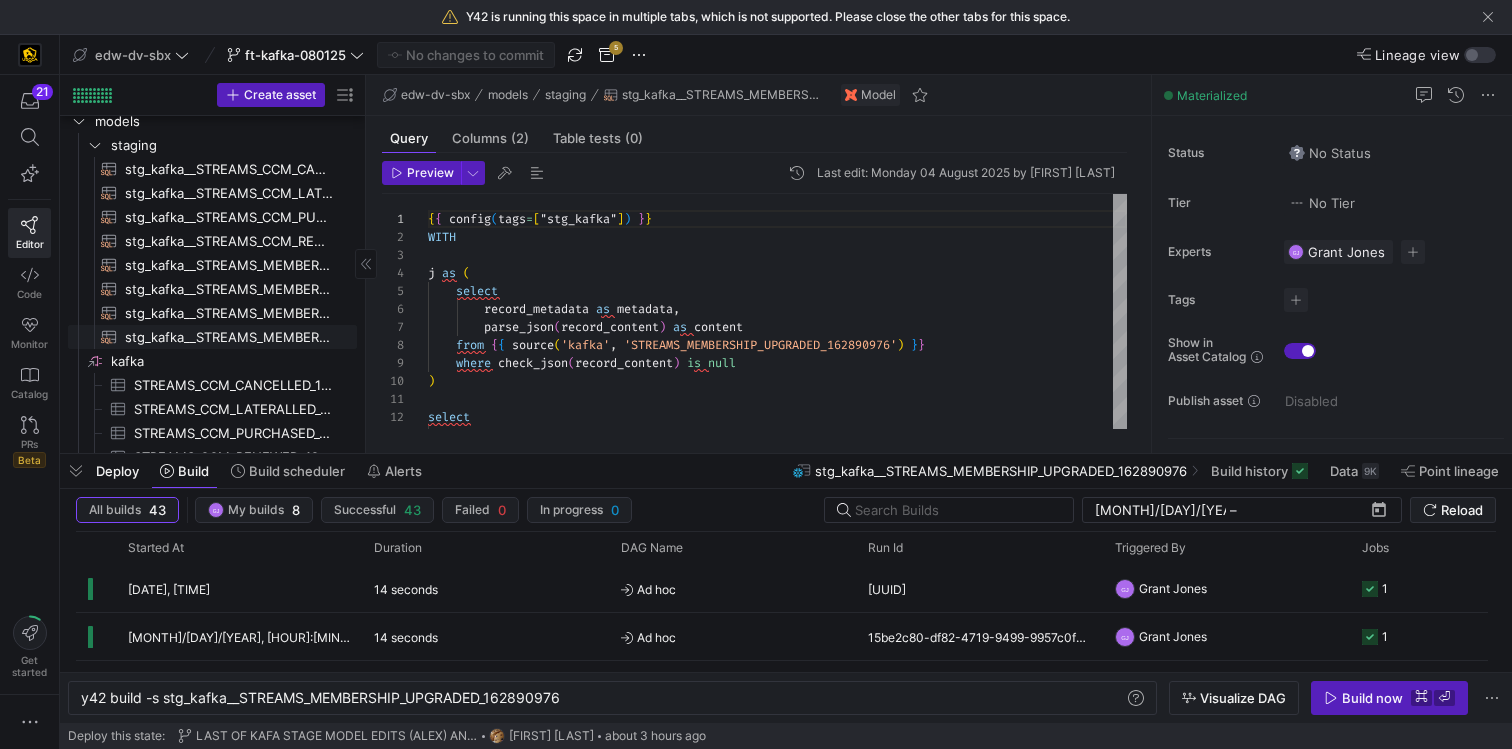 scroll, scrollTop: 130, scrollLeft: 0, axis: vertical 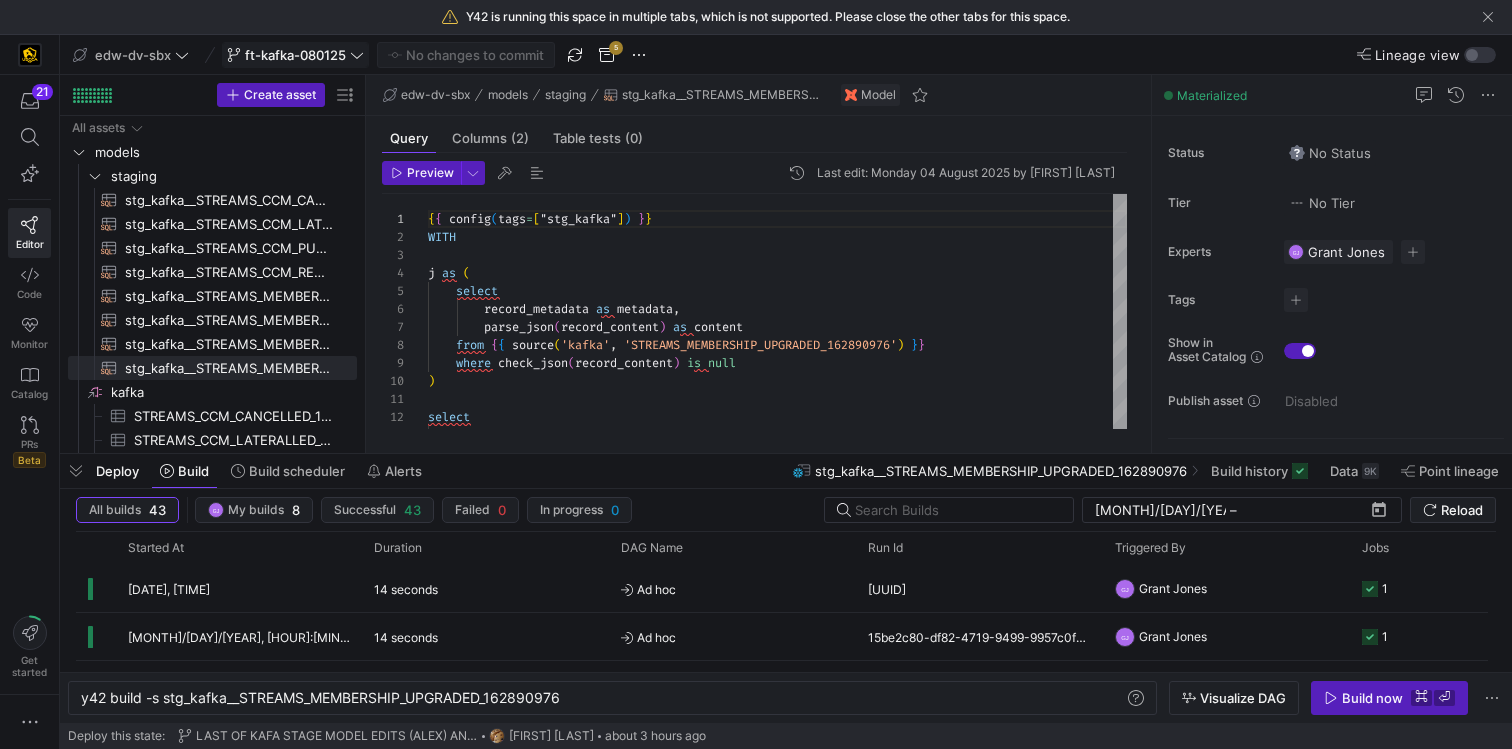 click on "ft-kafka-080125" 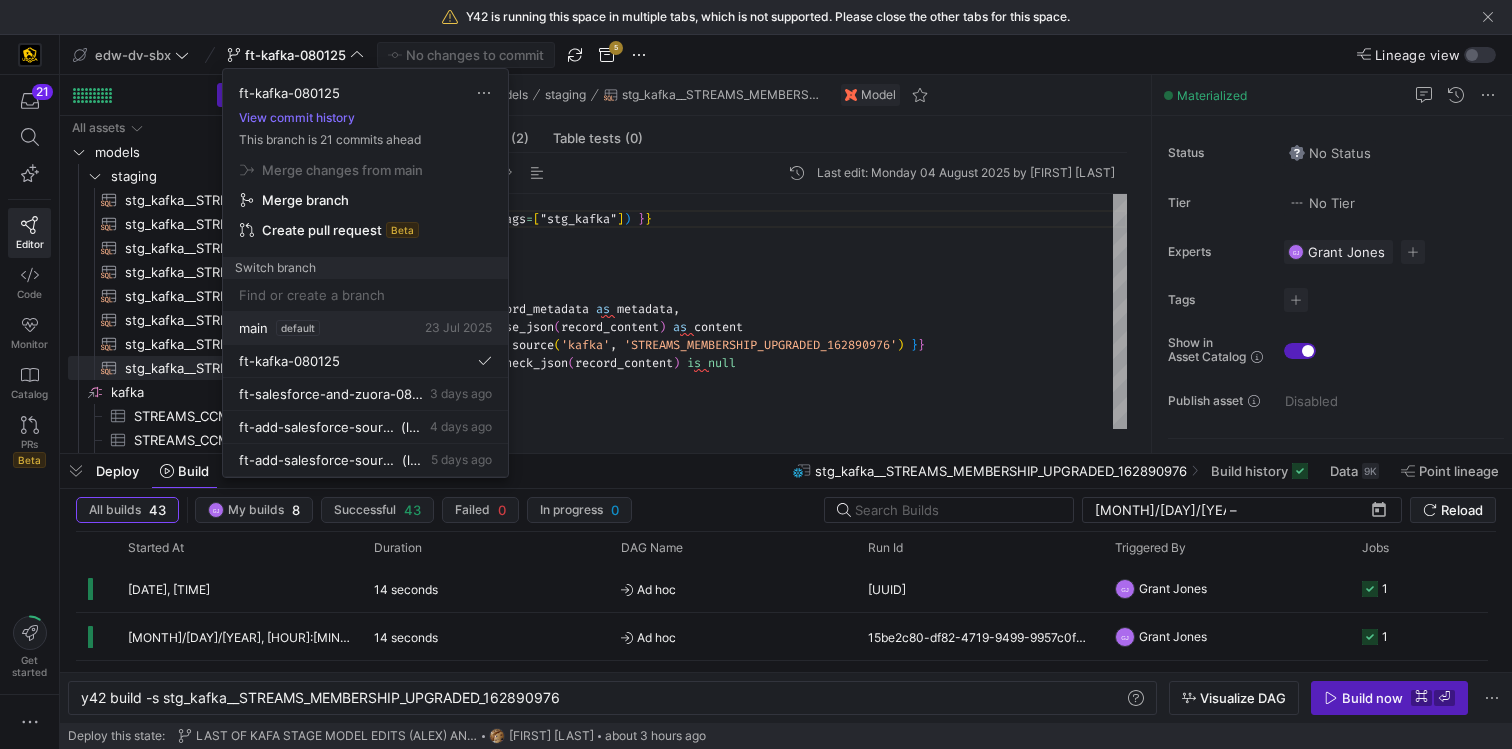 click on "main  default
23 Jul 2025" at bounding box center [365, 328] 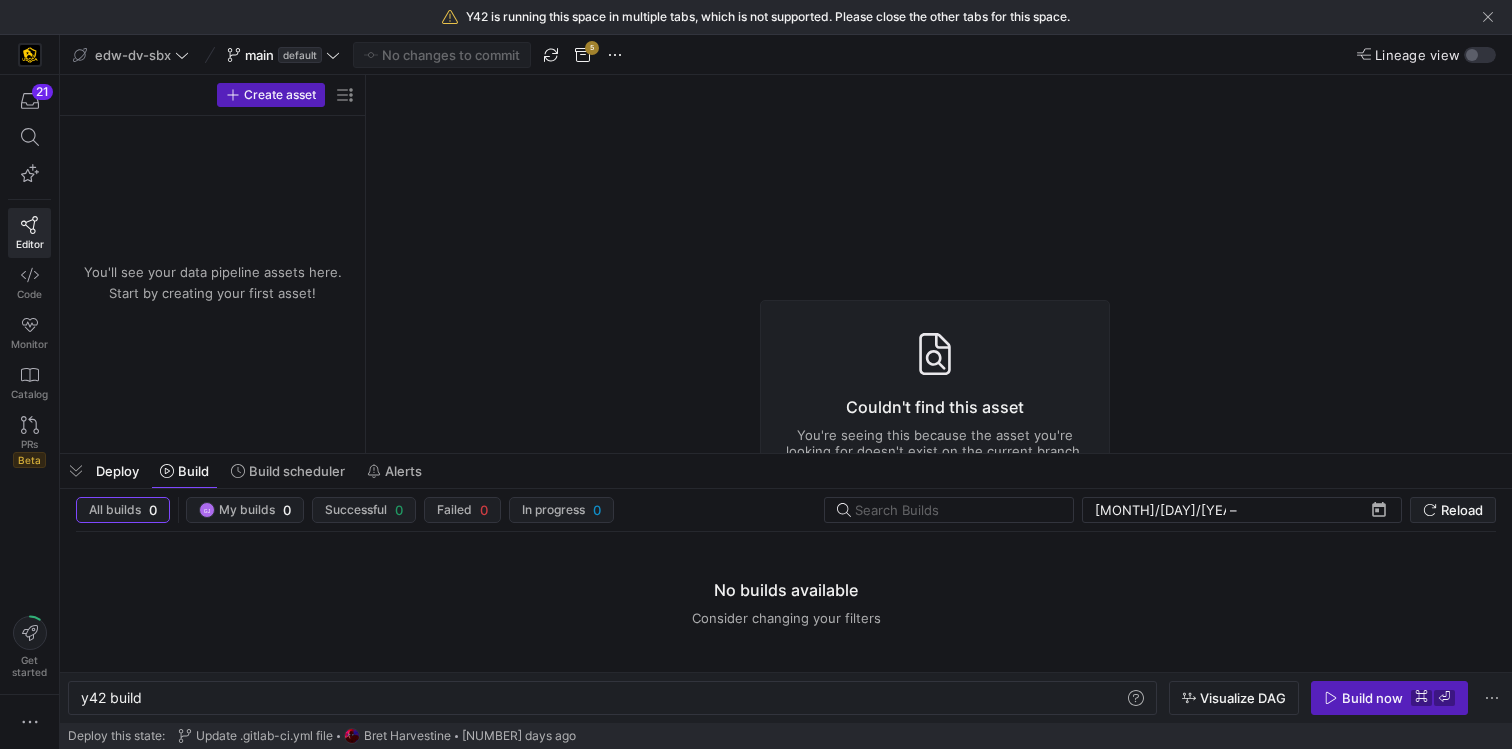 click on "Y42 is running this space in multiple tabs, which is not supported. Please close the other tabs for this space." 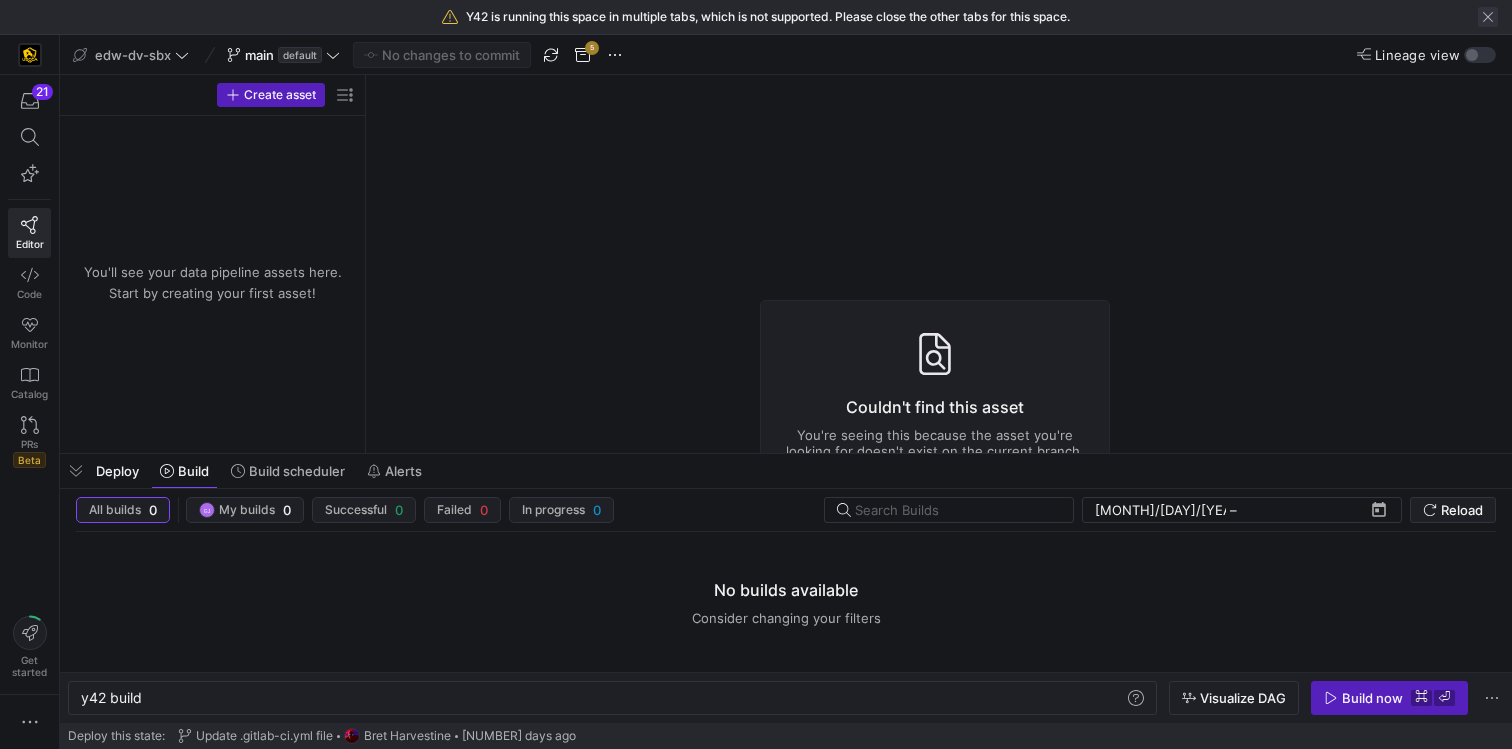 click 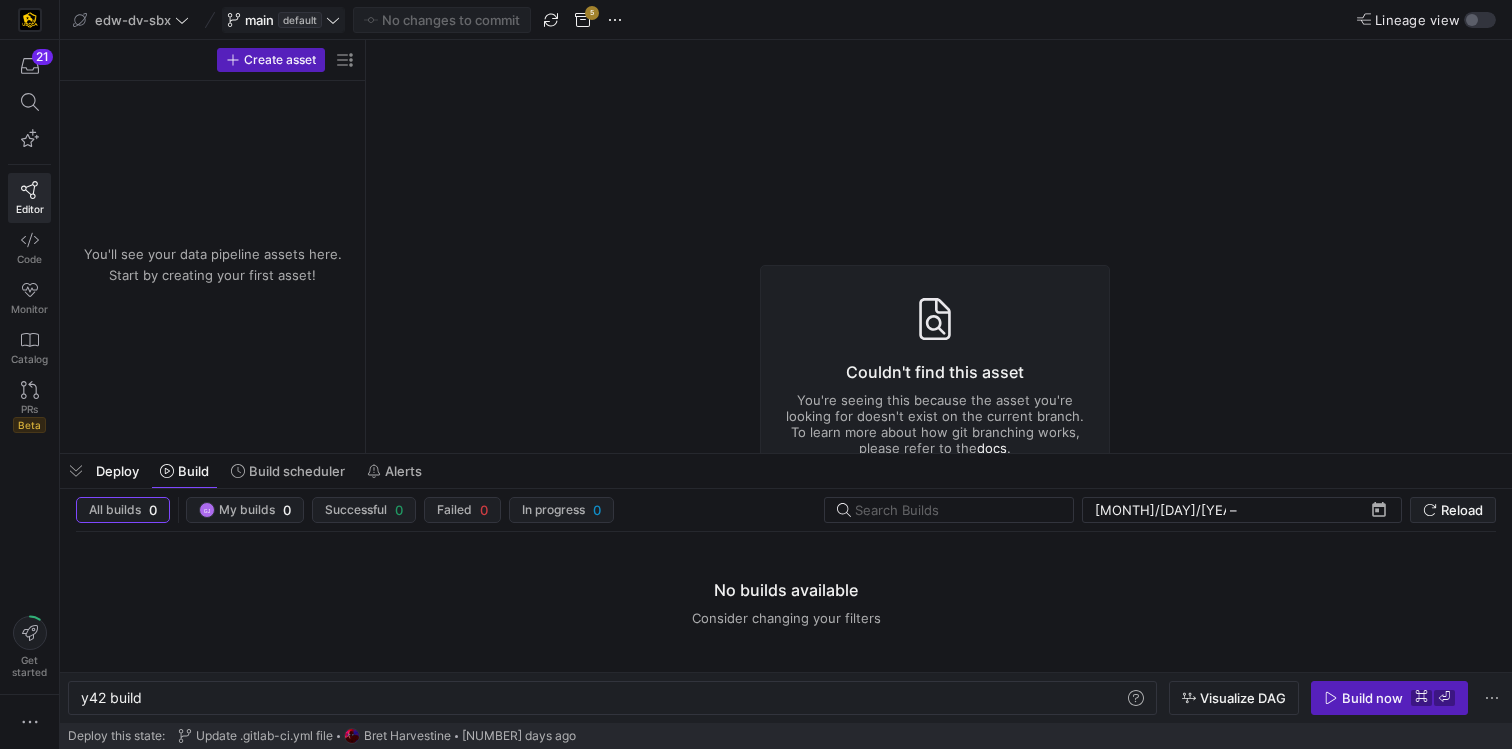 click on "default" 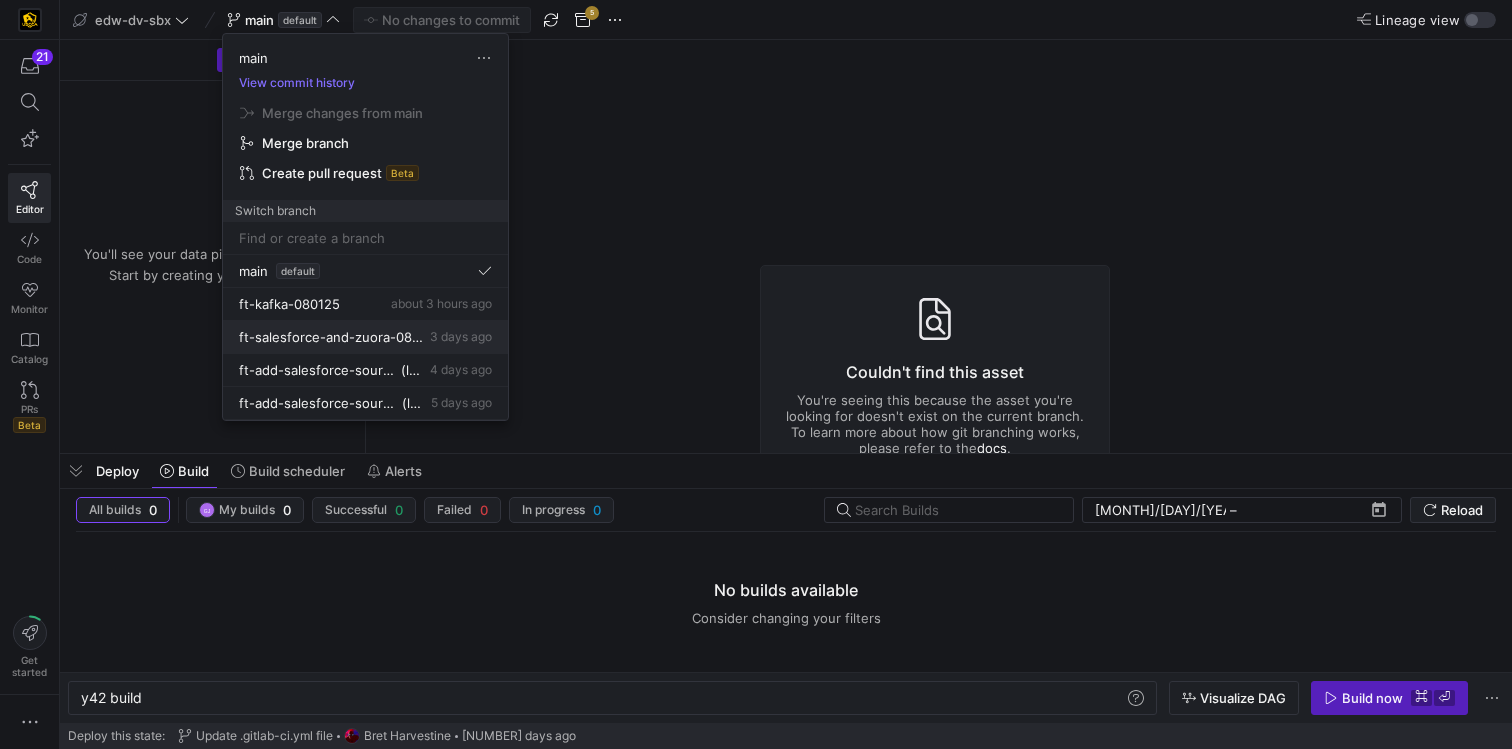 click on "3 days ago" at bounding box center (461, 336) 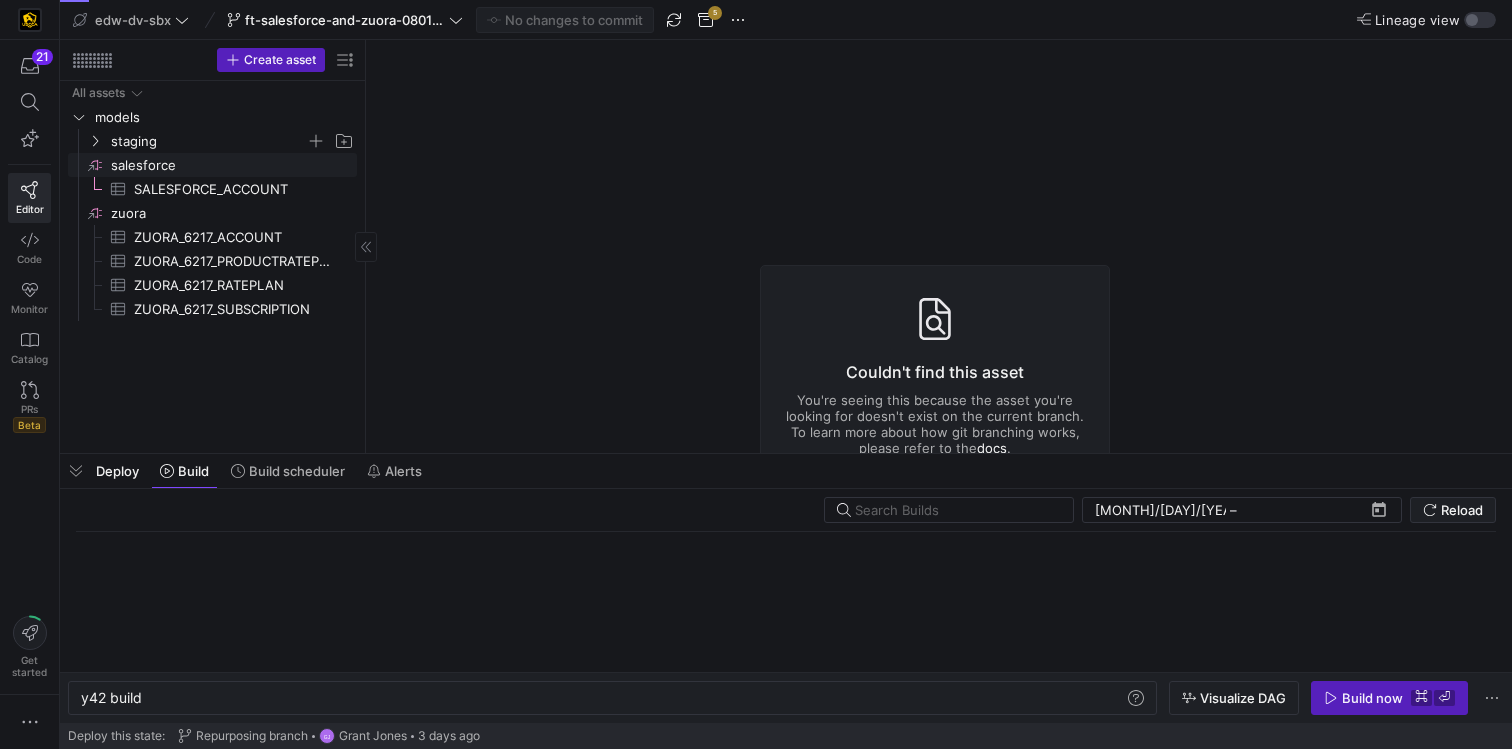 click on "staging" 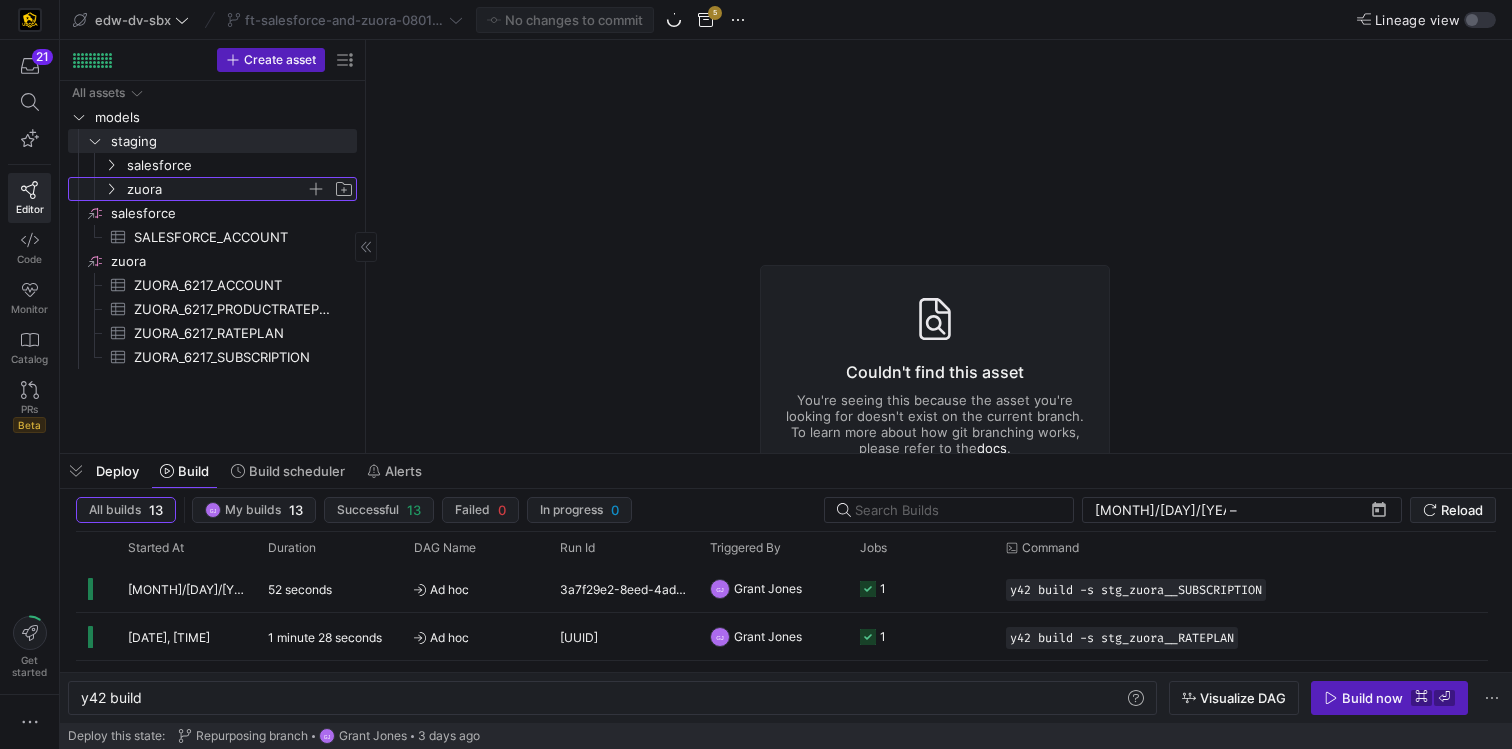 click on "zuora" 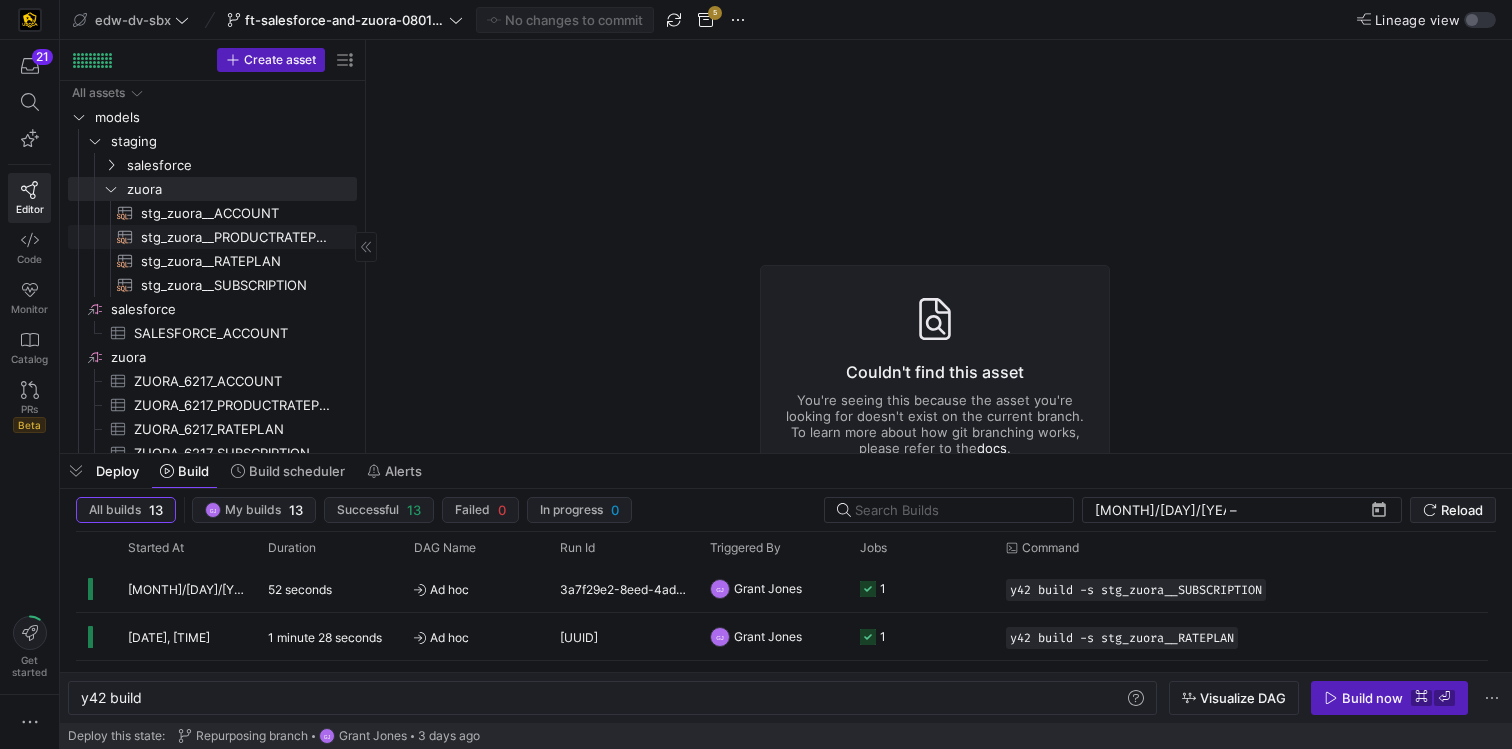 click on "stg_zuora__PRODUCTRATEPLAN​​​​​​​​​​" 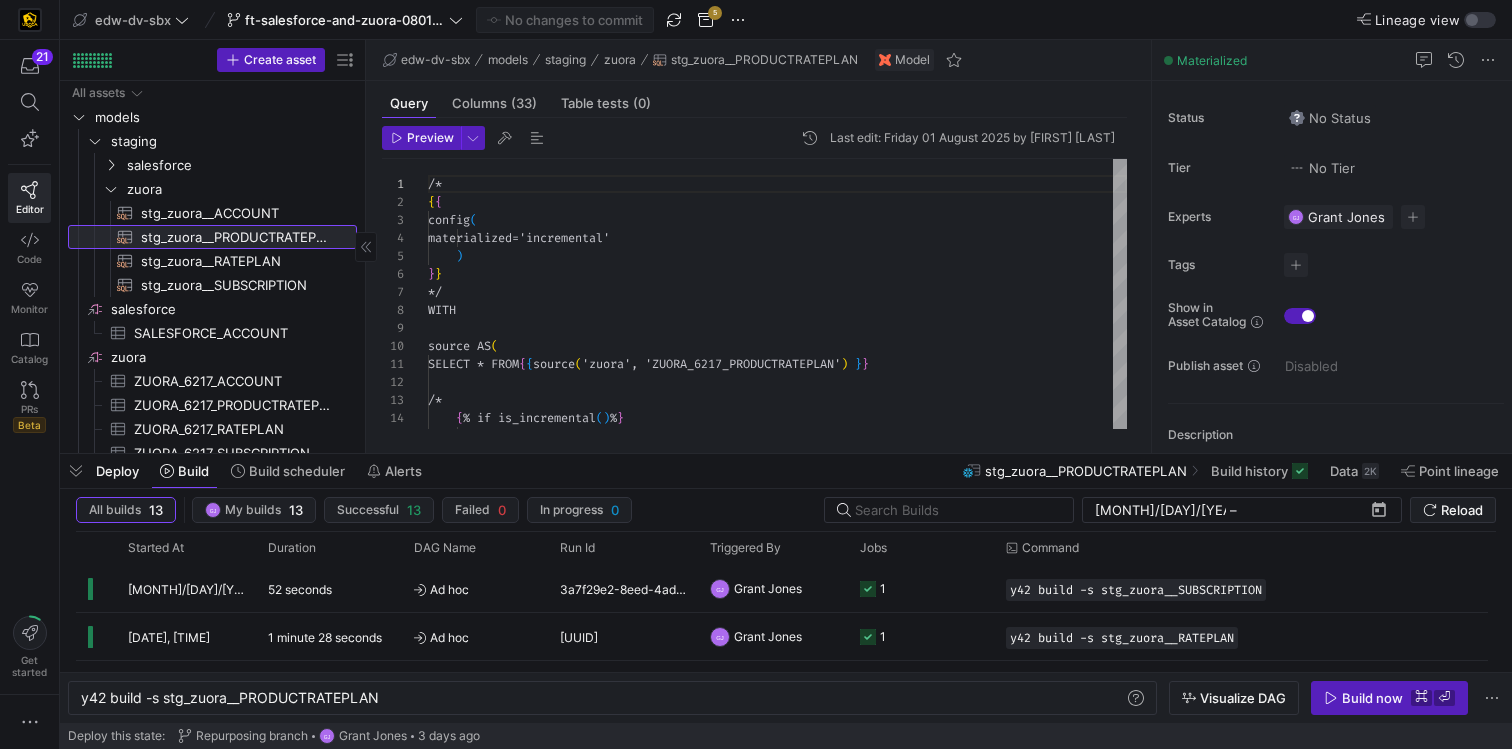 scroll, scrollTop: 180, scrollLeft: 0, axis: vertical 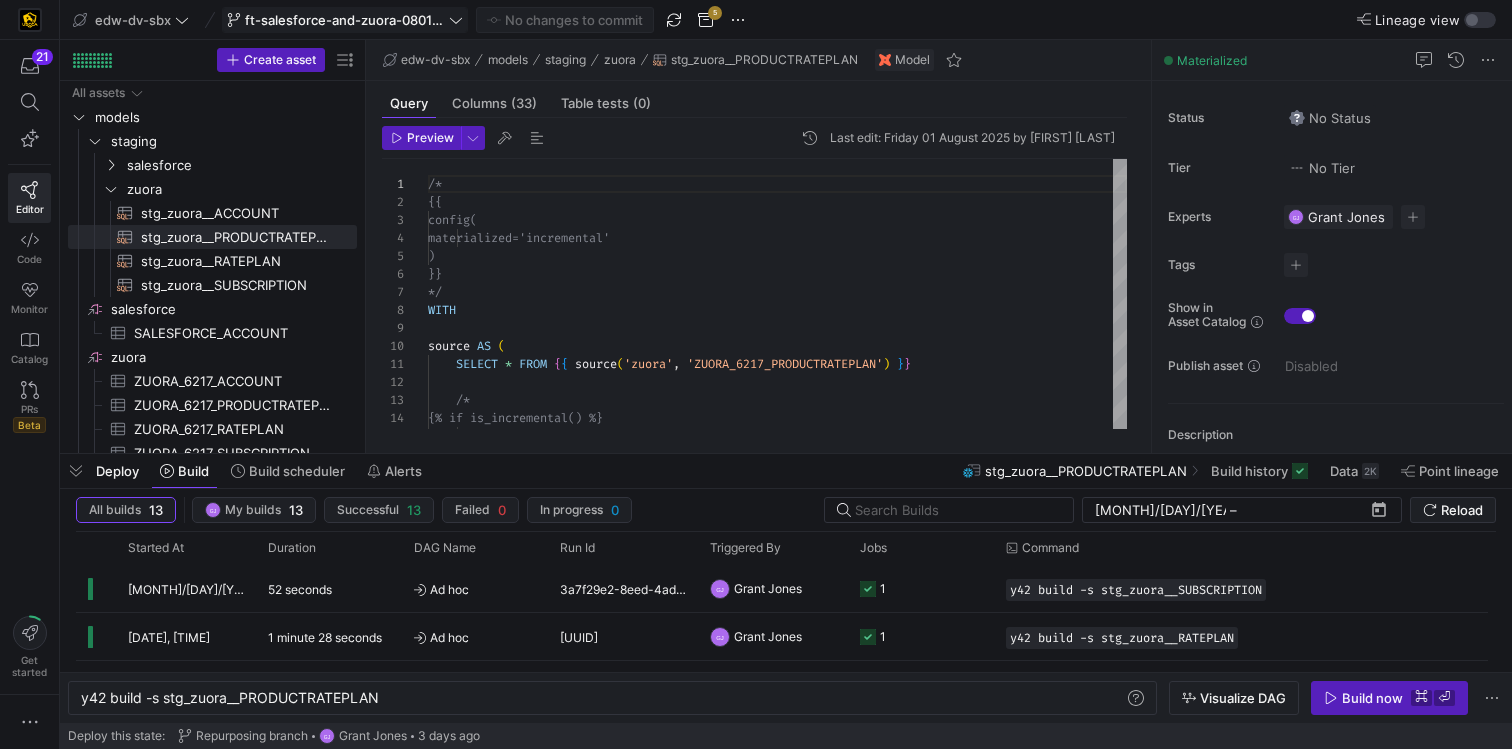 click on "ft-salesforce-and-zuora-08012025" 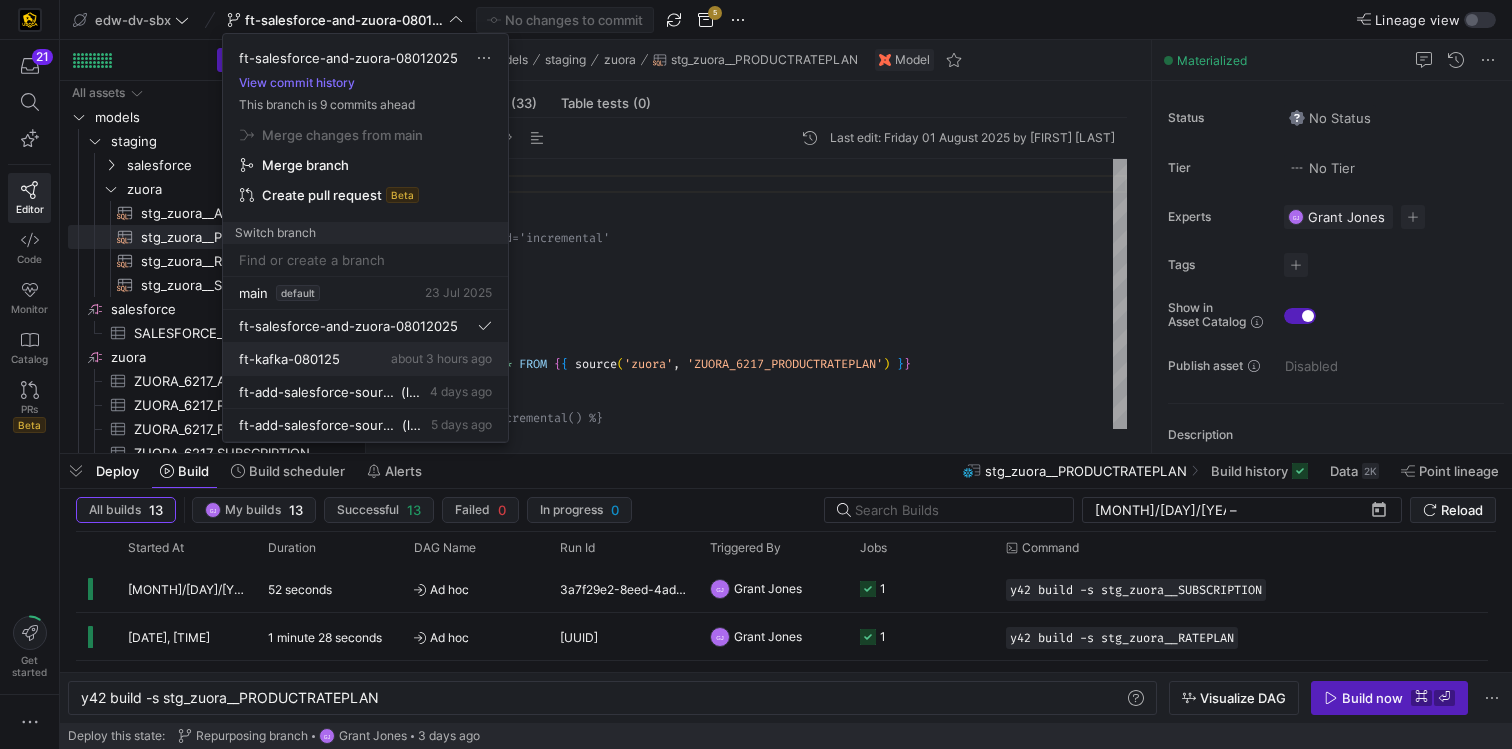 click on "about 3 hours ago" at bounding box center [441, 358] 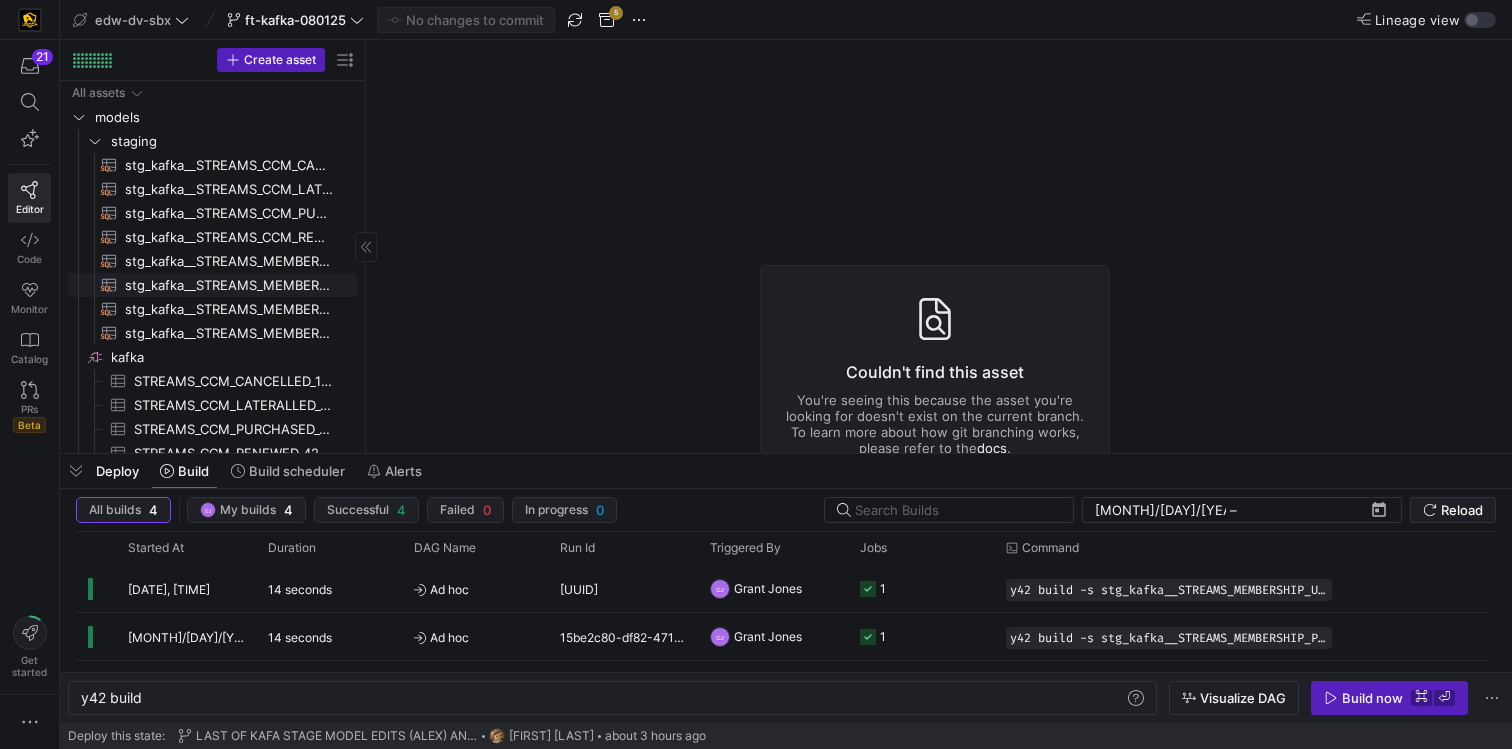 click on "stg_kafka__STREAMS_MEMBERSHIP_DOWNGRADED_1522357159​​​​​​​​​​" 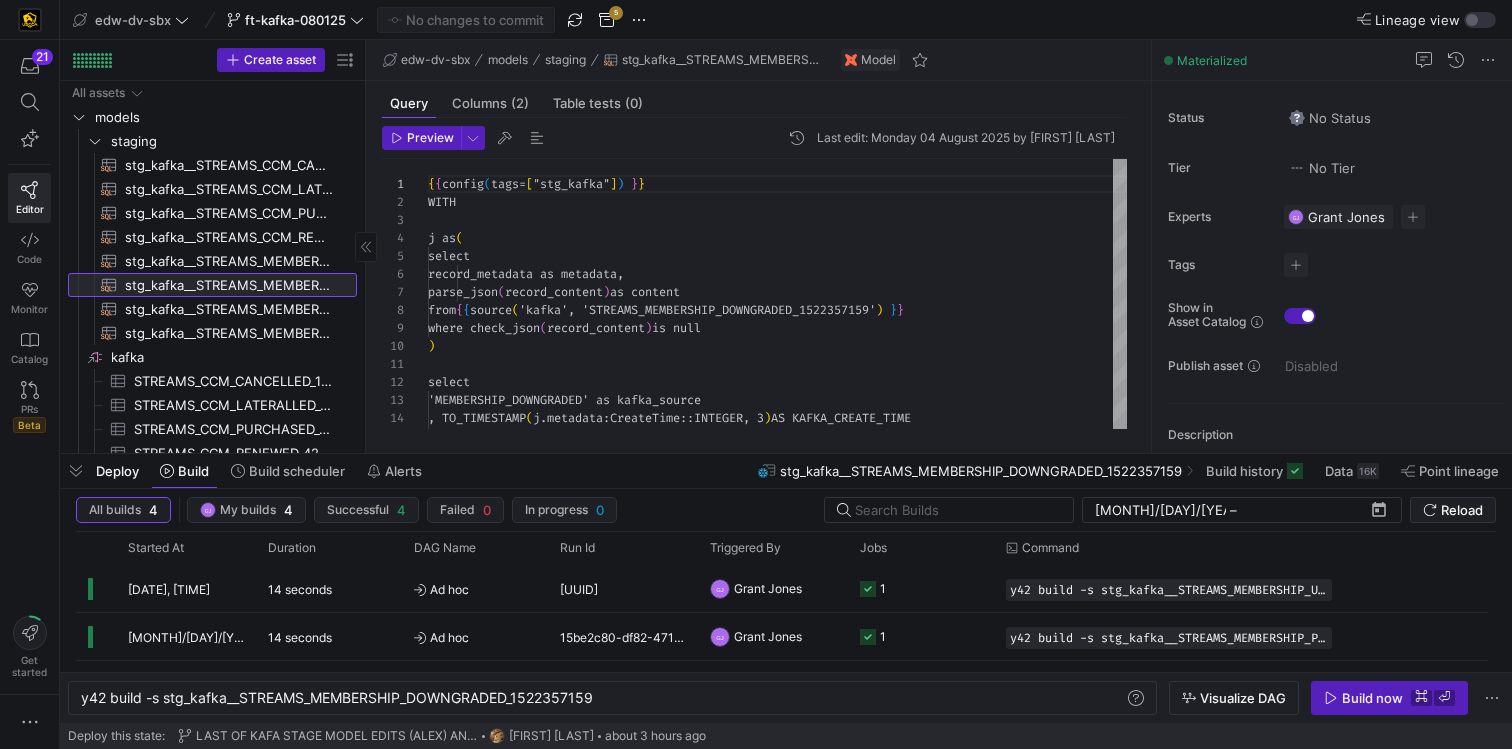 scroll, scrollTop: 180, scrollLeft: 0, axis: vertical 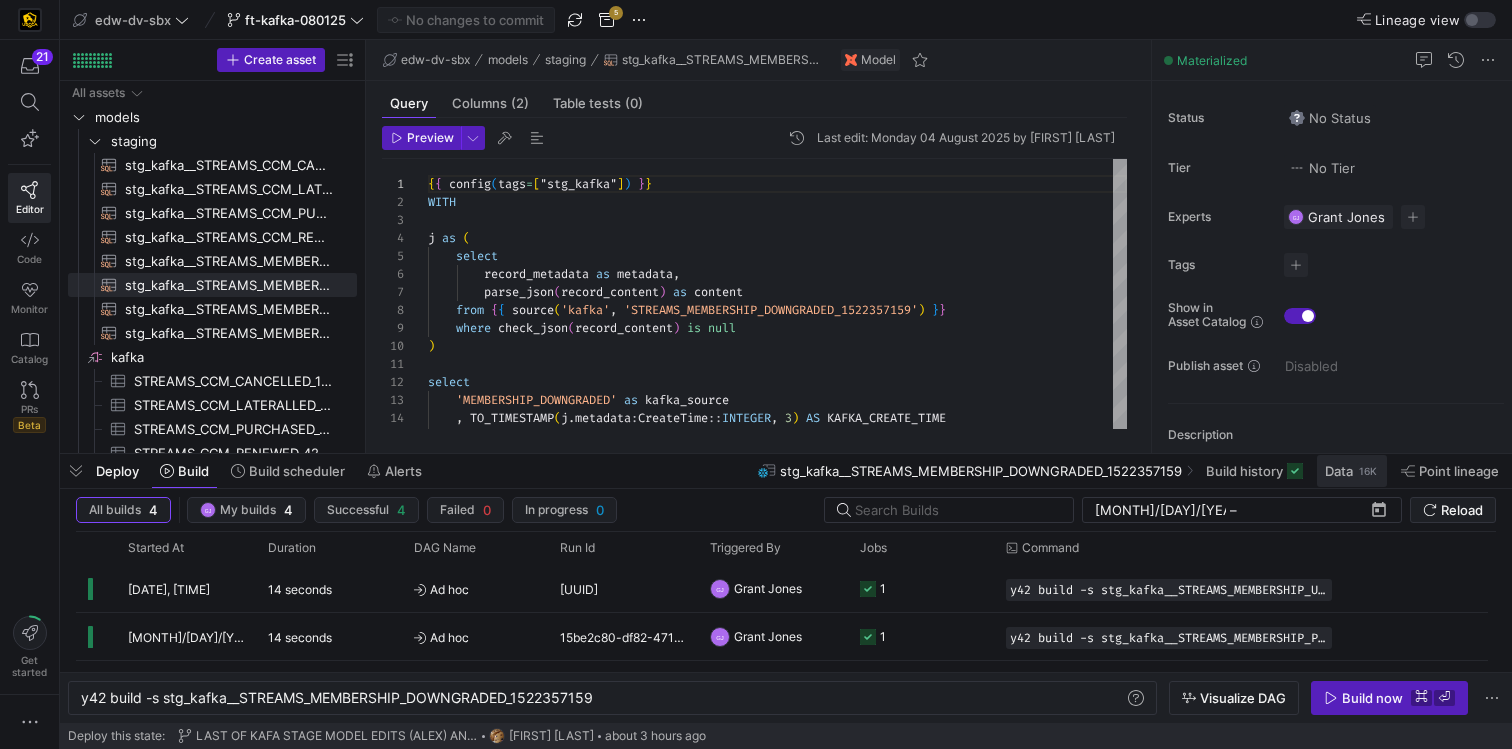 click 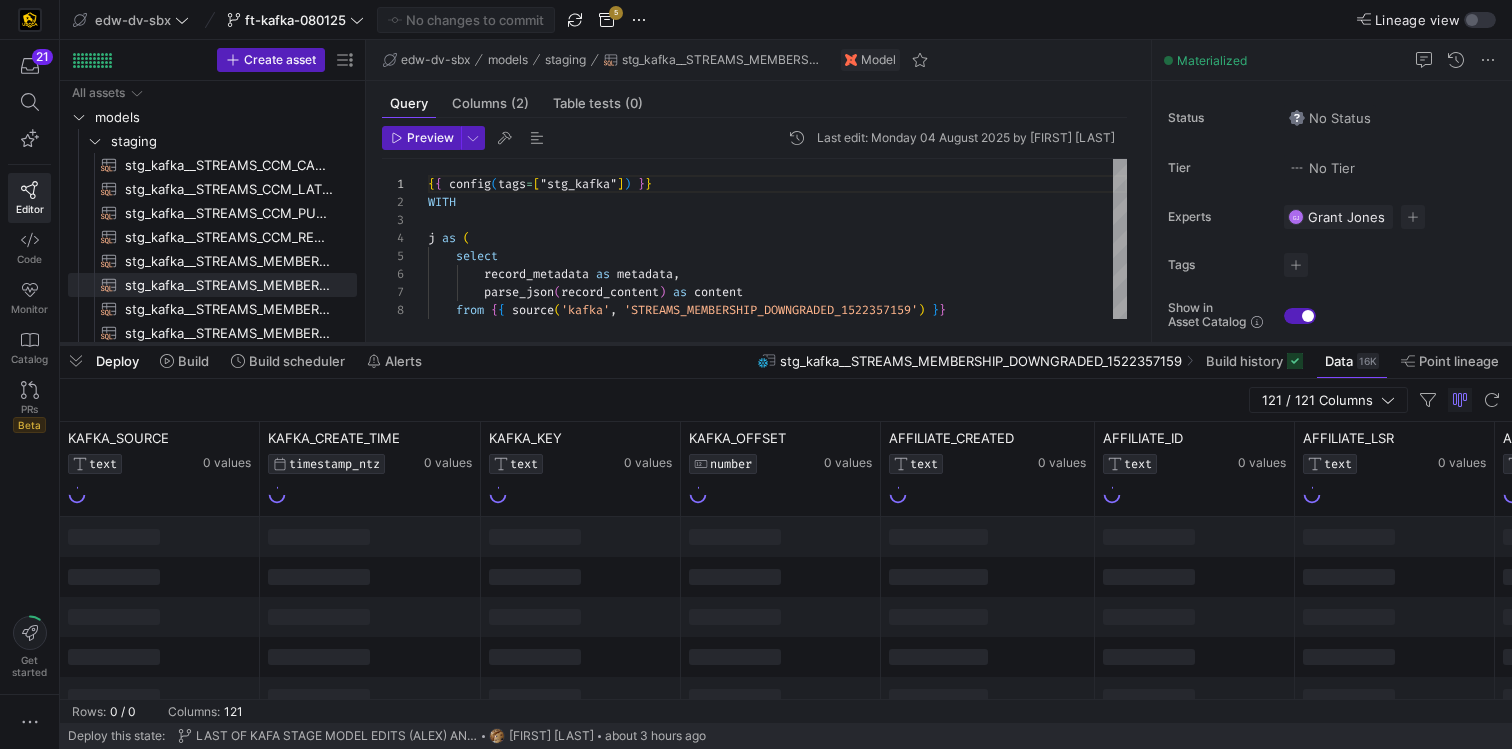 drag, startPoint x: 597, startPoint y: 452, endPoint x: 618, endPoint y: 344, distance: 110.02273 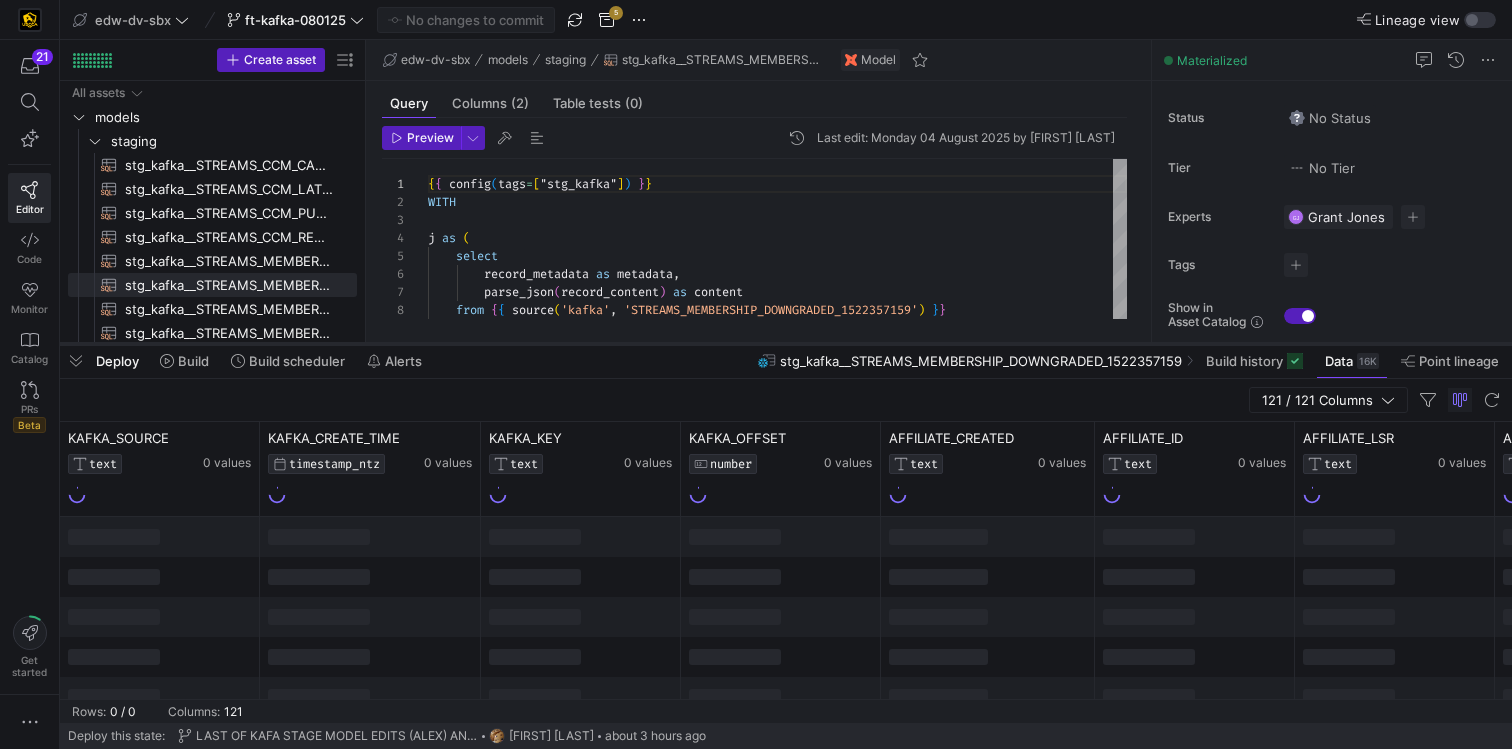 click 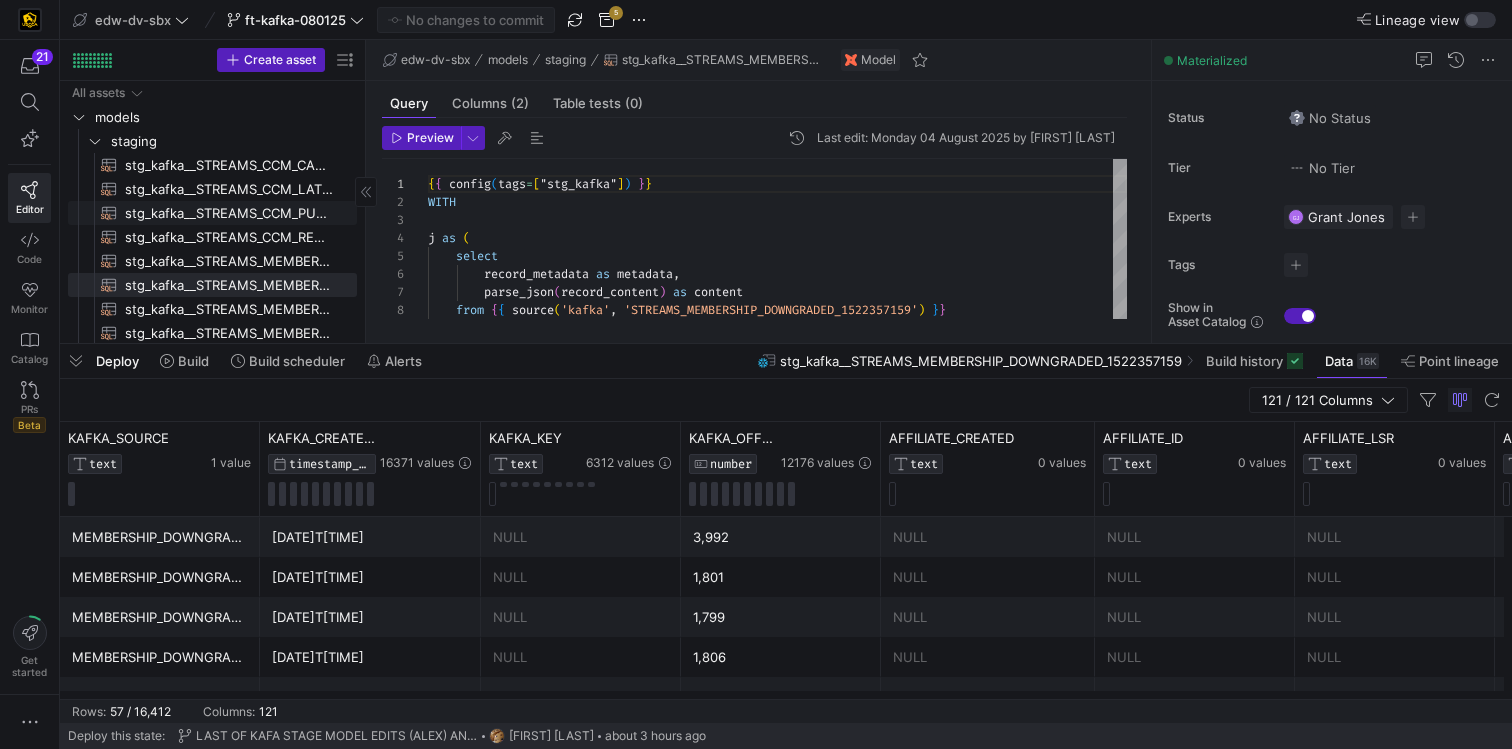 scroll, scrollTop: 156, scrollLeft: 0, axis: vertical 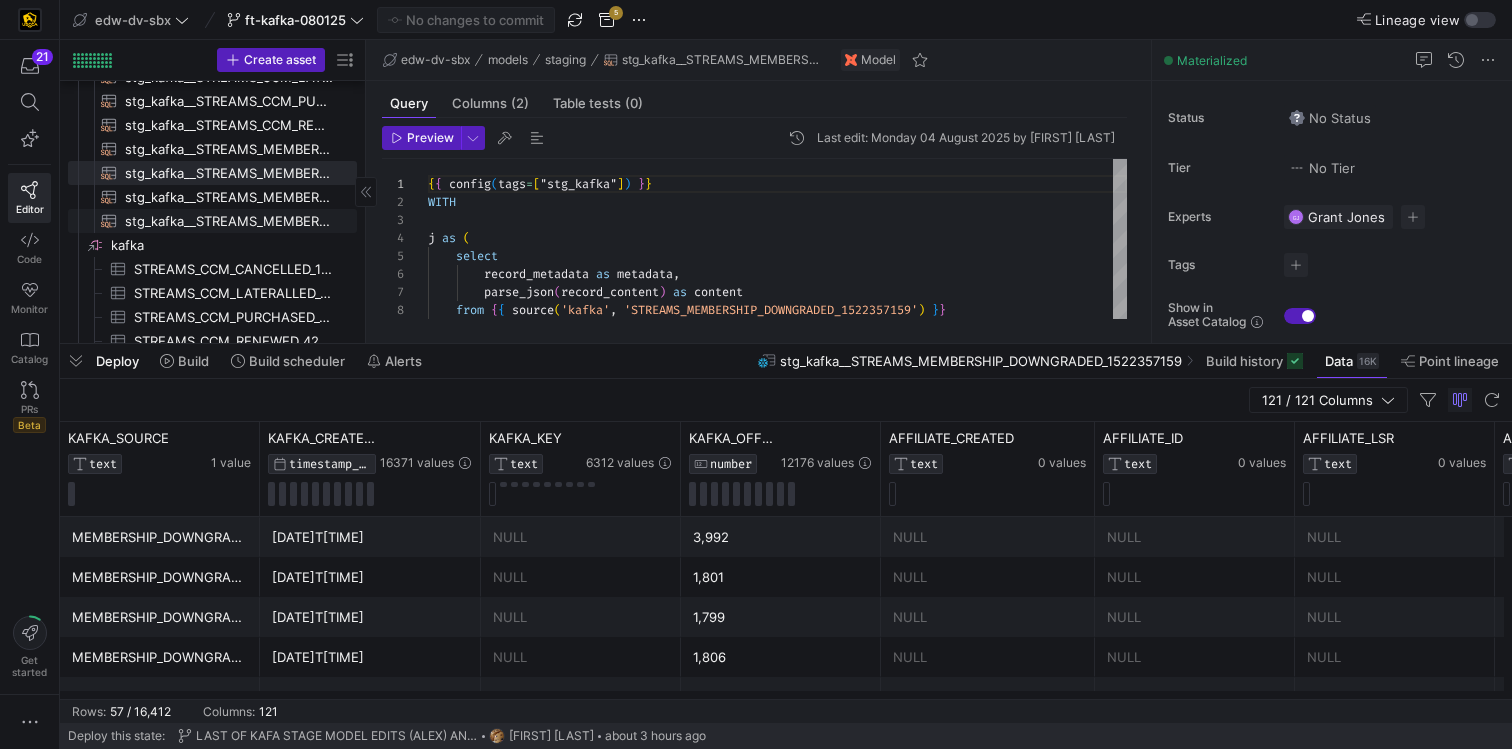 click on "stg_kafka__STREAMS_MEMBERSHIP_UPGRADED_162890976​​​​​​​​​​" 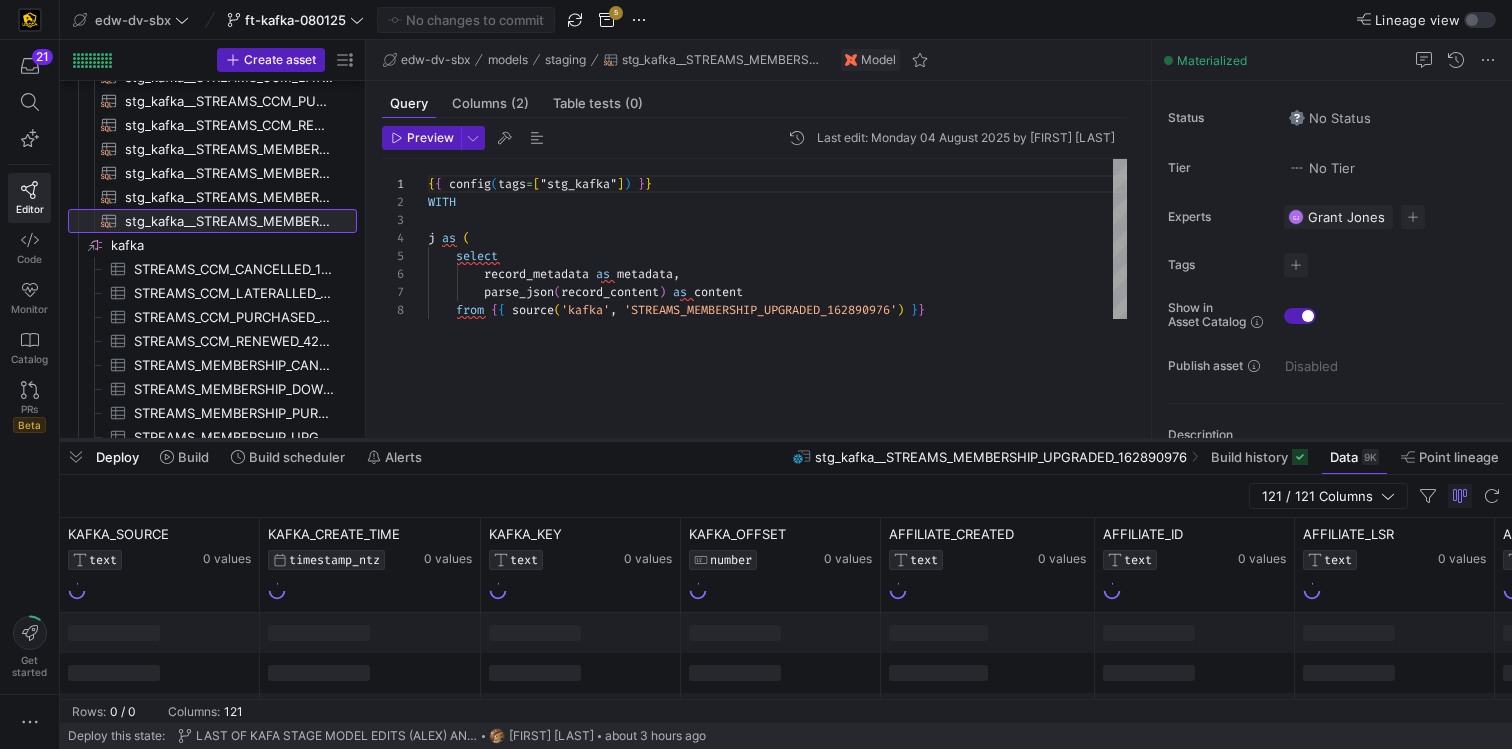 scroll, scrollTop: 65, scrollLeft: 0, axis: vertical 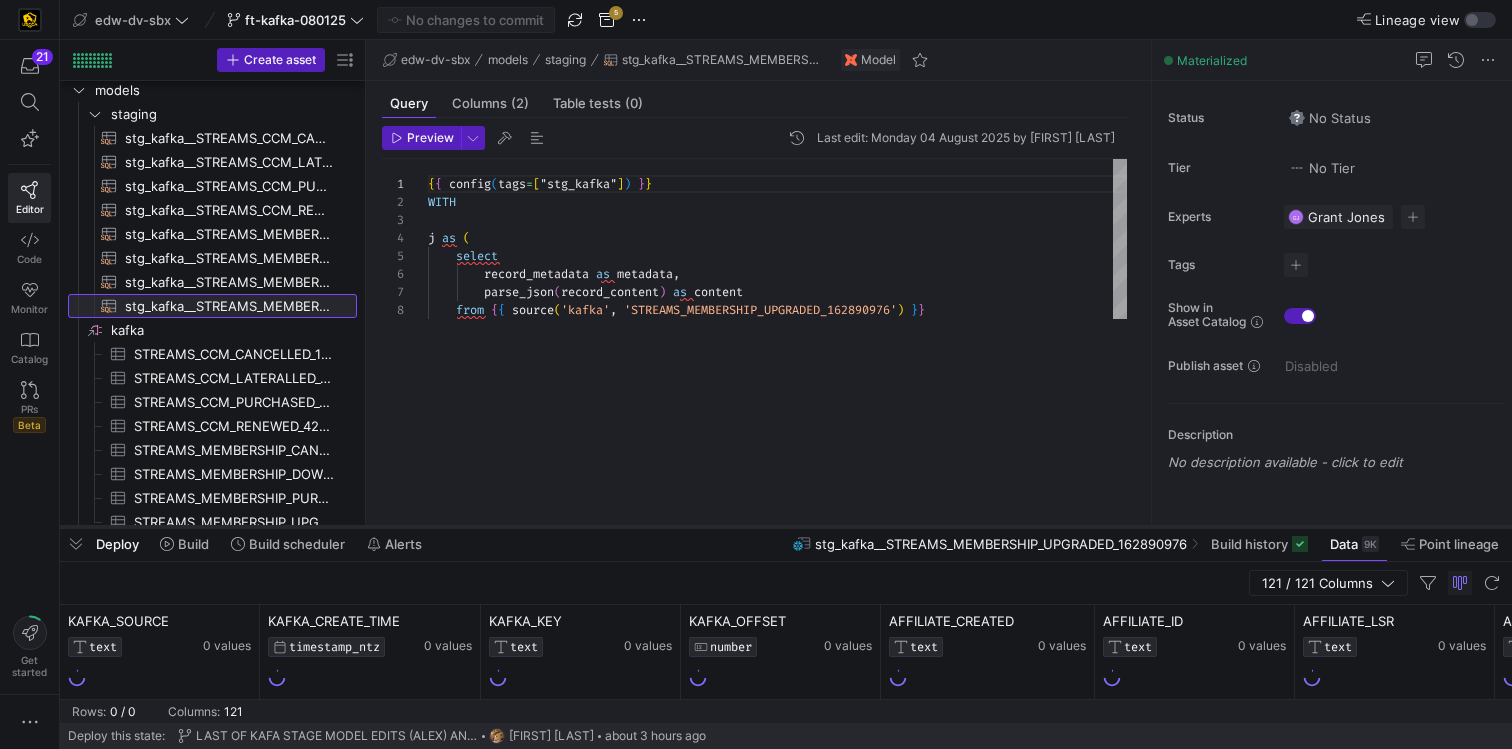 drag, startPoint x: 750, startPoint y: 343, endPoint x: 673, endPoint y: 532, distance: 204.08331 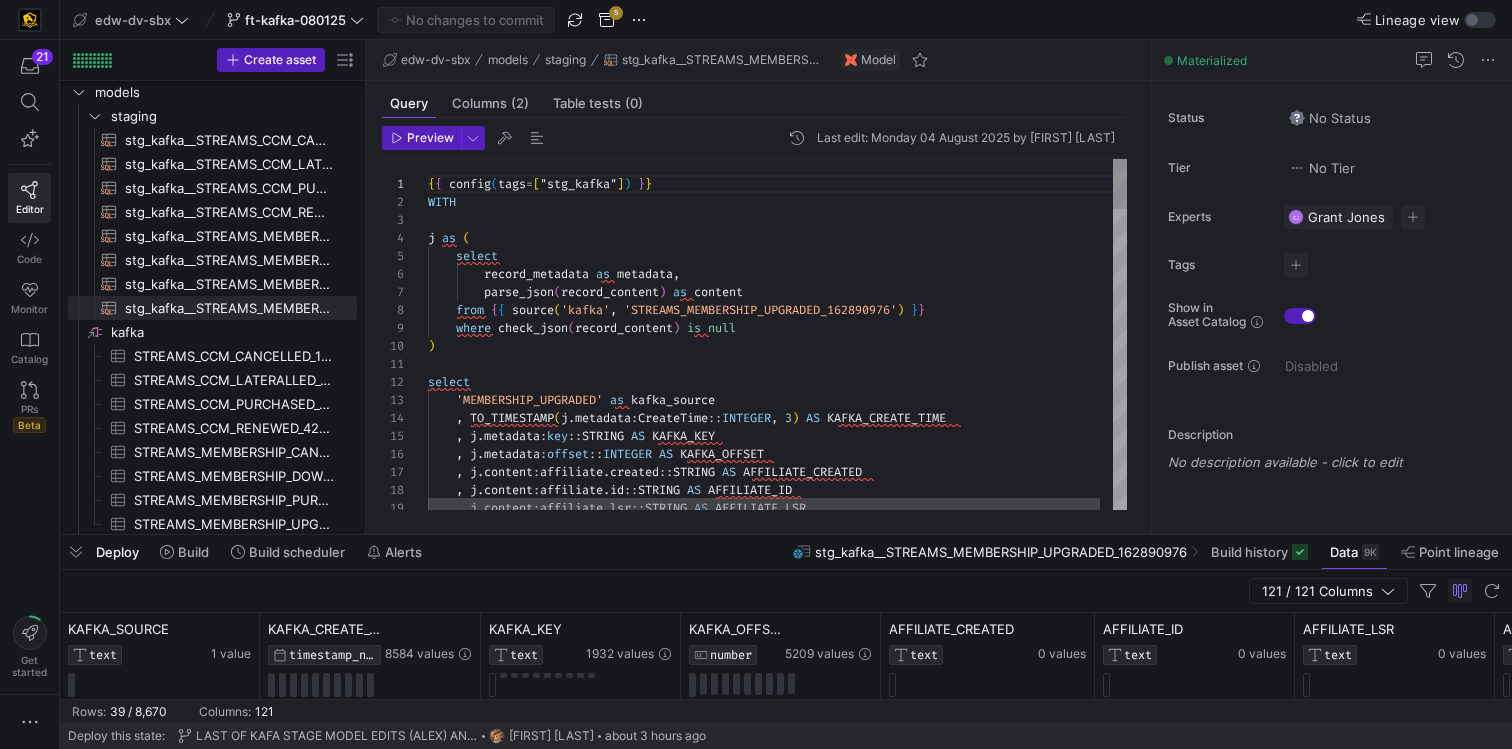 drag, startPoint x: 371, startPoint y: 280, endPoint x: 436, endPoint y: 288, distance: 65.490456 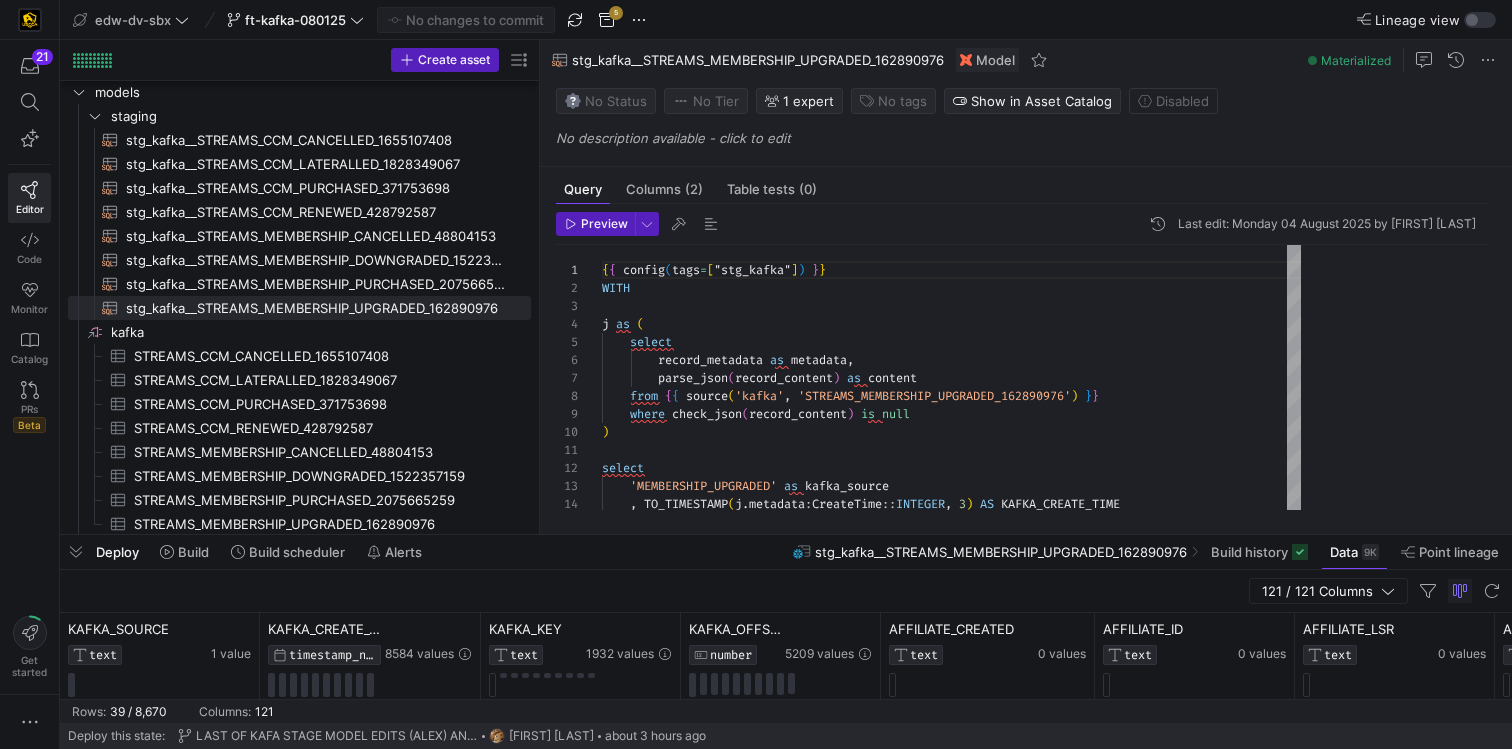 drag, startPoint x: 367, startPoint y: 233, endPoint x: 541, endPoint y: 257, distance: 175.64737 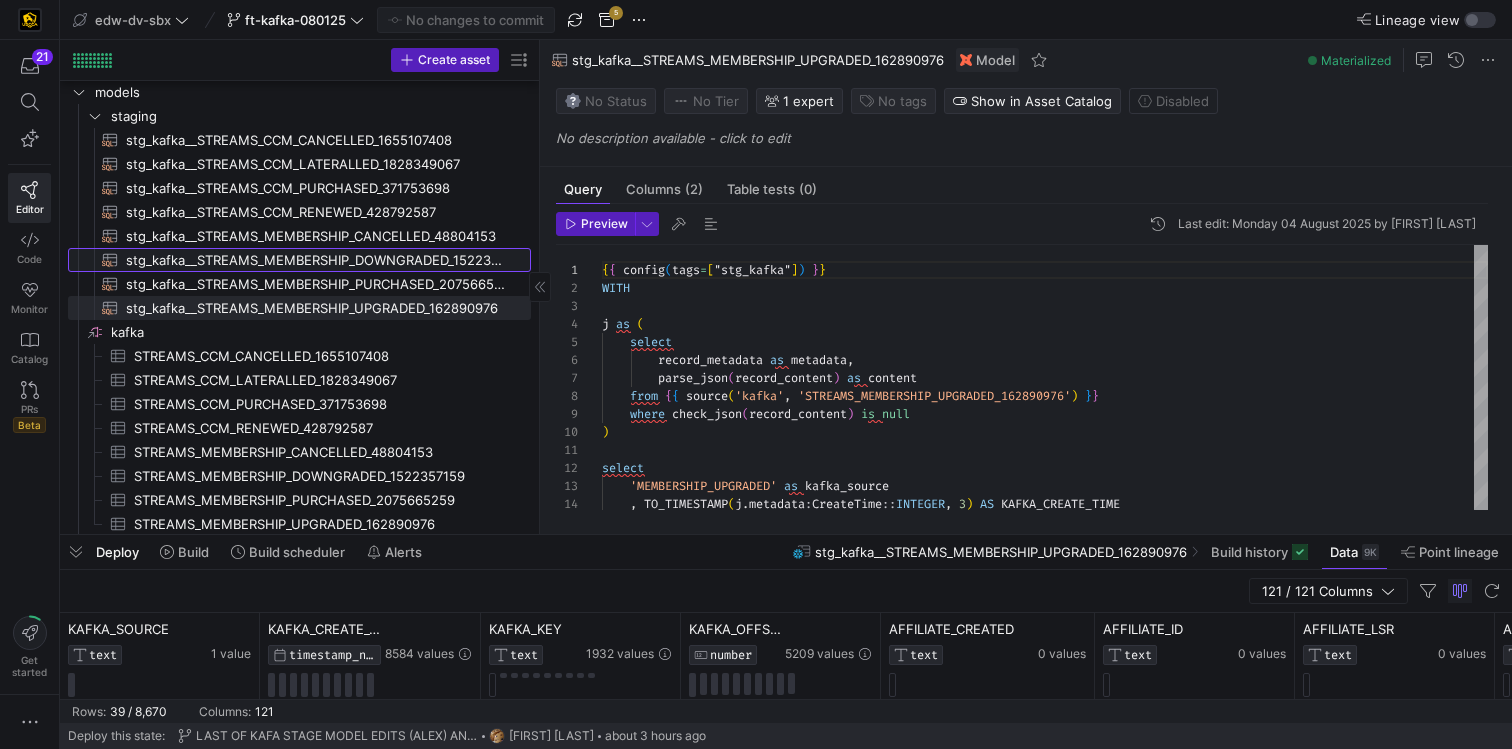 click on "stg_kafka__STREAMS_MEMBERSHIP_DOWNGRADED_1522357159​​​​​​​​​​" 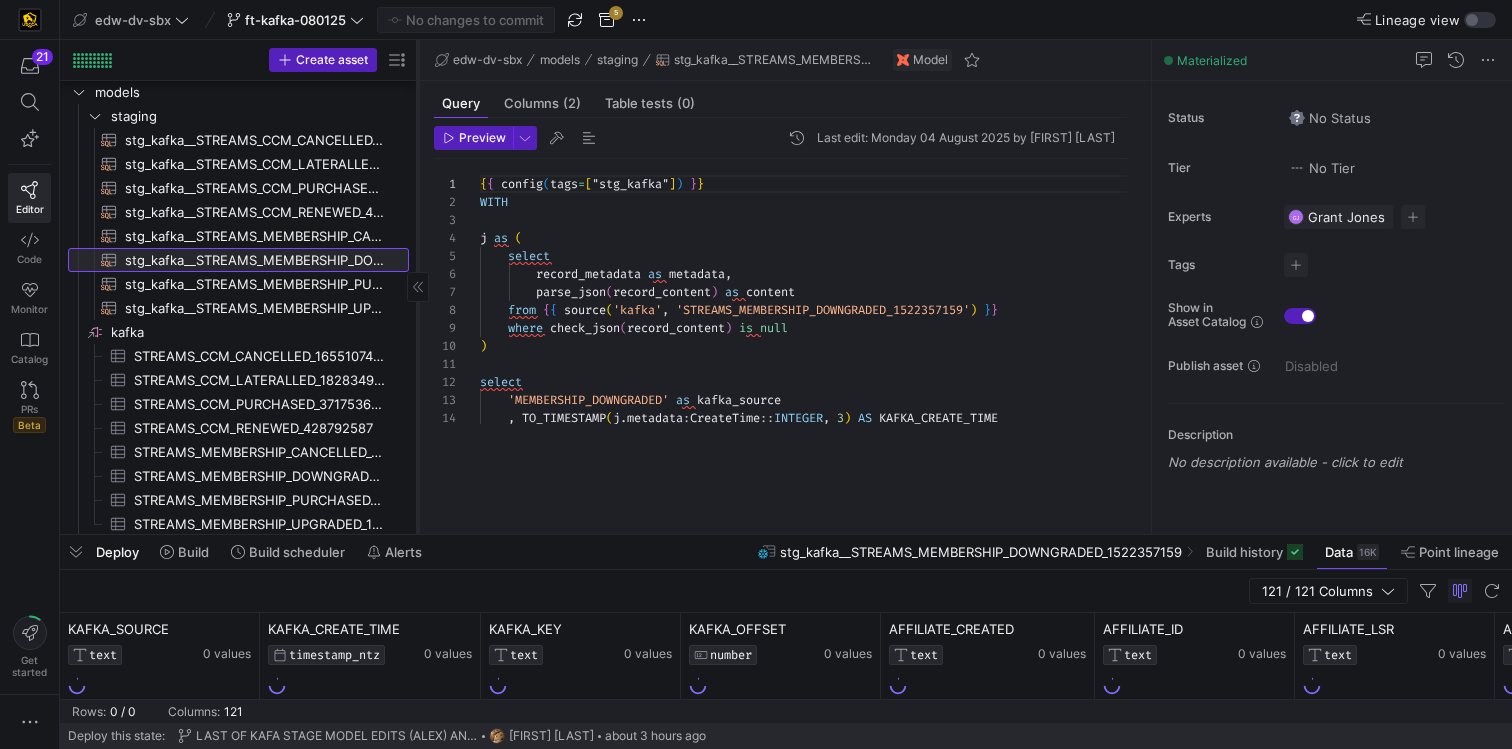 drag, startPoint x: 540, startPoint y: 322, endPoint x: 417, endPoint y: 322, distance: 123 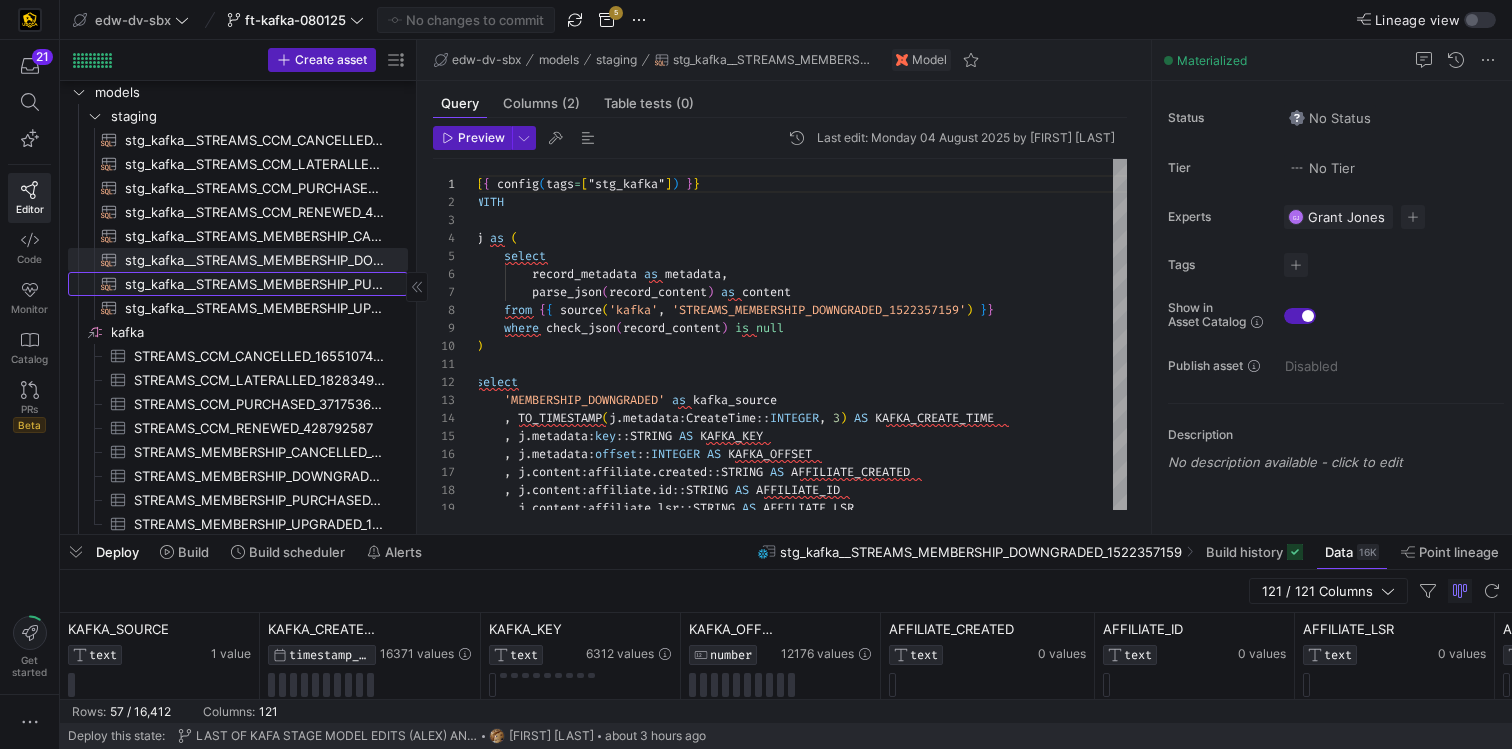 click on "stg_kafka__STREAMS_MEMBERSHIP_PURCHASED_2075665259​​​​​​​​​​" 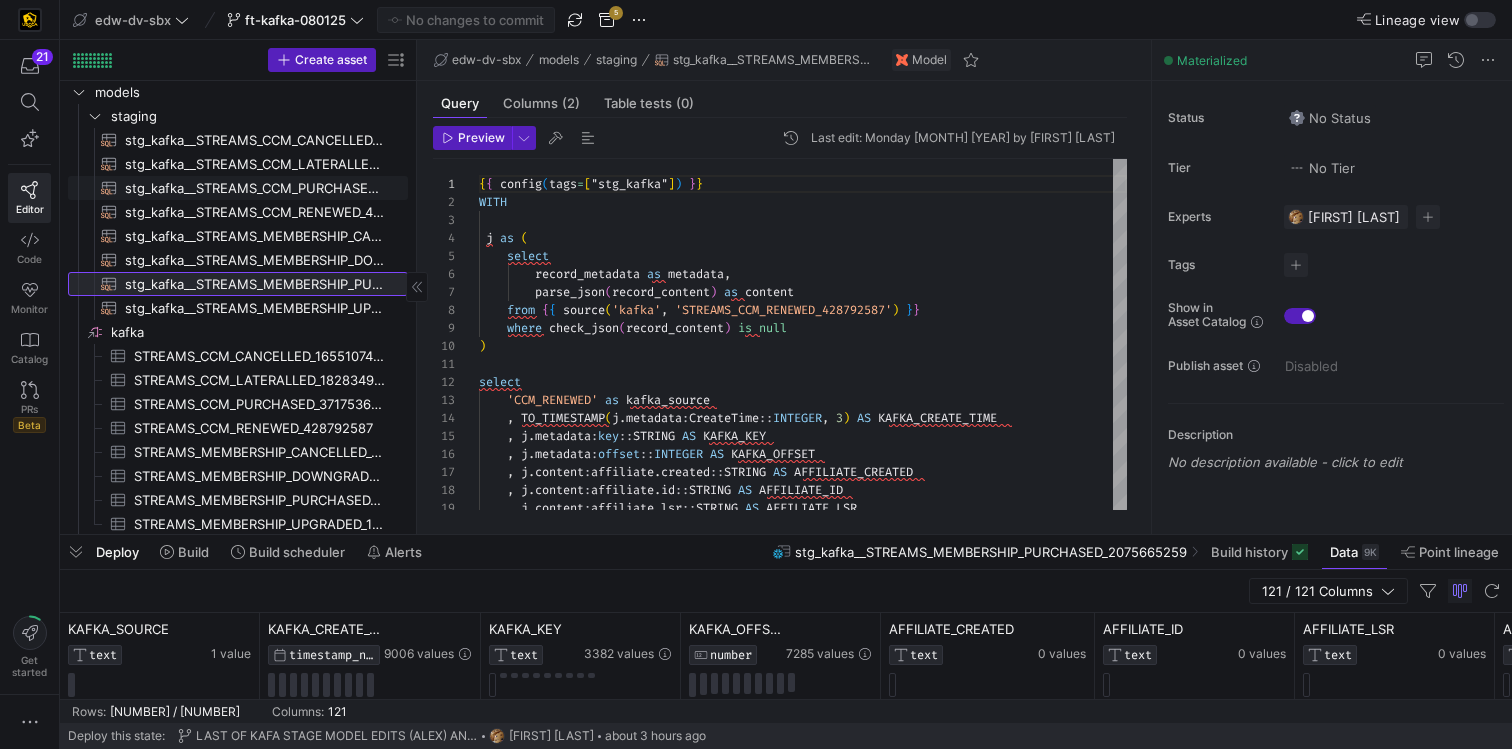 scroll, scrollTop: 0, scrollLeft: 0, axis: both 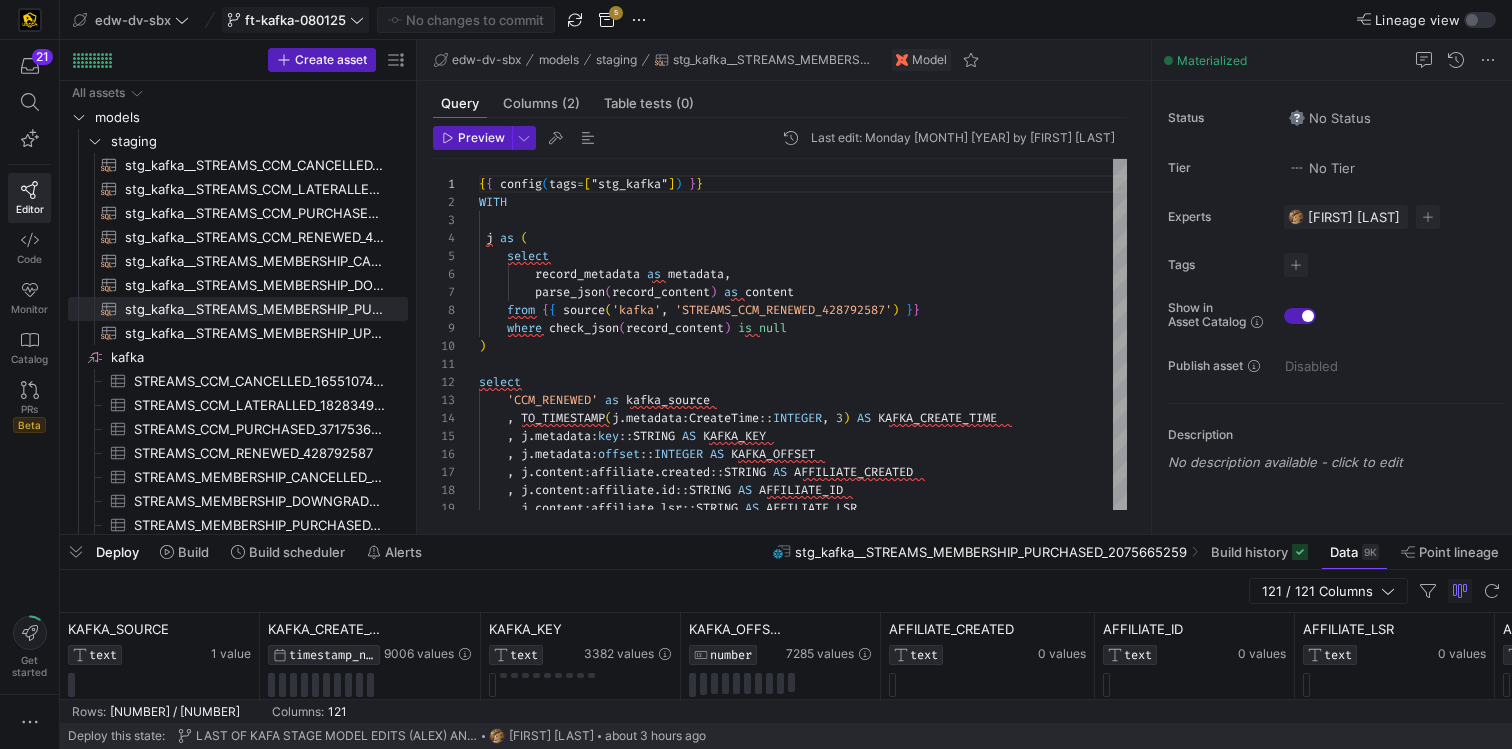 click on "ft-kafka-080125" 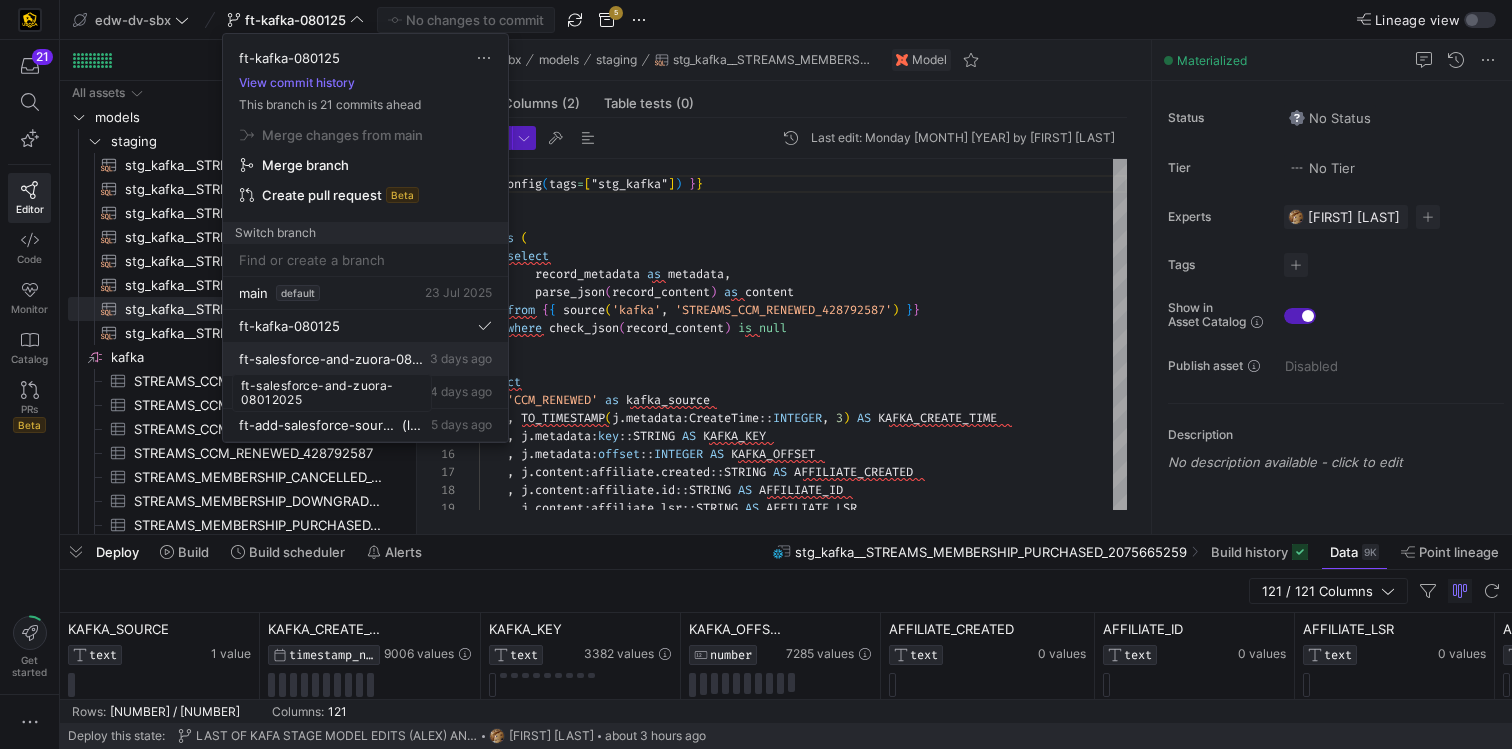 click on "ft-salesforce-and-zuora-08012025" at bounding box center [332, 359] 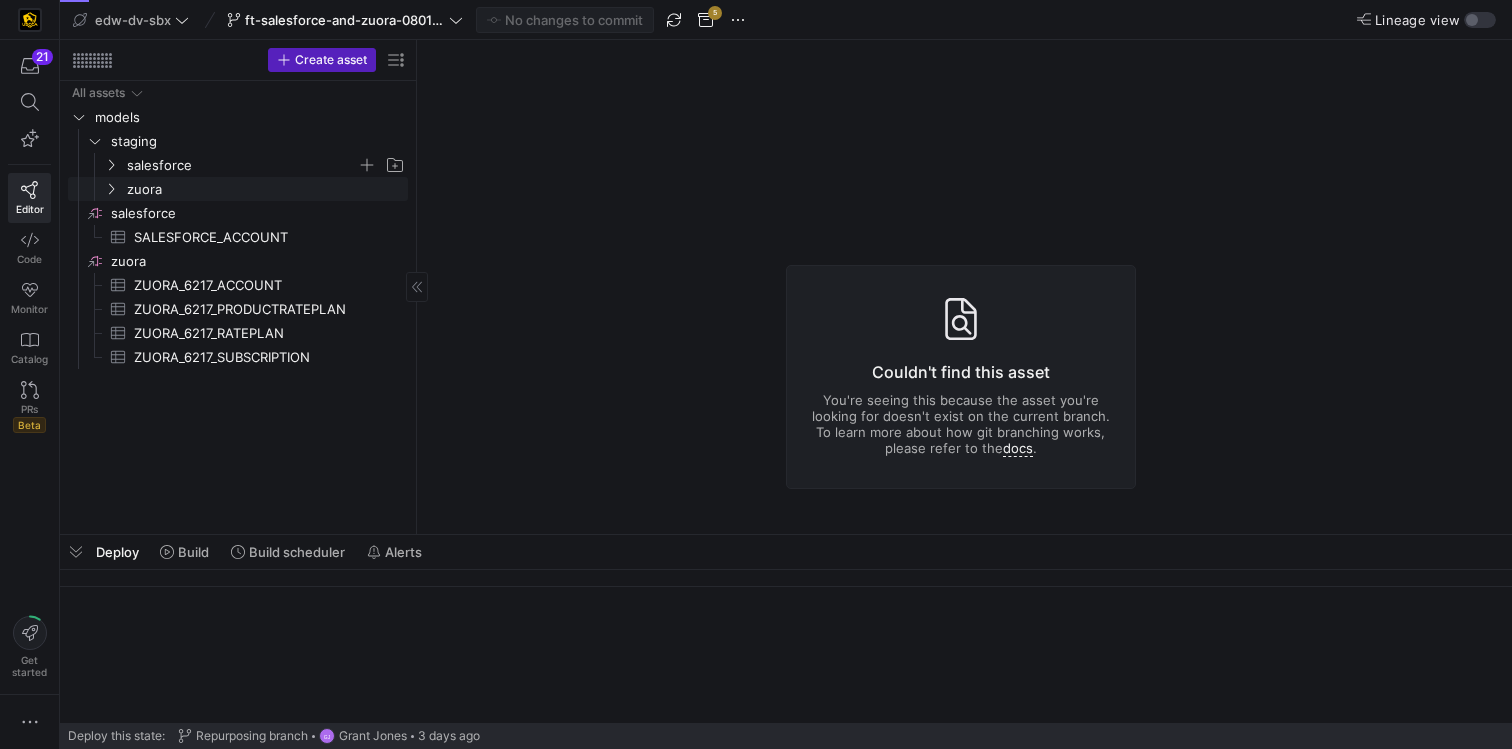 click on "salesforce" 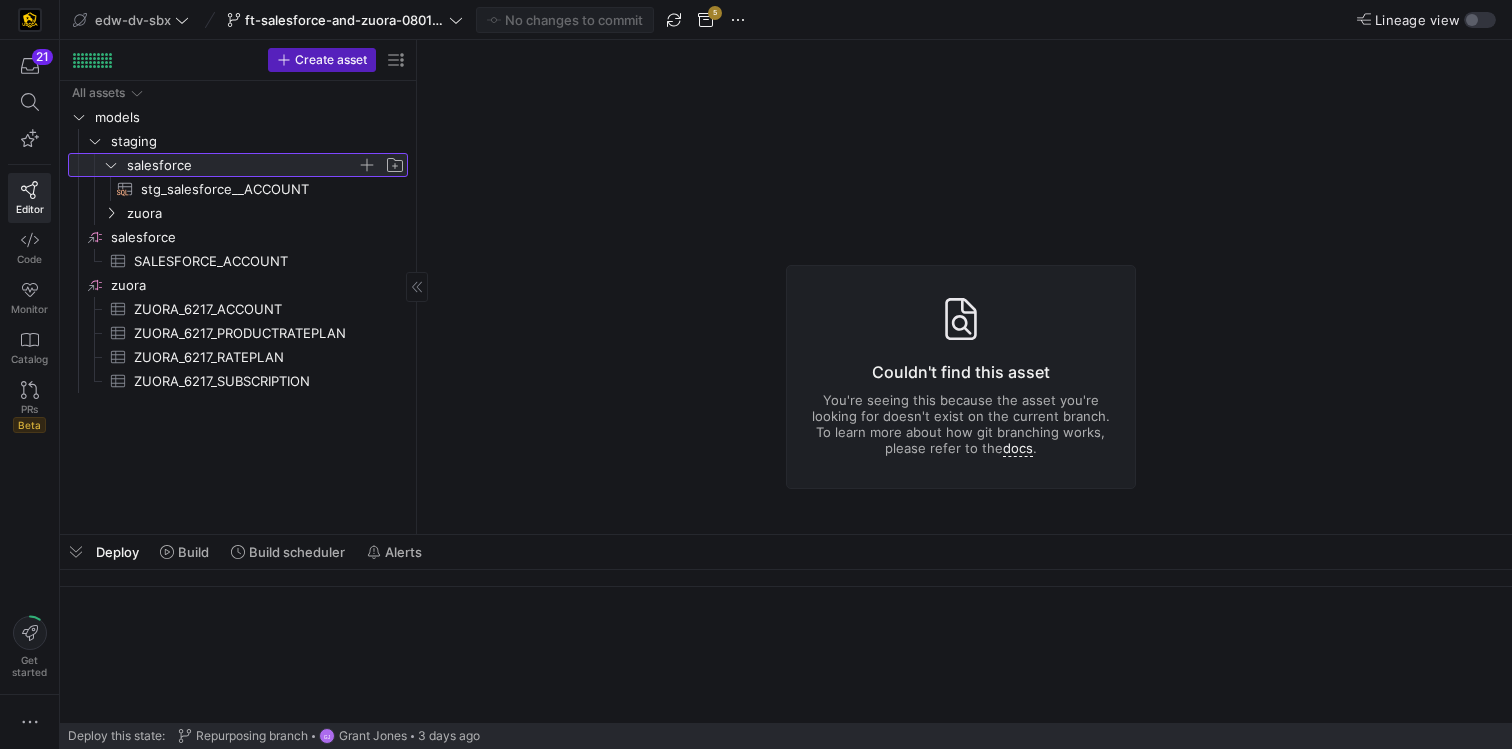 click on "salesforce" 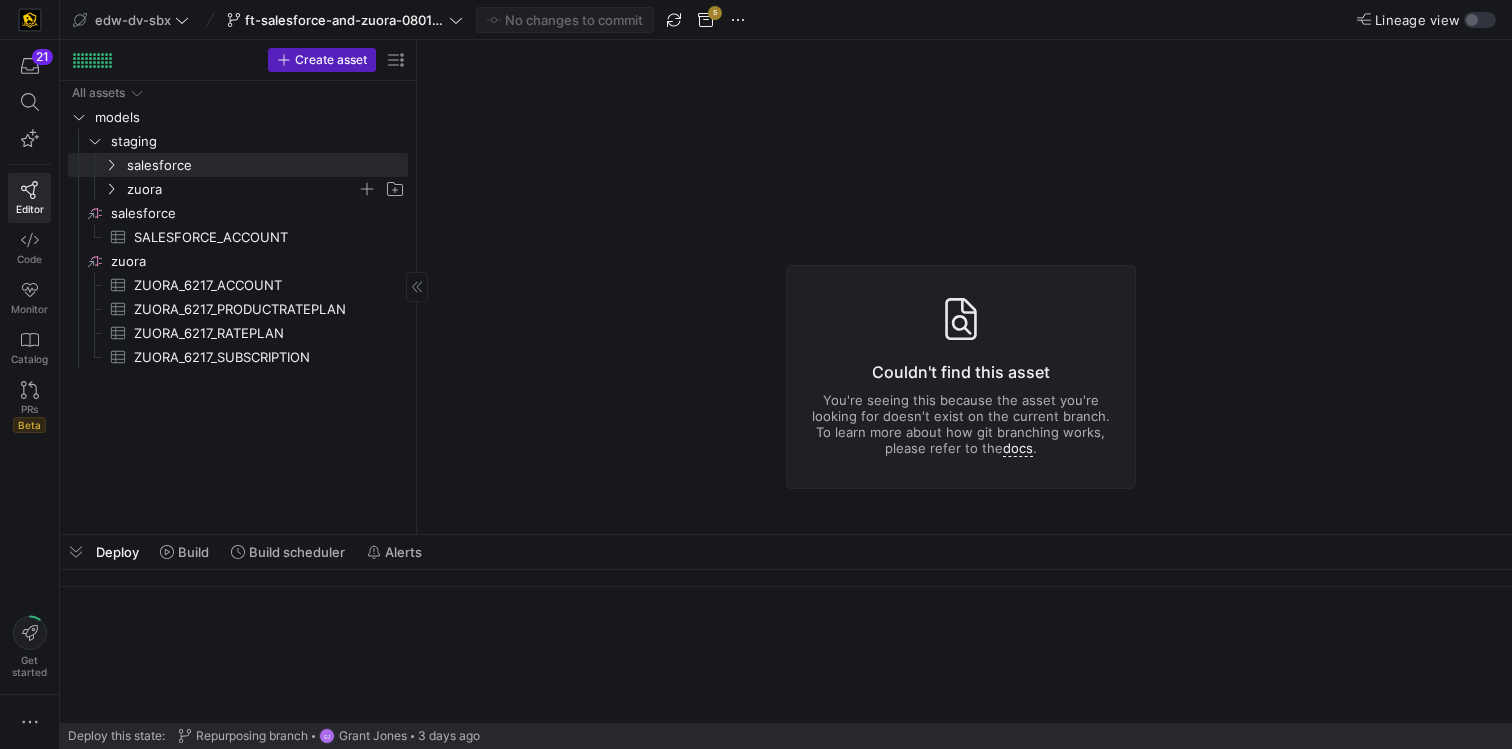 click on "zuora" 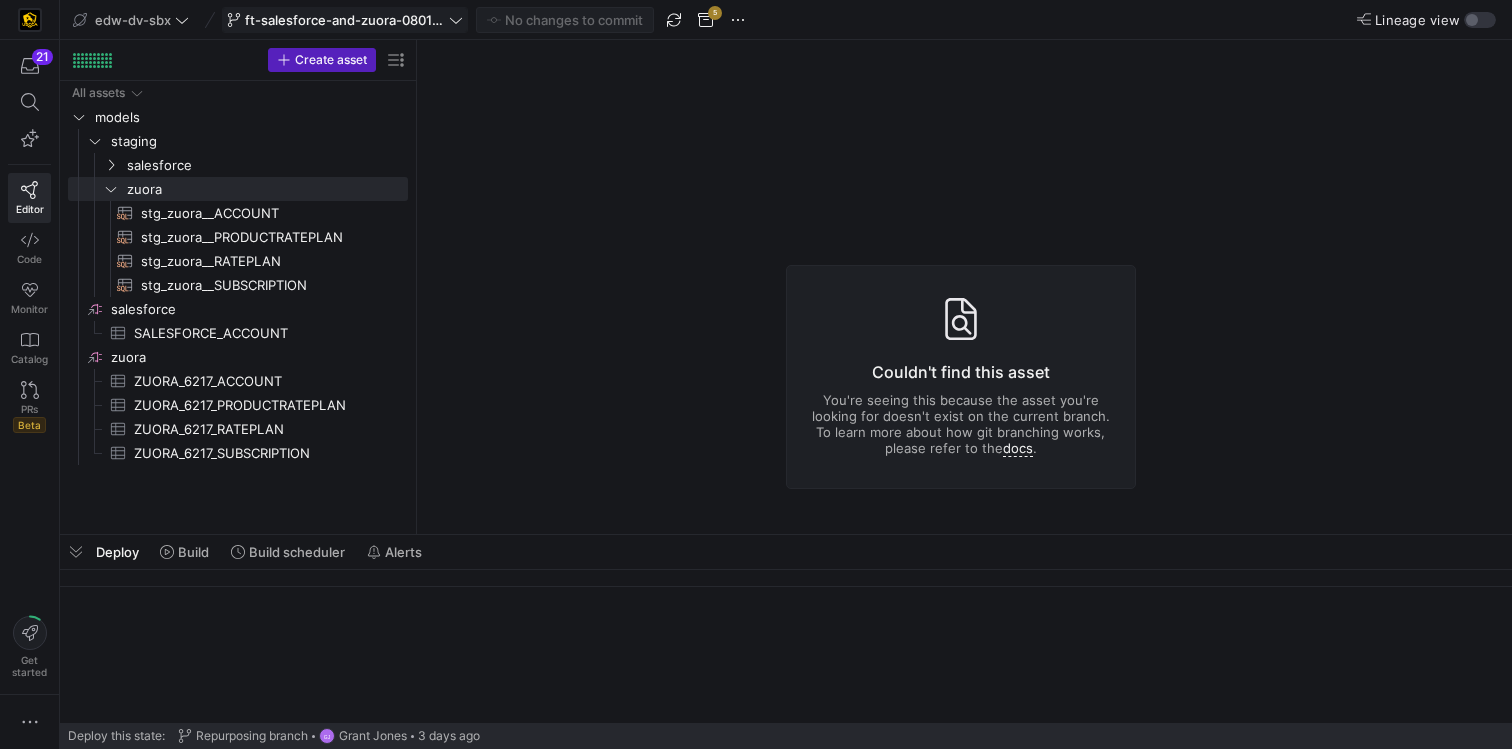 click on "ft-salesforce-and-zuora-08012025" 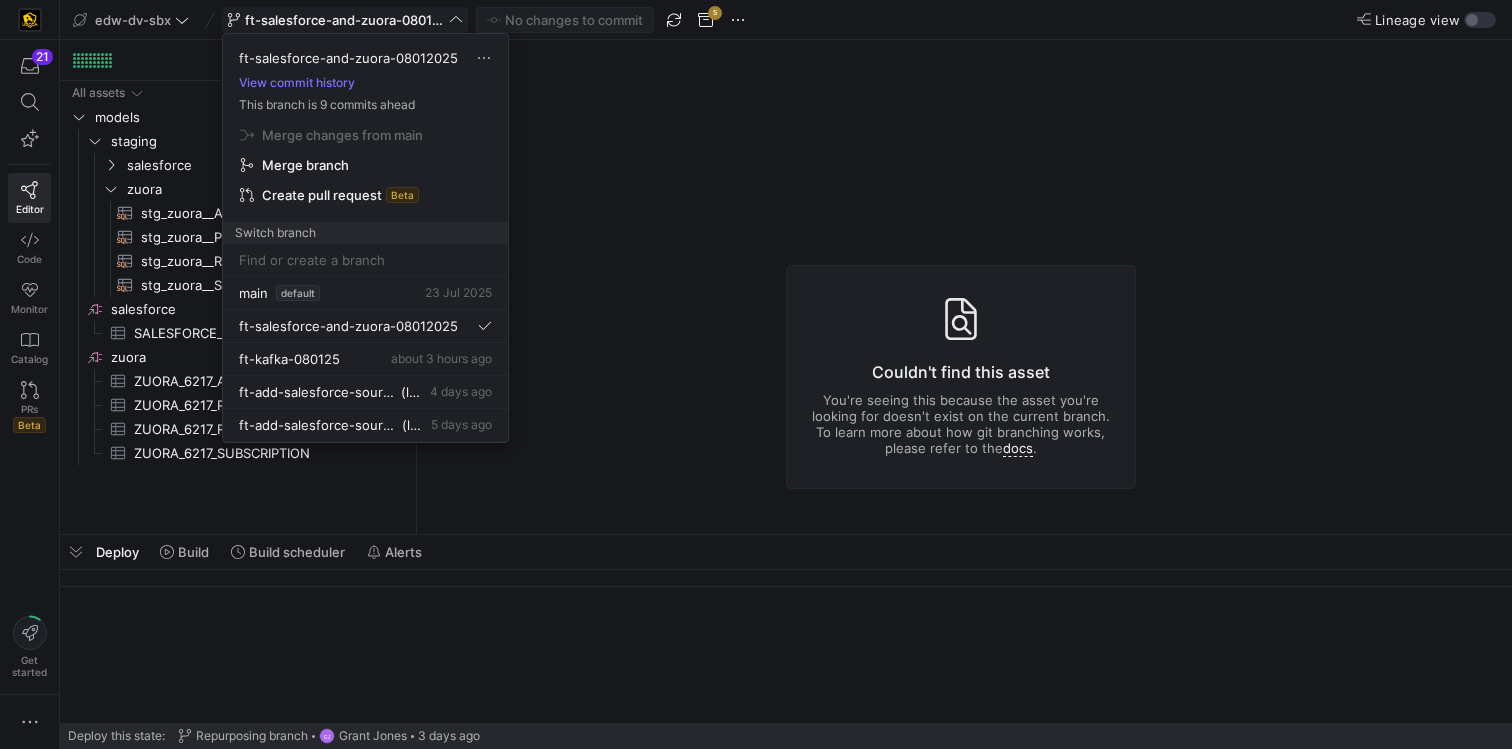 click at bounding box center (756, 374) 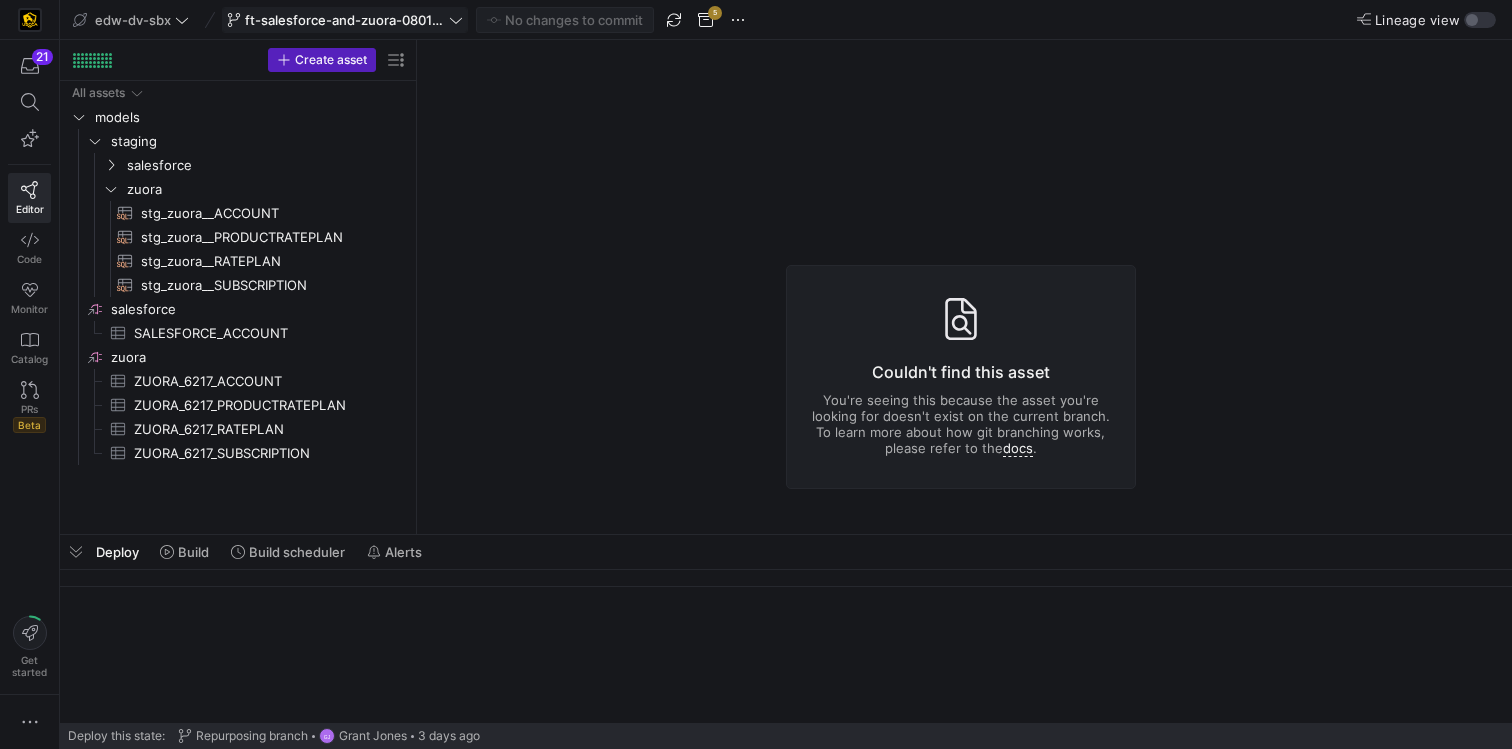 click on "ft-salesforce-and-zuora-08012025" 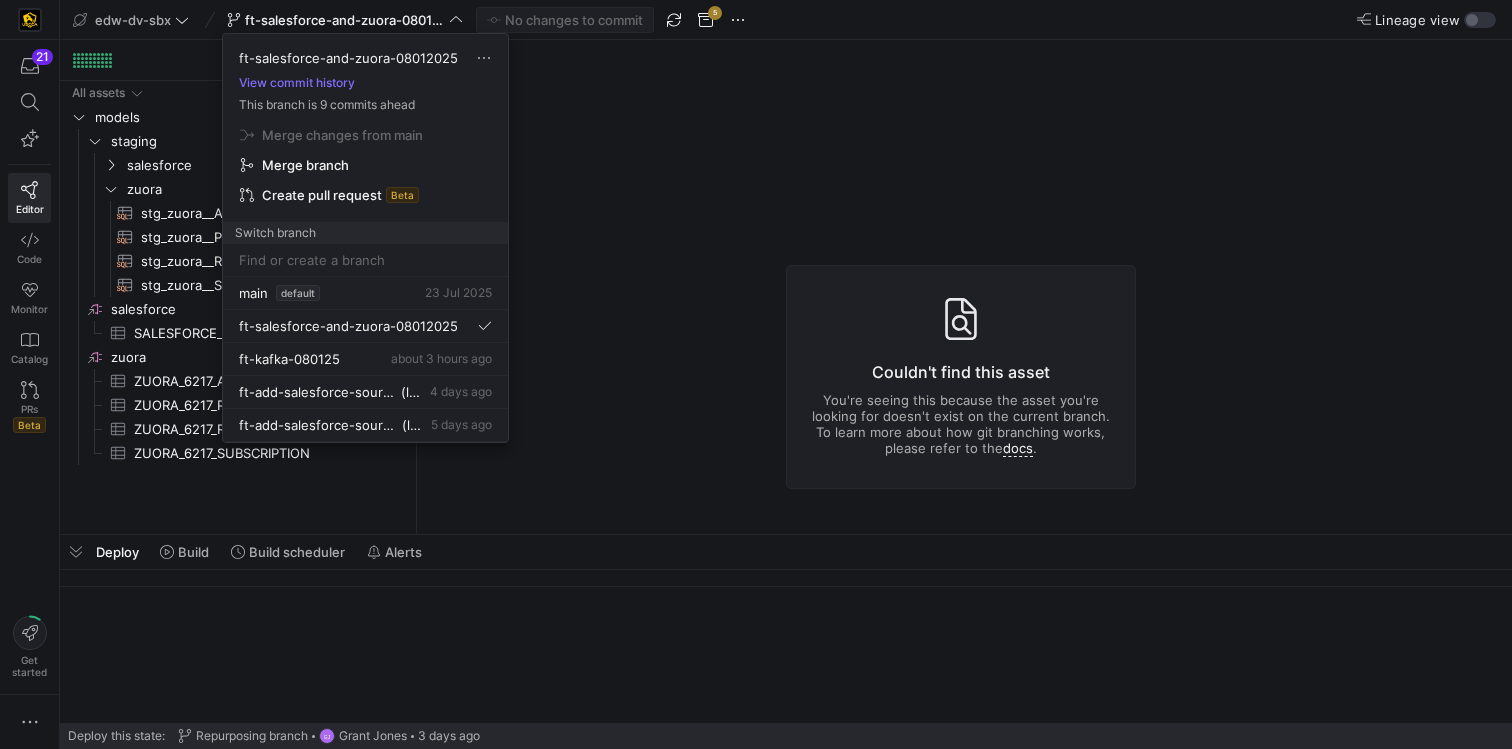 click on "ft-salesforce-and-zuora-08012025   View commit history   This branch is 9 commits ahead  Merge changes from main Merge branch Create pull request  Beta
Switch branch" at bounding box center [365, 139] 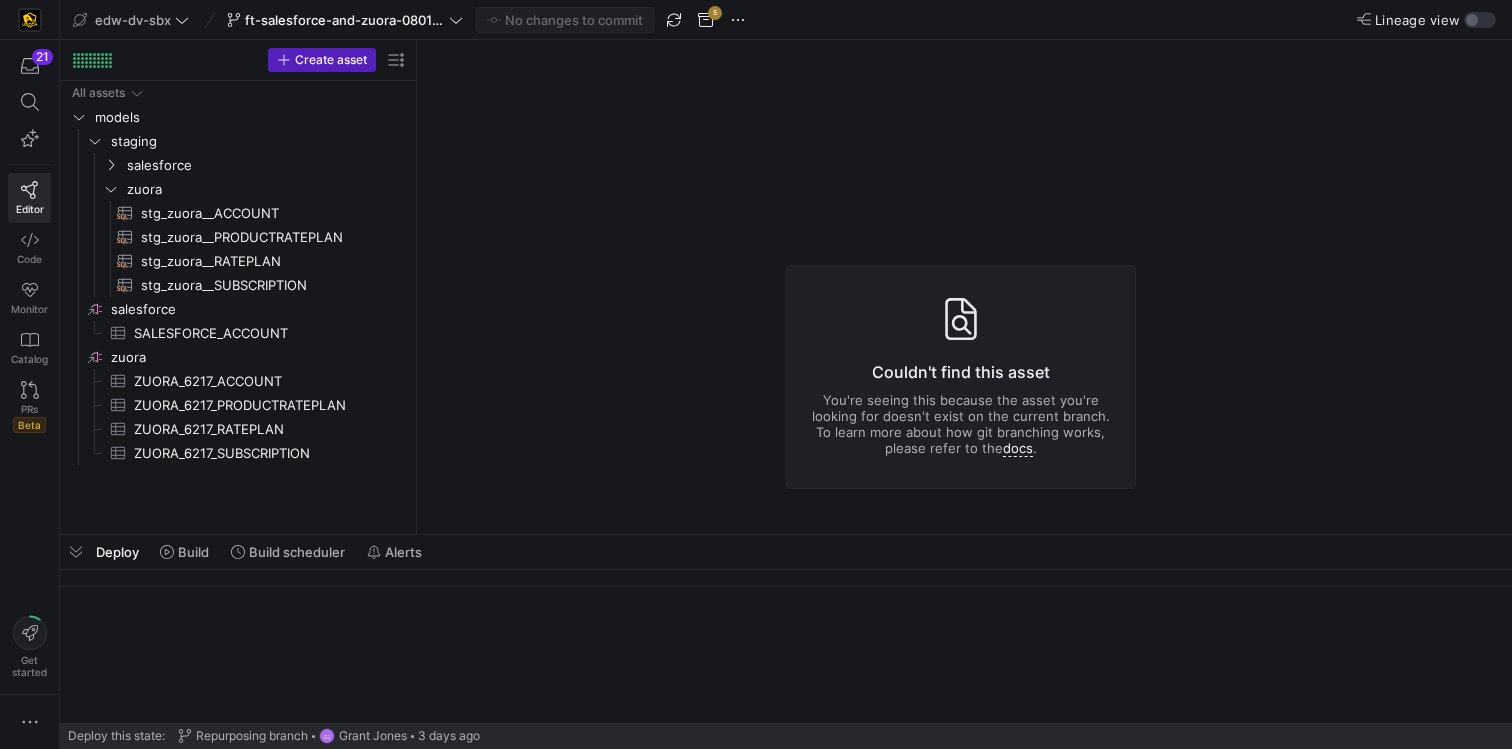 click on "Couldn't find this asset  You're seeing this because the asset you're looking for doesn't exist on the current branch. To learn more about how git branching works, please refer to the  docs ." 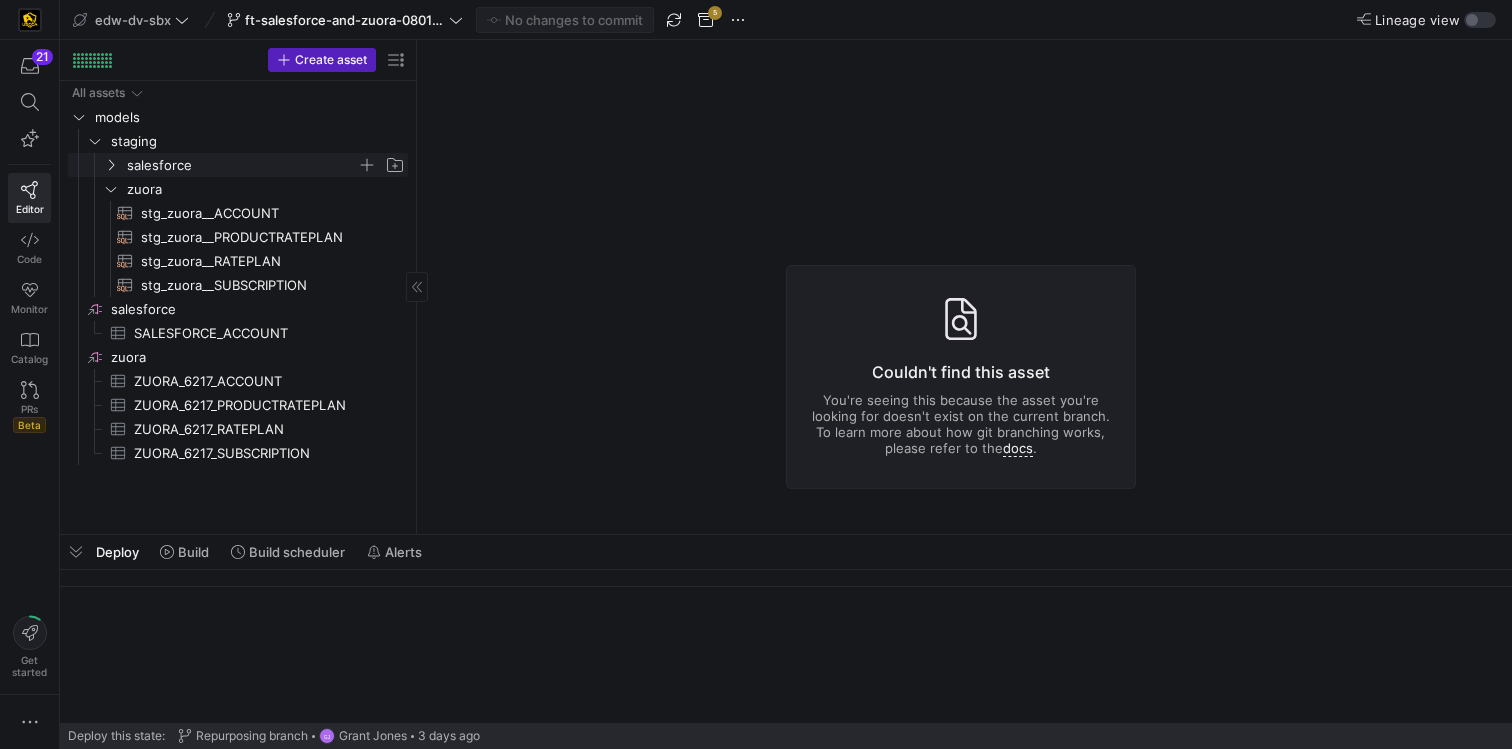 click 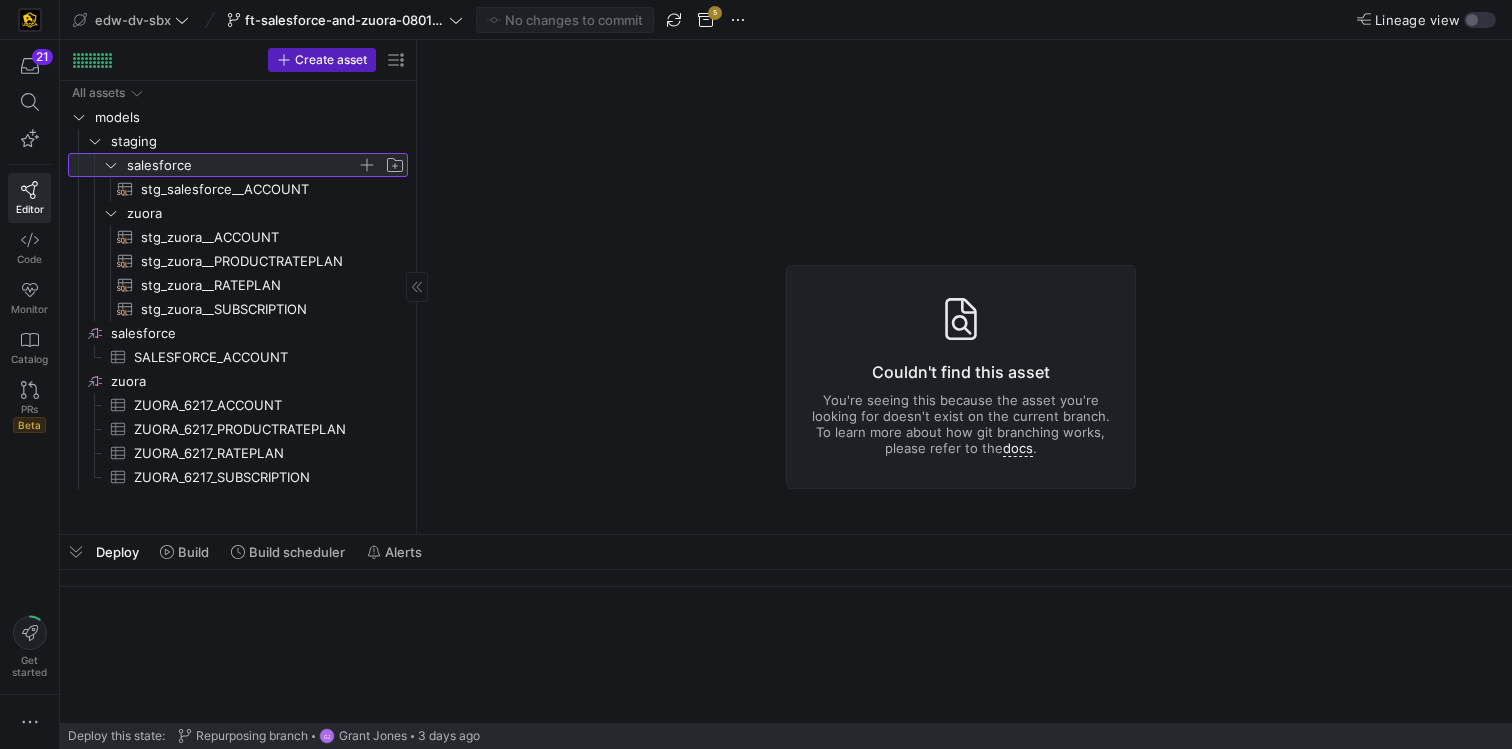 click 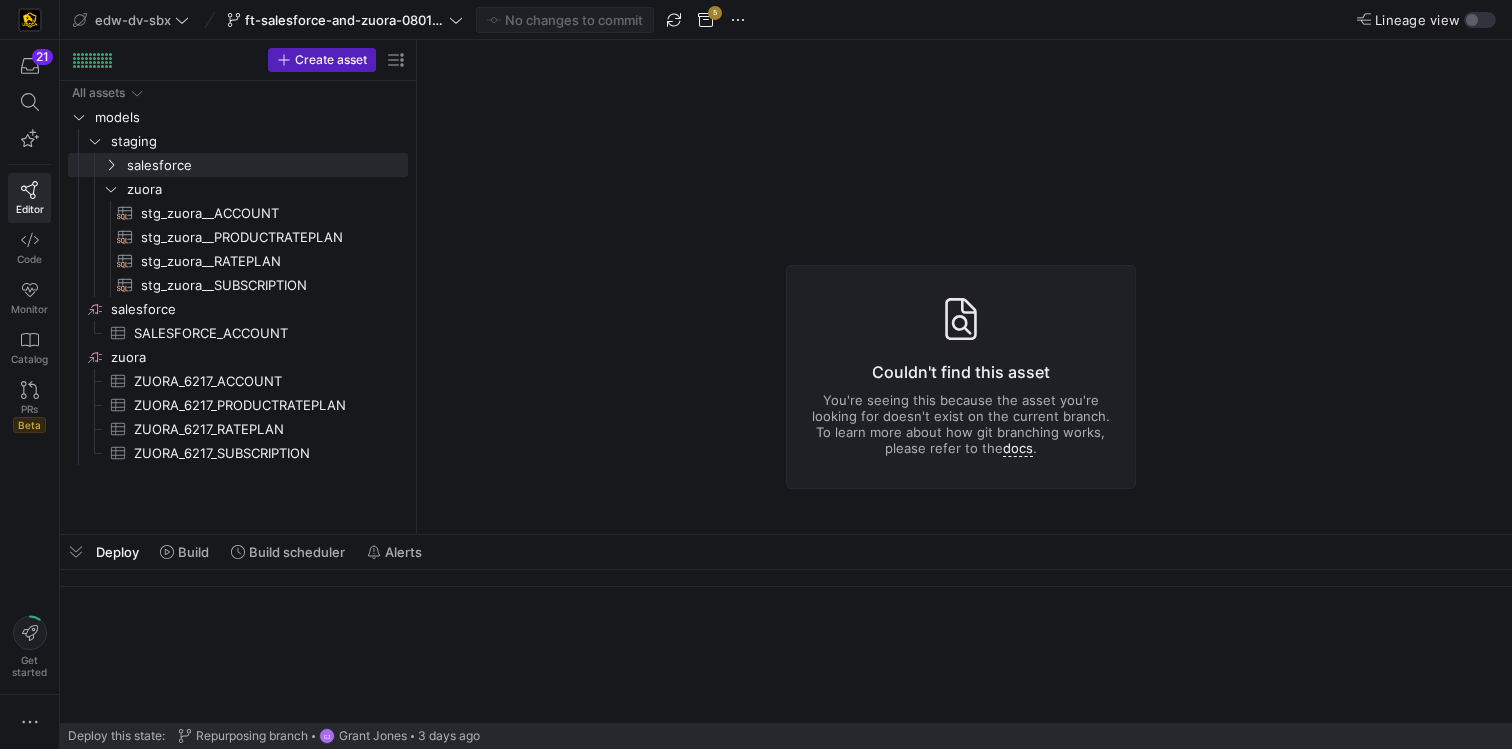 click on "Couldn't find this asset  You're seeing this because the asset you're looking for doesn't exist on the current branch. To learn more about how git branching works, please refer to the  docs ." 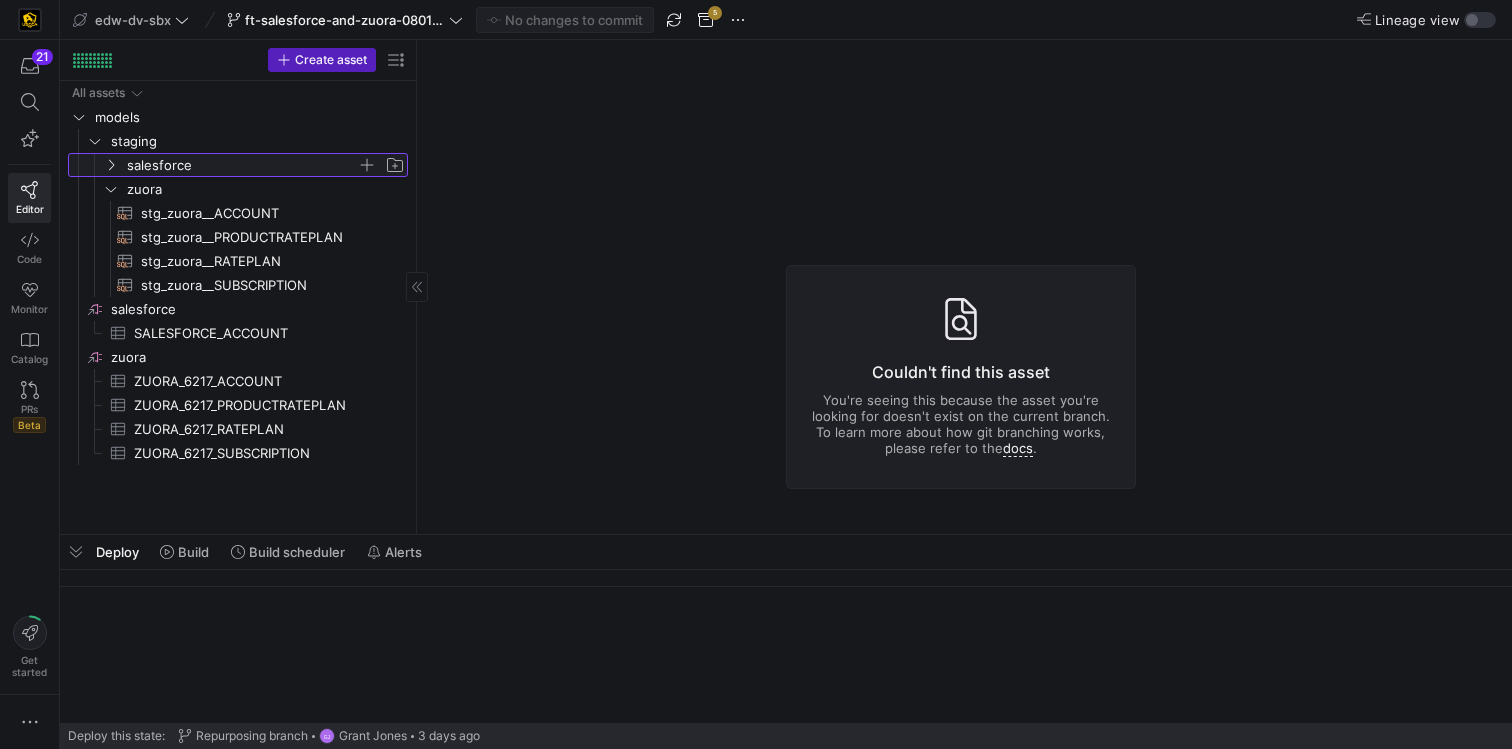 click on "salesforce" 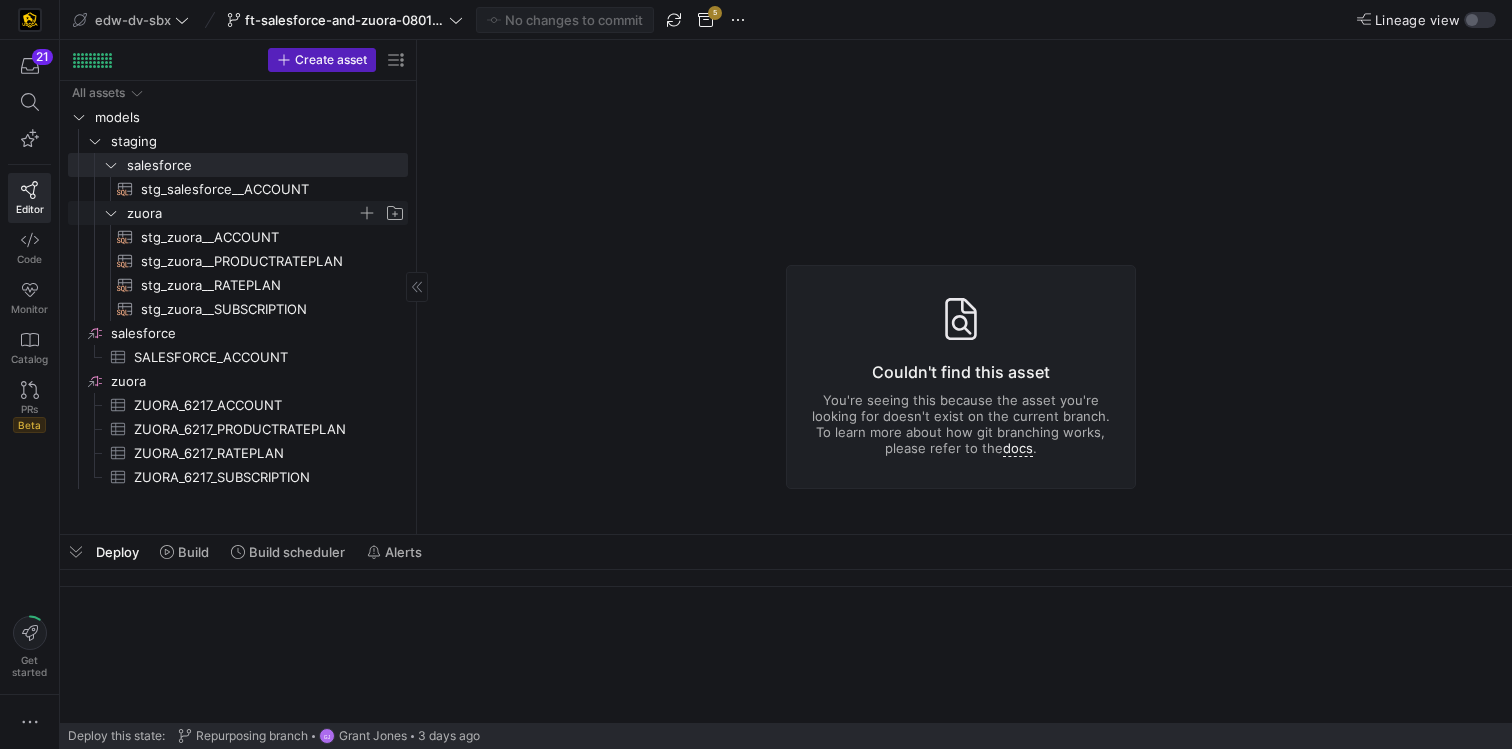 click on "zuora" 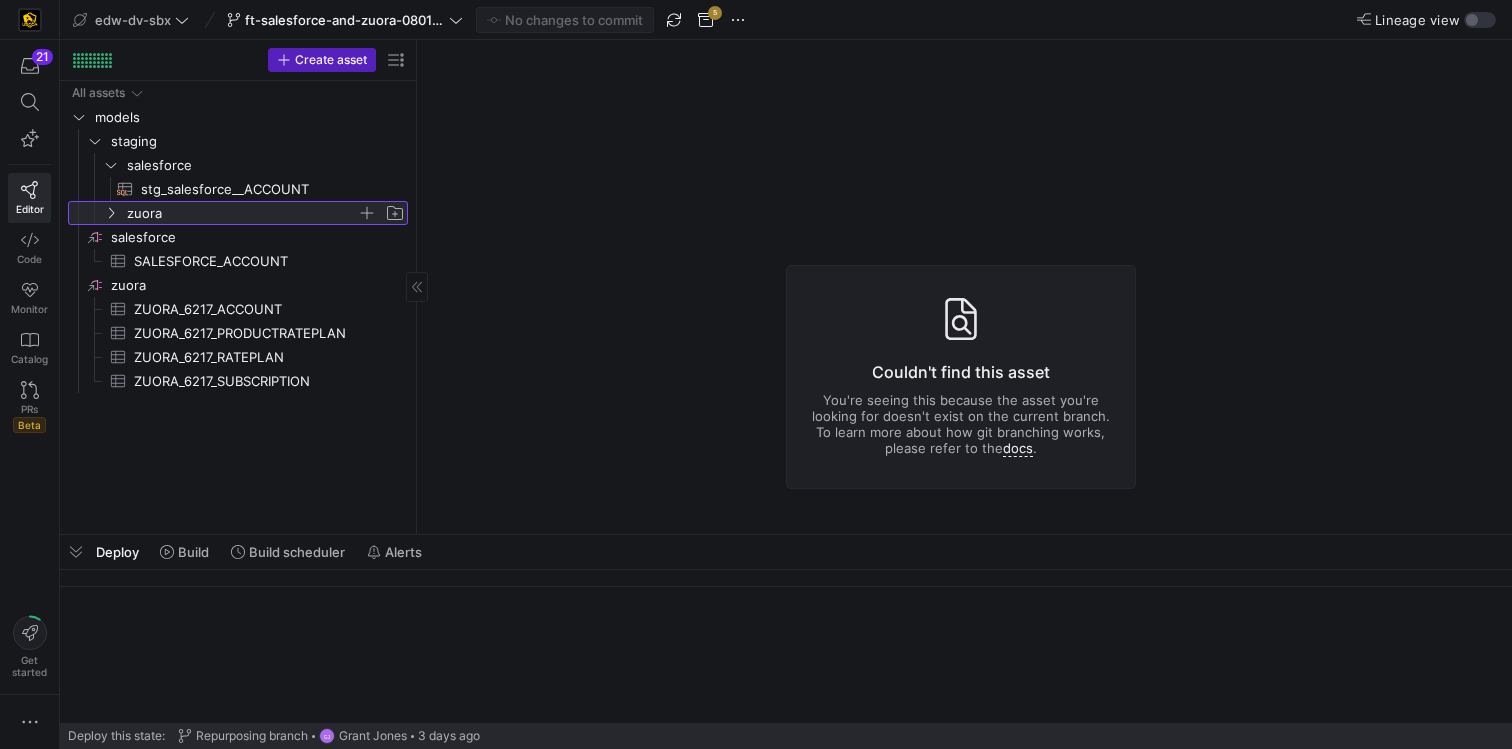 click on "zuora" 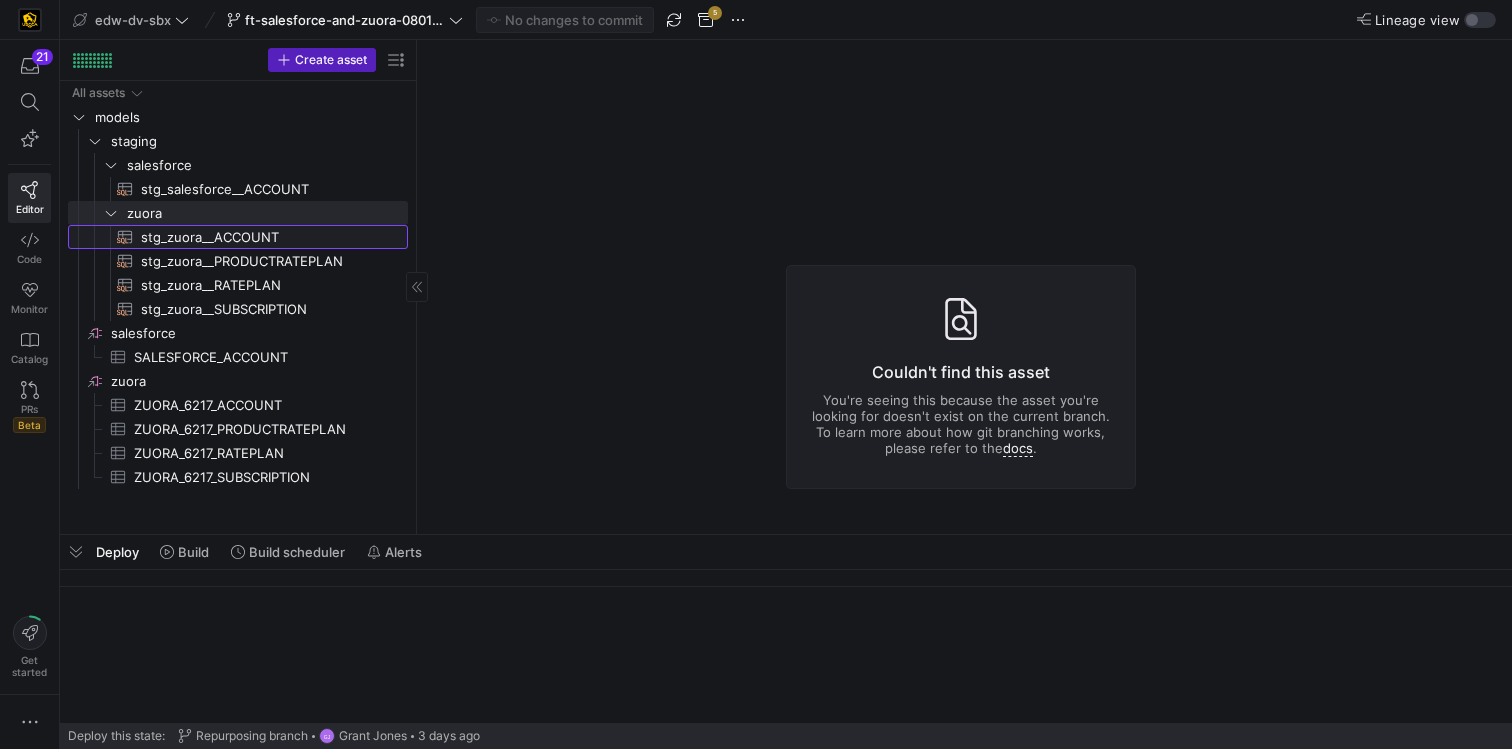 click on "stg_zuora__ACCOUNT​​​​​​​​​​" 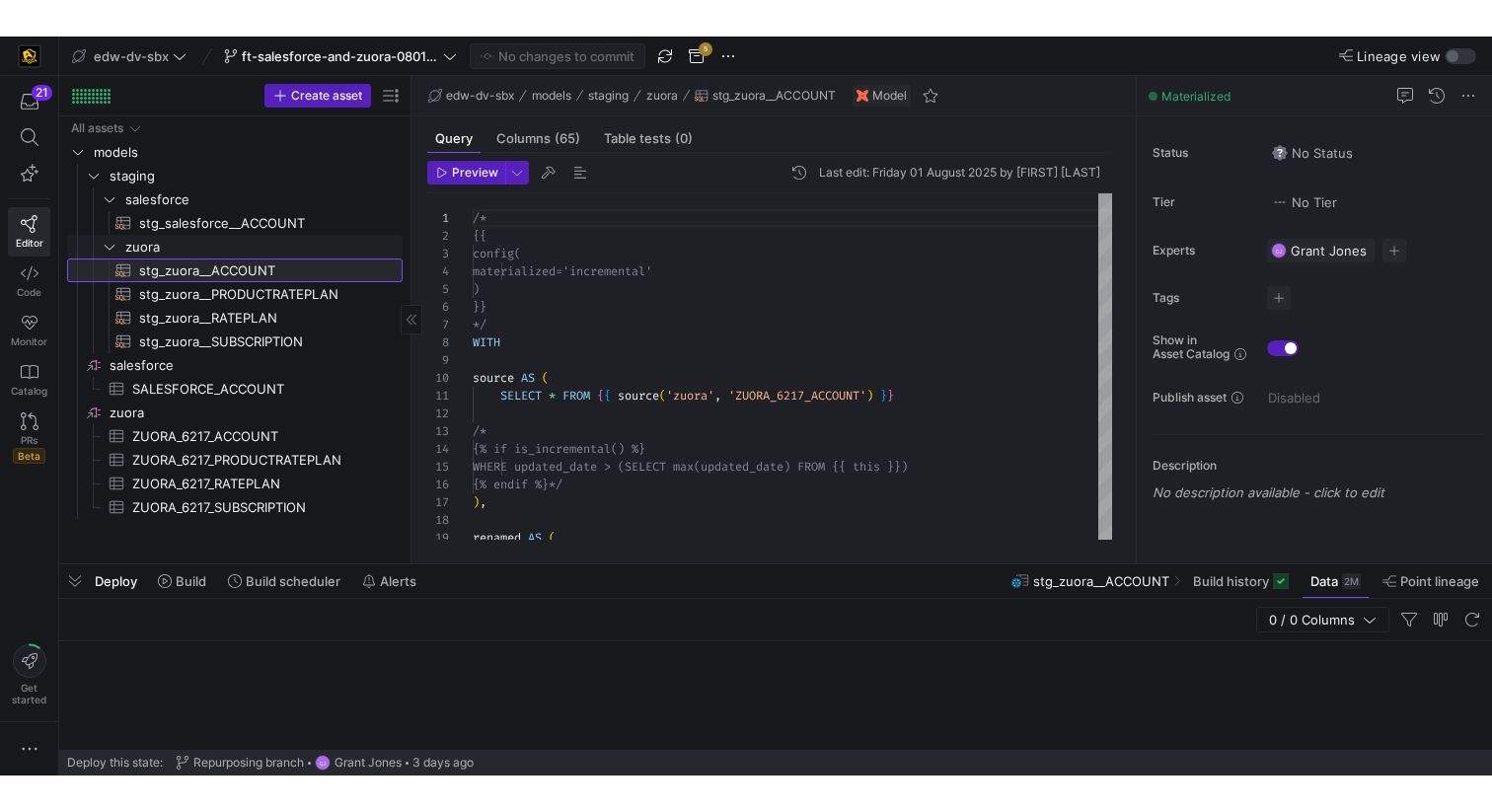 scroll, scrollTop: 178, scrollLeft: 0, axis: vertical 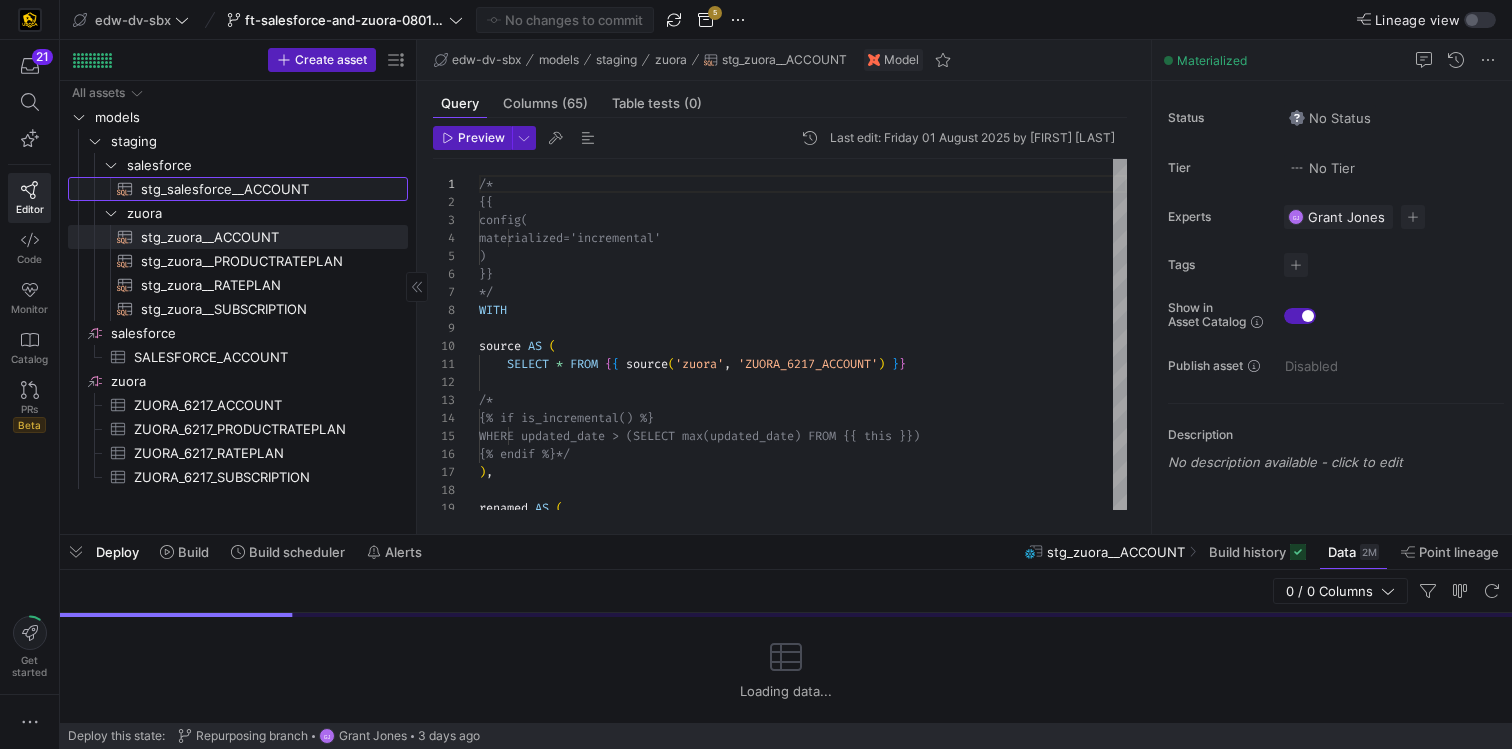 click on "stg_salesforce__ACCOUNT​​​​​​​​​​" 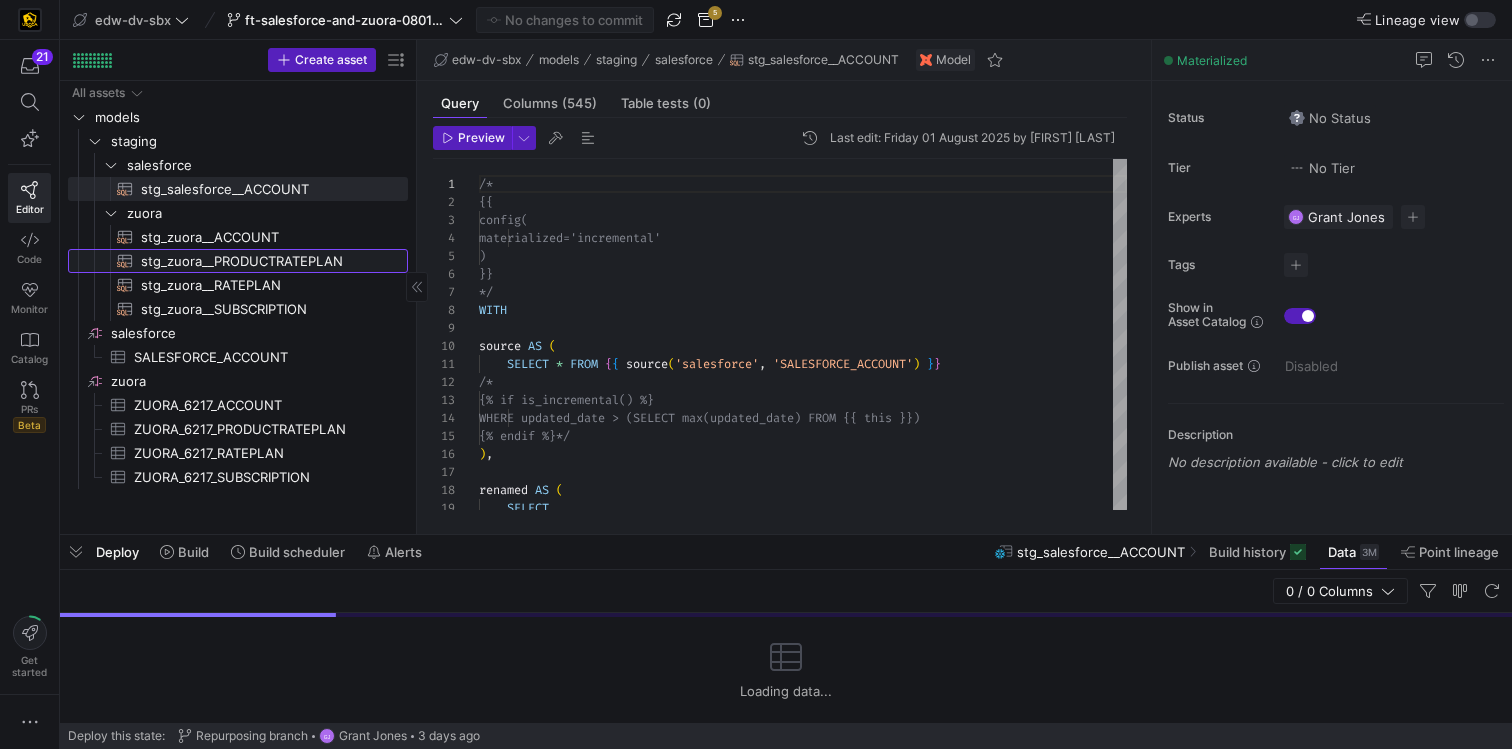 click on "stg_zuora__PRODUCTRATEPLAN​​​​​​​​​​" 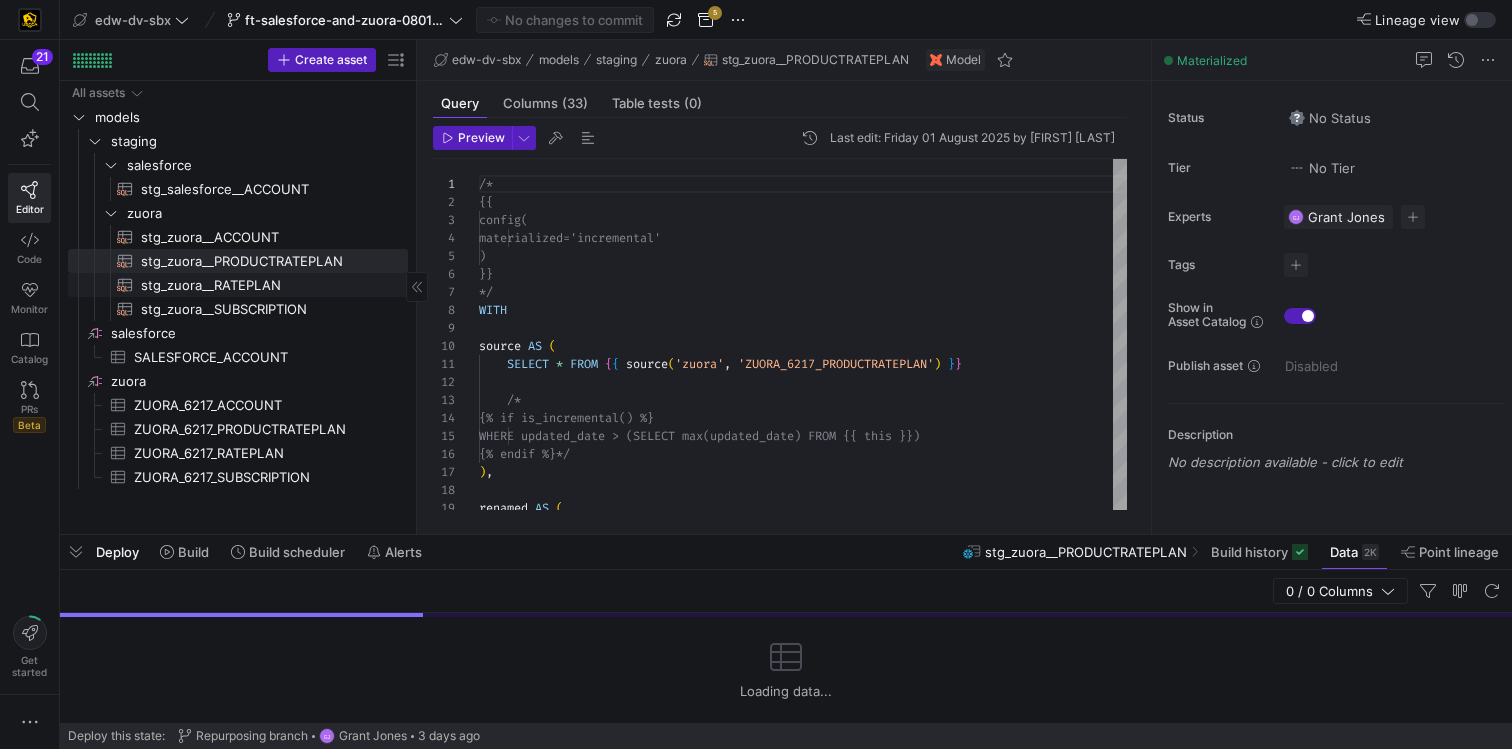 click on "stg_zuora__RATEPLAN​​​​​​​​​​" 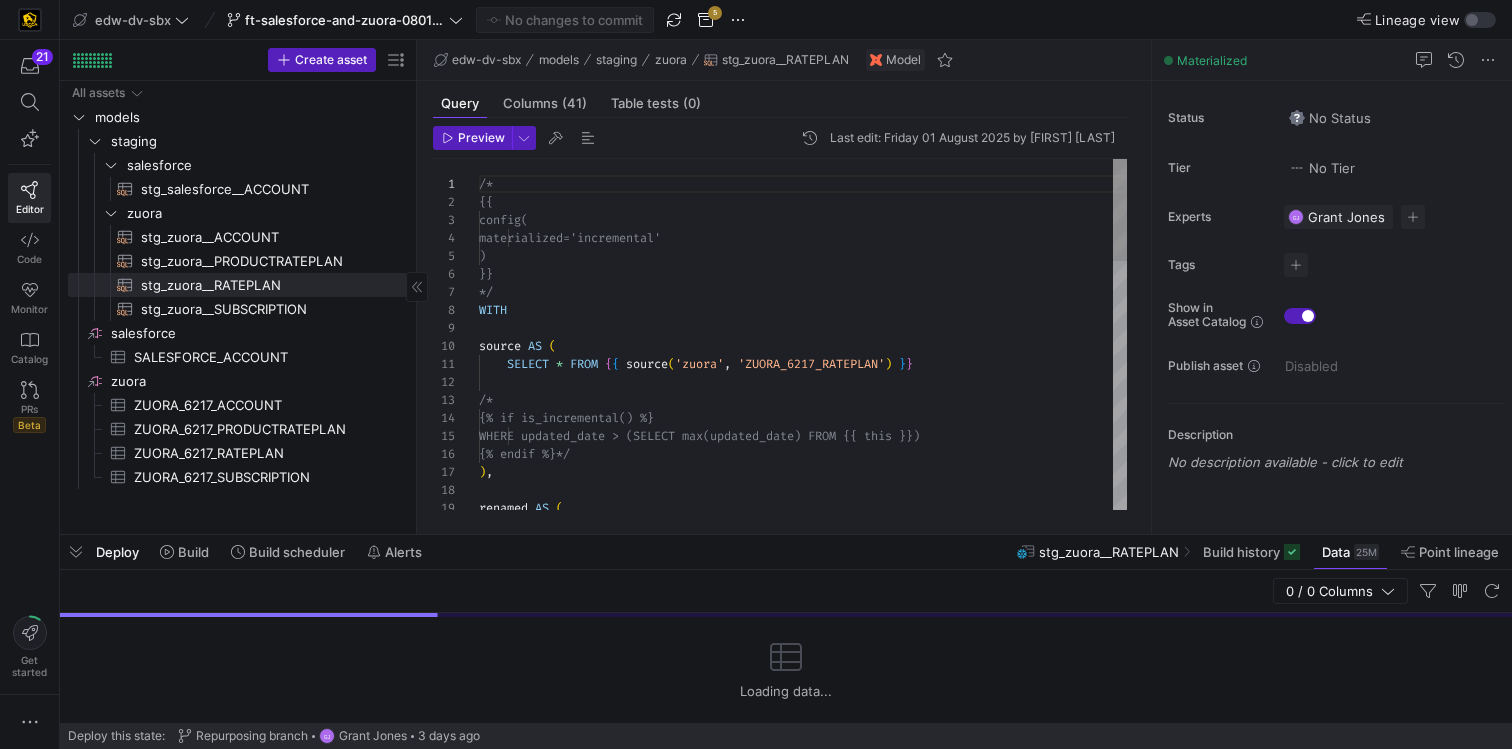click on "stg_zuora__SUBSCRIPTION​​​​​​​​​​" 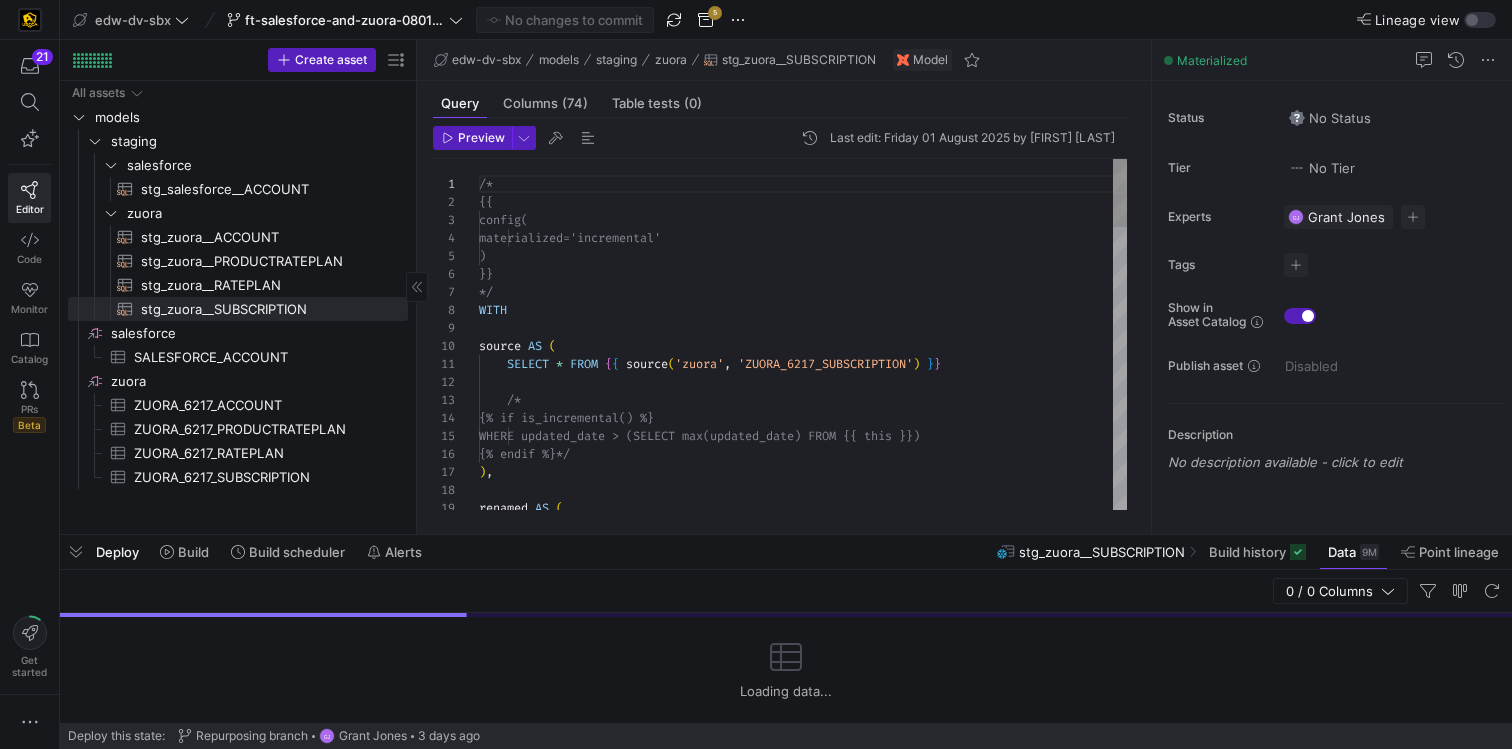 click on "stg_zuora__RATEPLAN​​​​​​​​​​" 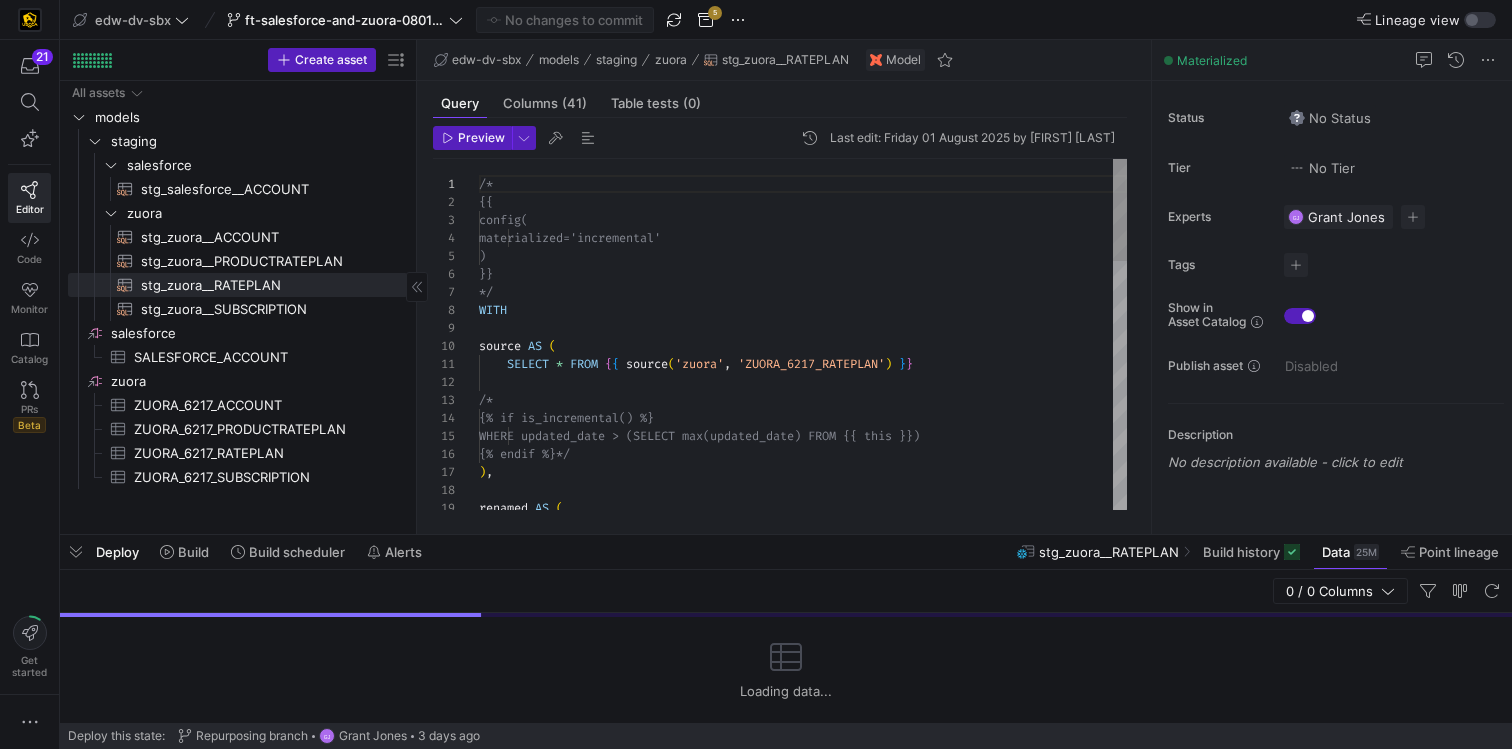 click on "stg_zuora__PRODUCTRATEPLAN​​​​​​​​​​" 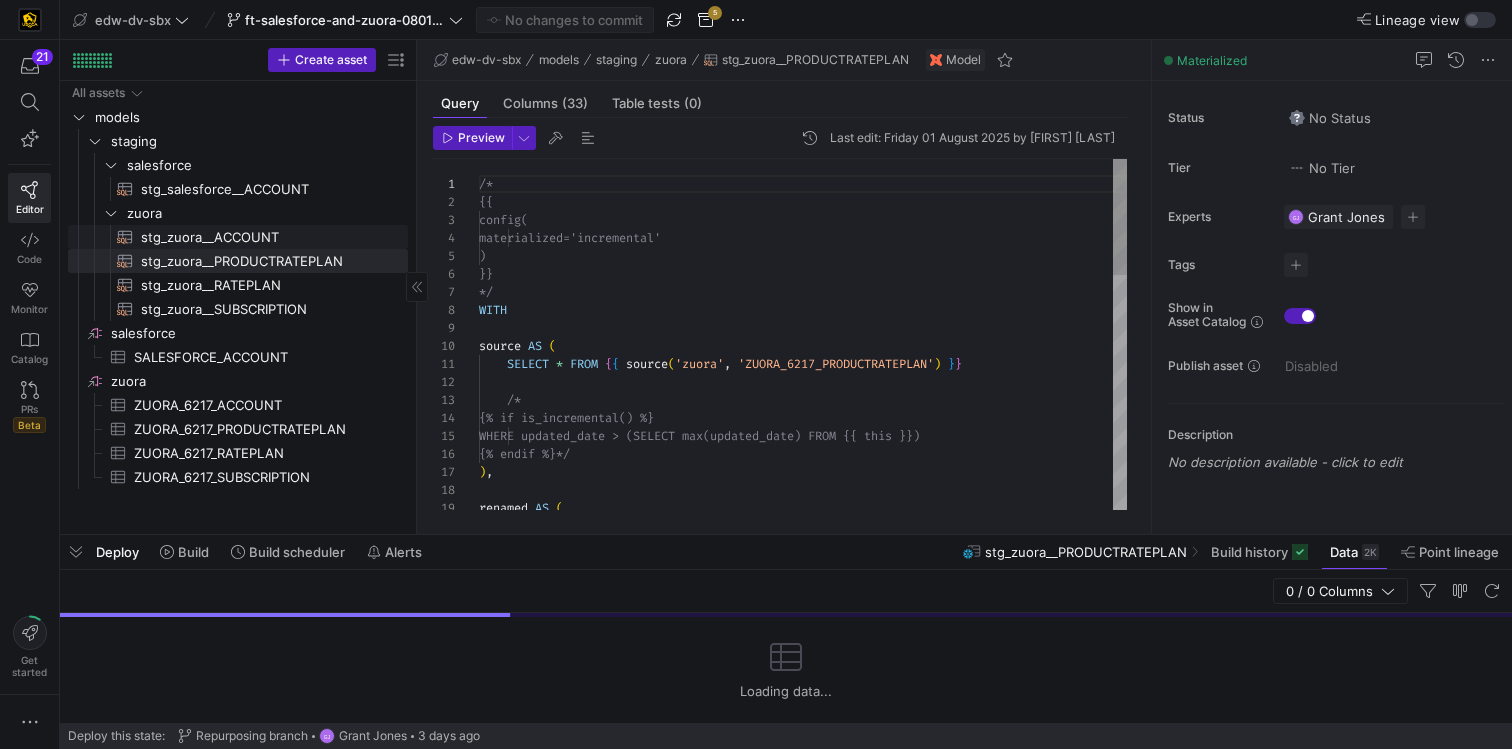 click on "stg_zuora__ACCOUNT​​​​​​​​​​" 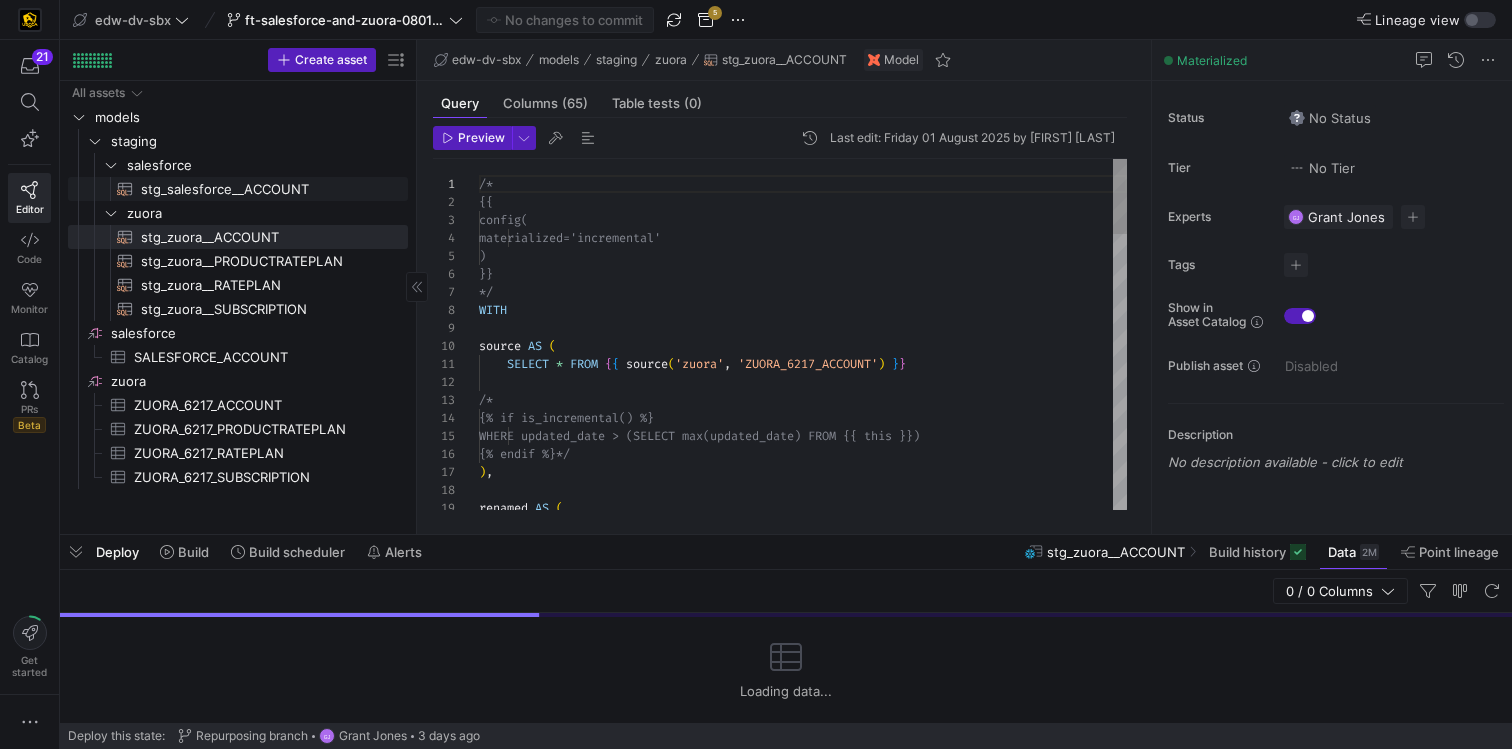 click on "stg_salesforce__ACCOUNT​​​​​​​​​​" 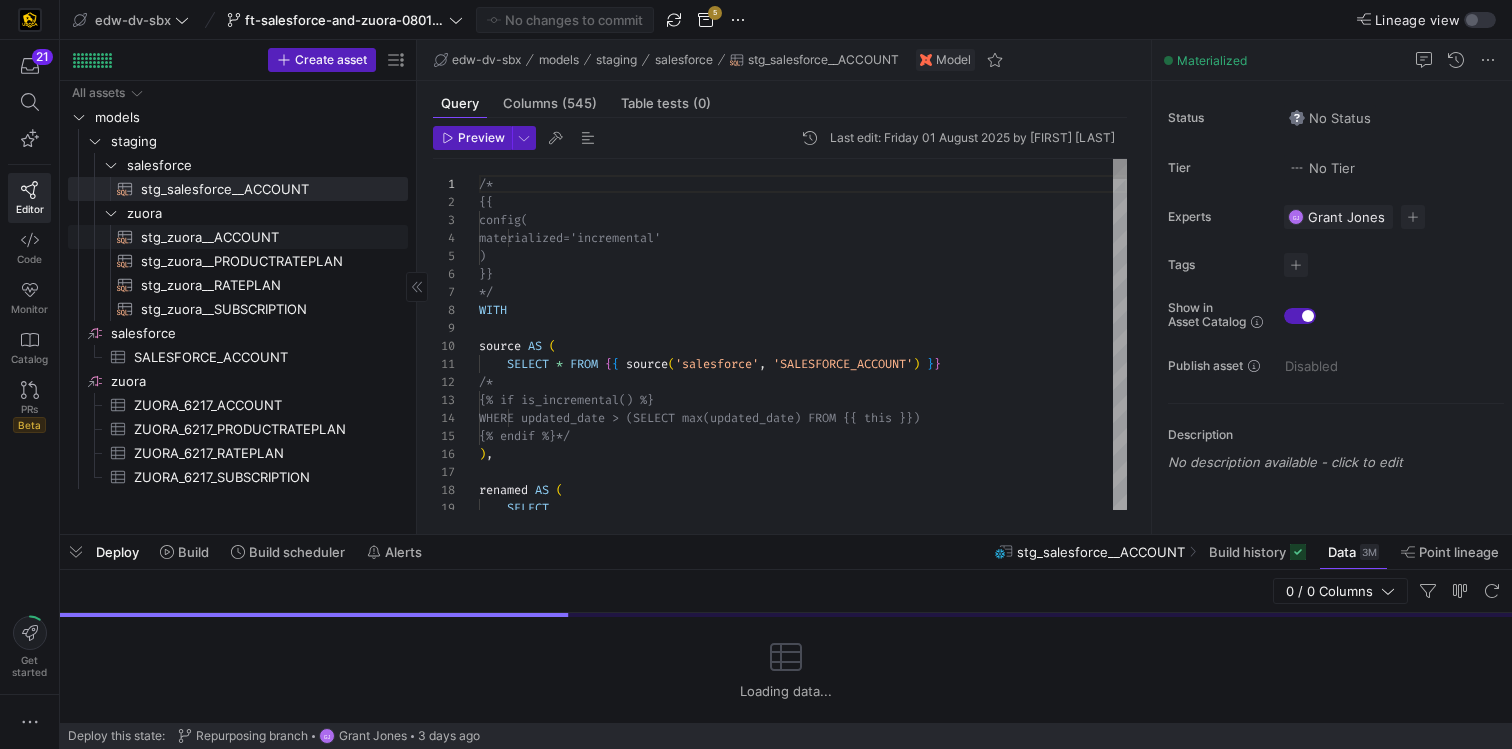 click on "stg_zuora__ACCOUNT​​​​​​​​​​" 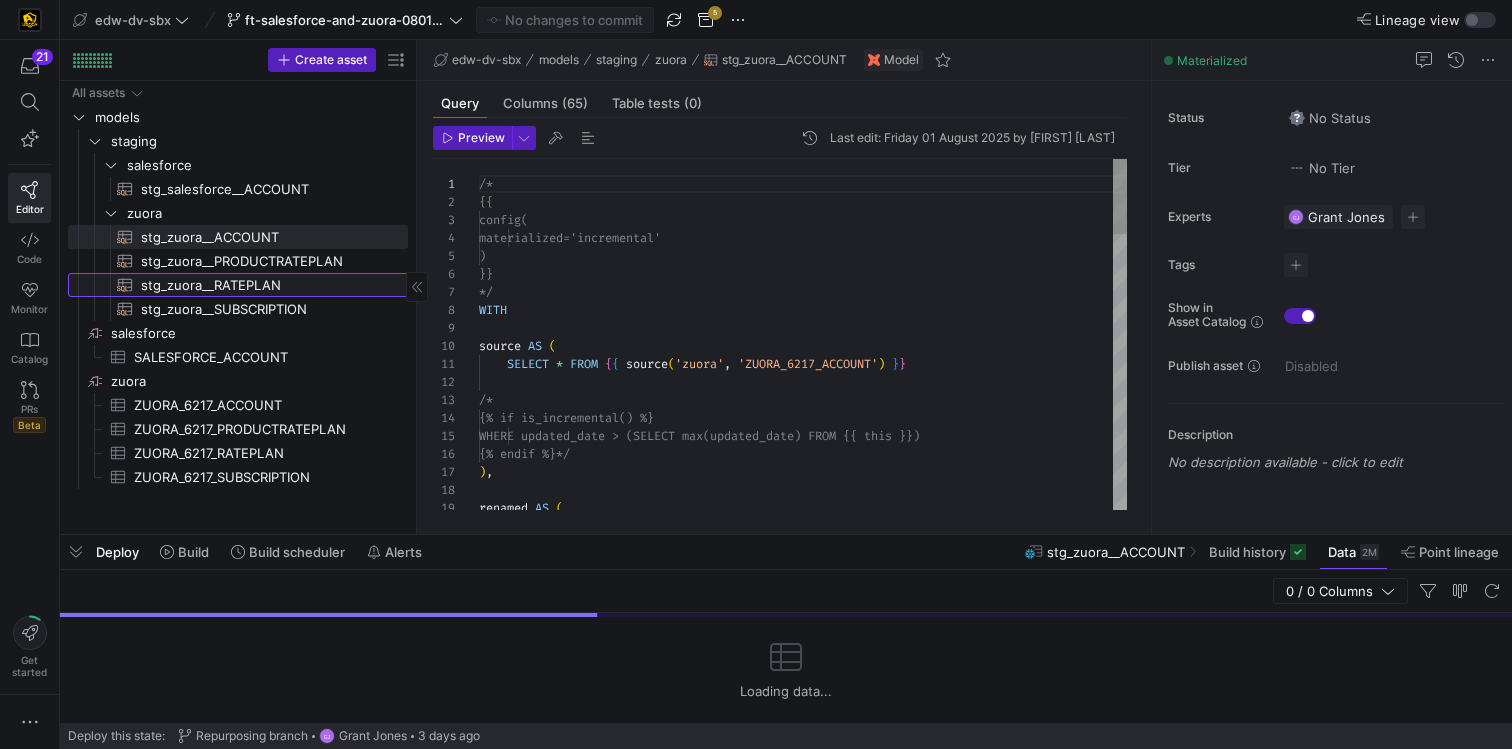 click on "stg_zuora__RATEPLAN​​​​​​​​​​" 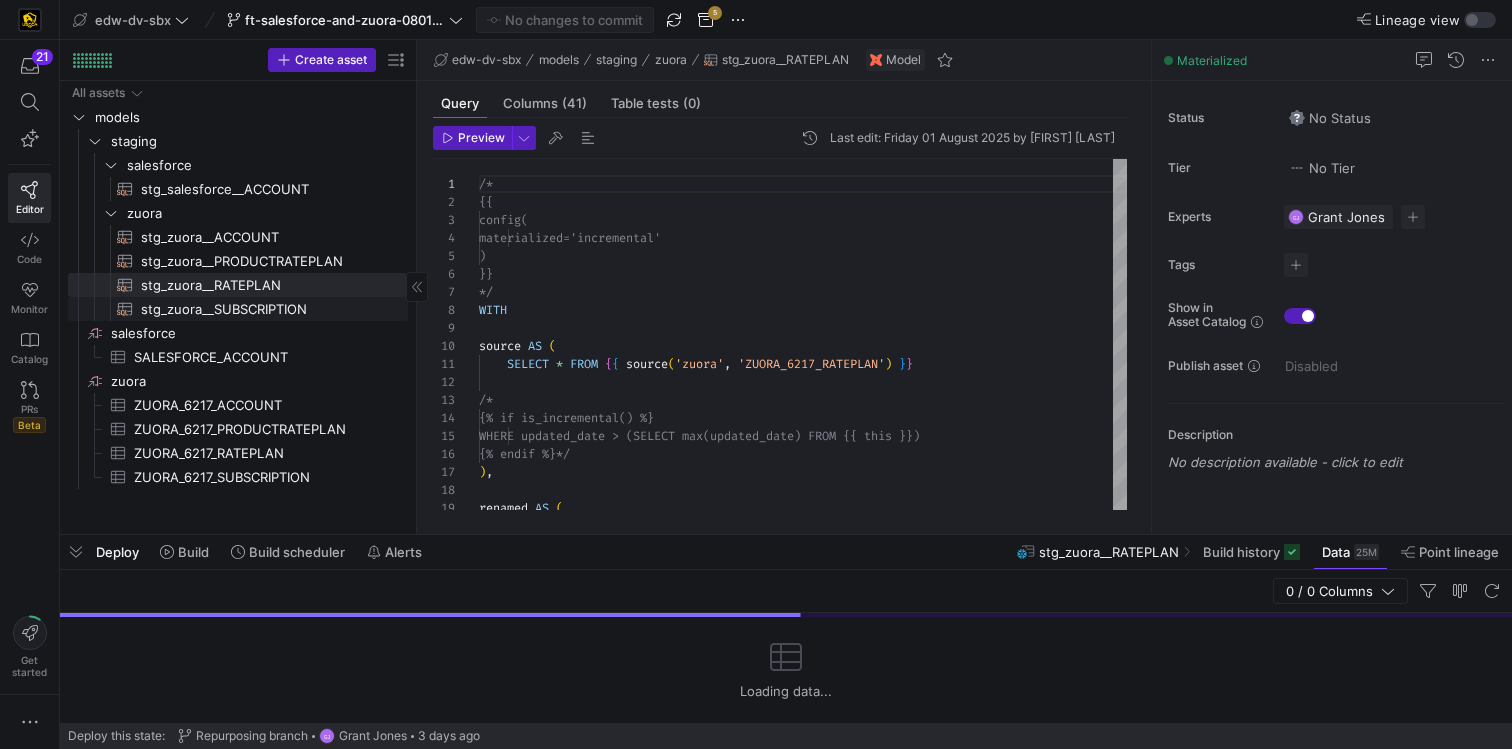 click on "stg_zuora__SUBSCRIPTION​​​​​​​​​​" 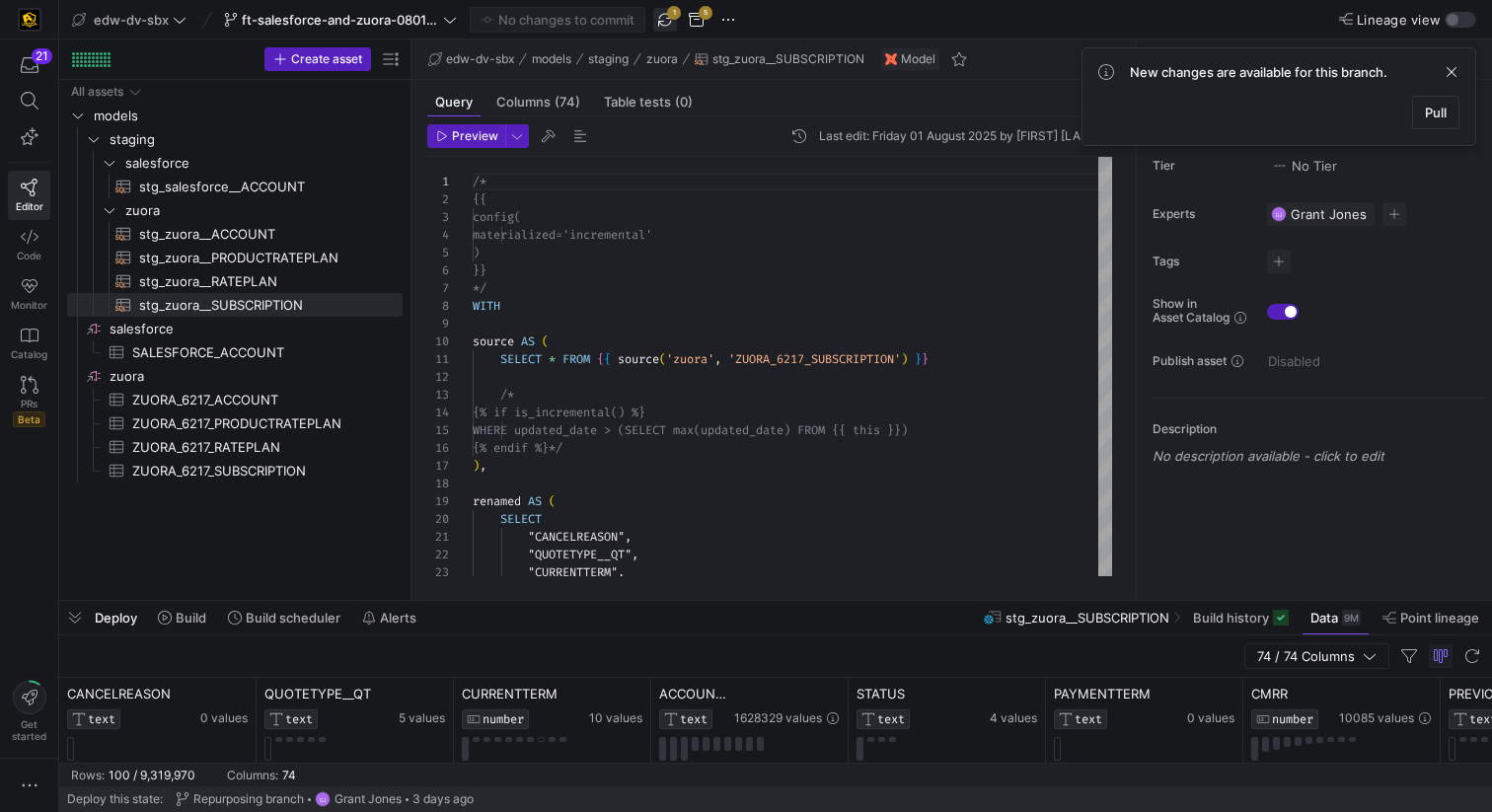 click 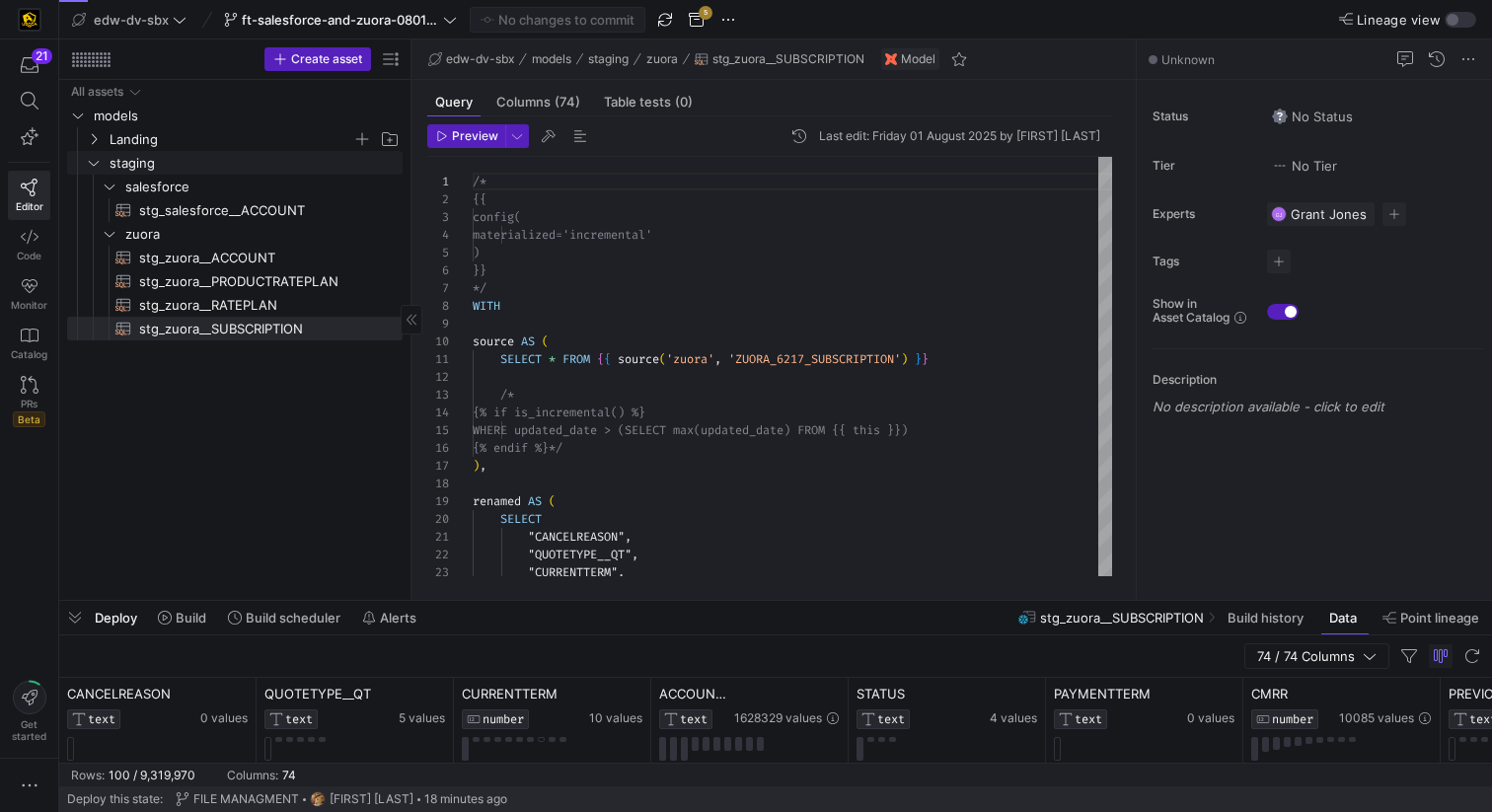 click on "Landing" 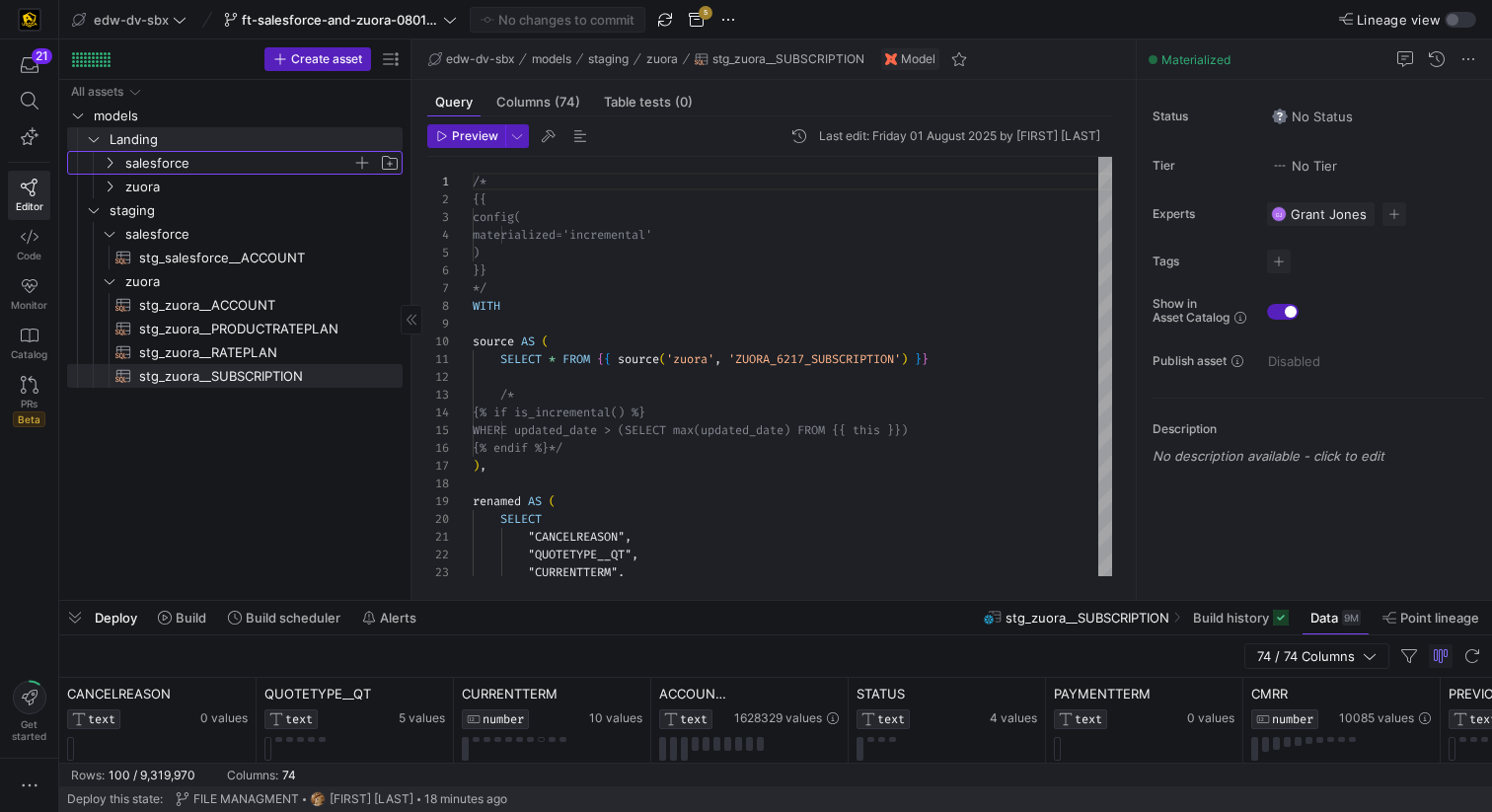 click on "salesforce" 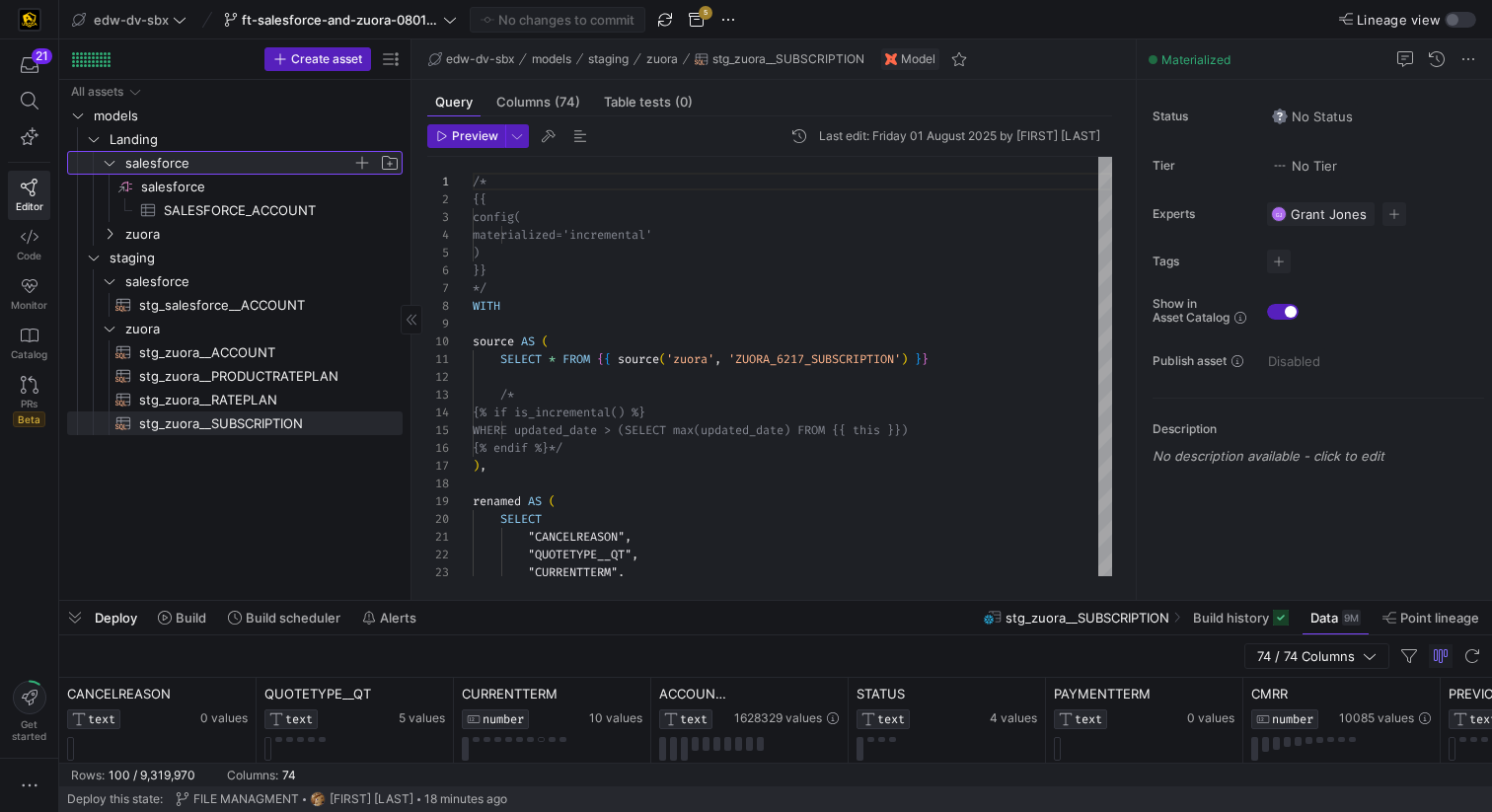 click on "salesforce" 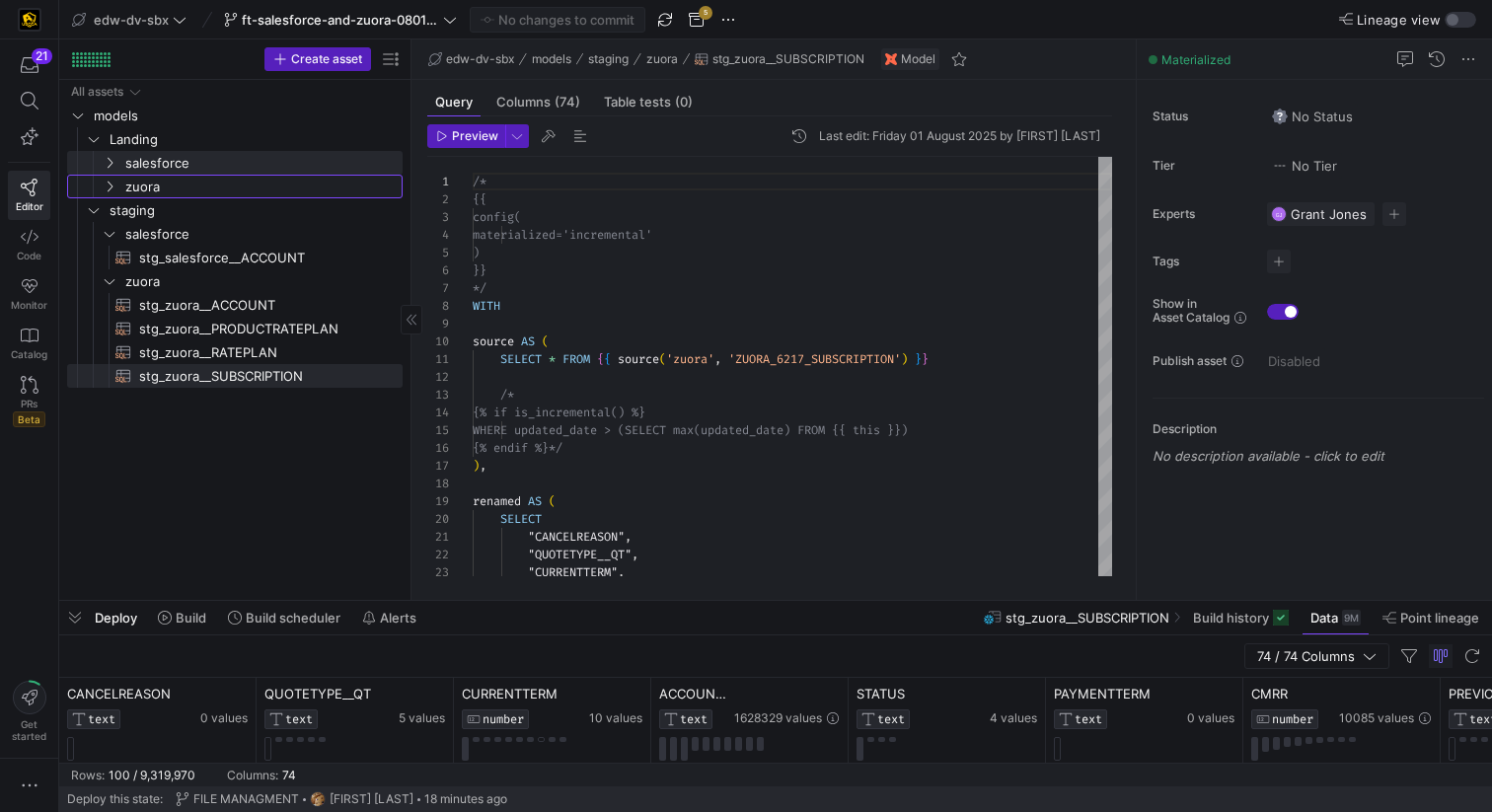click on "zuora" 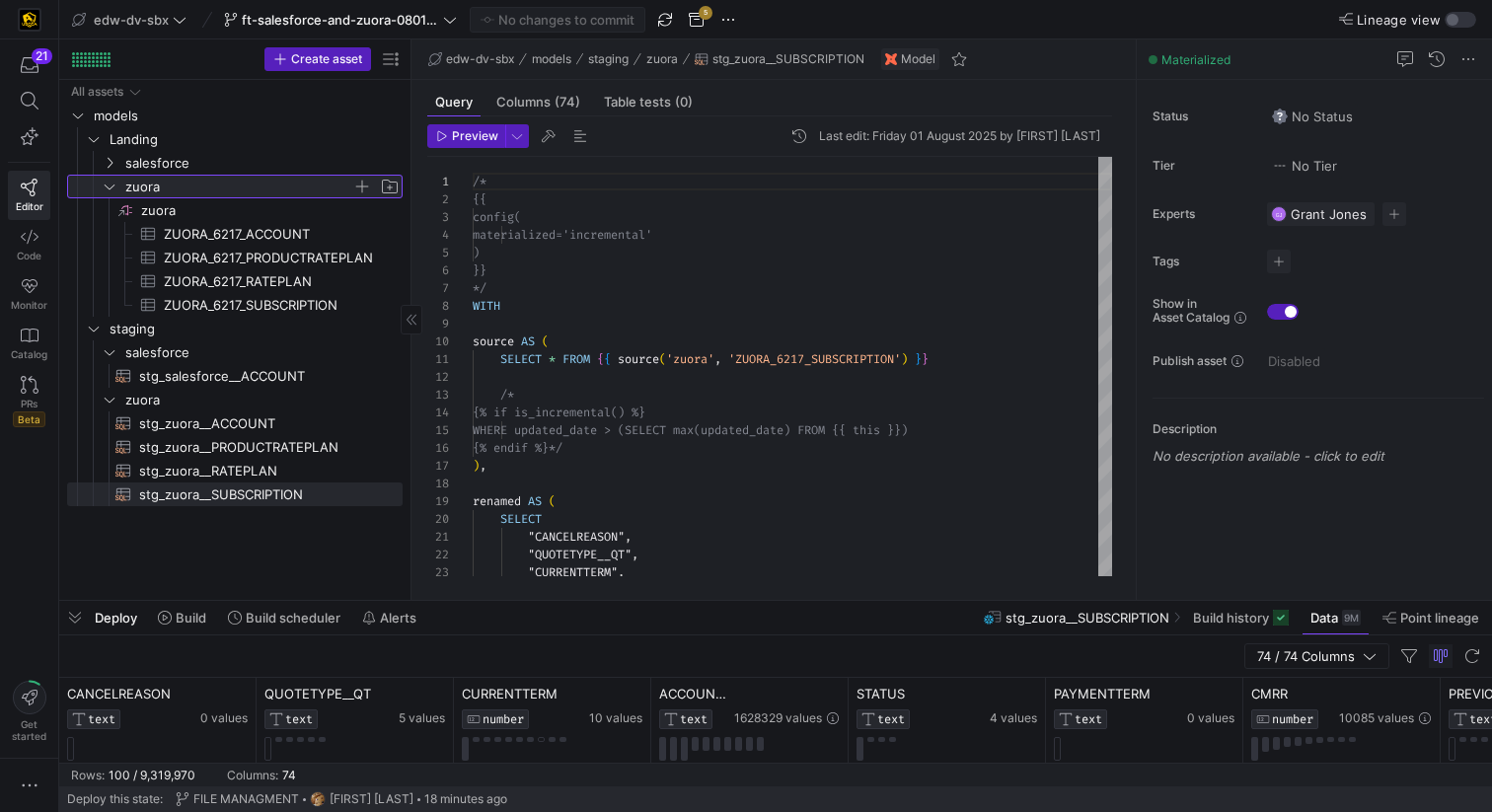 click on "zuora" 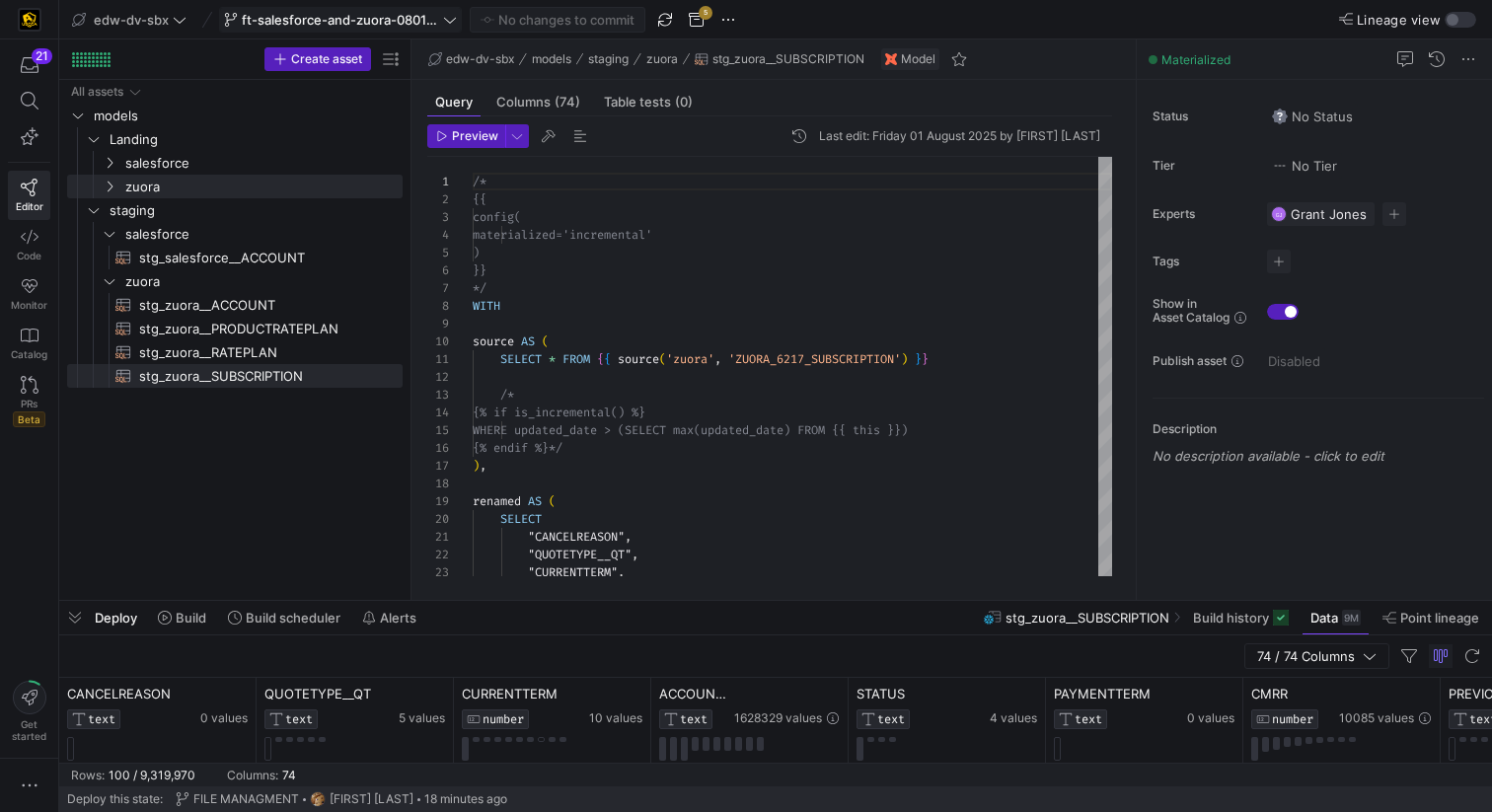 click on "ft-salesforce-and-zuora-08012025" 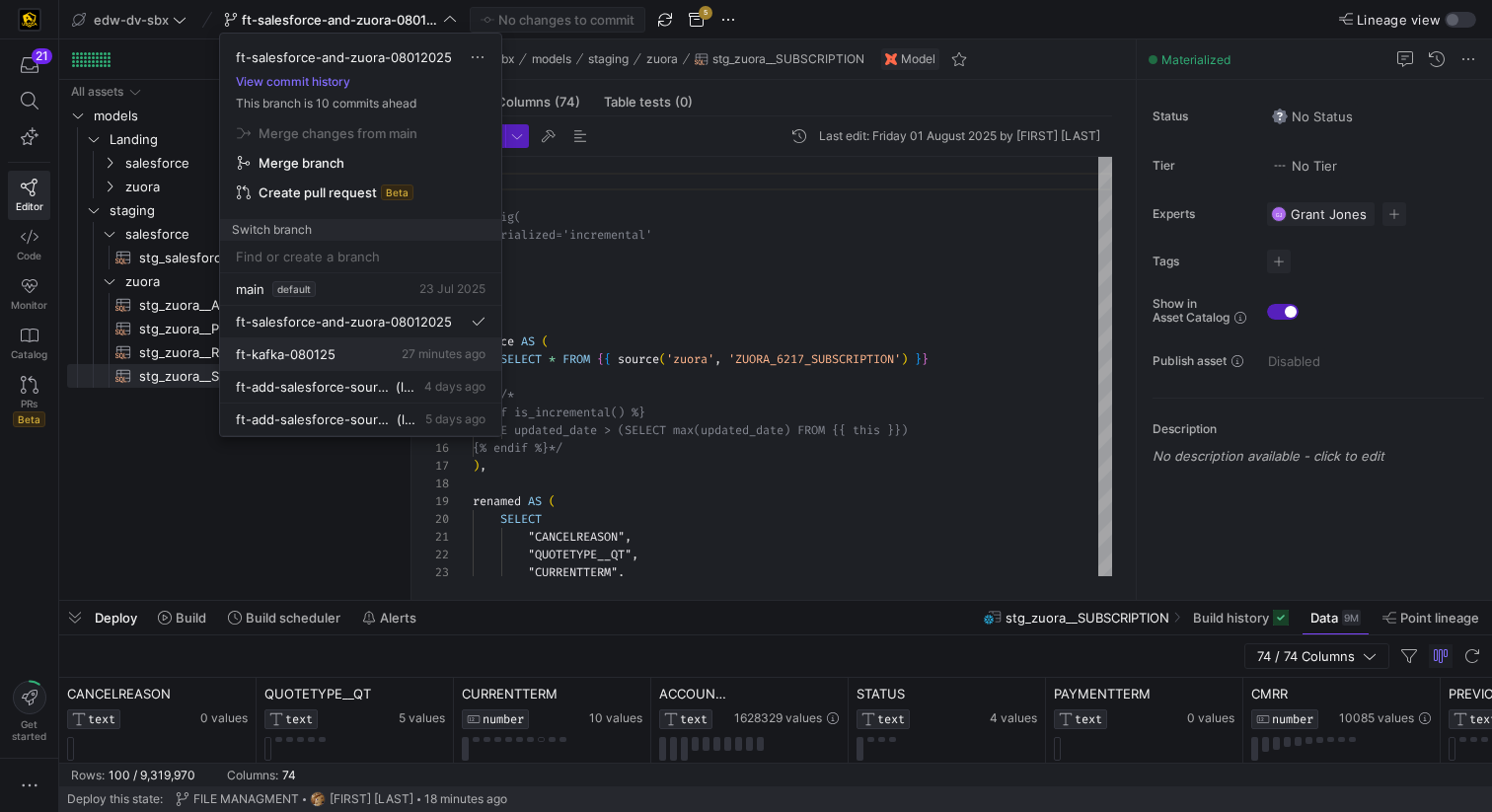 click on "ft-kafka-080125 27 minutes ago" at bounding box center [360, 354] 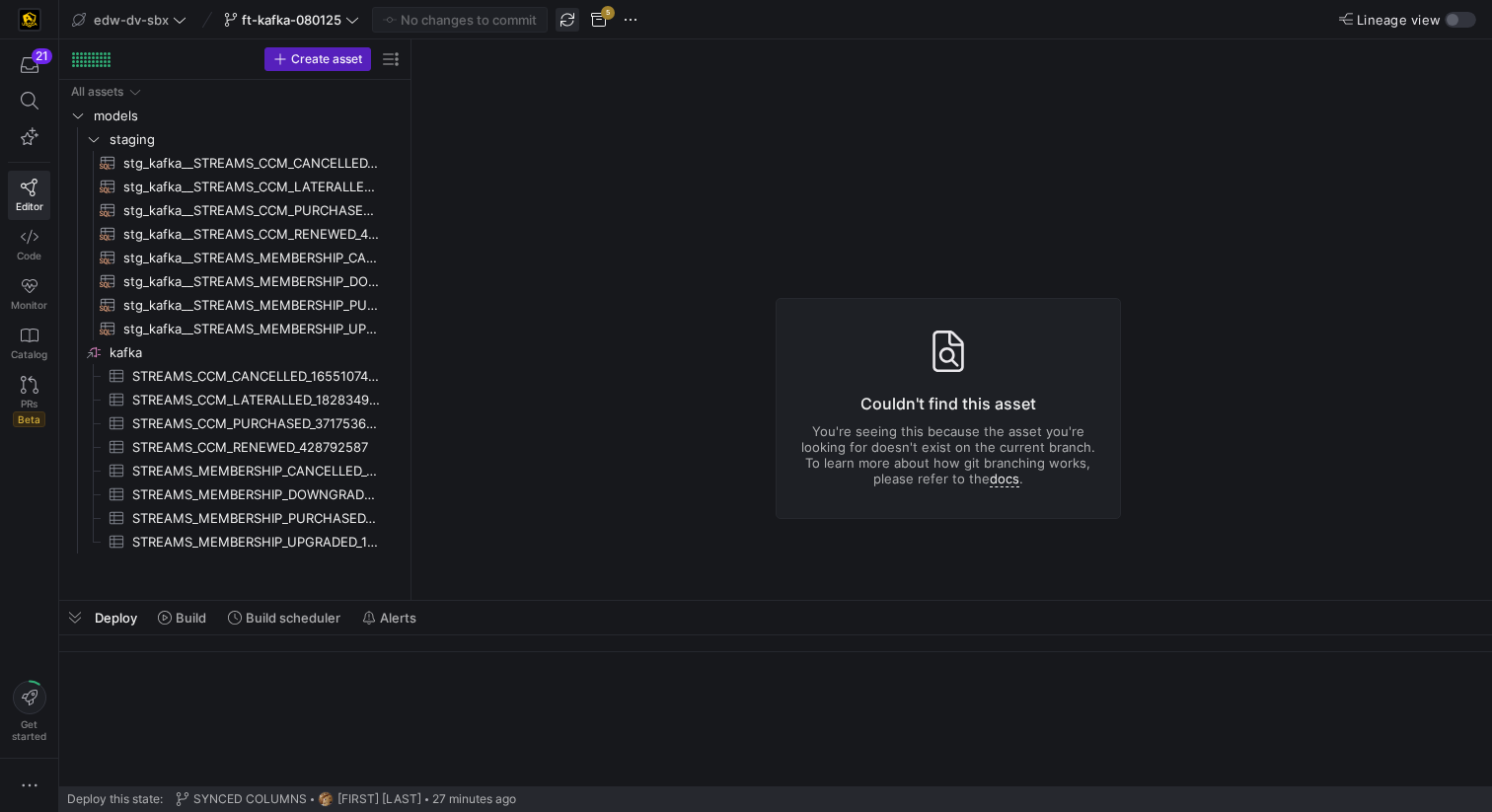 click 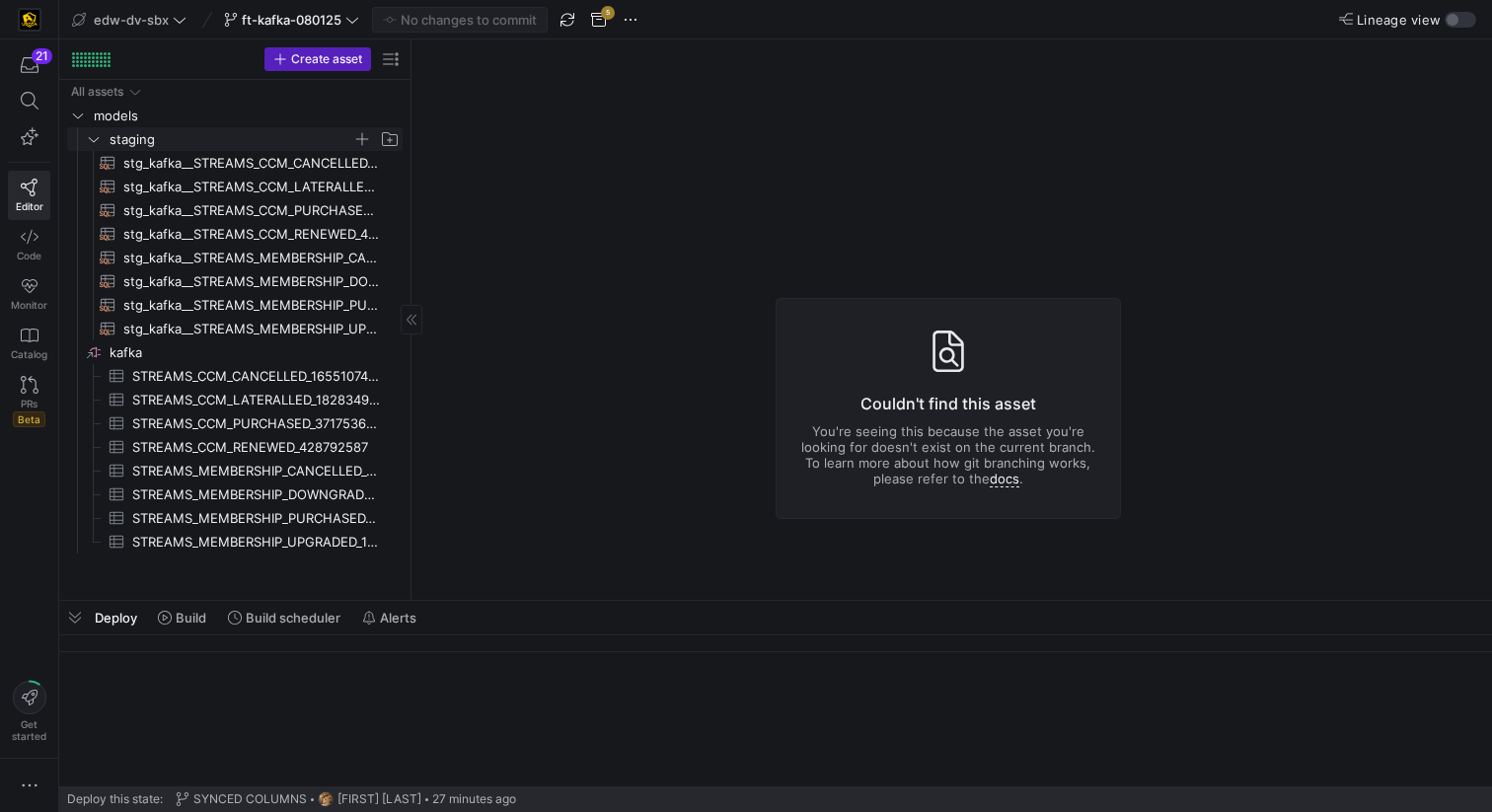 click 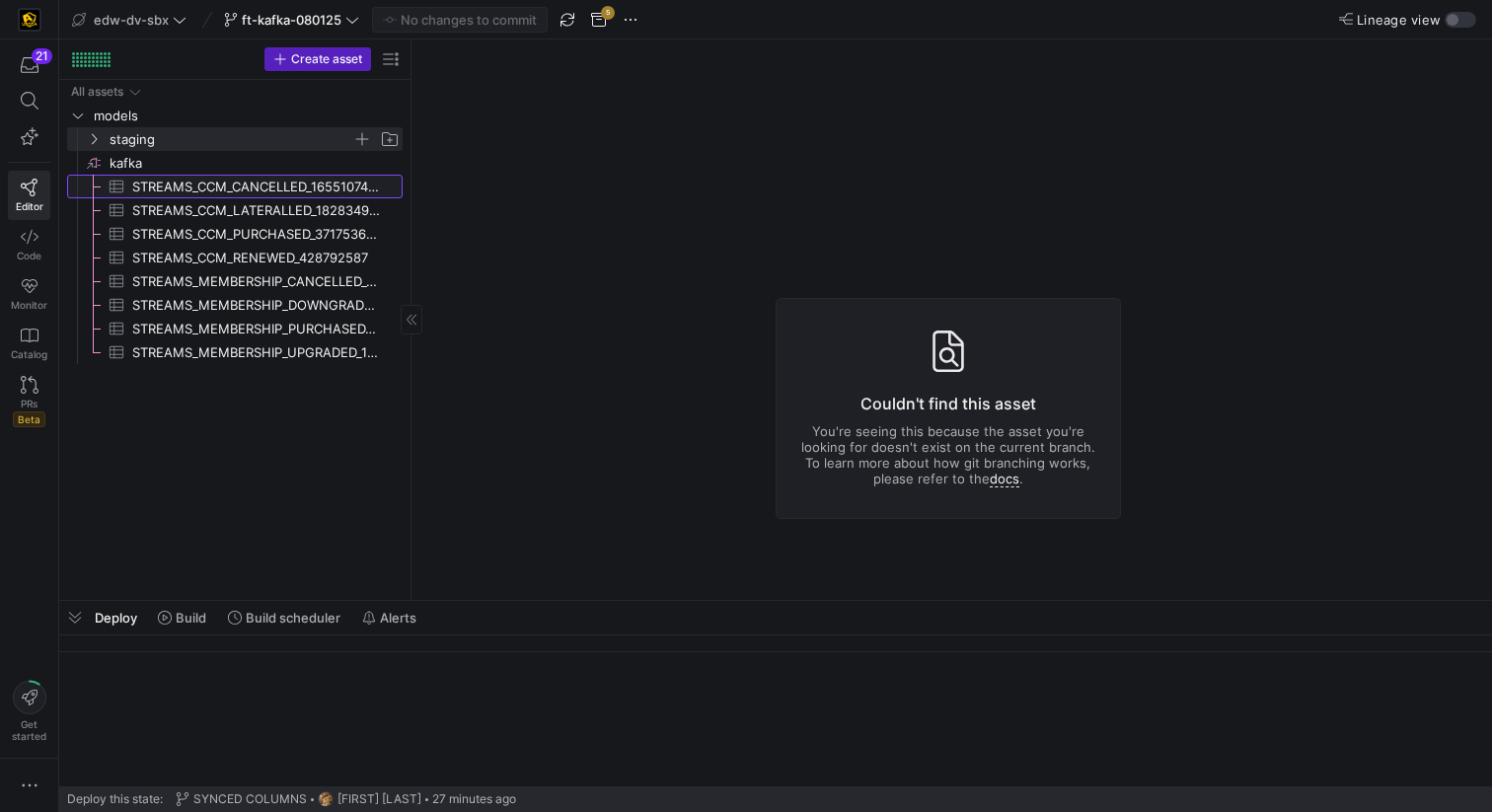 click 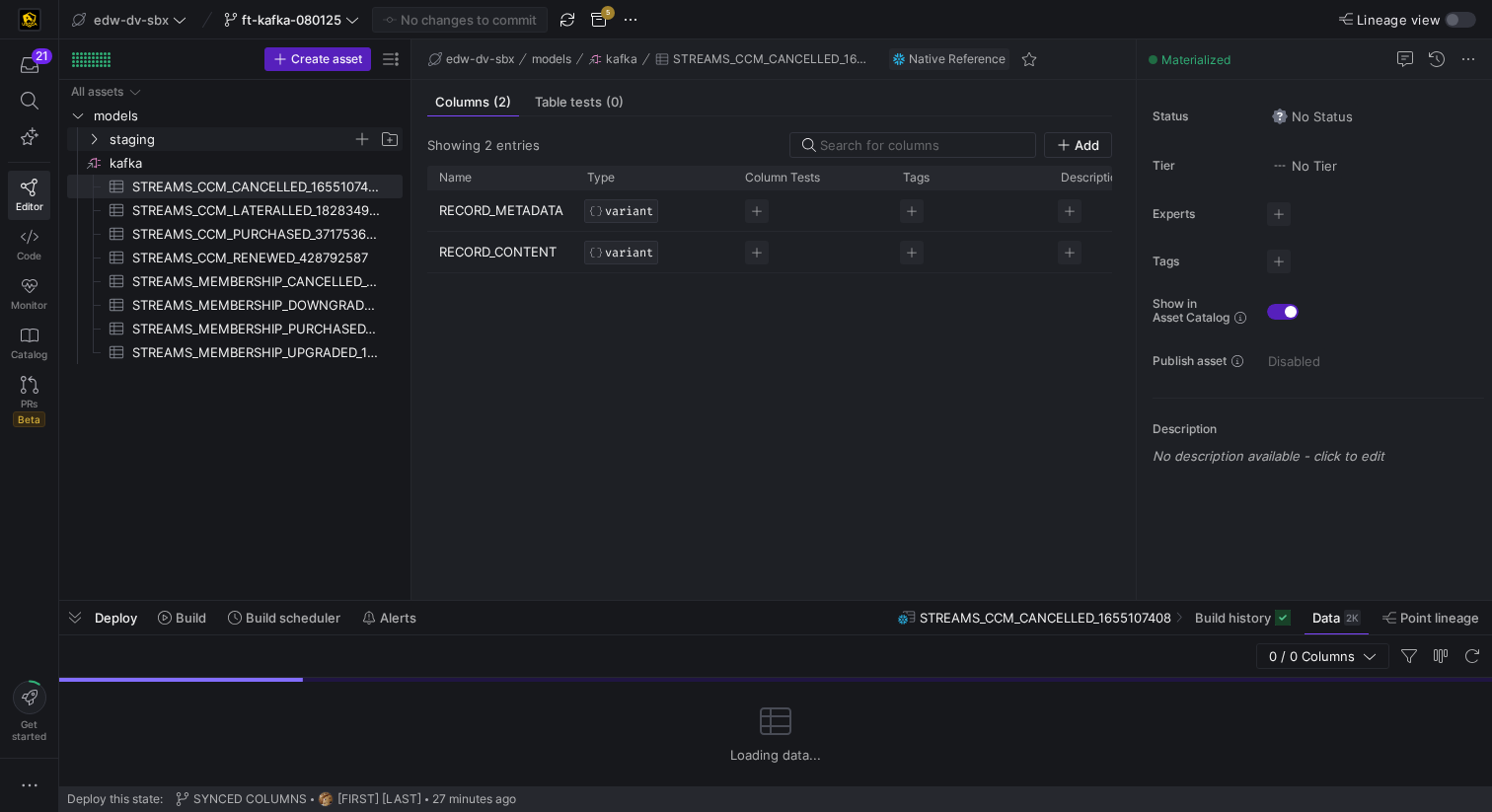 click 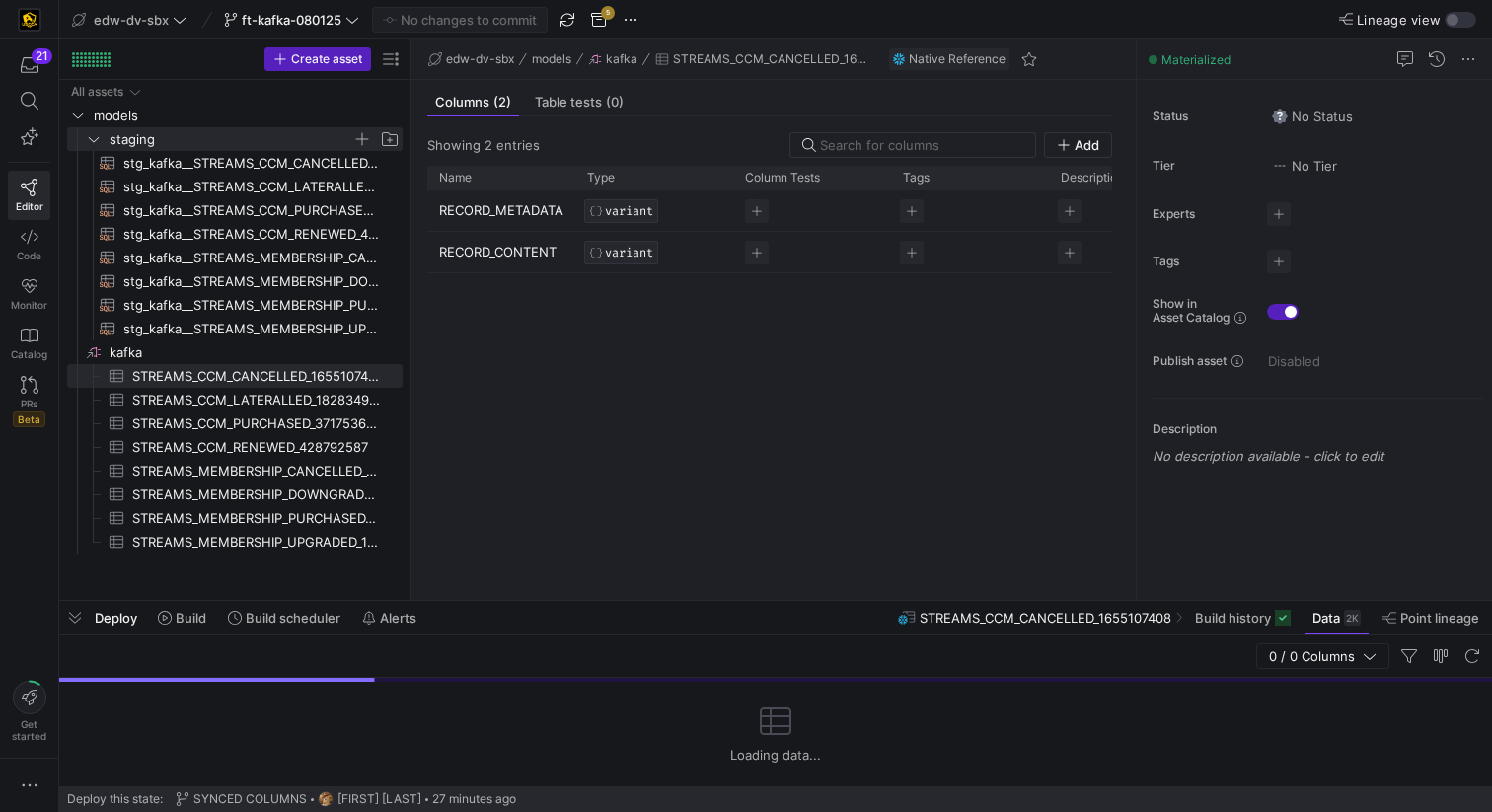 click on "edw-dv-sbx  ft-kafka-080125  No changes to commit 5 Lineage view" 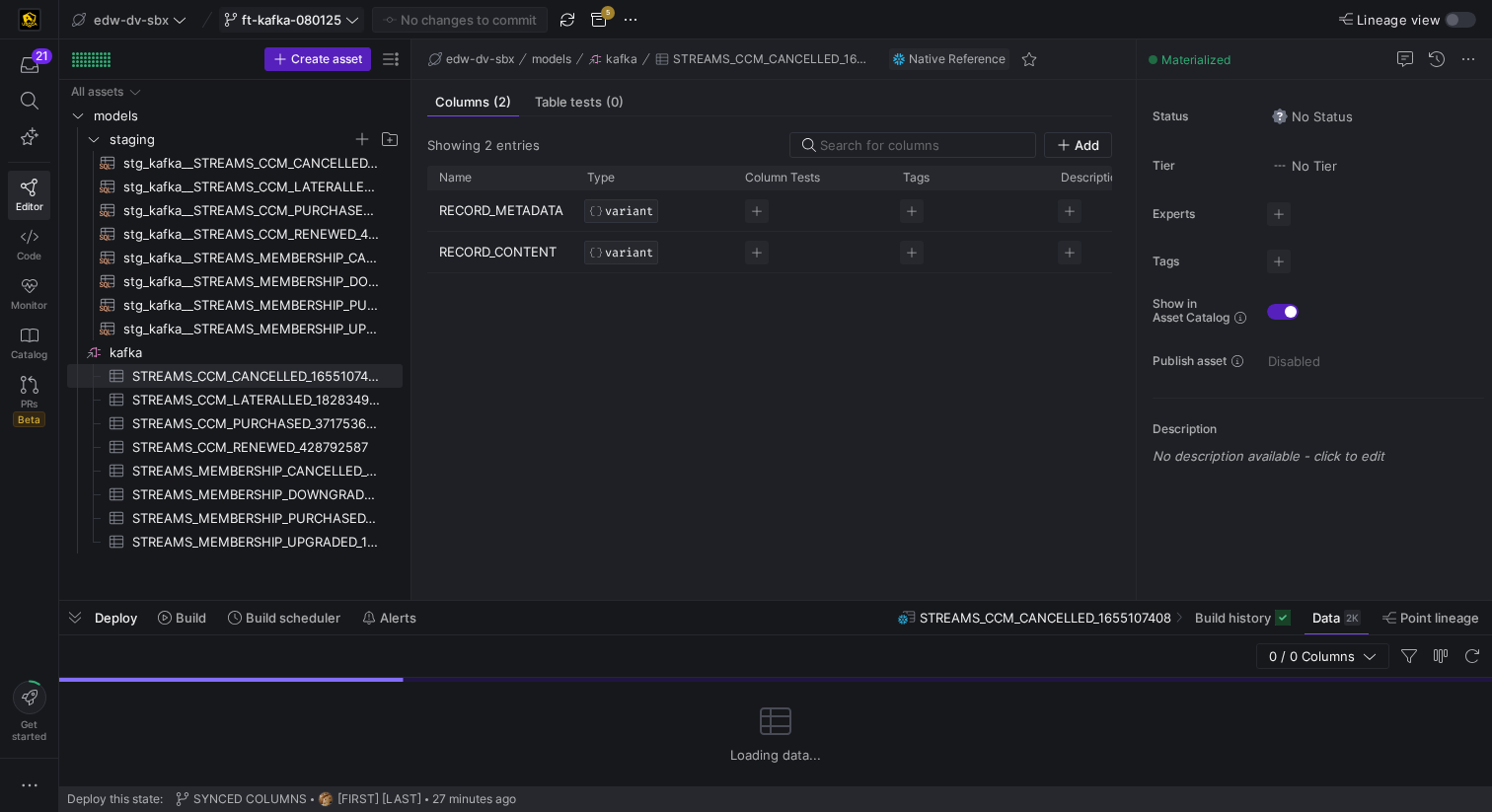 click on "ft-kafka-080125" 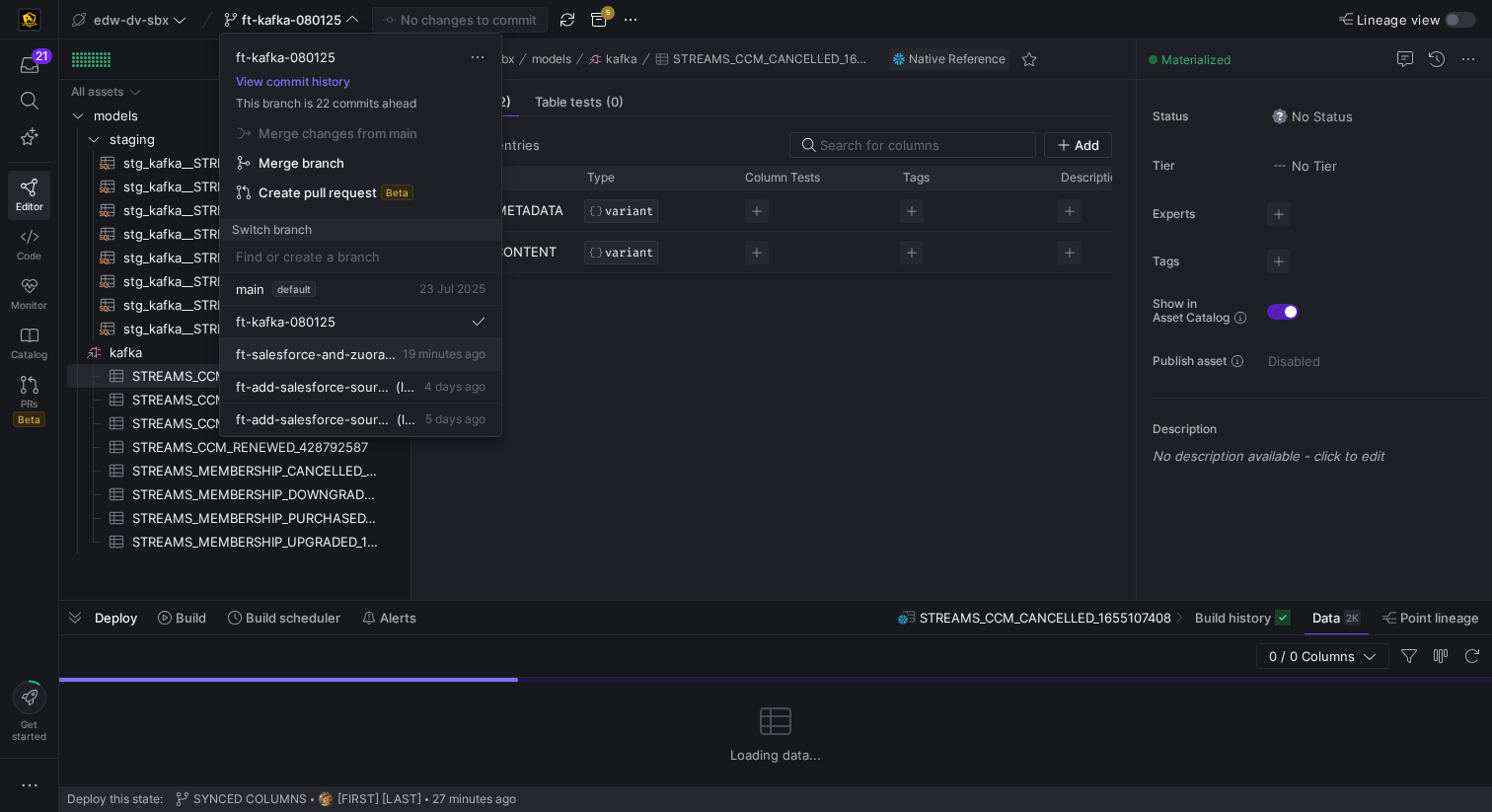 click on "ft-salesforce-and-zuora-08012025 19 minutes ago" at bounding box center (360, 354) 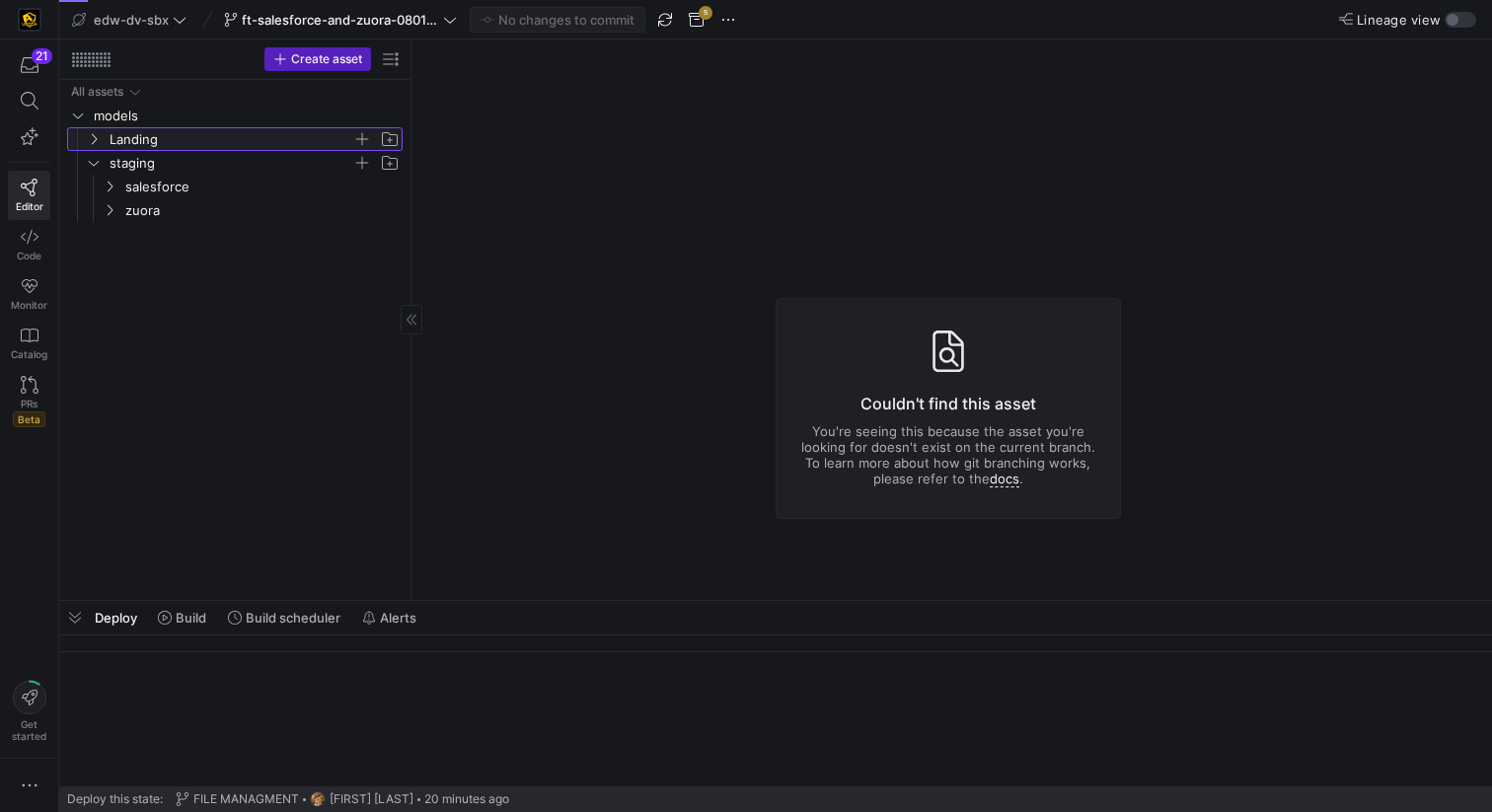 click on "Landing" 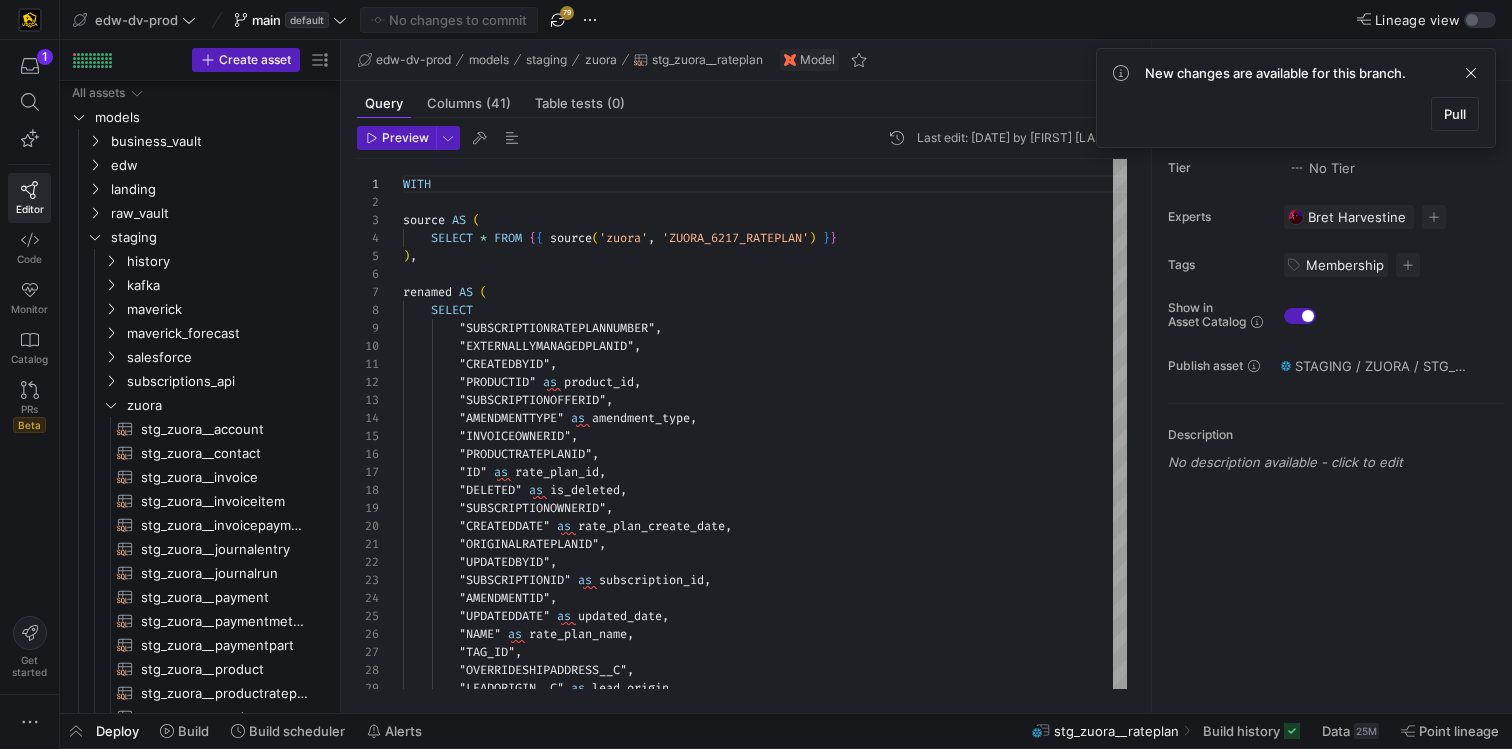 scroll, scrollTop: 0, scrollLeft: 0, axis: both 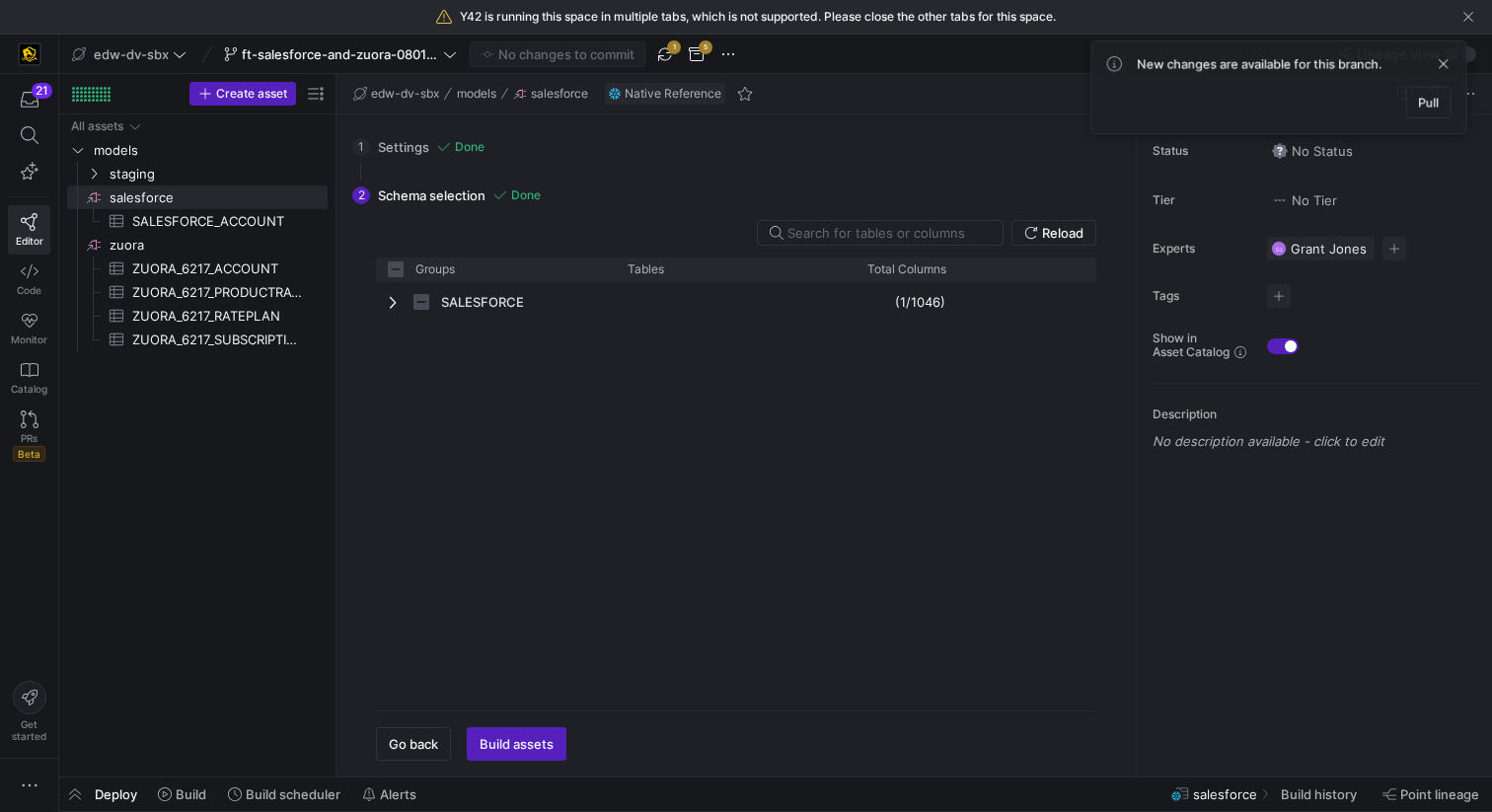 checkbox on "false" 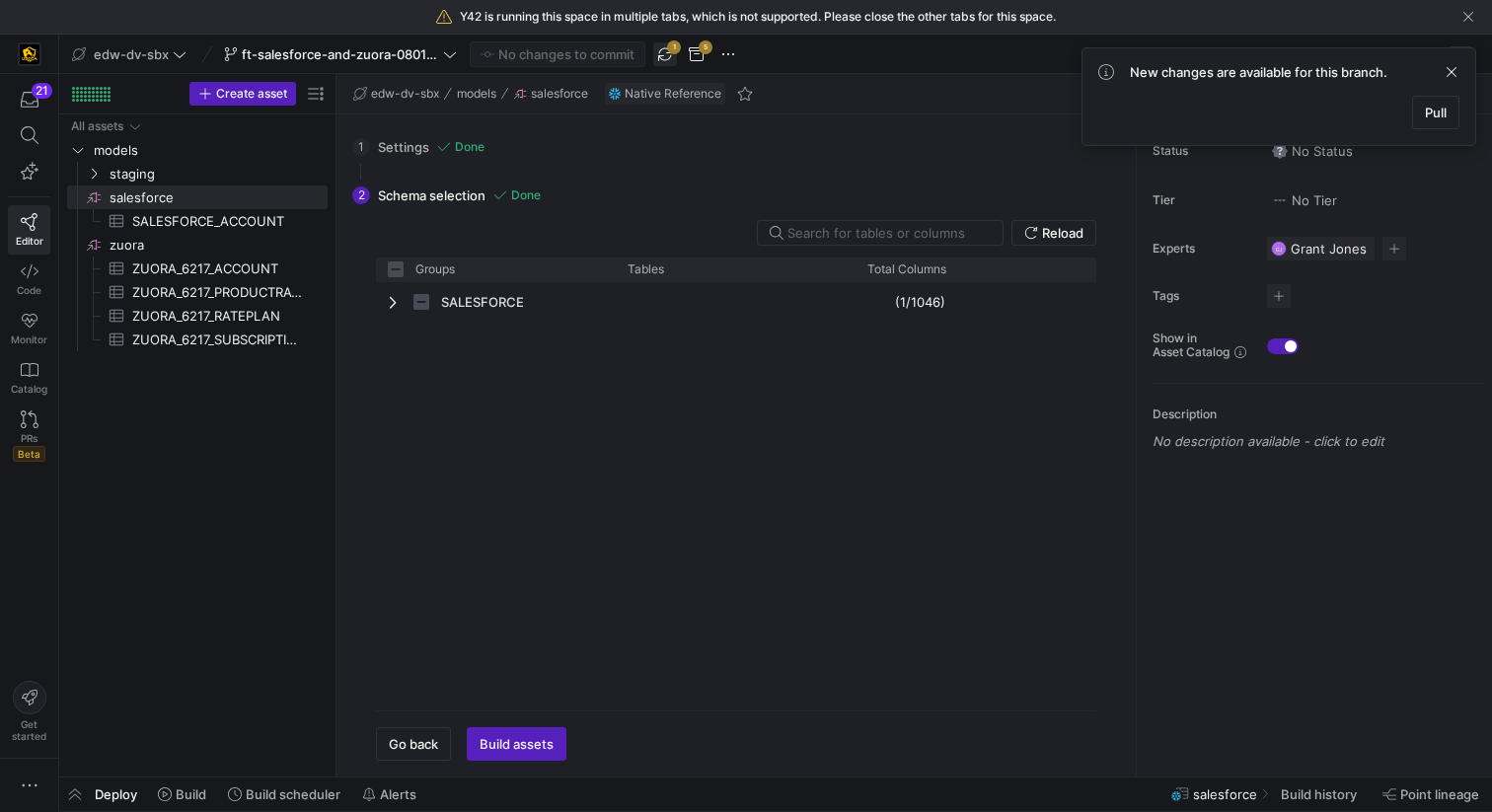 click 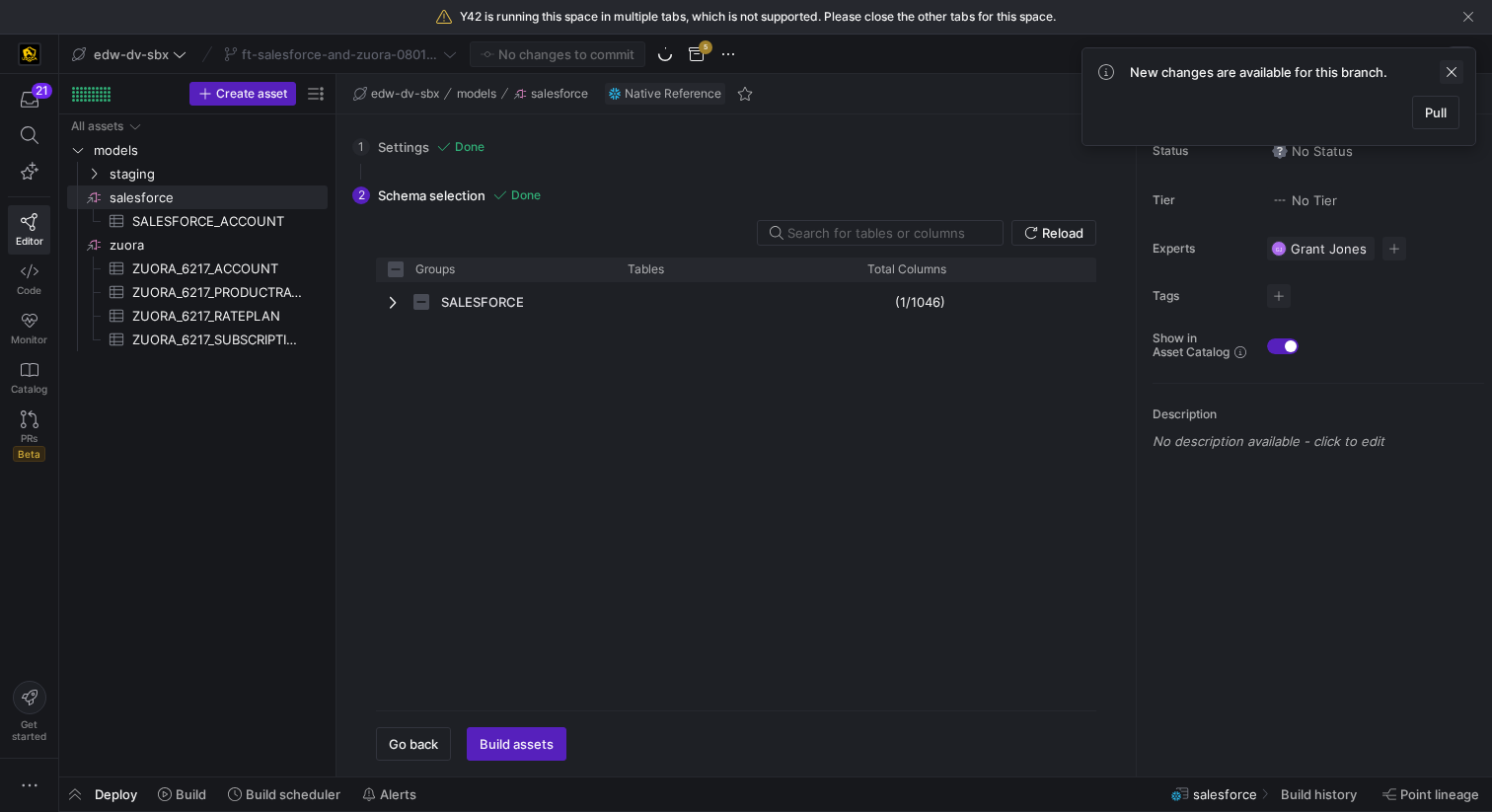 click 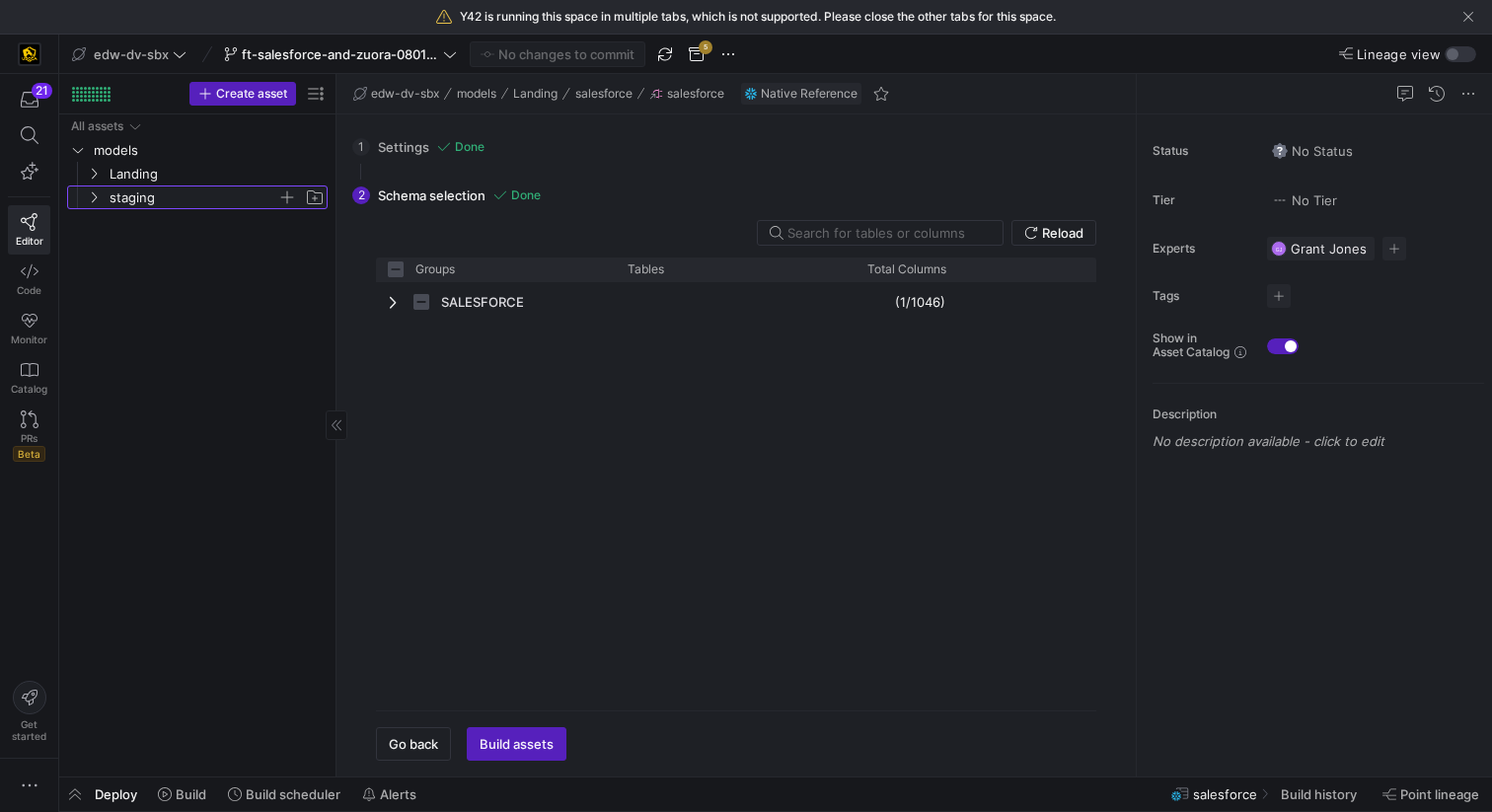 click 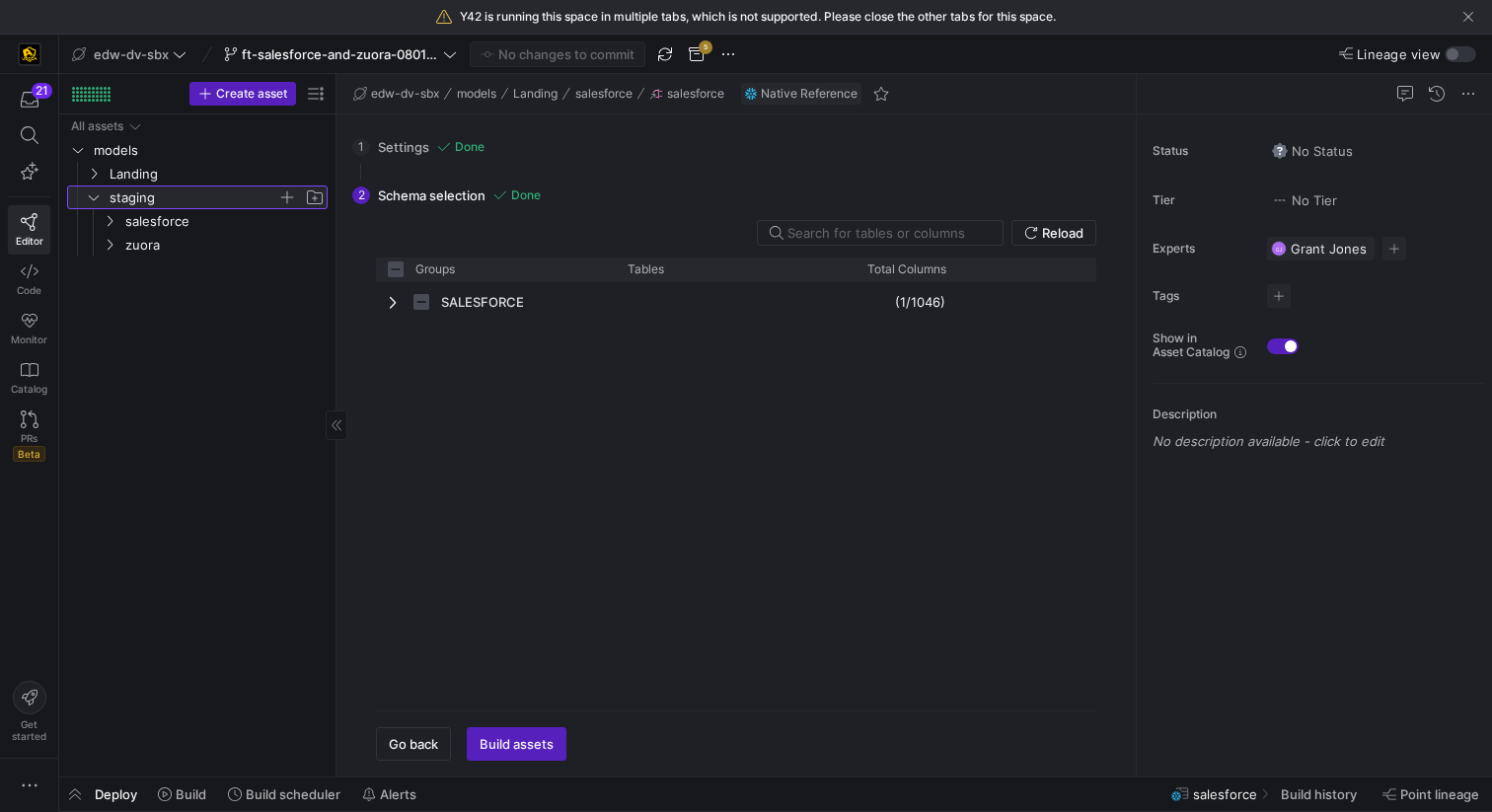 click 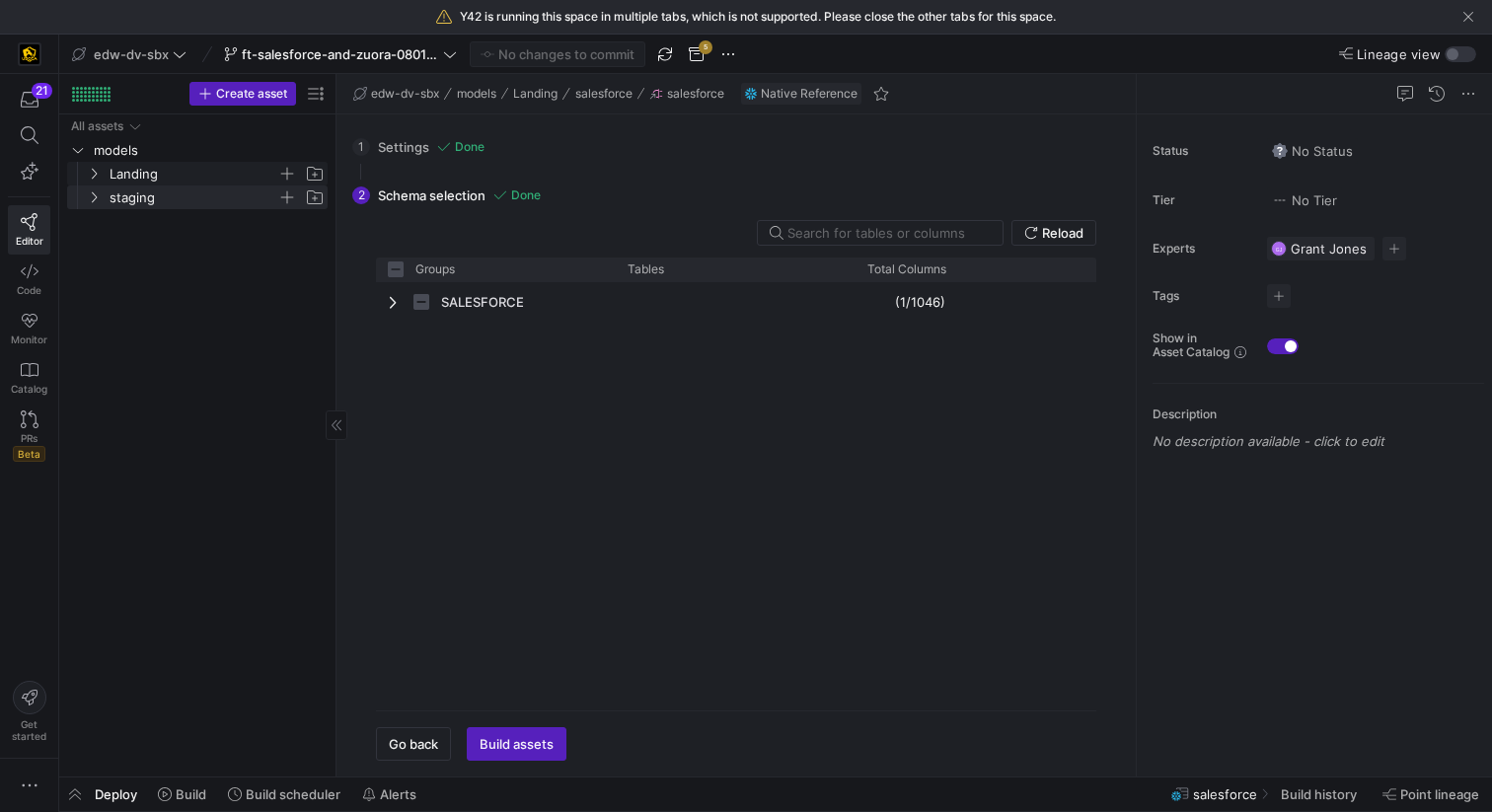 click on "Landing" 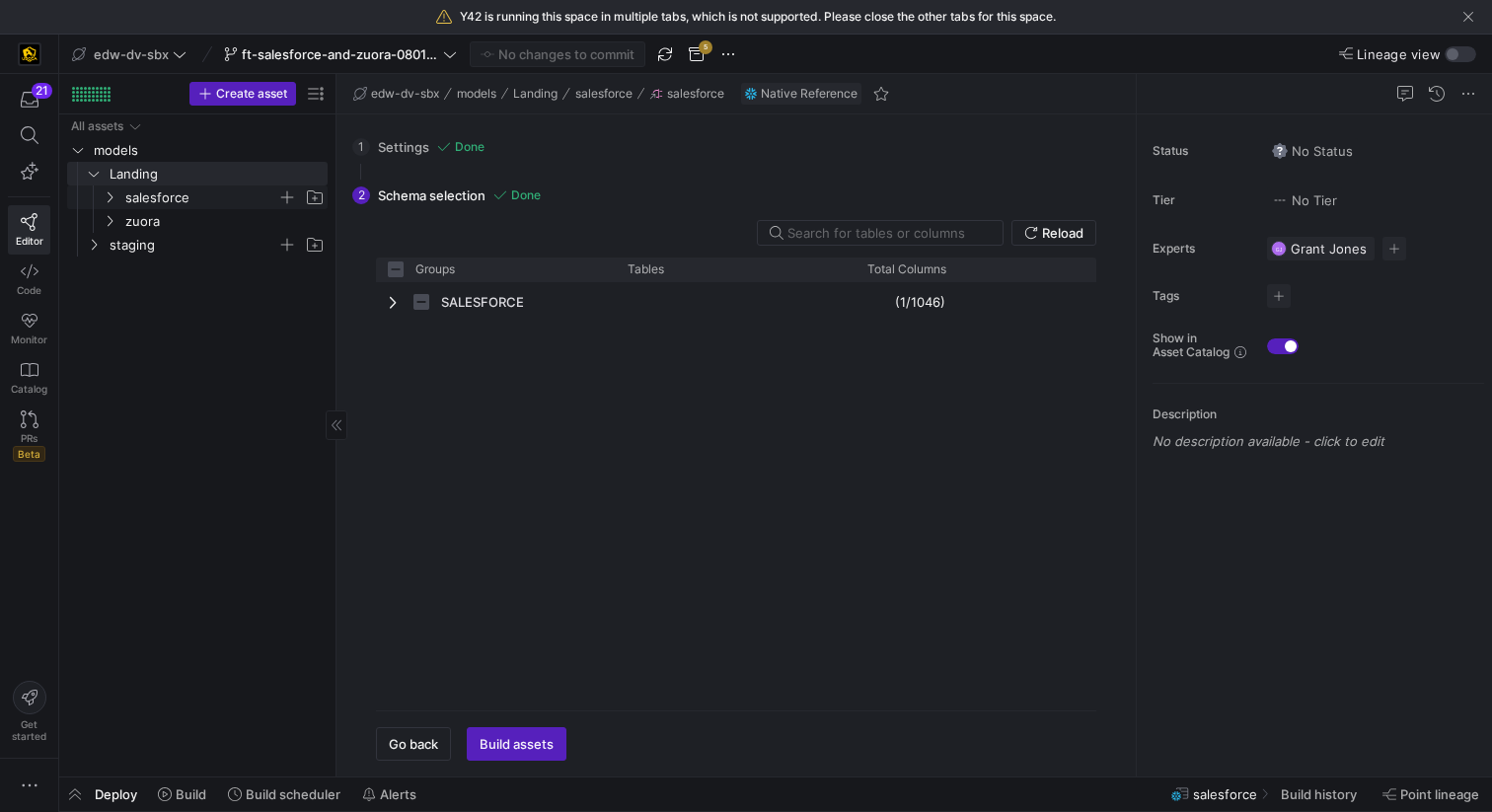 click 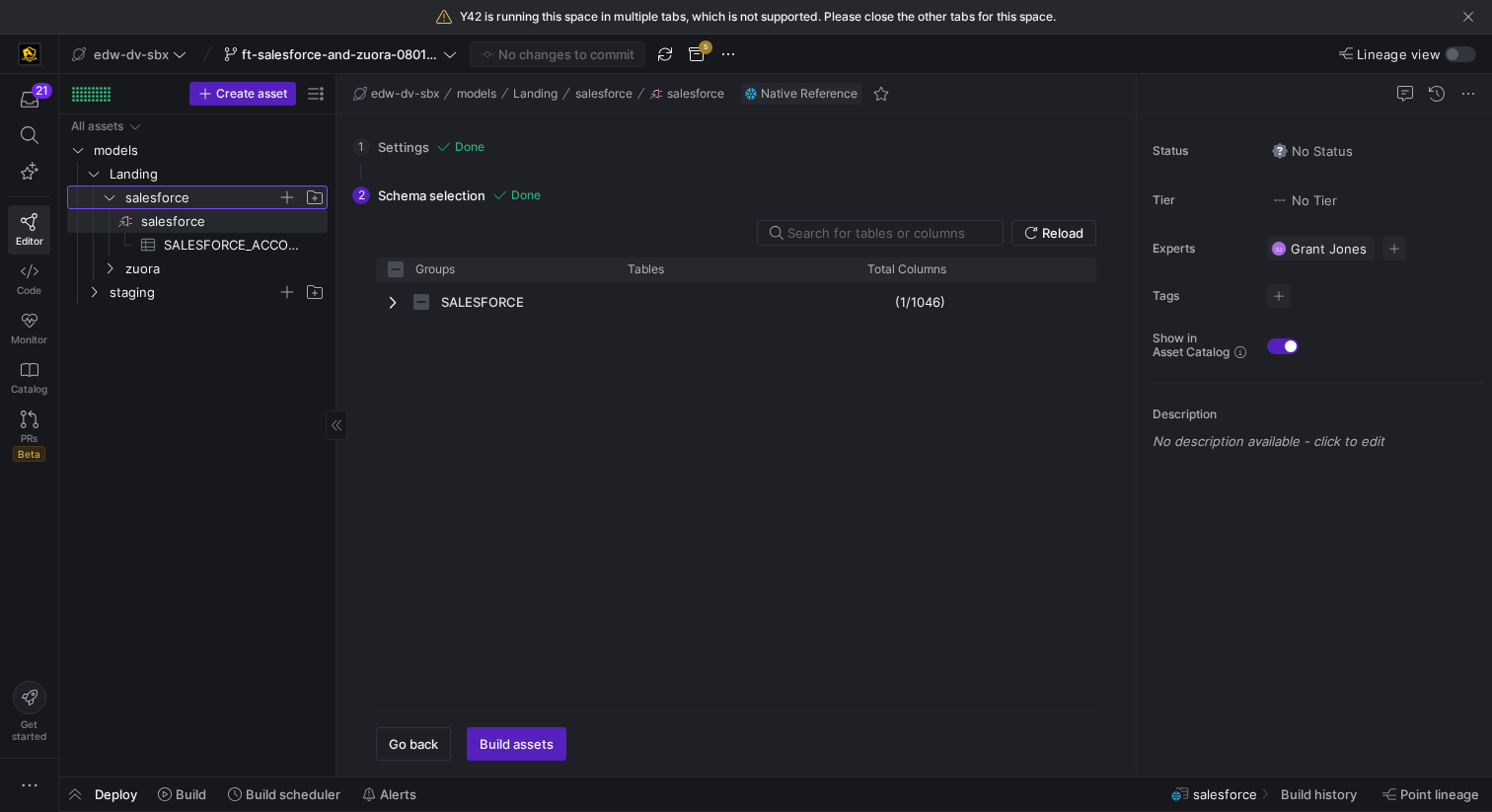 click 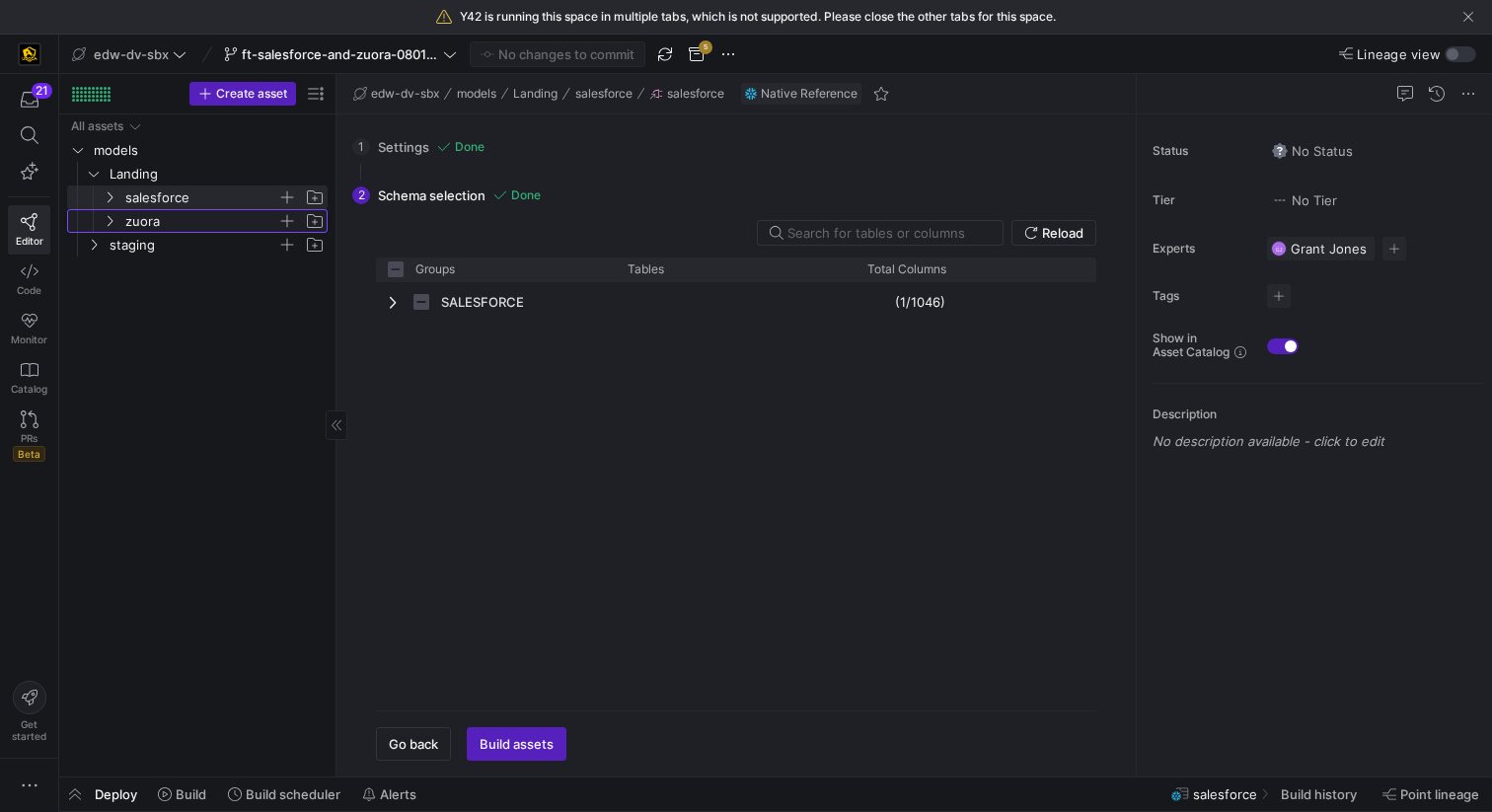 click on "zuora" 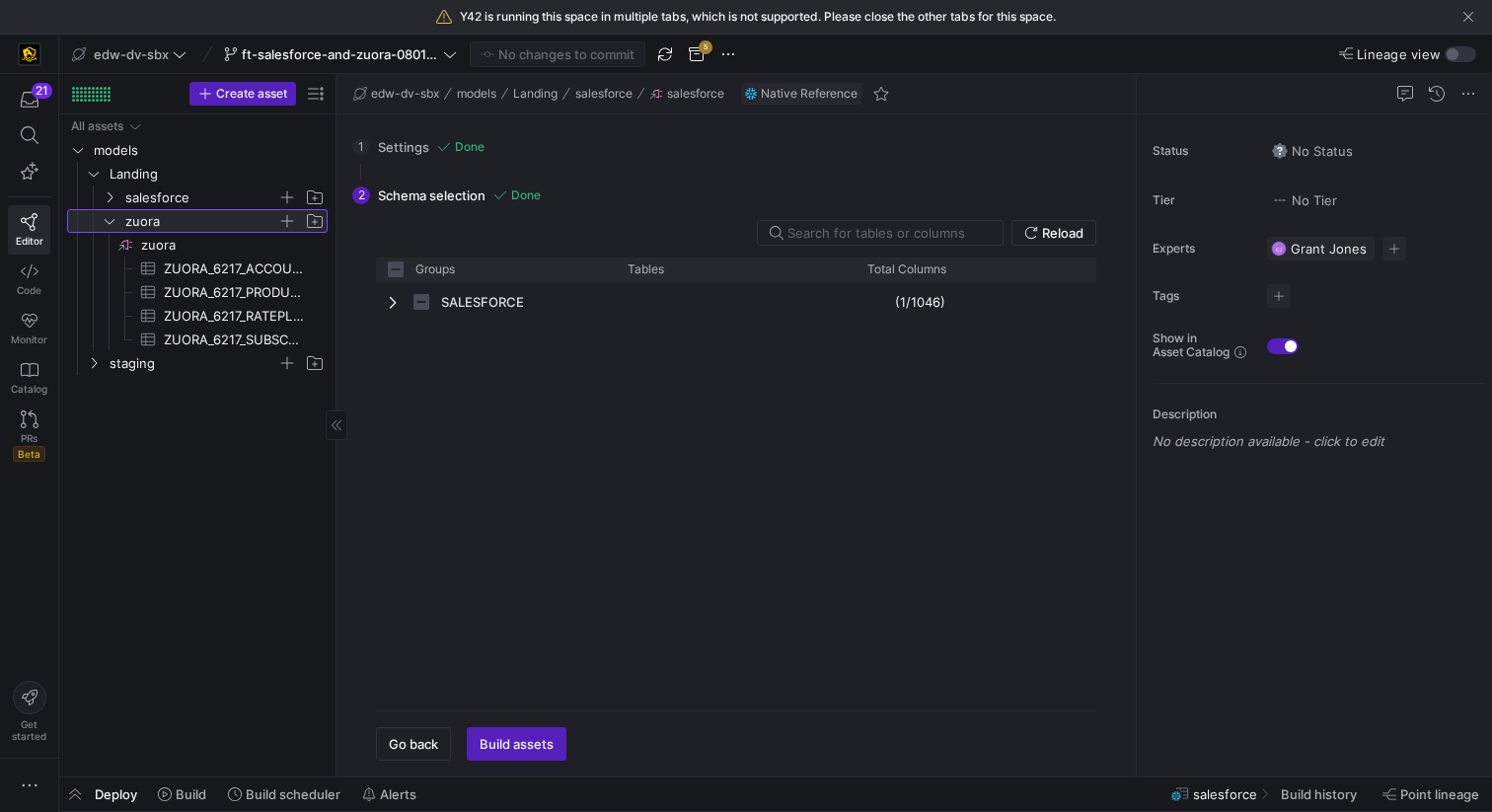 click on "zuora" 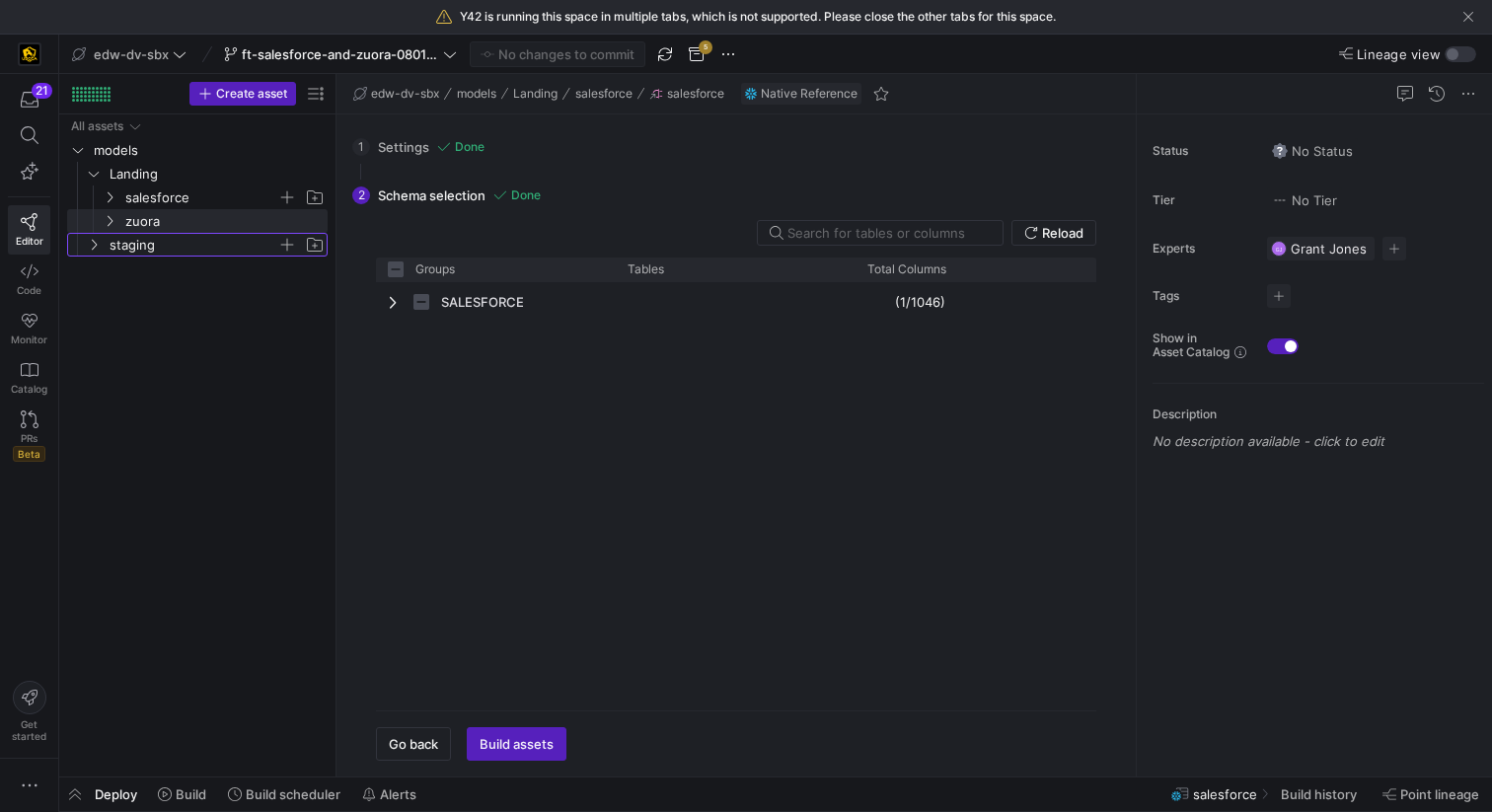 click on "staging" 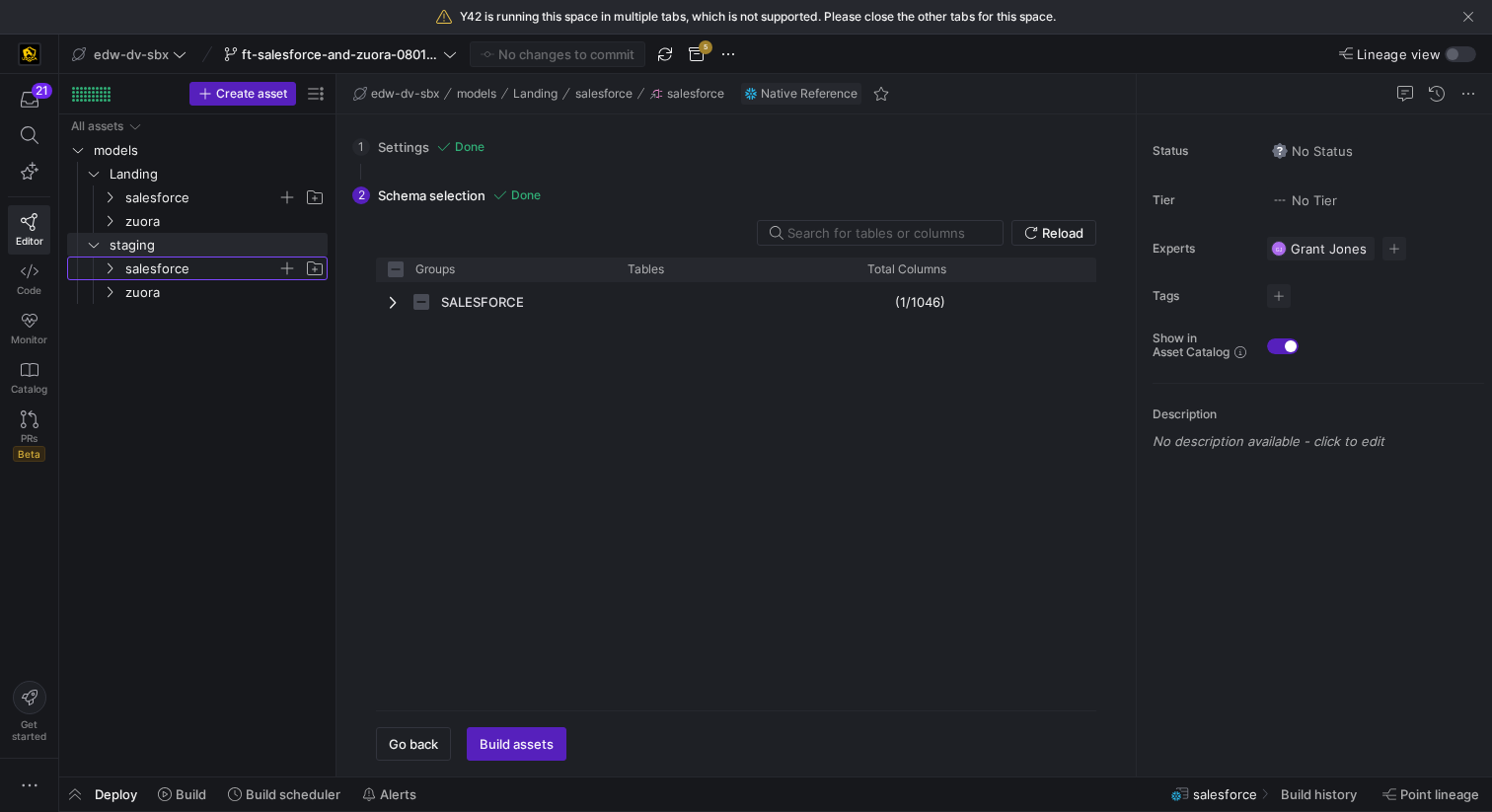 click on "salesforce" 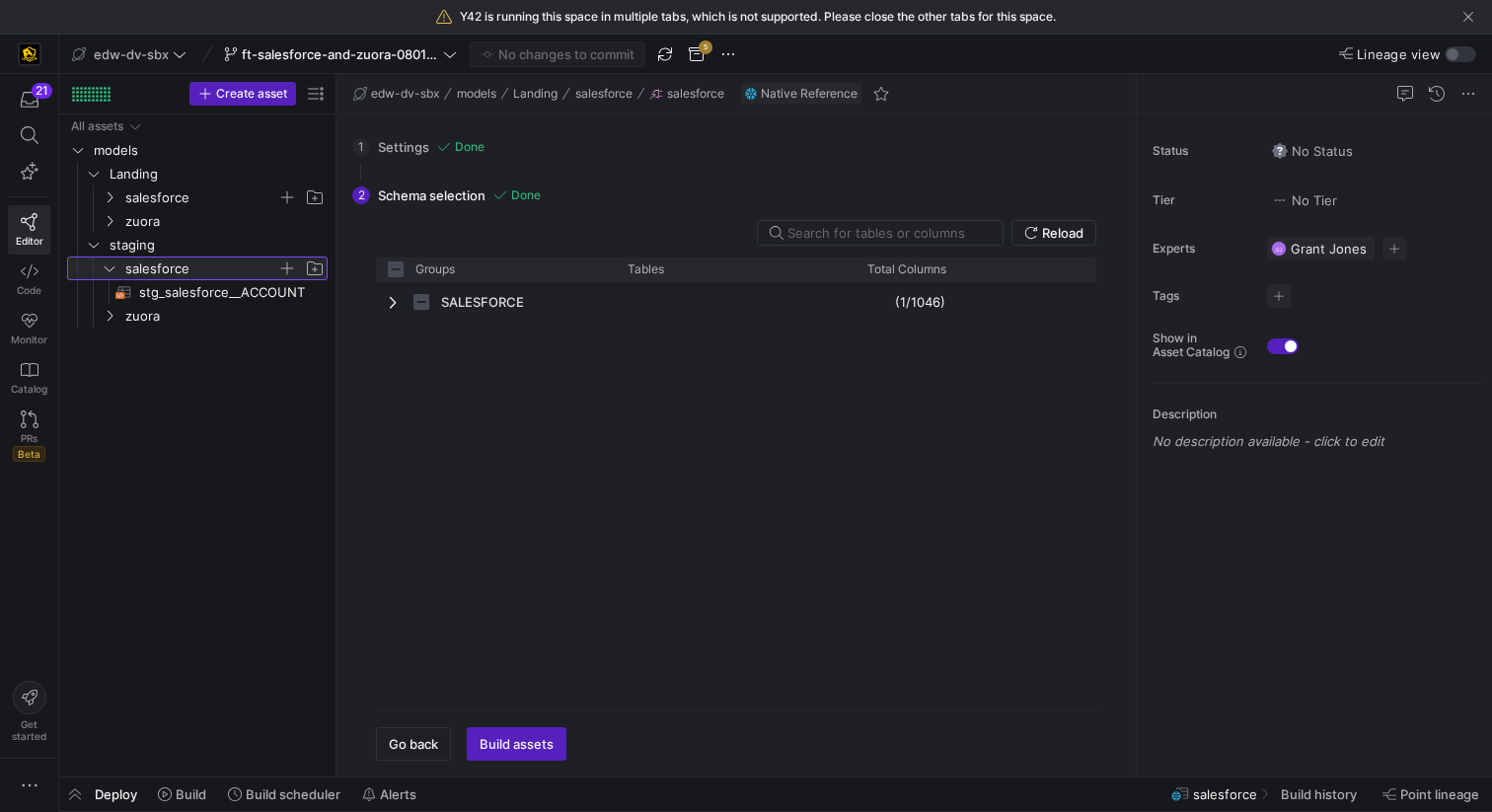 click on "salesforce" 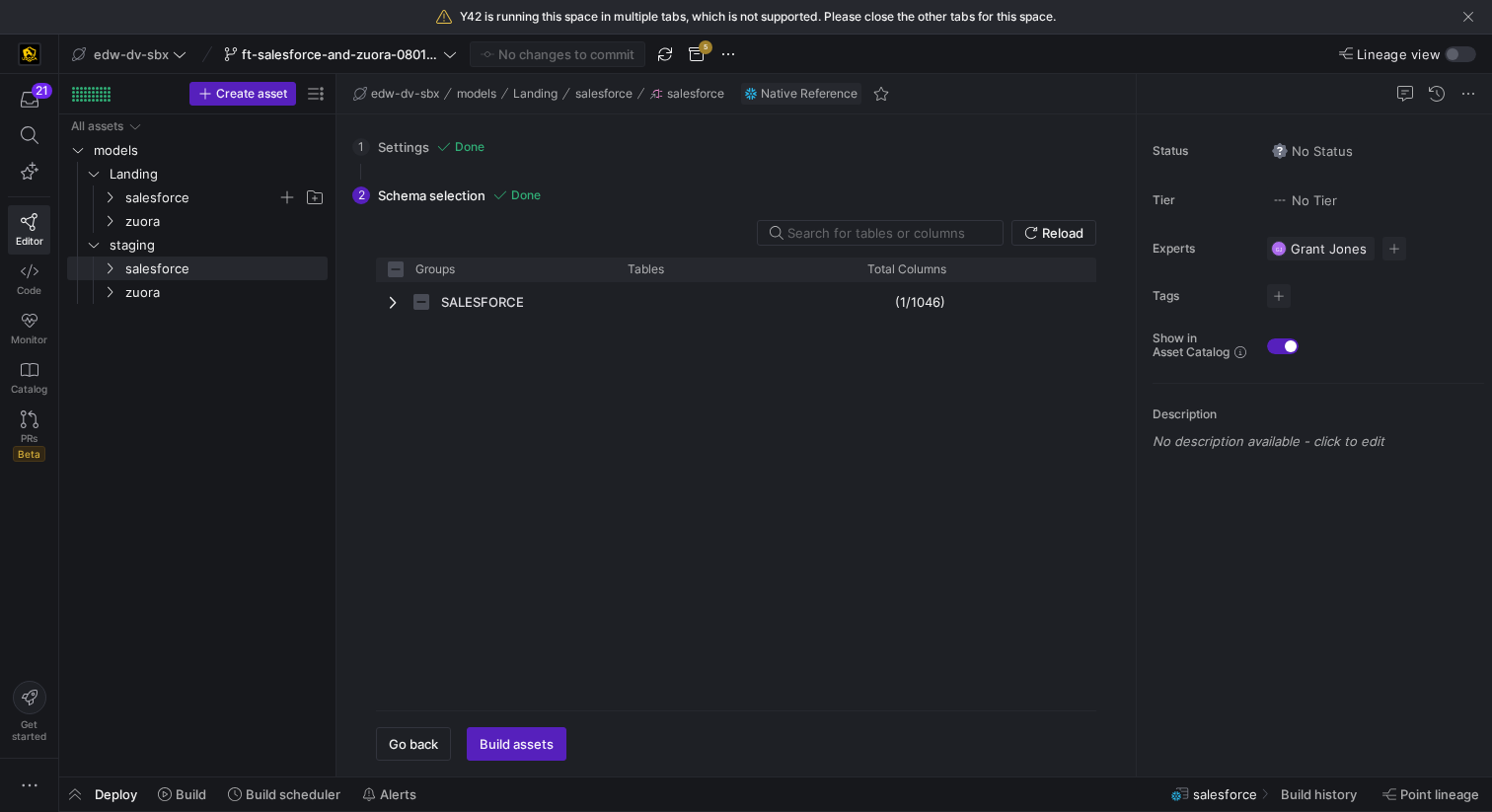 click 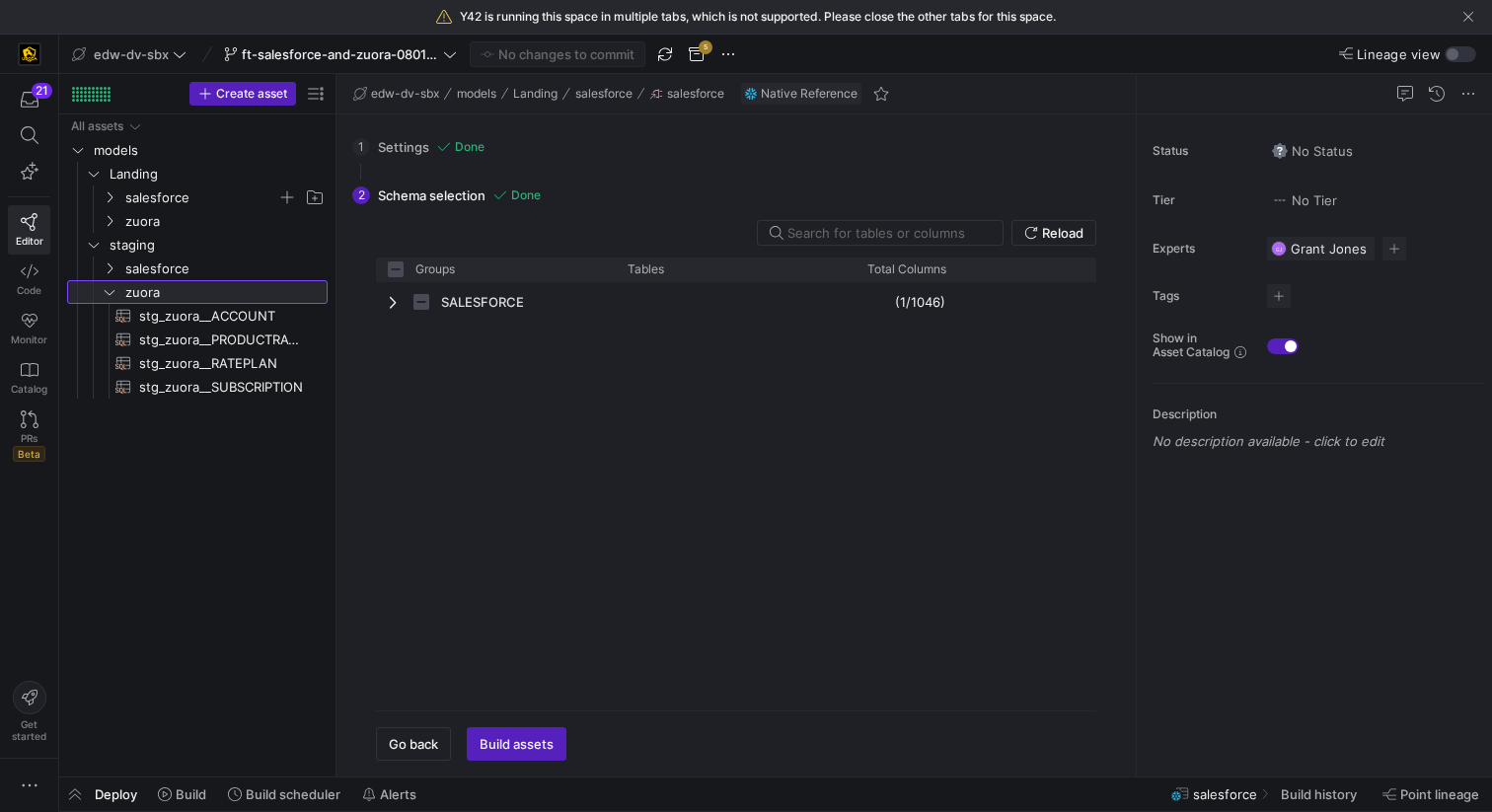 click 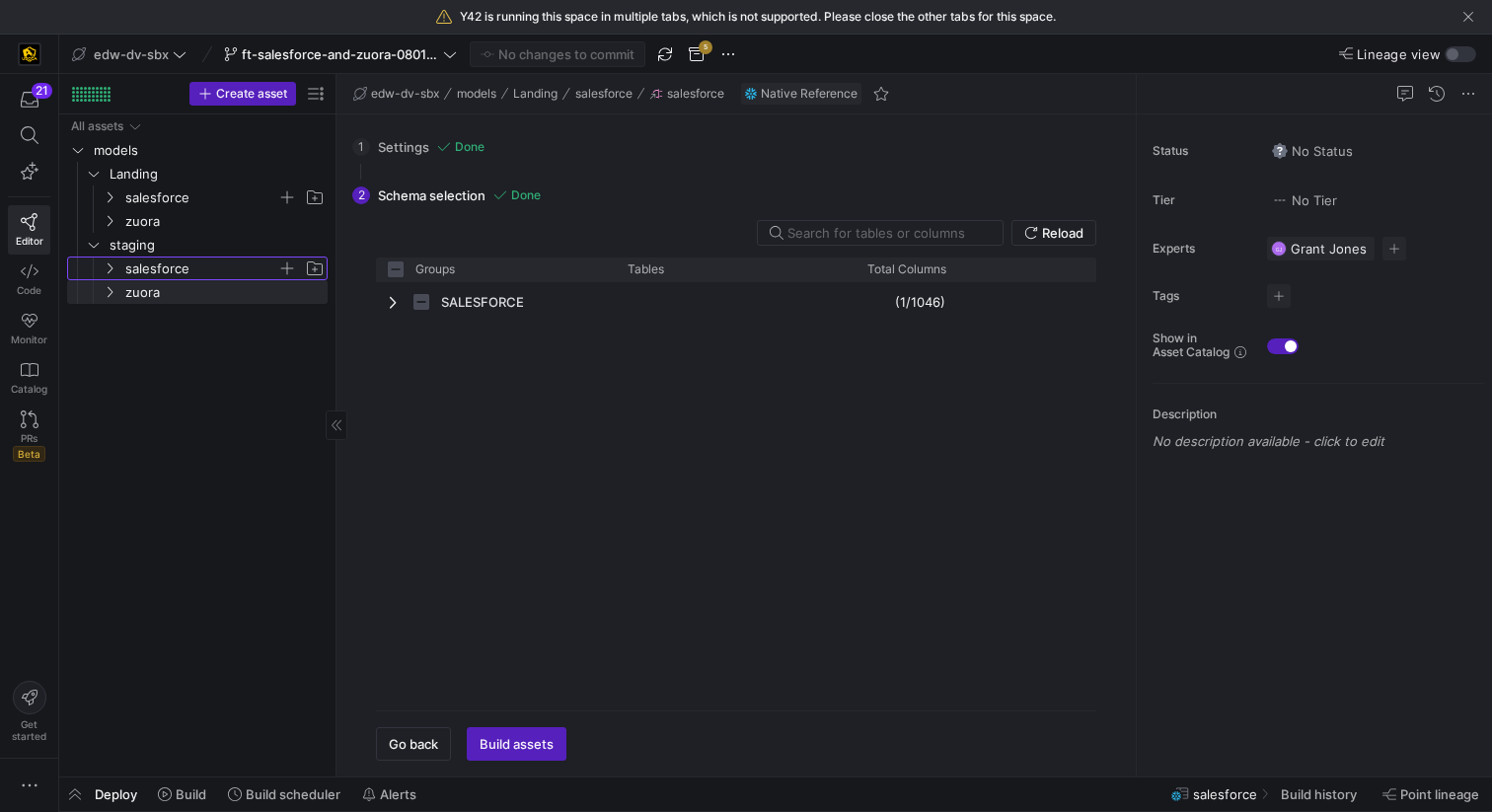 click 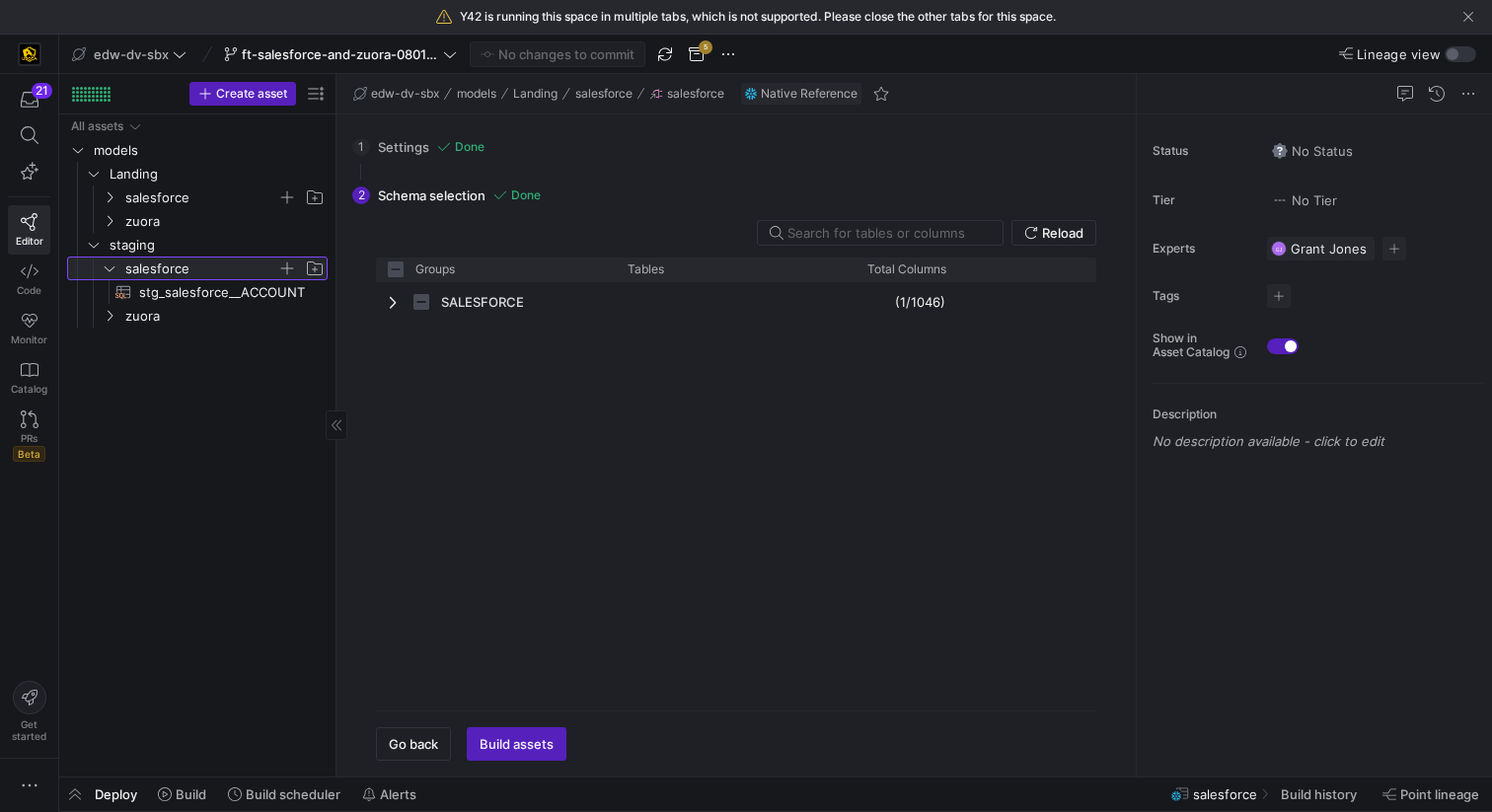 click 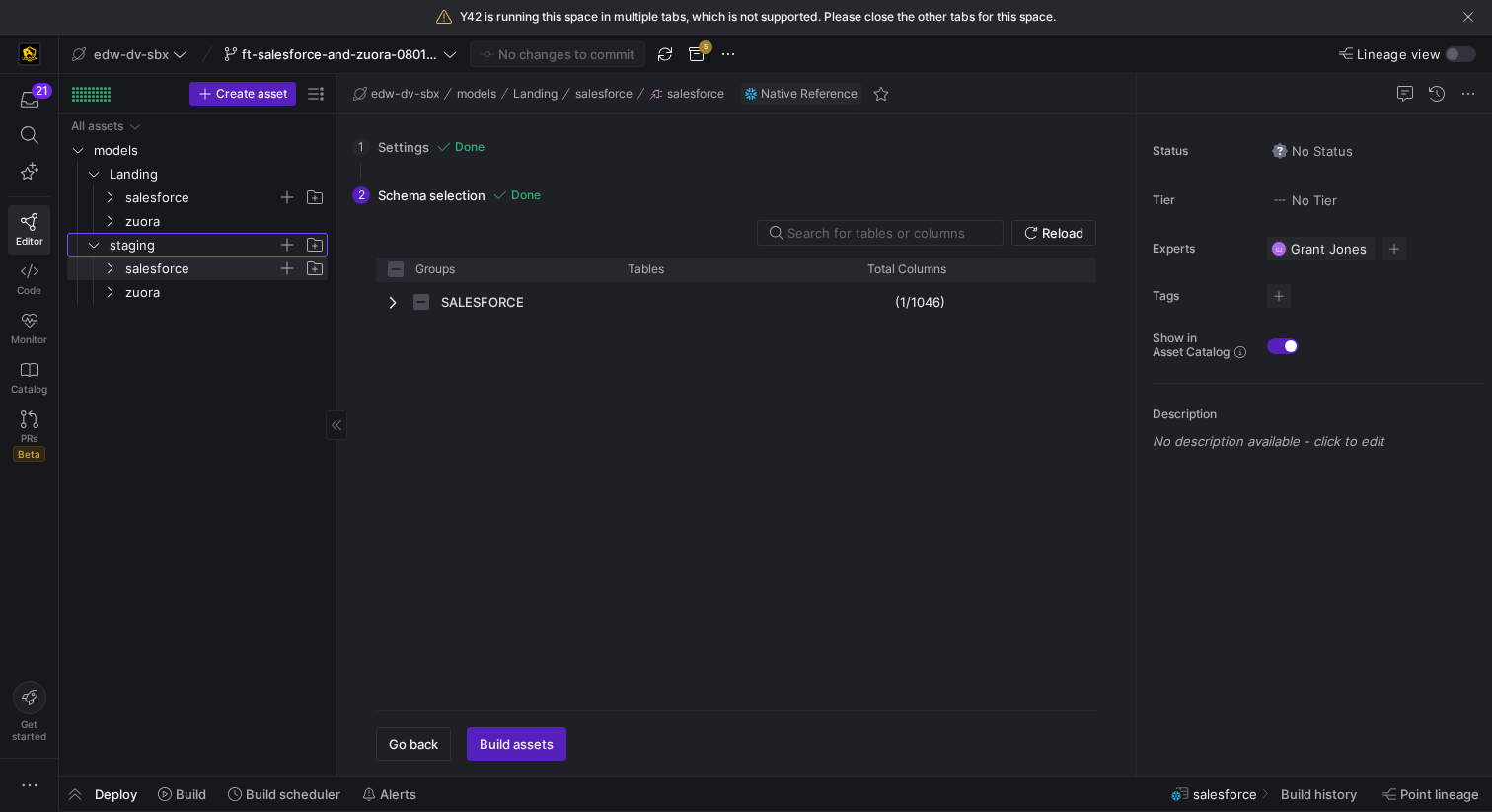 click on "staging" 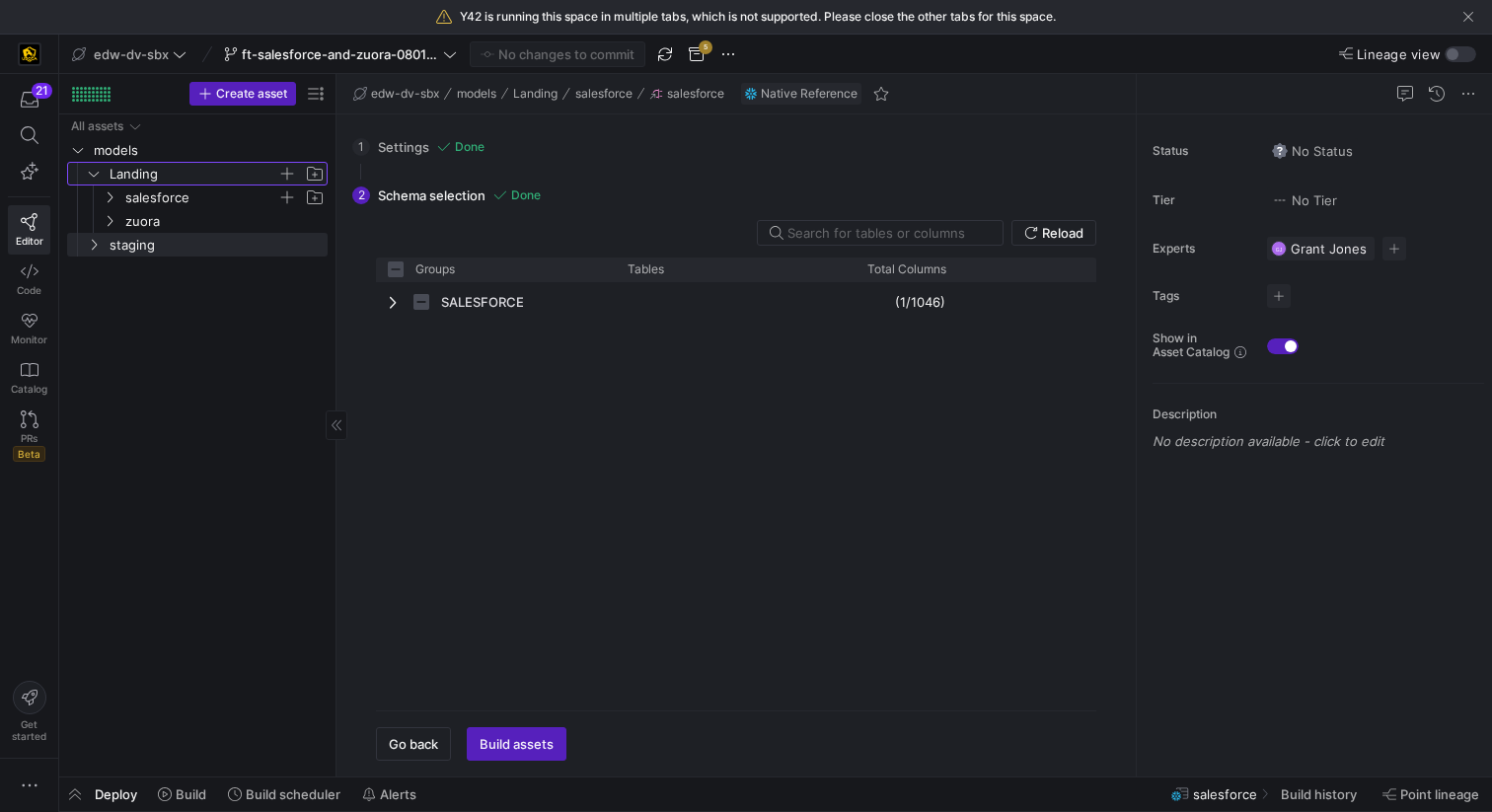 click on "Landing" 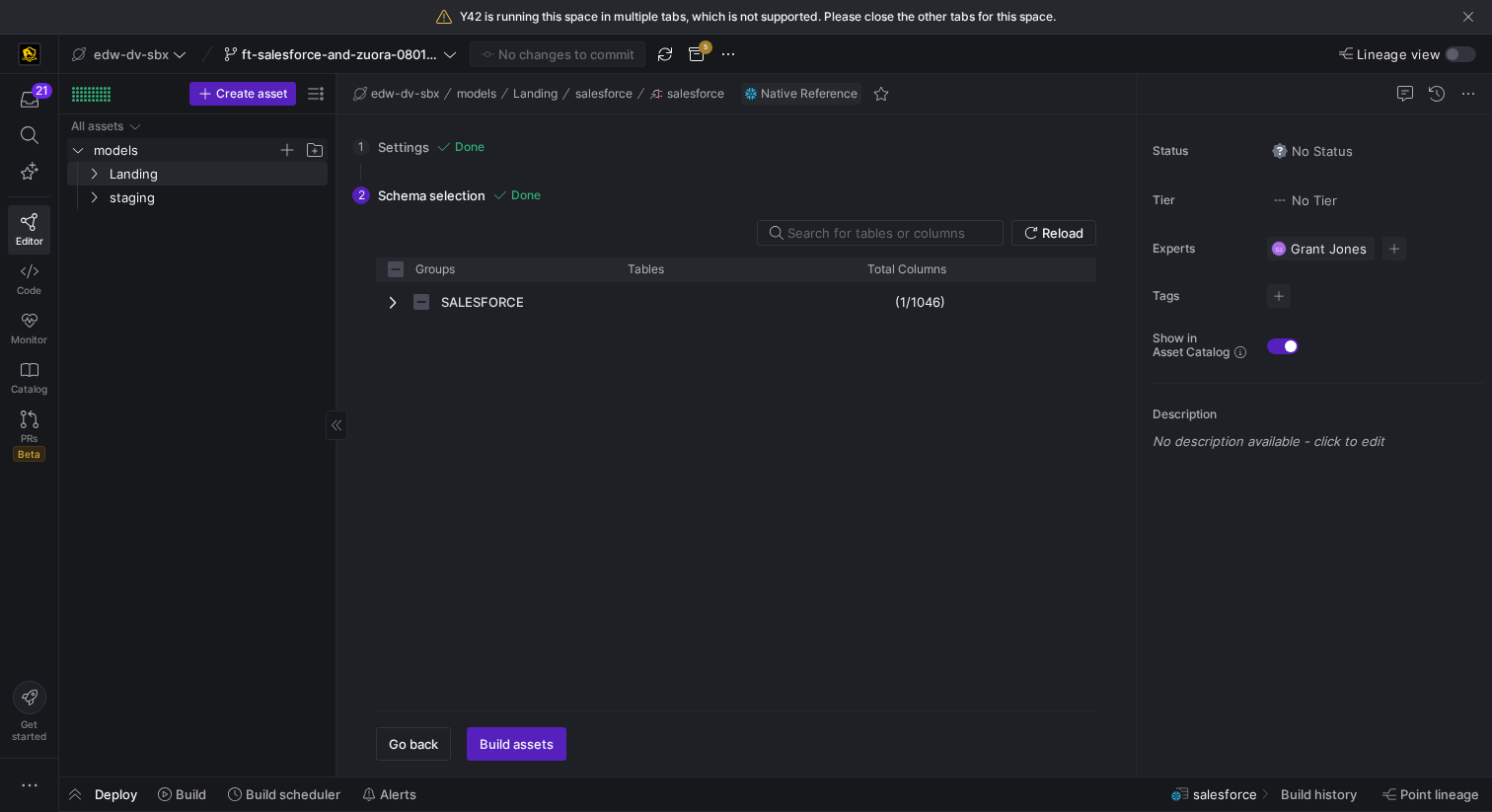 click 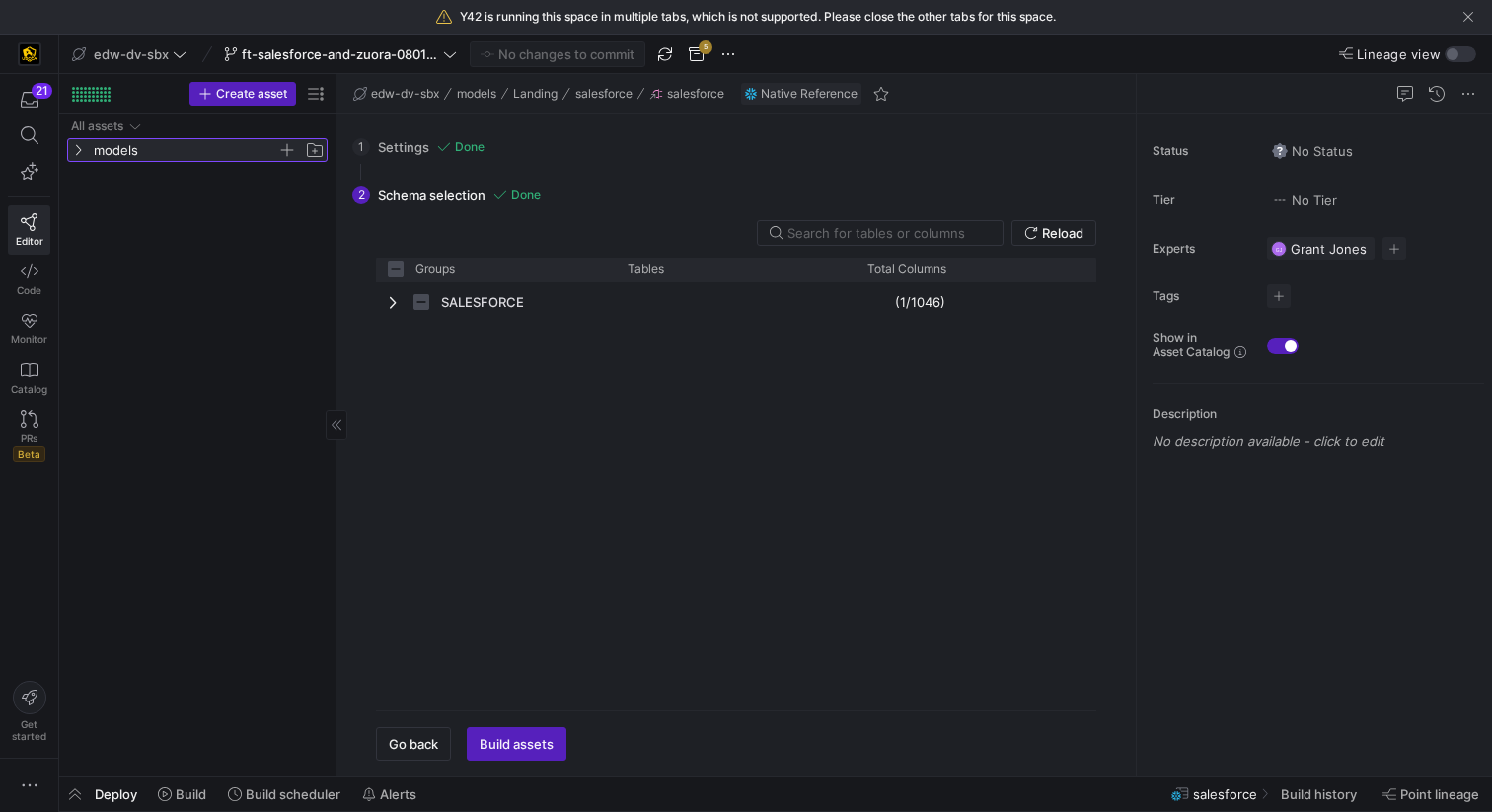 click 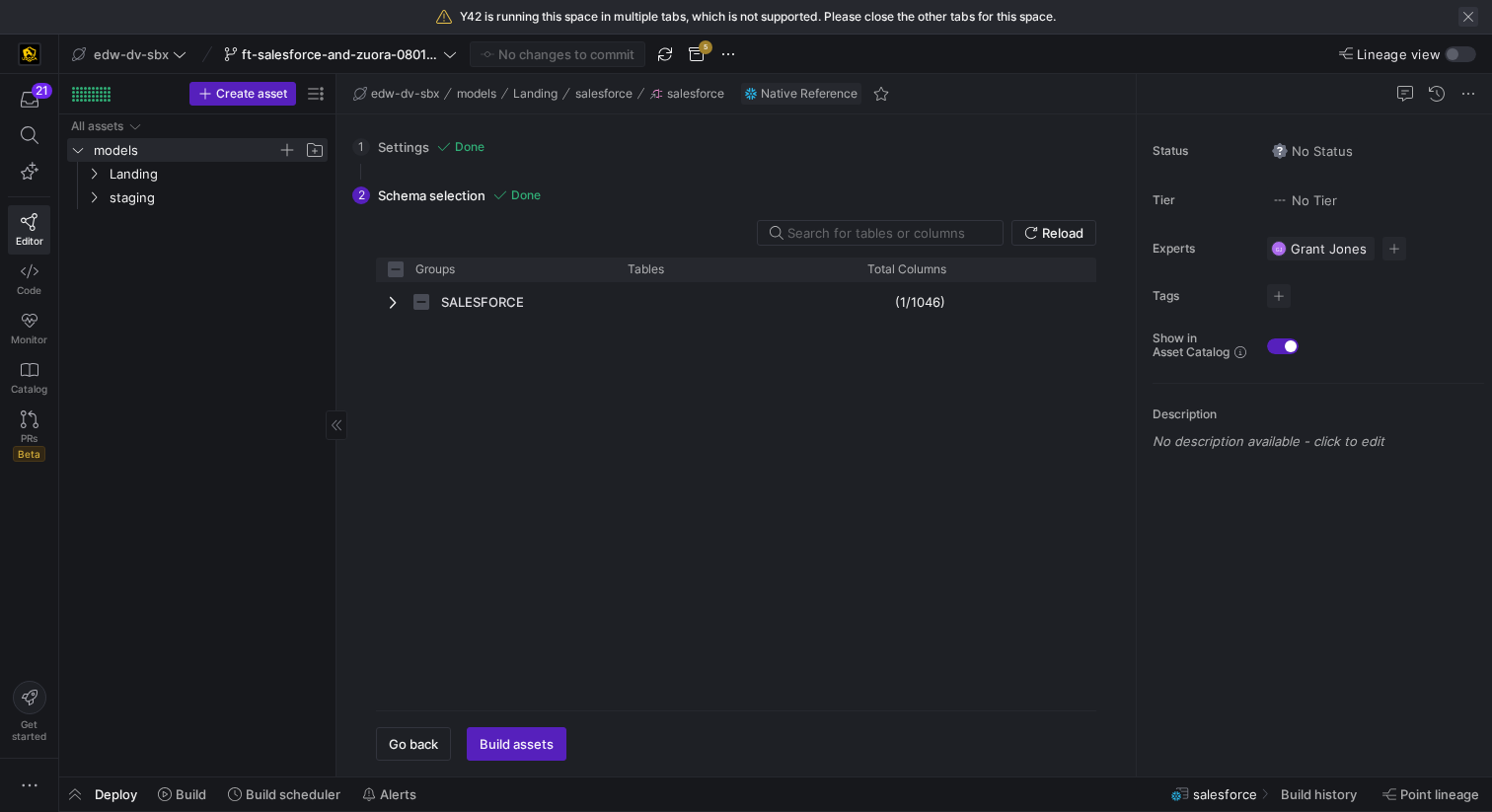 click 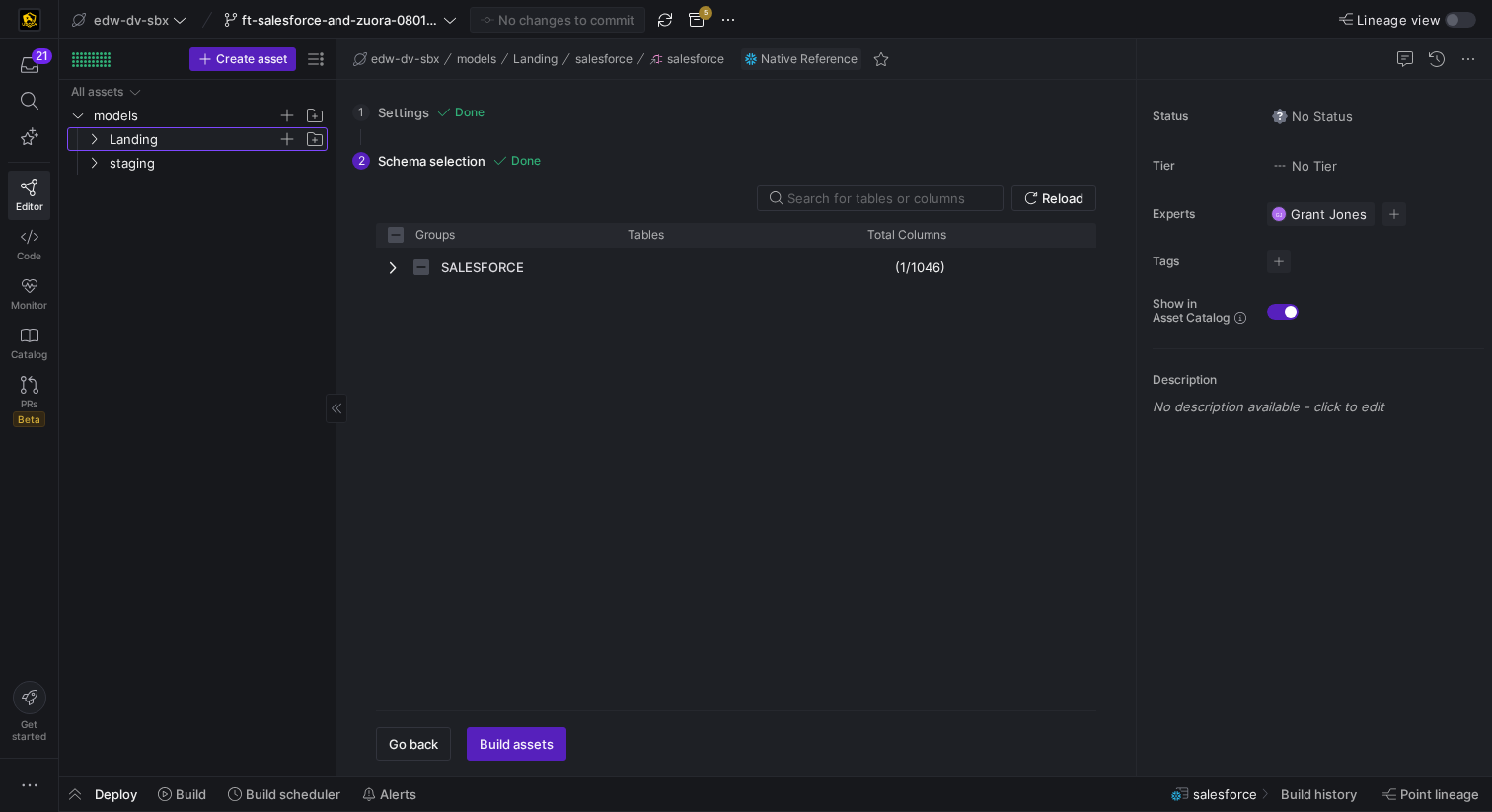 click on "Landing" 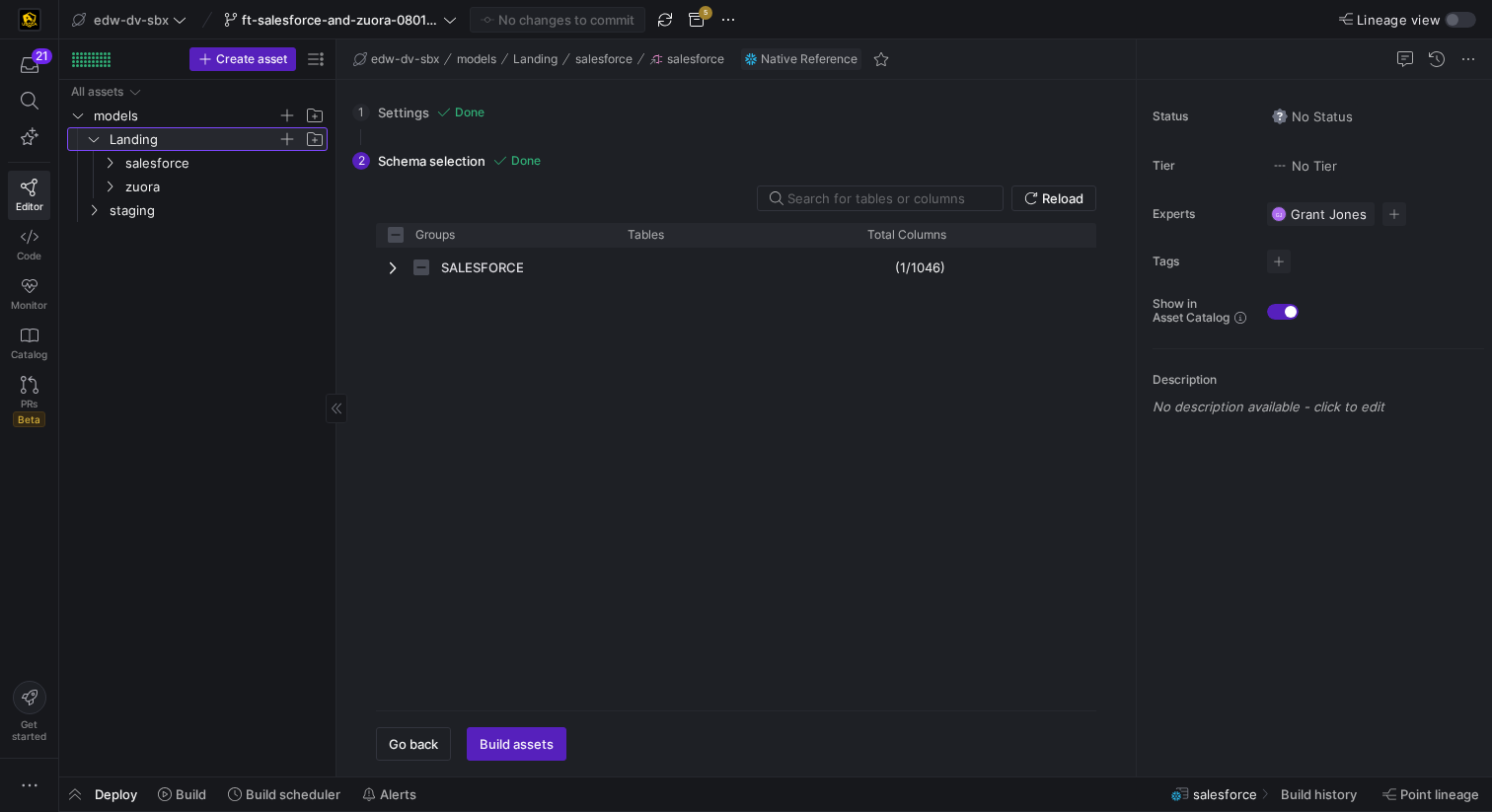 click on "Landing" 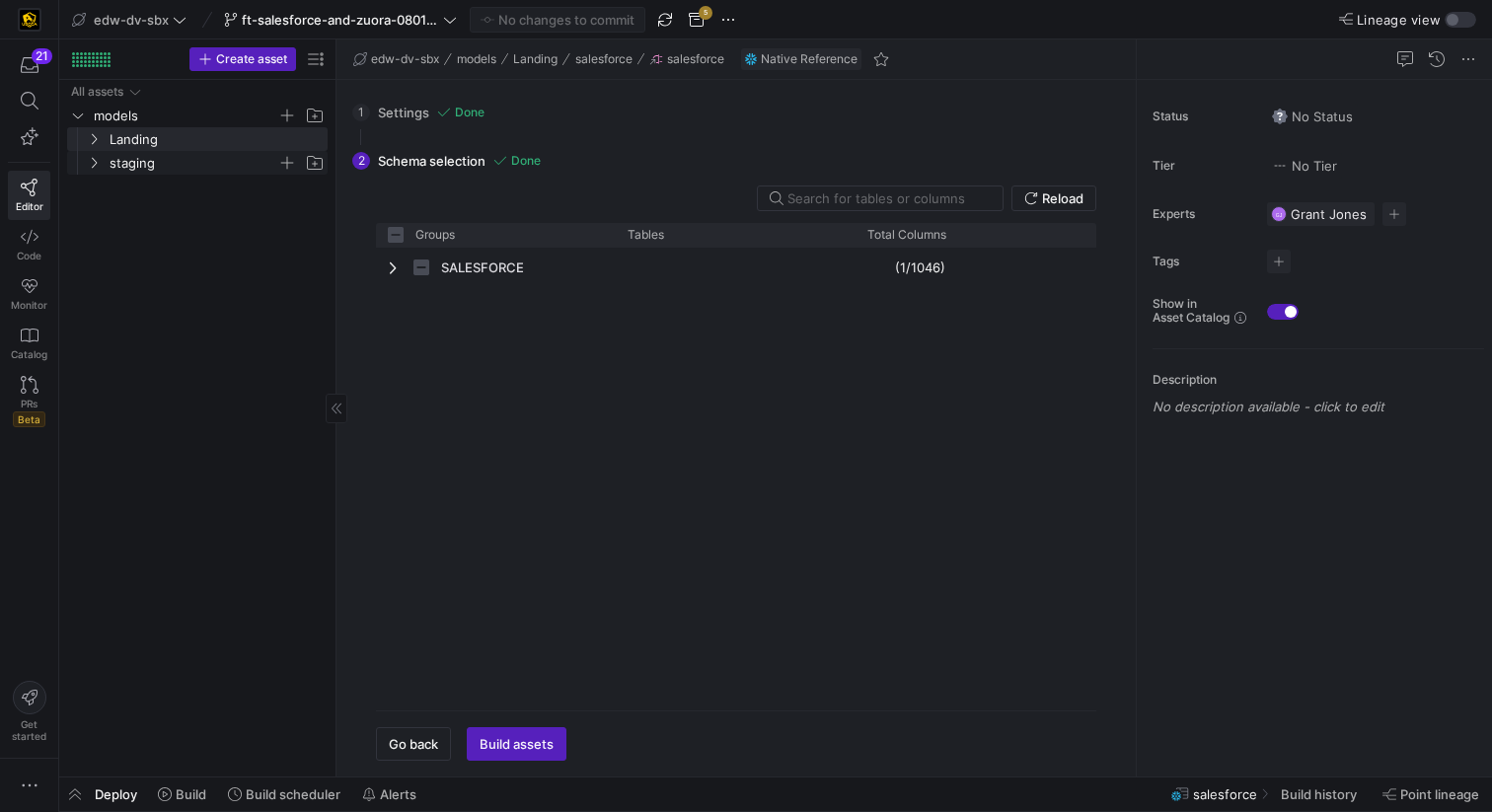 click on "staging" 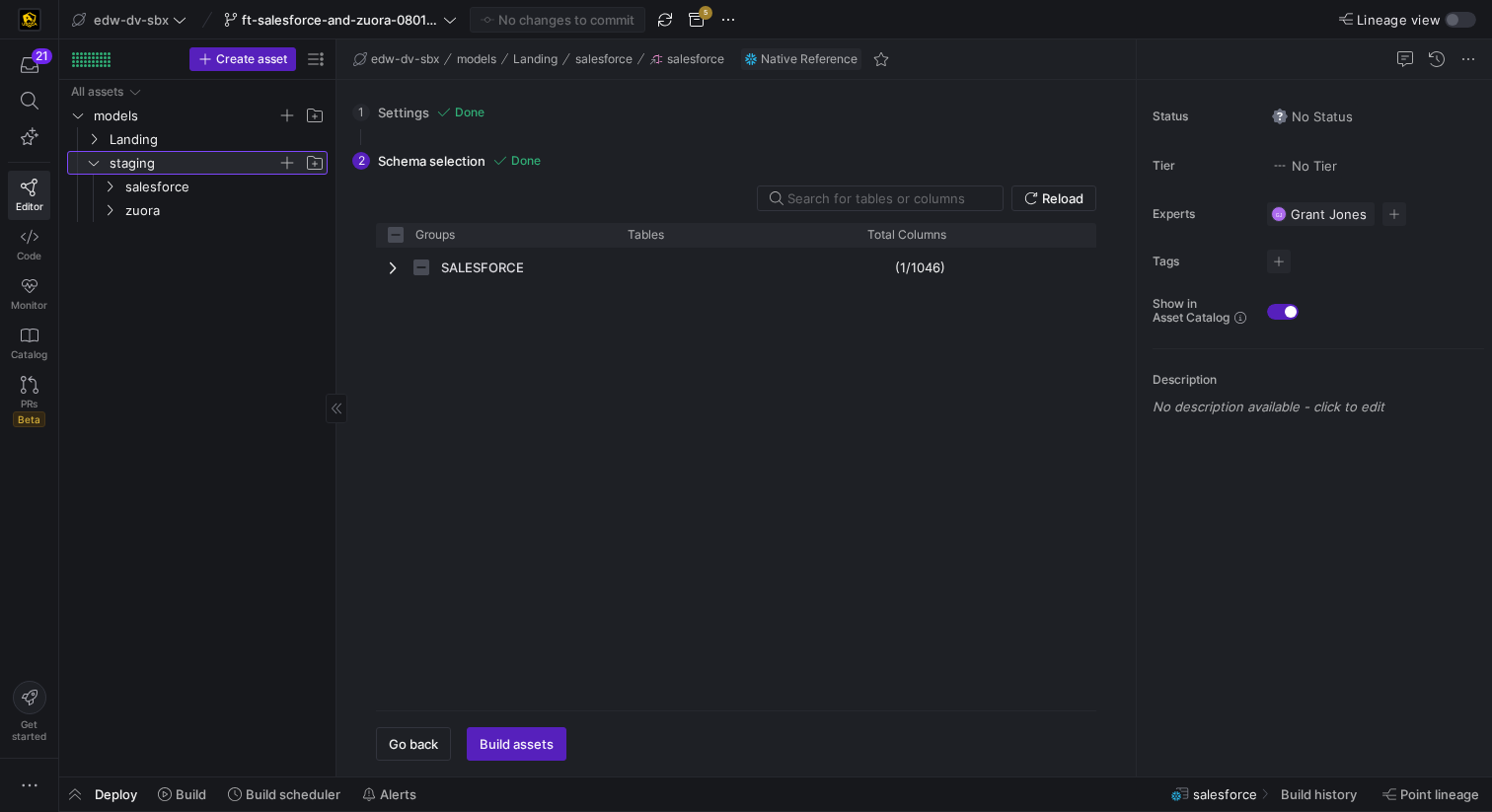 click on "staging" 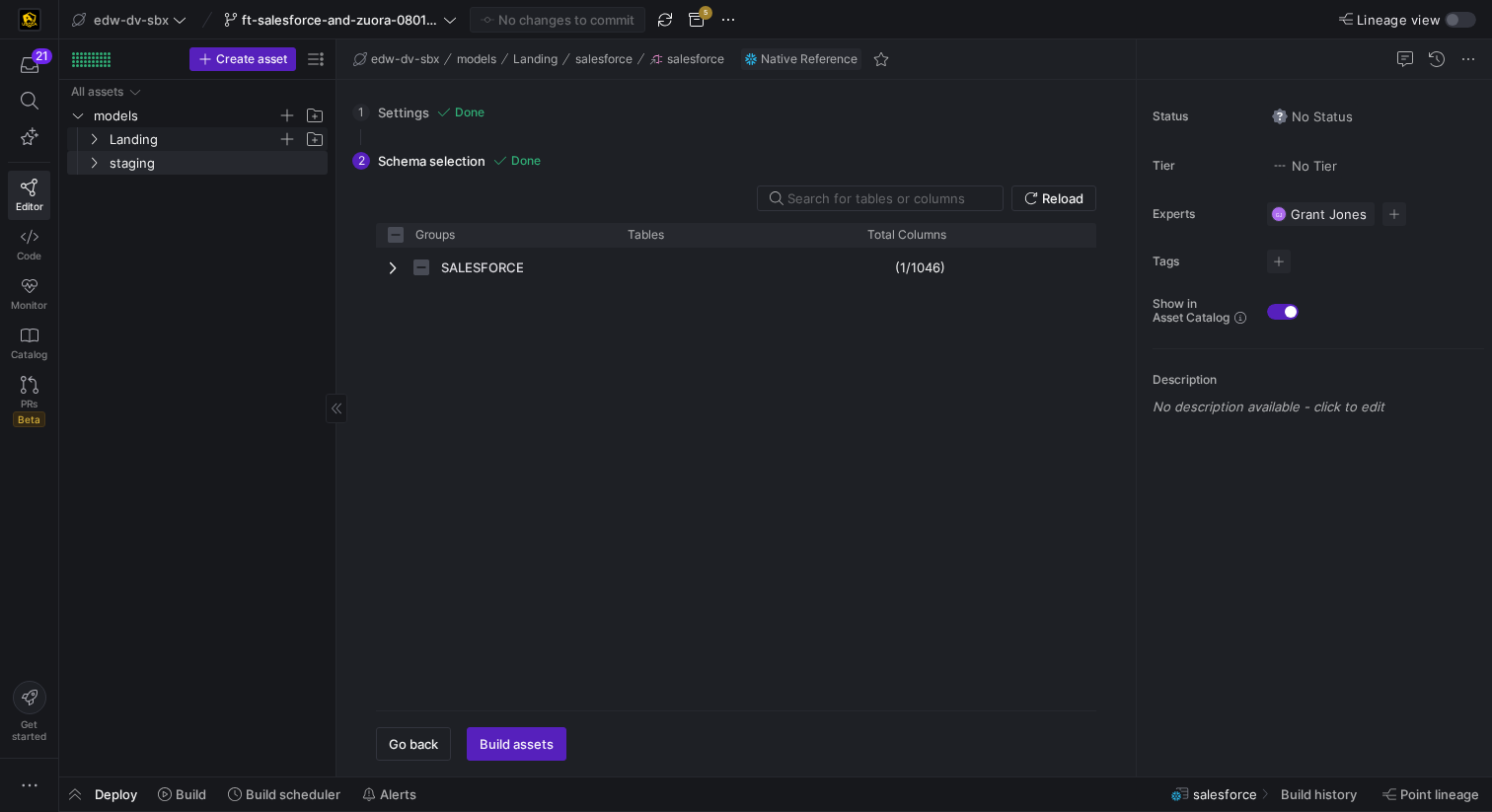 click on "Landing" 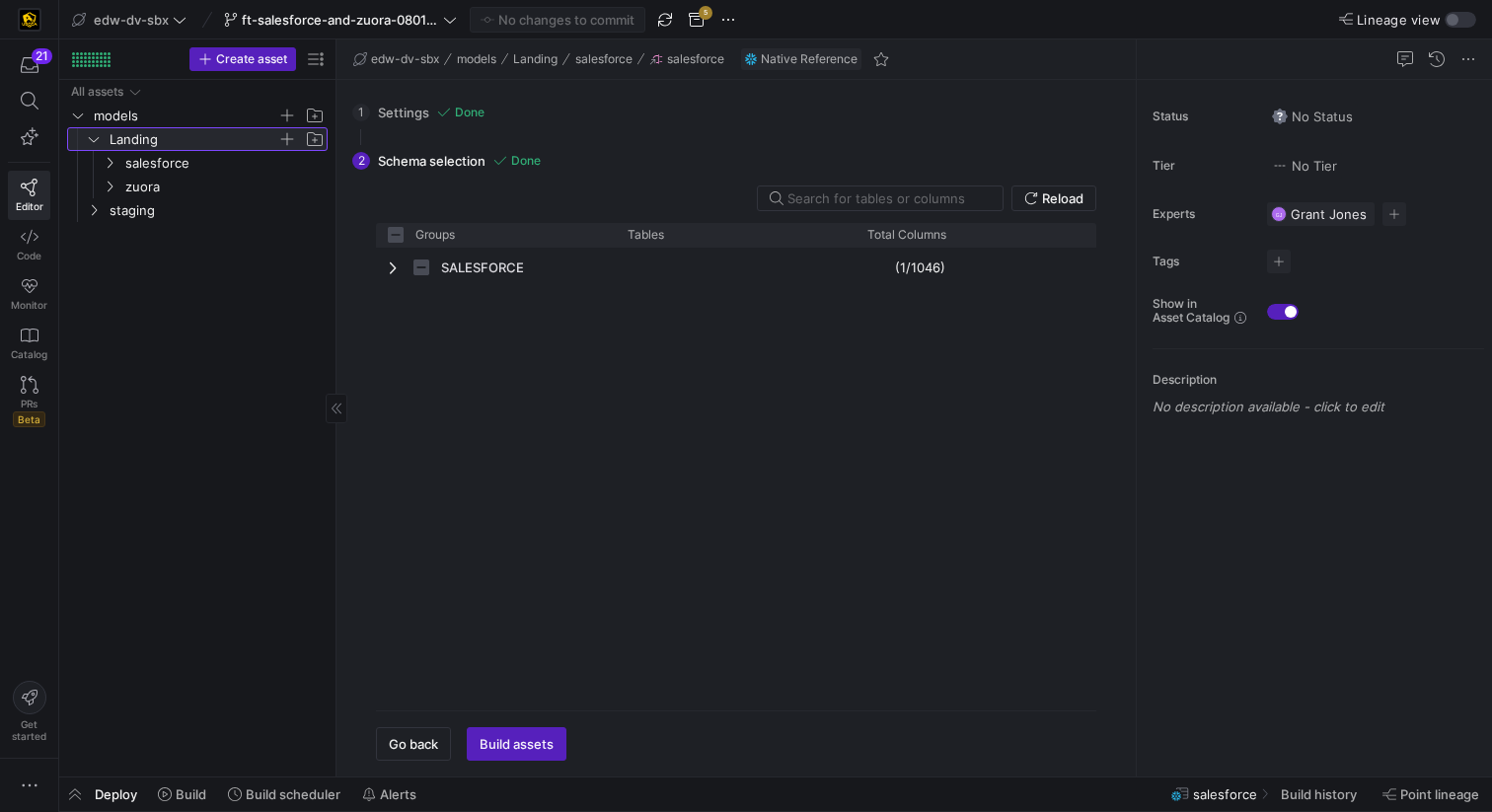 click on "Landing" 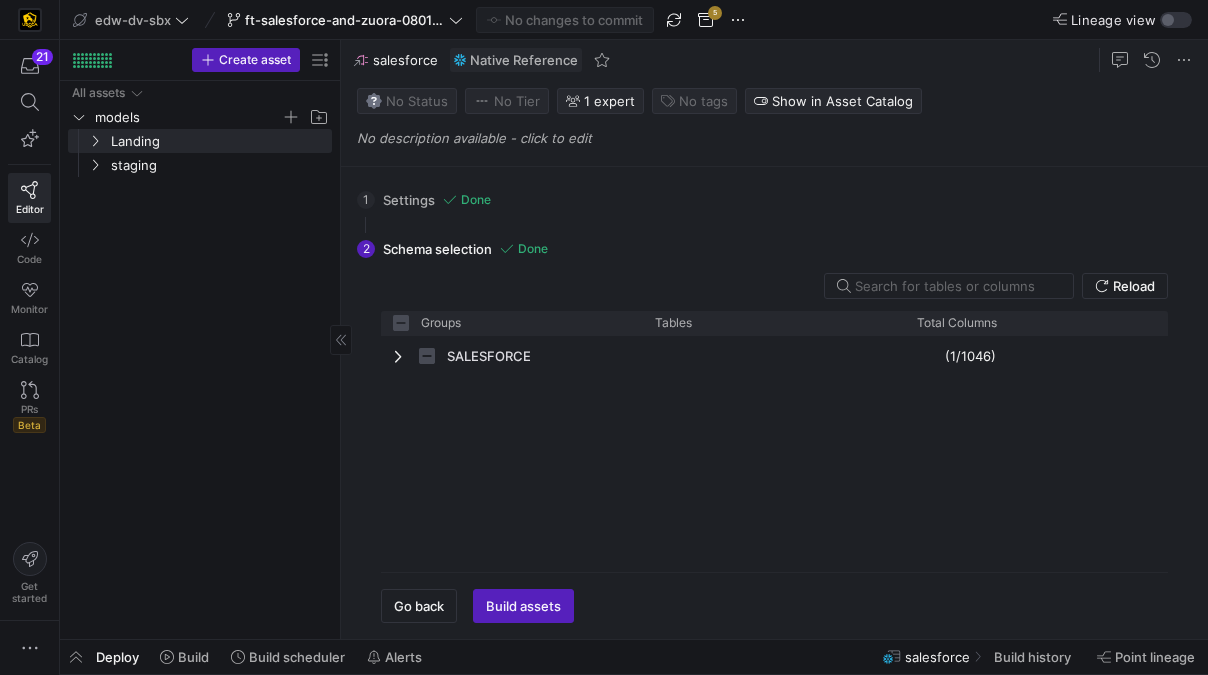 click on "All assets   models   Landing   staging" 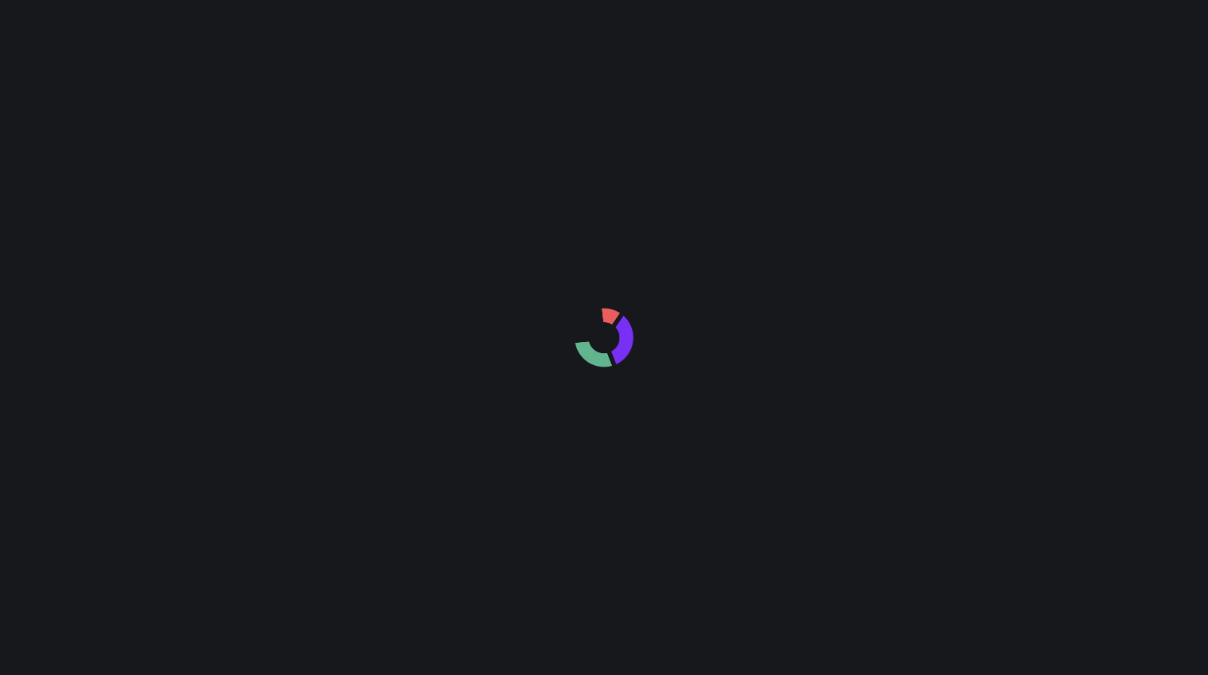 scroll, scrollTop: 0, scrollLeft: 0, axis: both 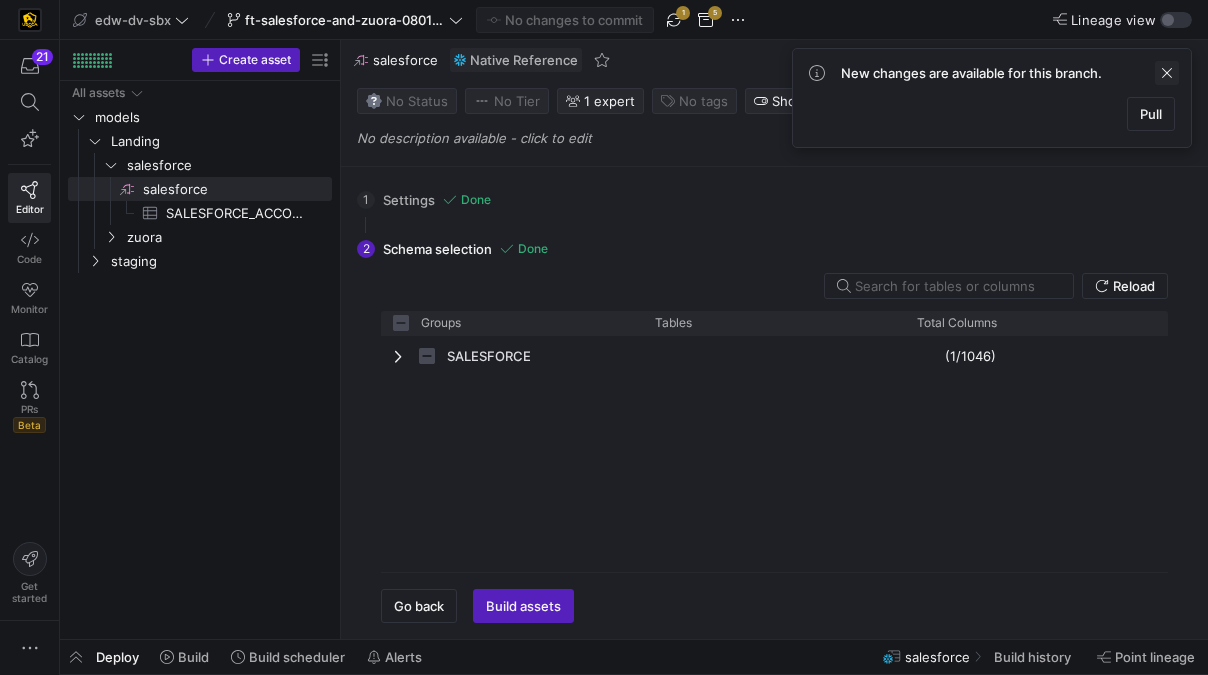 click 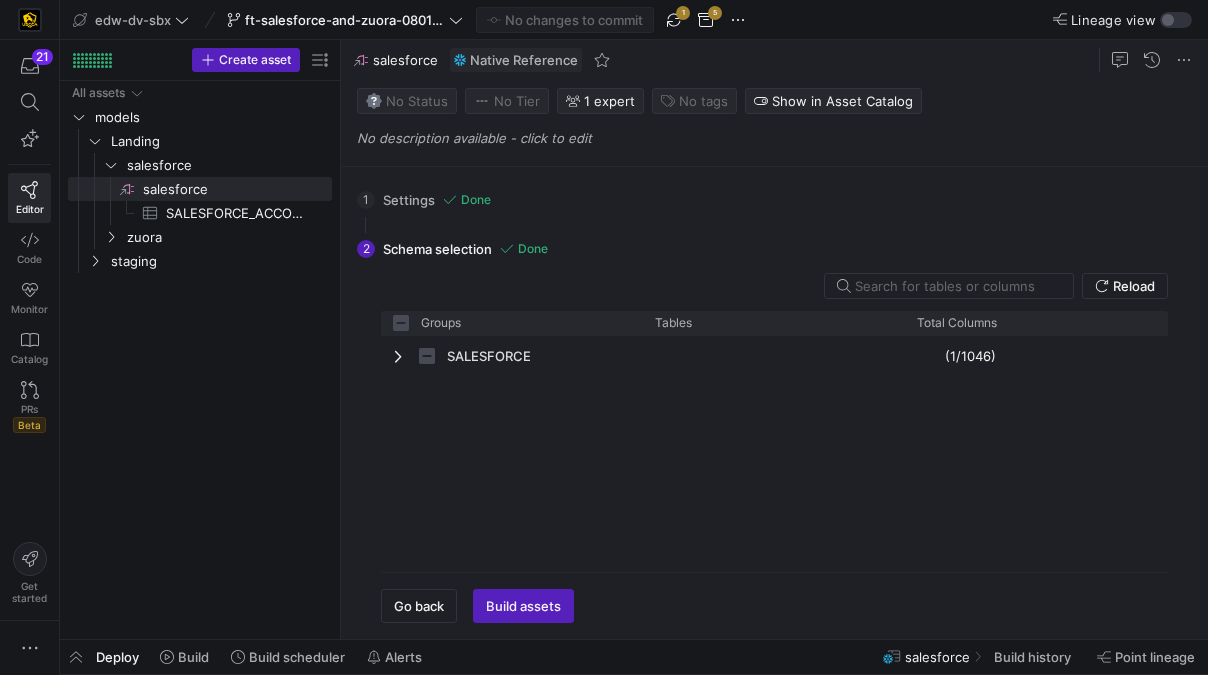 checkbox on "false" 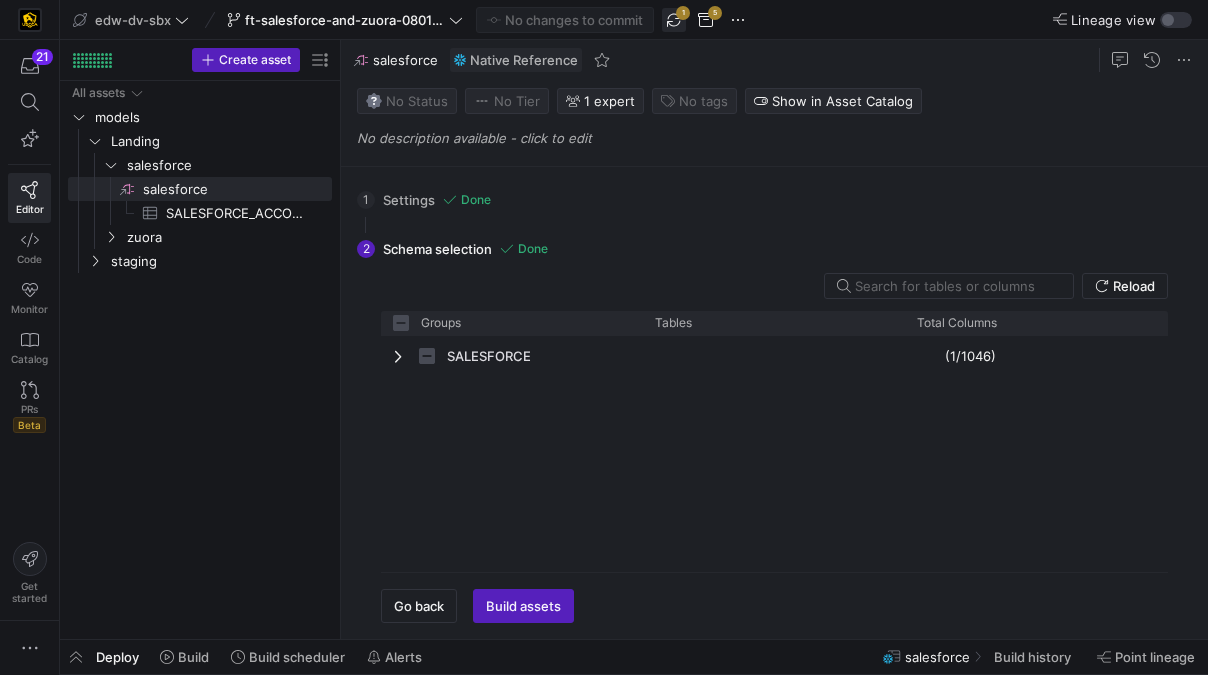 click 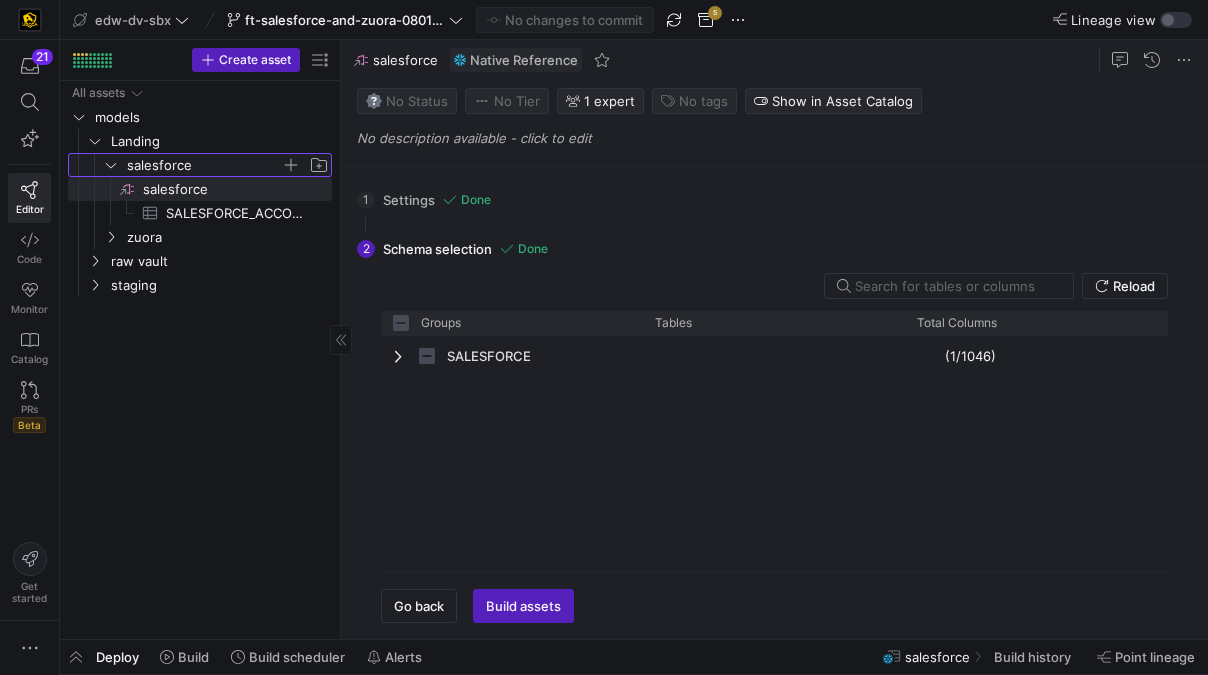 click 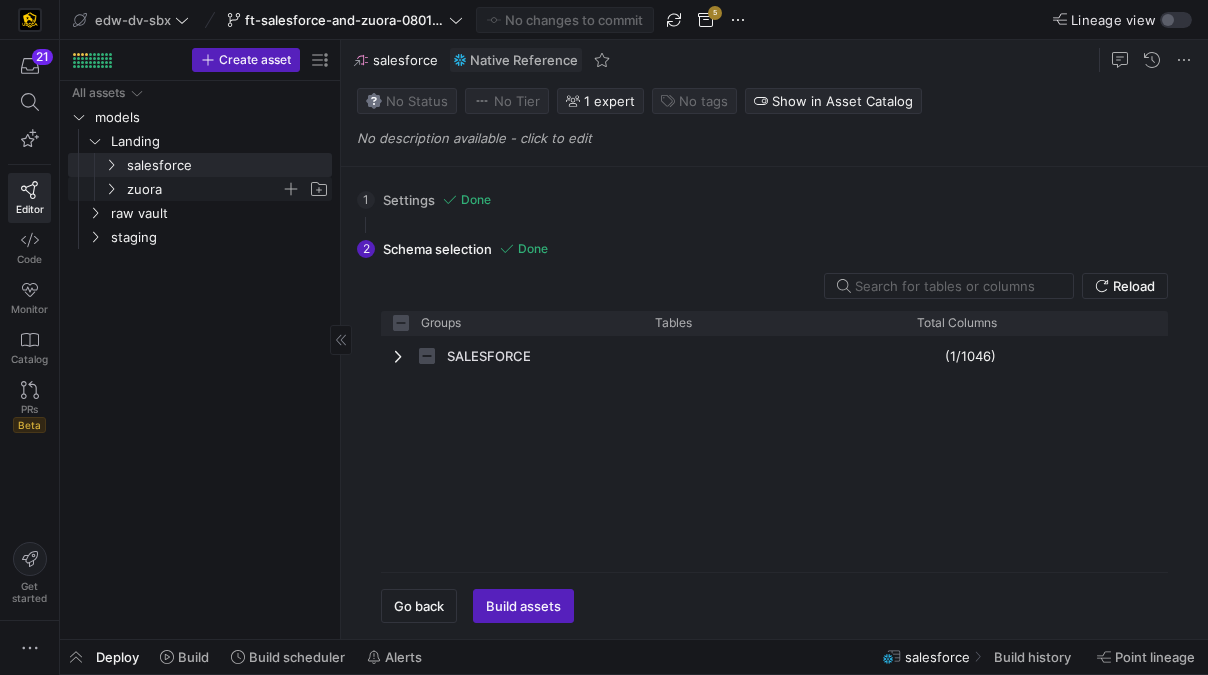 click 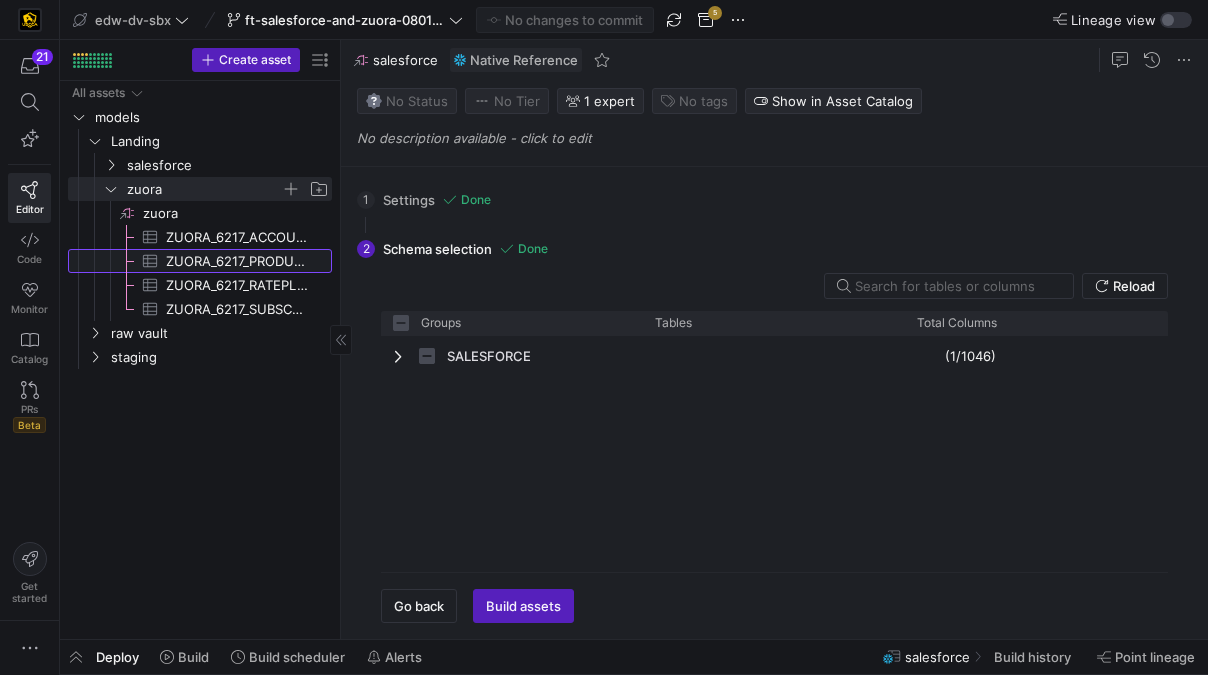 click on "ZUORA_6217_PRODUCTRATEPLAN​​​​​​​​​" 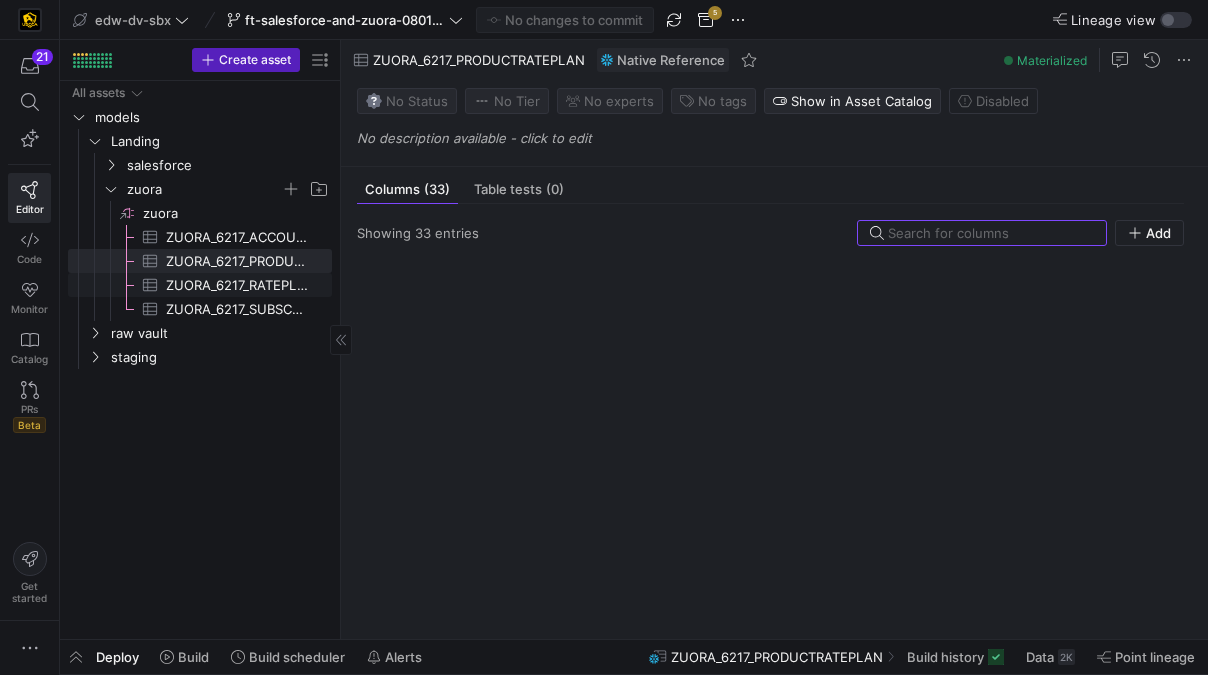 click on "ZUORA_6217_RATEPLAN​​​​​​​​​" 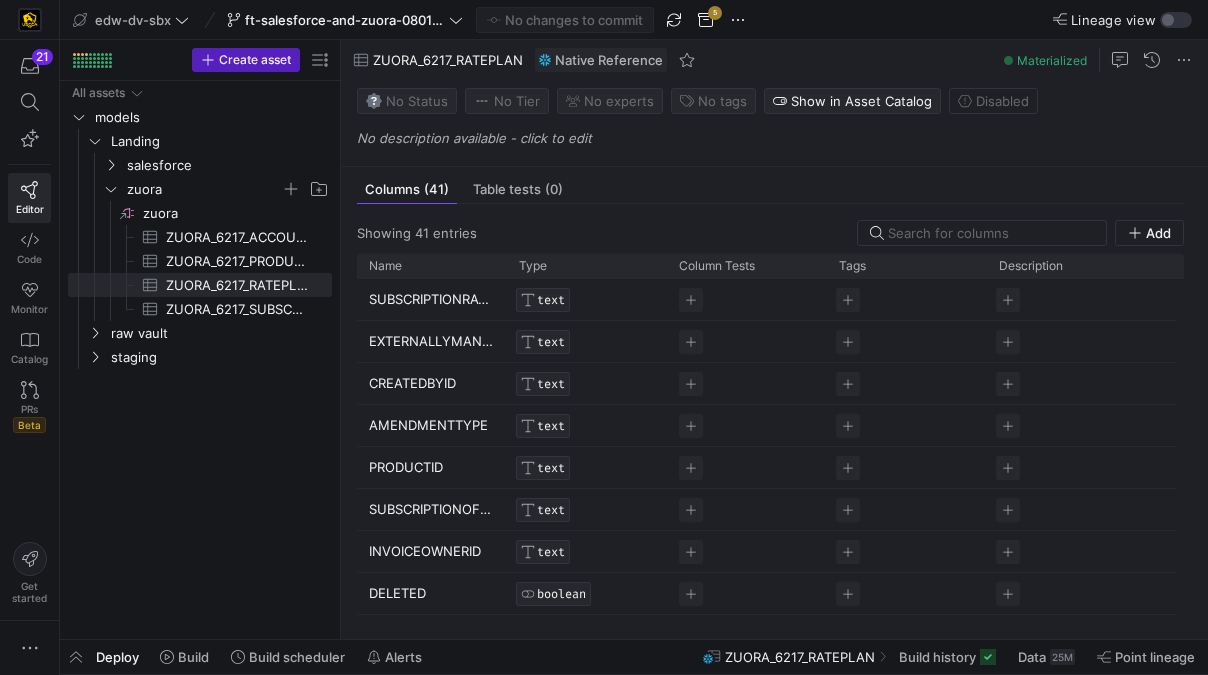 click on "Showing 41 entries  Add
Drag here to set row groups Drag here to set column labels
Name
Type
Column Tests
Tags" at bounding box center (770, 413) 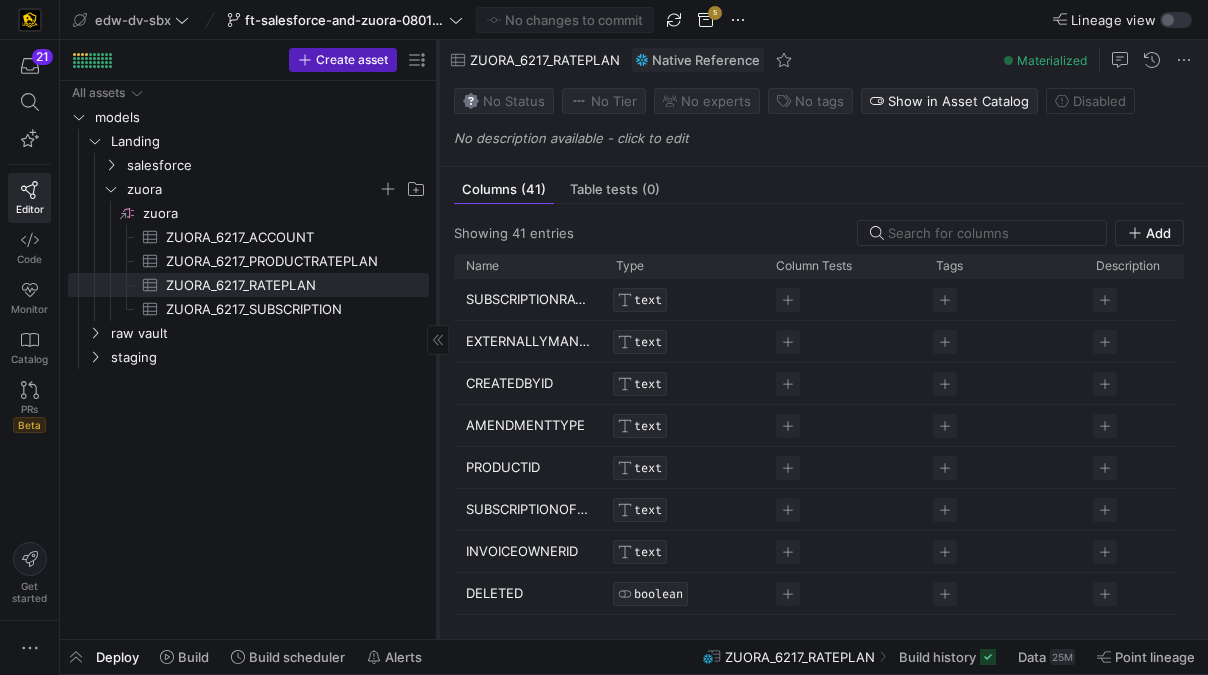 drag, startPoint x: 338, startPoint y: 228, endPoint x: 435, endPoint y: 220, distance: 97.32934 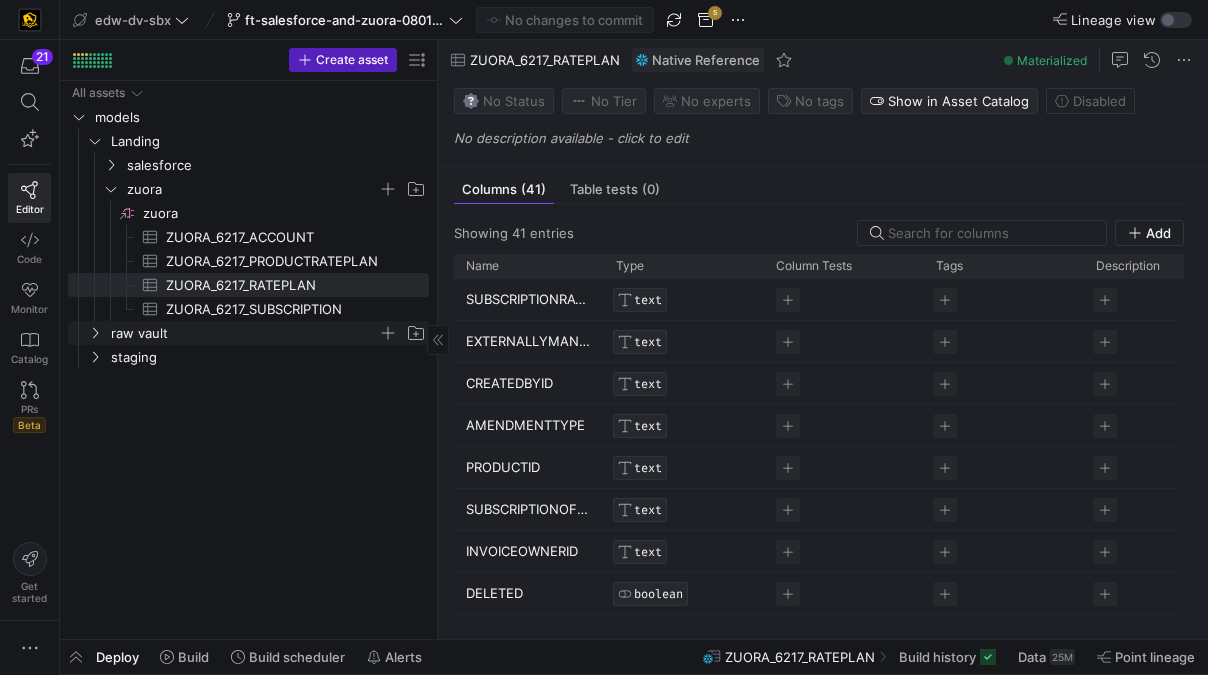 click on "raw vault" 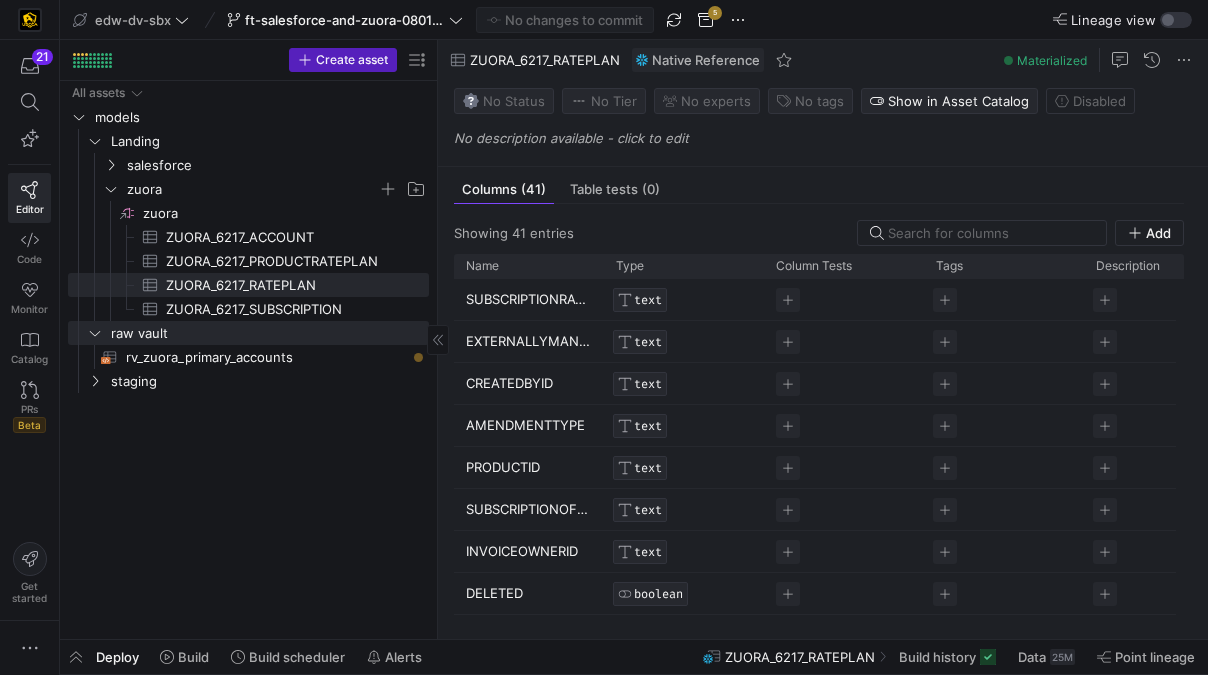 click on "rv_zuora_primary_accounts​​​​​​​​​​" 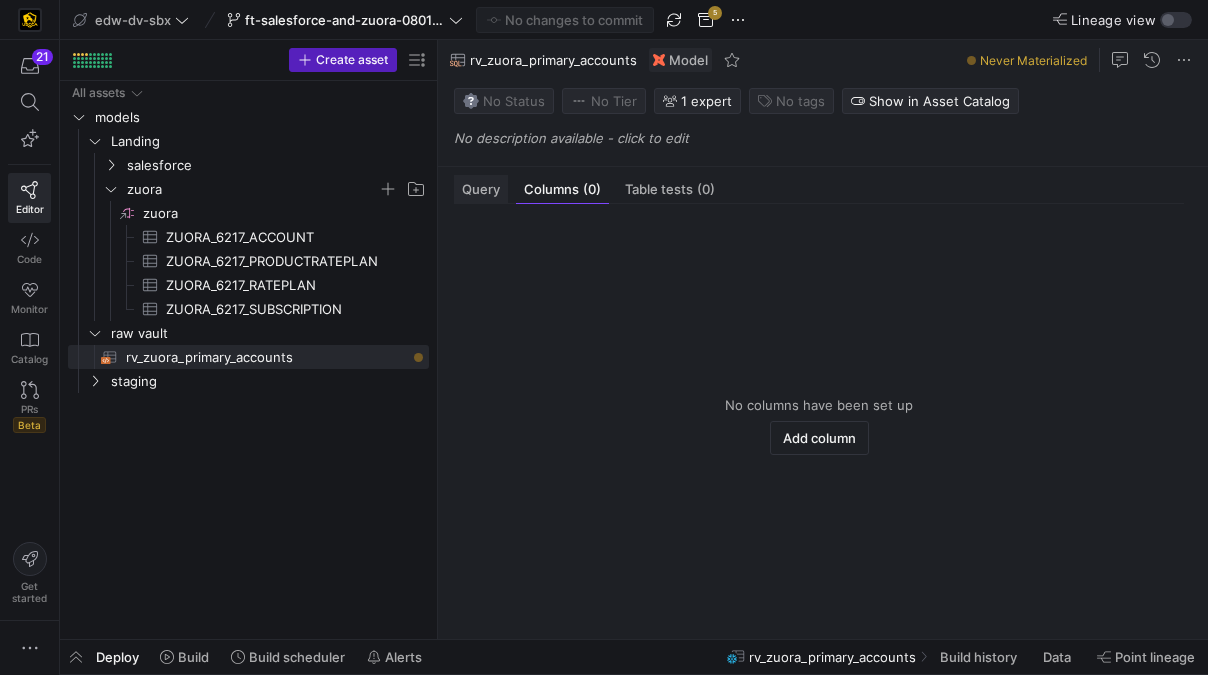 click on "Query" at bounding box center [481, 189] 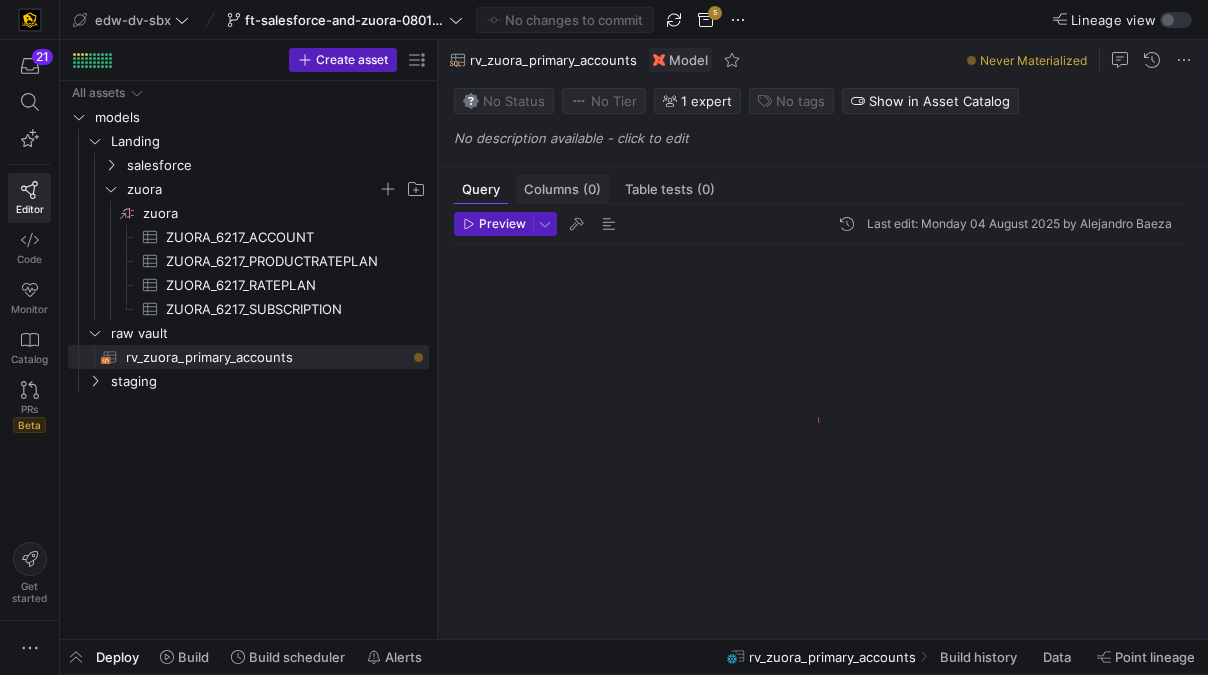 click on "Columns  (0)" at bounding box center [562, 189] 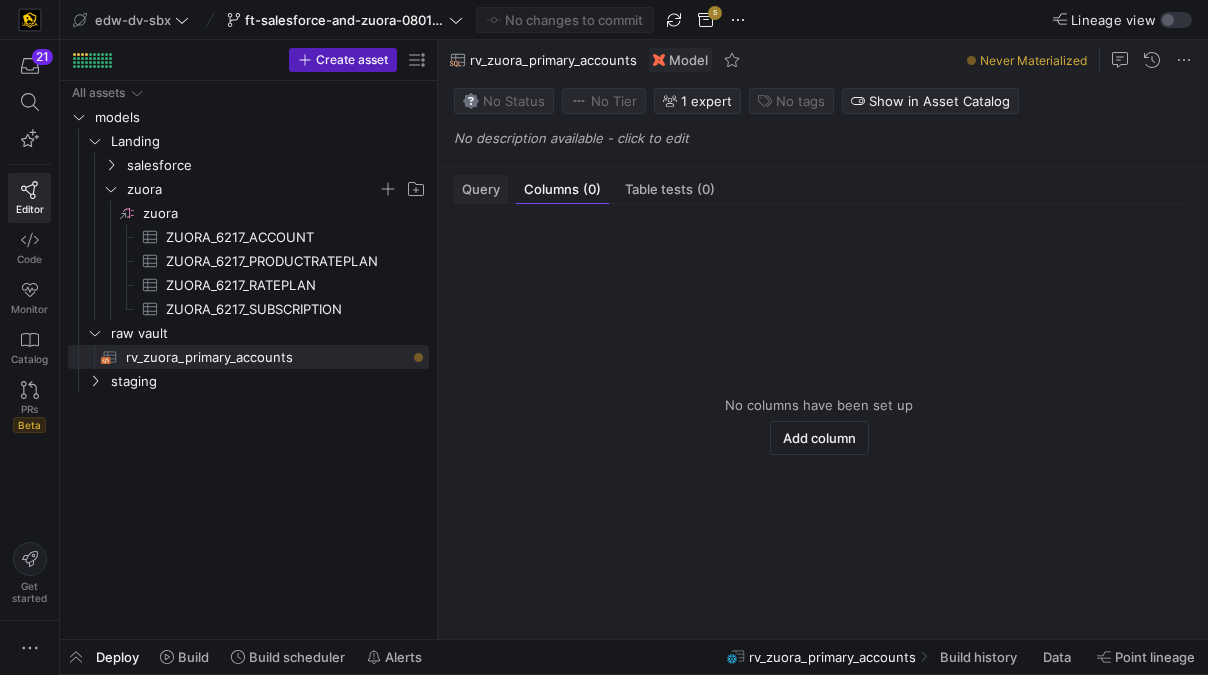 click on "Query" at bounding box center (481, 189) 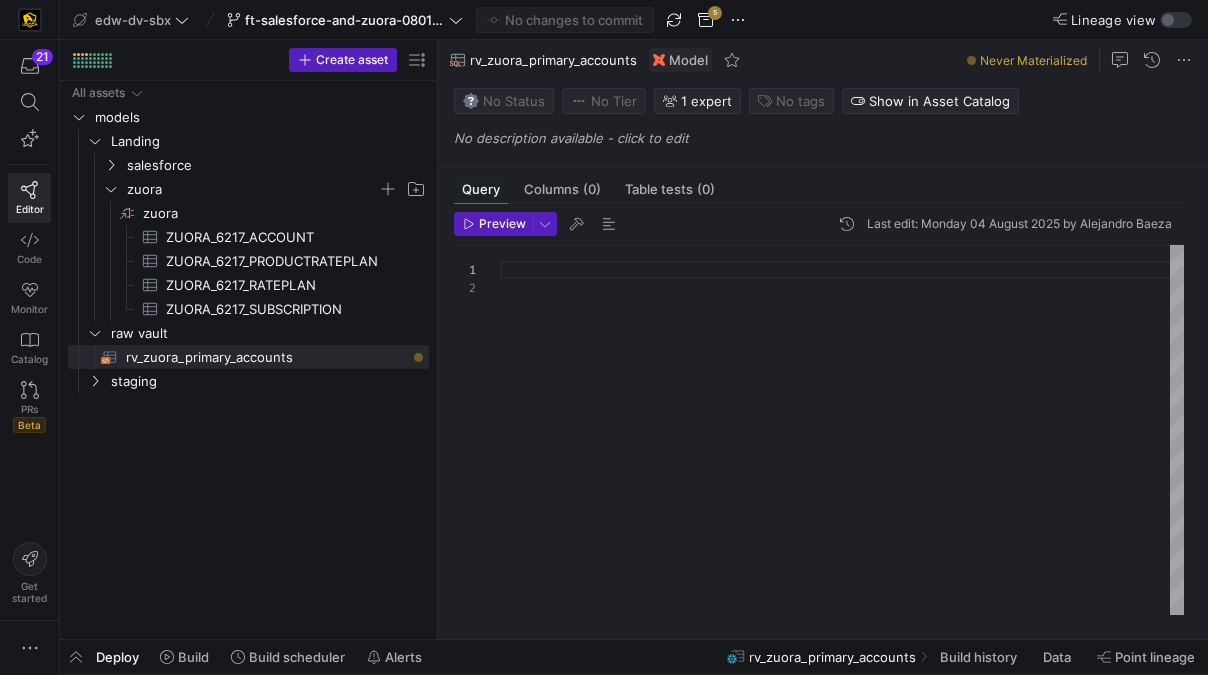 scroll, scrollTop: 18, scrollLeft: 0, axis: vertical 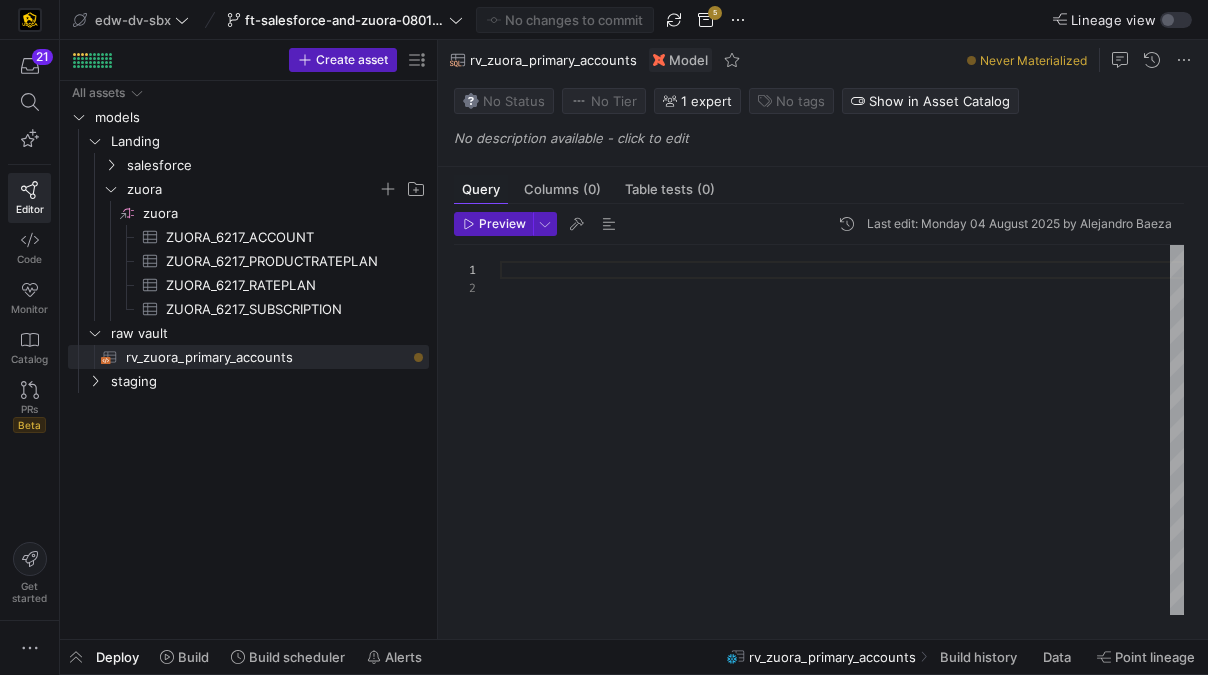 click at bounding box center (842, 430) 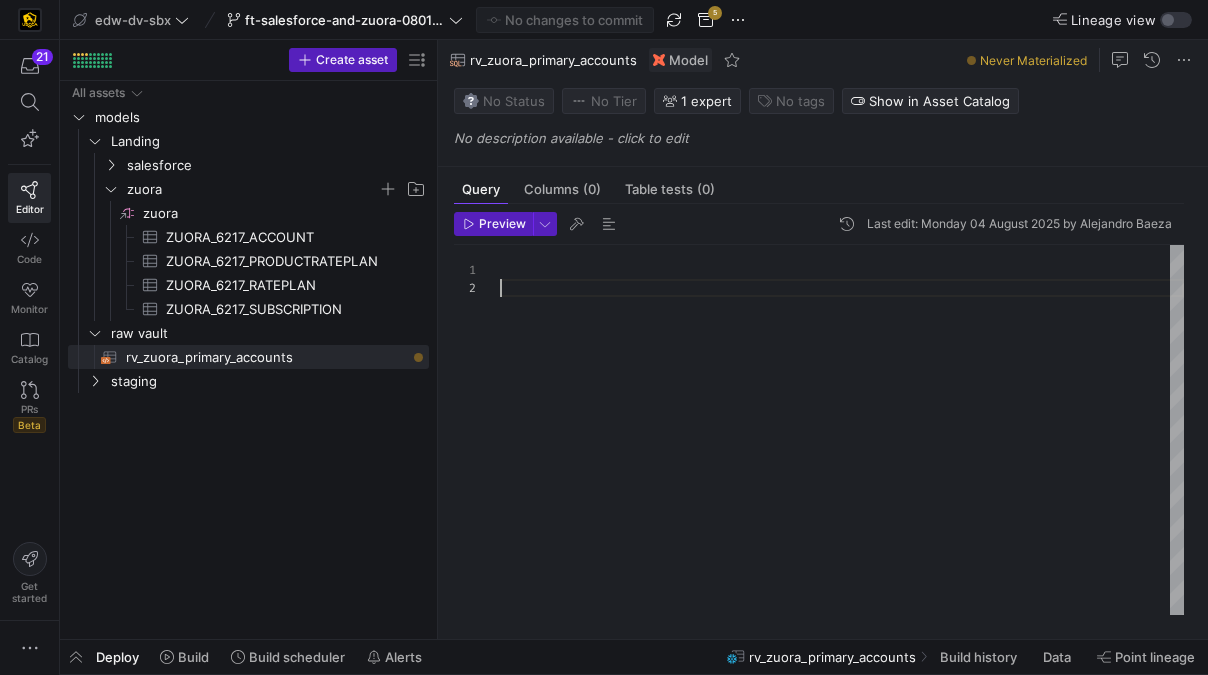 click at bounding box center (842, 430) 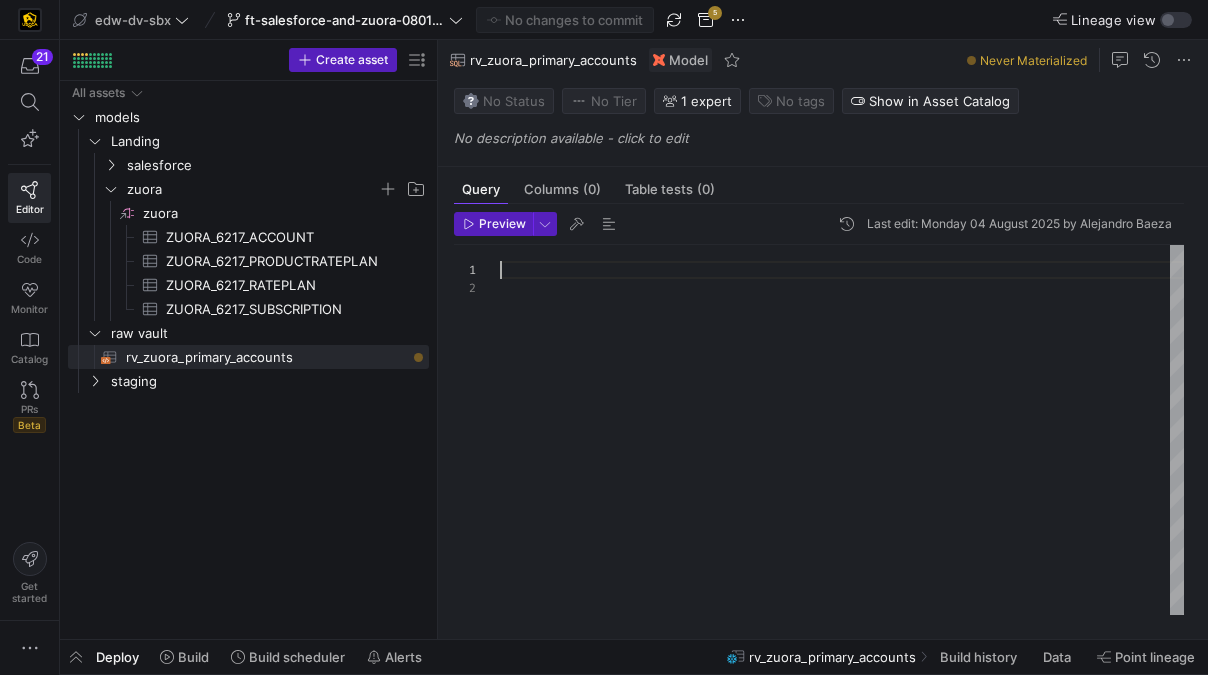 scroll, scrollTop: 0, scrollLeft: 0, axis: both 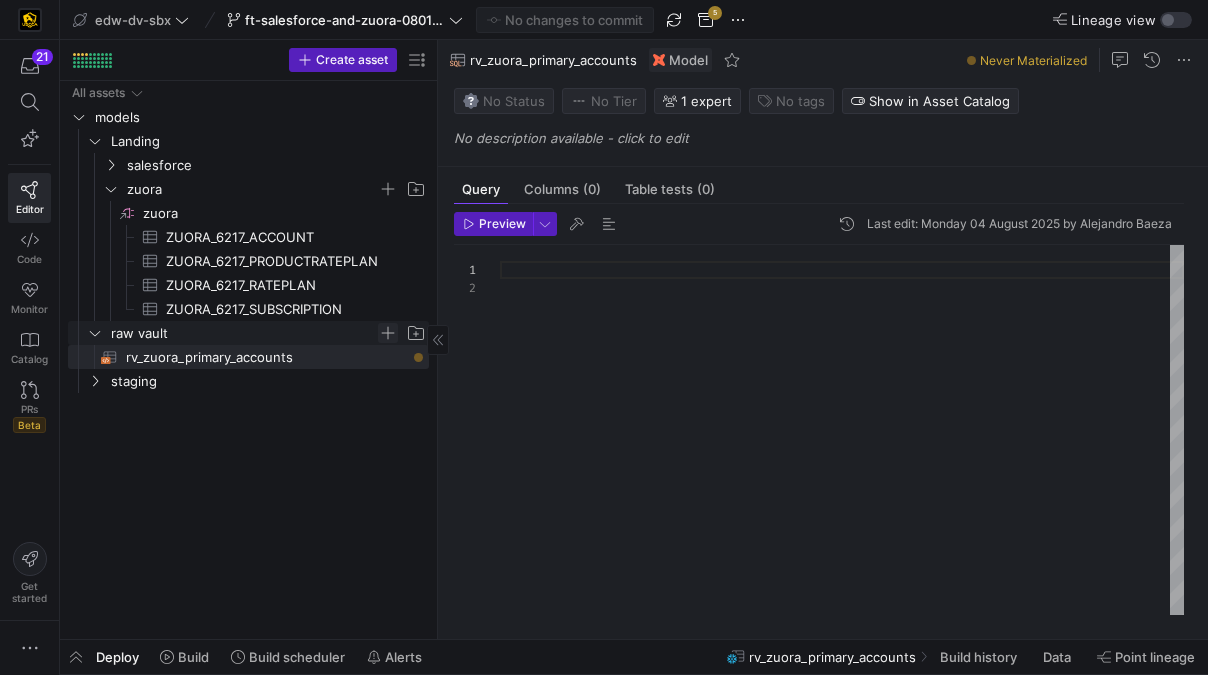 click 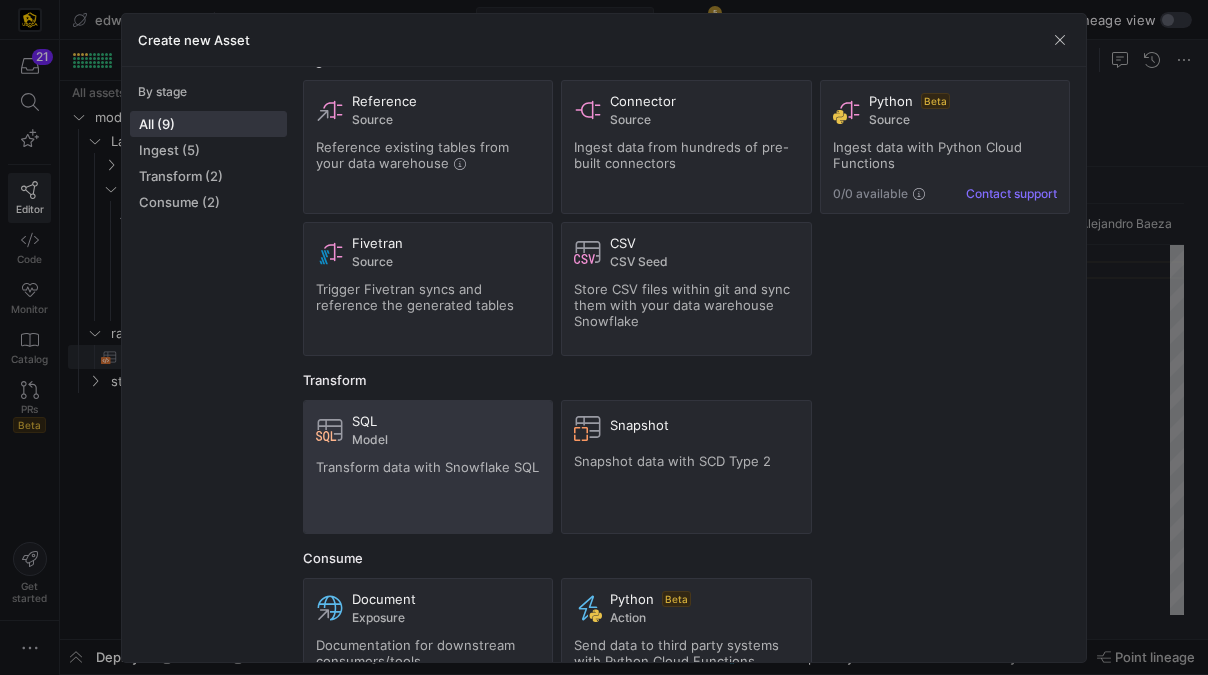 scroll, scrollTop: 35, scrollLeft: 0, axis: vertical 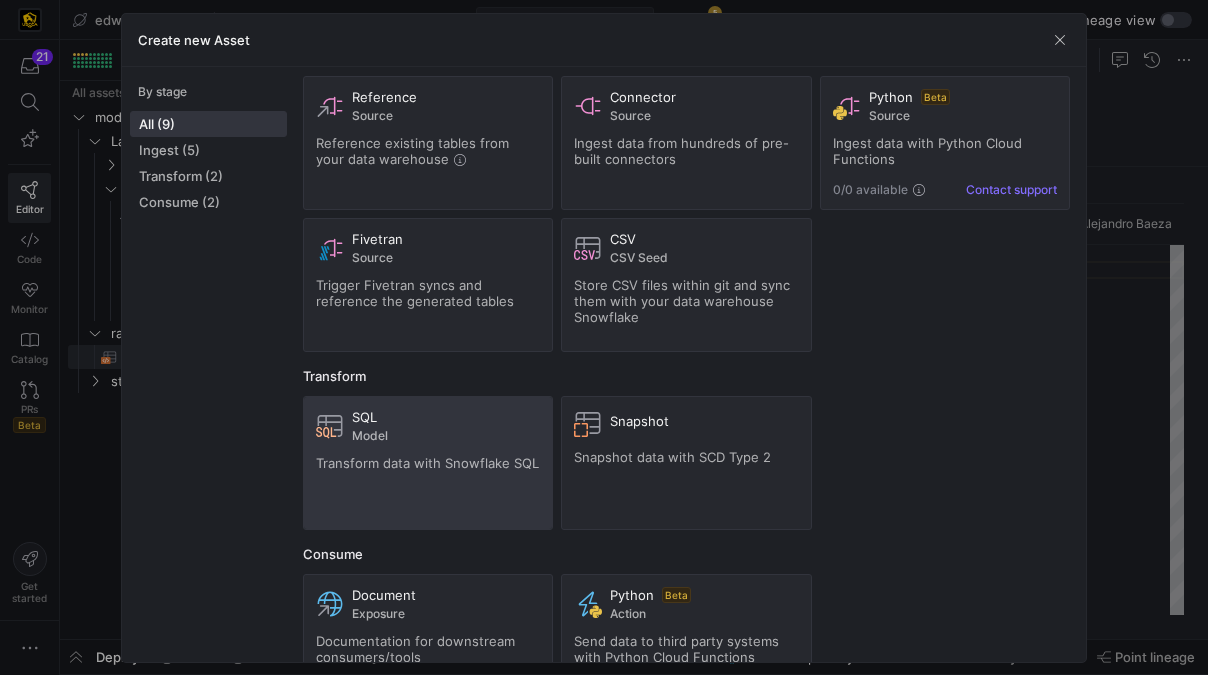click on "Model" 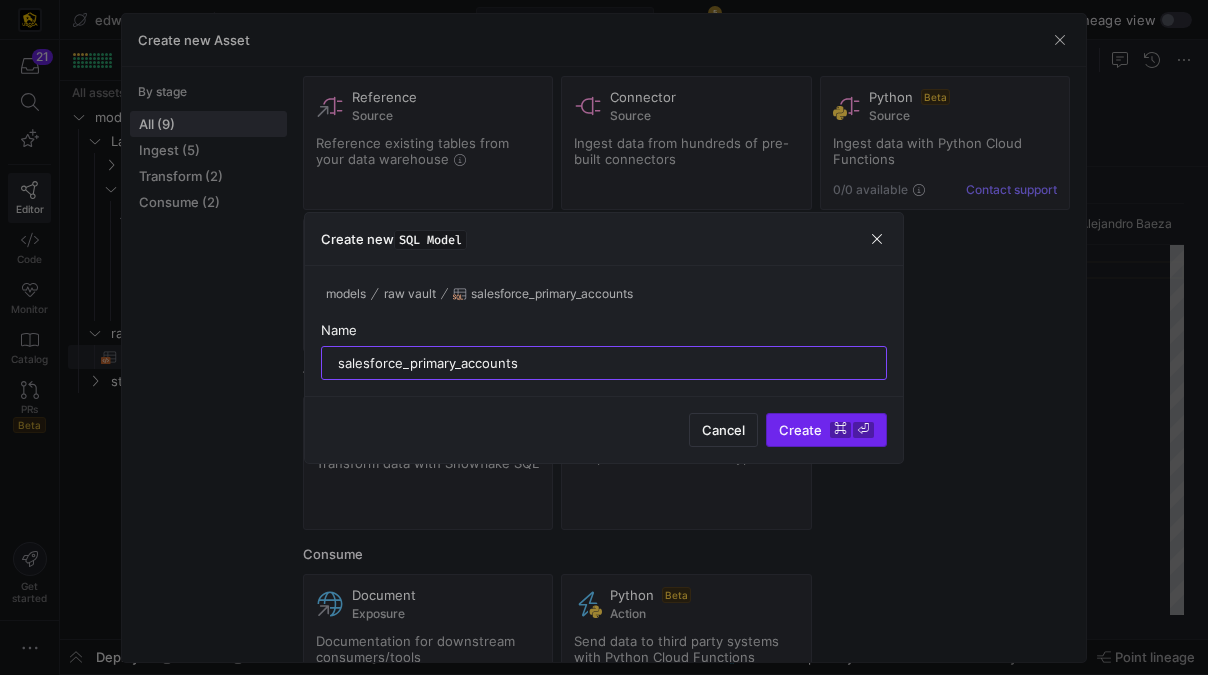 type on "salesforce_primary_accounts" 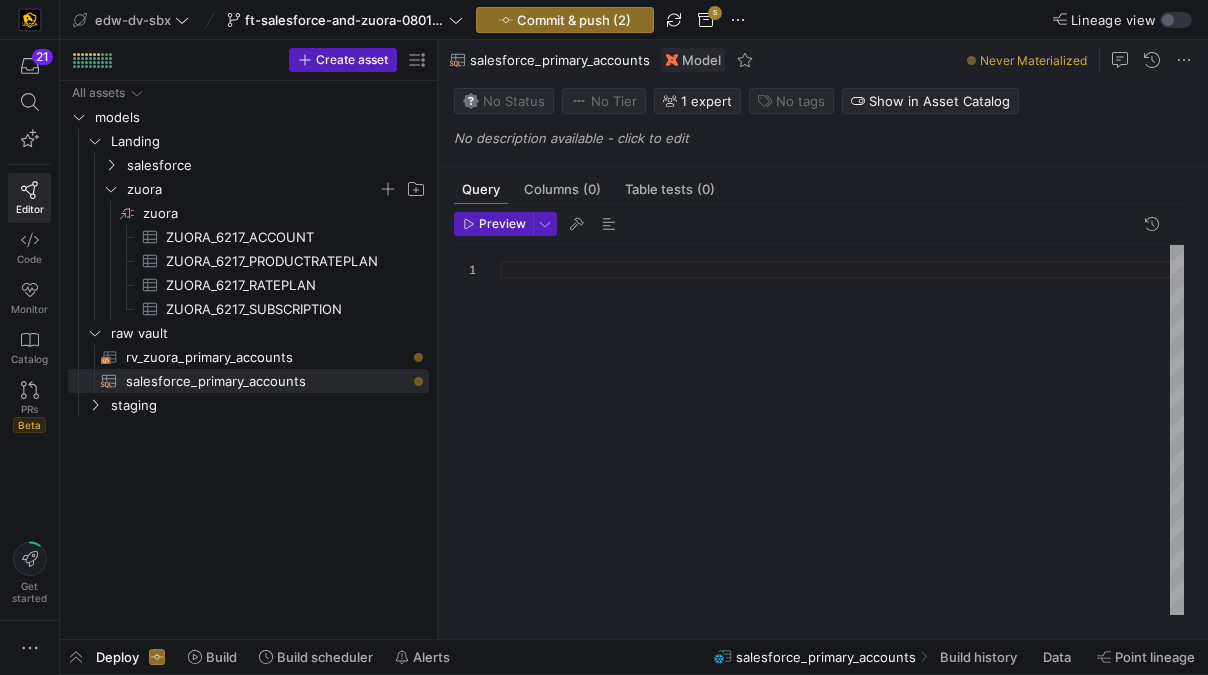 click at bounding box center (842, 430) 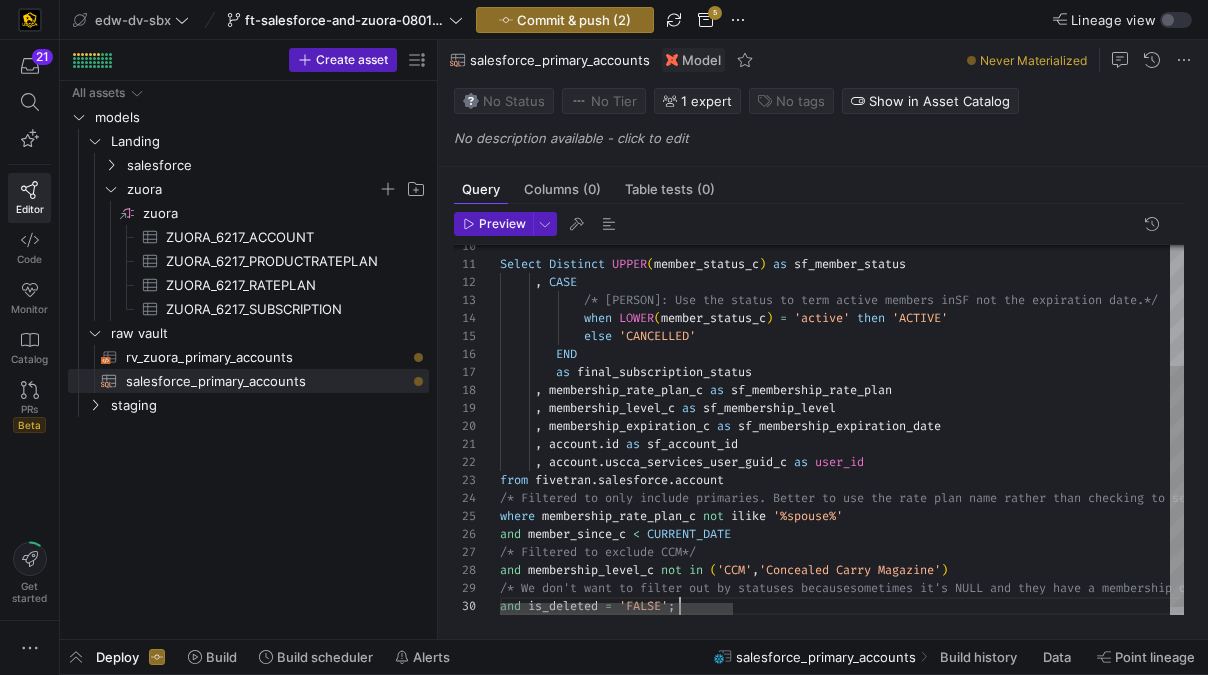 scroll, scrollTop: 108, scrollLeft: 180, axis: both 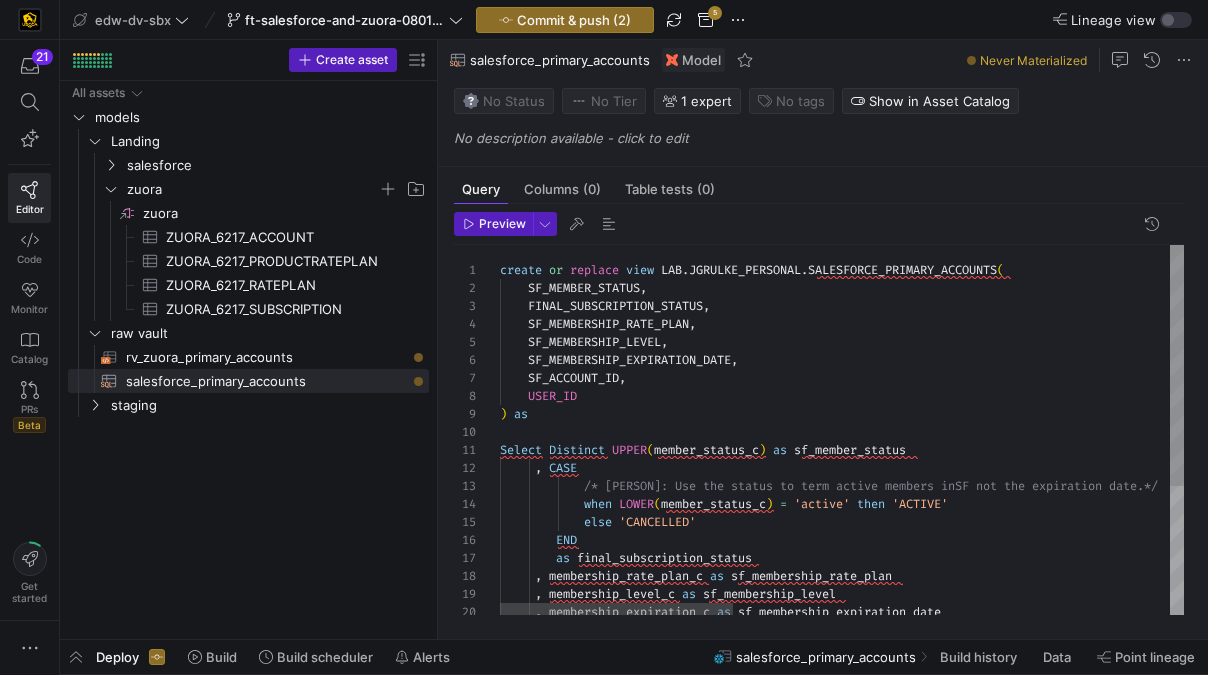 click on "Select   Distinct   UPPER ( member_status_c )   as   sf_member_status       ,   CASE                /* Evan: Use the status to term active members in  SF not the expiration date.*/              when   LOWER ( member_status_c )   =   'active'   then   'ACTIVE'              else   'CANCELLED'          END            as   final_subscription_status       ,   membership_rate_plan_c   as   sf_membership_rate_plan       ,   membership_level_c   as   sf_membership_level       ,   membership_expiration_c   as   sf_membership_expiration_date      SF_ACCOUNT_ID ,      USER_ID )   as      SF_MEMBERSHIP_RATE_PLAN ,      SF_MEMBERSHIP_LEVEL ,      SF_MEMBERSHIP_EXPIRATION_DATE , create   or   replace   view   LAB . JGRULKE_PERSONAL . SALESFORCE_PRIMARY_ACCOUNTS (      SF_MEMBER_STATUS ,      FINAL_SUBSCRIPTION_STATUS ," at bounding box center [1482, 529] 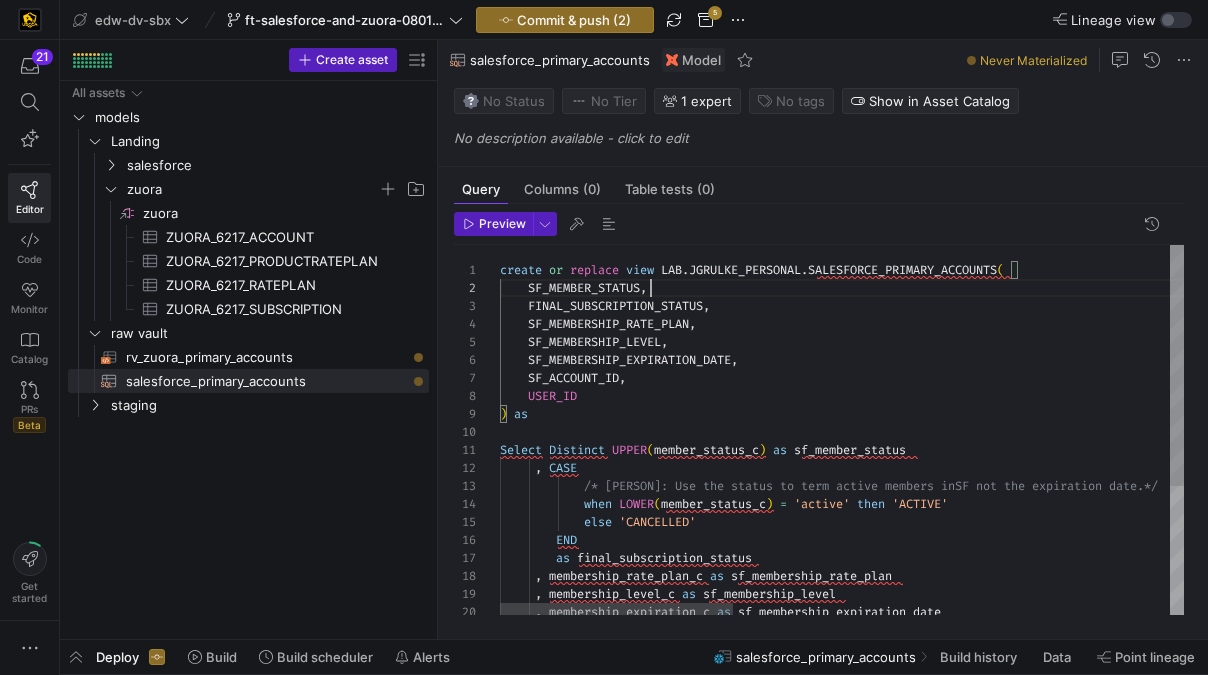scroll, scrollTop: 18, scrollLeft: 151, axis: both 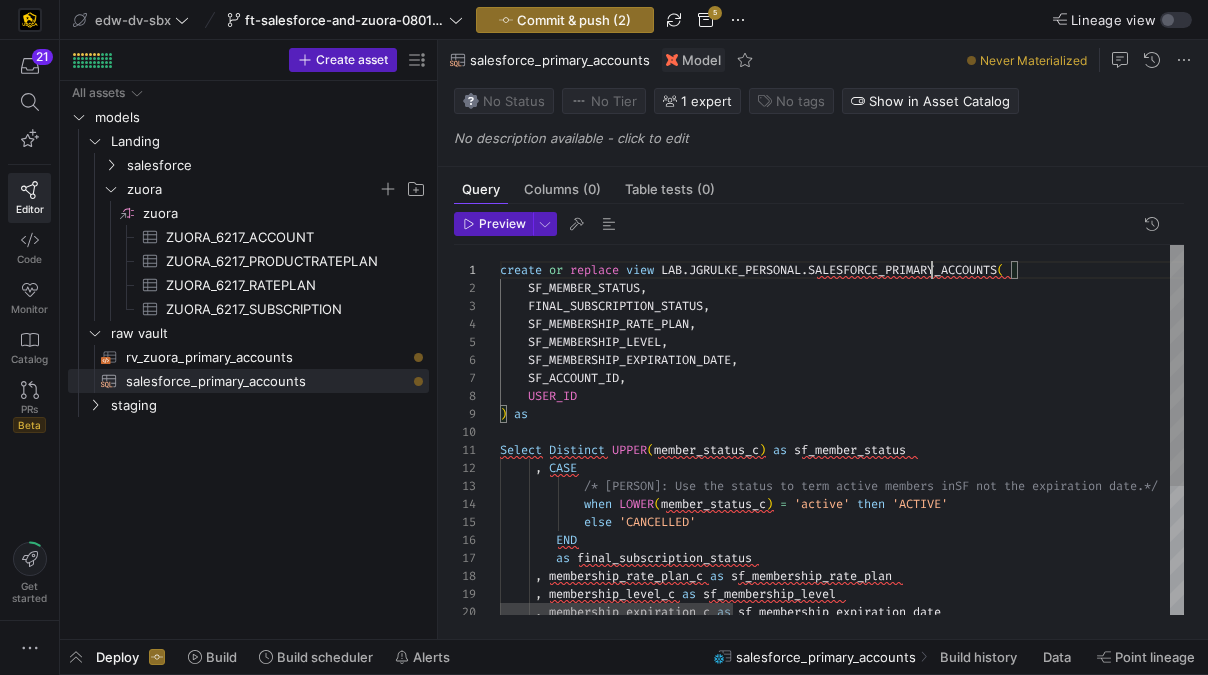 click on "Select   Distinct   UPPER ( member_status_c )   as   sf_member_status       ,   CASE                /* Evan: Use the status to term active members in  SF not the expiration date.*/              when   LOWER ( member_status_c )   =   'active'   then   'ACTIVE'              else   'CANCELLED'          END            as   final_subscription_status       ,   membership_rate_plan_c   as   sf_membership_rate_plan       ,   membership_level_c   as   sf_membership_level       ,   membership_expiration_c   as   sf_membership_expiration_date      SF_ACCOUNT_ID ,      USER_ID )   as      SF_MEMBERSHIP_RATE_PLAN ,      SF_MEMBERSHIP_LEVEL ,      SF_MEMBERSHIP_EXPIRATION_DATE , create   or   replace   view   LAB . JGRULKE_PERSONAL . SALESFORCE_PRIMARY_ACCOUNTS (      SF_MEMBER_STATUS ,      FINAL_SUBSCRIPTION_STATUS ," at bounding box center (1482, 529) 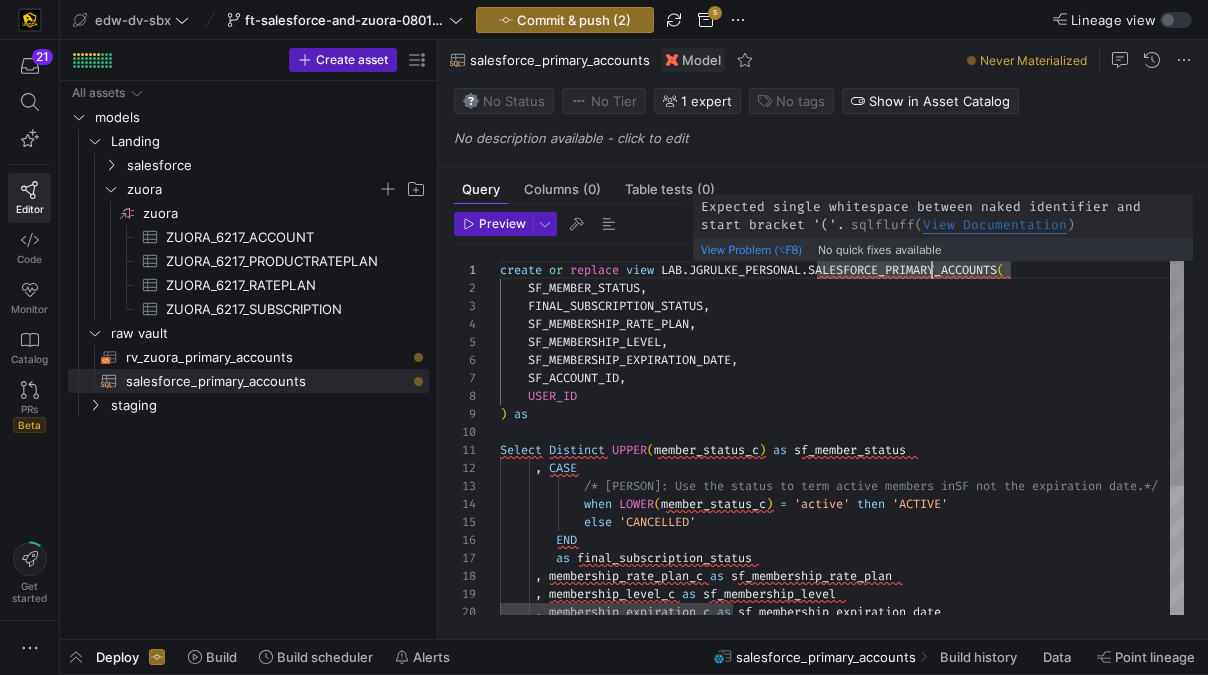 click on "Select   Distinct   UPPER ( member_status_c )   as   sf_member_status       ,   CASE                /* Evan: Use the status to term active members in  SF not the expiration date.*/              when   LOWER ( member_status_c )   =   'active'   then   'ACTIVE'              else   'CANCELLED'          END            as   final_subscription_status       ,   membership_rate_plan_c   as   sf_membership_rate_plan       ,   membership_level_c   as   sf_membership_level       ,   membership_expiration_c   as   sf_membership_expiration_date      SF_ACCOUNT_ID ,      USER_ID )   as      SF_MEMBERSHIP_RATE_PLAN ,      SF_MEMBERSHIP_LEVEL ,      SF_MEMBERSHIP_EXPIRATION_DATE , create   or   replace   view   LAB . JGRULKE_PERSONAL . SALESFORCE_PRIMARY_ACCOUNTS (      SF_MEMBER_STATUS ,      FINAL_SUBSCRIPTION_STATUS ," at bounding box center (1482, 529) 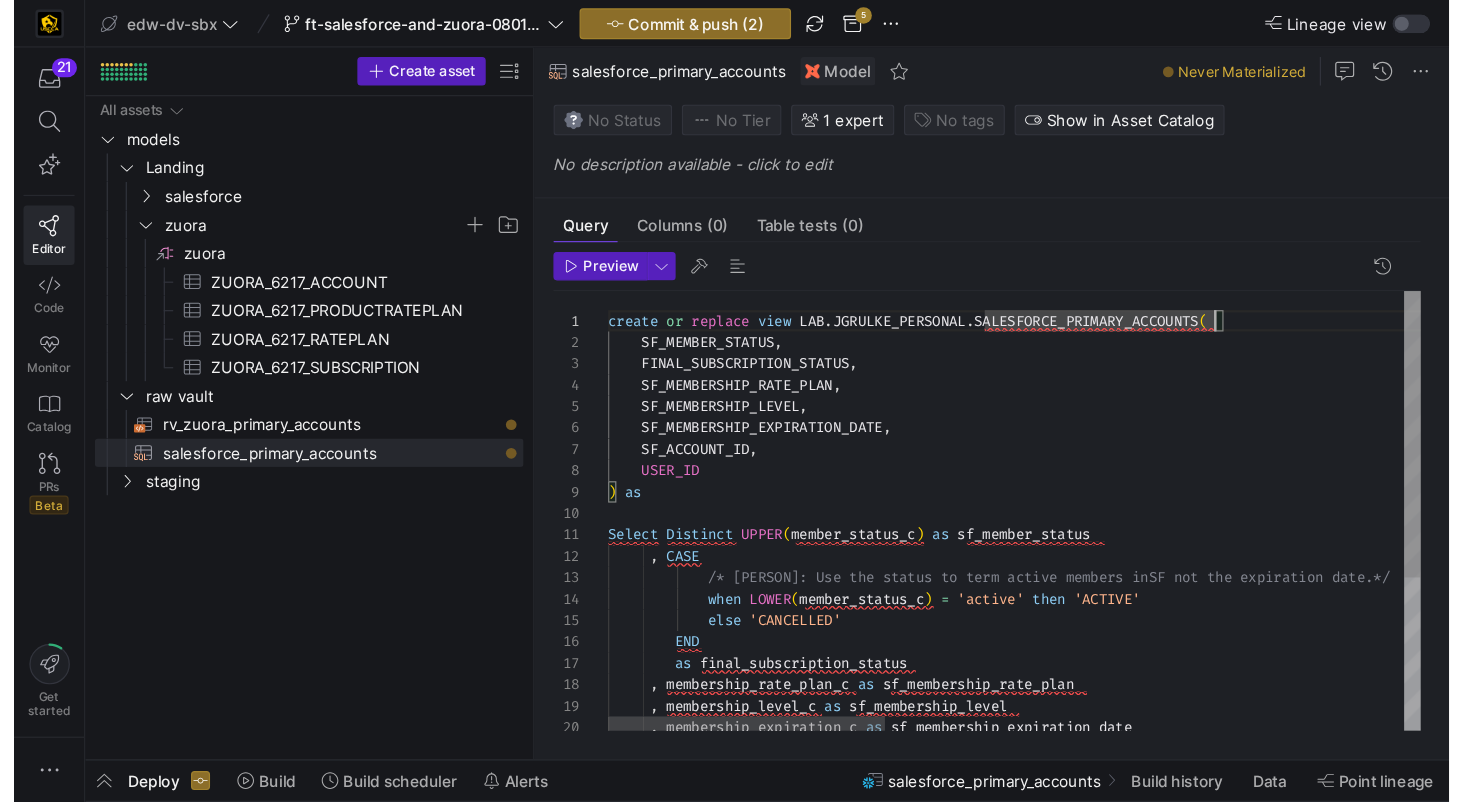 scroll, scrollTop: 0, scrollLeft: 518, axis: horizontal 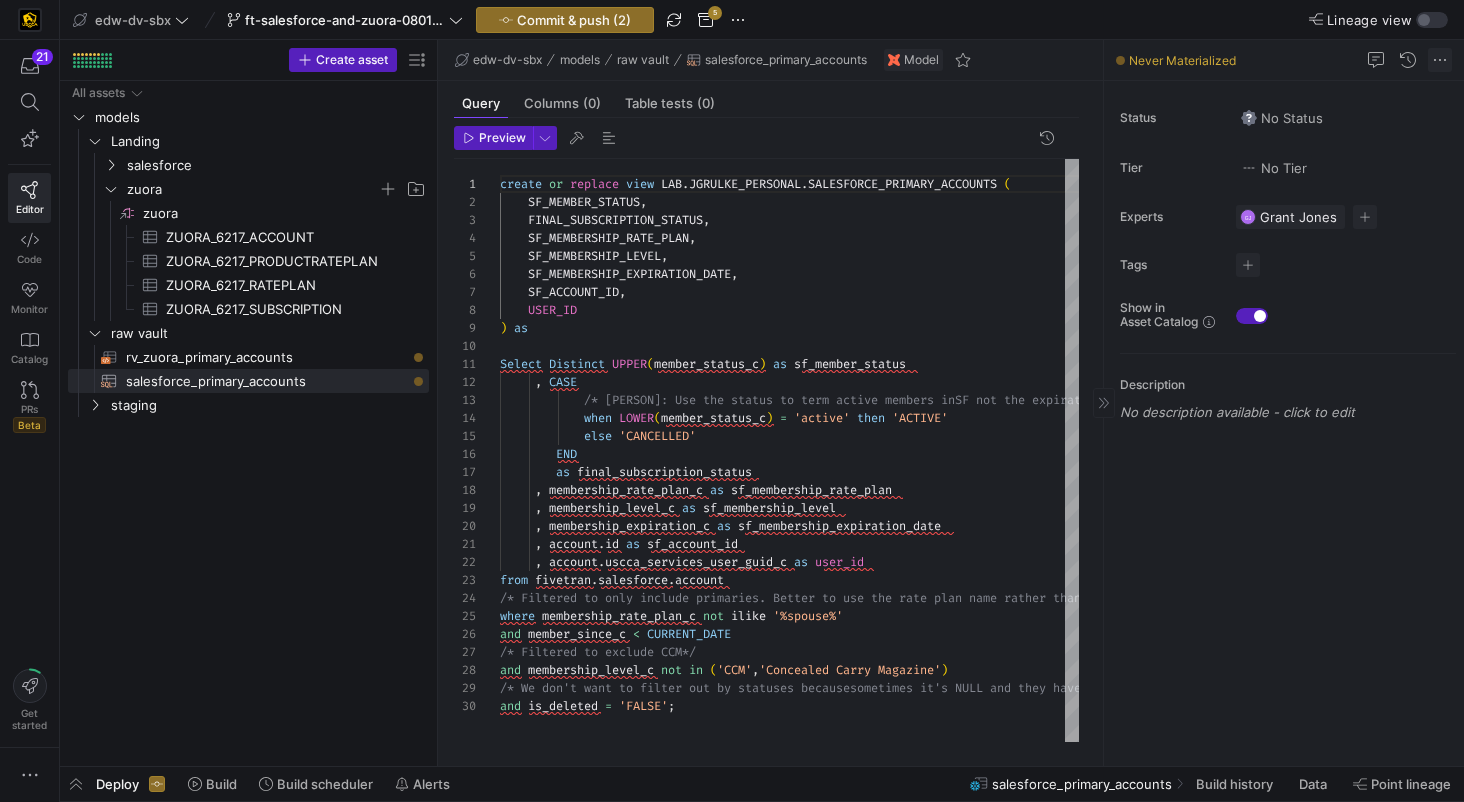 click 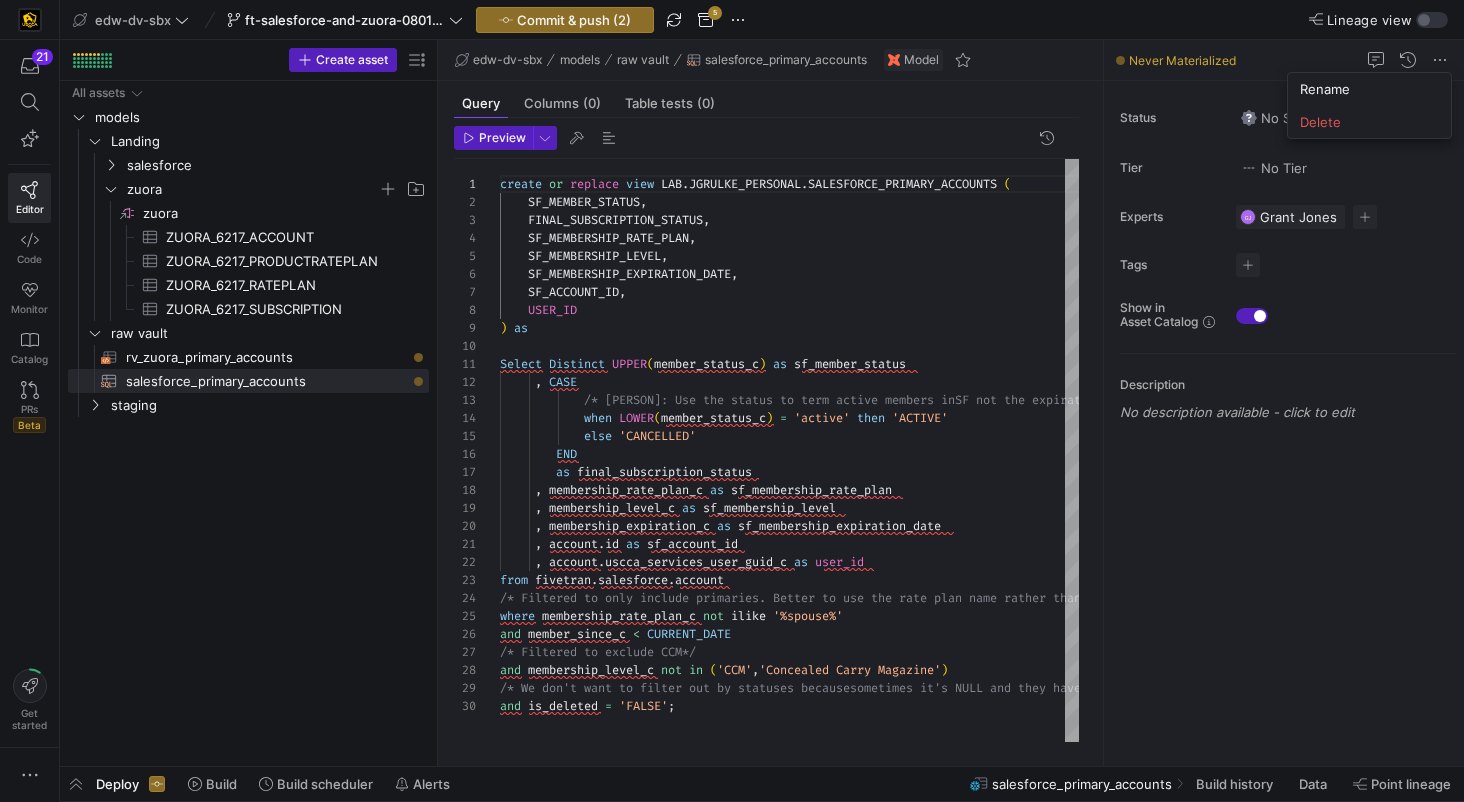 click at bounding box center [732, 401] 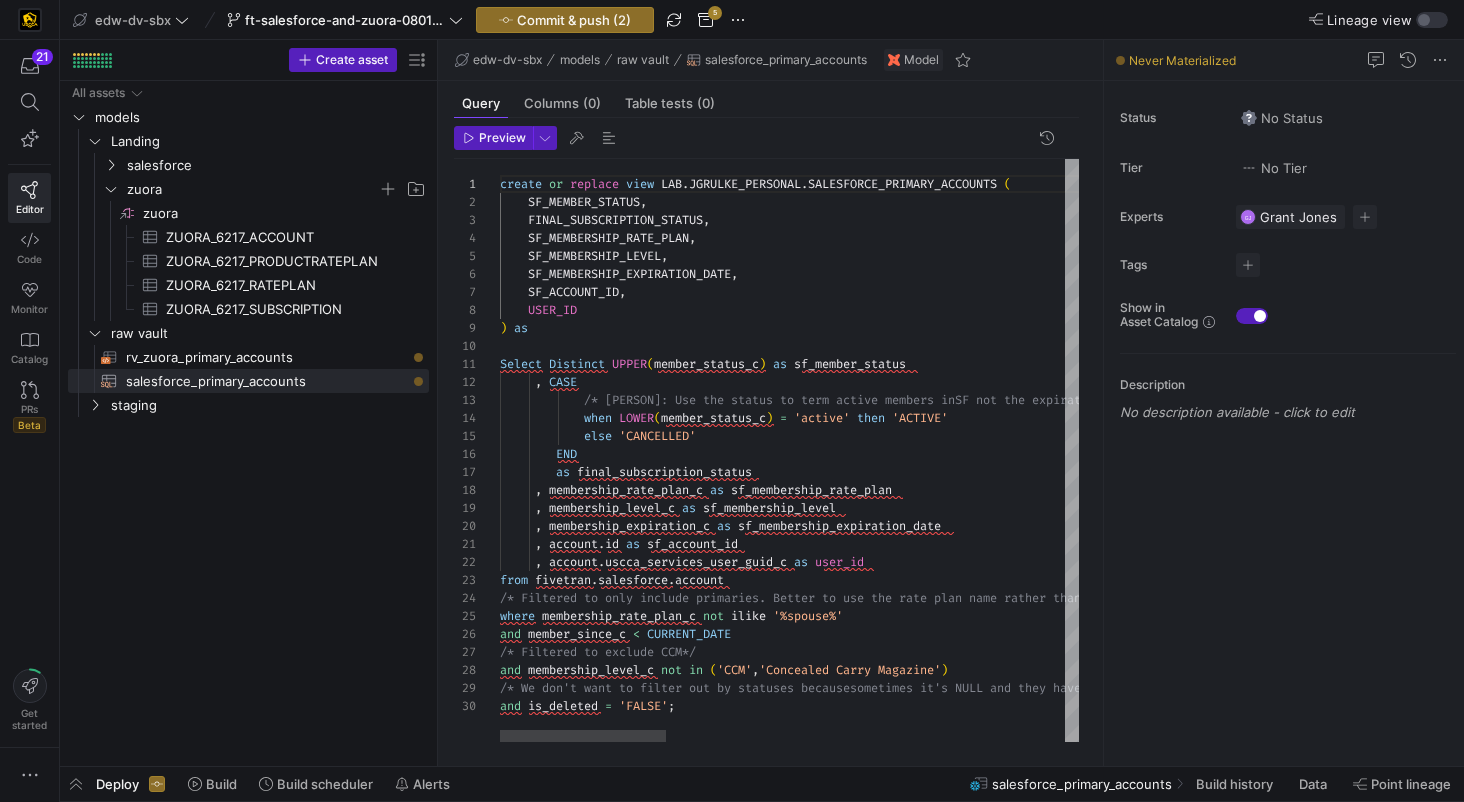 click on "Select   Distinct   UPPER ( member_status_c )   as   sf_member_status       ,   CASE                /* Evan: Use the status to term active members in  SF not the expiration date.*/              when   LOWER ( member_status_c )   =   'active'   then   'ACTIVE'              else   'CANCELLED'          END            as   final_subscription_status       ,   membership_rate_plan_c   as   sf_membership_rate_plan       ,   membership_level_c   as   sf_membership_level       ,   membership_expiration_c   as   sf_membership_expiration_date      SF_ACCOUNT_ID ,      USER_ID )   as      SF_MEMBERSHIP_RATE_PLAN ,      SF_MEMBERSHIP_LEVEL ,      SF_MEMBERSHIP_EXPIRATION_DATE , create   or   replace   view   LAB . JGRULKE_PERSONAL . SALESFORCE_PRIMARY_ACCOUNTS   (      SF_MEMBER_STATUS ,      FINAL_SUBSCRIPTION_STATUS ,       ,   account . id   as   sf_account_id" at bounding box center [1482, 450] 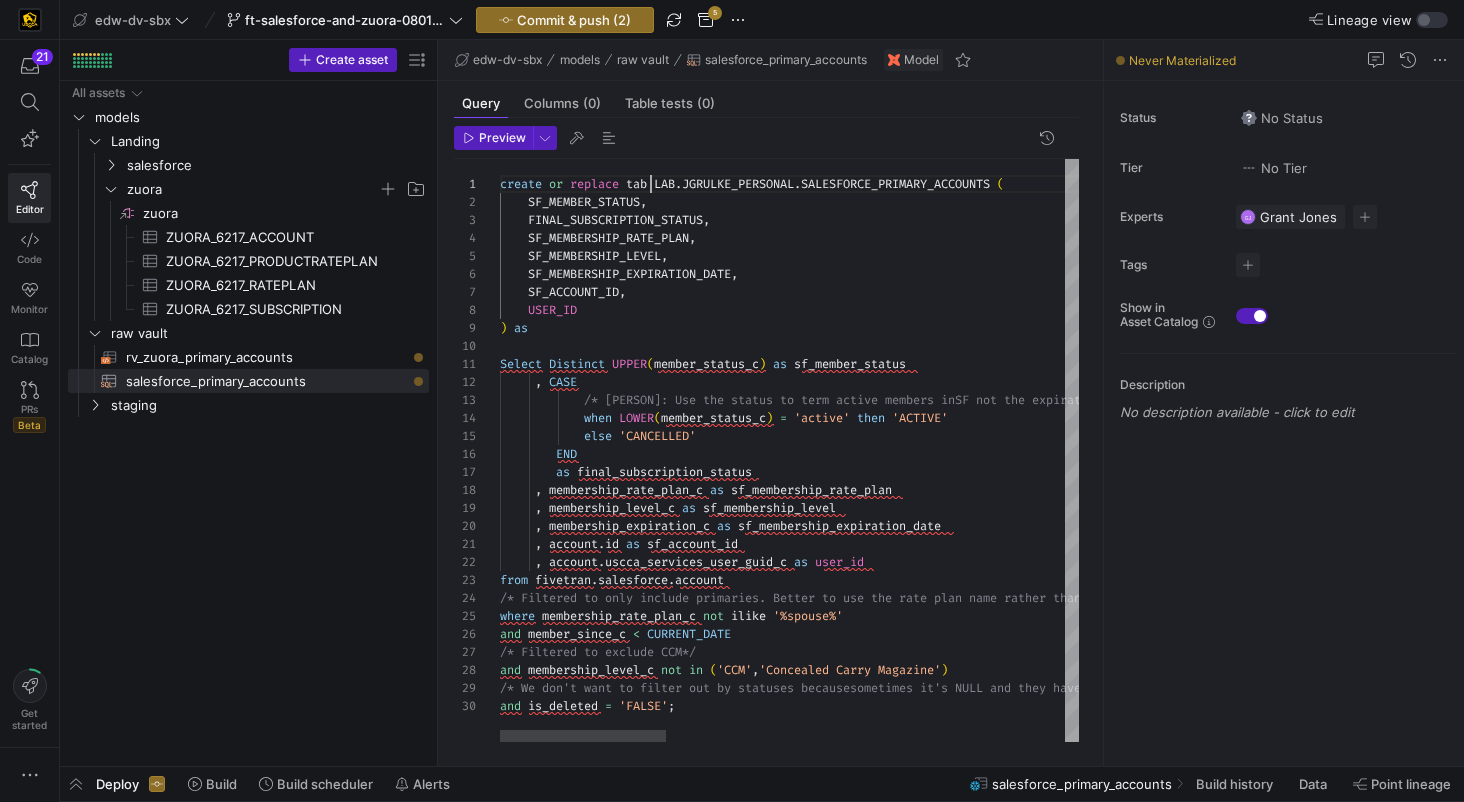 scroll, scrollTop: 0, scrollLeft: 166, axis: horizontal 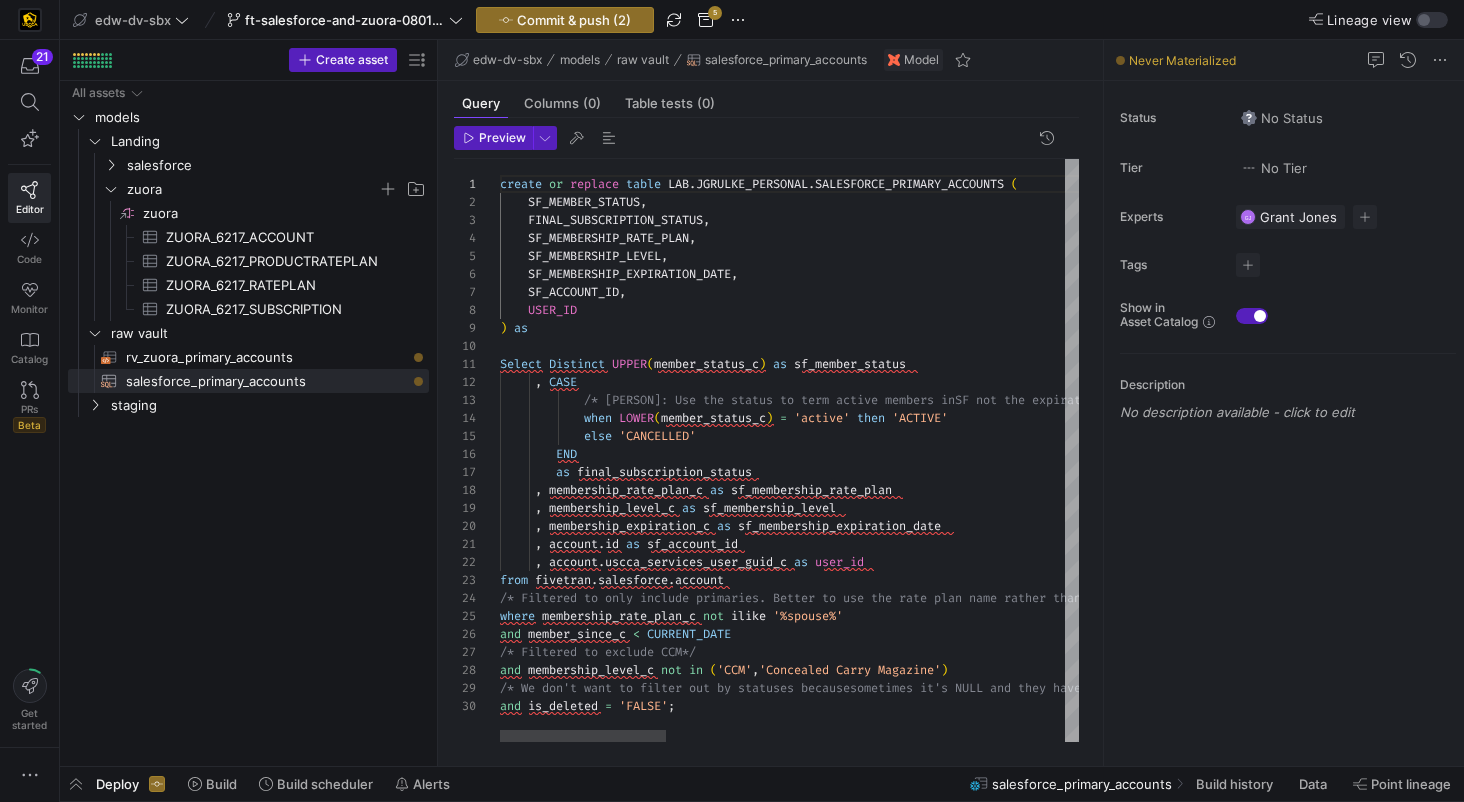 click on "Select   Distinct   UPPER ( member_status_c )   as   sf_member_status       ,   CASE                /* Evan: Use the status to term active members in  SF not the expiration date.*/              when   LOWER ( member_status_c )   =   'active'   then   'ACTIVE'              else   'CANCELLED'          END            as   final_subscription_status       ,   membership_rate_plan_c   as   sf_membership_rate_plan       ,   membership_level_c   as   sf_membership_level       ,   membership_expiration_c   as   sf_membership_expiration_date      SF_ACCOUNT_ID ,      USER_ID )   as      SF_MEMBERSHIP_RATE_PLAN ,      SF_MEMBERSHIP_LEVEL ,      SF_MEMBERSHIP_EXPIRATION_DATE , create   or   replace   table   LAB . JGRULKE_PERSONAL . SALESFORCE_PRIMARY_ACCOUNTS   (      SF_MEMBER_STATUS ,      FINAL_SUBSCRIPTION_STATUS ,       ,   account . id   as   sf_account_id ,   ." at bounding box center [1482, 450] 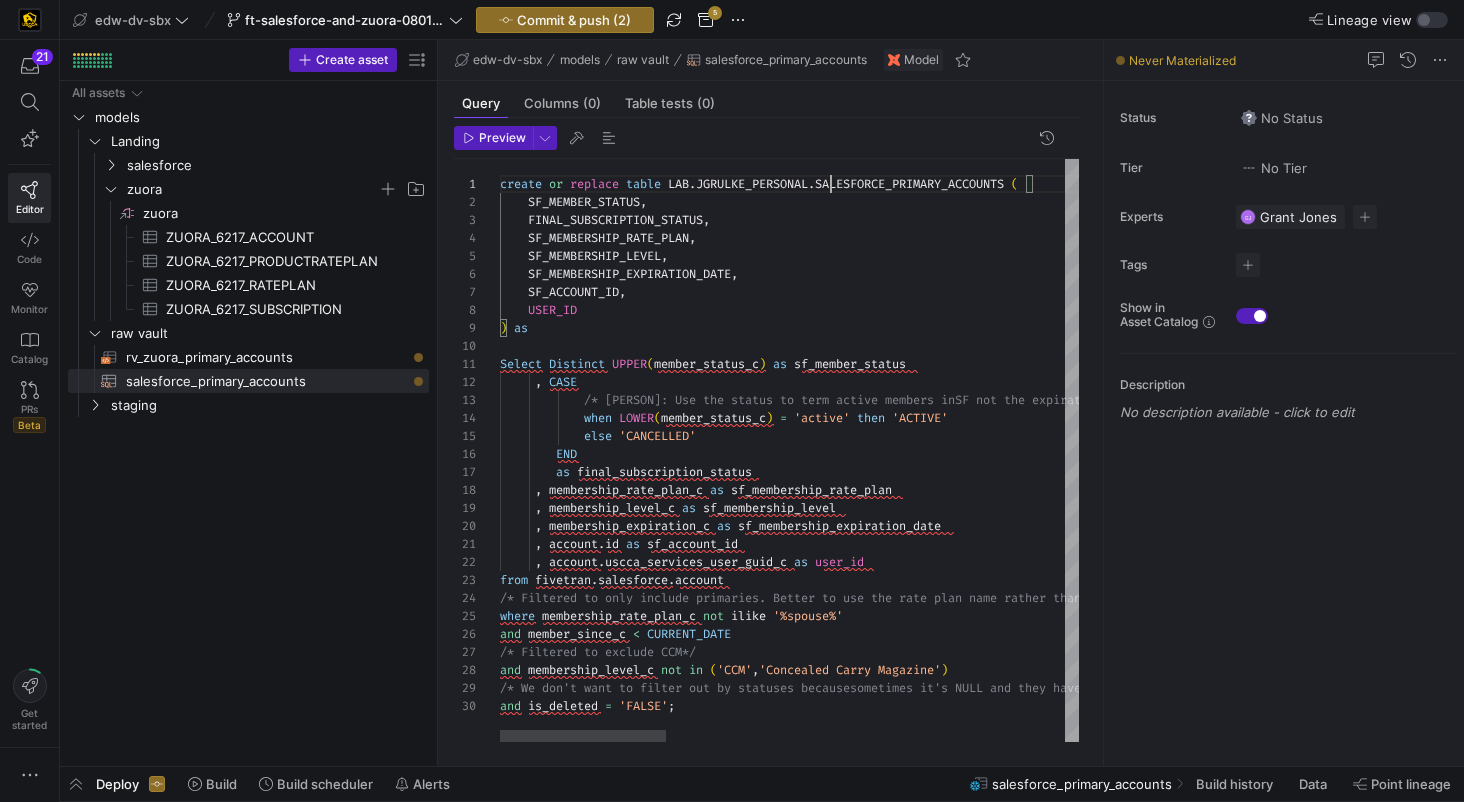 click on "Select   Distinct   UPPER ( member_status_c )   as   sf_member_status       ,   CASE                /* Evan: Use the status to term active members in  SF not the expiration date.*/              when   LOWER ( member_status_c )   =   'active'   then   'ACTIVE'              else   'CANCELLED'          END            as   final_subscription_status       ,   membership_rate_plan_c   as   sf_membership_rate_plan       ,   membership_level_c   as   sf_membership_level       ,   membership_expiration_c   as   sf_membership_expiration_date      SF_ACCOUNT_ID ,      USER_ID )   as      SF_MEMBERSHIP_RATE_PLAN ,      SF_MEMBERSHIP_LEVEL ,      SF_MEMBERSHIP_EXPIRATION_DATE , create   or   replace   table   LAB . JGRULKE_PERSONAL . SALESFORCE_PRIMARY_ACCOUNTS   (      SF_MEMBER_STATUS ,      FINAL_SUBSCRIPTION_STATUS ,       ,   account . id   as   sf_account_id ,   ." at bounding box center (1482, 450) 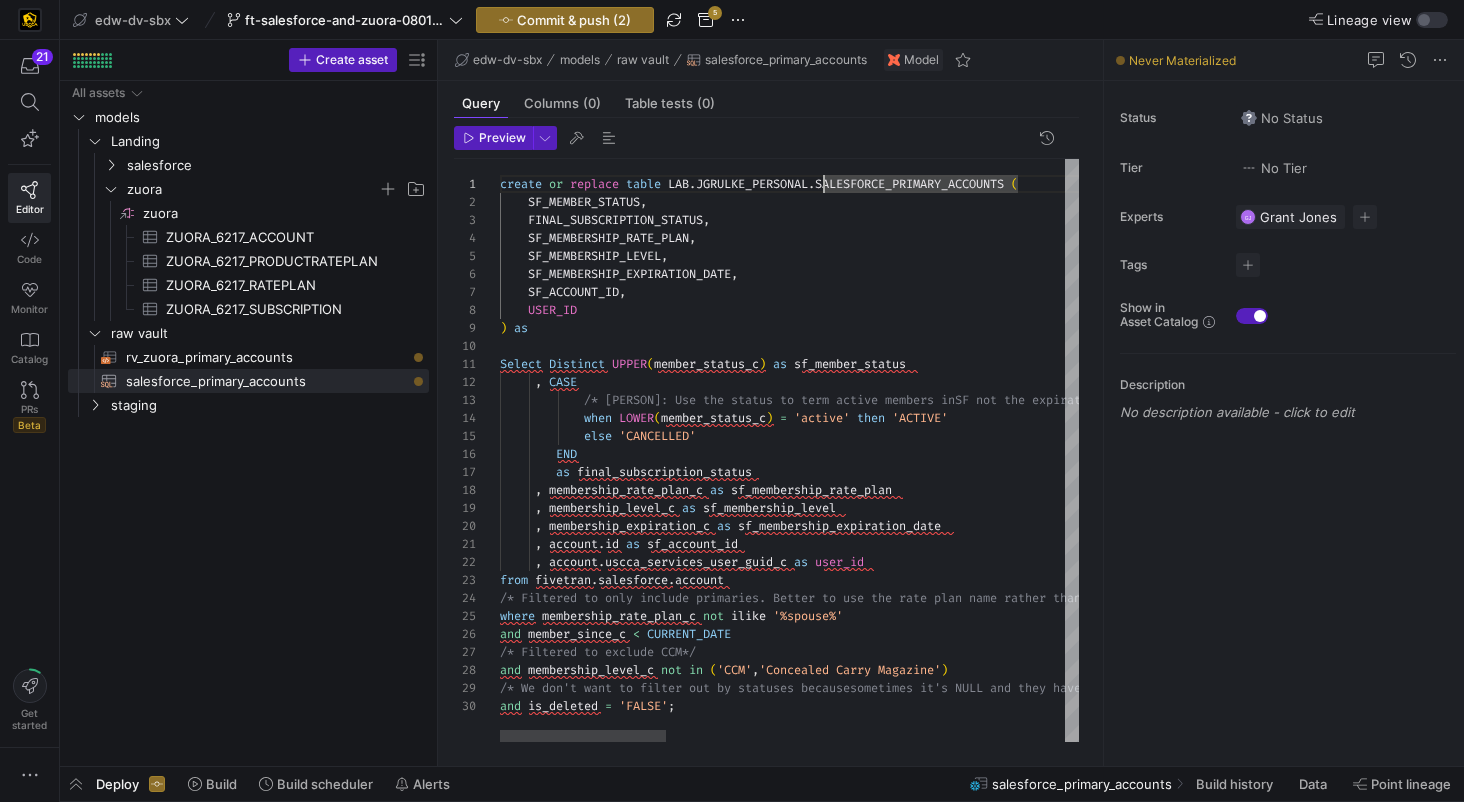 scroll, scrollTop: 0, scrollLeft: 324, axis: horizontal 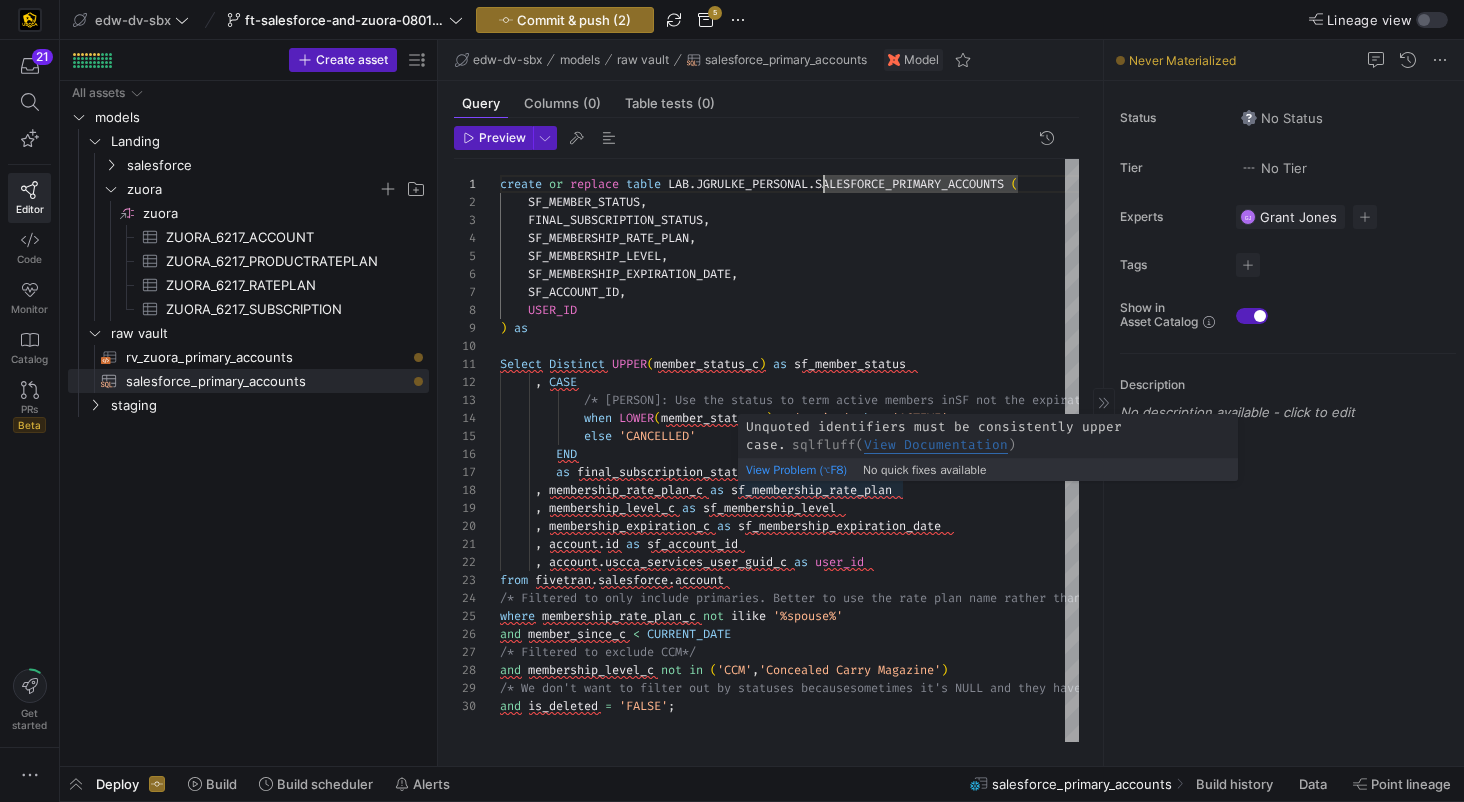 click on "Status  No Status  Tier  No Tier  Experts  GJ  Grant Jones  1 expert Tags No tags Show in  Asset Catalog Show in Asset Catalog Description No description available - click to edit" 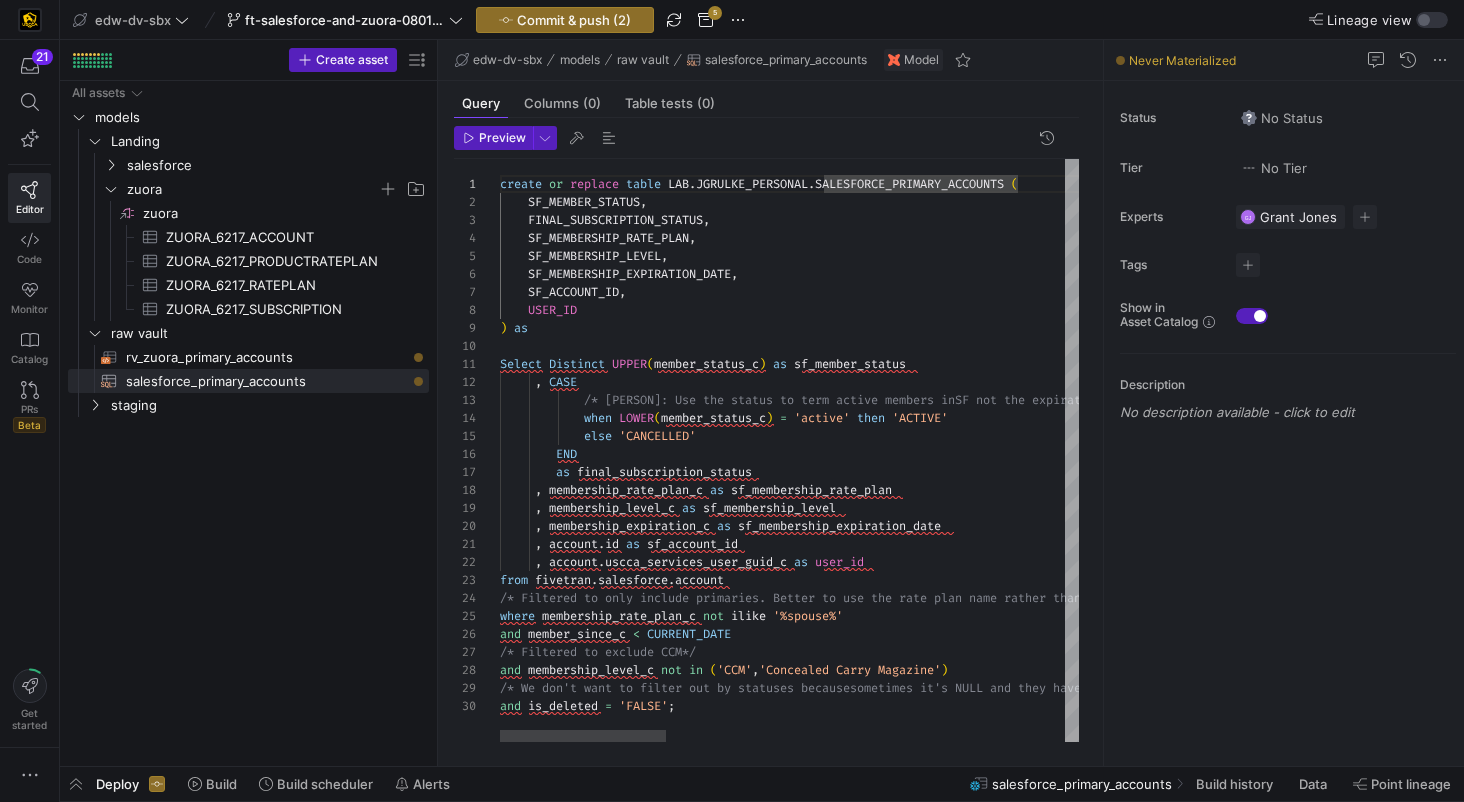 click on "Select   Distinct   UPPER ( member_status_c )   as   sf_member_status       ,   CASE                /* Evan: Use the status to term active members in  SF not the expiration date.*/              when   LOWER ( member_status_c )   =   'active'   then   'ACTIVE'              else   'CANCELLED'          END            as   final_subscription_status       ,   membership_rate_plan_c   as   sf_membership_rate_plan       ,   membership_level_c   as   sf_membership_level       ,   membership_expiration_c   as   sf_membership_expiration_date      SF_ACCOUNT_ID ,      USER_ID )   as      SF_MEMBERSHIP_RATE_PLAN ,      SF_MEMBERSHIP_LEVEL ,      SF_MEMBERSHIP_EXPIRATION_DATE , create   or   replace   table   LAB . JGRULKE_PERSONAL . SALESFORCE_PRIMARY_ACCOUNTS   (      SF_MEMBER_STATUS ,      FINAL_SUBSCRIPTION_STATUS ,       ,   account . id   as   sf_account_id ,   ." at bounding box center (1482, 450) 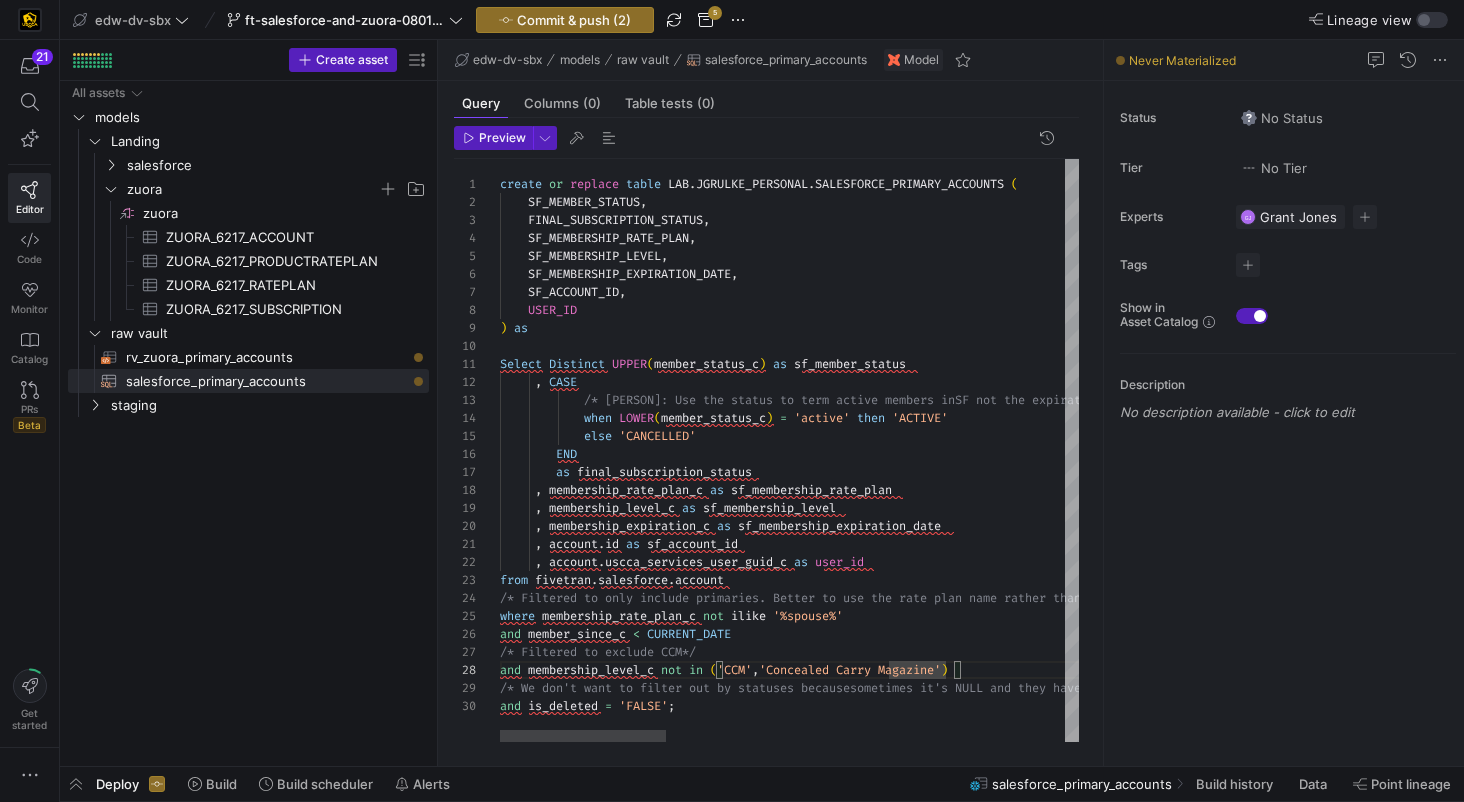 click on "Select   Distinct   UPPER ( member_status_c )   as   sf_member_status       ,   CASE                /* Evan: Use the status to term active members in  SF not the expiration date.*/              when   LOWER ( member_status_c )   =   'active'   then   'ACTIVE'              else   'CANCELLED'          END            as   final_subscription_status       ,   membership_rate_plan_c   as   sf_membership_rate_plan       ,   membership_level_c   as   sf_membership_level       ,   membership_expiration_c   as   sf_membership_expiration_date      SF_ACCOUNT_ID ,      USER_ID )   as      SF_MEMBERSHIP_RATE_PLAN ,      SF_MEMBERSHIP_LEVEL ,      SF_MEMBERSHIP_EXPIRATION_DATE , create   or   replace   table   LAB . JGRULKE_PERSONAL . SALESFORCE_PRIMARY_ACCOUNTS   (      SF_MEMBER_STATUS ,      FINAL_SUBSCRIPTION_STATUS ,       ,   account . id   as   sf_account_id ,   ." at bounding box center [1482, 450] 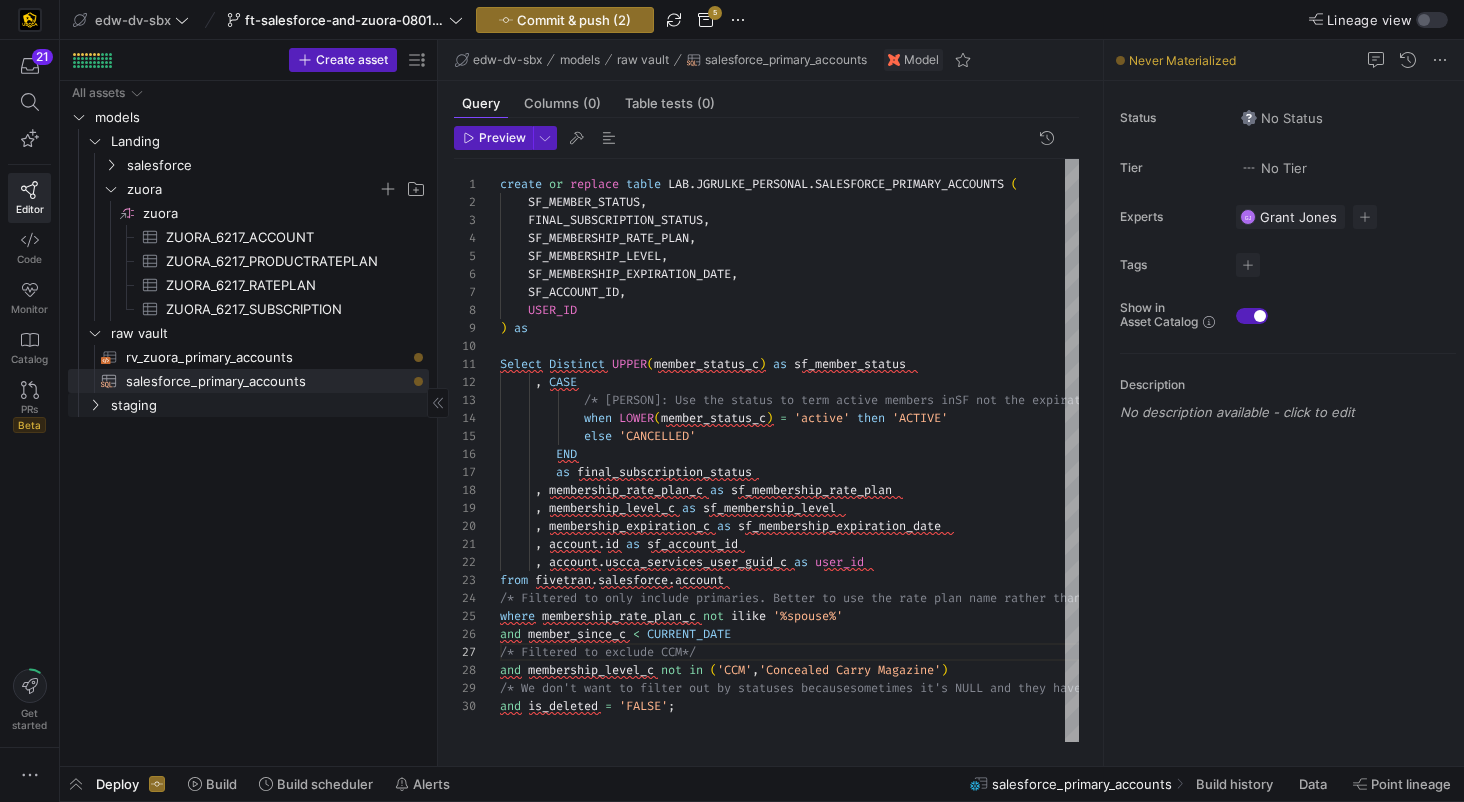click on "staging" 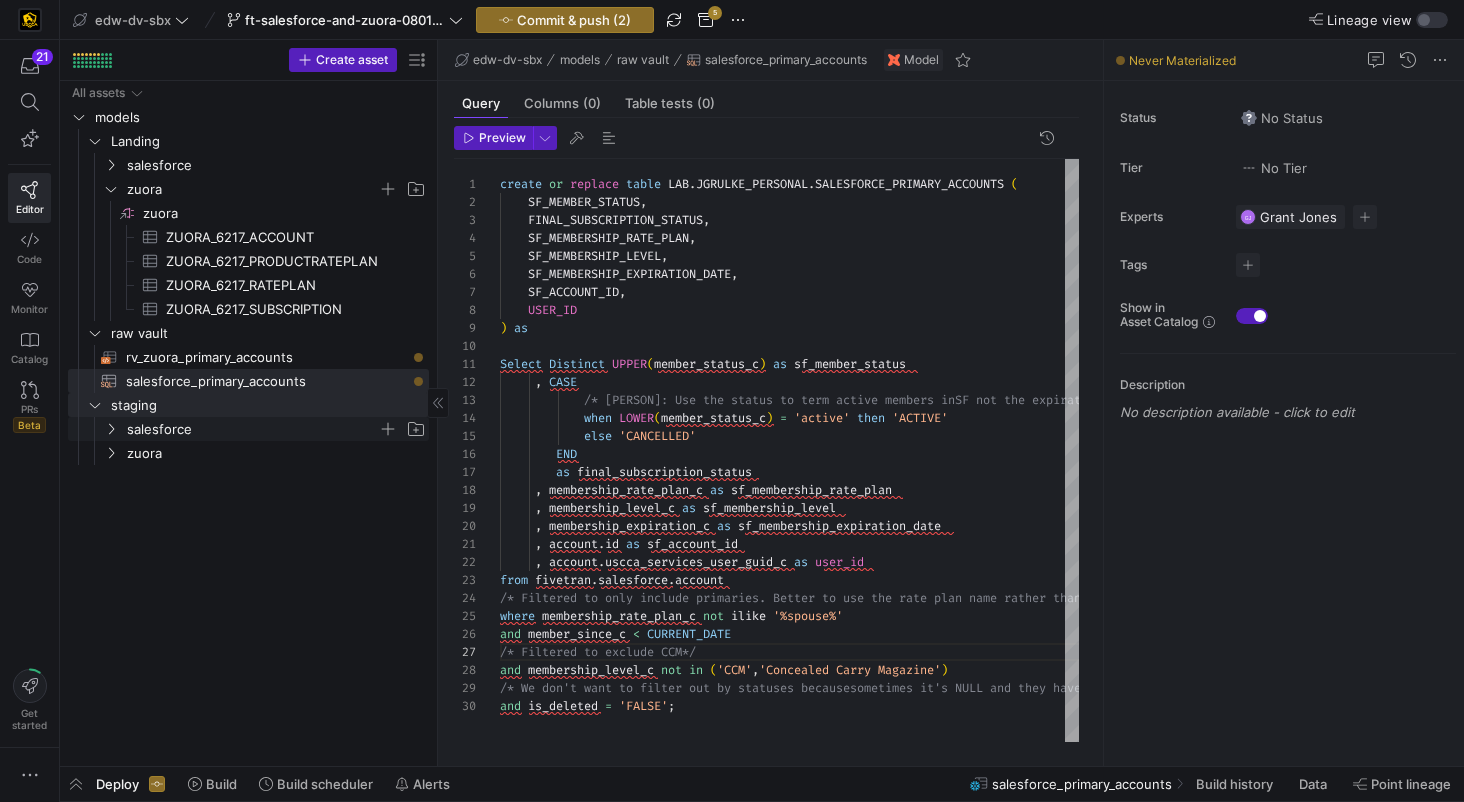 click on "salesforce" 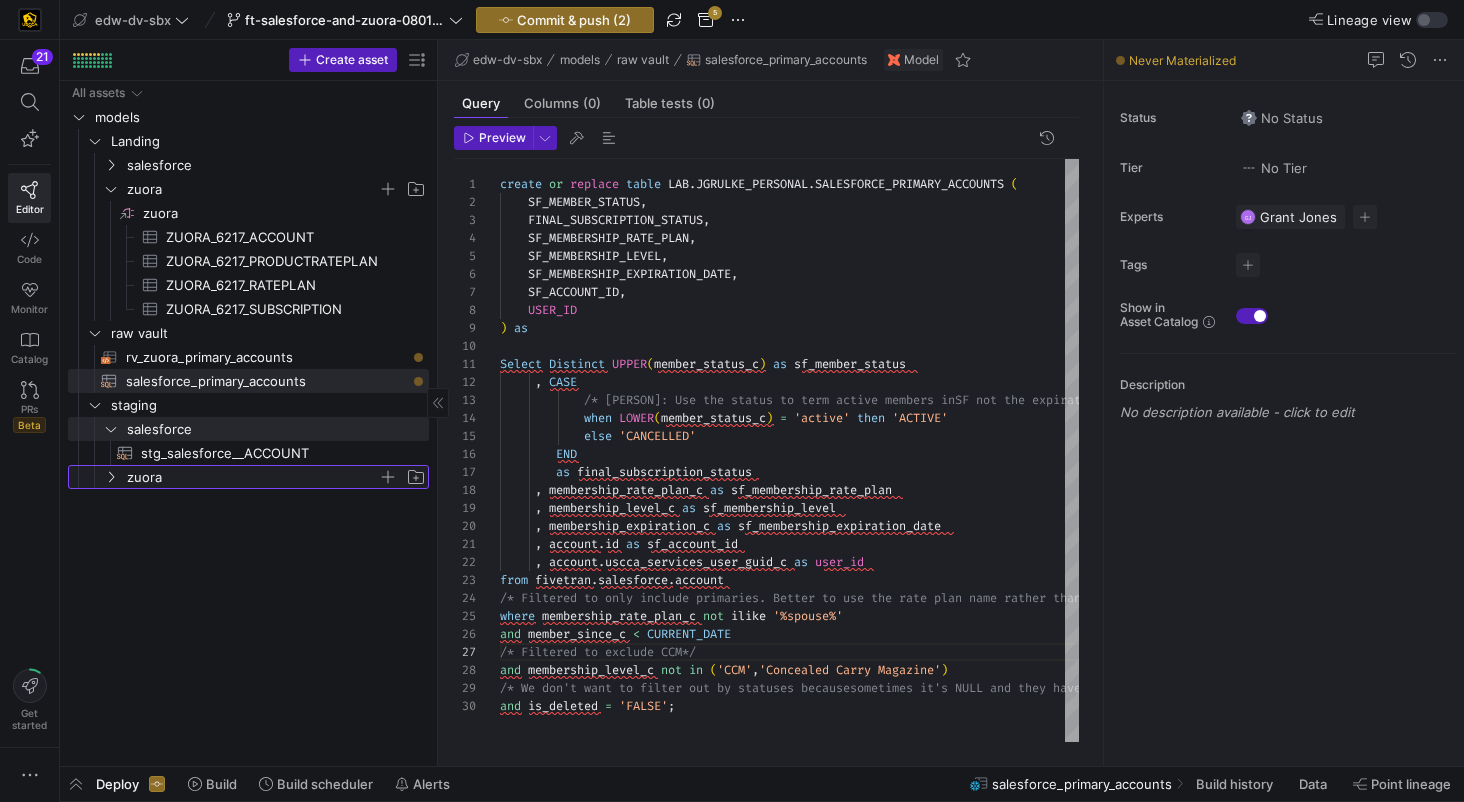 click on "zuora" 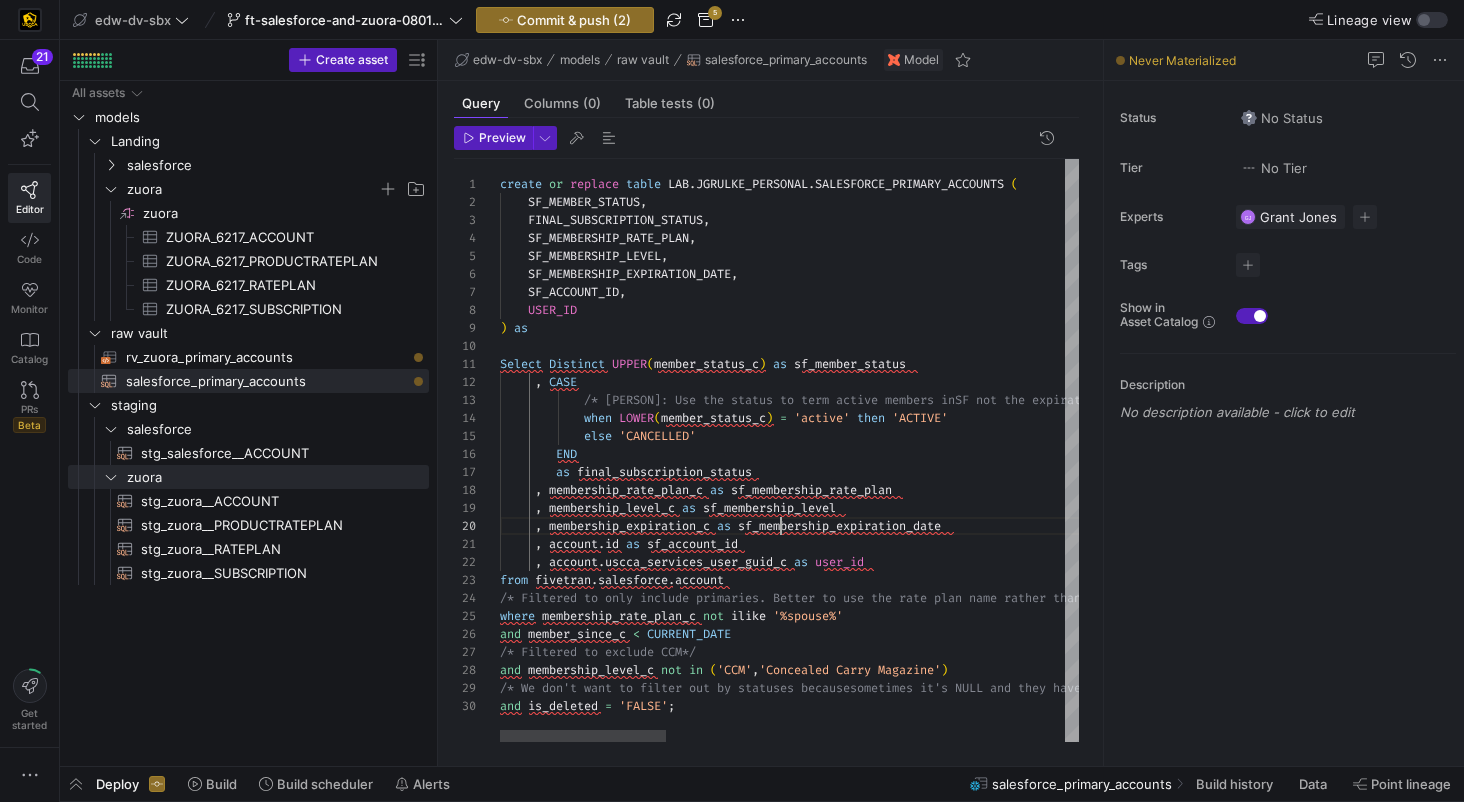 click on "Select   Distinct   UPPER ( member_status_c )   as   sf_member_status       ,   CASE                /* Evan: Use the status to term active members in  SF not the expiration date.*/              when   LOWER ( member_status_c )   =   'active'   then   'ACTIVE'              else   'CANCELLED'          END            as   final_subscription_status       ,   membership_rate_plan_c   as   sf_membership_rate_plan       ,   membership_level_c   as   sf_membership_level       ,   membership_expiration_c   as   sf_membership_expiration_date      SF_ACCOUNT_ID ,      USER_ID )   as      SF_MEMBERSHIP_RATE_PLAN ,      SF_MEMBERSHIP_LEVEL ,      SF_MEMBERSHIP_EXPIRATION_DATE , create   or   replace   table   LAB . JGRULKE_PERSONAL . SALESFORCE_PRIMARY_ACCOUNTS   (      SF_MEMBER_STATUS ,      FINAL_SUBSCRIPTION_STATUS ,       ,   account . id   as   sf_account_id ,   ." at bounding box center [1482, 450] 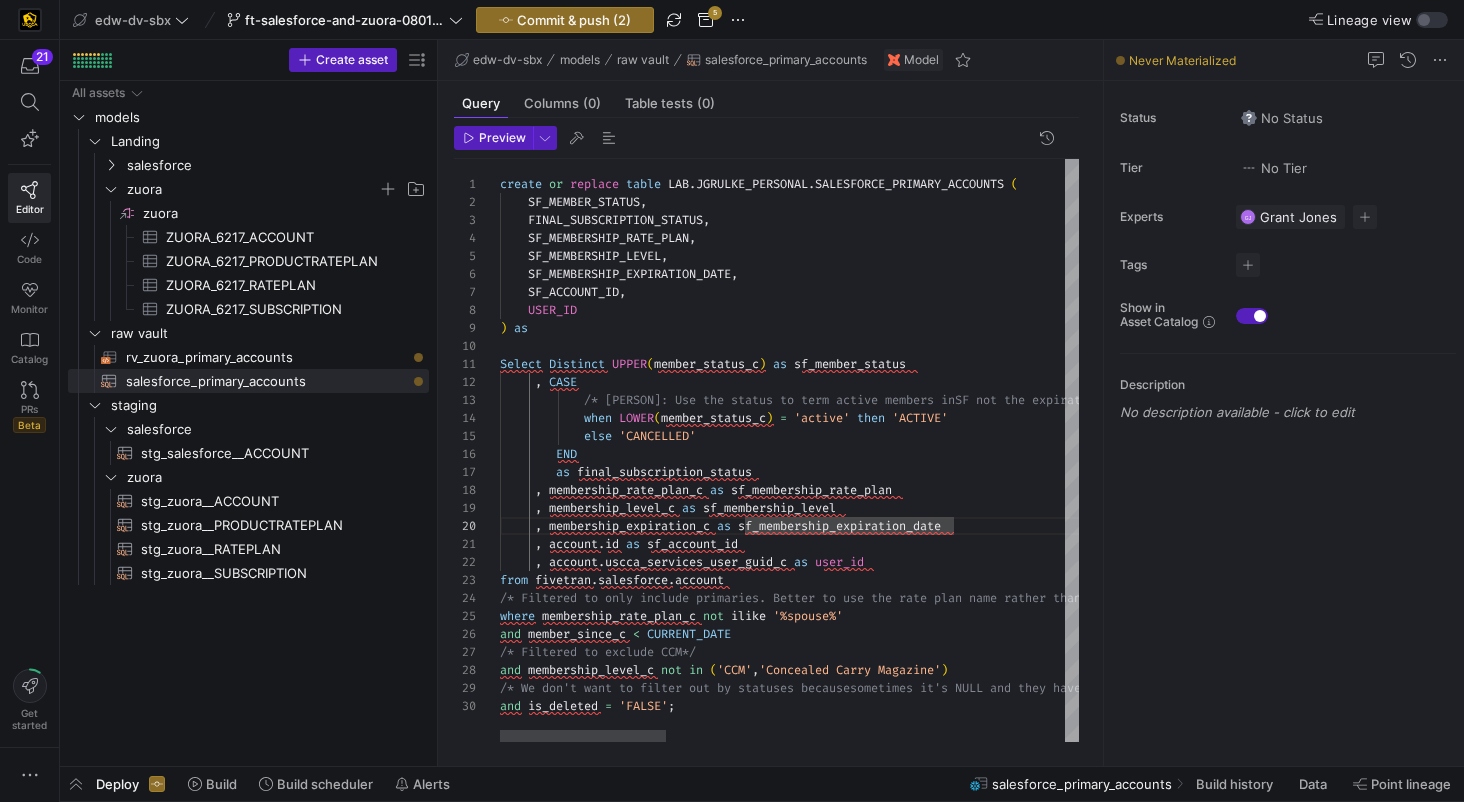 click on "Select   Distinct   UPPER ( member_status_c )   as   sf_member_status       ,   CASE                /* Evan: Use the status to term active members in  SF not the expiration date.*/              when   LOWER ( member_status_c )   =   'active'   then   'ACTIVE'              else   'CANCELLED'          END            as   final_subscription_status       ,   membership_rate_plan_c   as   sf_membership_rate_plan       ,   membership_level_c   as   sf_membership_level       ,   membership_expiration_c   as   sf_membership_expiration_date      SF_ACCOUNT_ID ,      USER_ID )   as      SF_MEMBERSHIP_RATE_PLAN ,      SF_MEMBERSHIP_LEVEL ,      SF_MEMBERSHIP_EXPIRATION_DATE , create   or   replace   table   LAB . JGRULKE_PERSONAL . SALESFORCE_PRIMARY_ACCOUNTS   (      SF_MEMBER_STATUS ,      FINAL_SUBSCRIPTION_STATUS ,       ,   account . id   as   sf_account_id ,   ." at bounding box center (1482, 450) 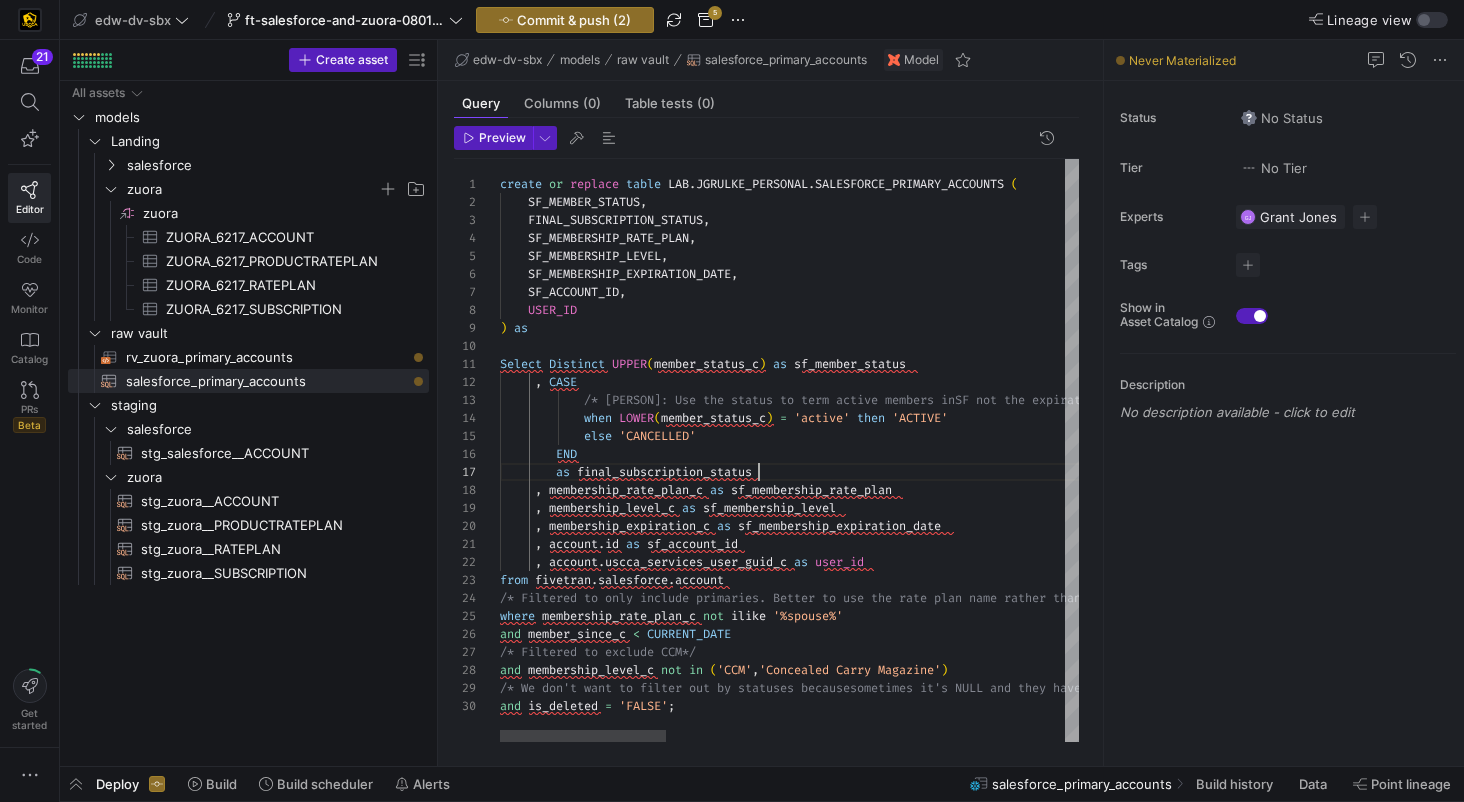 click on "Select   Distinct   UPPER ( member_status_c )   as   sf_member_status       ,   CASE                /* Evan: Use the status to term active members in  SF not the expiration date.*/              when   LOWER ( member_status_c )   =   'active'   then   'ACTIVE'              else   'CANCELLED'          END            as   final_subscription_status       ,   membership_rate_plan_c   as   sf_membership_rate_plan       ,   membership_level_c   as   sf_membership_level       ,   membership_expiration_c   as   sf_membership_expiration_date      SF_ACCOUNT_ID ,      USER_ID )   as      SF_MEMBERSHIP_RATE_PLAN ,      SF_MEMBERSHIP_LEVEL ,      SF_MEMBERSHIP_EXPIRATION_DATE , create   or   replace   table   LAB . JGRULKE_PERSONAL . SALESFORCE_PRIMARY_ACCOUNTS   (      SF_MEMBER_STATUS ,      FINAL_SUBSCRIPTION_STATUS ,       ,   account . id   as   sf_account_id ,   ." at bounding box center [1482, 450] 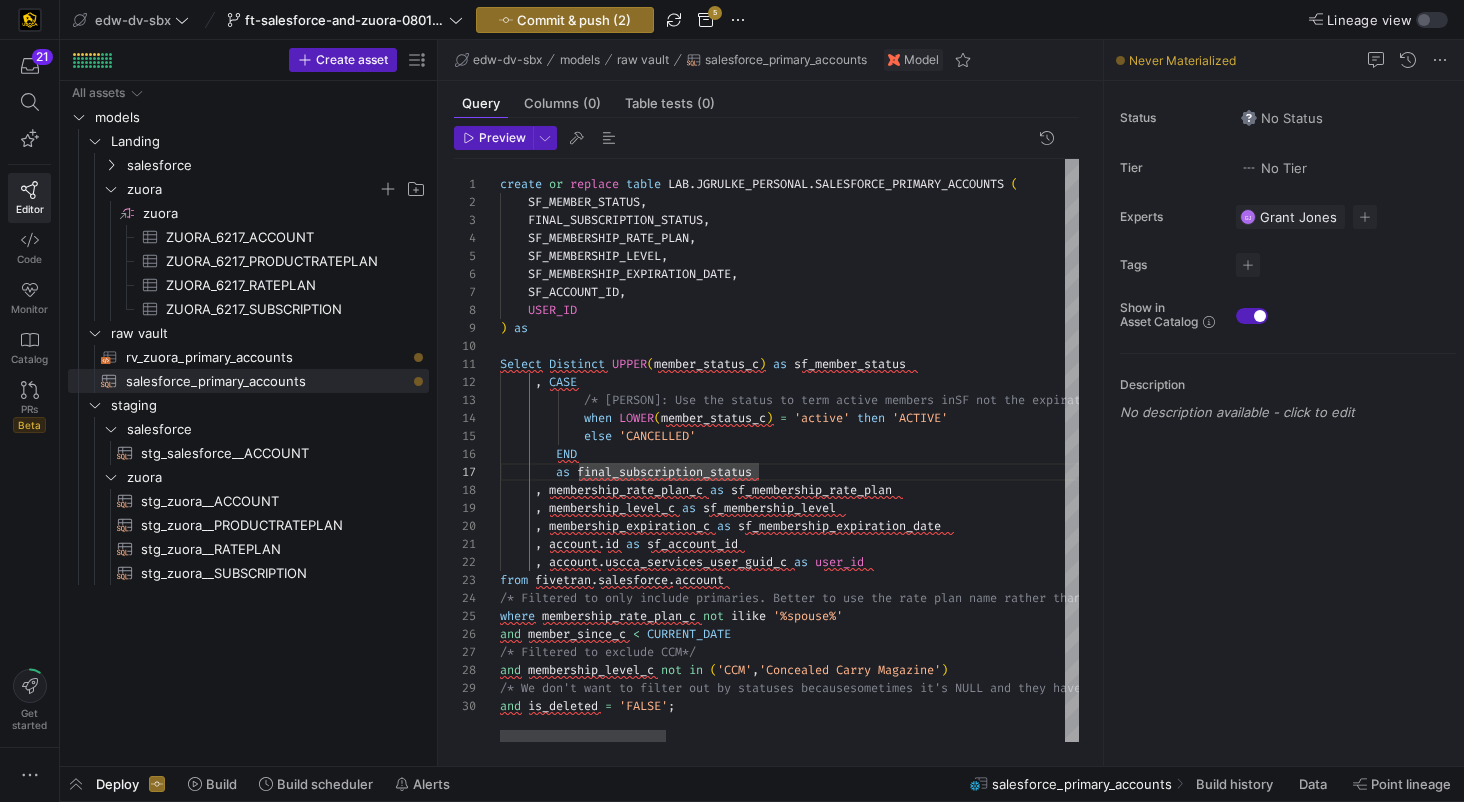 click on "Select   Distinct   UPPER ( member_status_c )   as   sf_member_status       ,   CASE                /* Evan: Use the status to term active members in  SF not the expiration date.*/              when   LOWER ( member_status_c )   =   'active'   then   'ACTIVE'              else   'CANCELLED'          END            as   final_subscription_status       ,   membership_rate_plan_c   as   sf_membership_rate_plan       ,   membership_level_c   as   sf_membership_level       ,   membership_expiration_c   as   sf_membership_expiration_date      SF_ACCOUNT_ID ,      USER_ID )   as      SF_MEMBERSHIP_RATE_PLAN ,      SF_MEMBERSHIP_LEVEL ,      SF_MEMBERSHIP_EXPIRATION_DATE , create   or   replace   table   LAB . JGRULKE_PERSONAL . SALESFORCE_PRIMARY_ACCOUNTS   (      SF_MEMBER_STATUS ,      FINAL_SUBSCRIPTION_STATUS ,       ,   account . id   as   sf_account_id ,   ." at bounding box center [1482, 450] 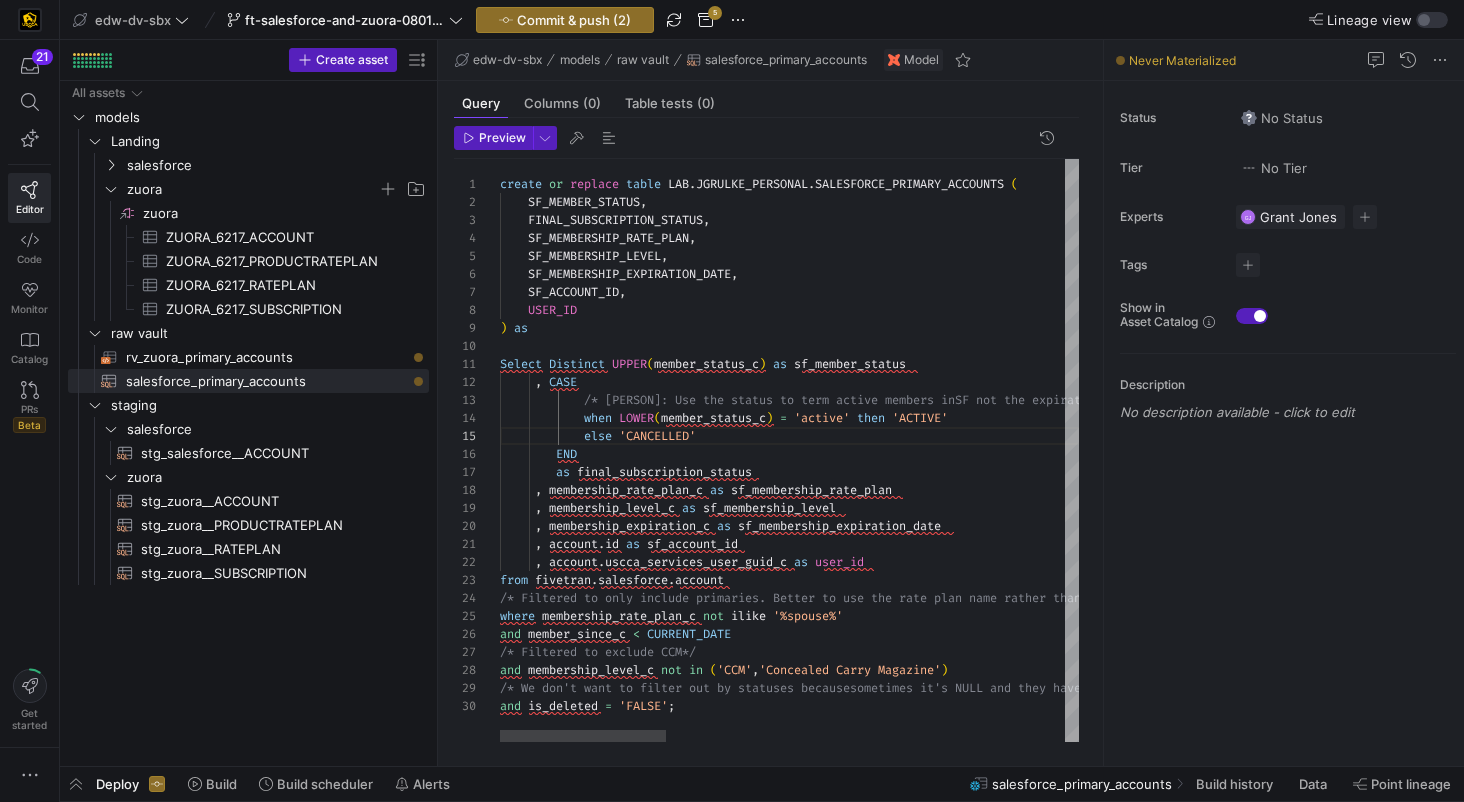 click on "Select   Distinct   UPPER ( member_status_c )   as   sf_member_status       ,   CASE                /* Evan: Use the status to term active members in  SF not the expiration date.*/              when   LOWER ( member_status_c )   =   'active'   then   'ACTIVE'              else   'CANCELLED'          END            as   final_subscription_status       ,   membership_rate_plan_c   as   sf_membership_rate_plan       ,   membership_level_c   as   sf_membership_level       ,   membership_expiration_c   as   sf_membership_expiration_date      SF_ACCOUNT_ID ,      USER_ID )   as      SF_MEMBERSHIP_RATE_PLAN ,      SF_MEMBERSHIP_LEVEL ,      SF_MEMBERSHIP_EXPIRATION_DATE , create   or   replace   table   LAB . JGRULKE_PERSONAL . SALESFORCE_PRIMARY_ACCOUNTS   (      SF_MEMBER_STATUS ,      FINAL_SUBSCRIPTION_STATUS ,       ,   account . id   as   sf_account_id ,   ." at bounding box center [1482, 450] 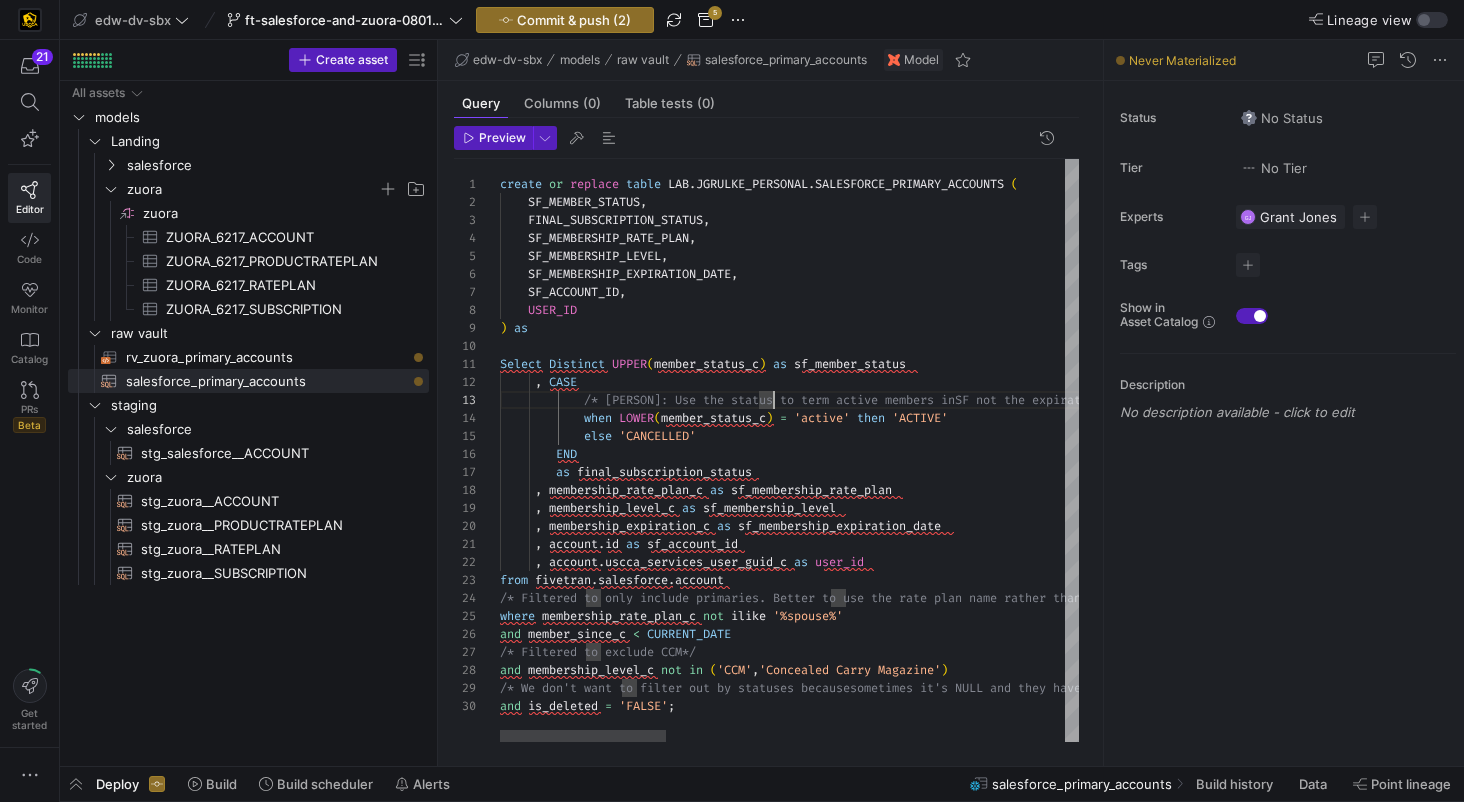 click on "Select   Distinct   UPPER ( member_status_c )   as   sf_member_status       ,   CASE                /* Evan: Use the status to term active members in  SF not the expiration date.*/              when   LOWER ( member_status_c )   =   'active'   then   'ACTIVE'              else   'CANCELLED'          END            as   final_subscription_status       ,   membership_rate_plan_c   as   sf_membership_rate_plan       ,   membership_level_c   as   sf_membership_level       ,   membership_expiration_c   as   sf_membership_expiration_date      SF_ACCOUNT_ID ,      USER_ID )   as      SF_MEMBERSHIP_RATE_PLAN ,      SF_MEMBERSHIP_LEVEL ,      SF_MEMBERSHIP_EXPIRATION_DATE , create   or   replace   table   LAB . JGRULKE_PERSONAL . SALESFORCE_PRIMARY_ACCOUNTS   (      SF_MEMBER_STATUS ,      FINAL_SUBSCRIPTION_STATUS ,       ,   account . id   as   sf_account_id ,   ." at bounding box center [1482, 450] 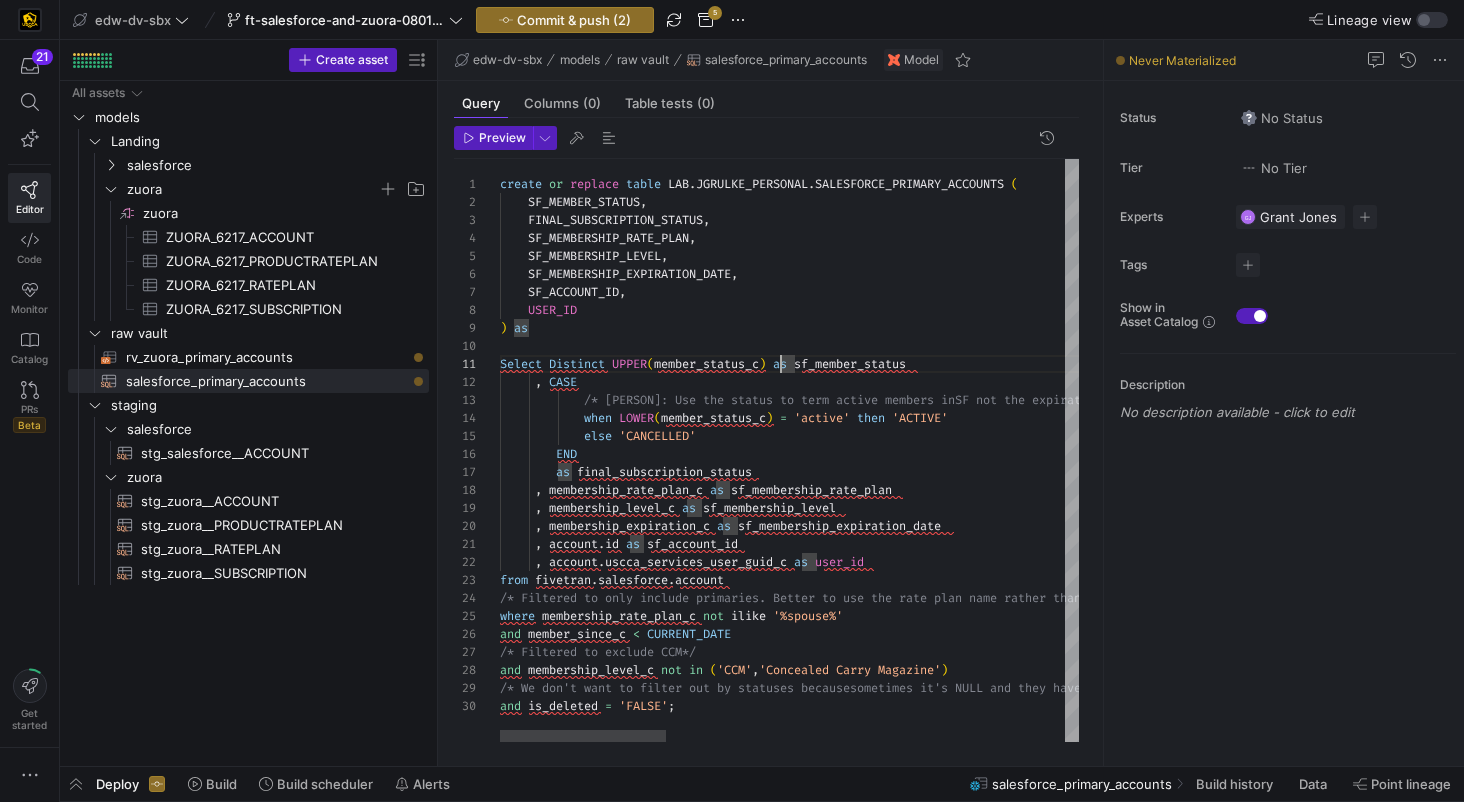 click on "Select   Distinct   UPPER ( member_status_c )   as   sf_member_status       ,   CASE                /* Evan: Use the status to term active members in  SF not the expiration date.*/              when   LOWER ( member_status_c )   =   'active'   then   'ACTIVE'              else   'CANCELLED'          END            as   final_subscription_status       ,   membership_rate_plan_c   as   sf_membership_rate_plan       ,   membership_level_c   as   sf_membership_level       ,   membership_expiration_c   as   sf_membership_expiration_date      SF_ACCOUNT_ID ,      USER_ID )   as      SF_MEMBERSHIP_RATE_PLAN ,      SF_MEMBERSHIP_LEVEL ,      SF_MEMBERSHIP_EXPIRATION_DATE , create   or   replace   table   LAB . JGRULKE_PERSONAL . SALESFORCE_PRIMARY_ACCOUNTS   (      SF_MEMBER_STATUS ,      FINAL_SUBSCRIPTION_STATUS ,       ,   account . id   as   sf_account_id ,   ." at bounding box center (1482, 450) 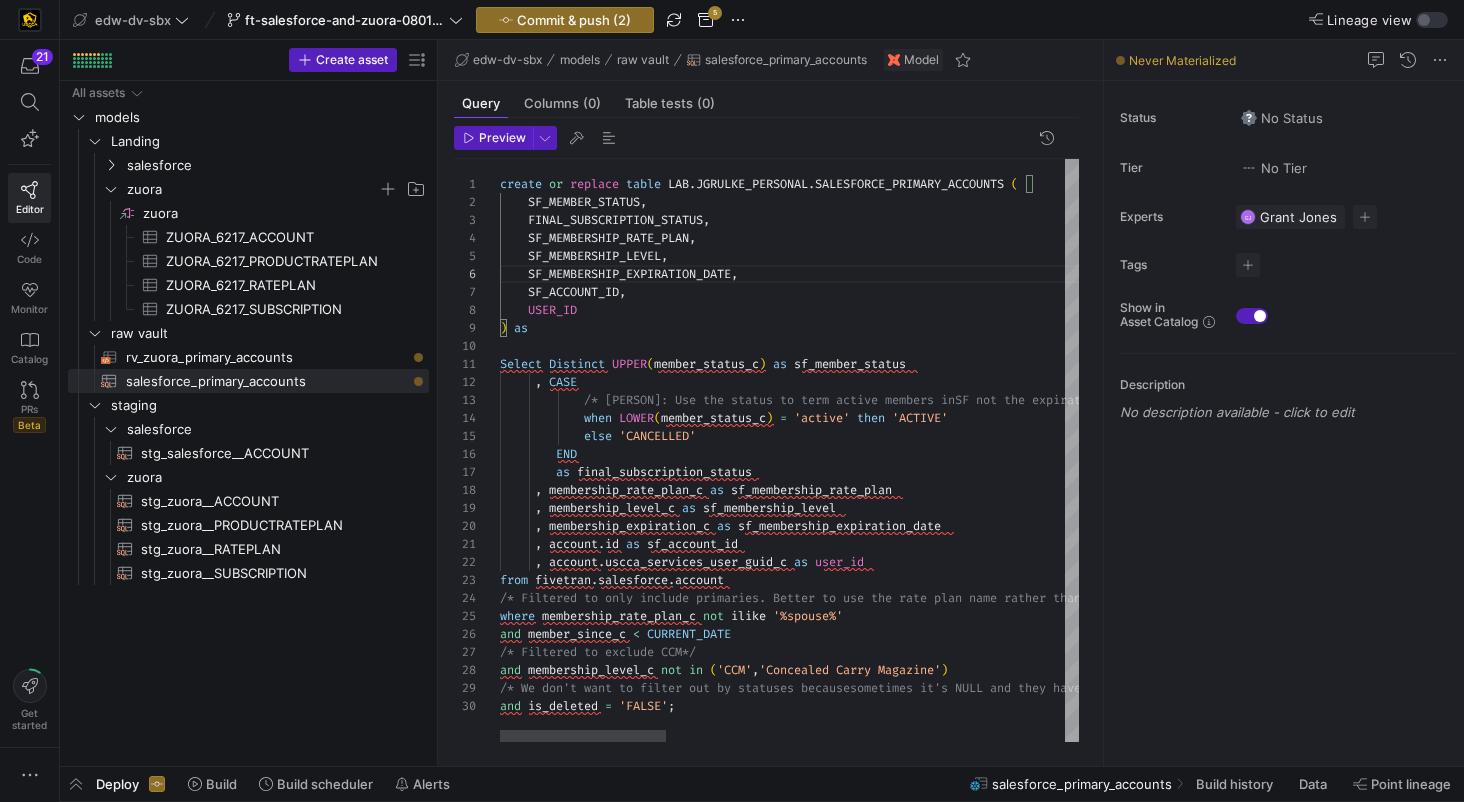 type on "Select Distinct UPPER(member_status_c) as sf_member_status
, CASE
/* Evan: Use the status to term active members in SF not the expiration date.*/
when LOWER(member_status_c) = 'active' then 'ACTIVE'
else 'CANCELLED'
END
as final_subscription_status
, membership_rate_plan_c as sf_membership_rate_plan
, membership_level_c as sf_membership_level
, membership_expiration_c as sf_membership_expiration_date" 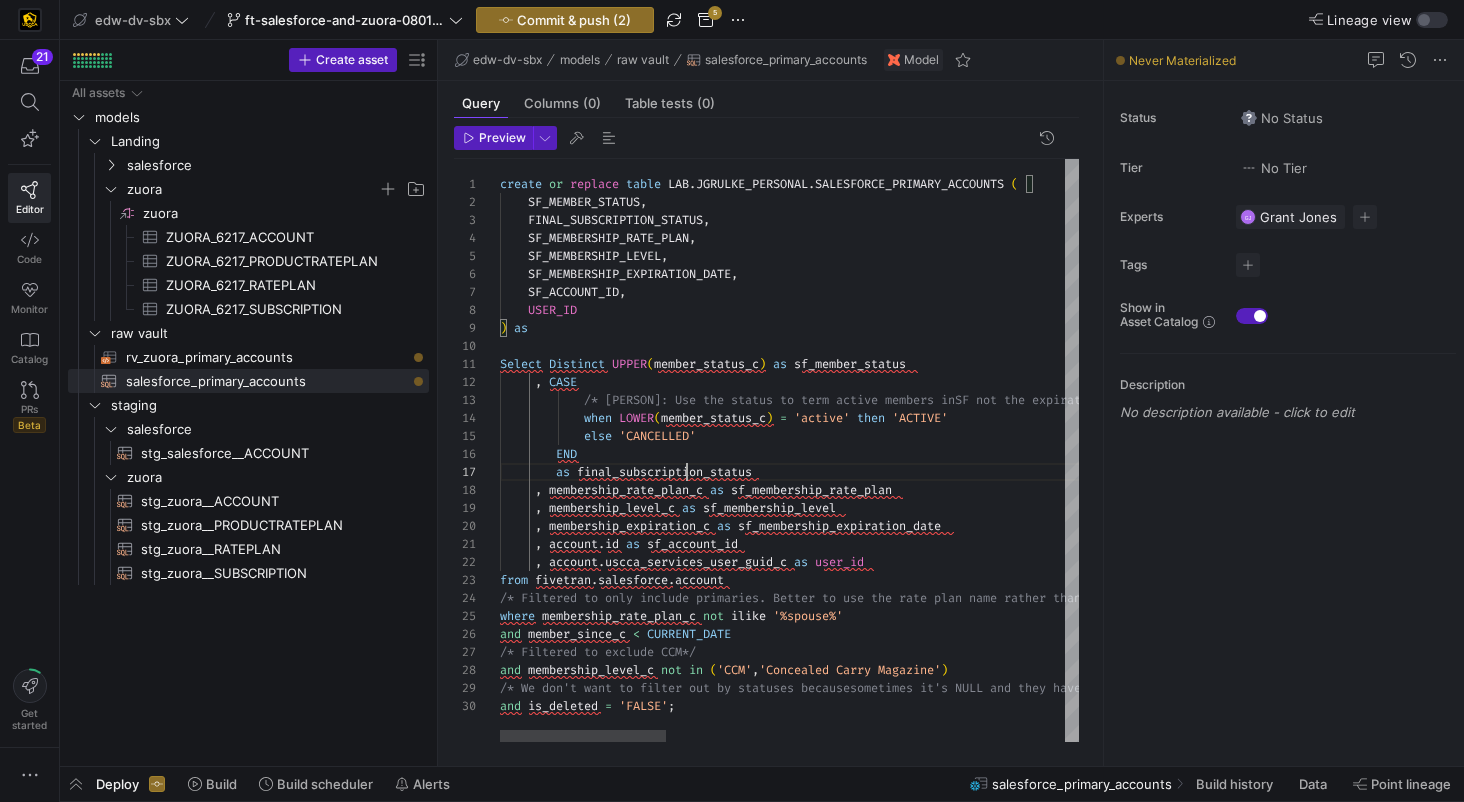 click on "Select   Distinct   UPPER ( member_status_c )   as   sf_member_status       ,   CASE                /* Evan: Use the status to term active members in  SF not the expiration date.*/              when   LOWER ( member_status_c )   =   'active'   then   'ACTIVE'              else   'CANCELLED'          END            as   final_subscription_status       ,   membership_rate_plan_c   as   sf_membership_rate_plan       ,   membership_level_c   as   sf_membership_level       ,   membership_expiration_c   as   sf_membership_expiration_date      SF_ACCOUNT_ID ,      USER_ID )   as      SF_MEMBERSHIP_RATE_PLAN ,      SF_MEMBERSHIP_LEVEL ,      SF_MEMBERSHIP_EXPIRATION_DATE , create   or   replace   table   LAB . JGRULKE_PERSONAL . SALESFORCE_PRIMARY_ACCOUNTS   (      SF_MEMBER_STATUS ,      FINAL_SUBSCRIPTION_STATUS ,       ,   account . id   as   sf_account_id ,   ." at bounding box center (1482, 450) 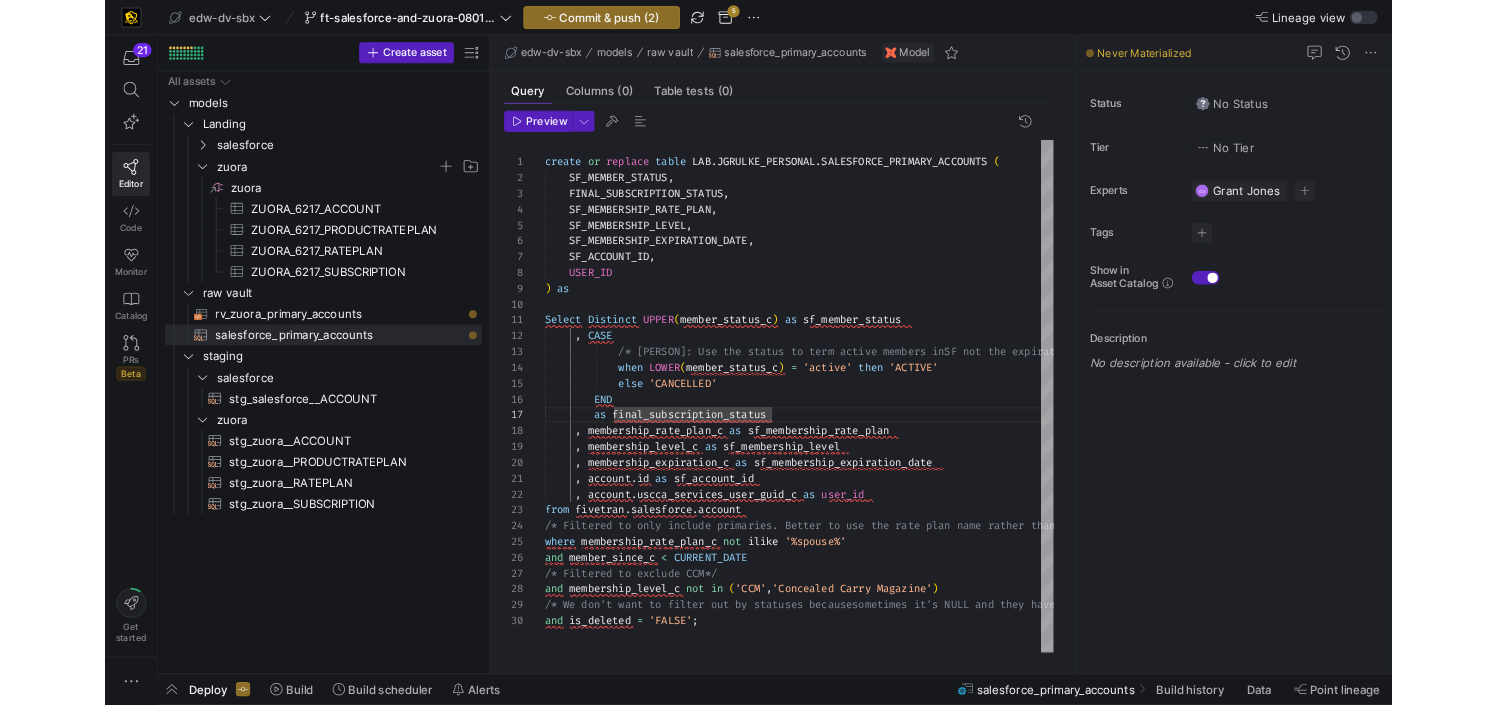 scroll, scrollTop: 108, scrollLeft: 187, axis: both 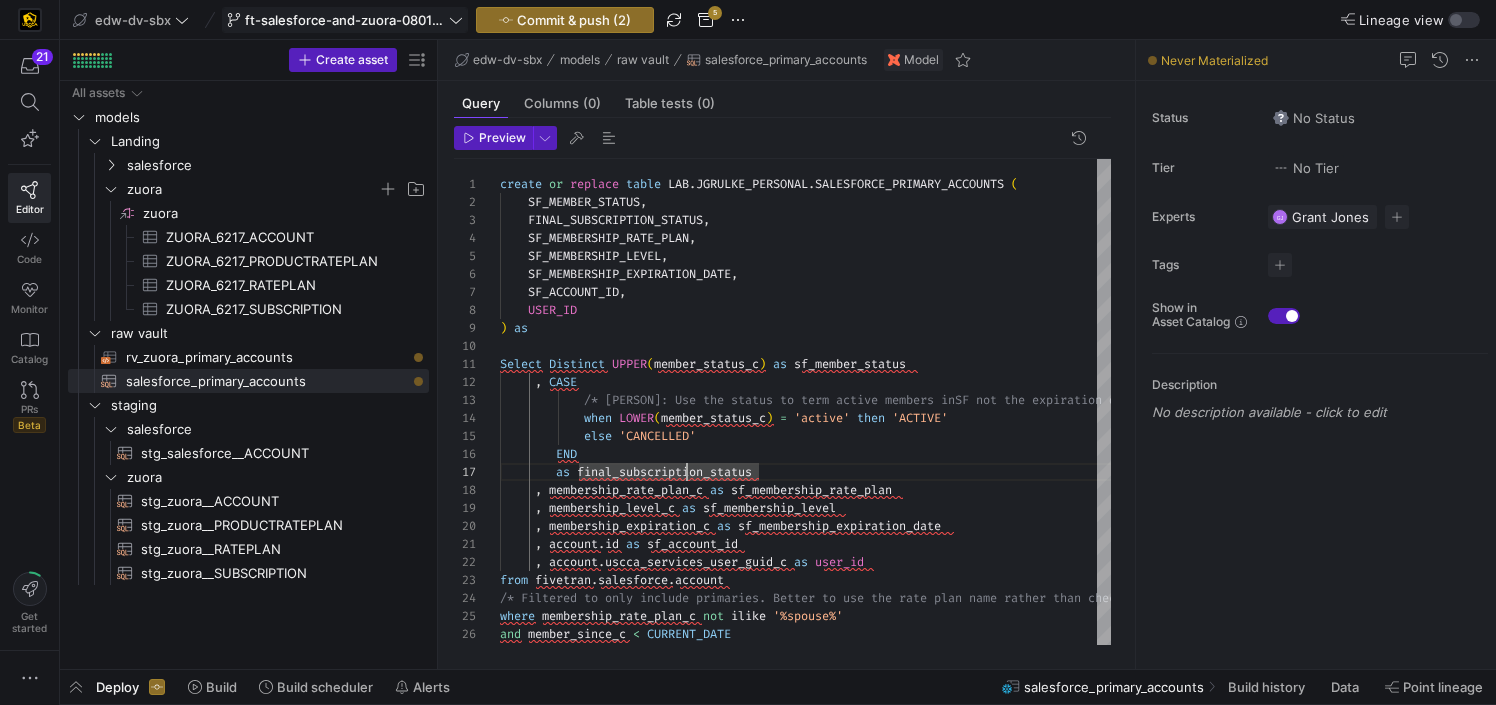 click on "ft-salesforce-and-zuora-08012025" 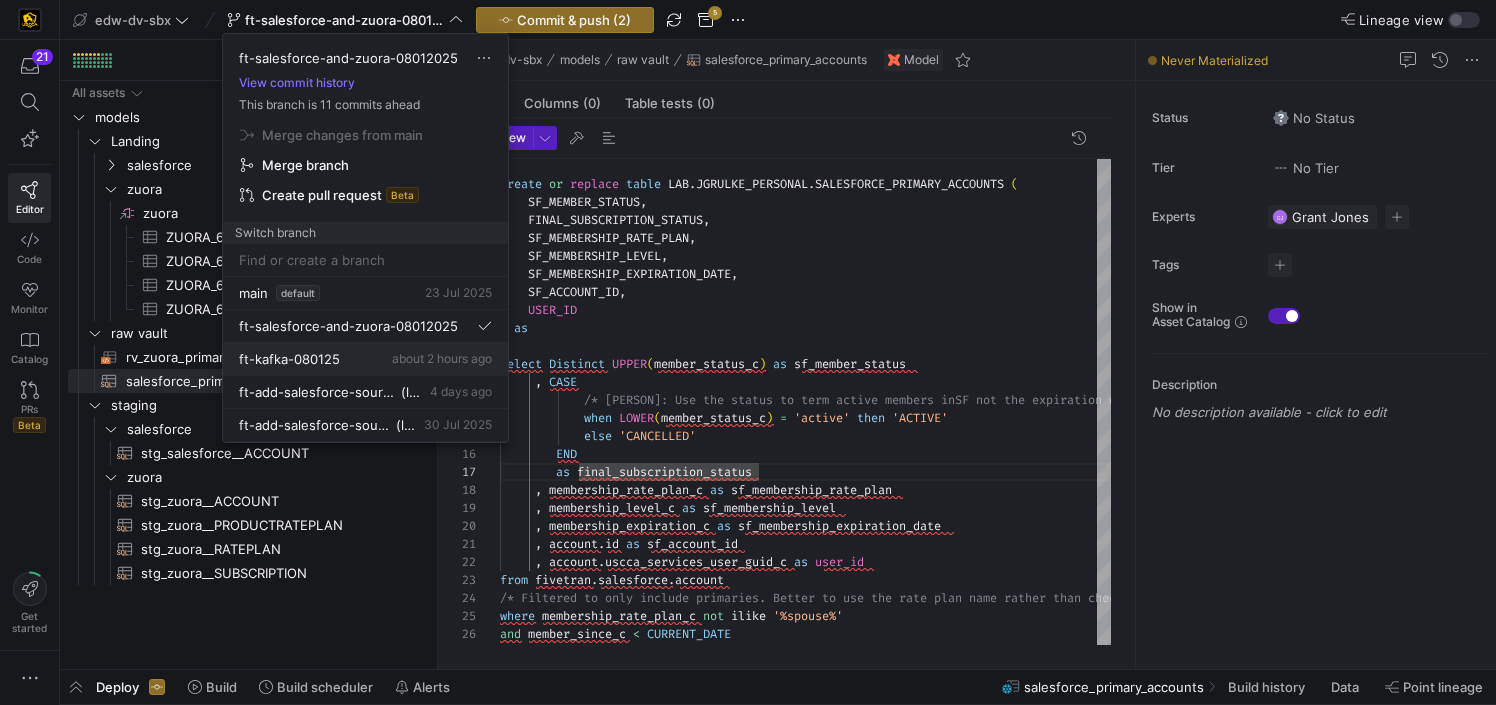 click on "ft-kafka-080125 about 2 hours ago" at bounding box center (365, 359) 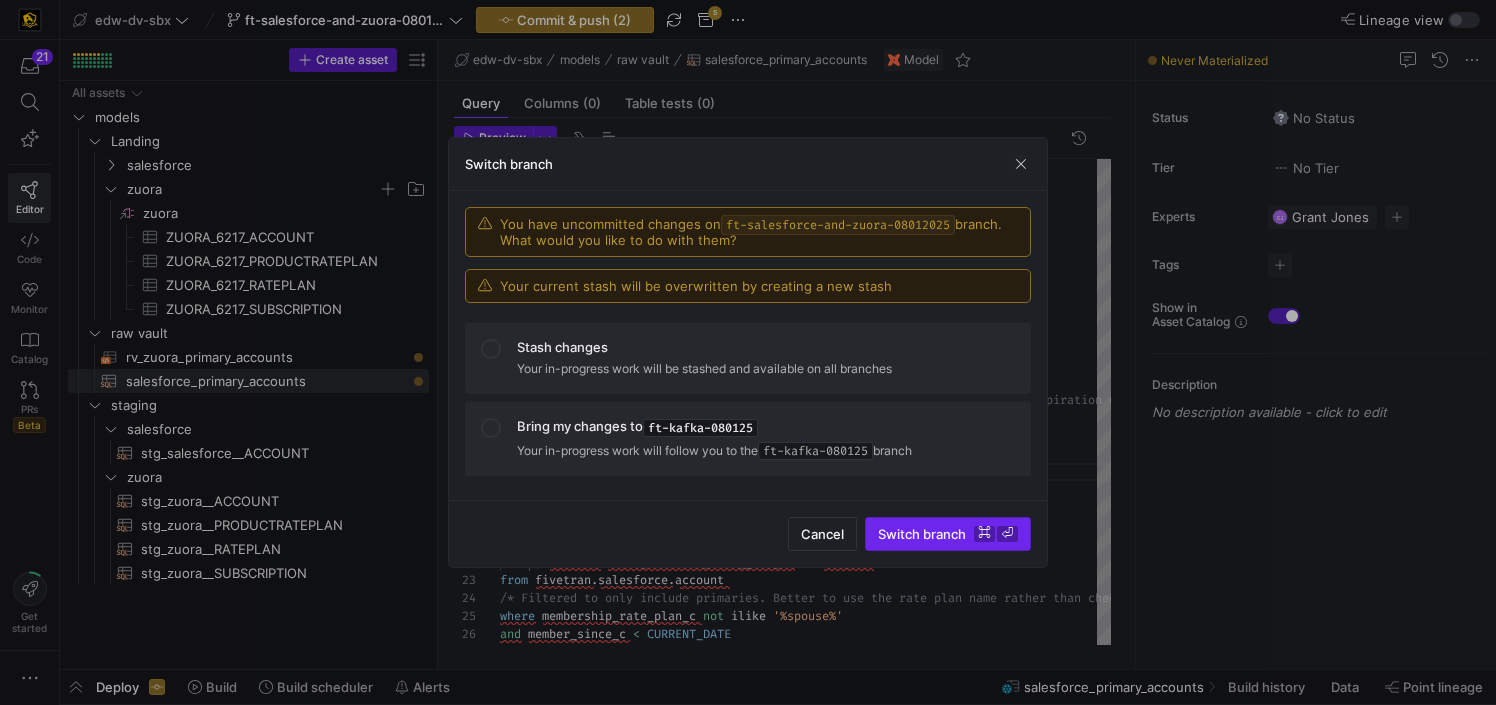 click on "⌘" at bounding box center (984, 534) 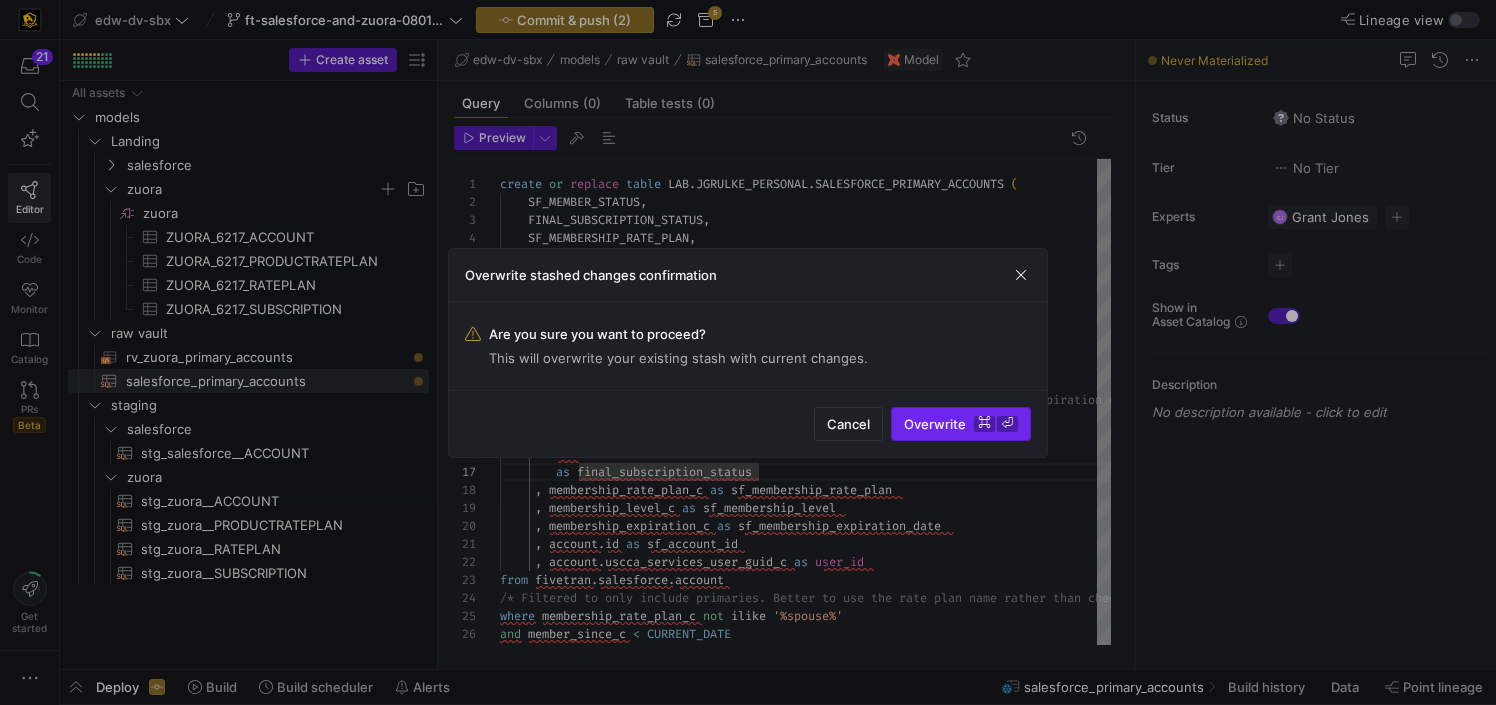 click on "⌘" at bounding box center (984, 424) 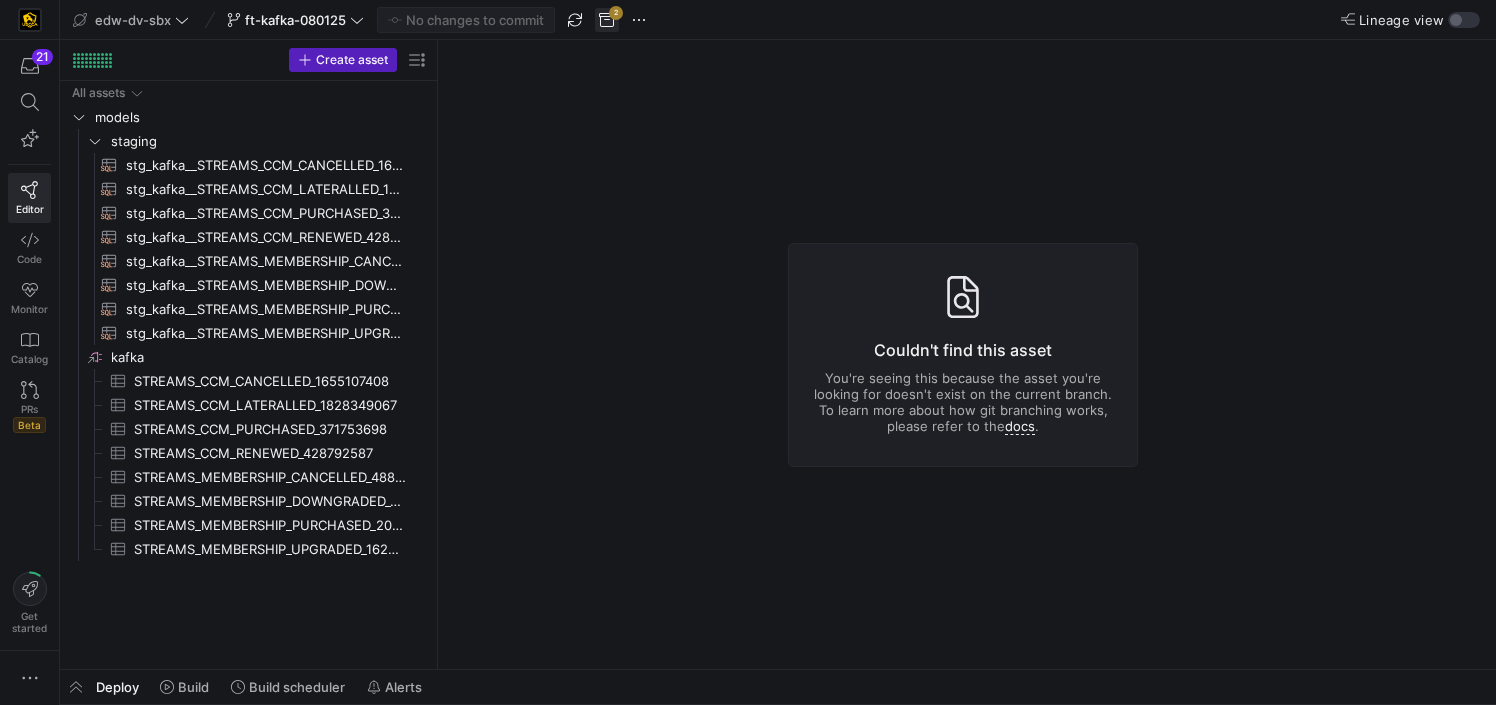 click 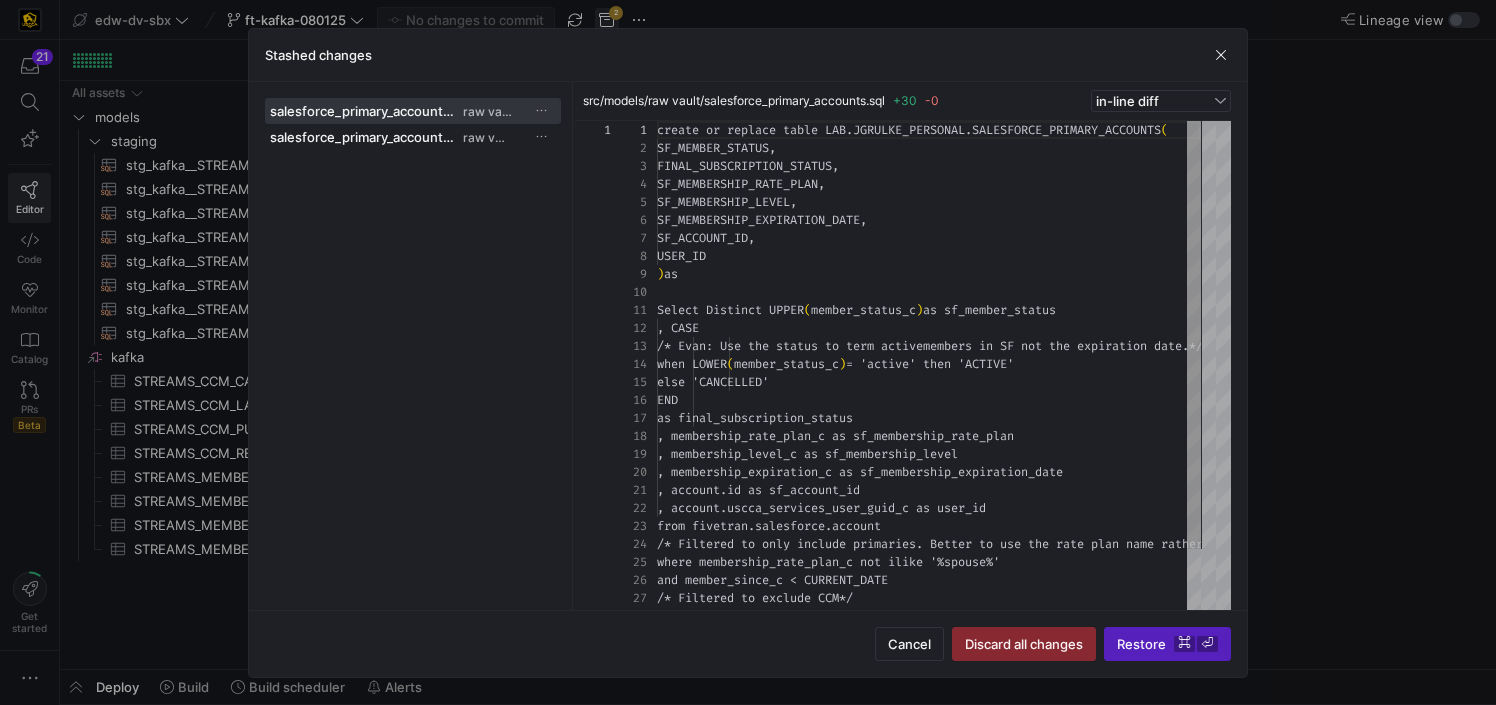 scroll, scrollTop: 180, scrollLeft: 0, axis: vertical 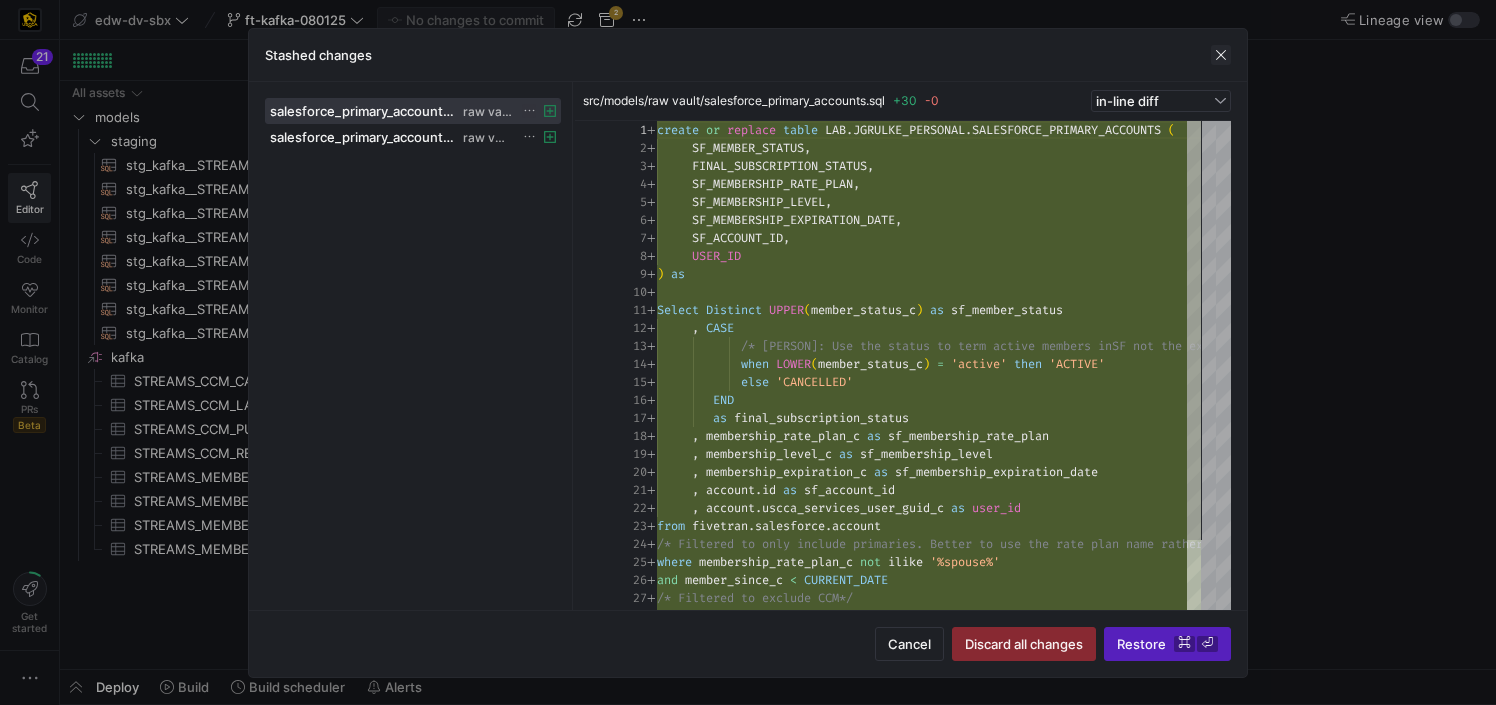 click at bounding box center [1221, 55] 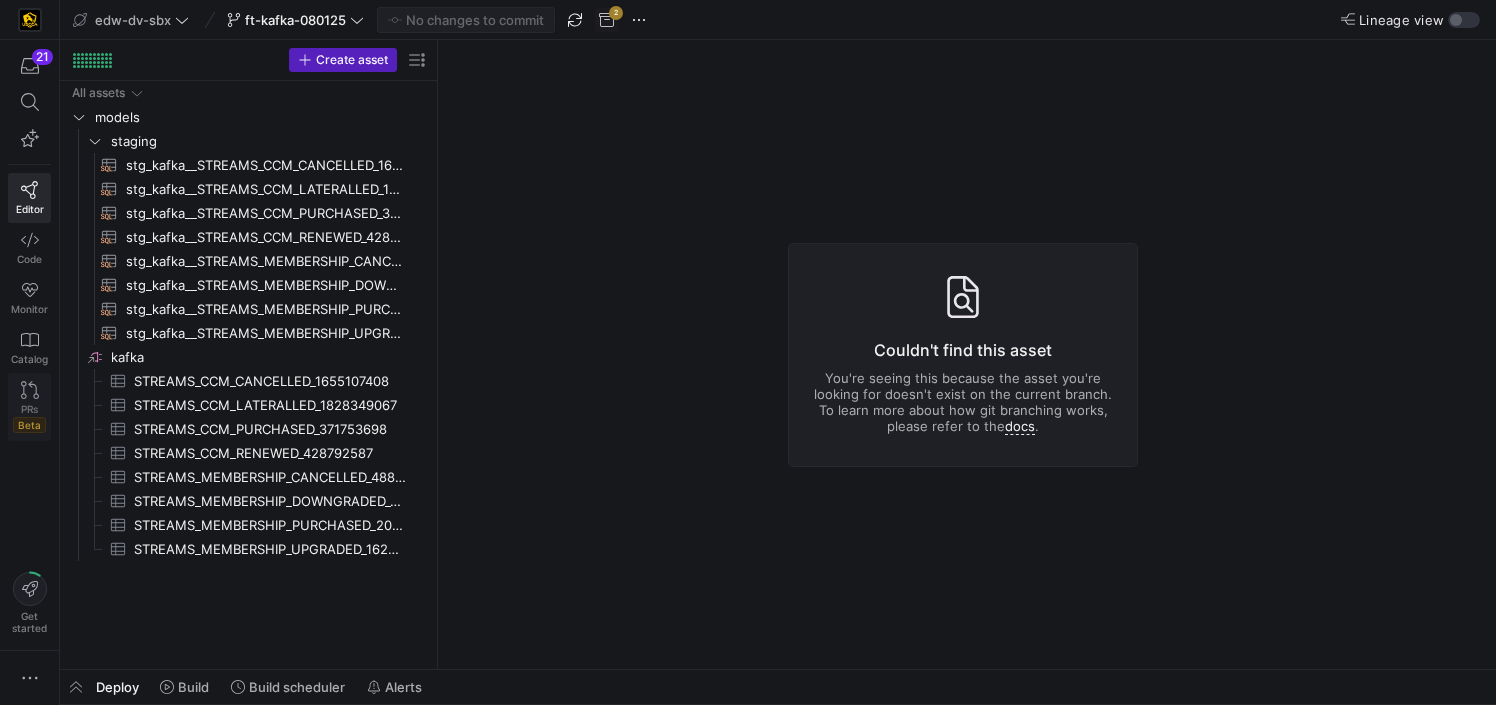 click on "PRs" 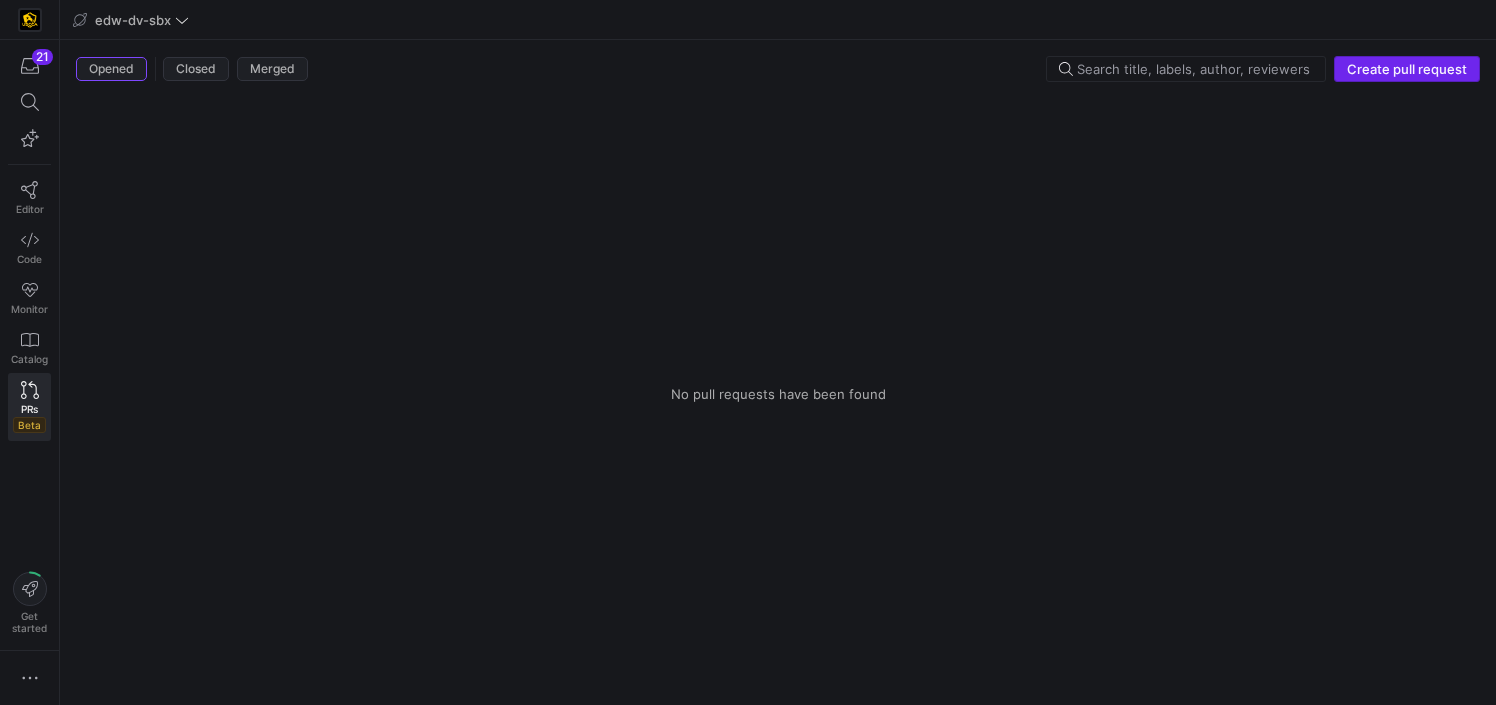 click on "Create pull request" at bounding box center (1407, 69) 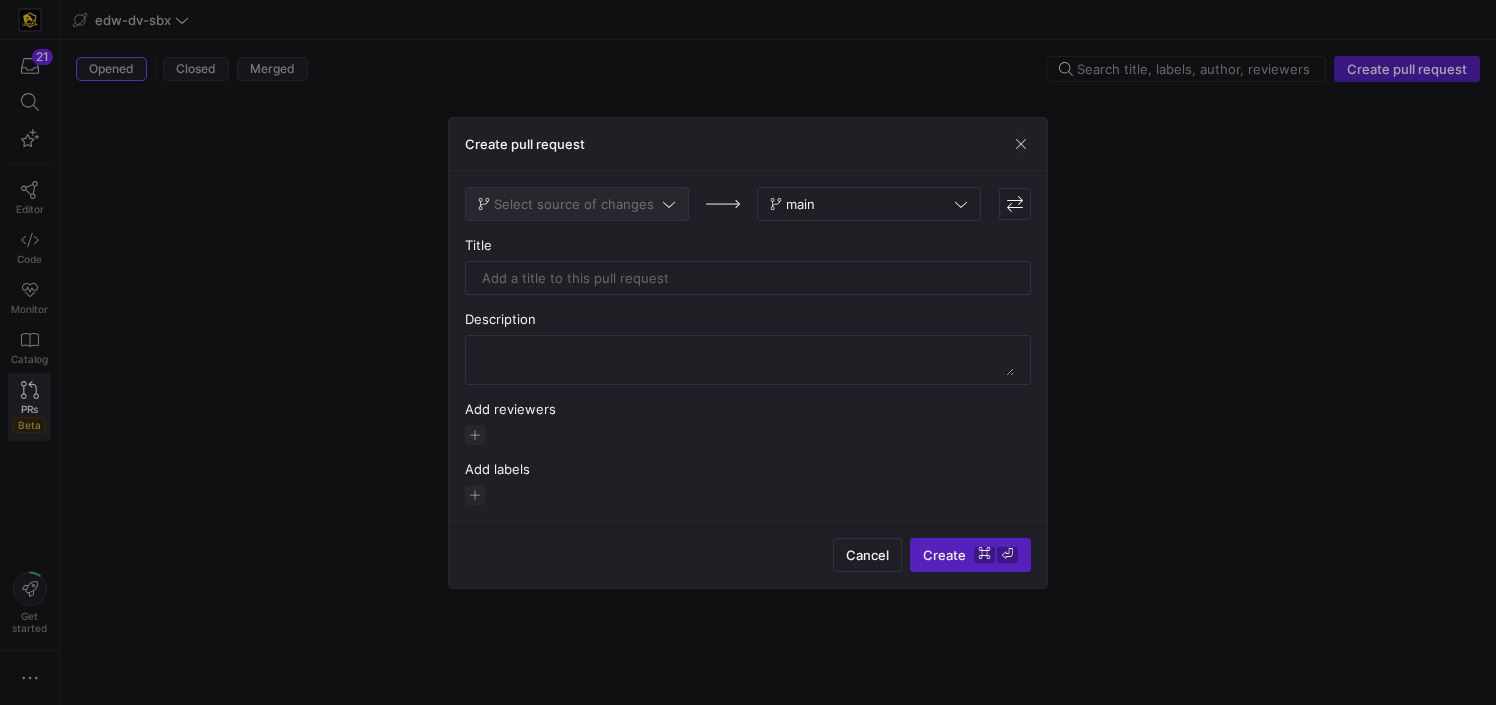 click on "Select source of changes" at bounding box center (577, 204) 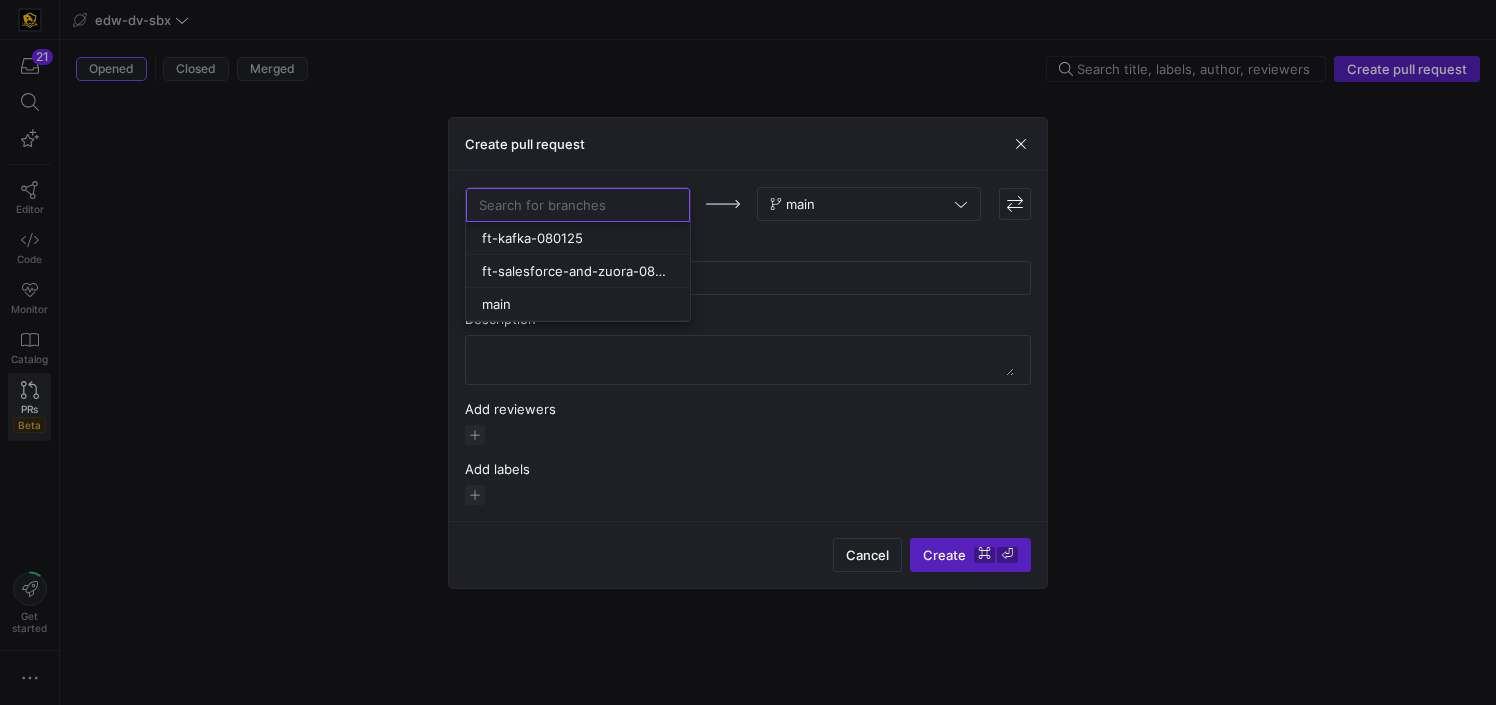 scroll, scrollTop: 2, scrollLeft: 0, axis: vertical 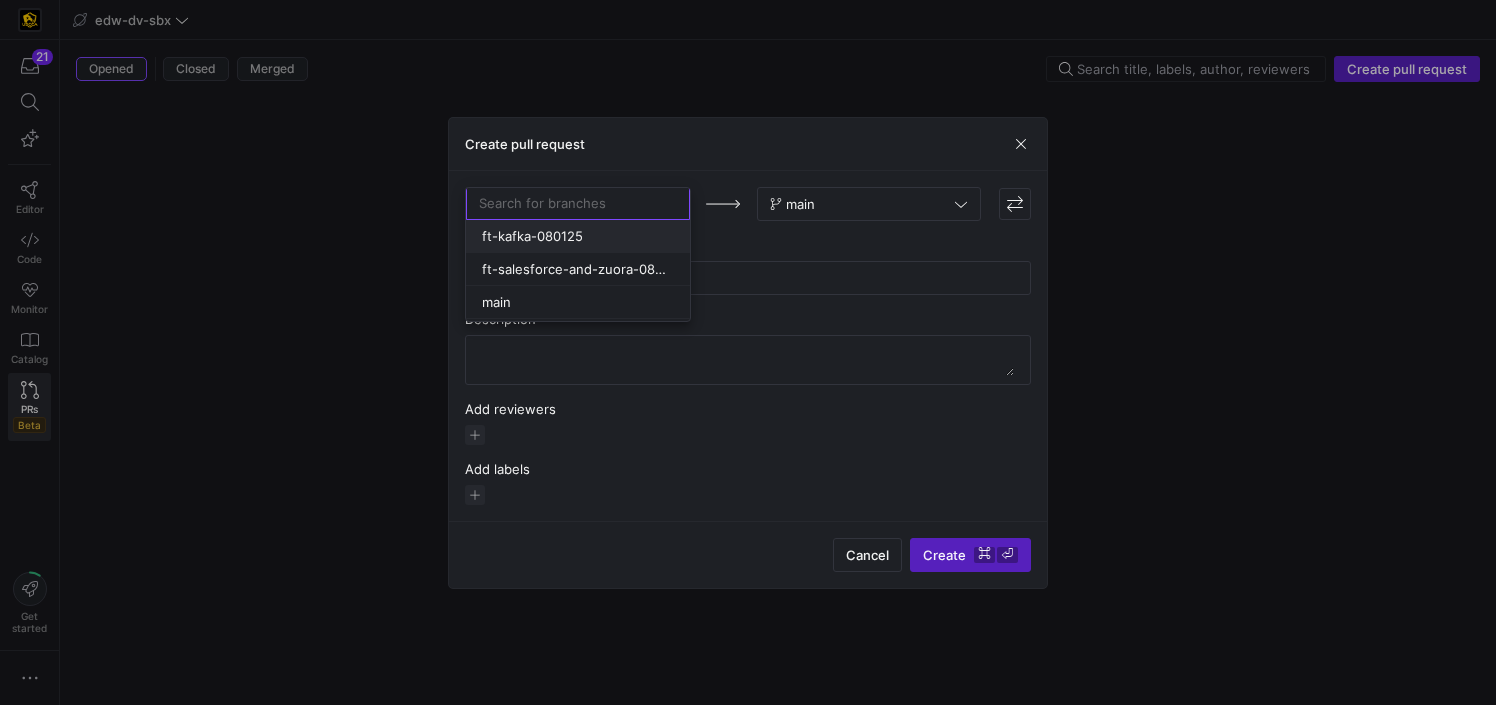 click on "ft-kafka-080125" at bounding box center (578, 236) 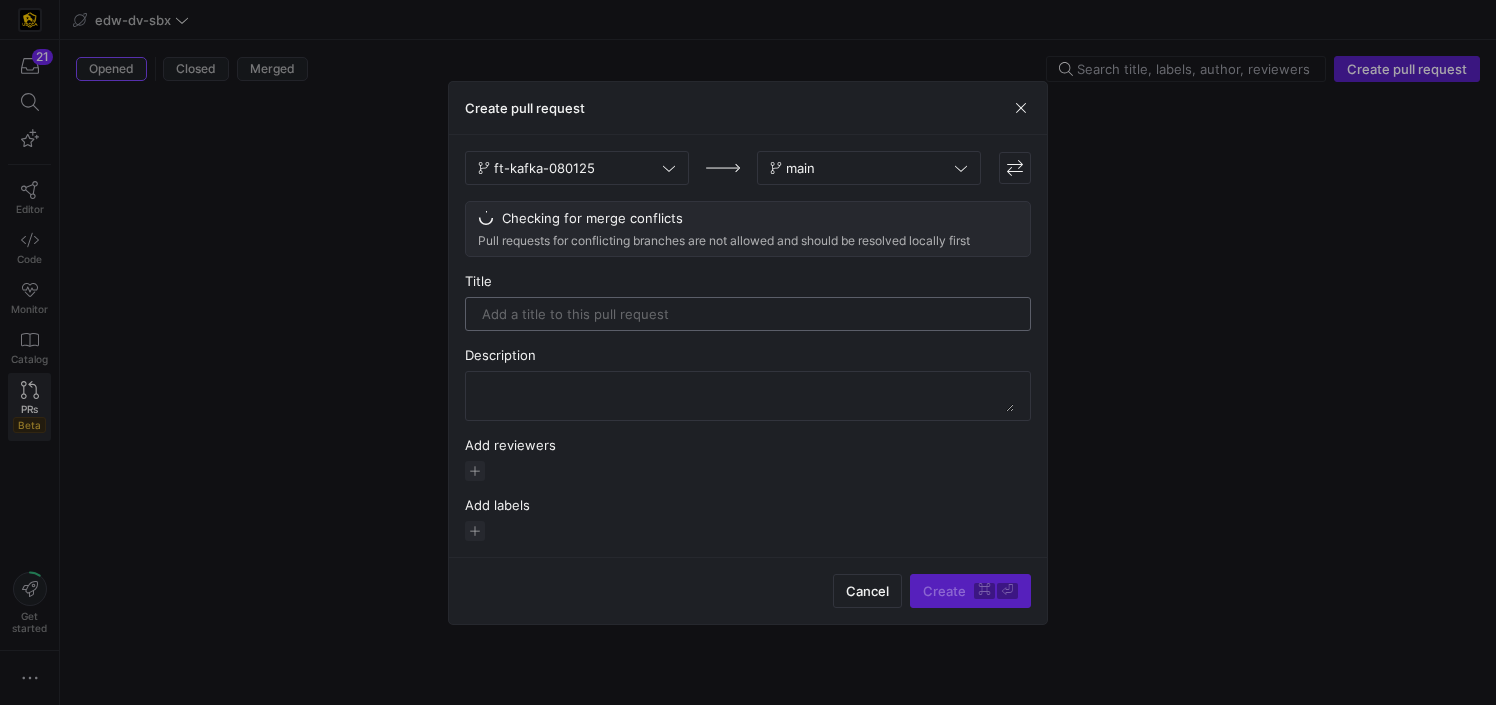 click at bounding box center [748, 314] 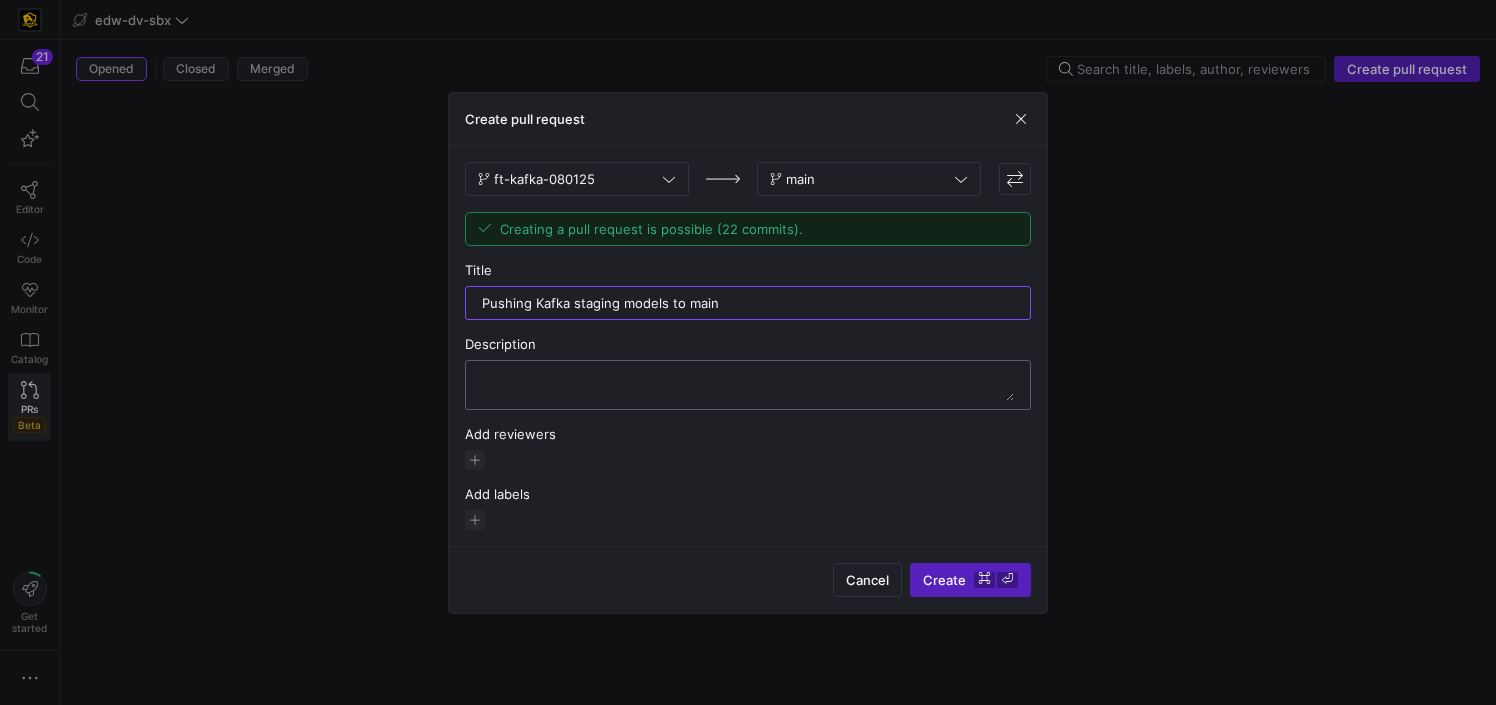 type on "Pushing Kafka staging models to main" 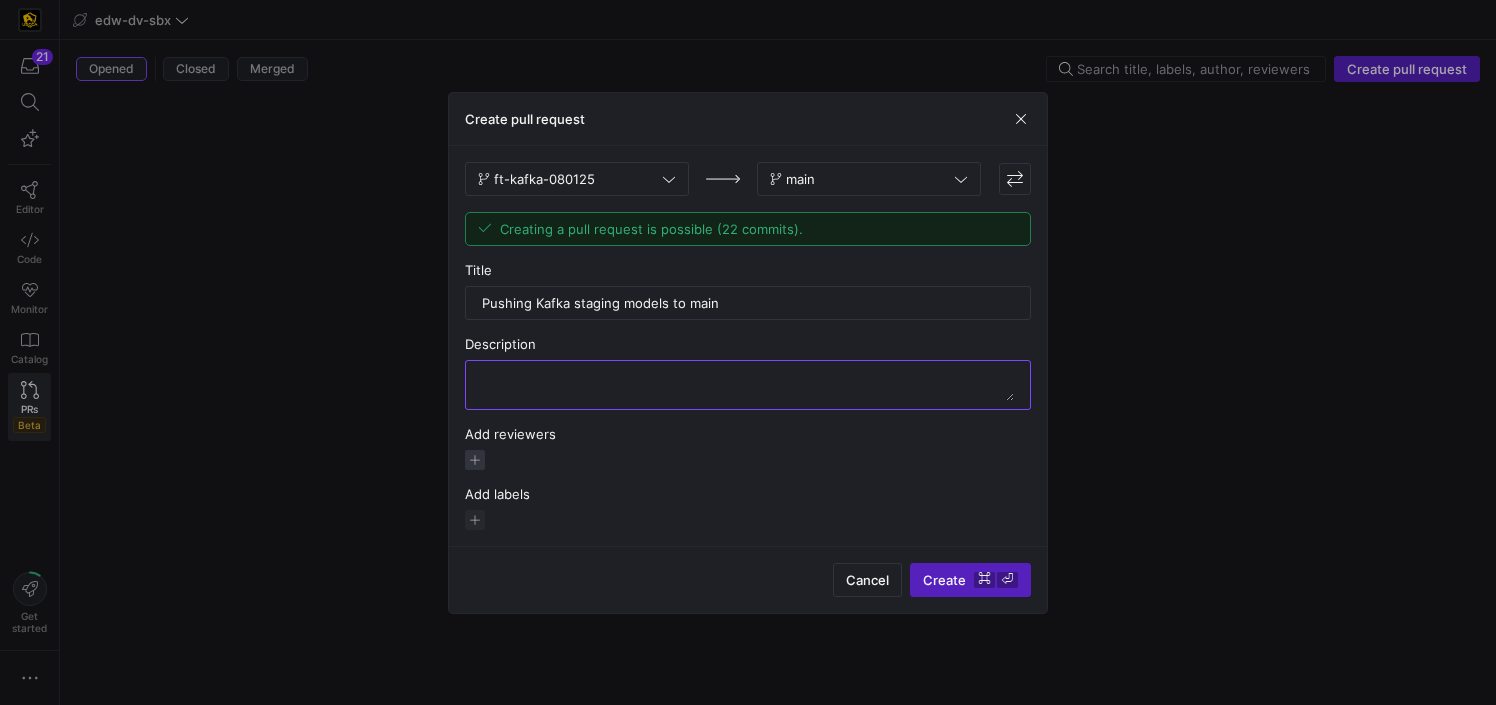 click at bounding box center [475, 460] 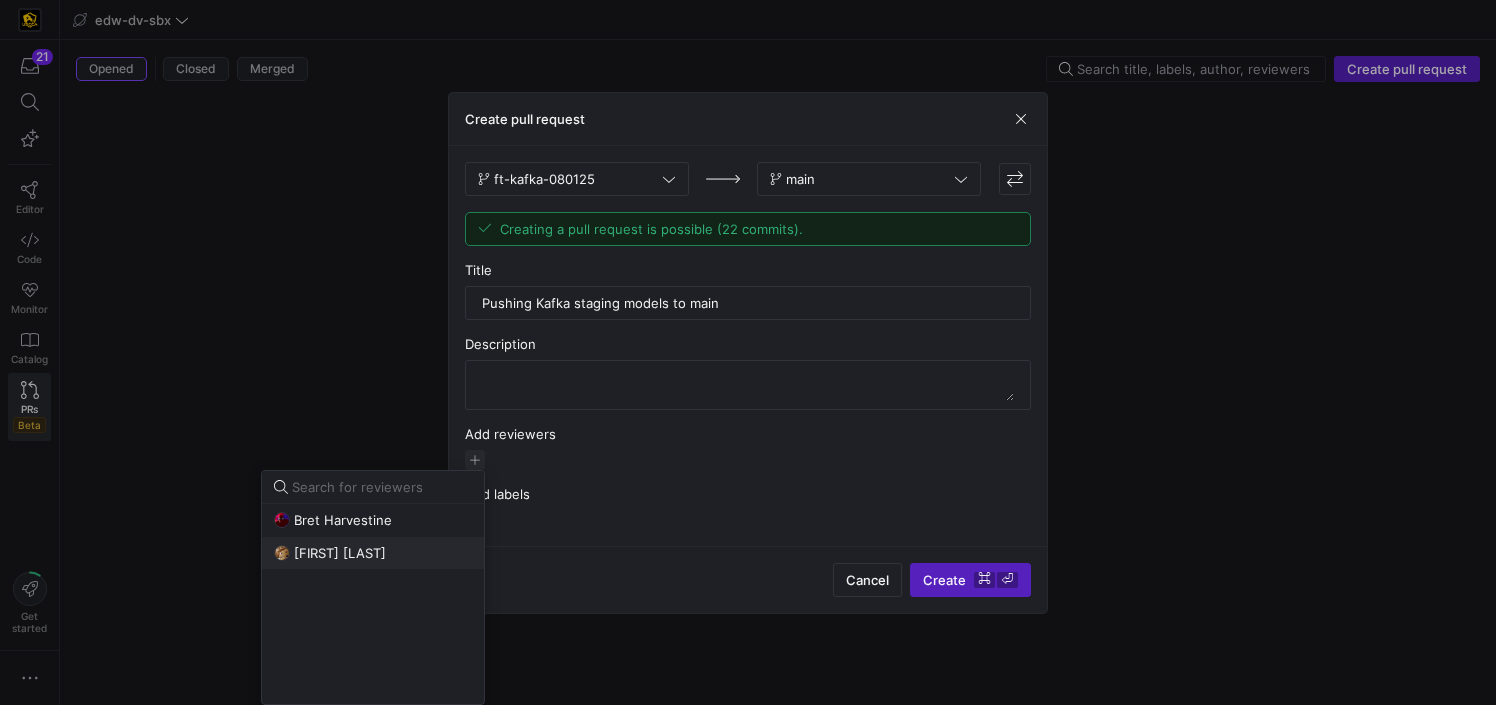 click on "[FIRST] [LAST]" at bounding box center [373, 553] 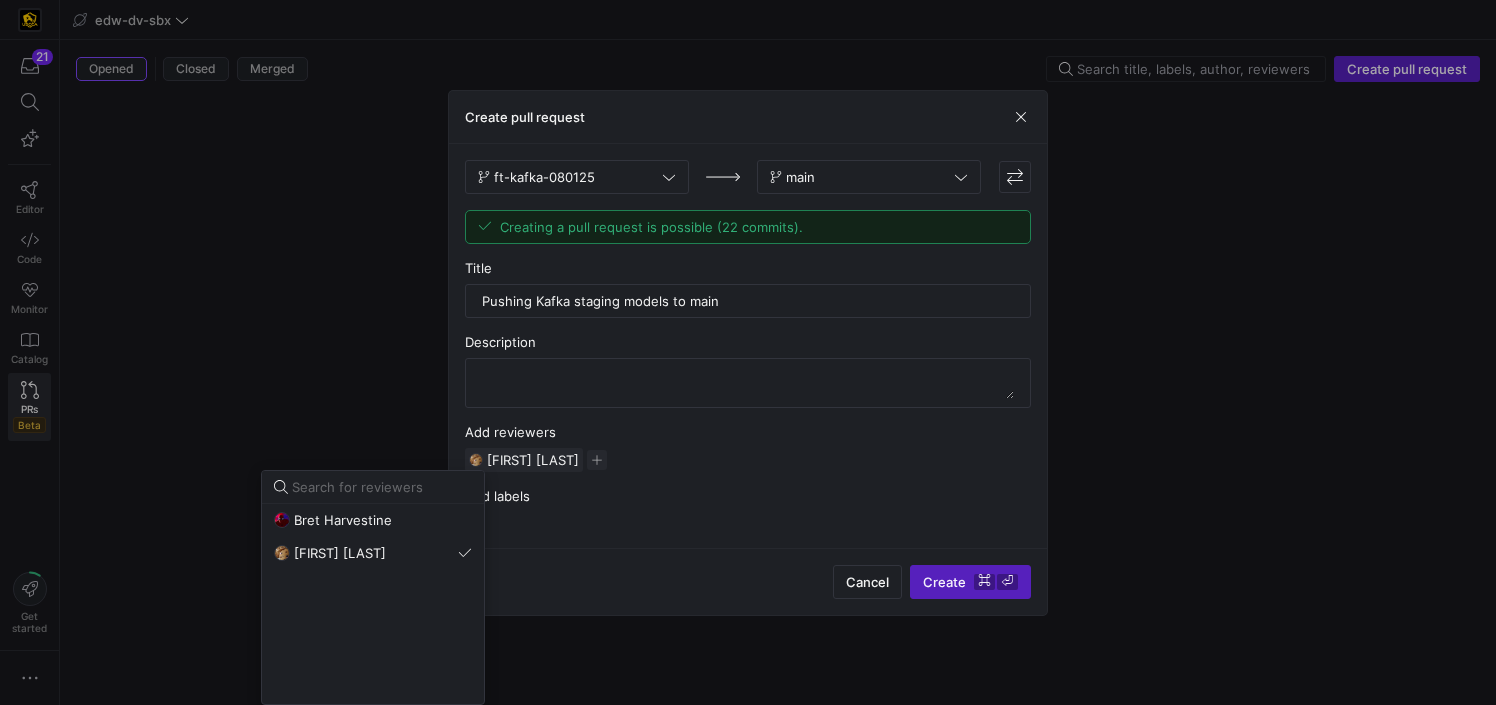 click at bounding box center (748, 352) 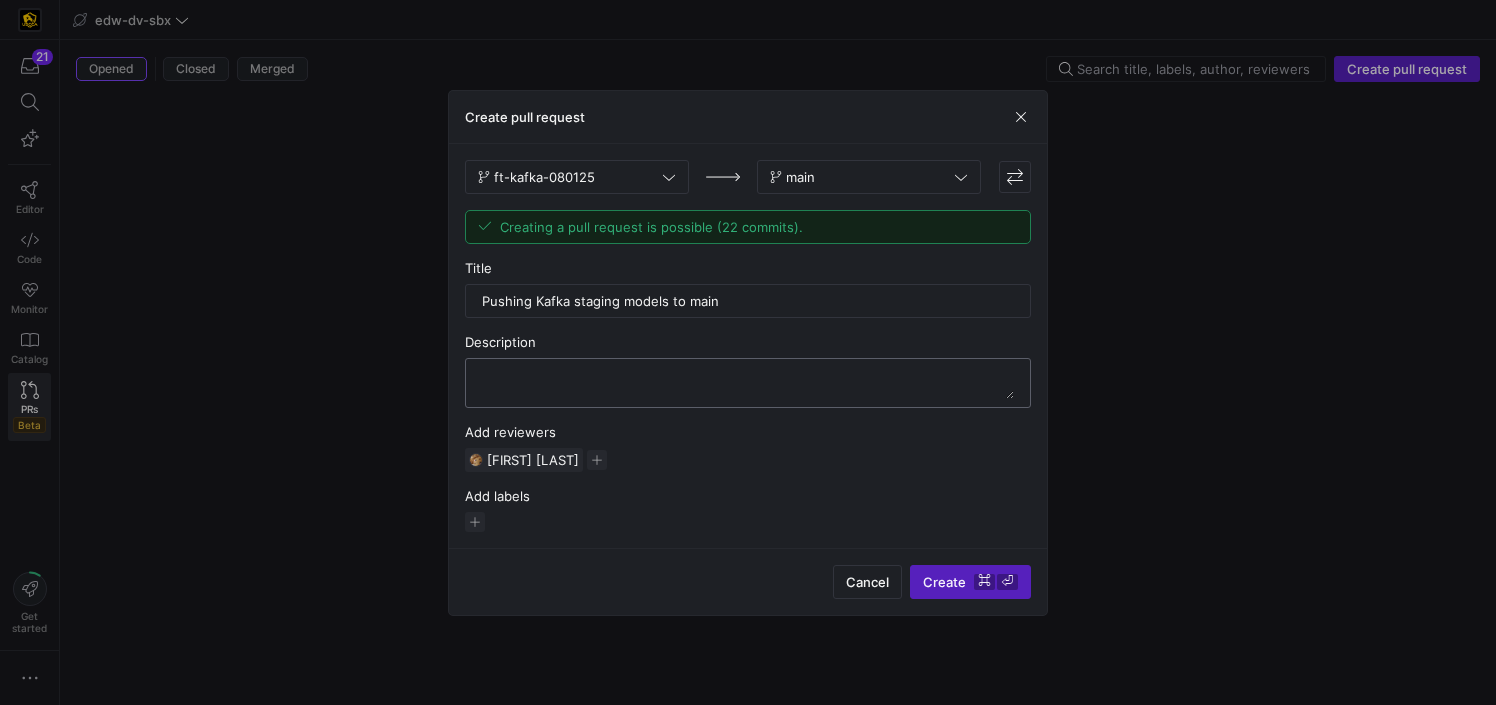click at bounding box center (748, 383) 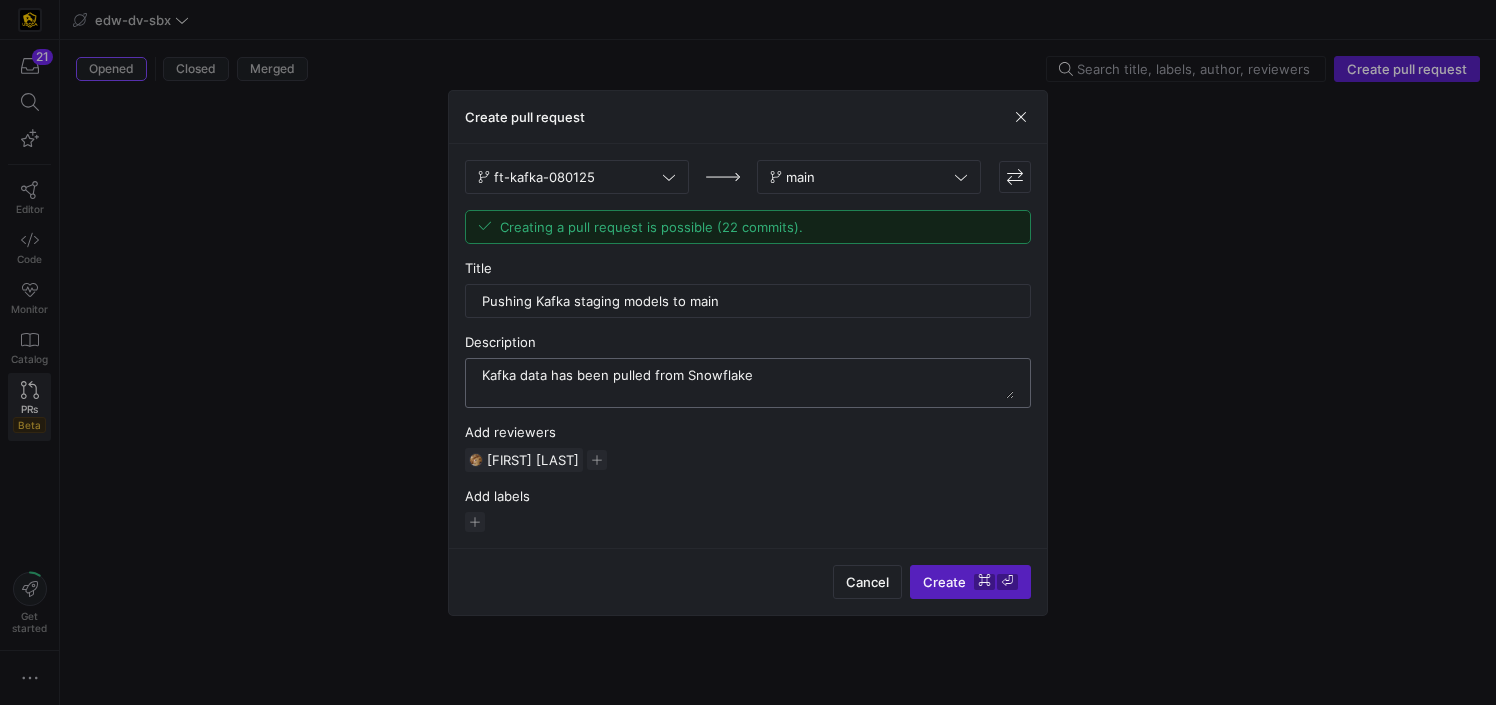 click at bounding box center [748, 383] 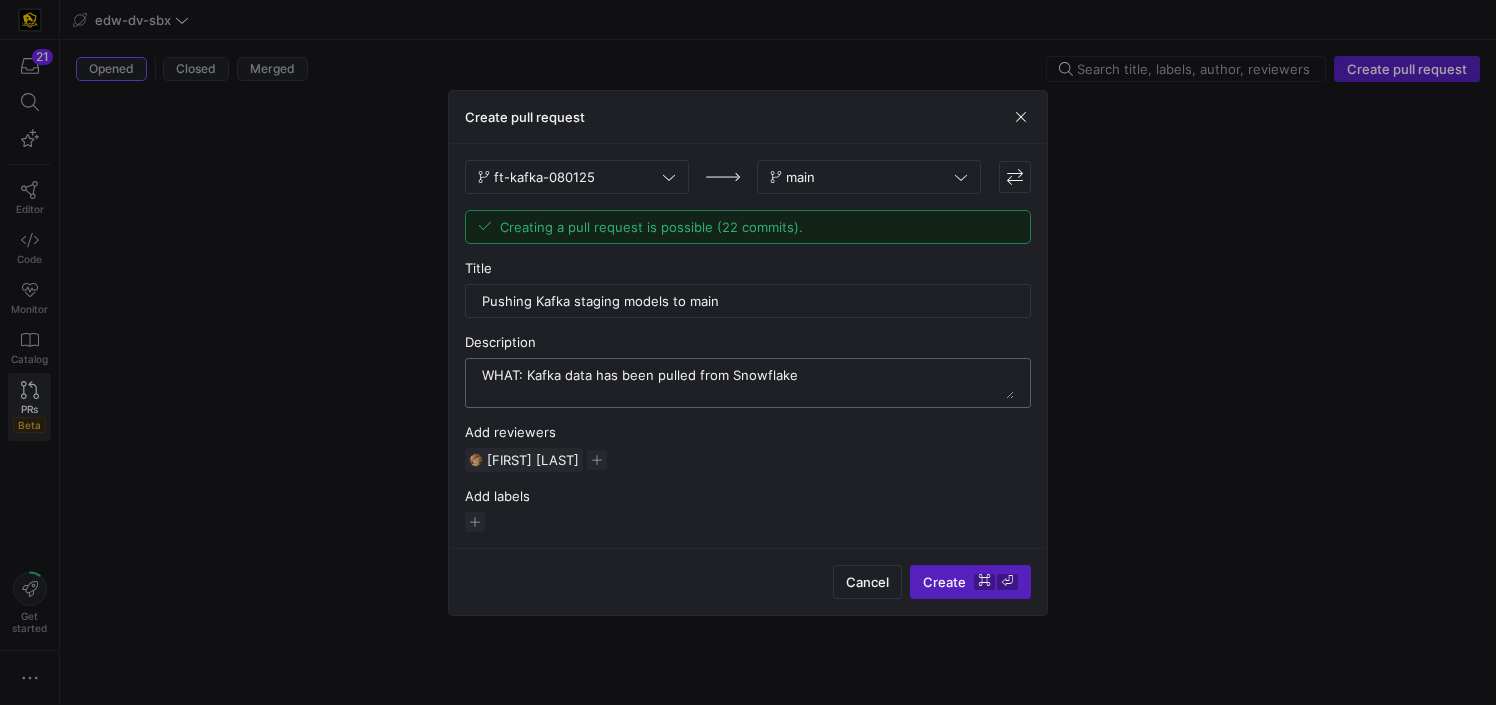 click at bounding box center [748, 383] 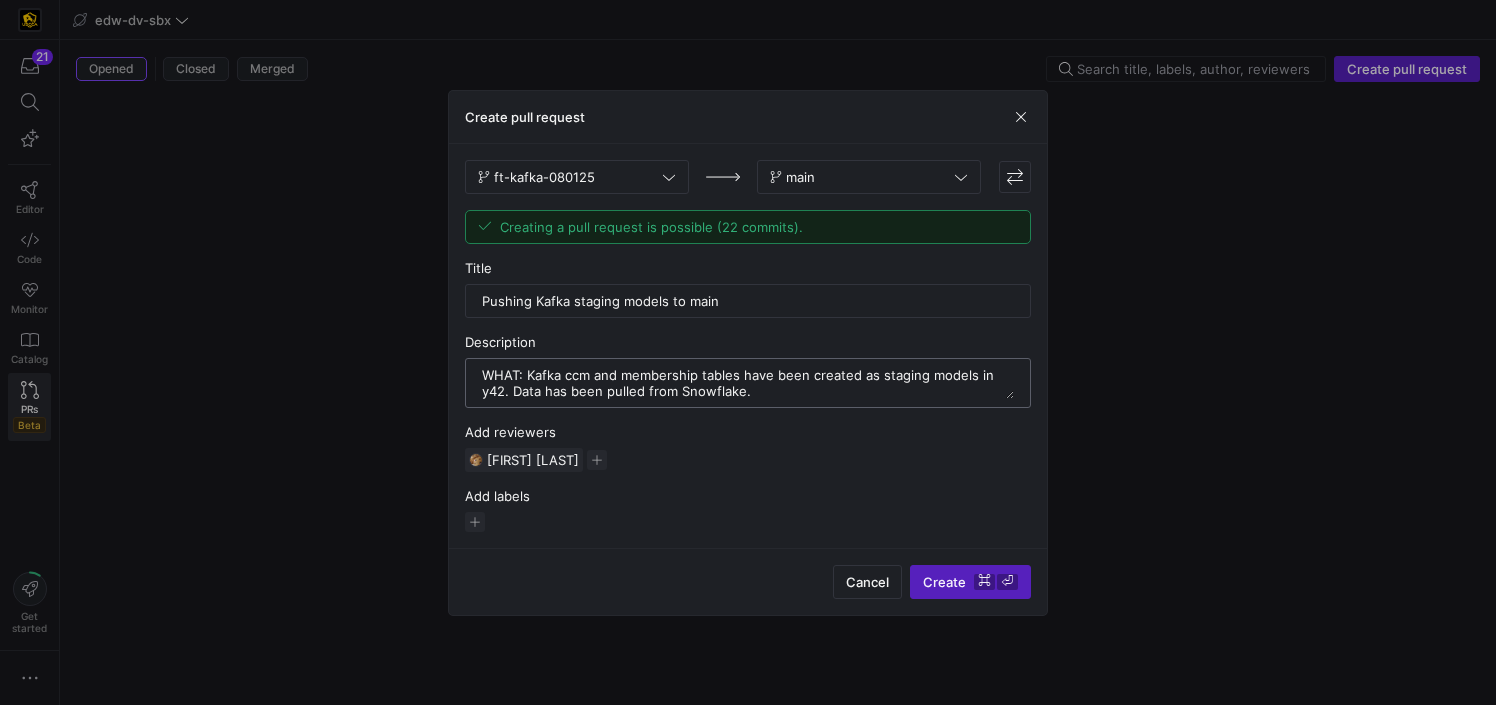 scroll, scrollTop: 32, scrollLeft: 0, axis: vertical 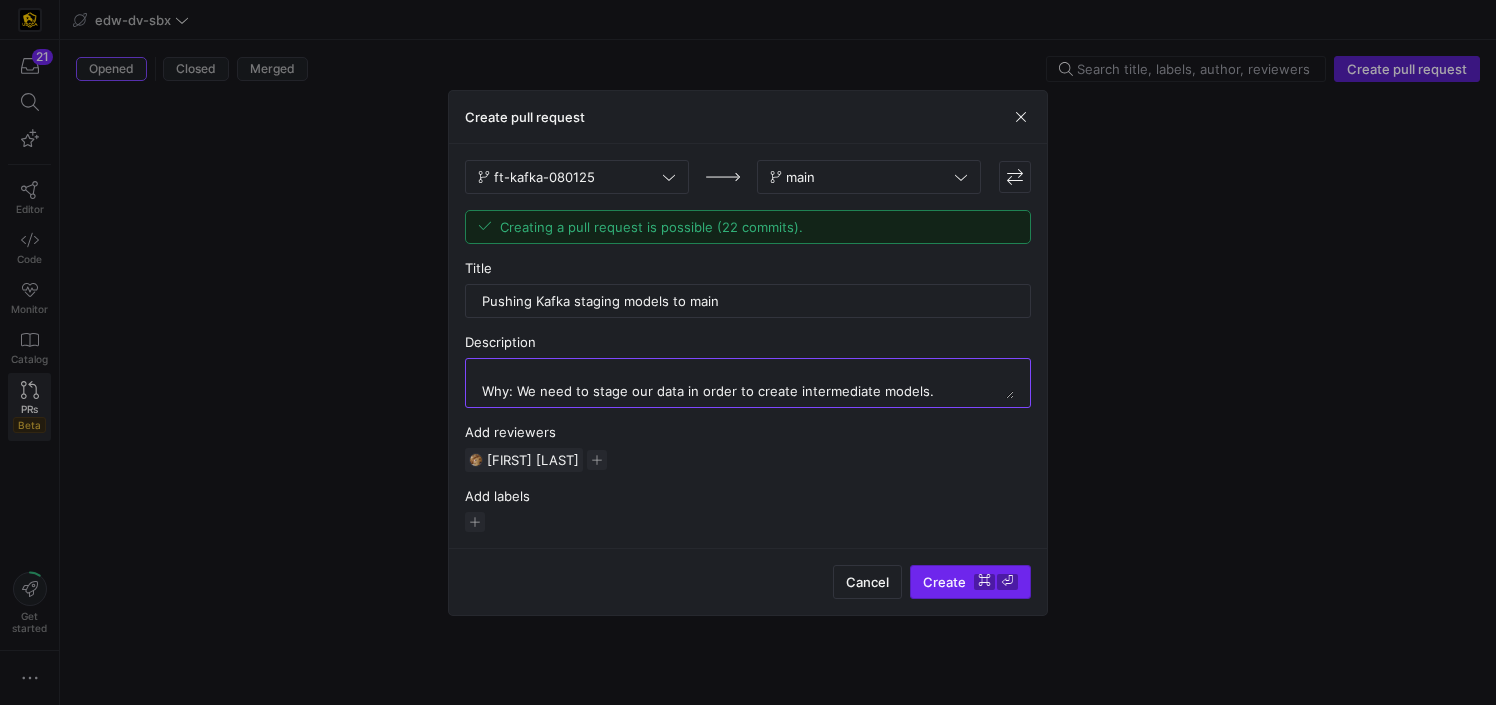 type on "WHAT: Kafka ccm and membership tables have been created as staging models in y42.  Data has been pulled from Snowflake.
Why: We need to stage our data in order to create intermediate models." 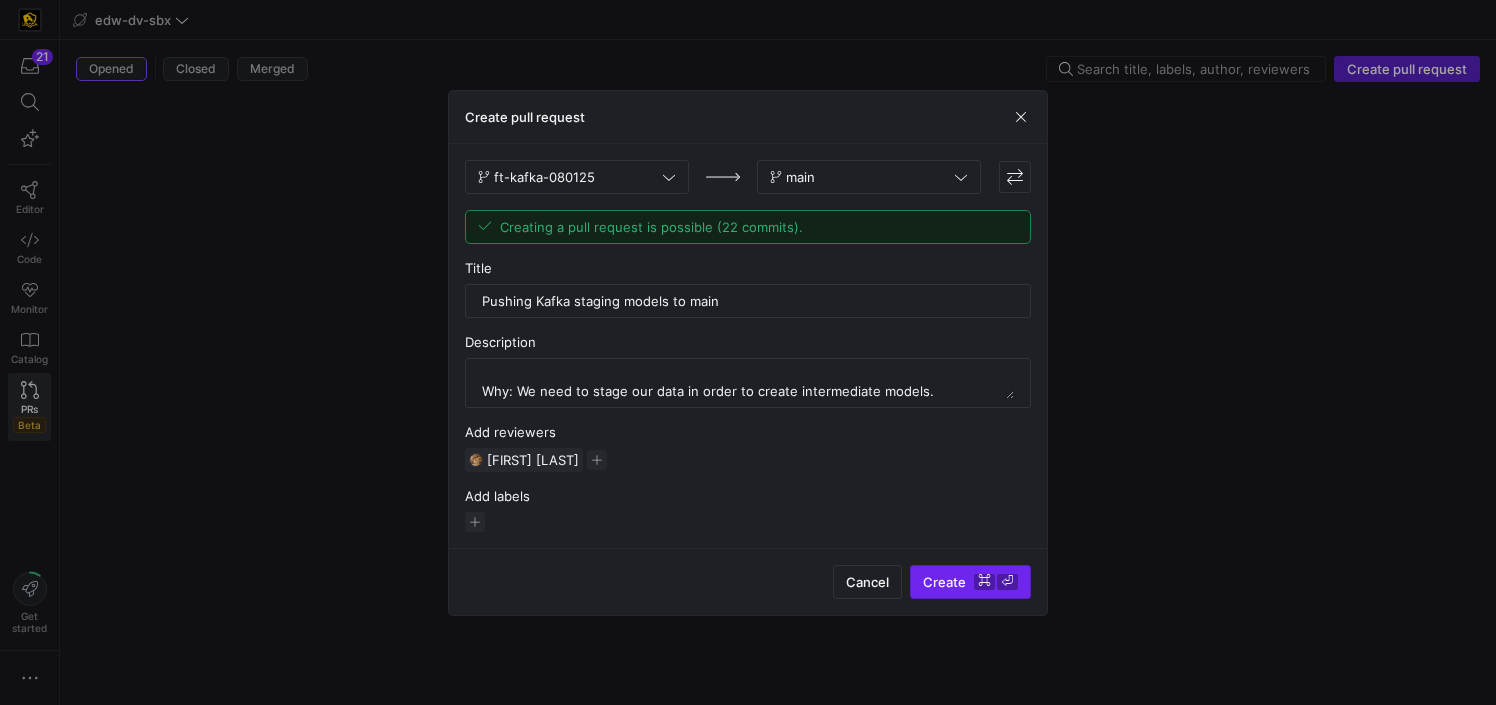 click on "⌘" at bounding box center [984, 582] 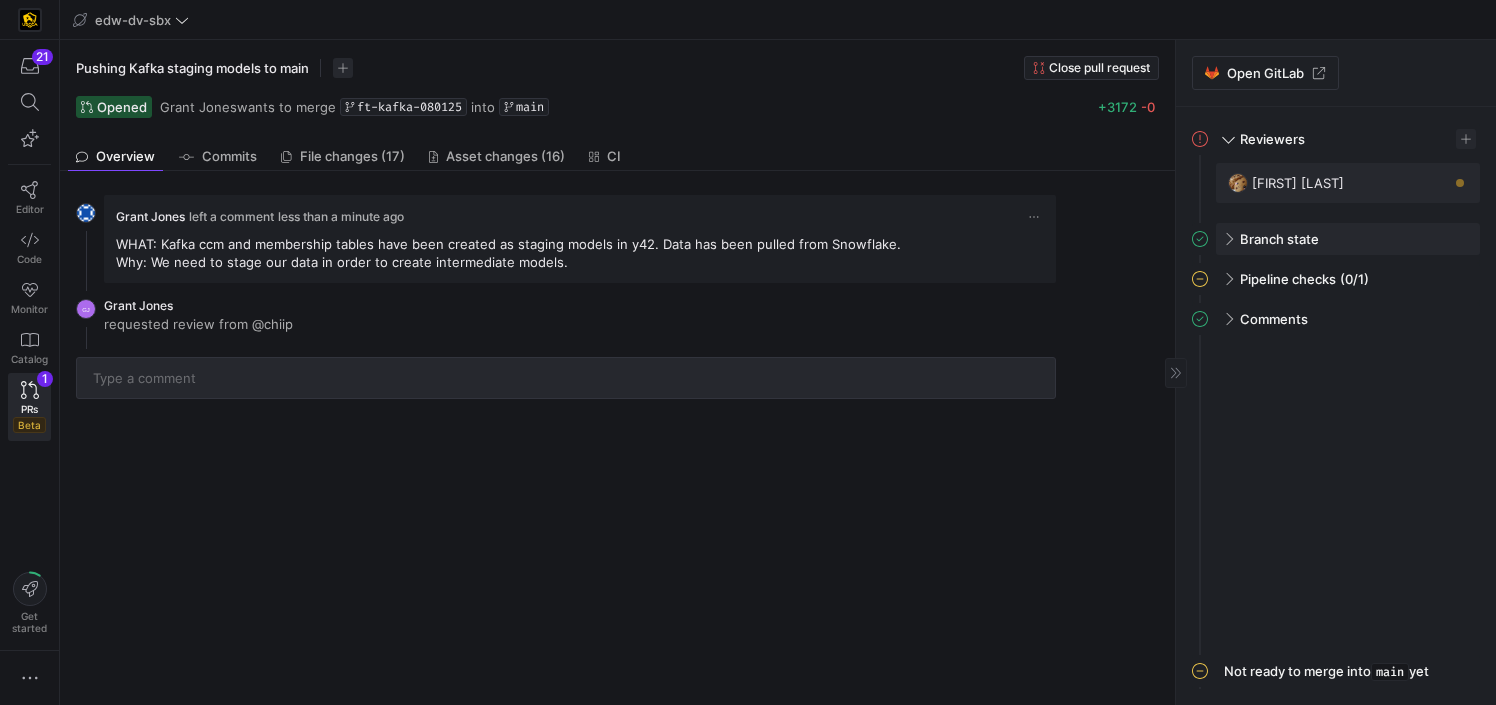 click at bounding box center (1227, 239) 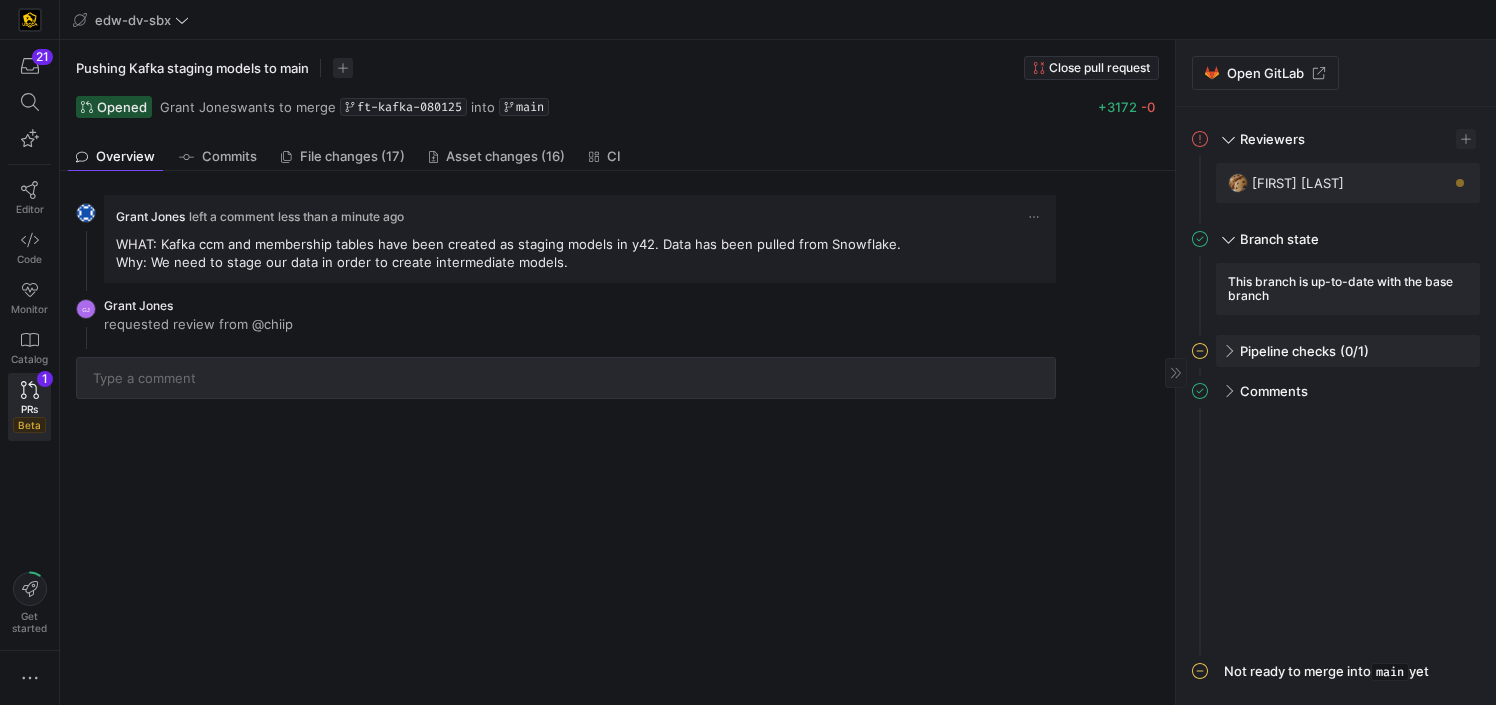 click on "Pipeline checks (0/1)" at bounding box center [1348, 351] 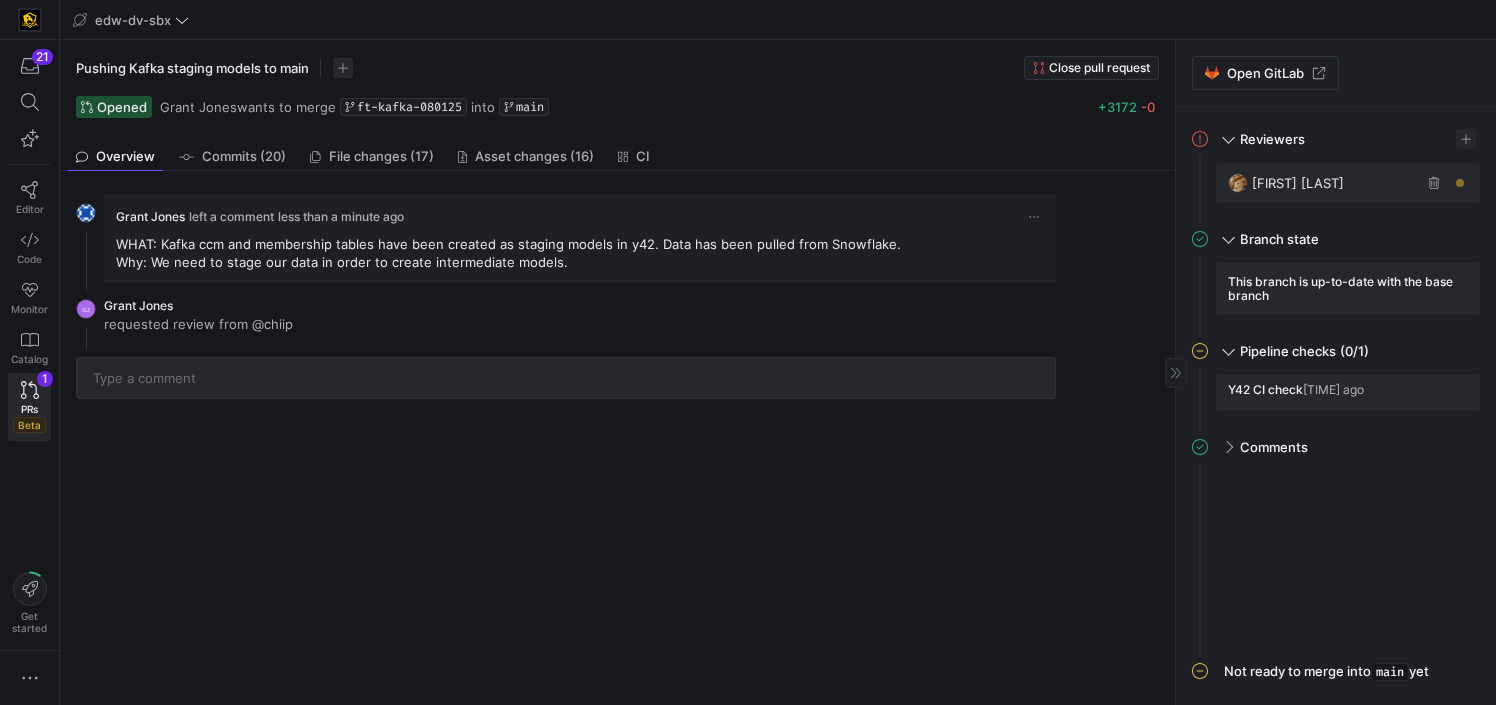 click at bounding box center [1460, 183] 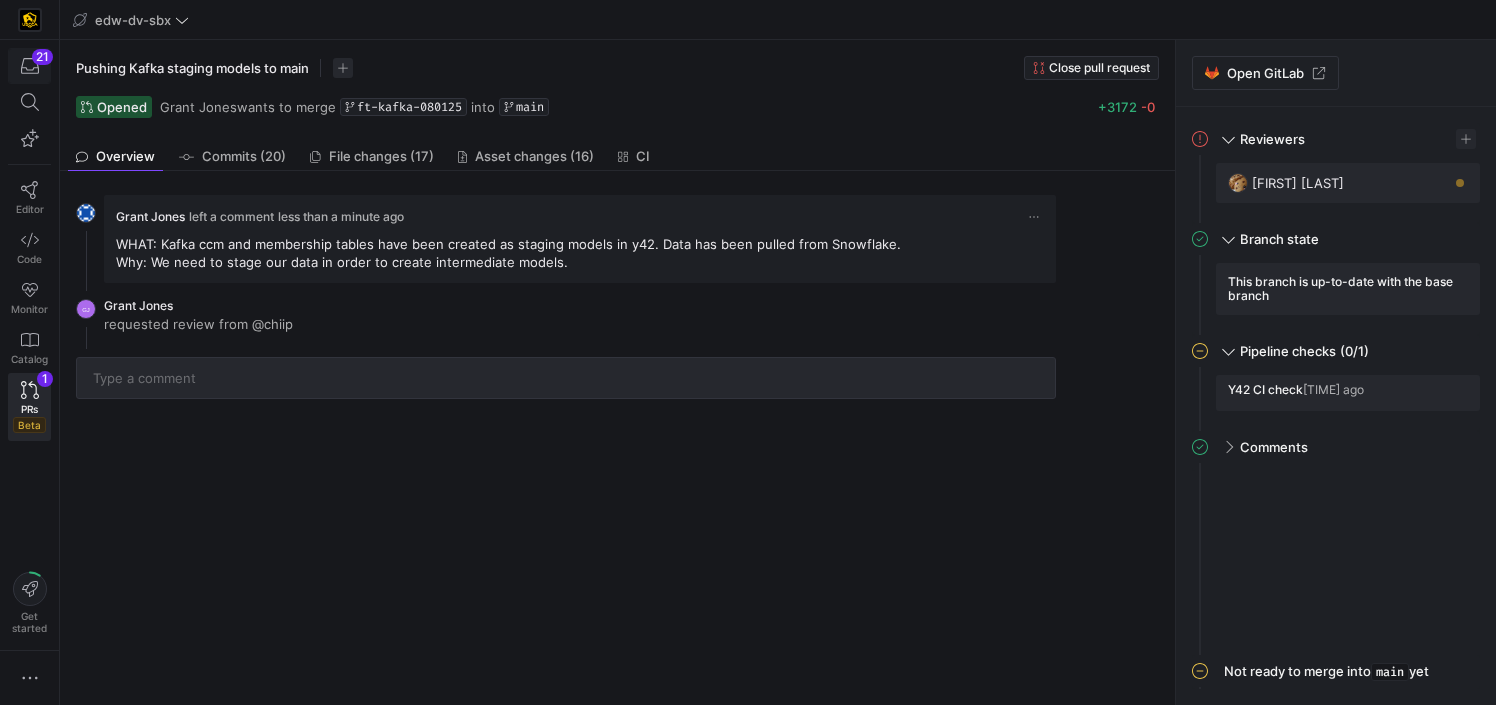 click 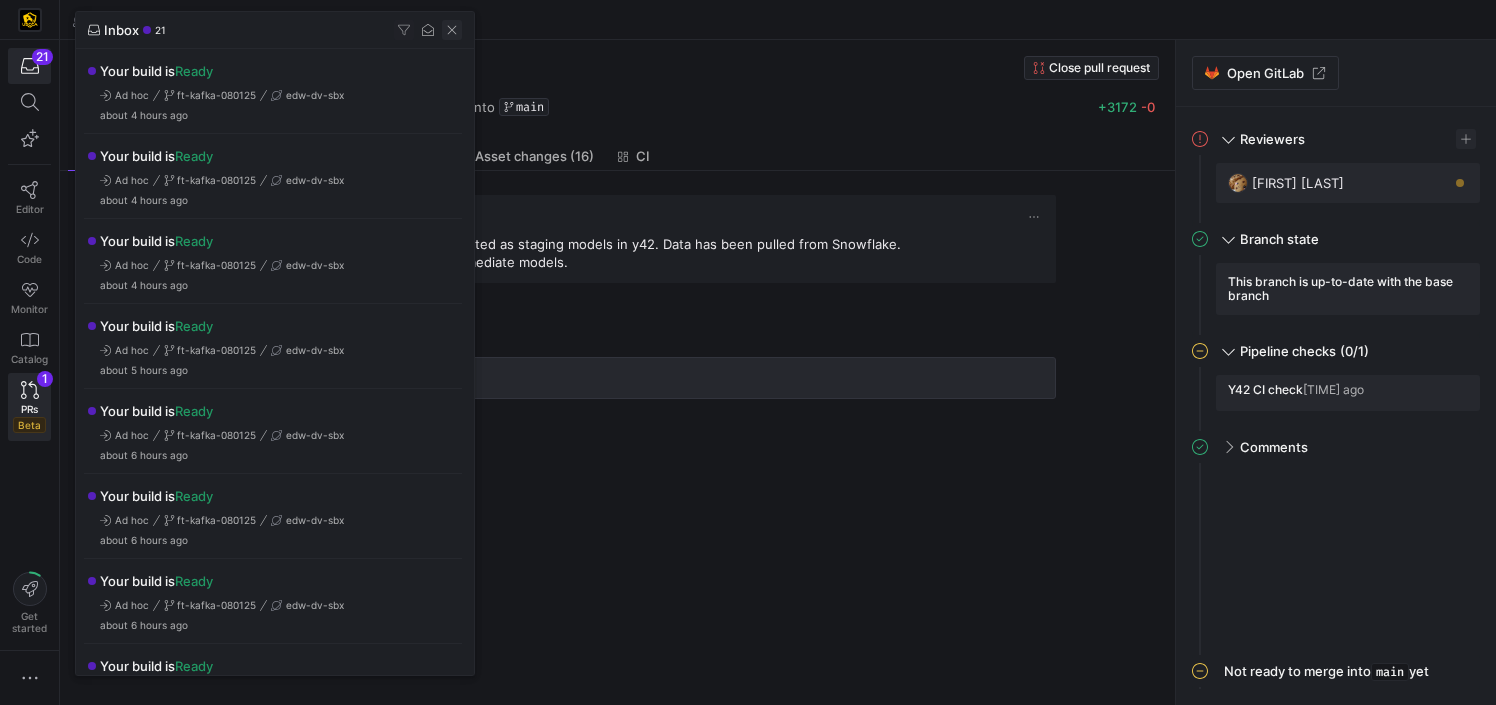 click at bounding box center [452, 30] 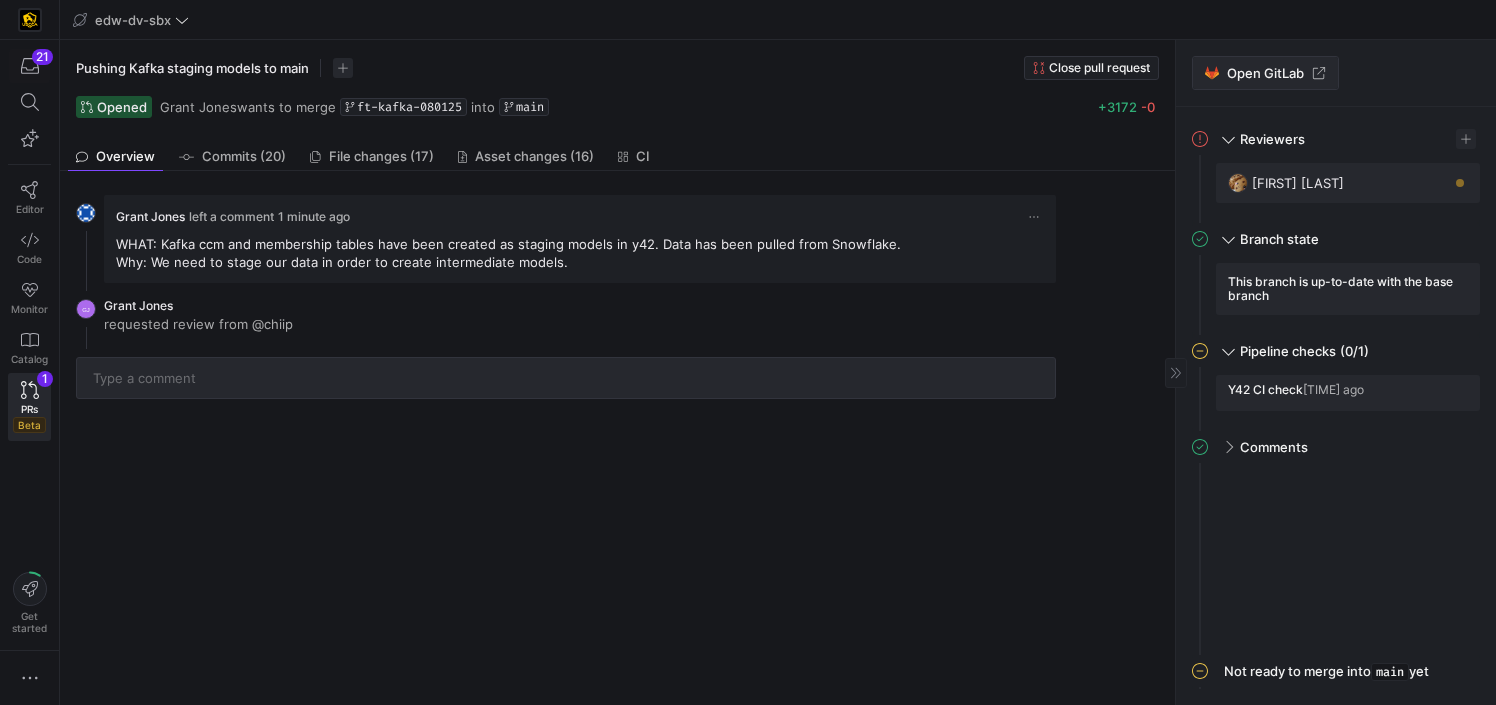 click on "Open GitLab" 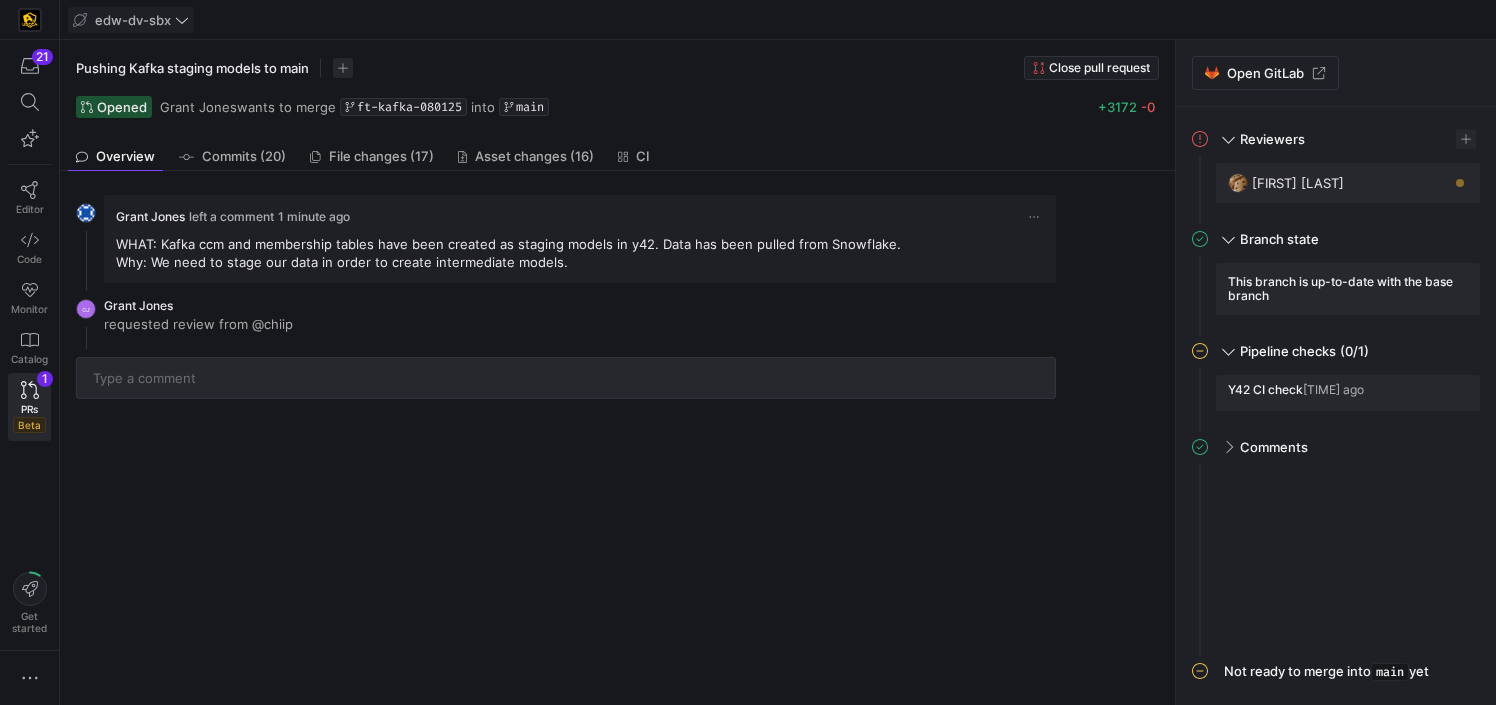 click 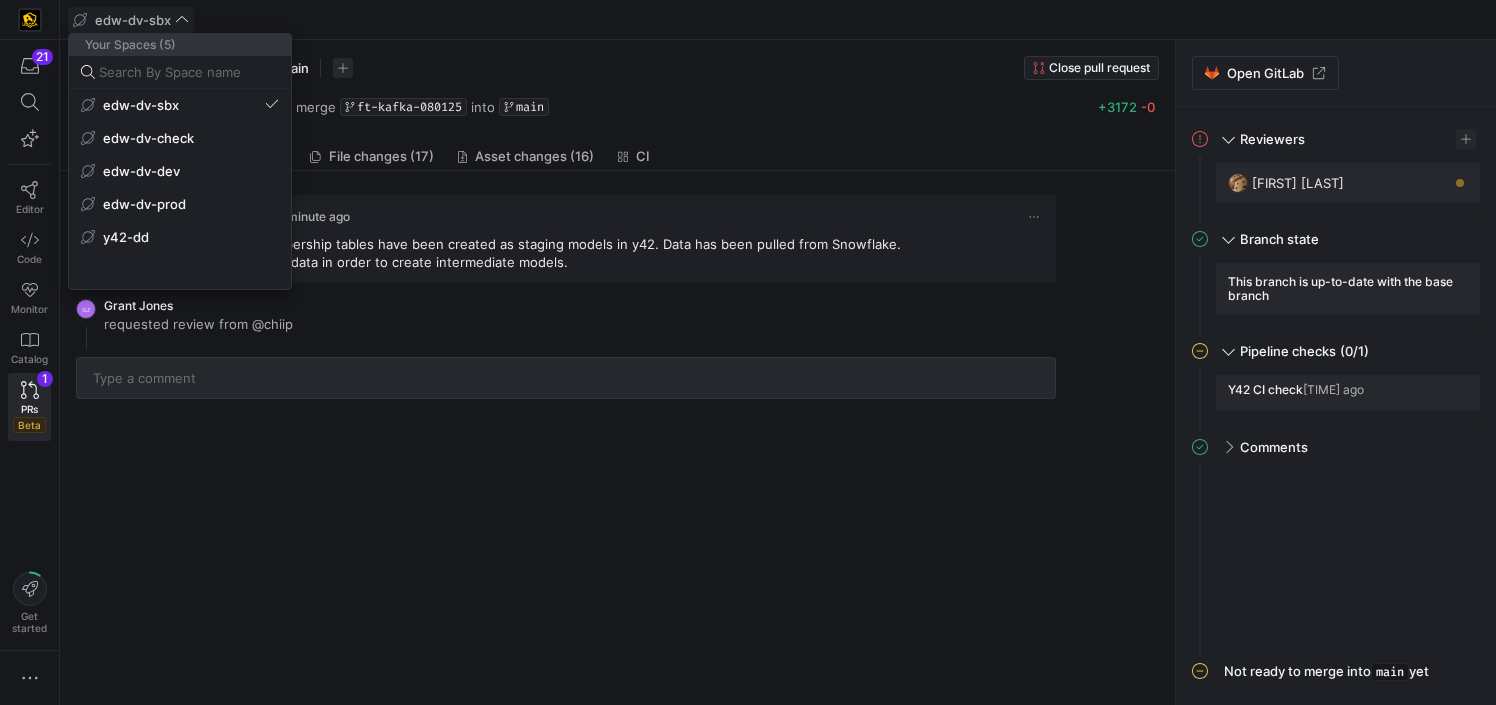 click at bounding box center (748, 352) 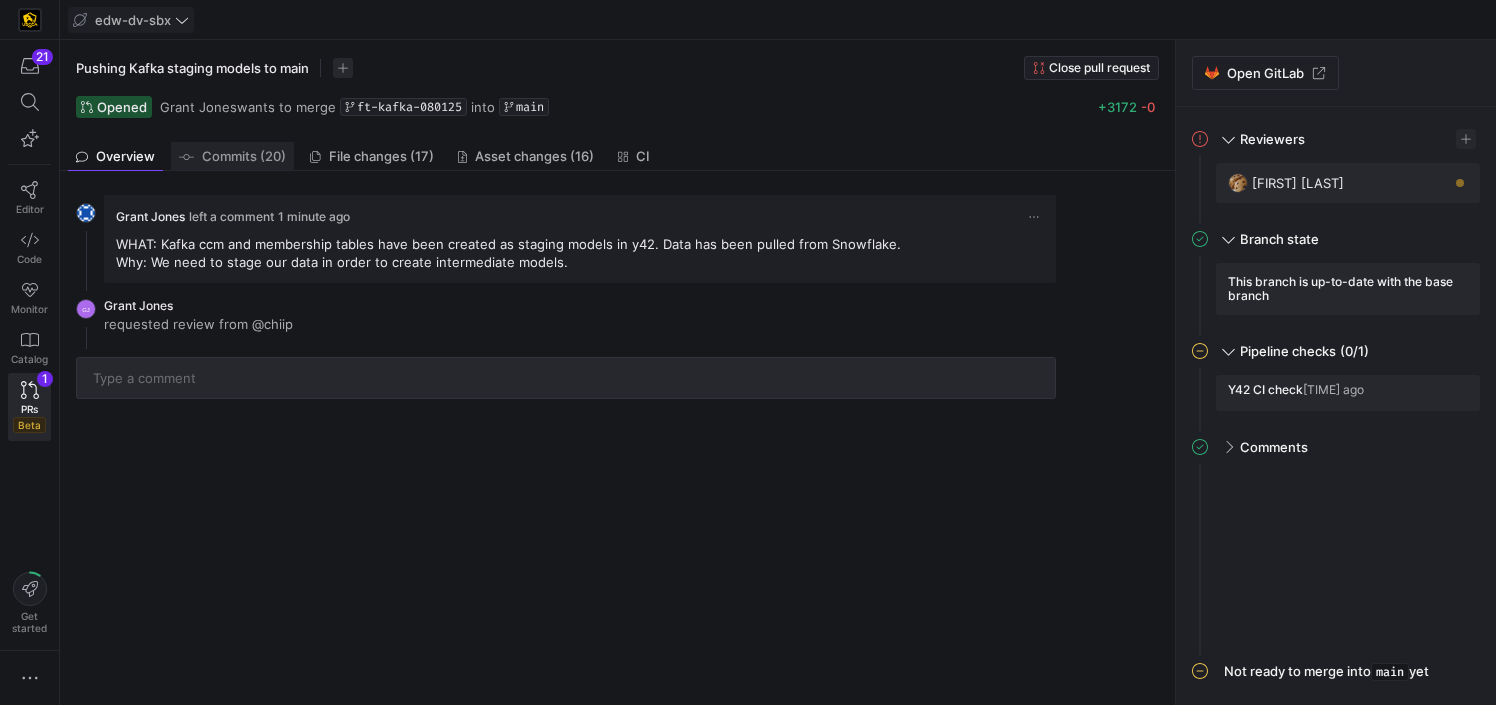 click on "Commits (20)" at bounding box center [244, 156] 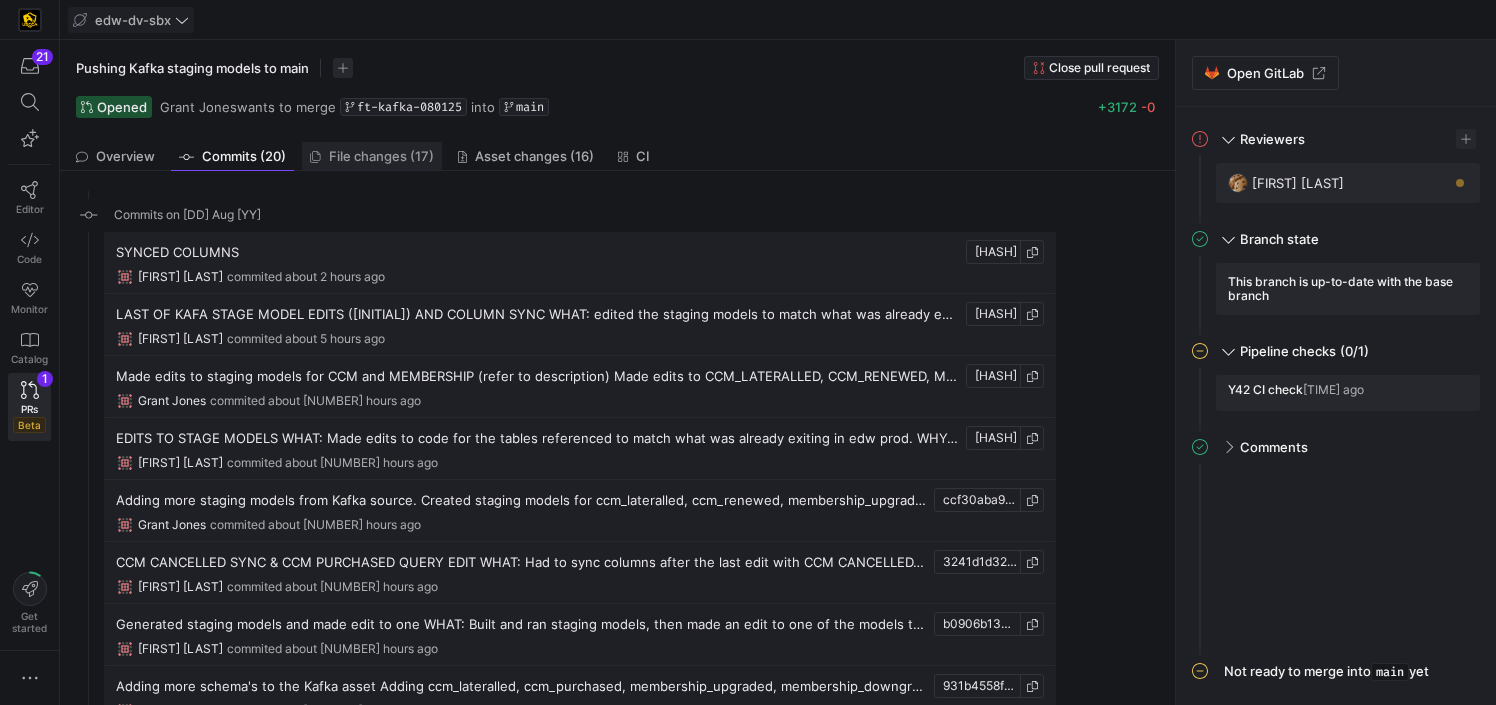 click on "File changes (17)" at bounding box center (381, 156) 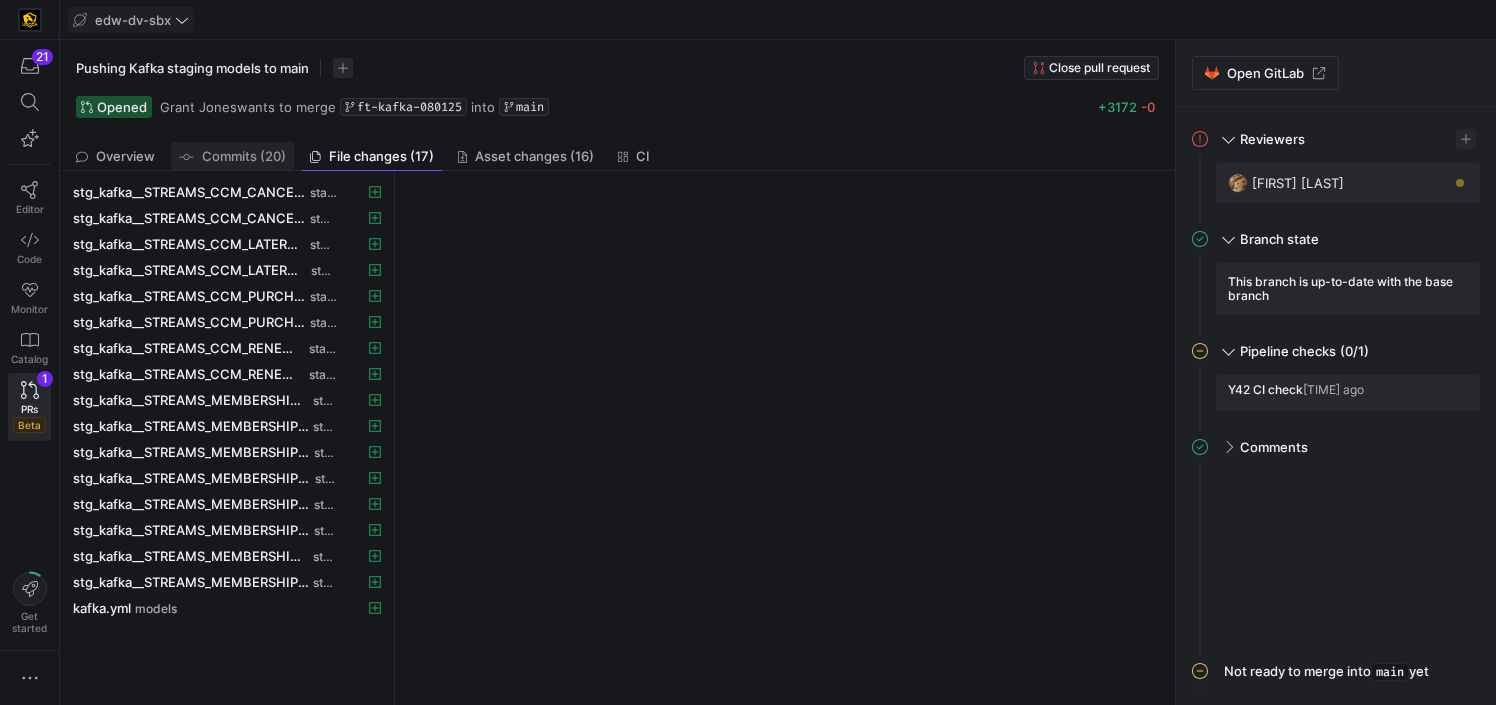 click on "Commits (20)" at bounding box center (244, 156) 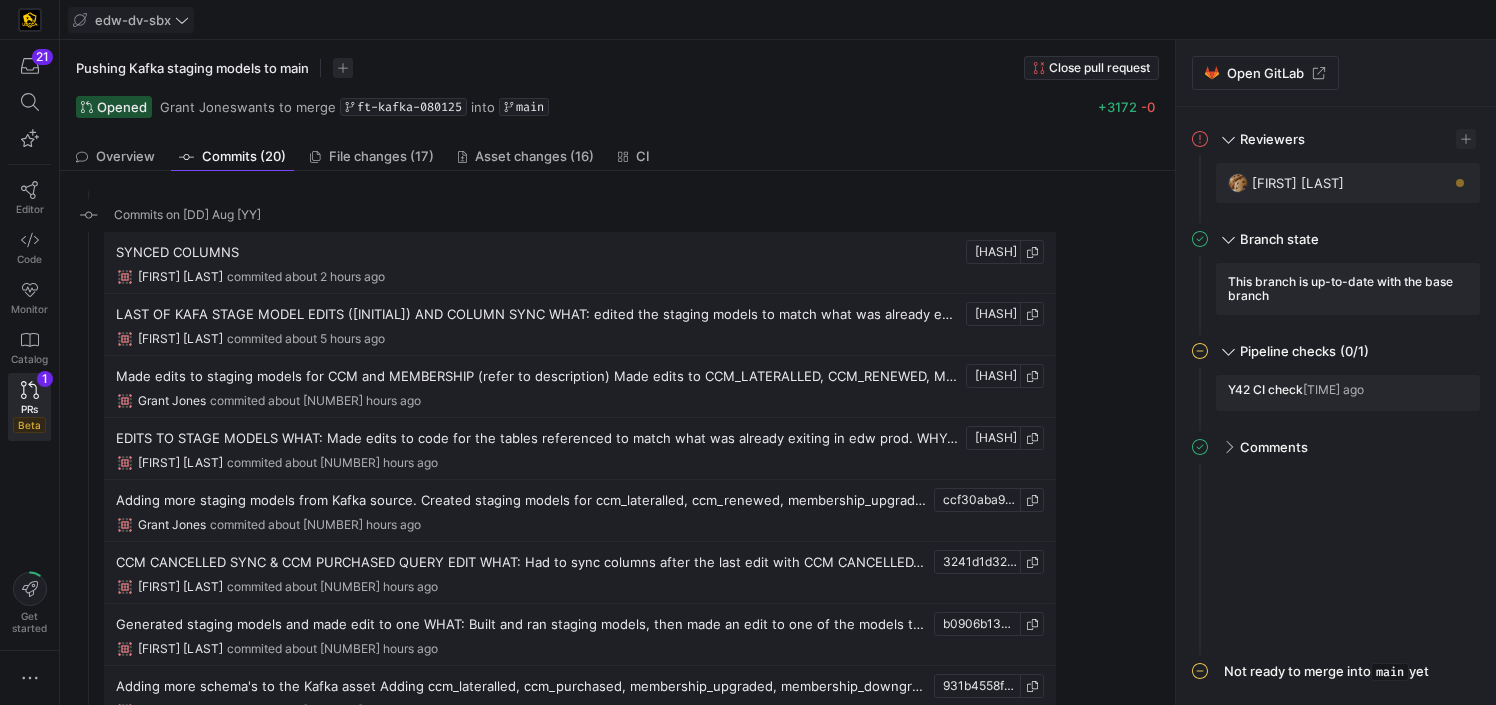 click on "SYNCED COLUMNS  9326d95fbf25d46ba1a601f71d6748c59c4e091c   Alejandro Baeza  commited about 2 hours ago LAST OF KAFA STAGE MODEL EDITS (ALEX) AND COLUMN SYNC
WHAT: edited the staging models to match what was already existing out there in edw prod. Also synced all the columns, so everything seems to be at a point that matches what was available in stage/KAFKA
WHY: The KAFKA task assigned to us DEG interns for our AE project used other staged models as a dependency. After speaking with Bret, this was not a great practice for this project as it relied upon anothers work for ours to function. GRANT and I are trying to recreate these staging models in our own project to then build intermediate models off of  ca8bb644333e02154ce7fd620fa4bb0c274f6d3a   Alejandro Baeza  commited about 5 hours ago  763e7b2b993c8d61eaa64d4da2ffe3a169526954   Grant Jones  commited about 6 hours ago  dcd28074e5c21610304c2be3320b4b106841f642   Grant Jones" 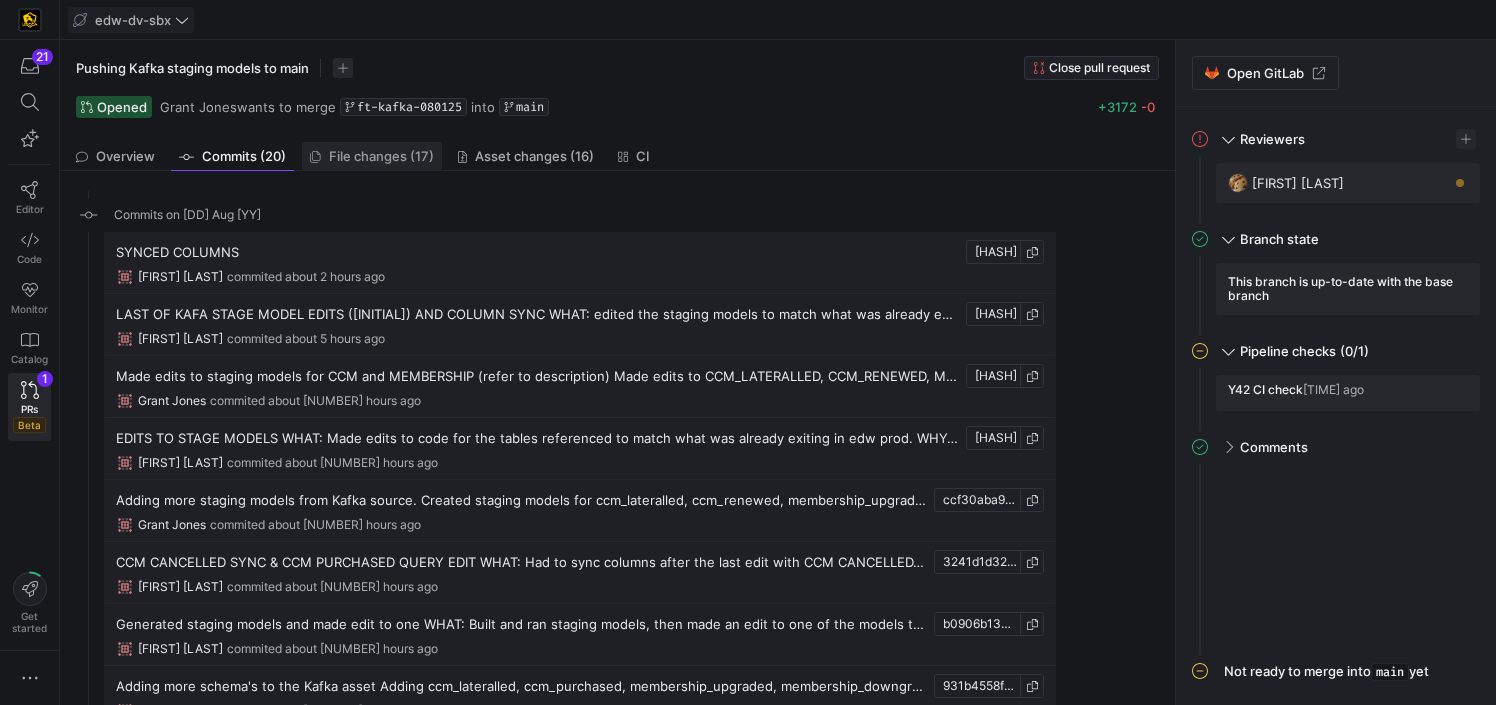 click on "File changes (17)" at bounding box center (372, 156) 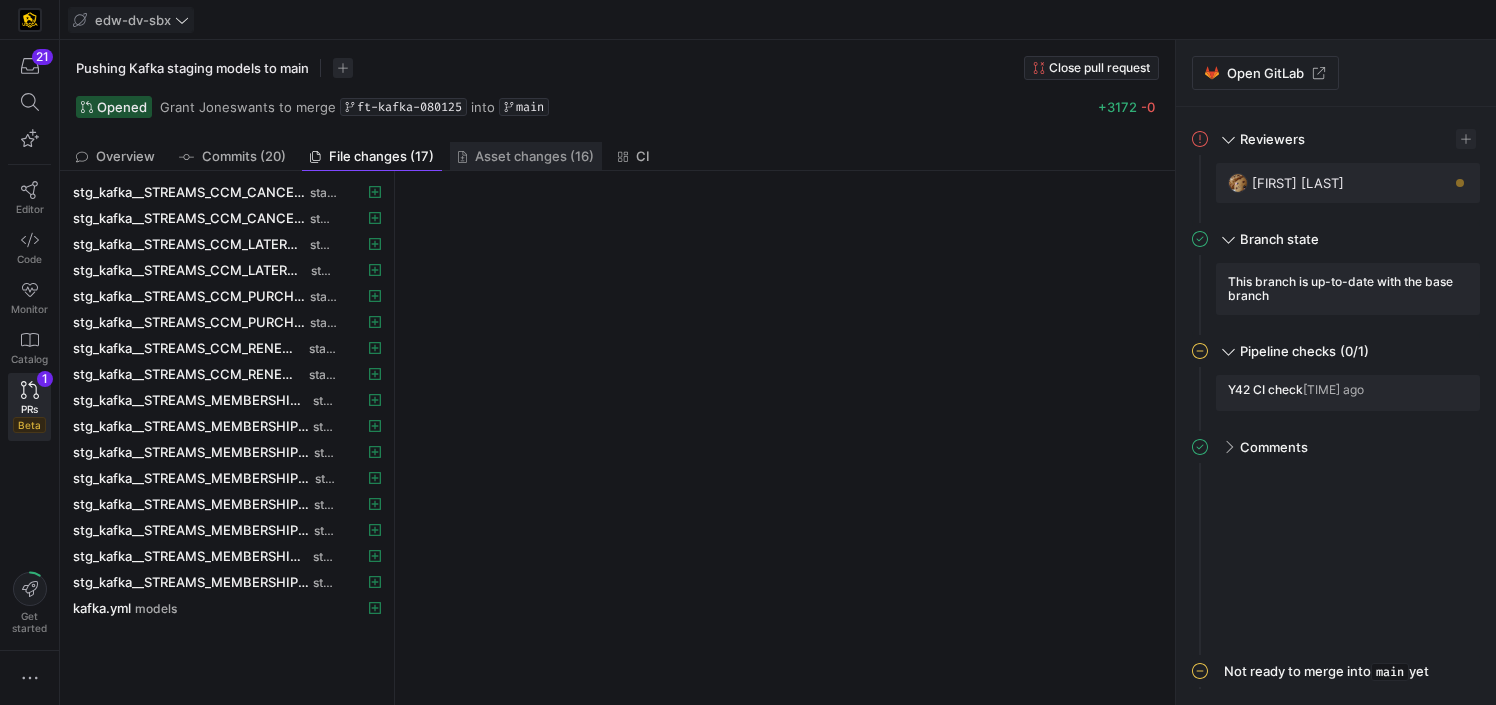 click on "Asset changes (16)" at bounding box center (526, 156) 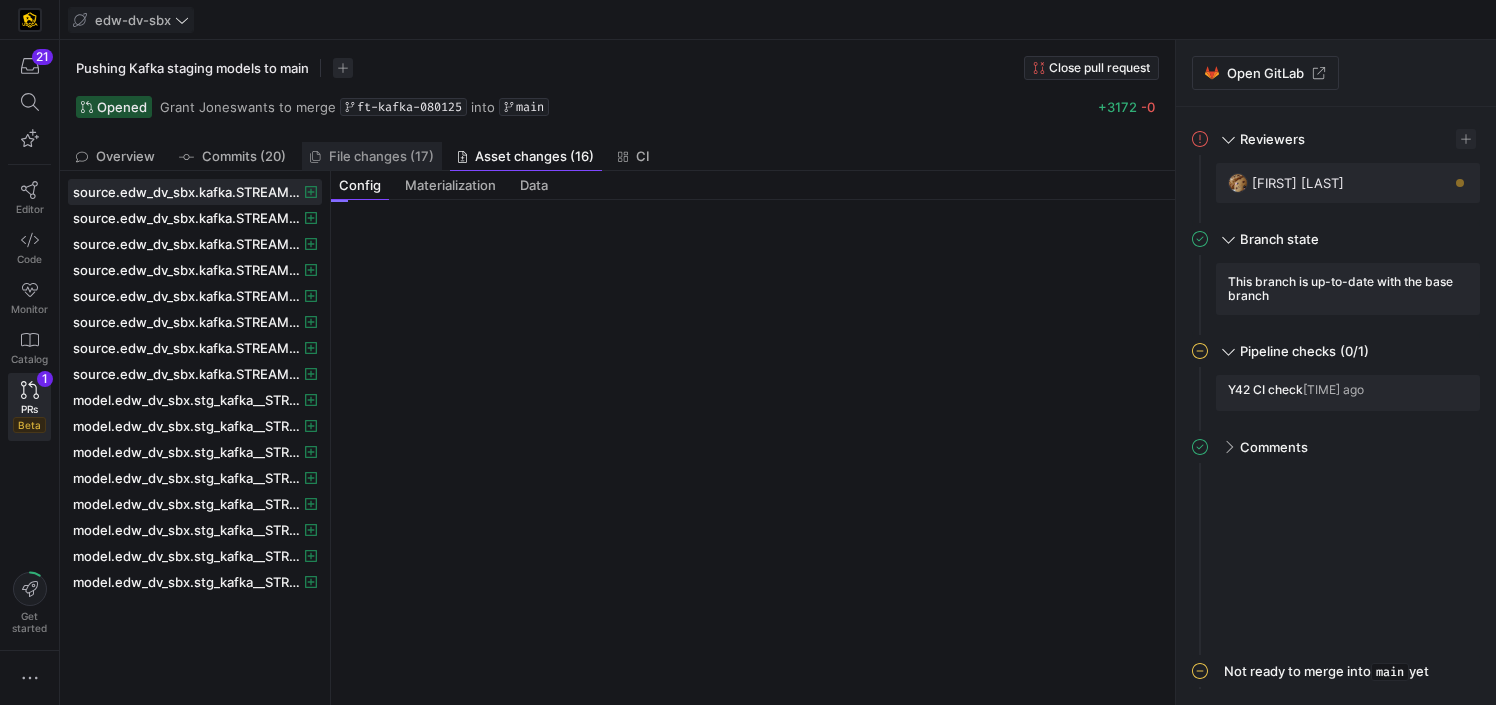 click on "File changes (17)" at bounding box center [381, 156] 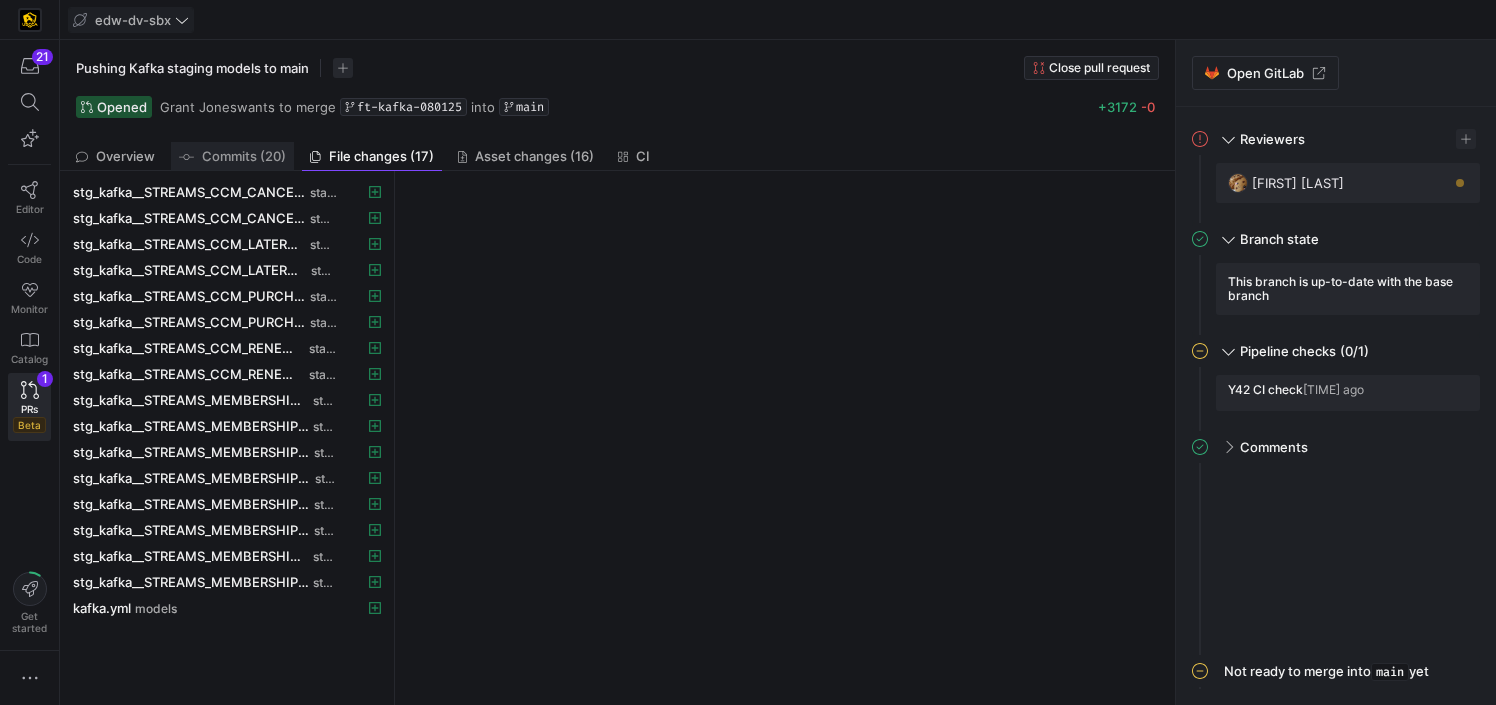 click on "Commits (20)" at bounding box center [232, 156] 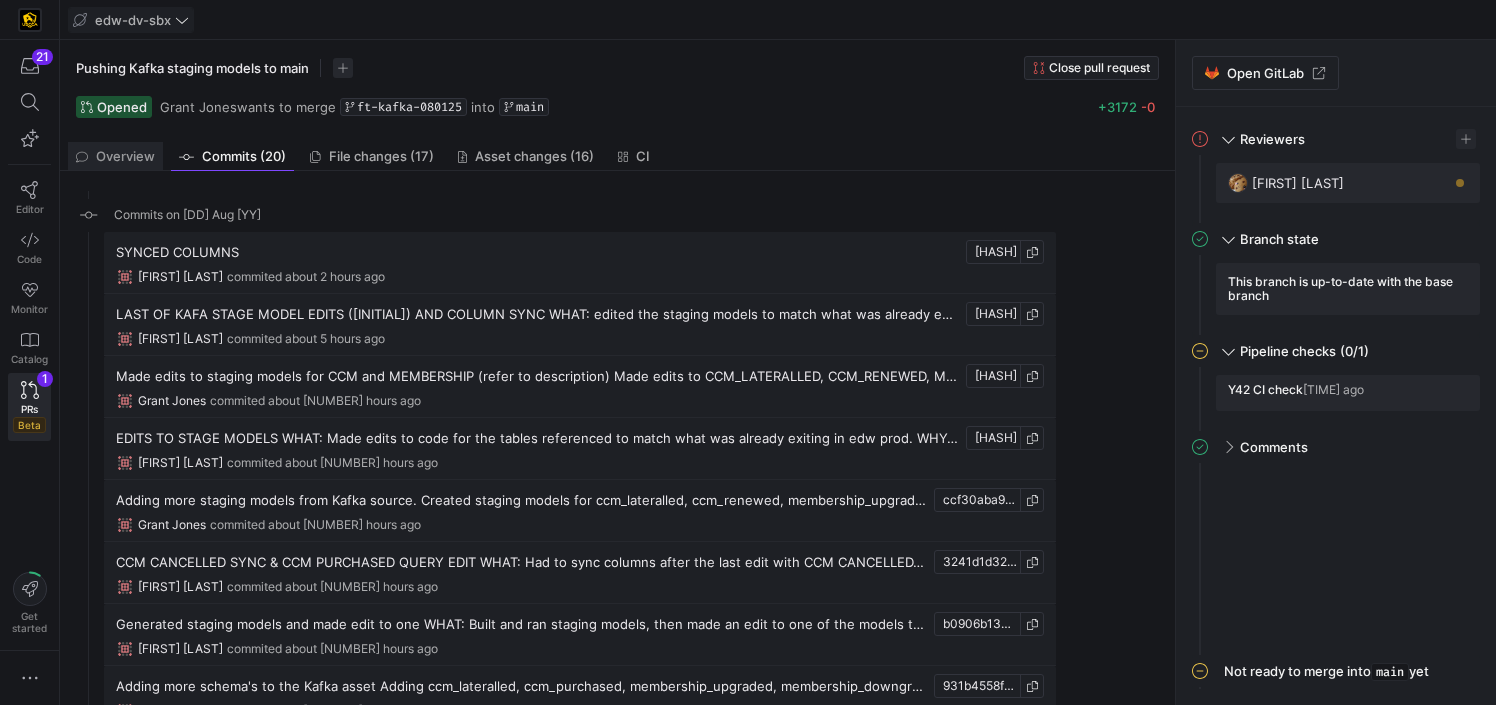 click on "Overview" at bounding box center (115, 156) 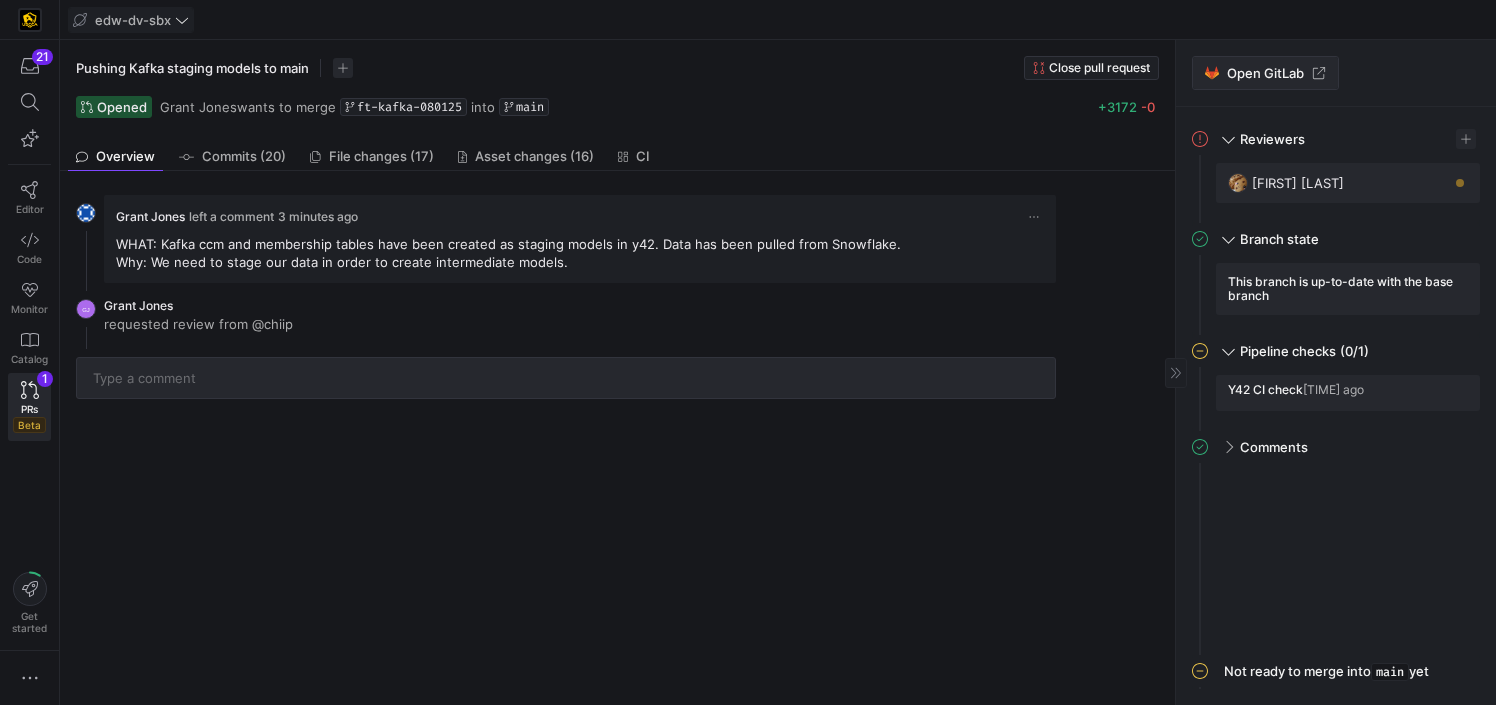 click on "Open GitLab" 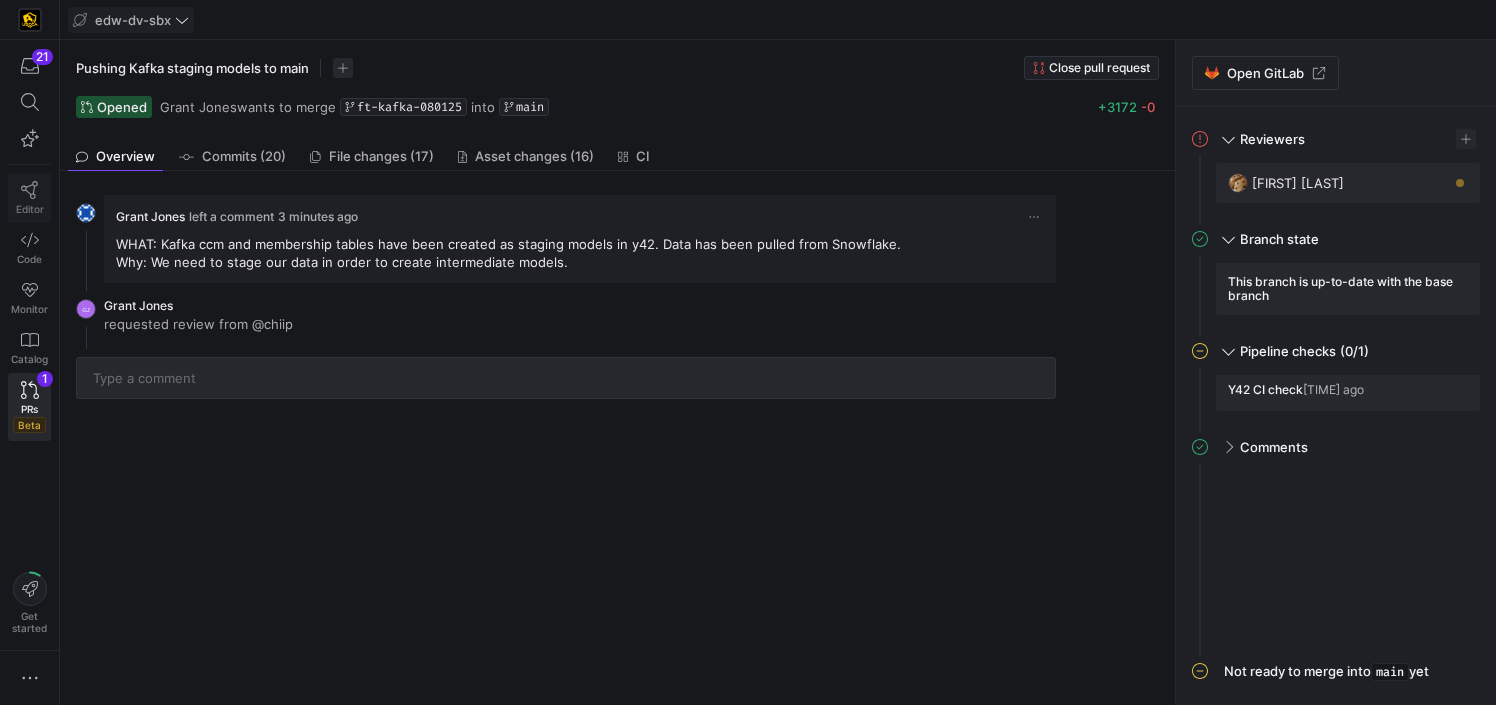 click 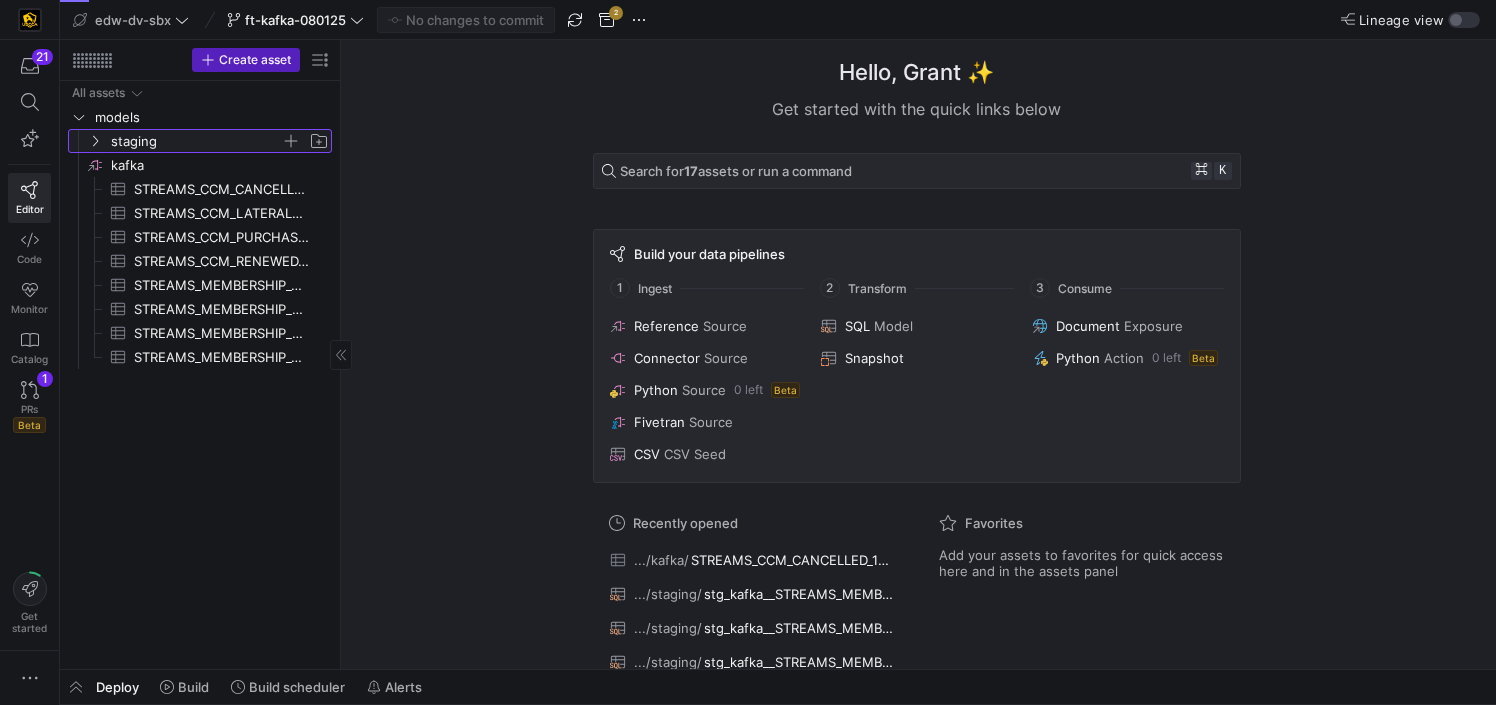 click on "staging" 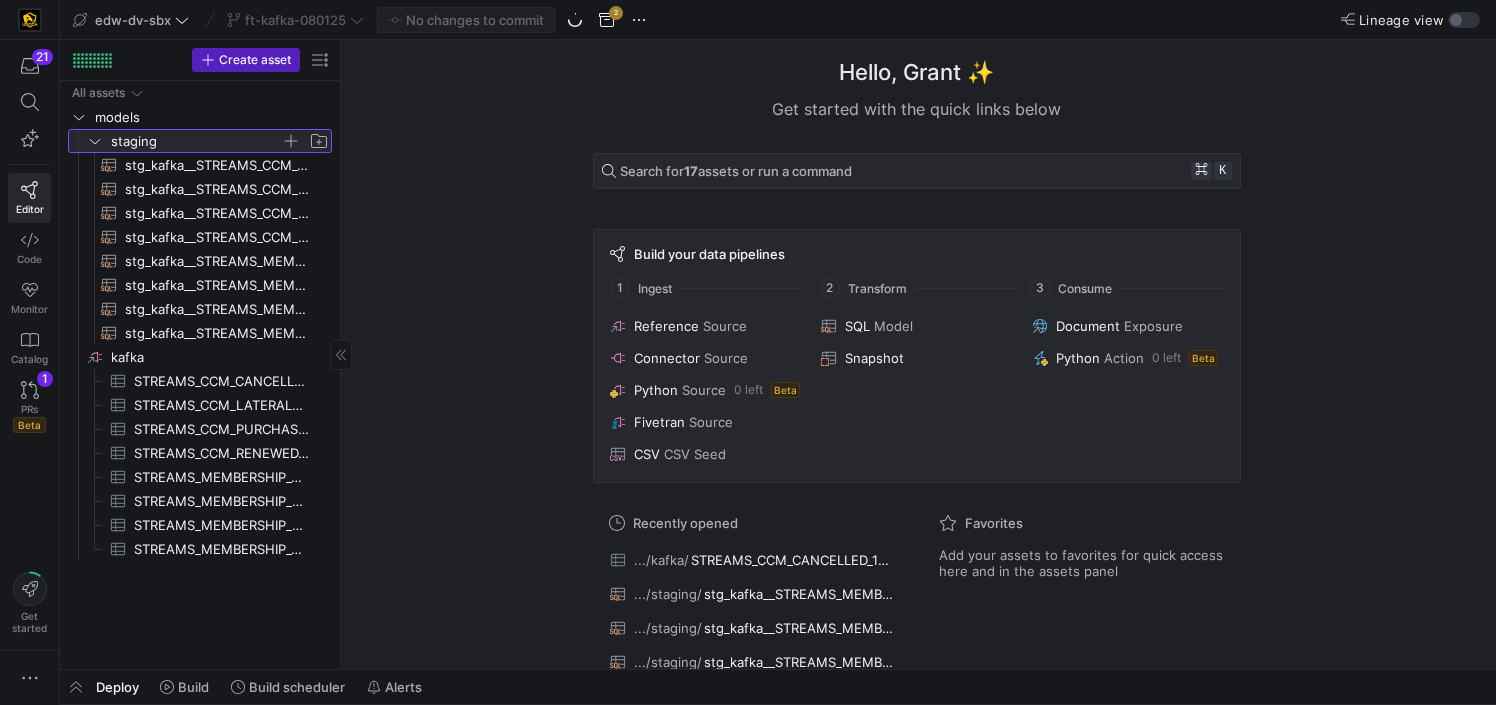 click on "staging" 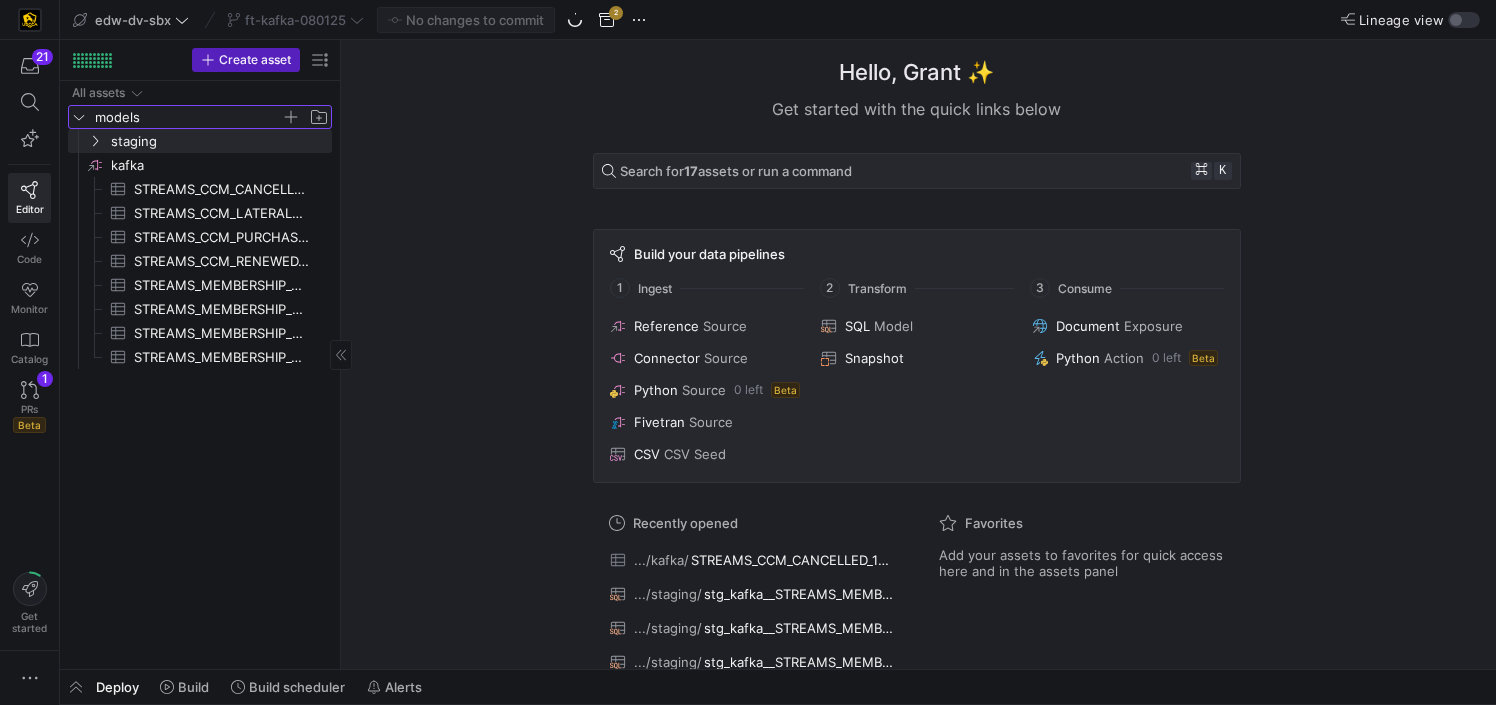 click on "models" 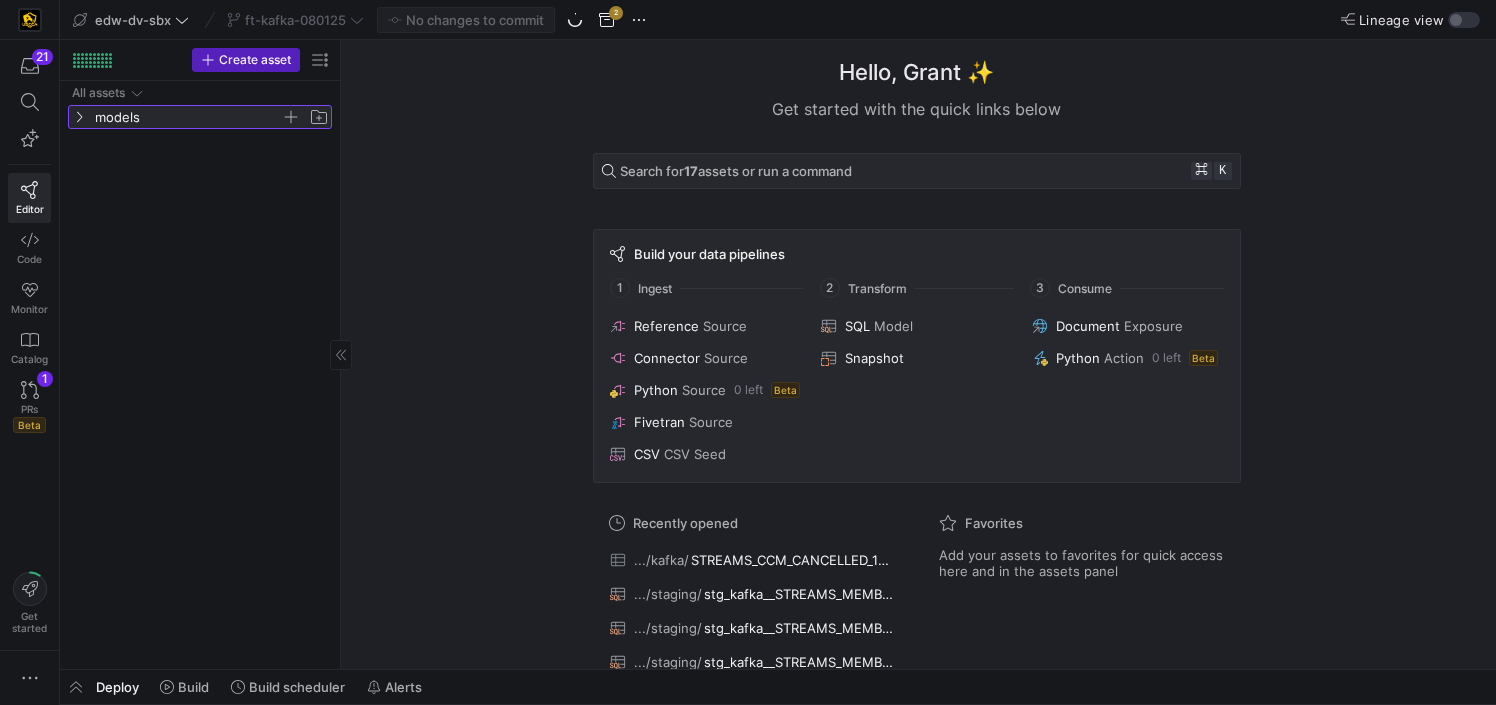 click on "models" 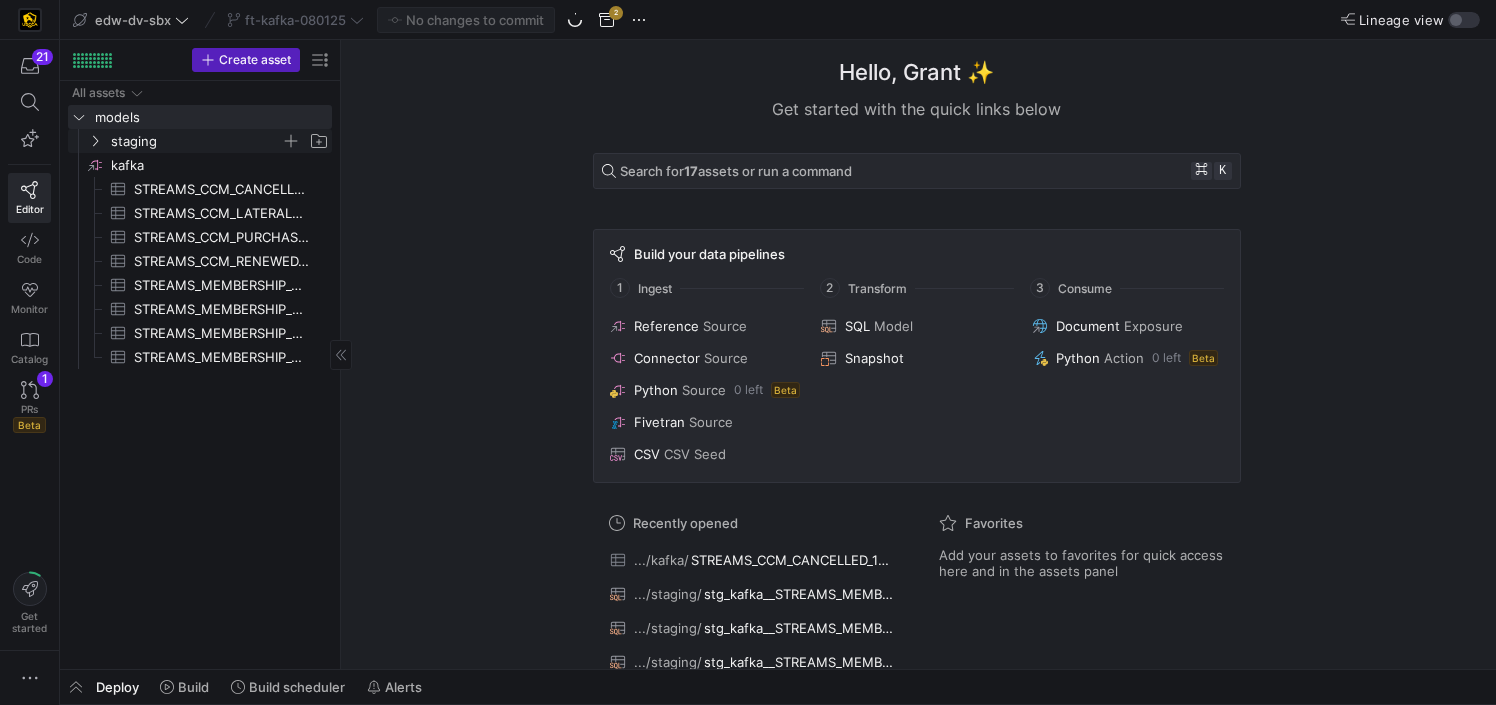 click on "staging" 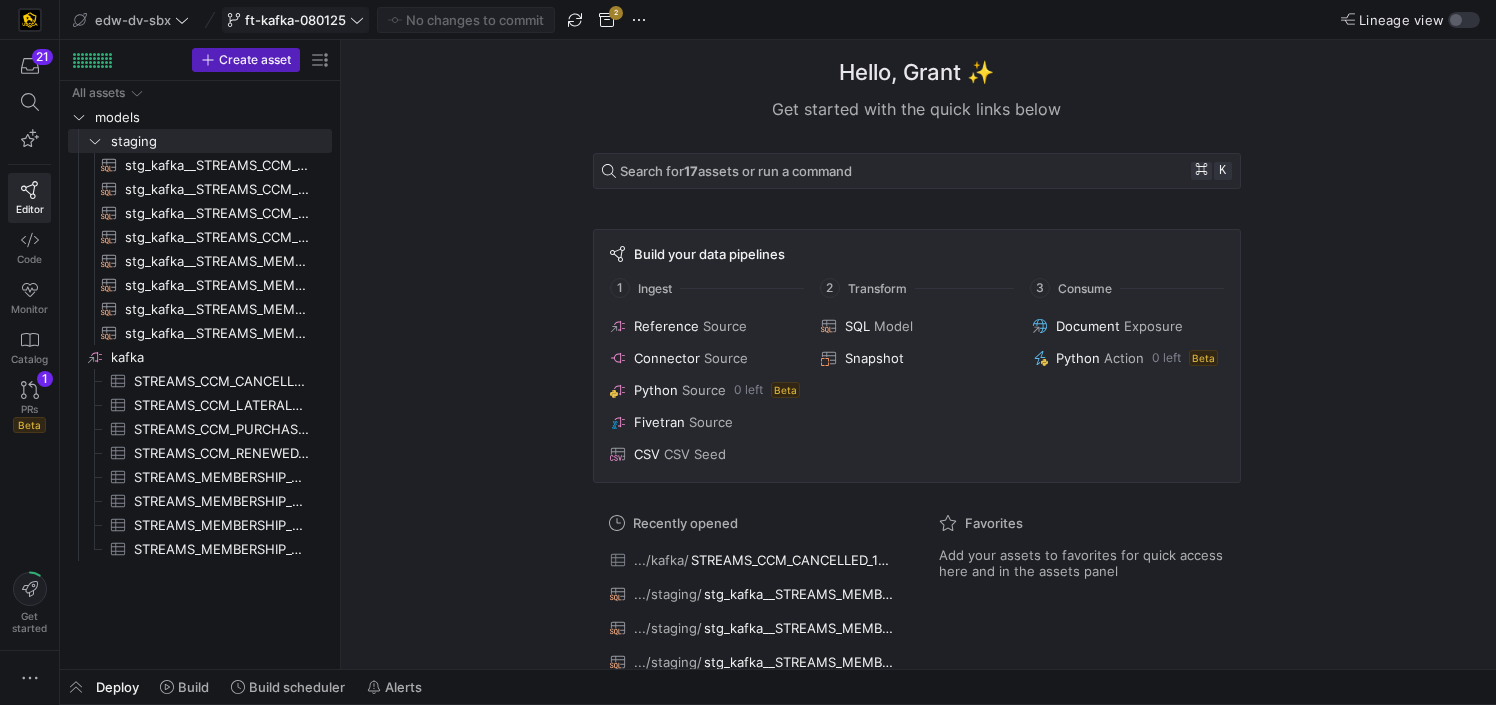 click 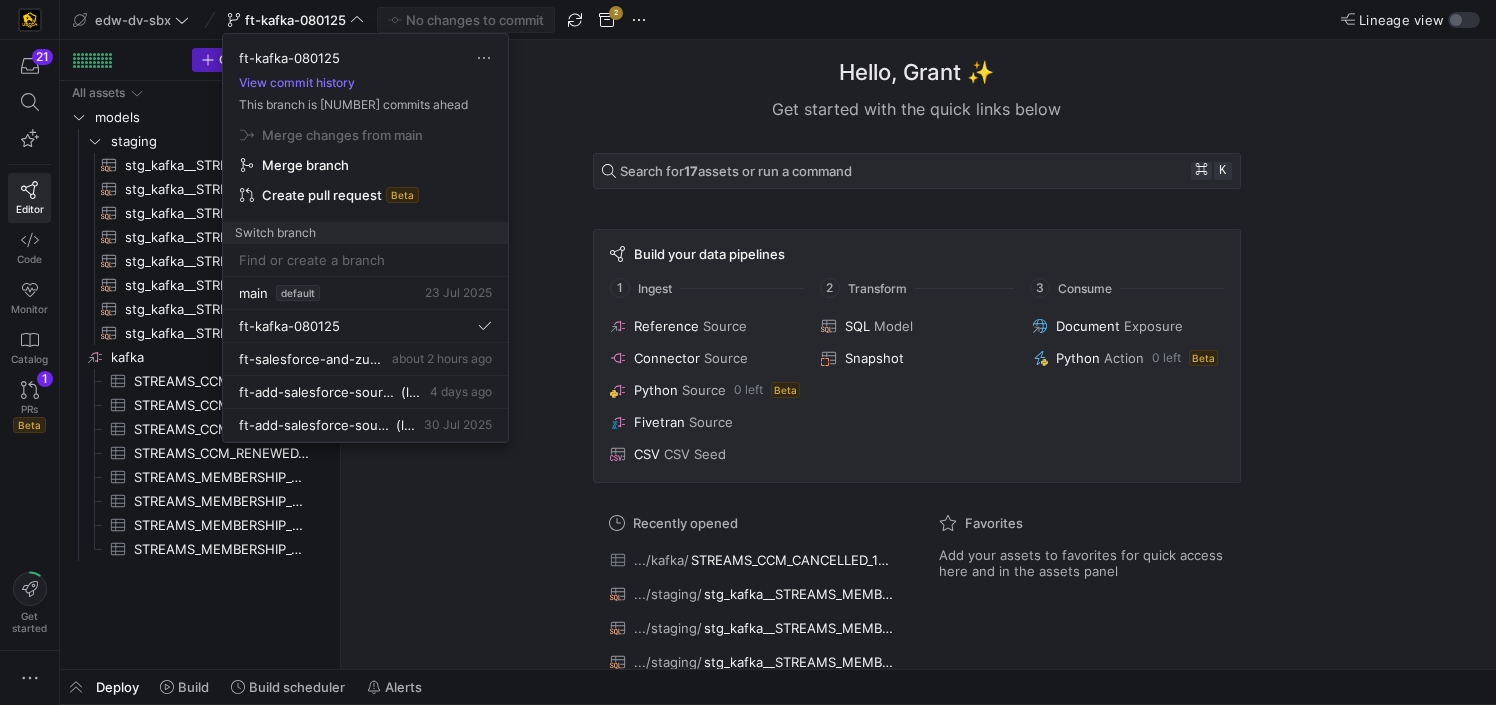 click at bounding box center (748, 352) 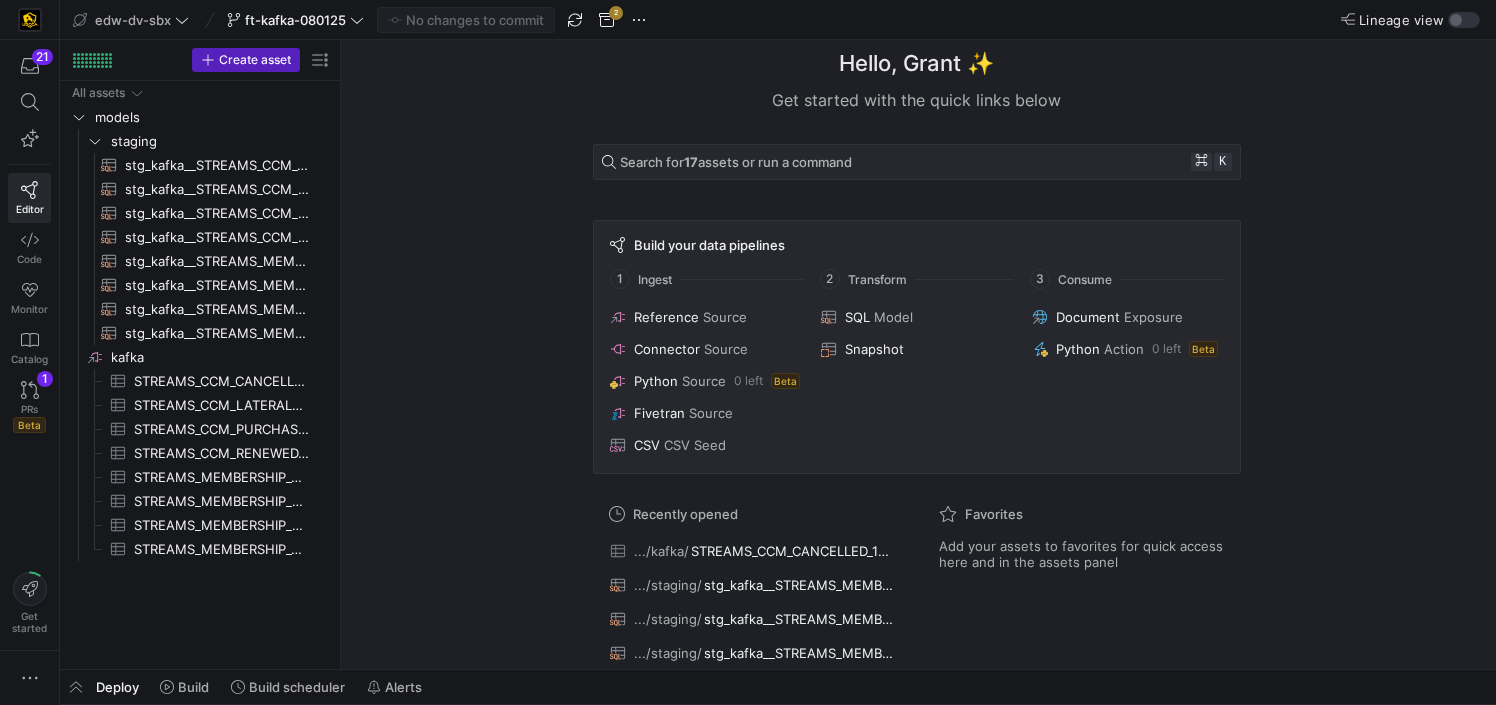 scroll, scrollTop: 0, scrollLeft: 0, axis: both 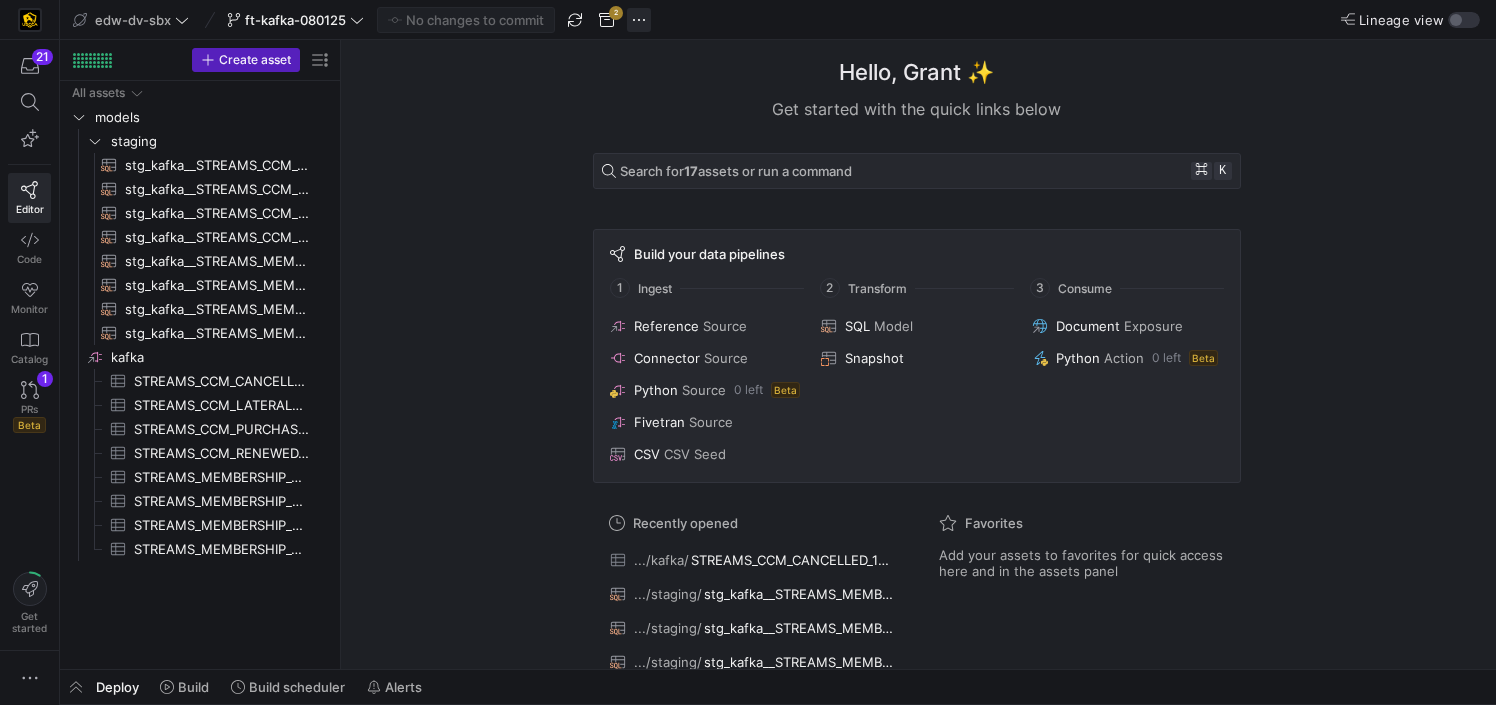 click 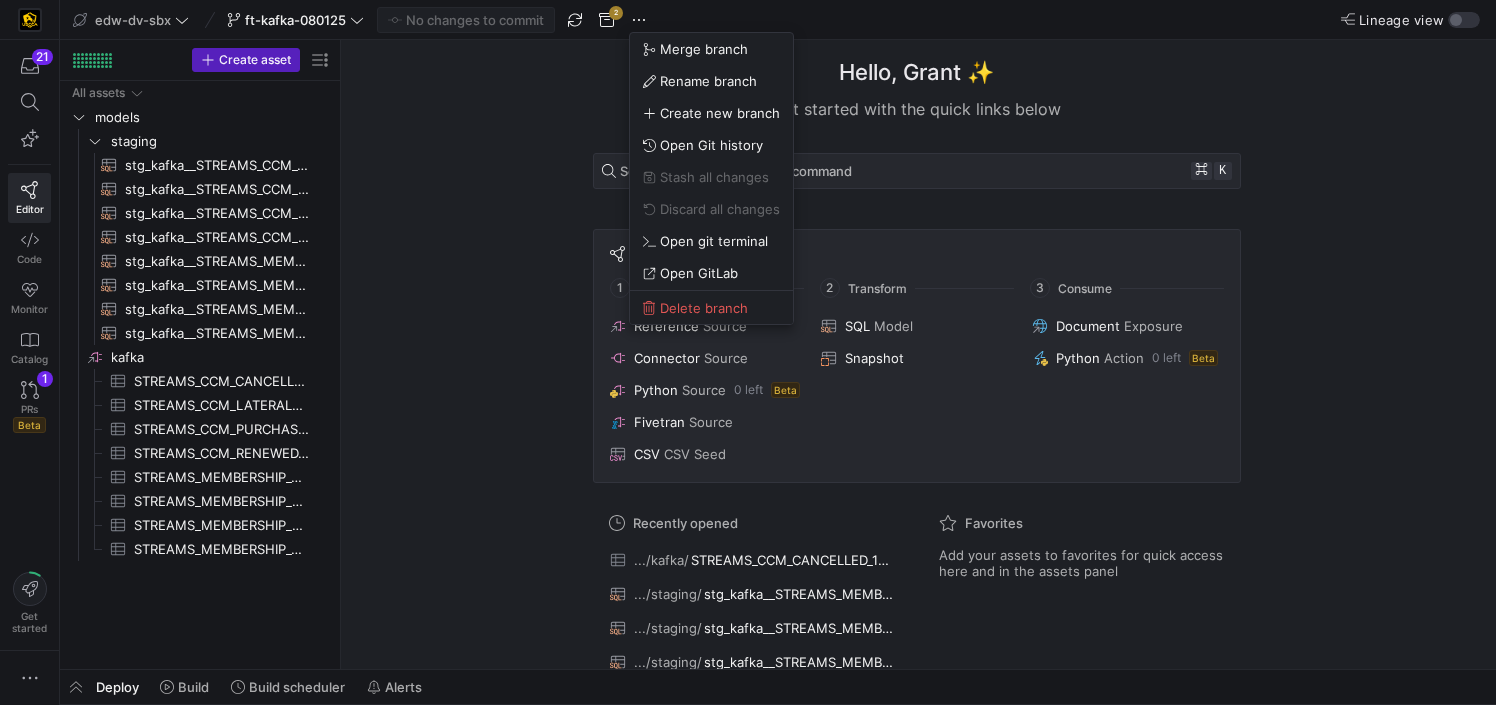 click at bounding box center [748, 352] 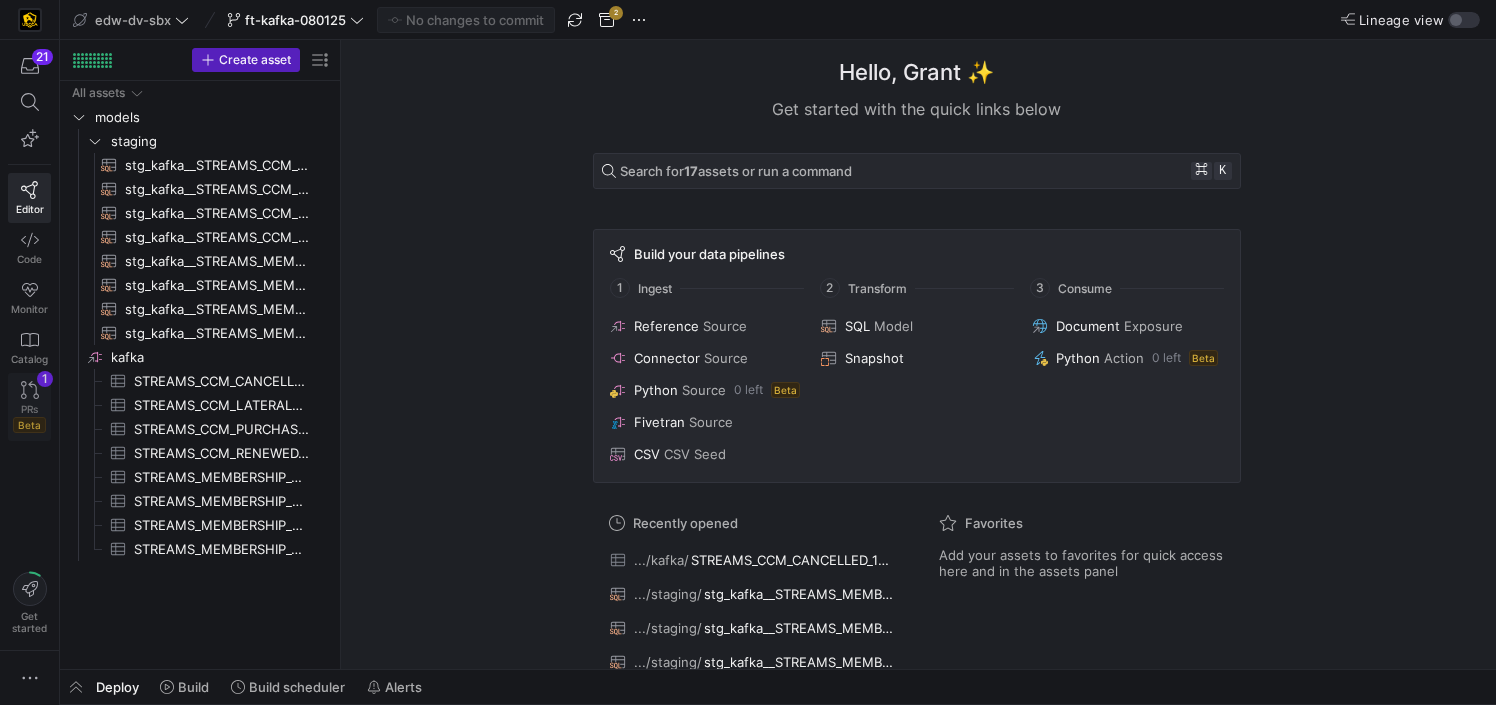 click on "PRs" 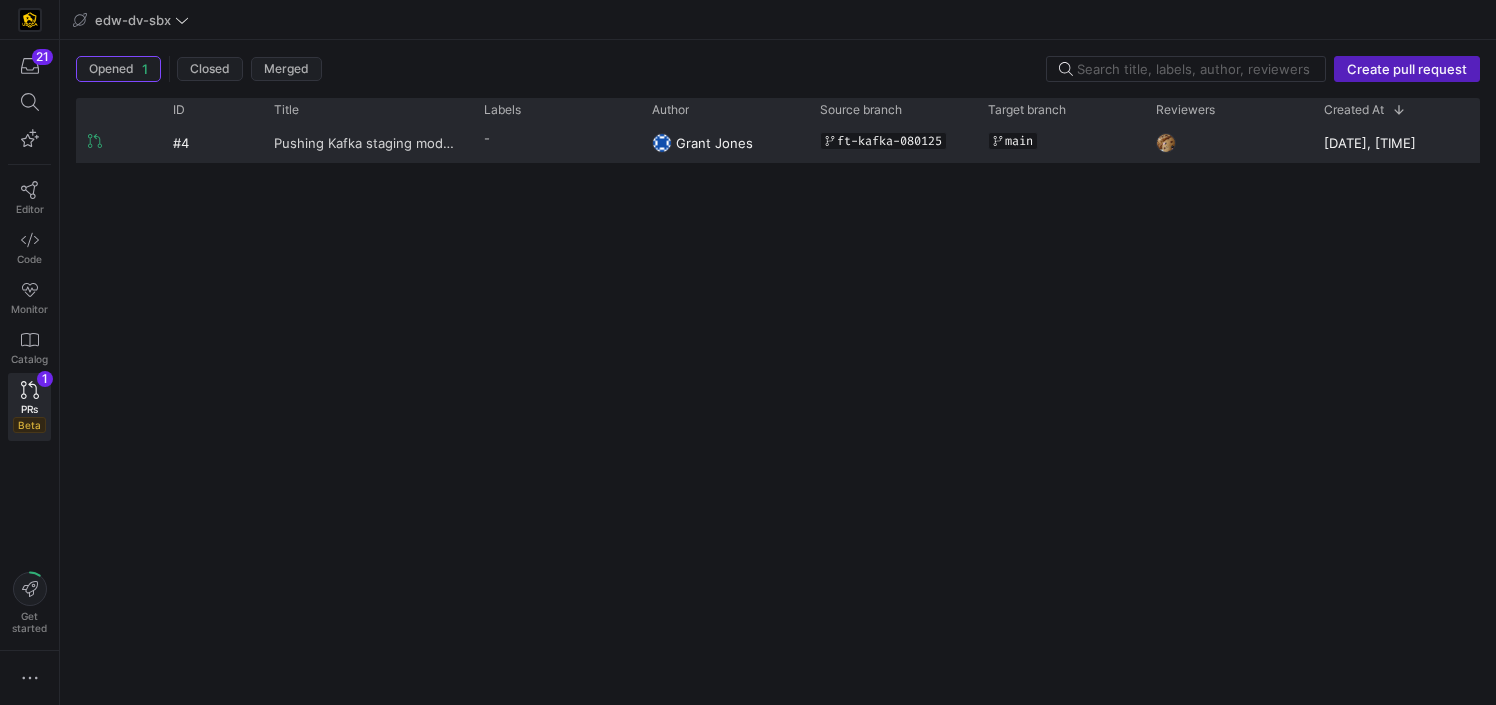 click on "Pushing Kafka staging models to main" 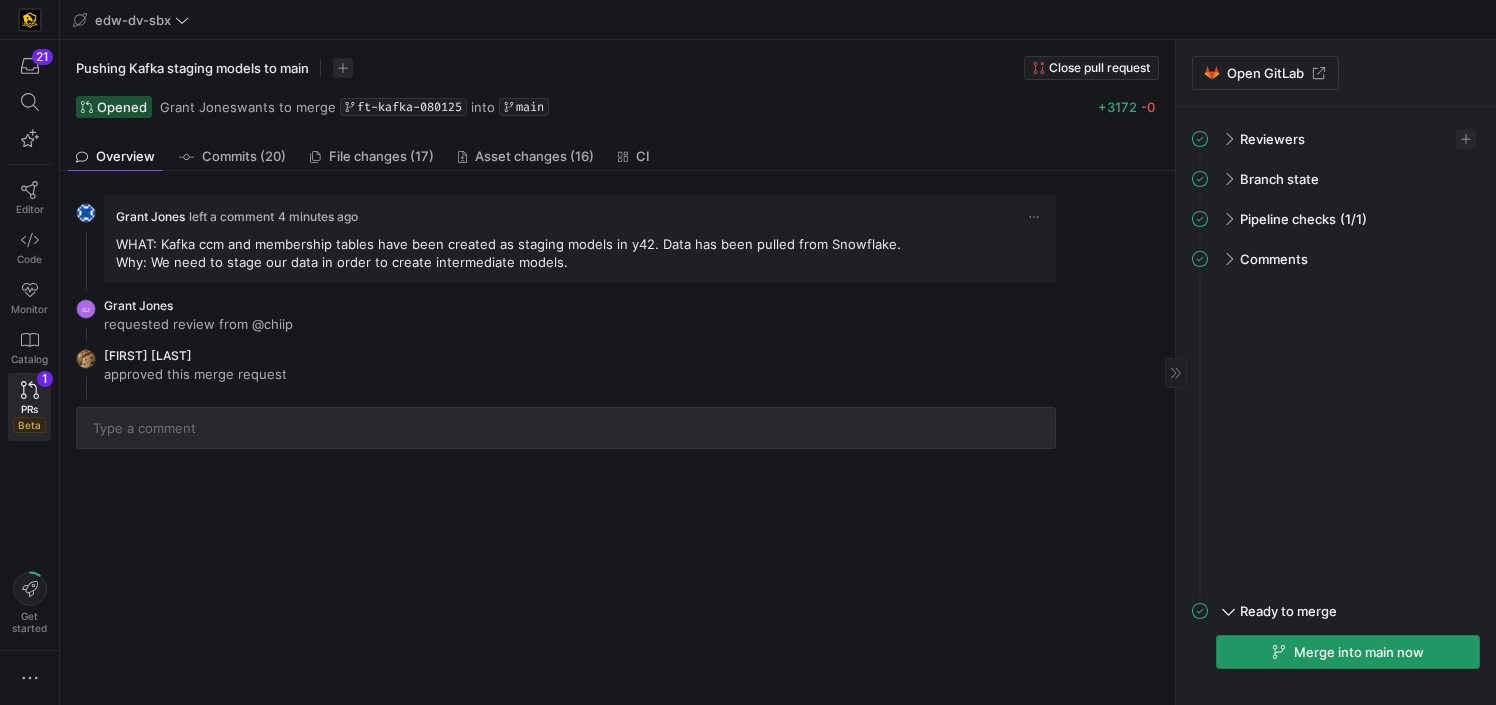 click on "Merge into main now" at bounding box center [1359, 652] 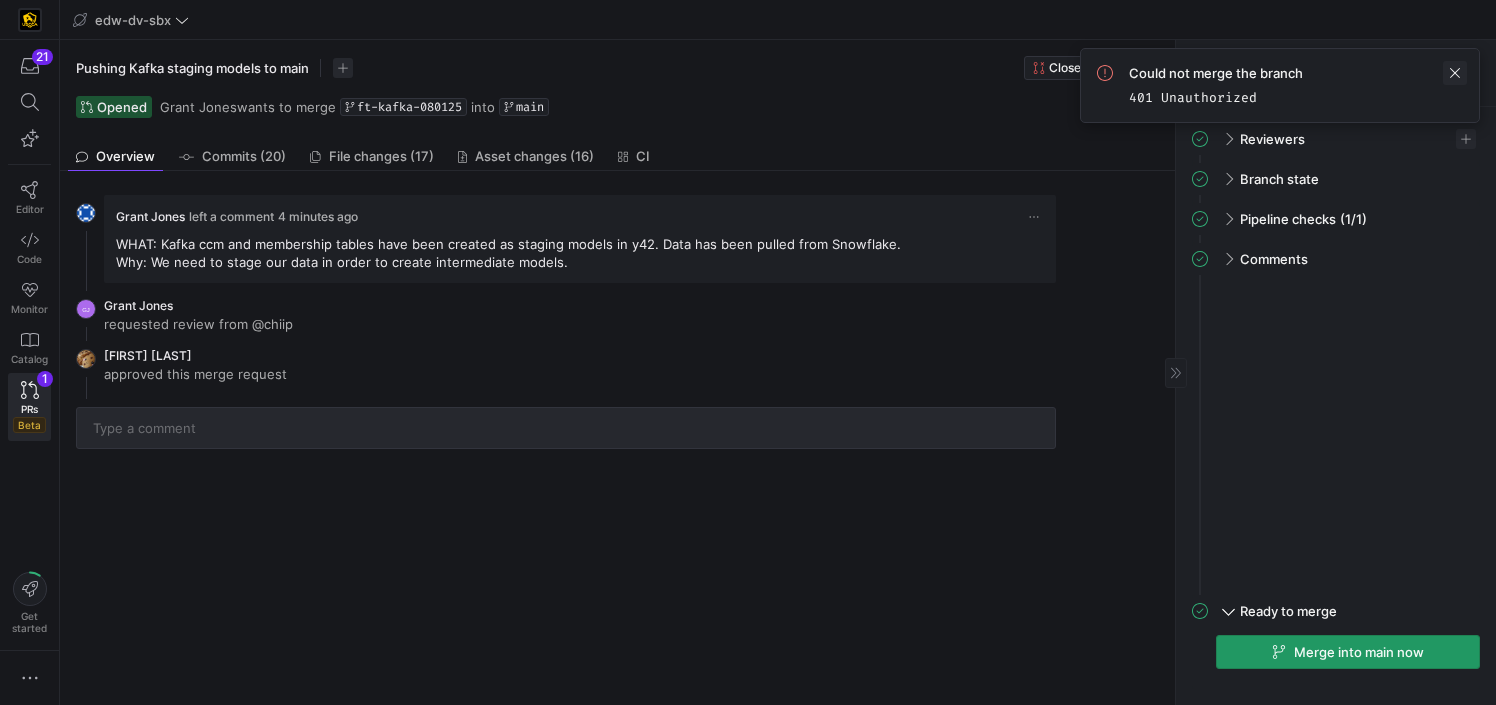 click 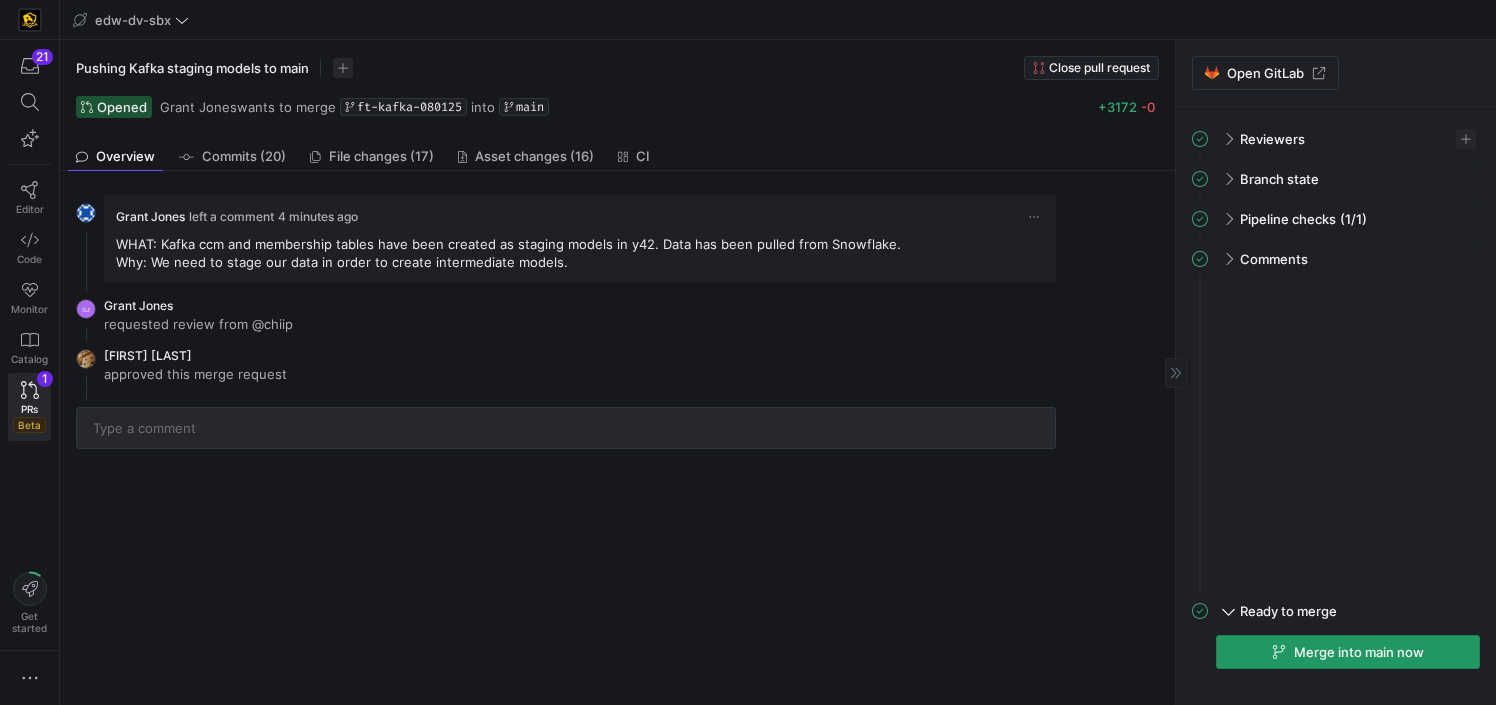 click on "Merge into main now" at bounding box center [1359, 652] 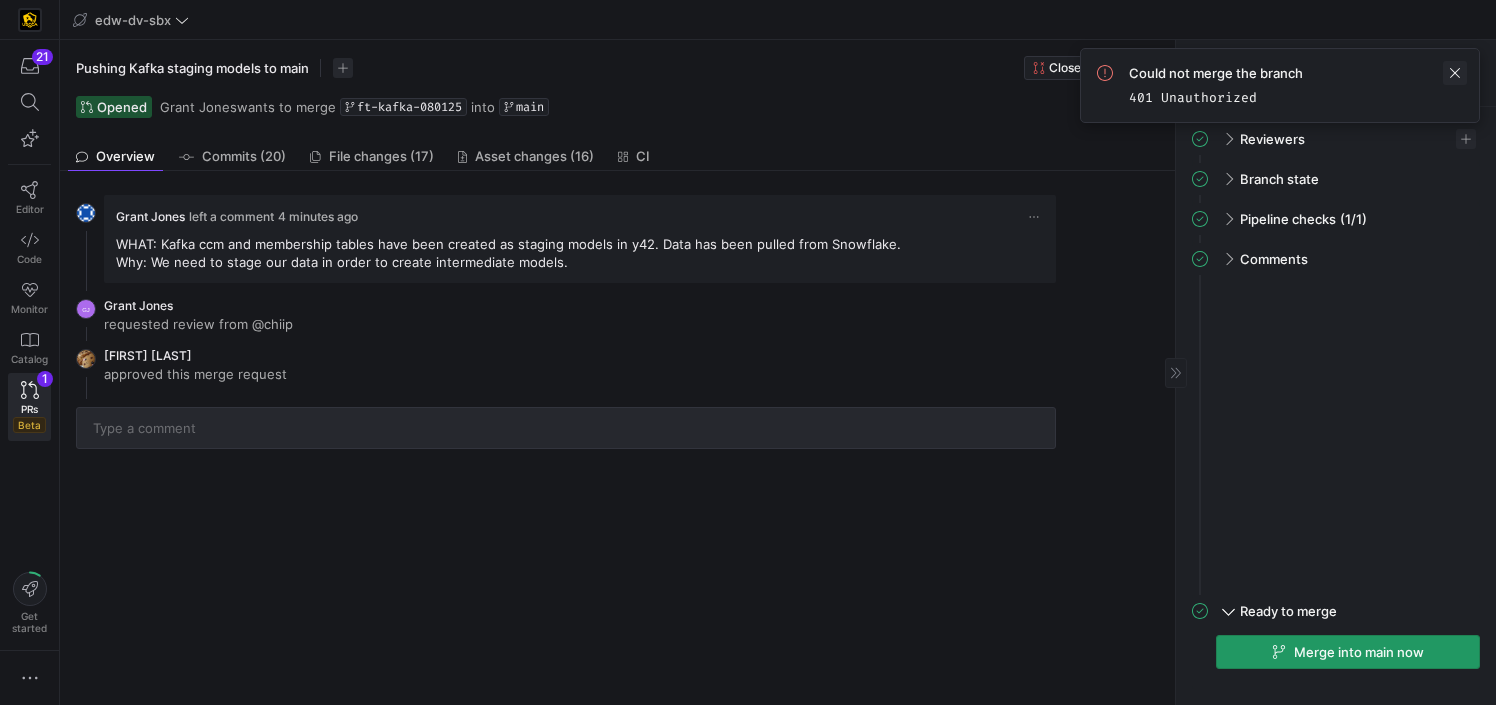 click 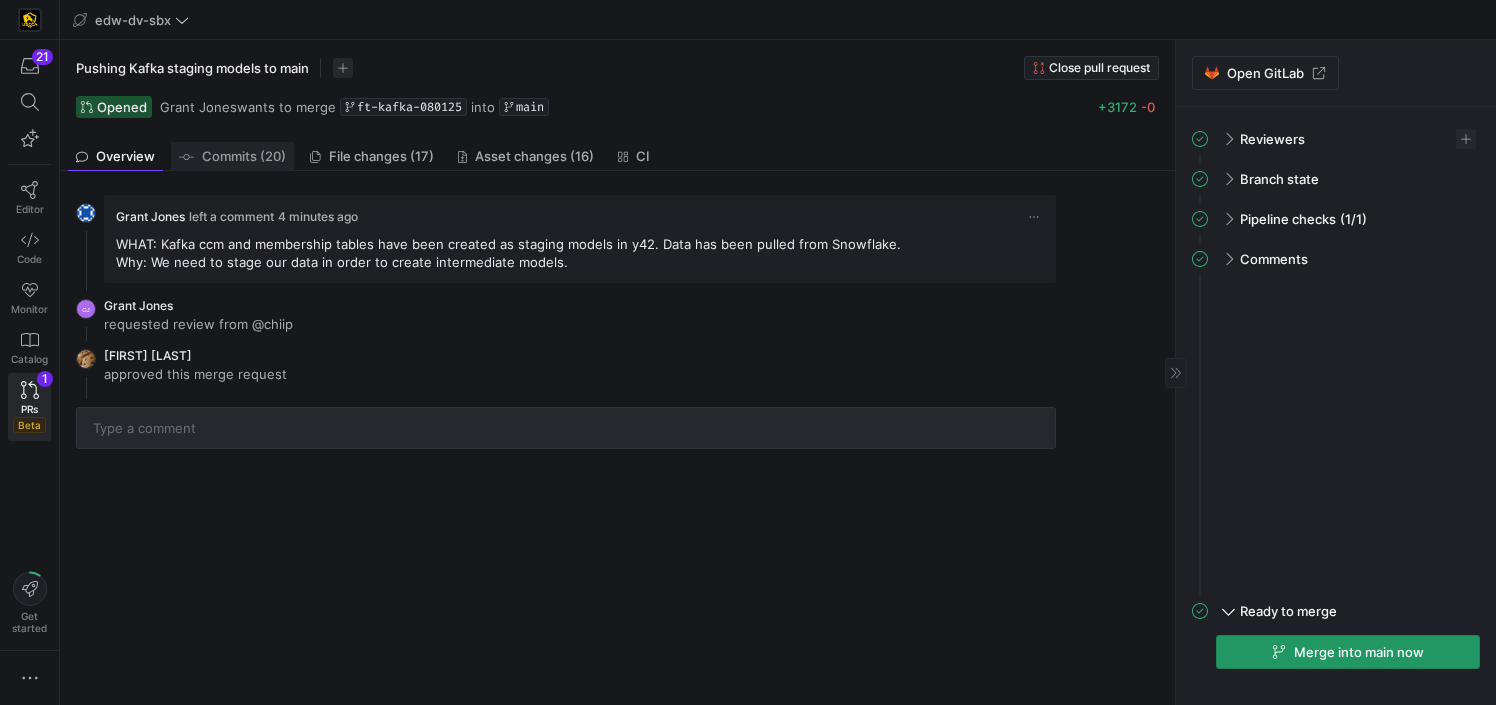 click on "Commits (20)" at bounding box center [232, 156] 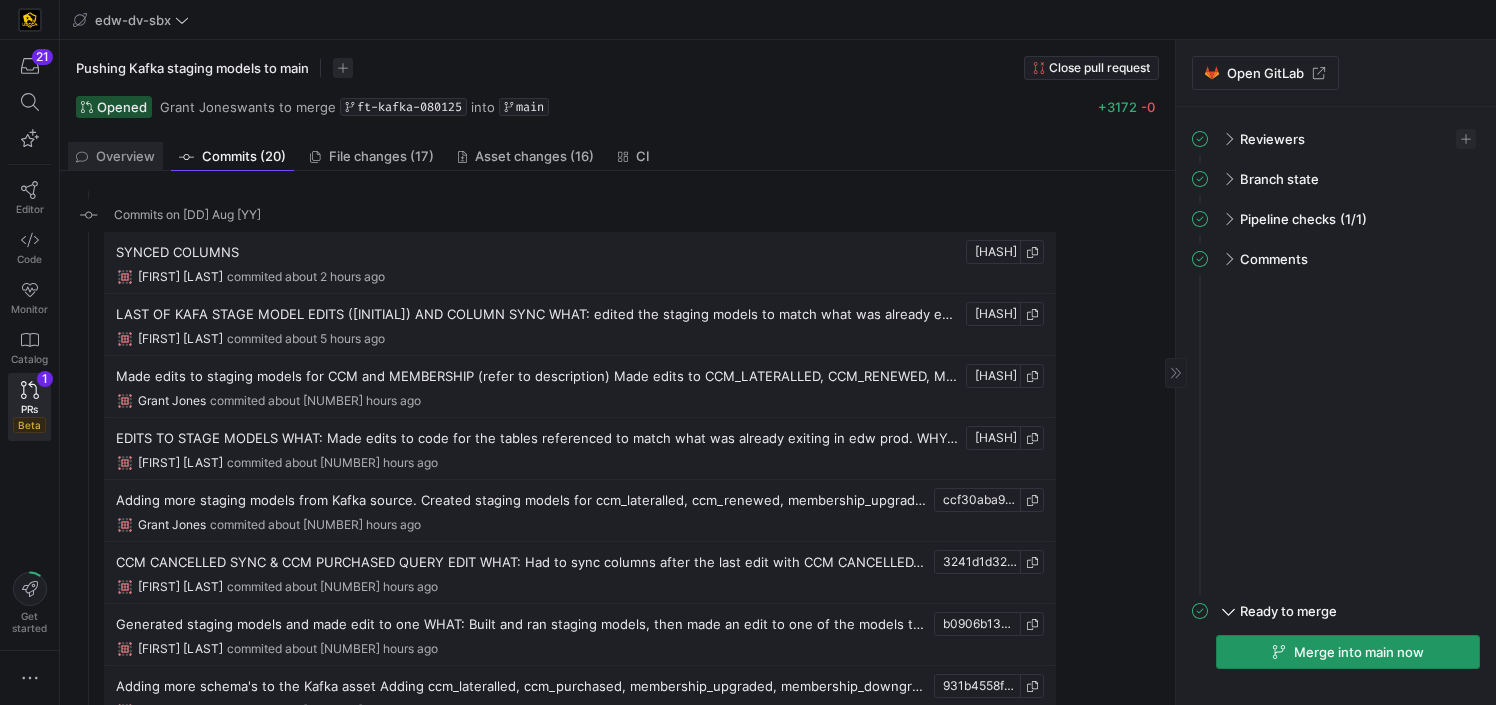 click on "Overview" at bounding box center (125, 156) 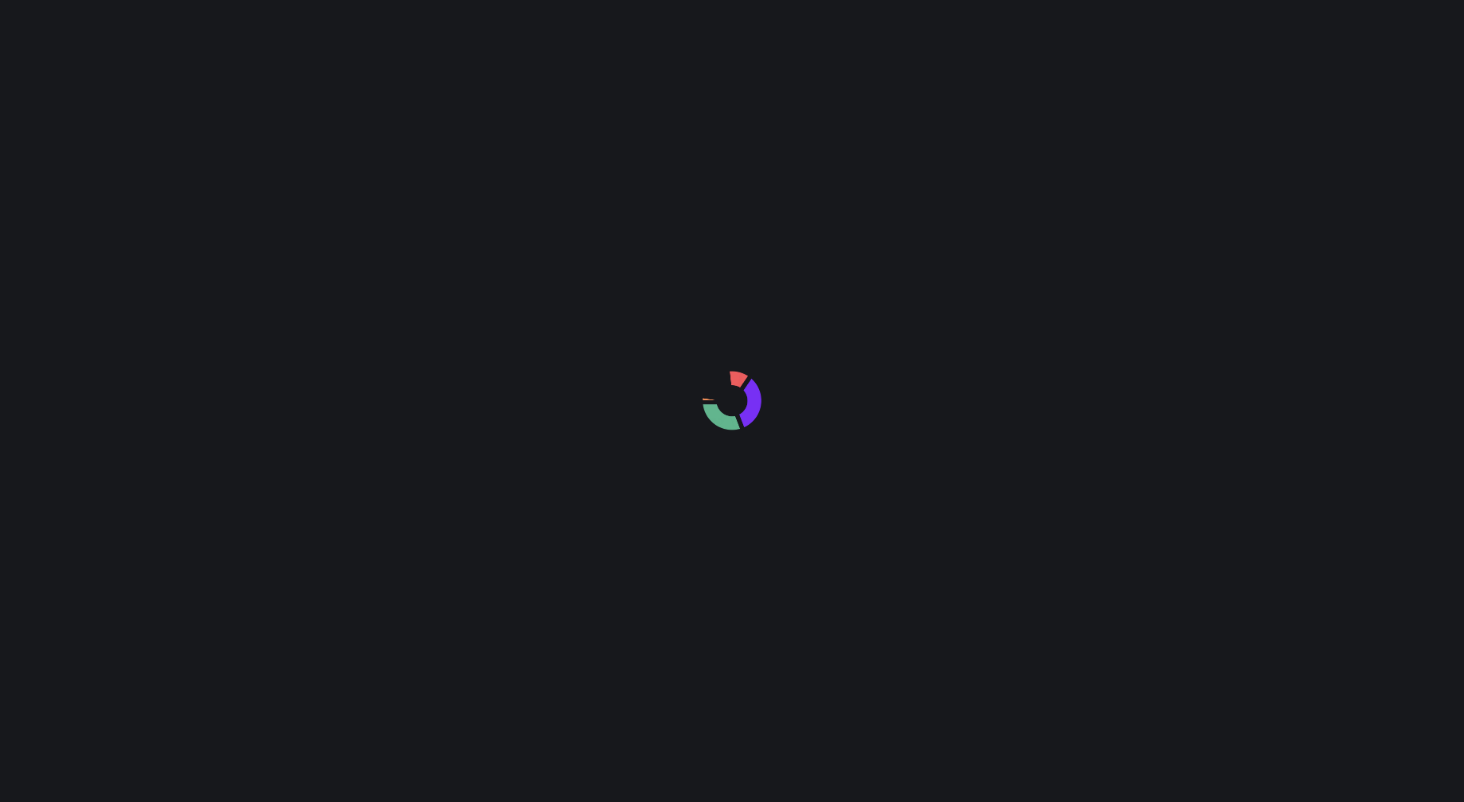 scroll, scrollTop: 0, scrollLeft: 0, axis: both 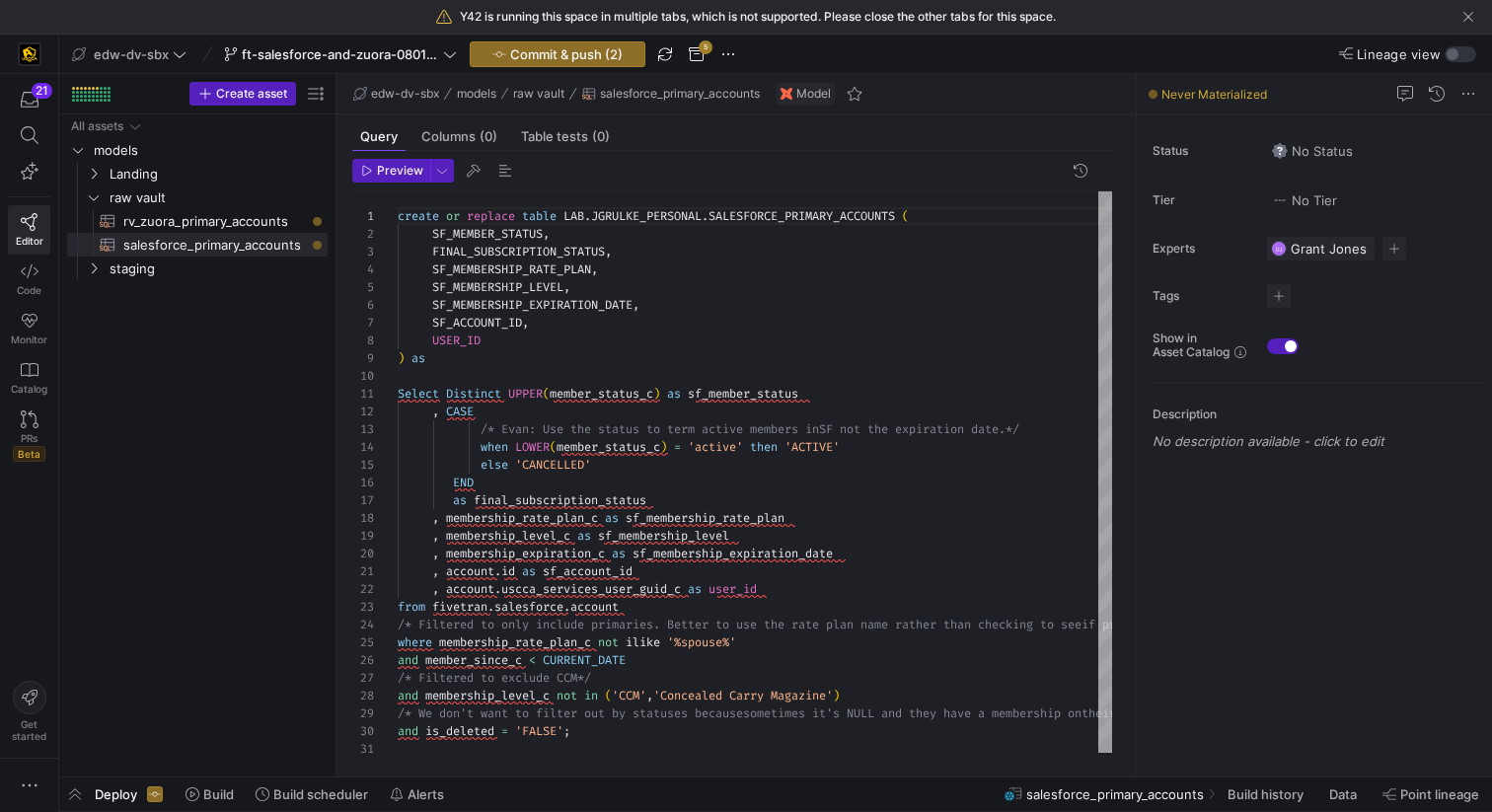click on "edw-dv-sbx  ft-salesforce-and-zuora-08012025  Commit & push (2) 5 Lineage view" 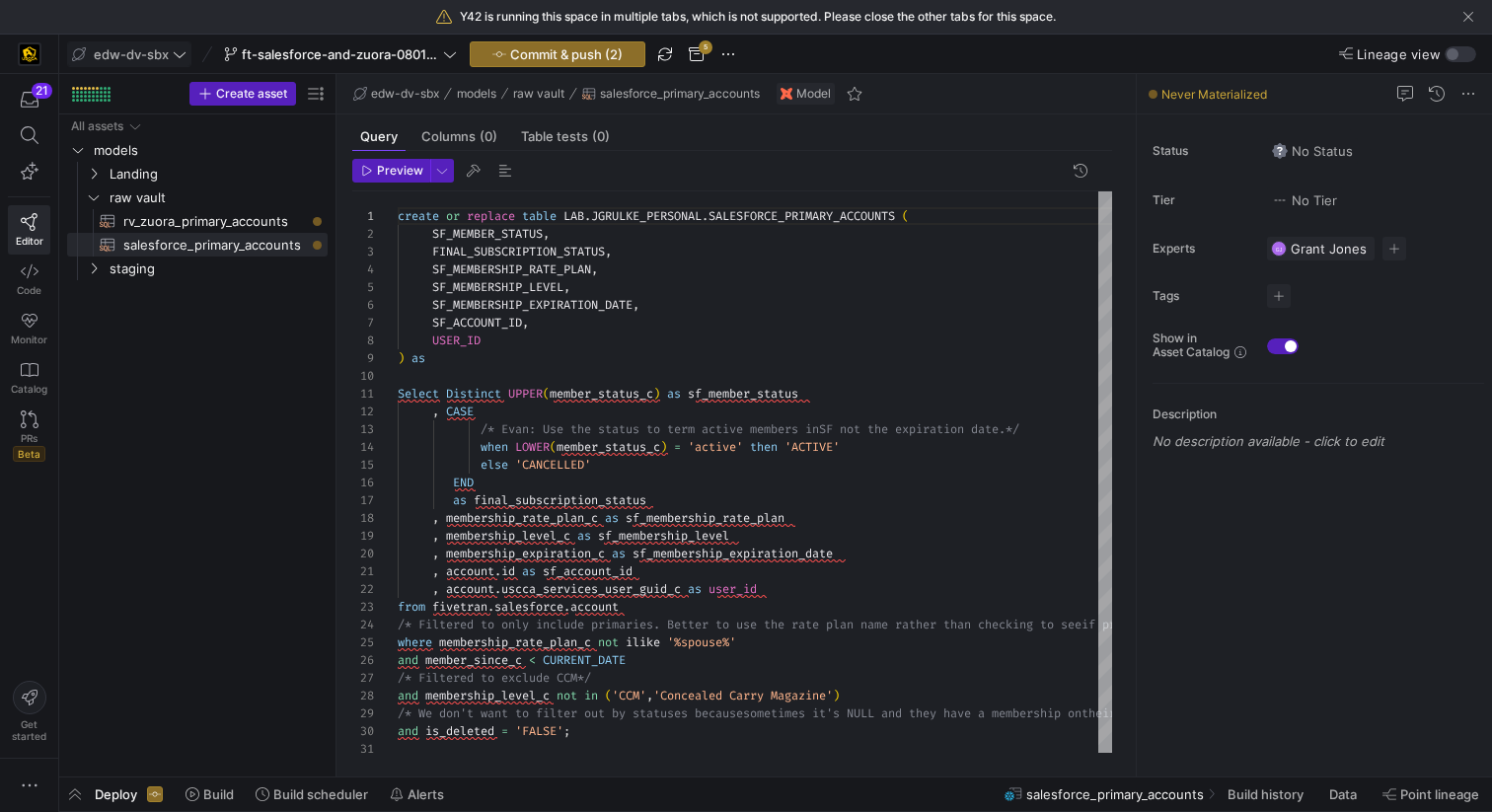 click on "edw-dv-sbx" 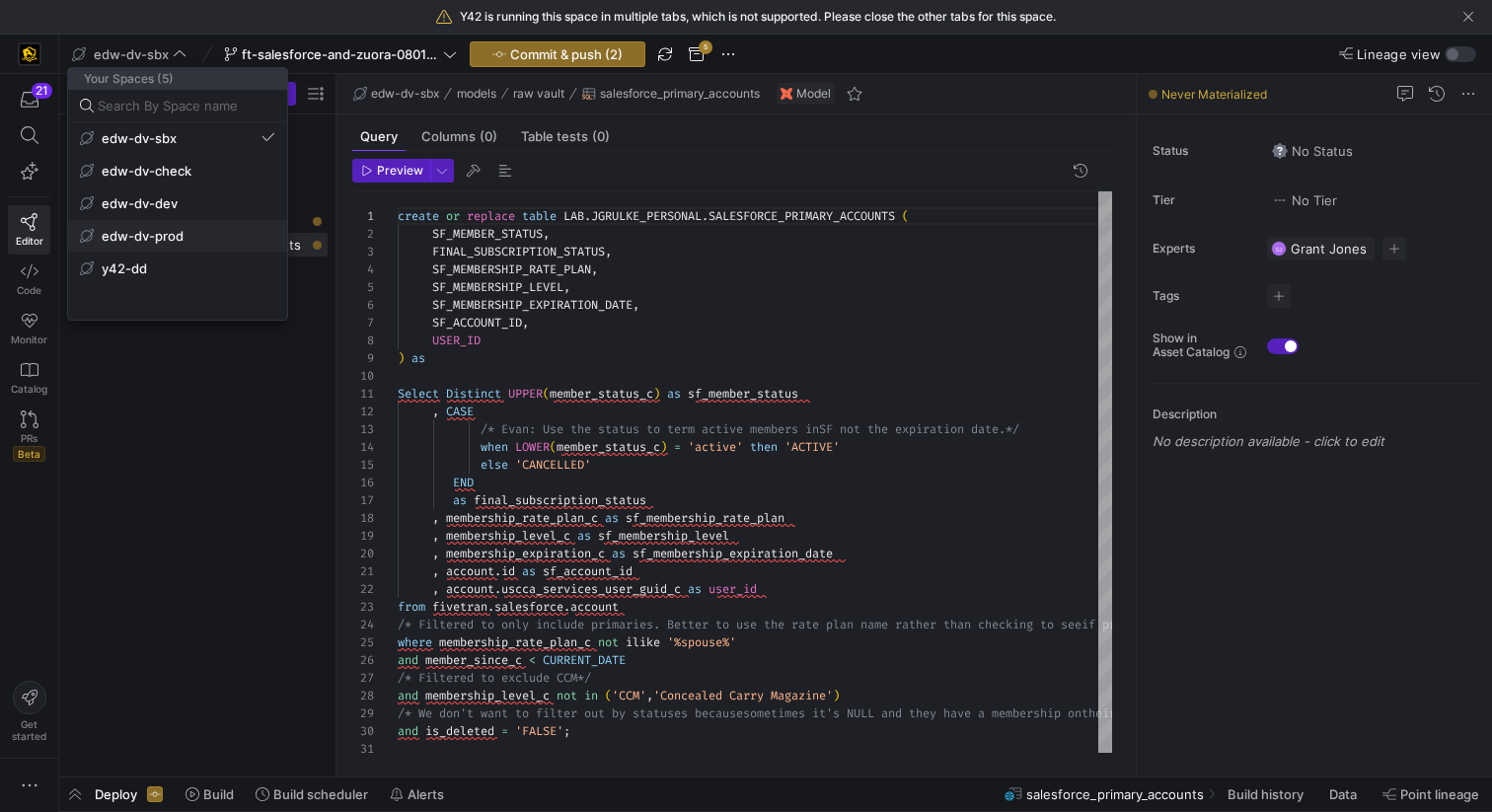 click on "edw-dv-prod" at bounding box center (178, 236) 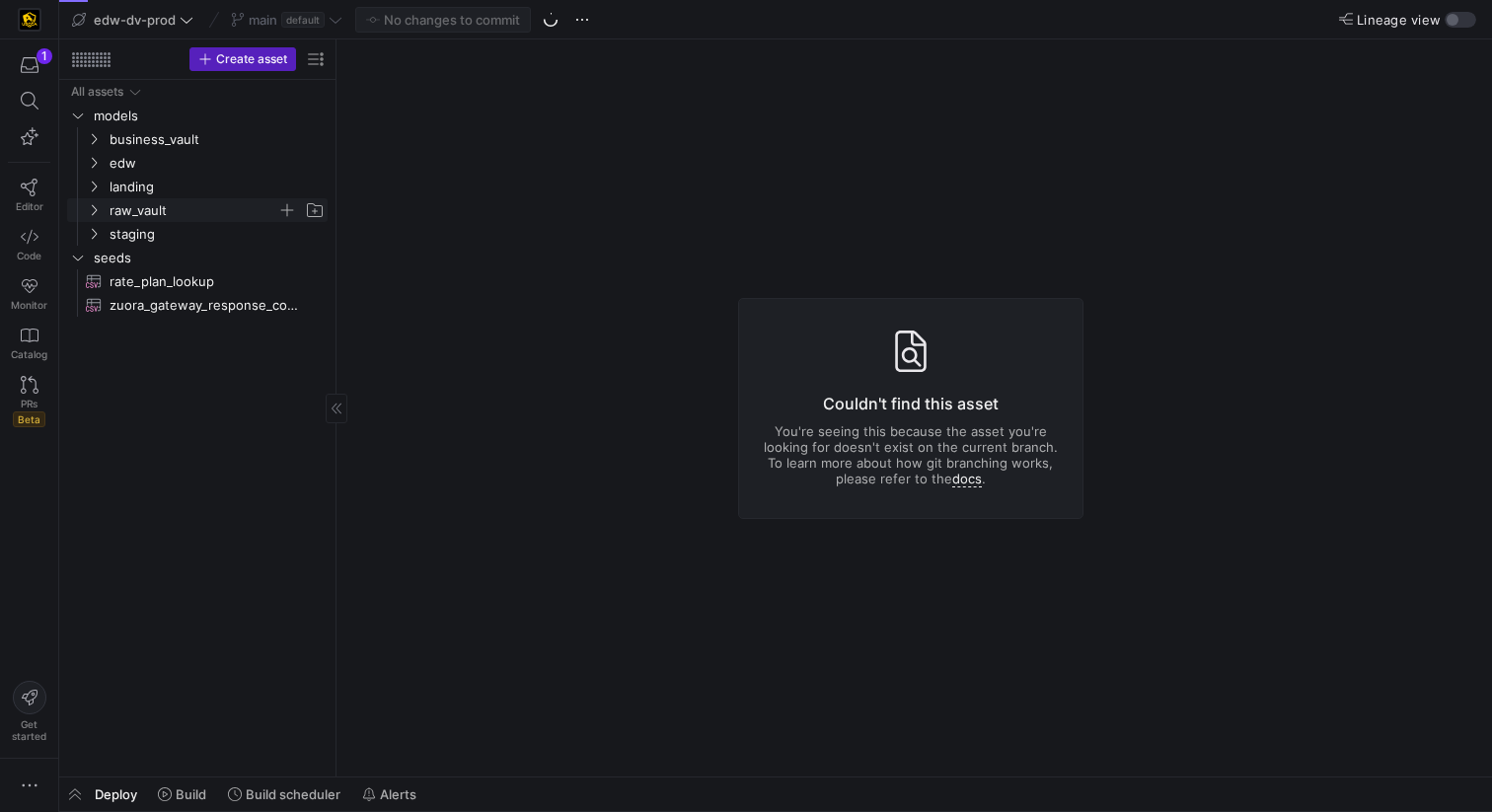 click on "raw_vault" 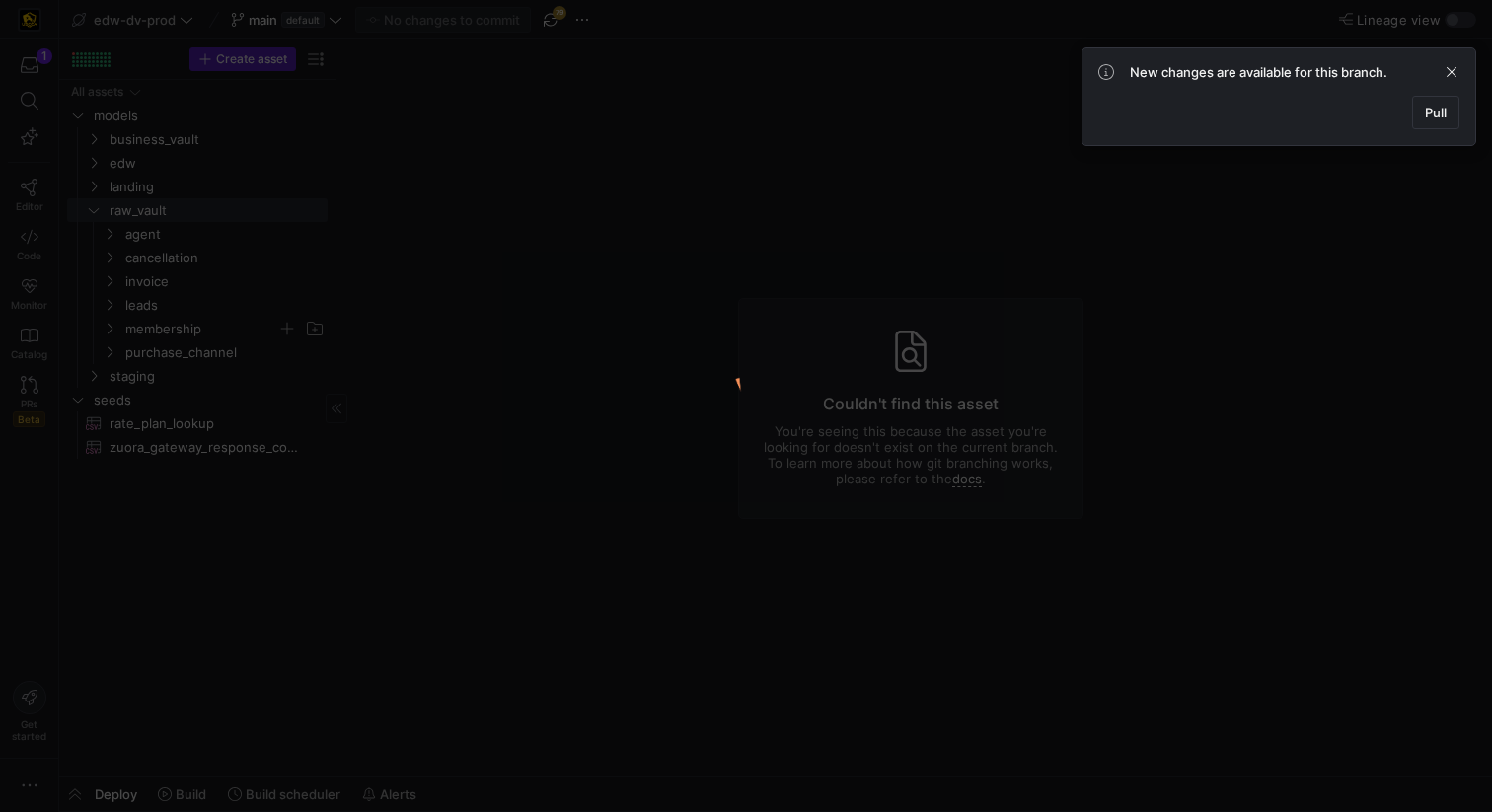 click at bounding box center (746, 406) 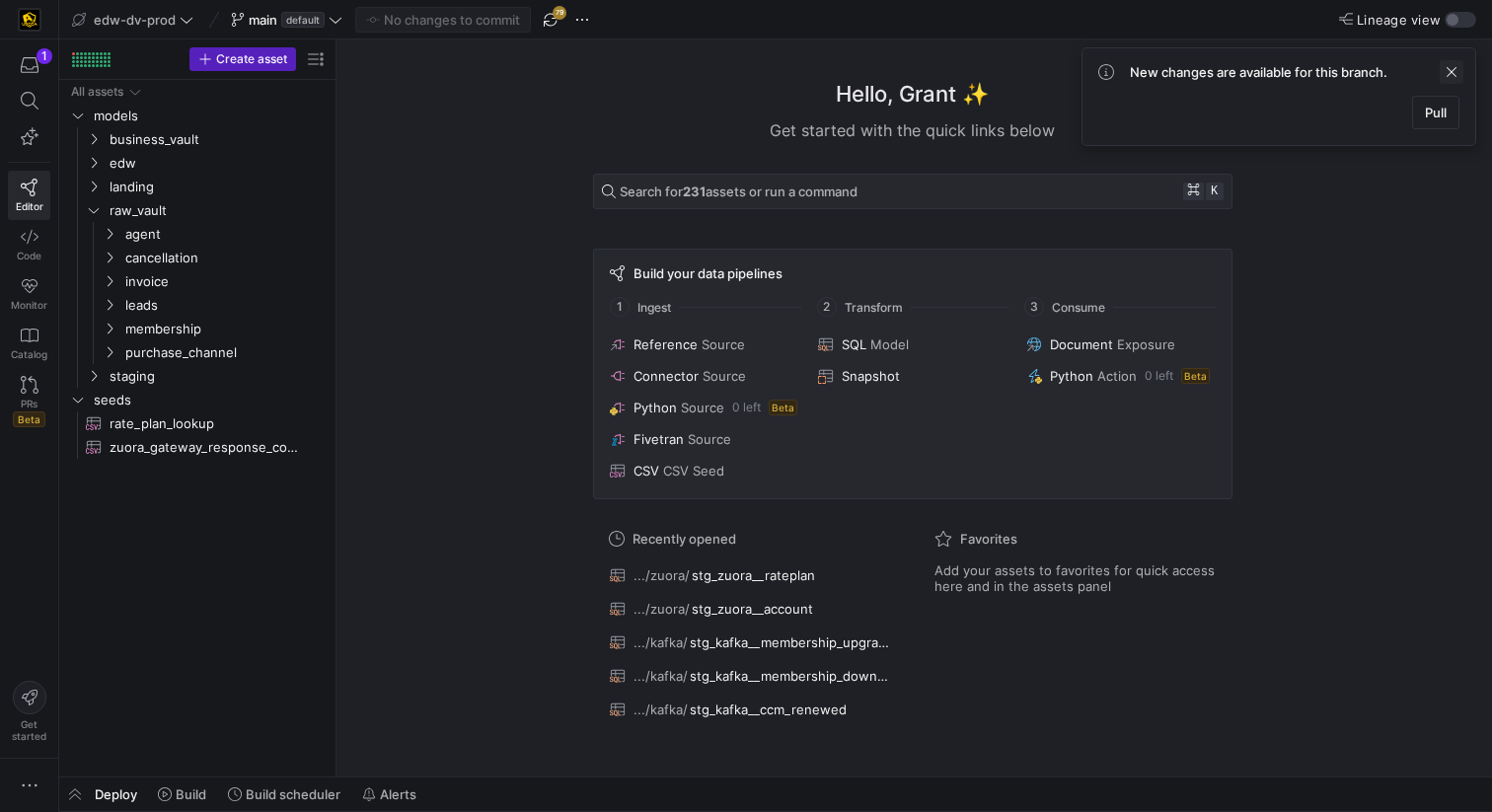 click 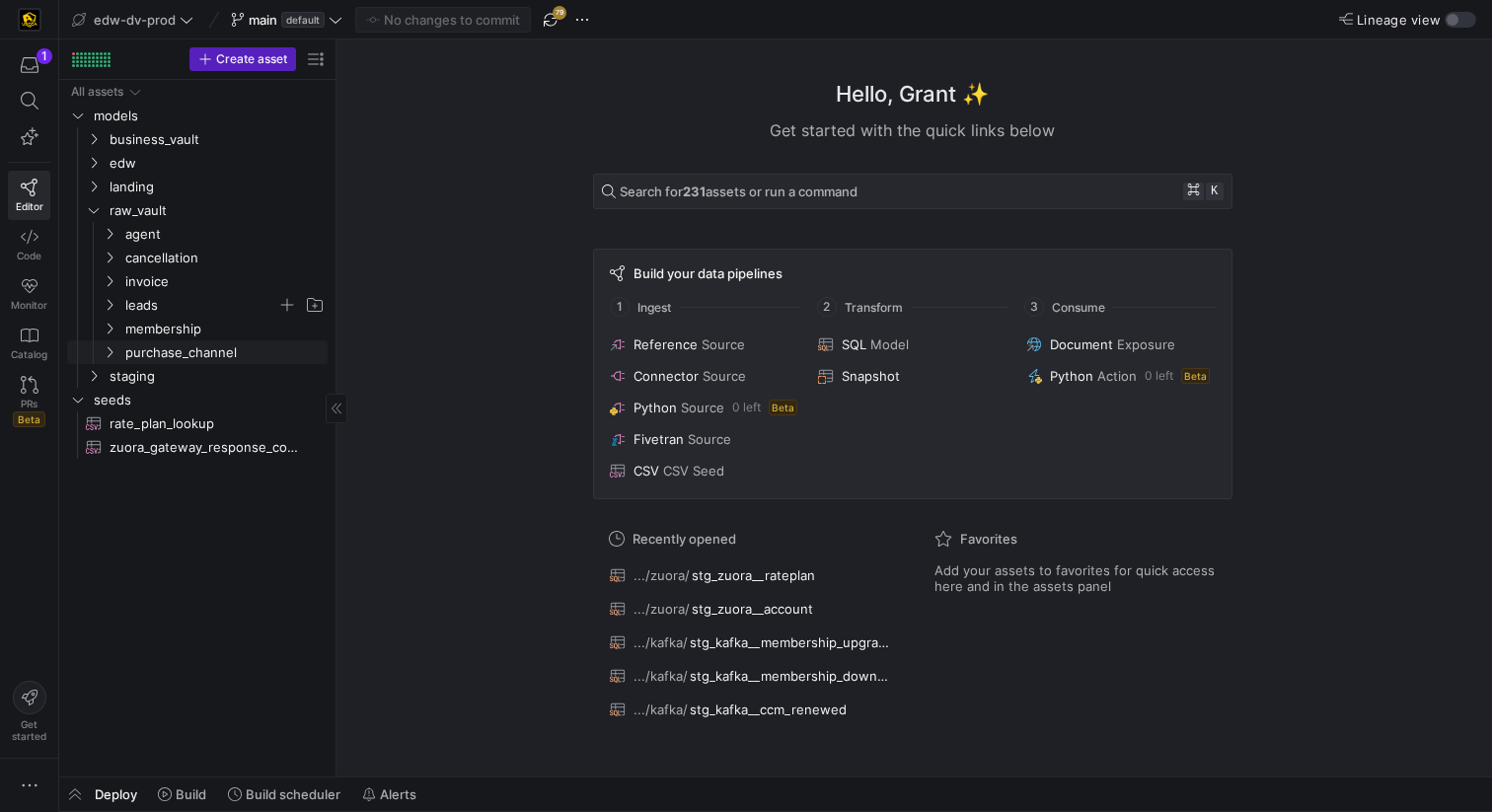 click on "leads" 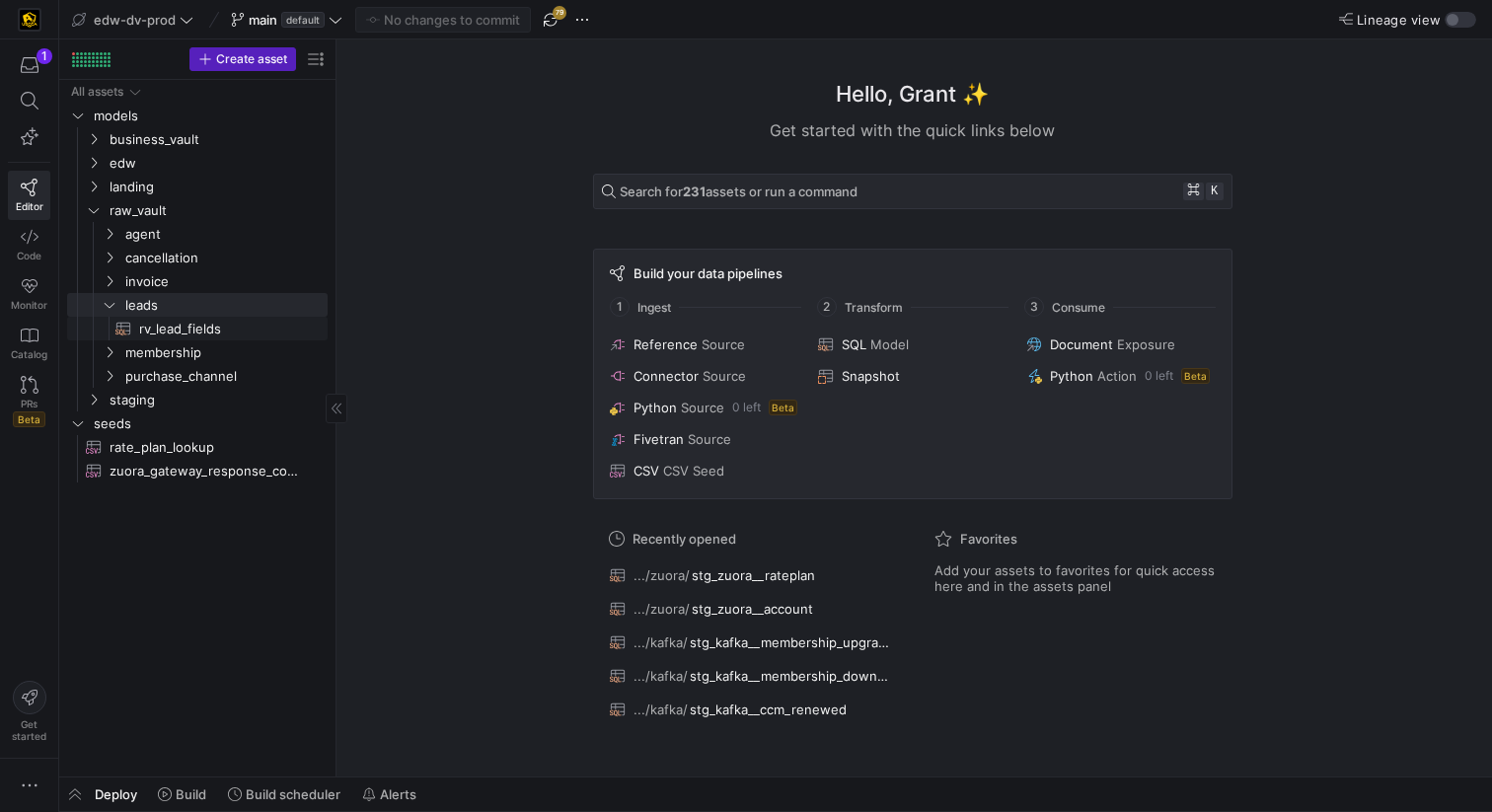 click on "rv_lead_fields​​​​​​​​​​" 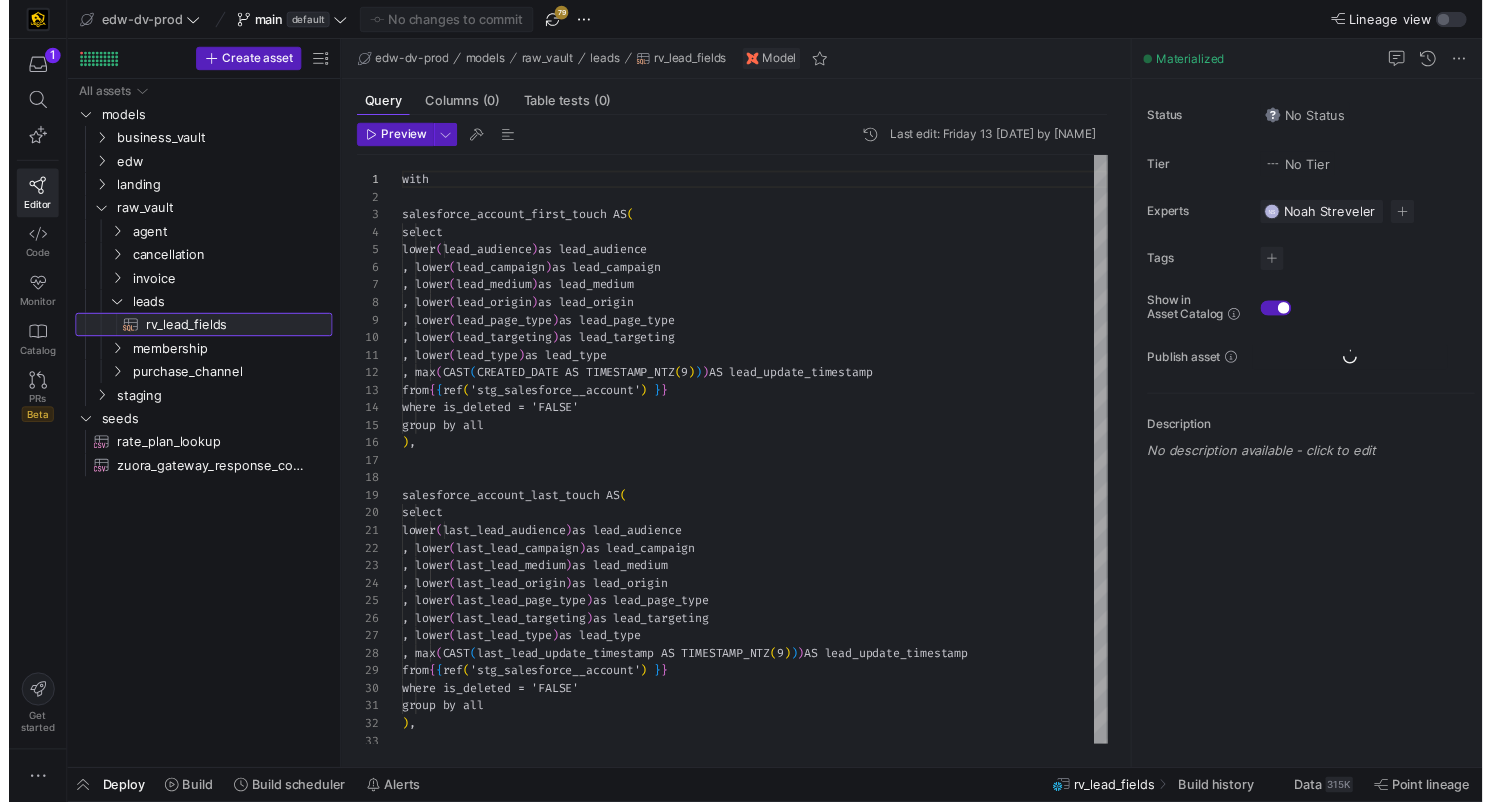 scroll, scrollTop: 180, scrollLeft: 0, axis: vertical 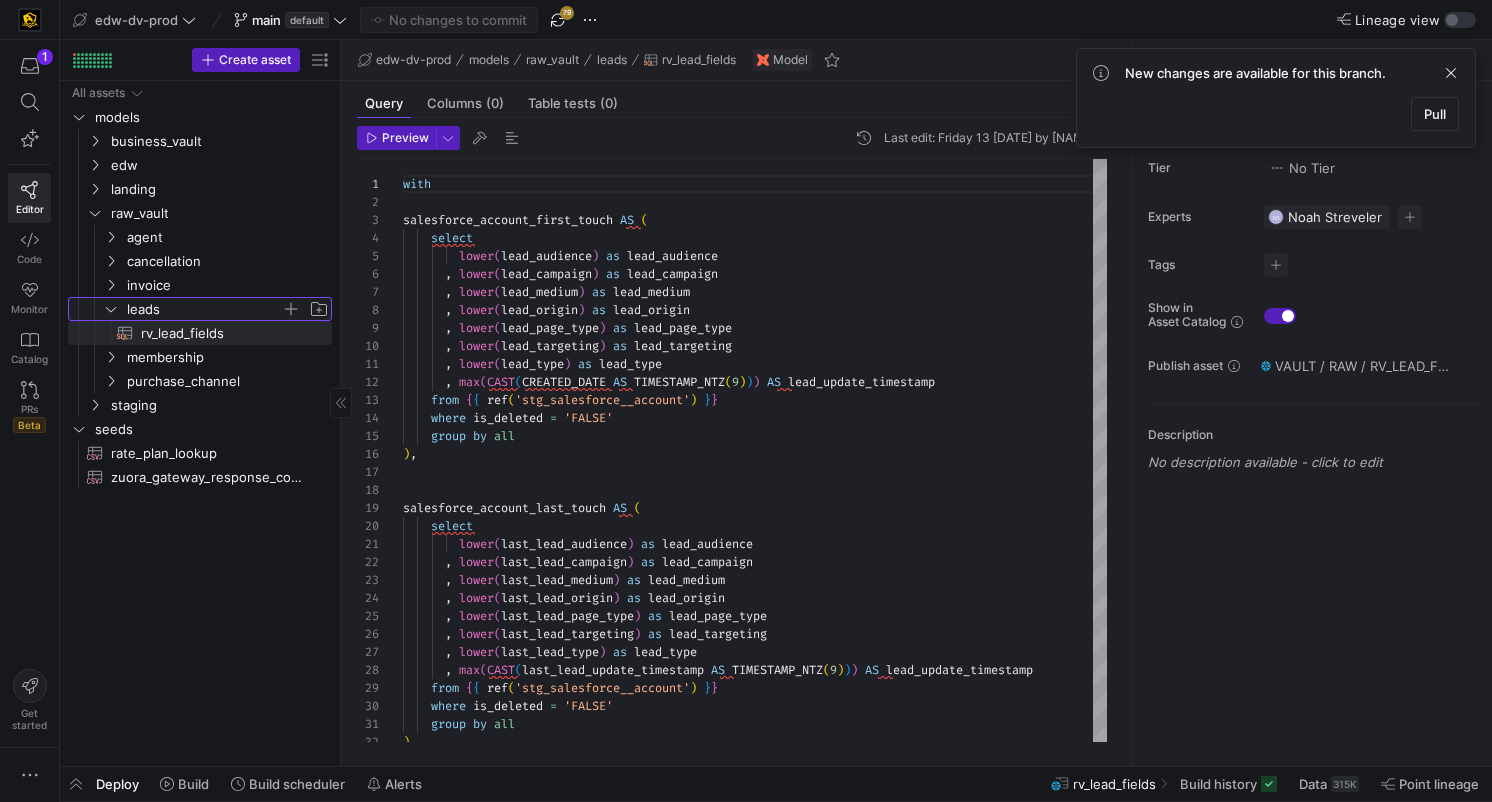 click on "leads" 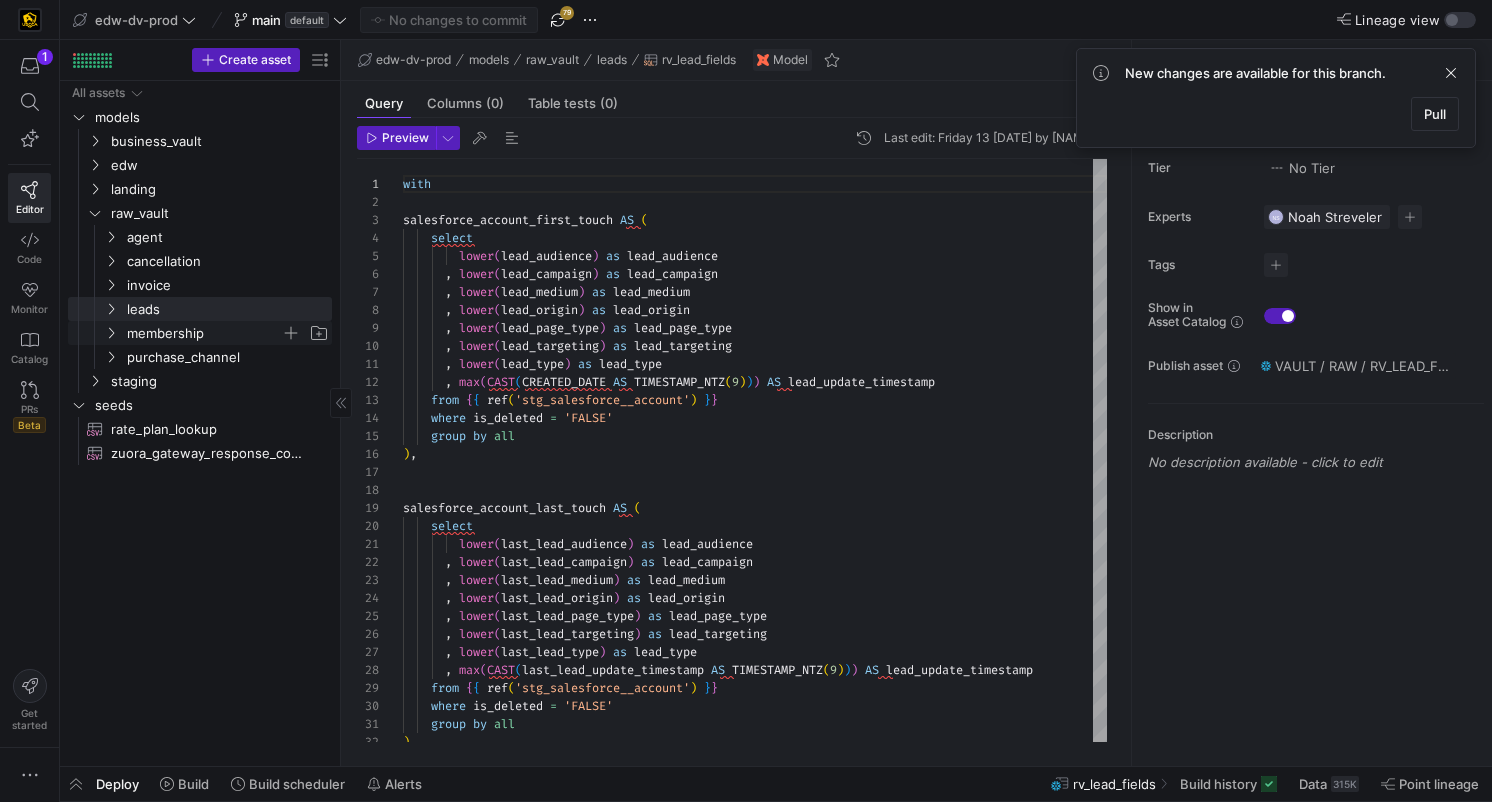 click 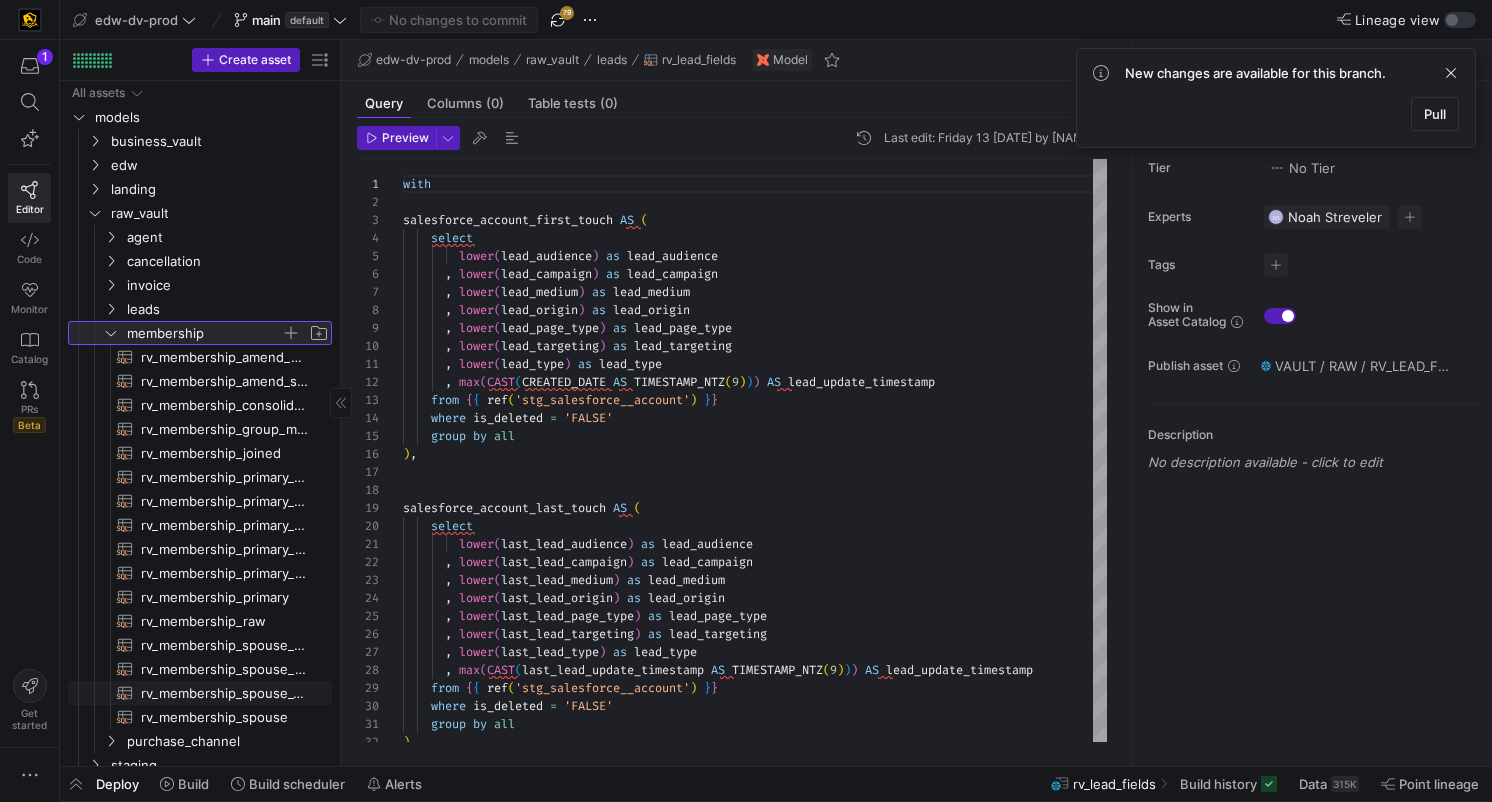 scroll, scrollTop: 13, scrollLeft: 0, axis: vertical 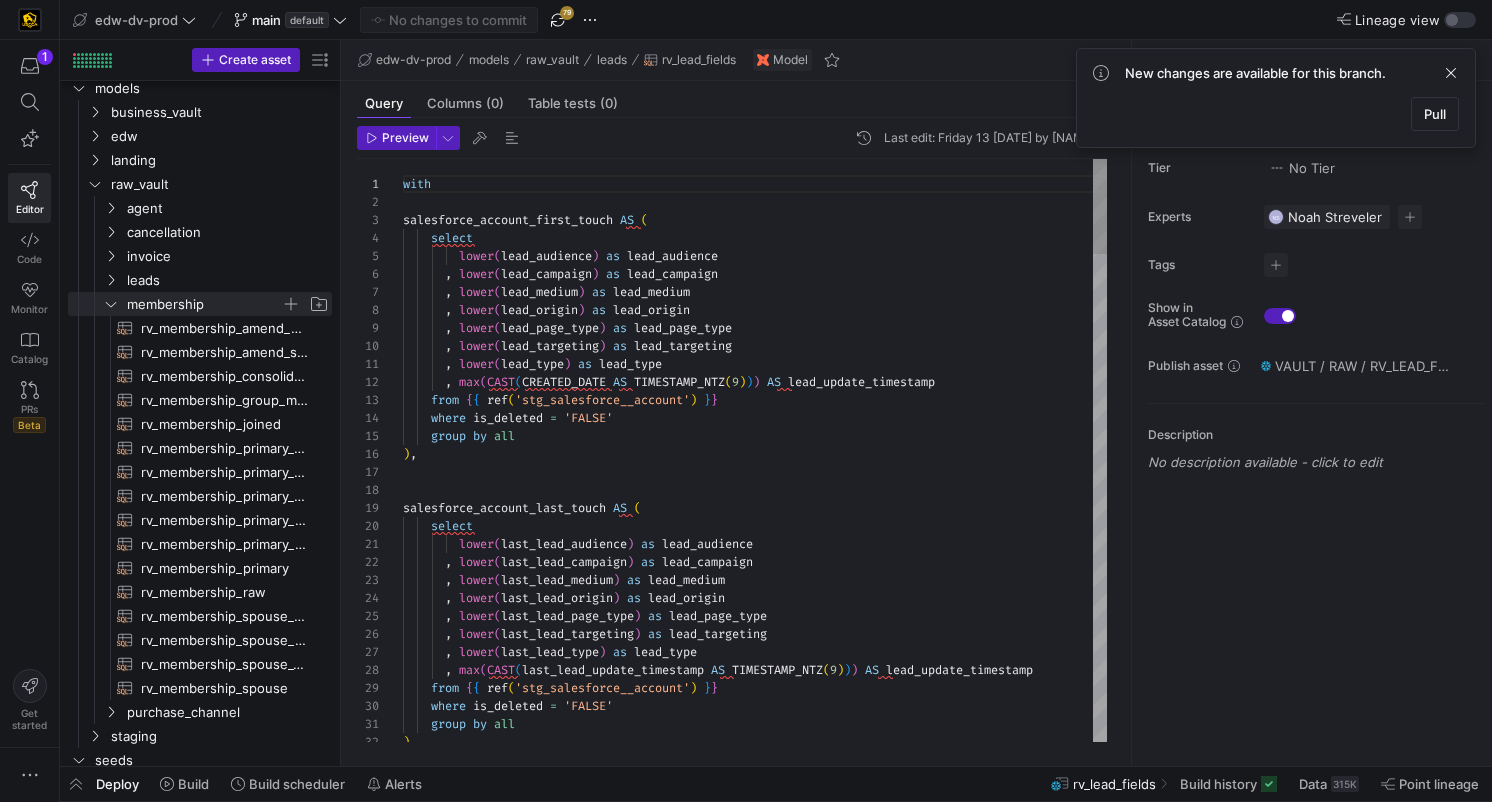 drag, startPoint x: 338, startPoint y: 404, endPoint x: 411, endPoint y: 405, distance: 73.00685 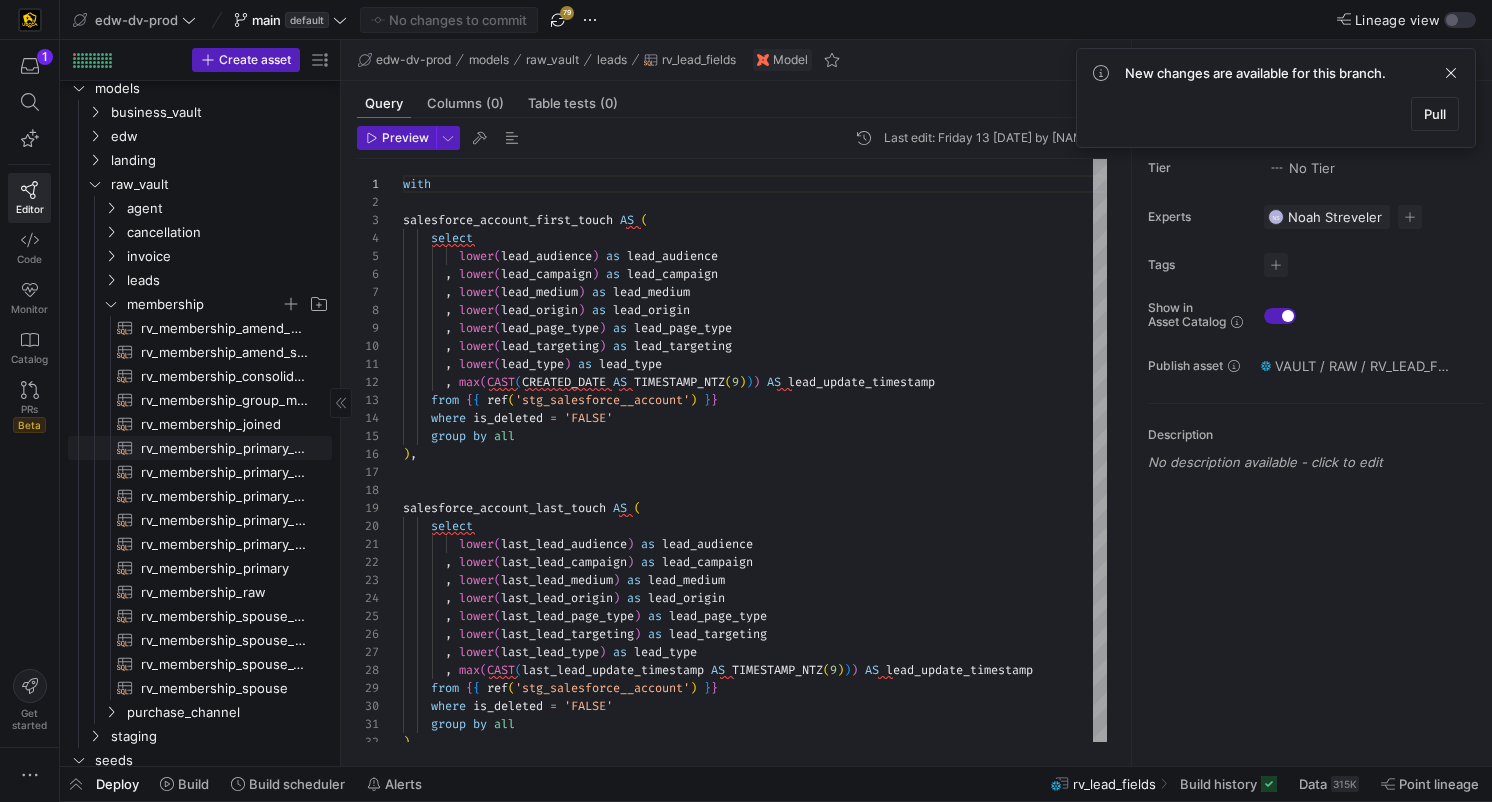 click on "rv_membership_primary_cancellation​​​​​​​​​​" 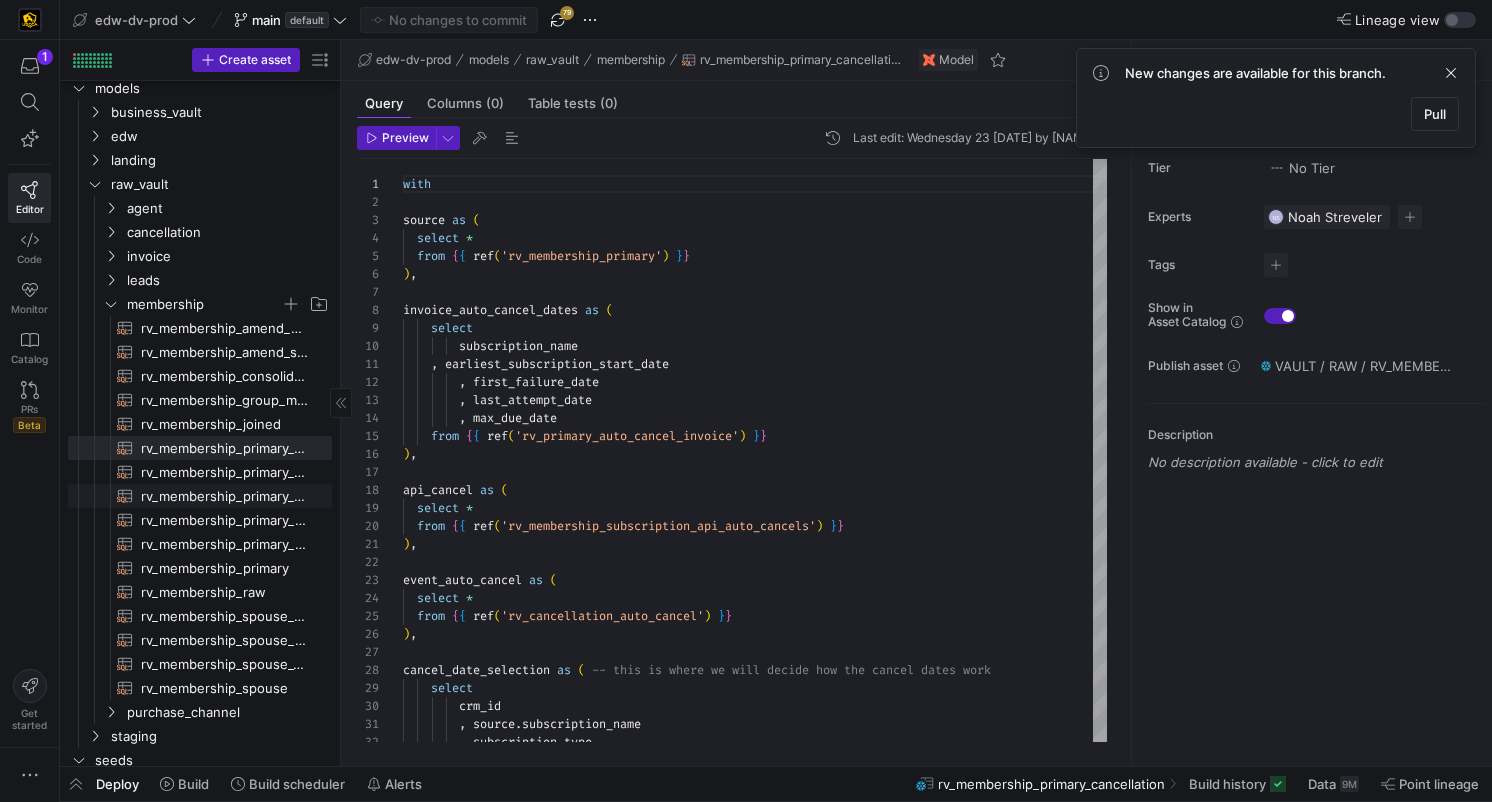 click on "rv_membership_primary_ccm​​​​​​​​​​" 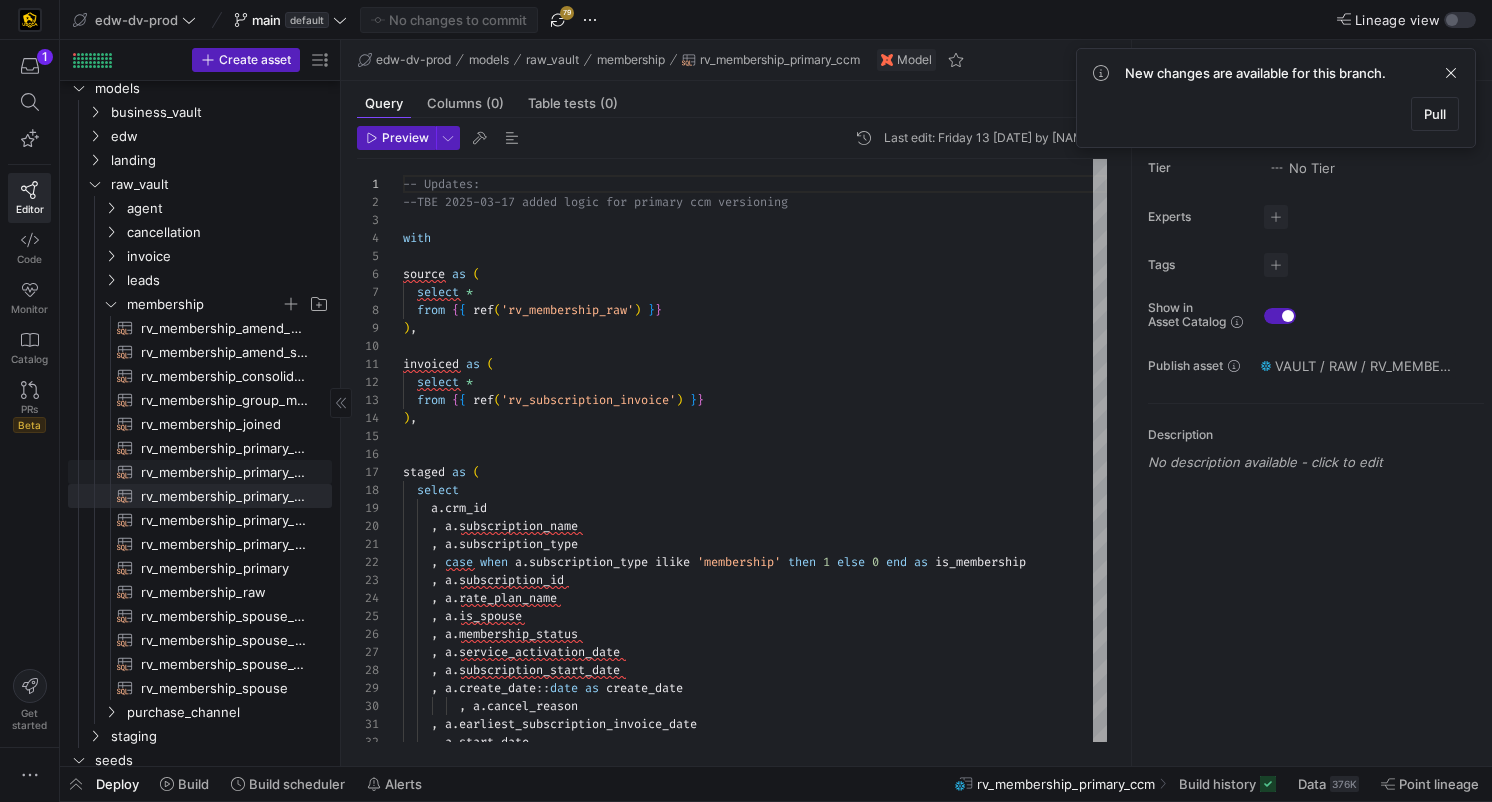 click on "rv_membership_primary_ccm_version​​​​​​​​​​" 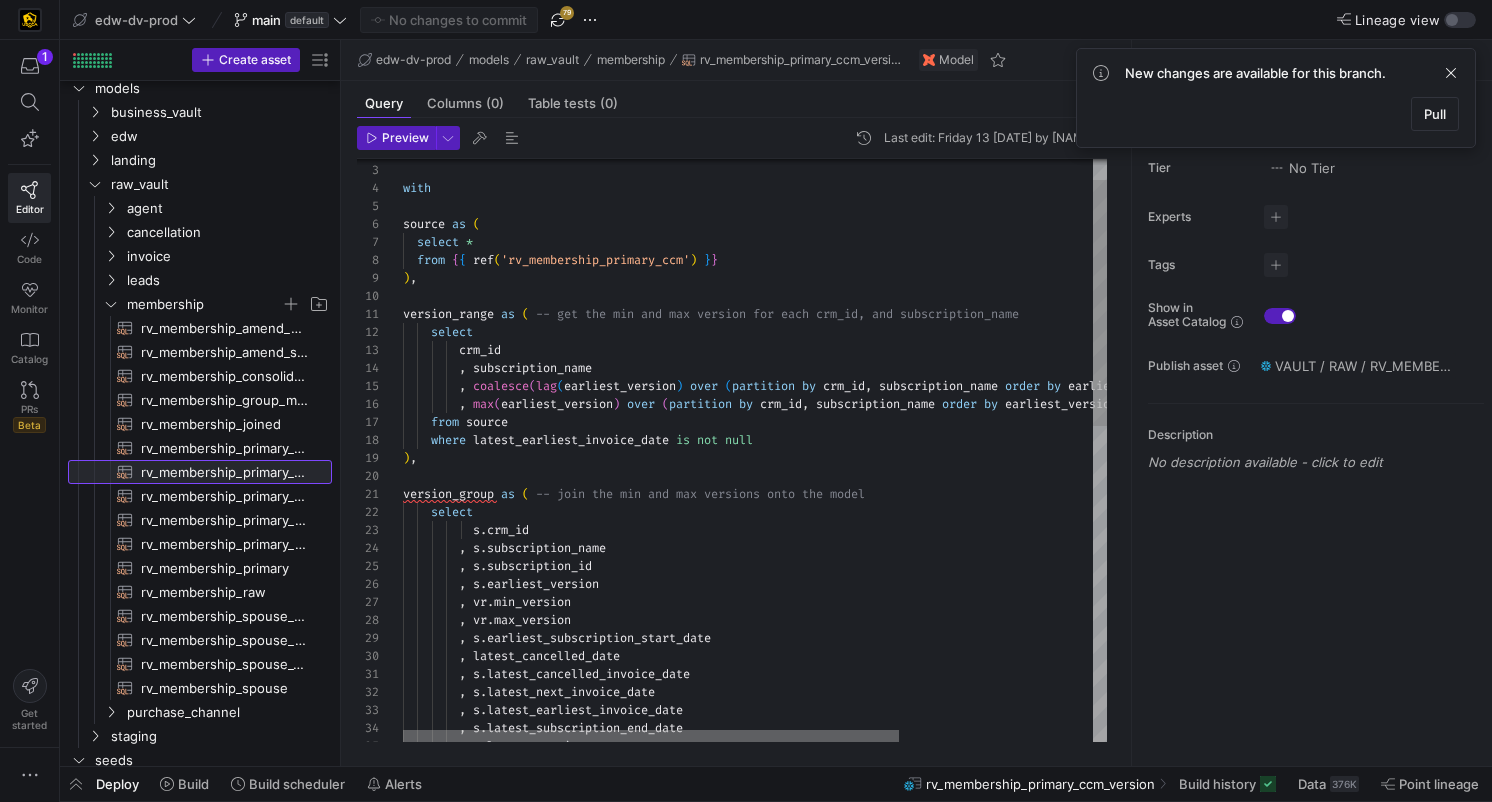 click at bounding box center (651, 736) 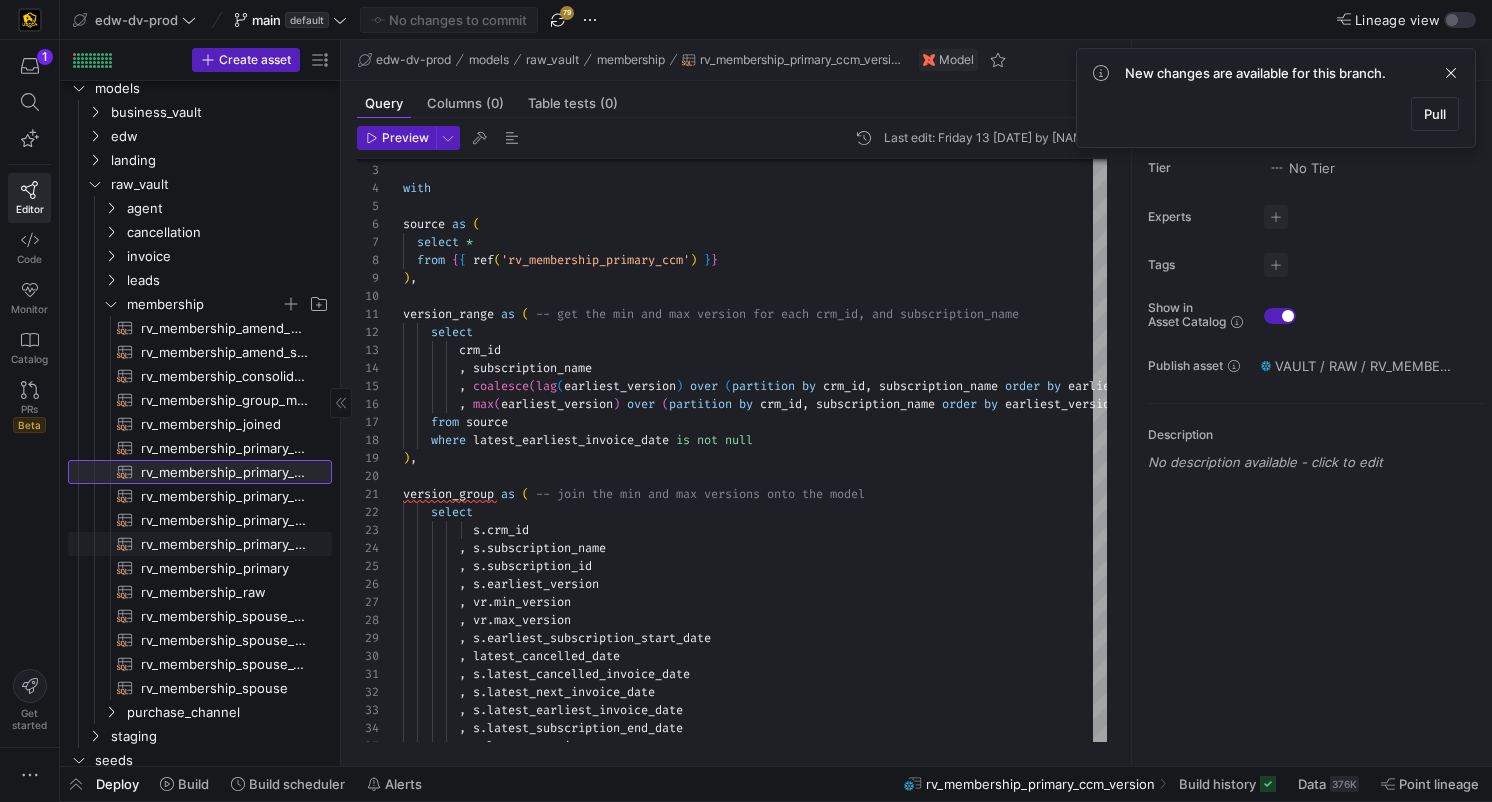 scroll, scrollTop: 43, scrollLeft: 0, axis: vertical 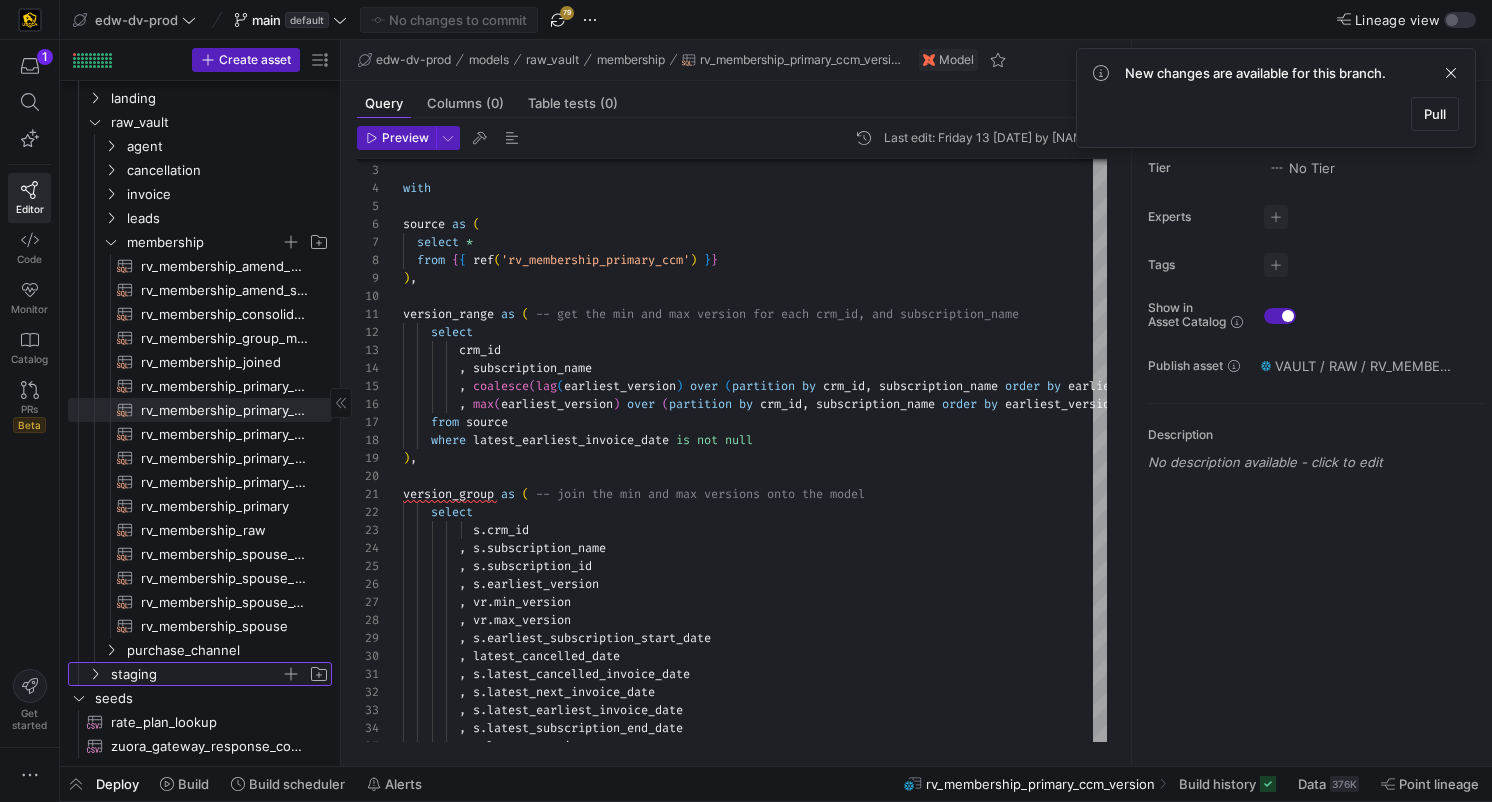 click on "staging" 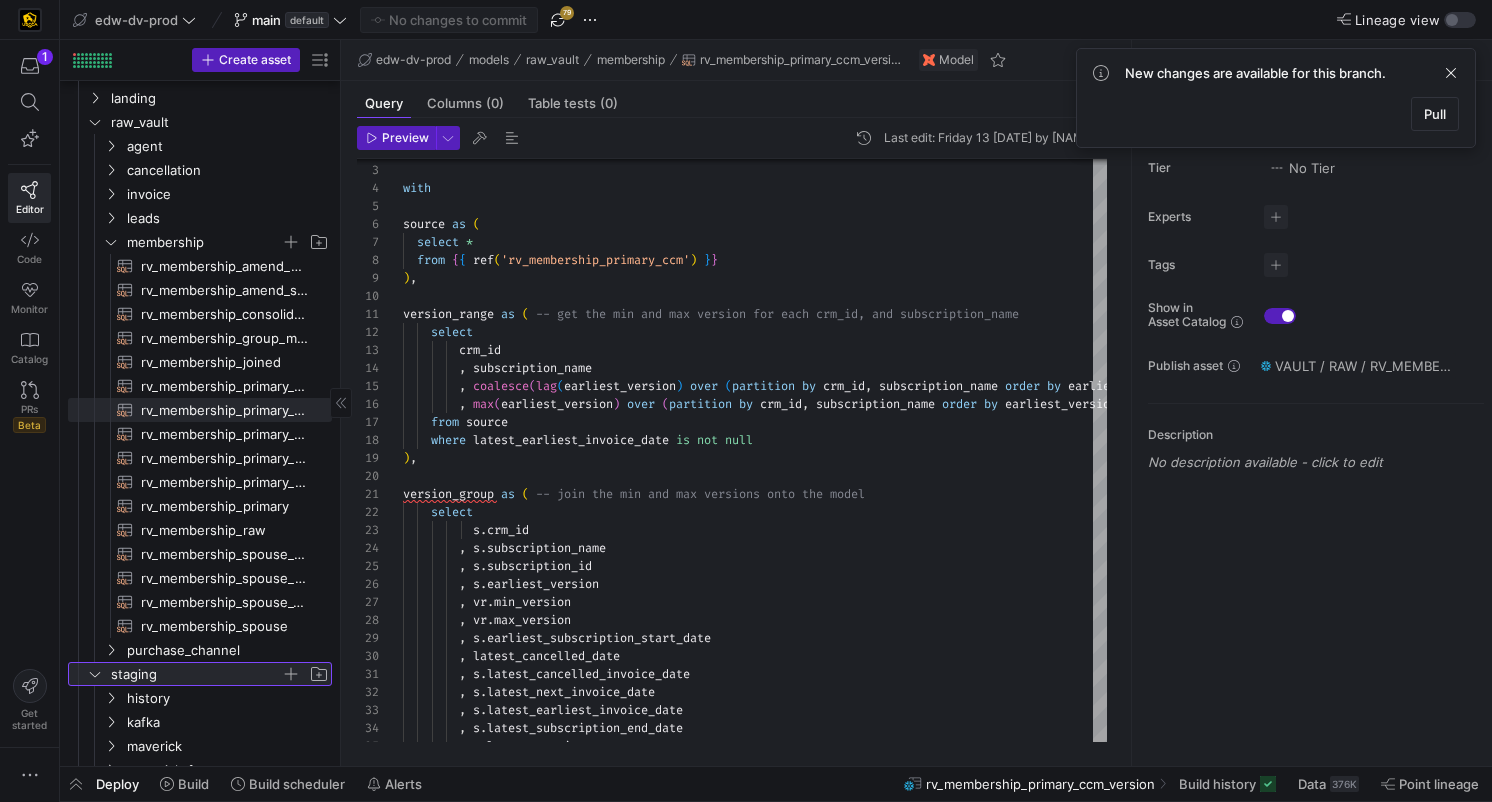 scroll, scrollTop: 231, scrollLeft: 0, axis: vertical 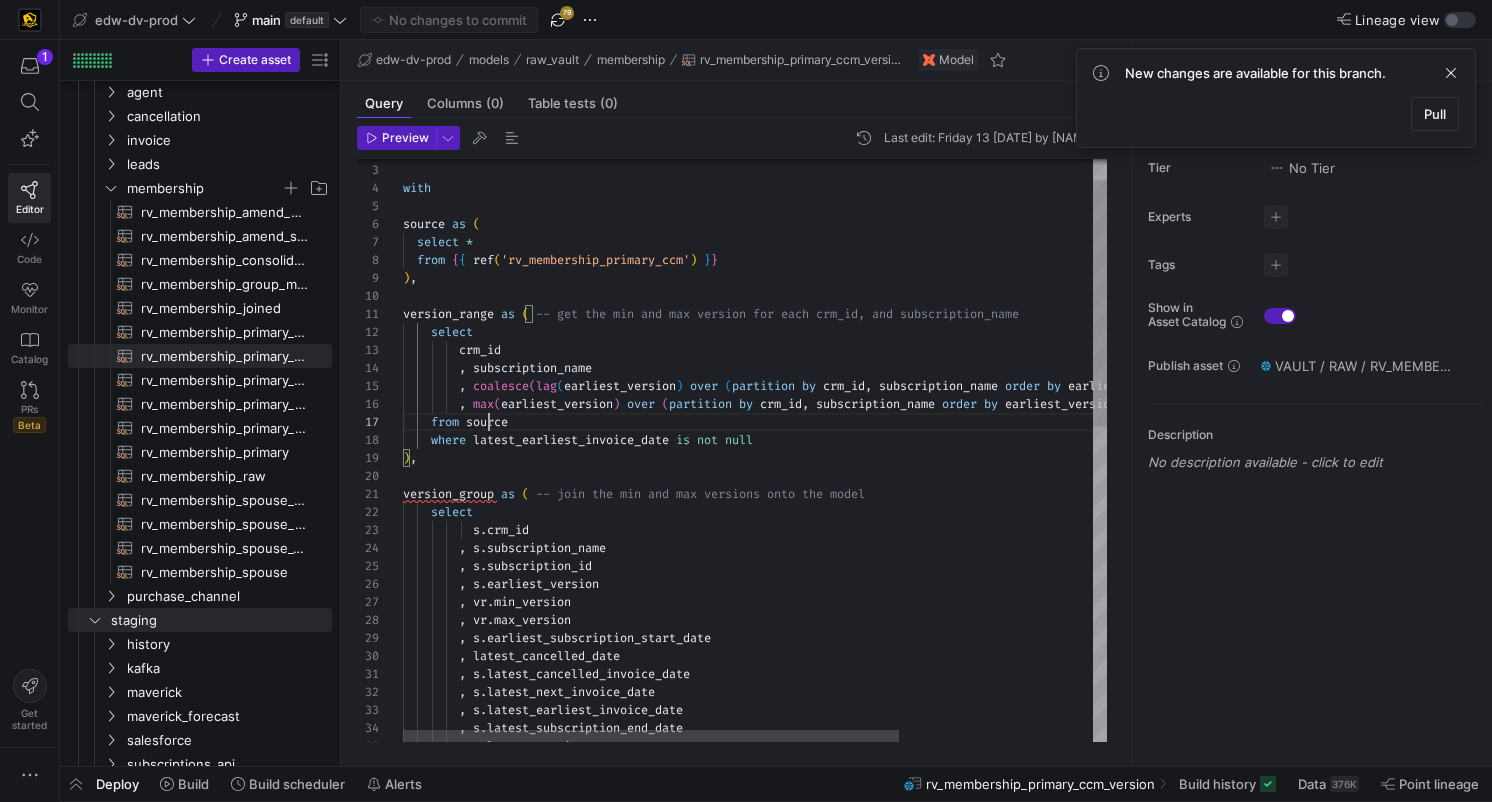 click on "from   { {   ref ( 'rv_membership_primary_ccm' )   } } ) ,    version_range   as   (   -- get the min and max version for each crm_id, an d subscription_name      select            crm_id          ,   subscription_name          ,   coalesce ( lag ( earliest_version )   over   ( partition   by   crm_id ,   subscription_name   order   by   earliest_version ) , 0 )   as   min_version          ,   max ( earliest_version )   over   ( partition   by   crm_id ,   subscription_name   order   by   earliest_version )   as   max_version      from   source      where   latest_earliest_invoice_date   is   not   null ) , version_group   as   (   -- join the min and max versions onto the model      select              s . crm_id          ,   s . subscription_name          ,   s . subscription_id          ,   s . earliest_version          ,   vr . min_version ,   vr" at bounding box center (892, 798) 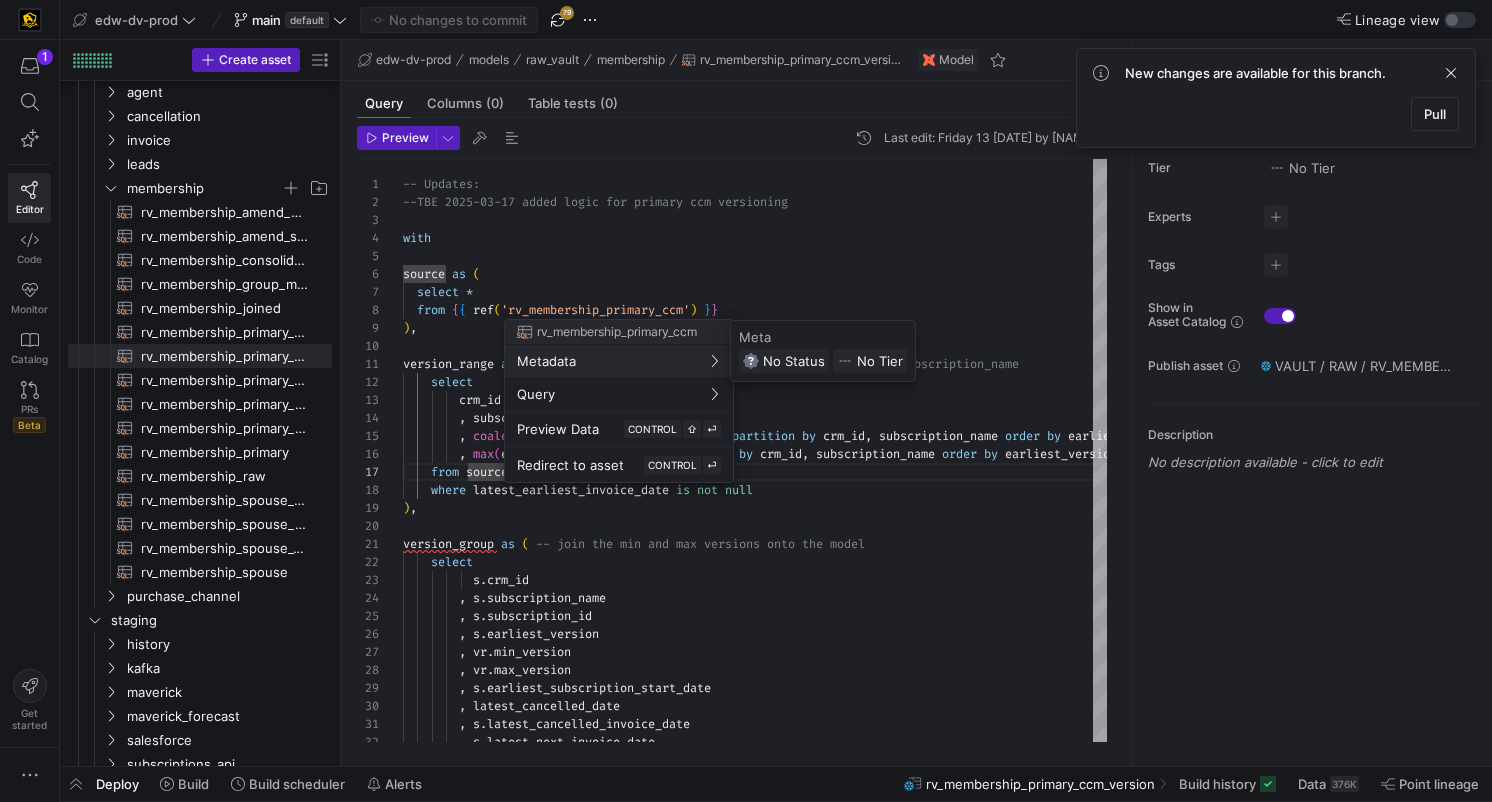 click at bounding box center [746, 401] 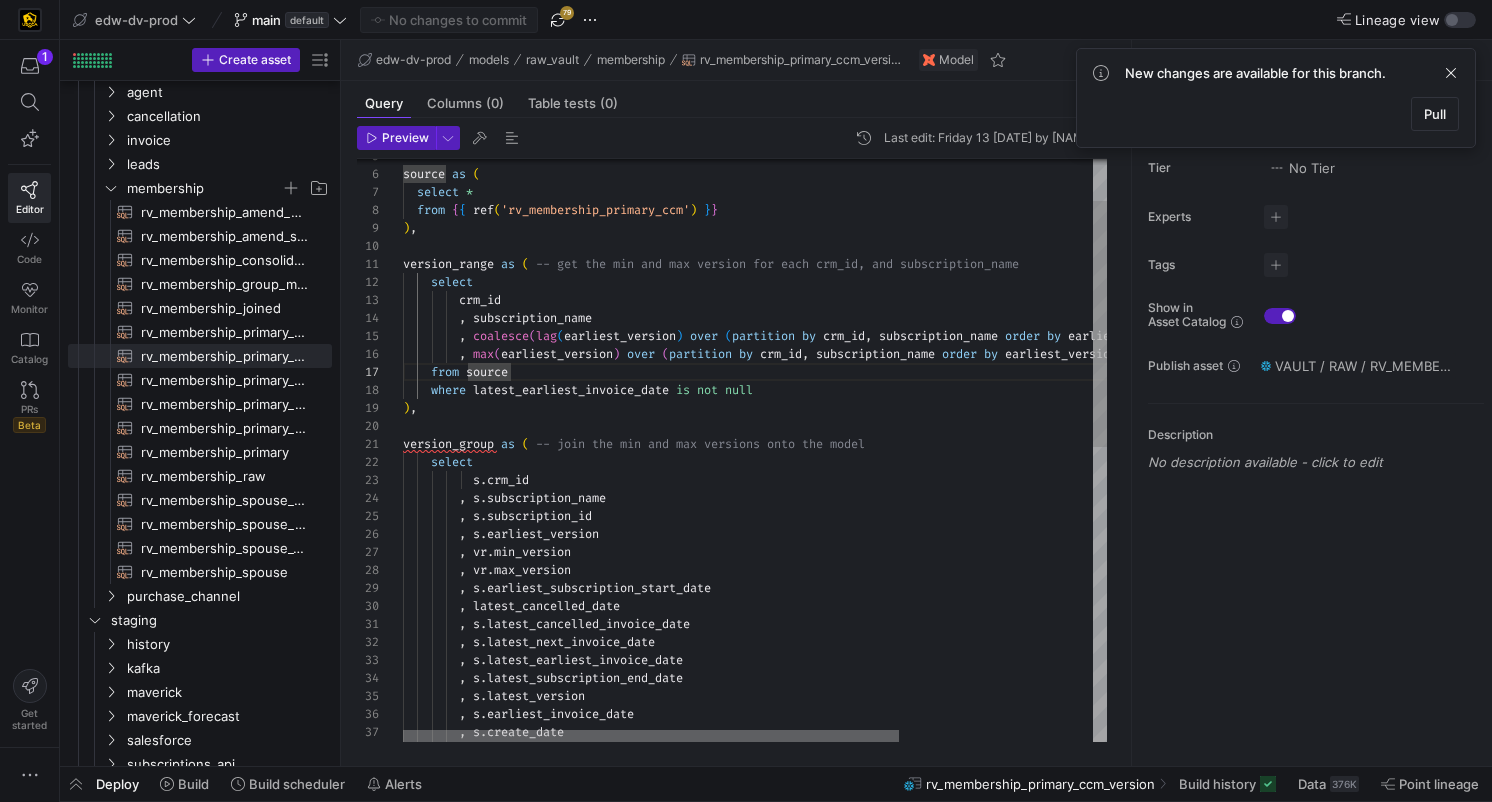 click at bounding box center [651, 736] 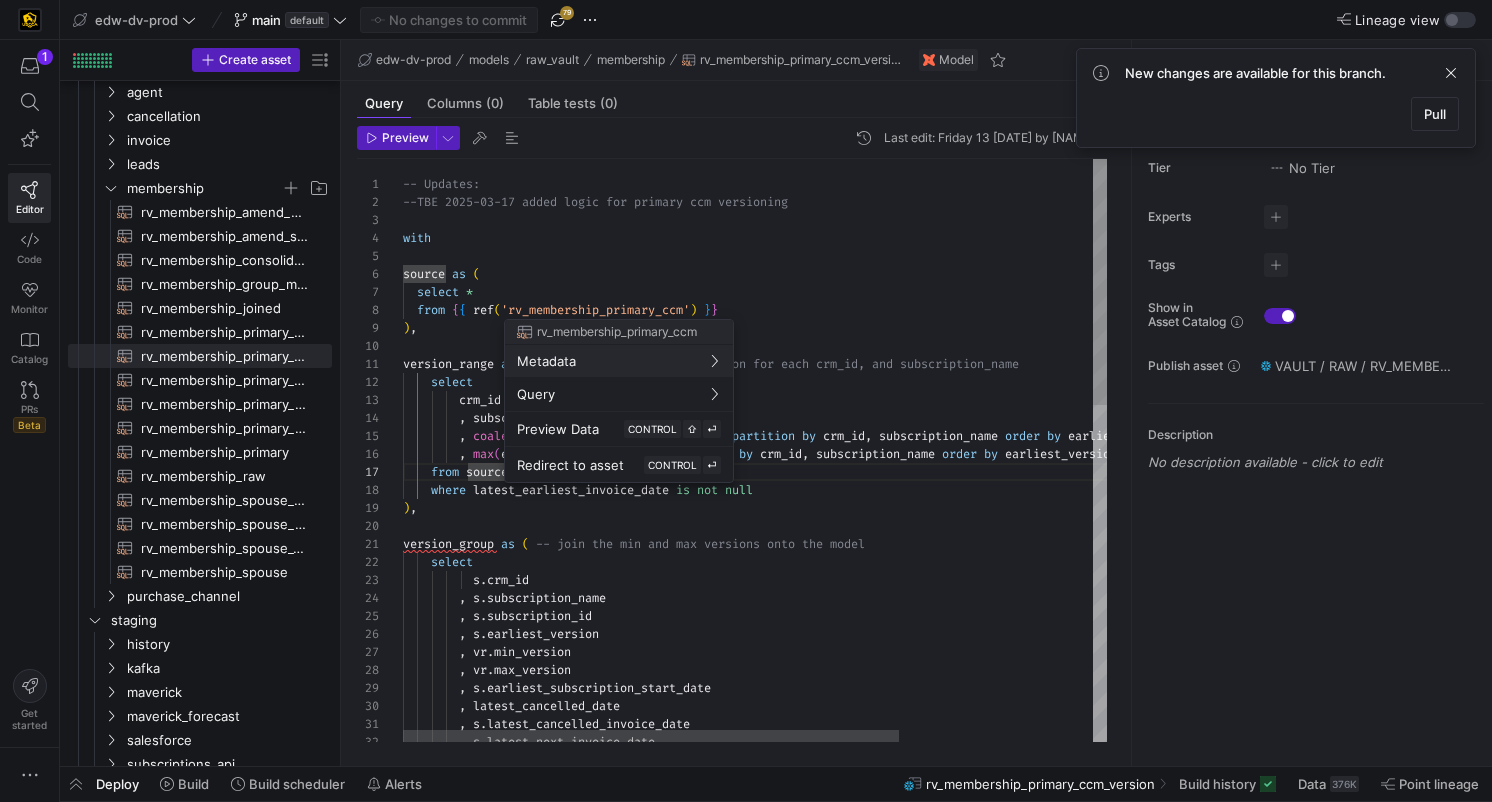 click at bounding box center [746, 401] 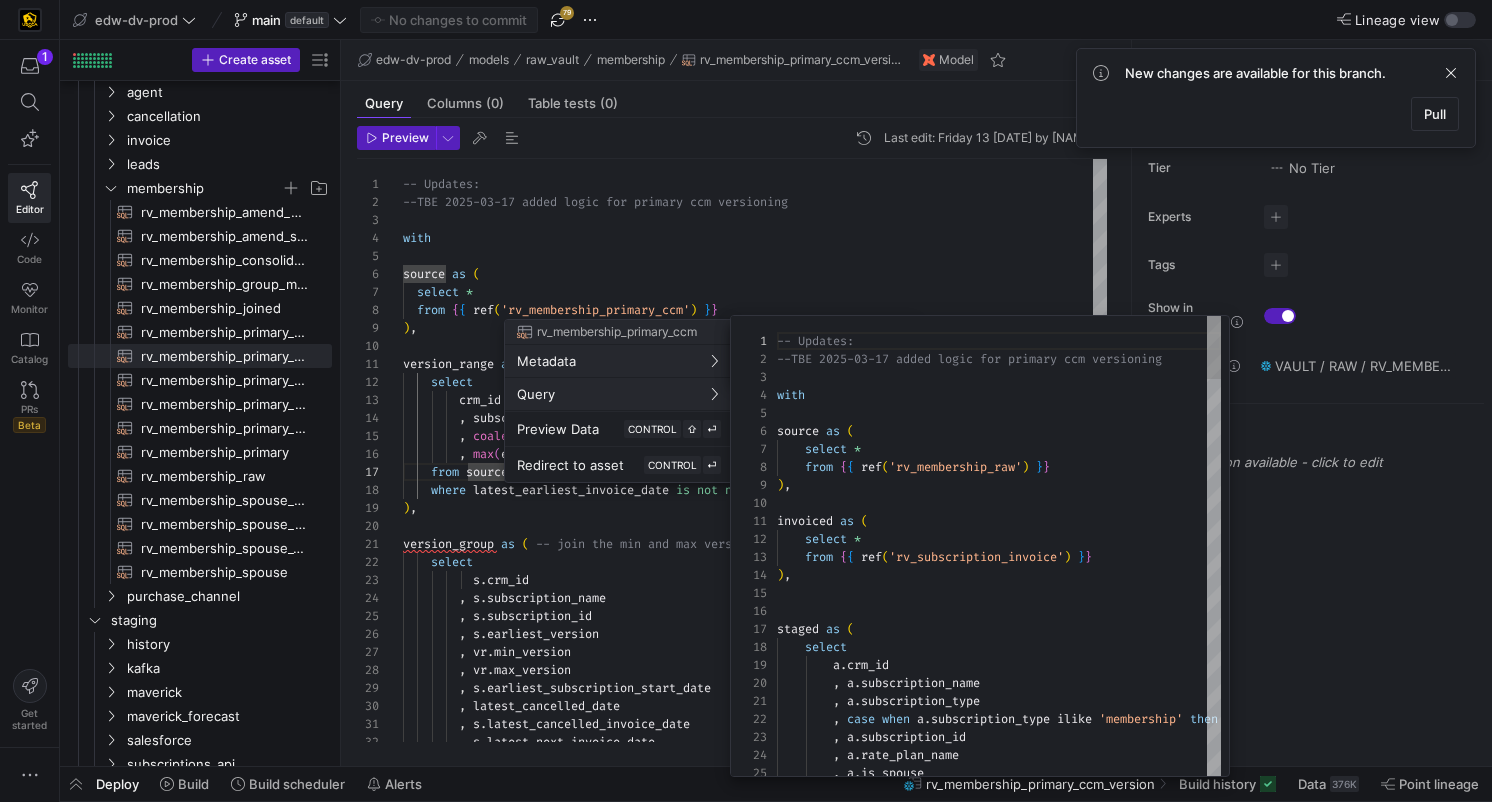 scroll, scrollTop: 180, scrollLeft: 0, axis: vertical 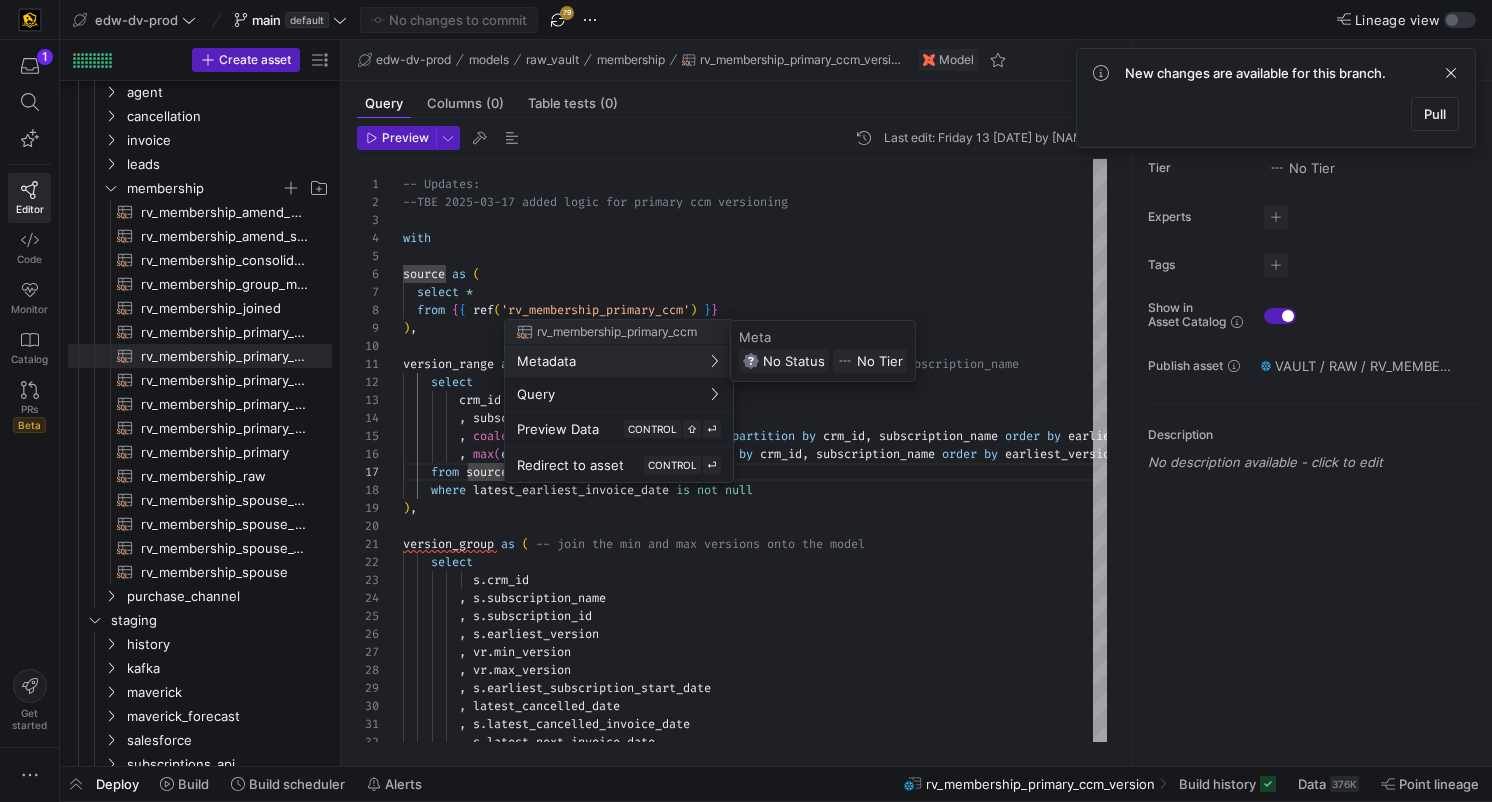 click at bounding box center (746, 401) 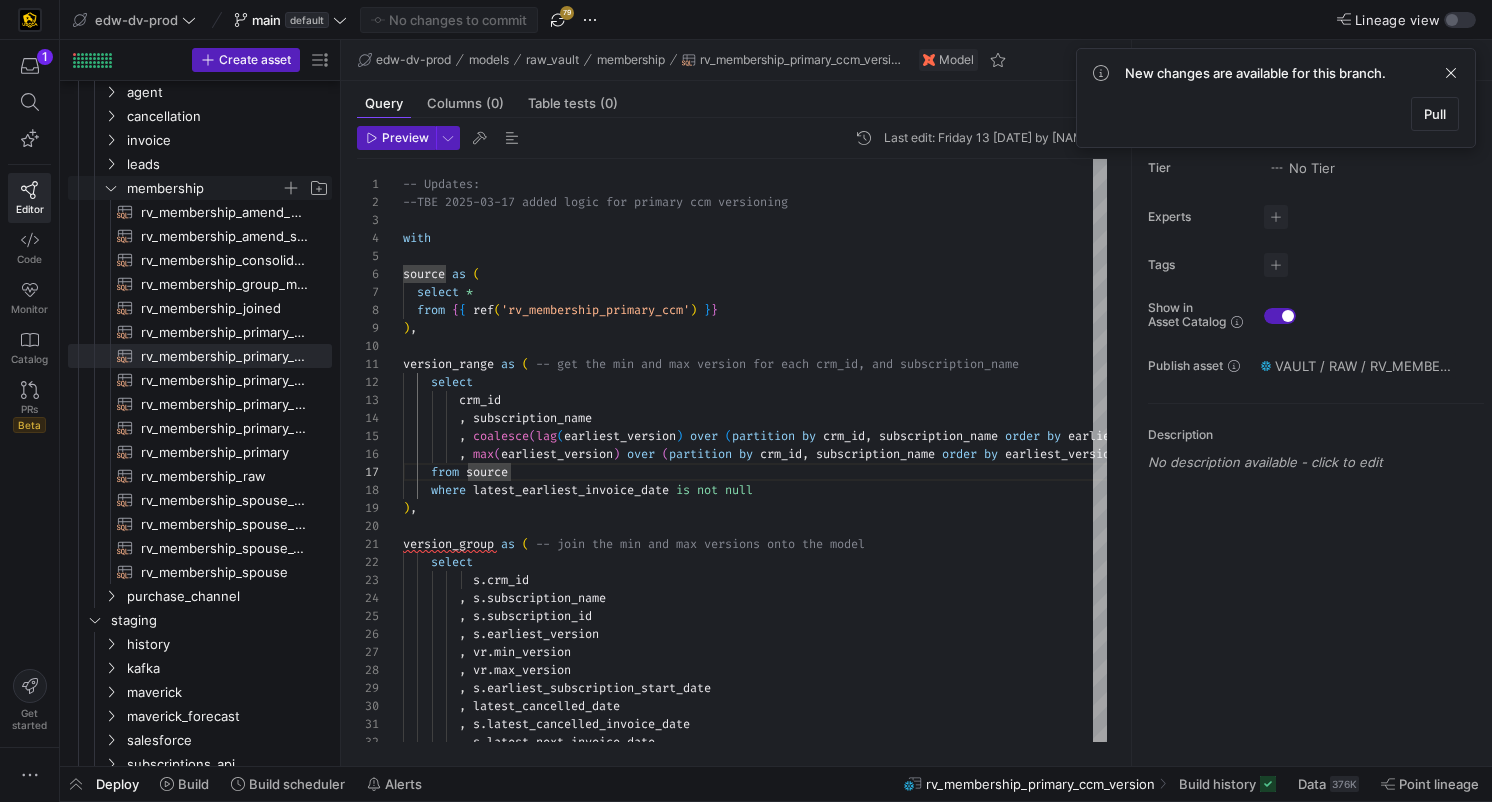 scroll, scrollTop: 115, scrollLeft: 0, axis: vertical 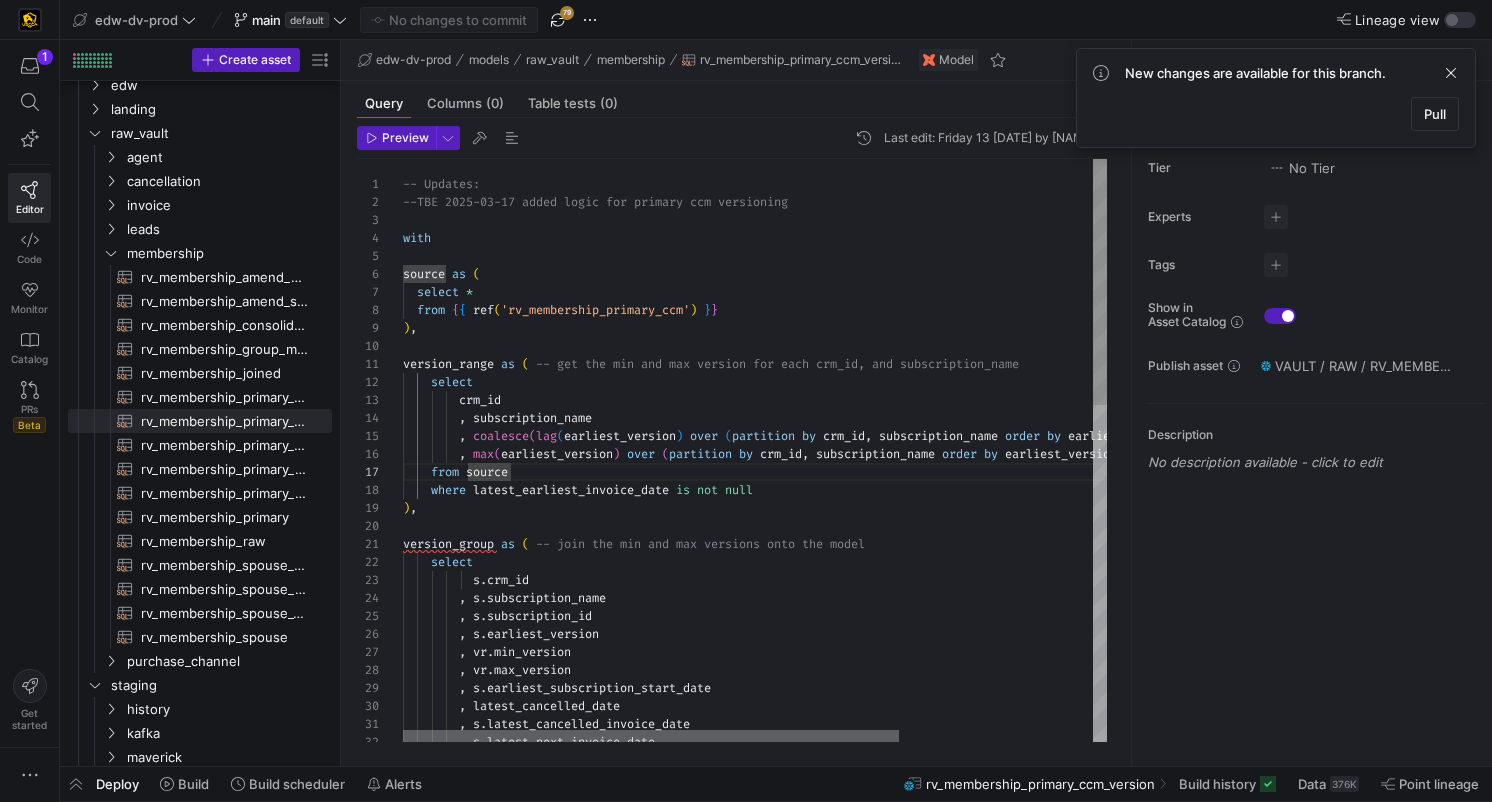 click at bounding box center [651, 736] 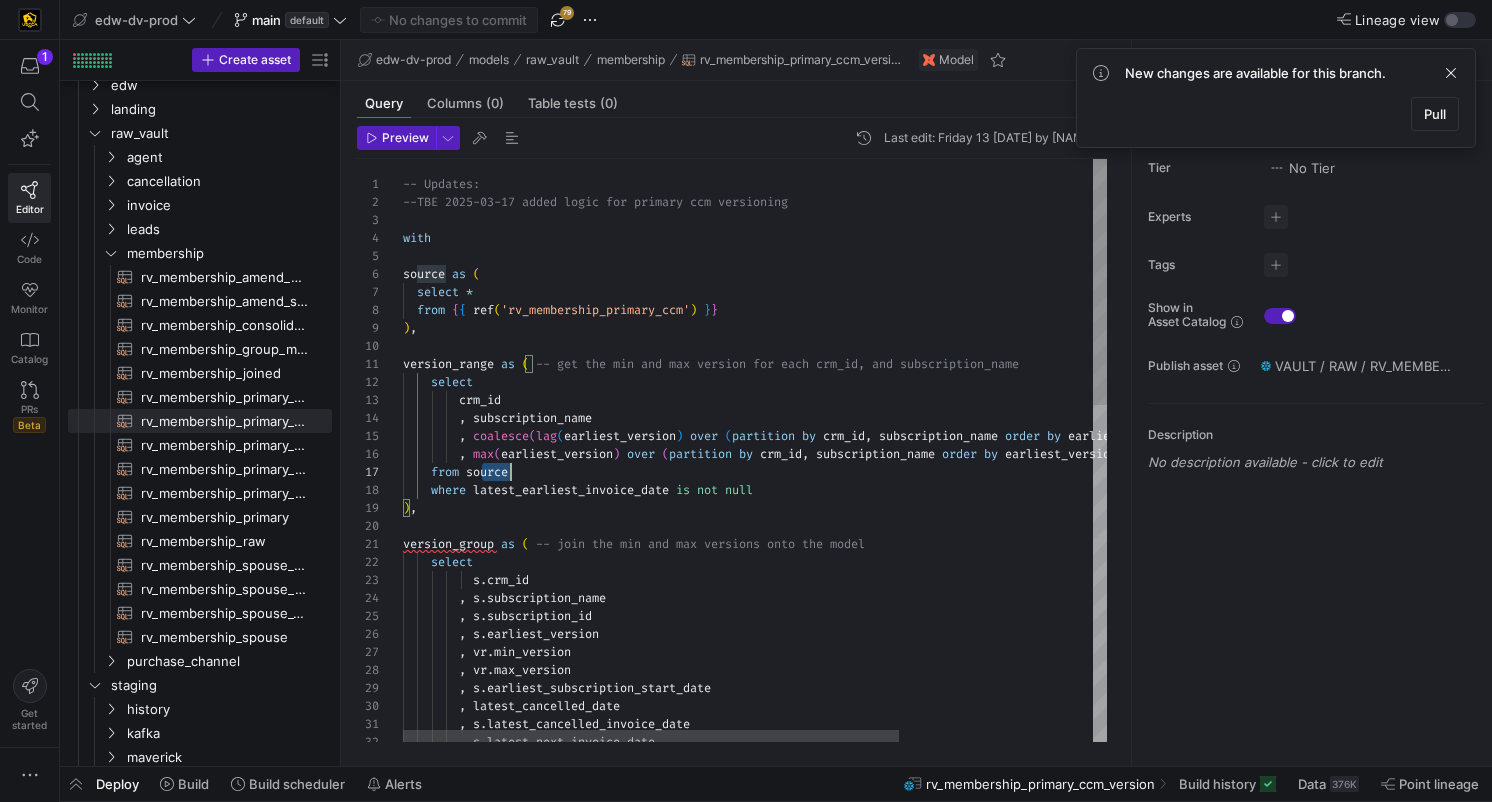 scroll, scrollTop: 108, scrollLeft: 108, axis: both 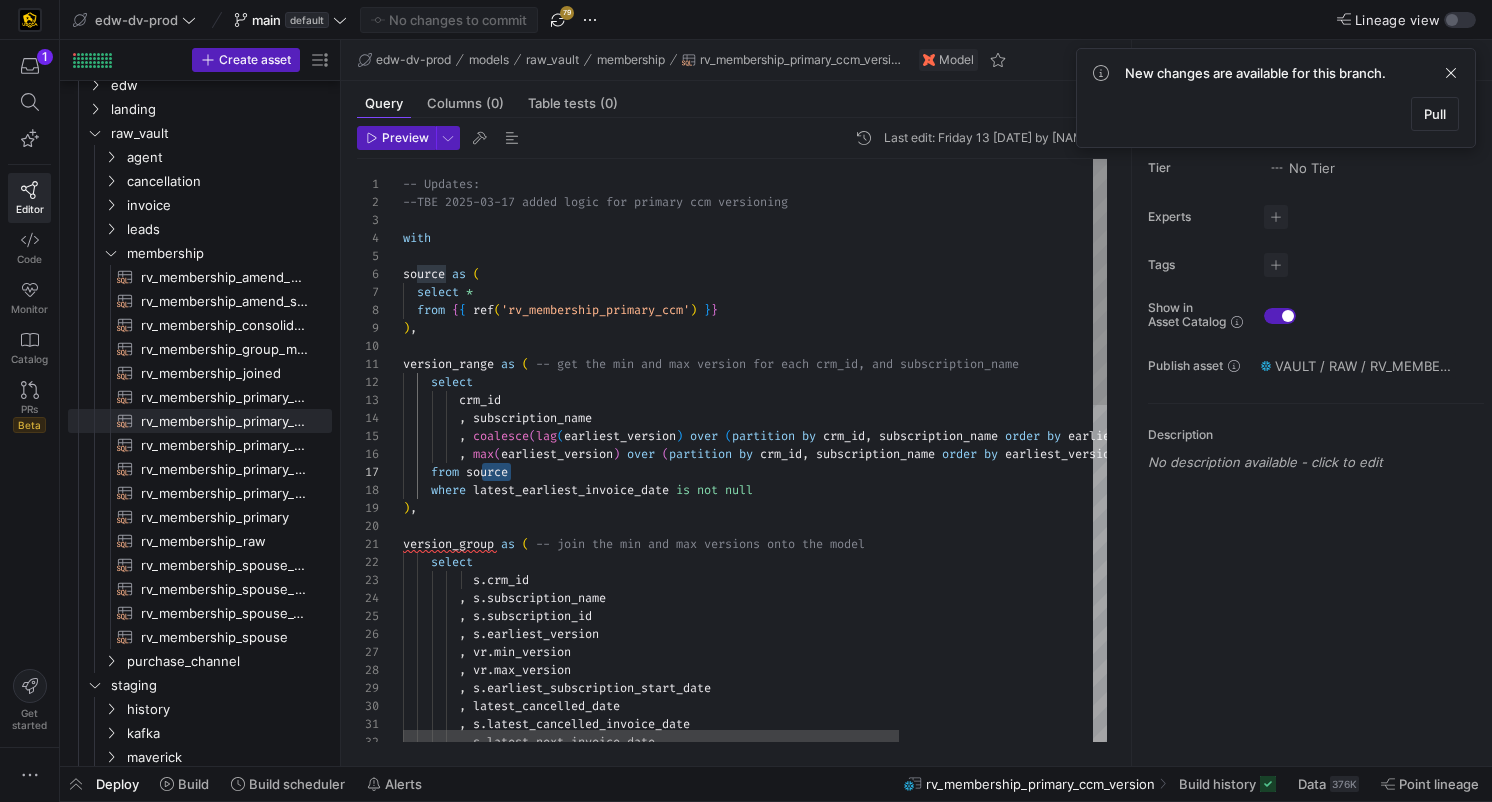 drag, startPoint x: 479, startPoint y: 470, endPoint x: 523, endPoint y: 472, distance: 44.04543 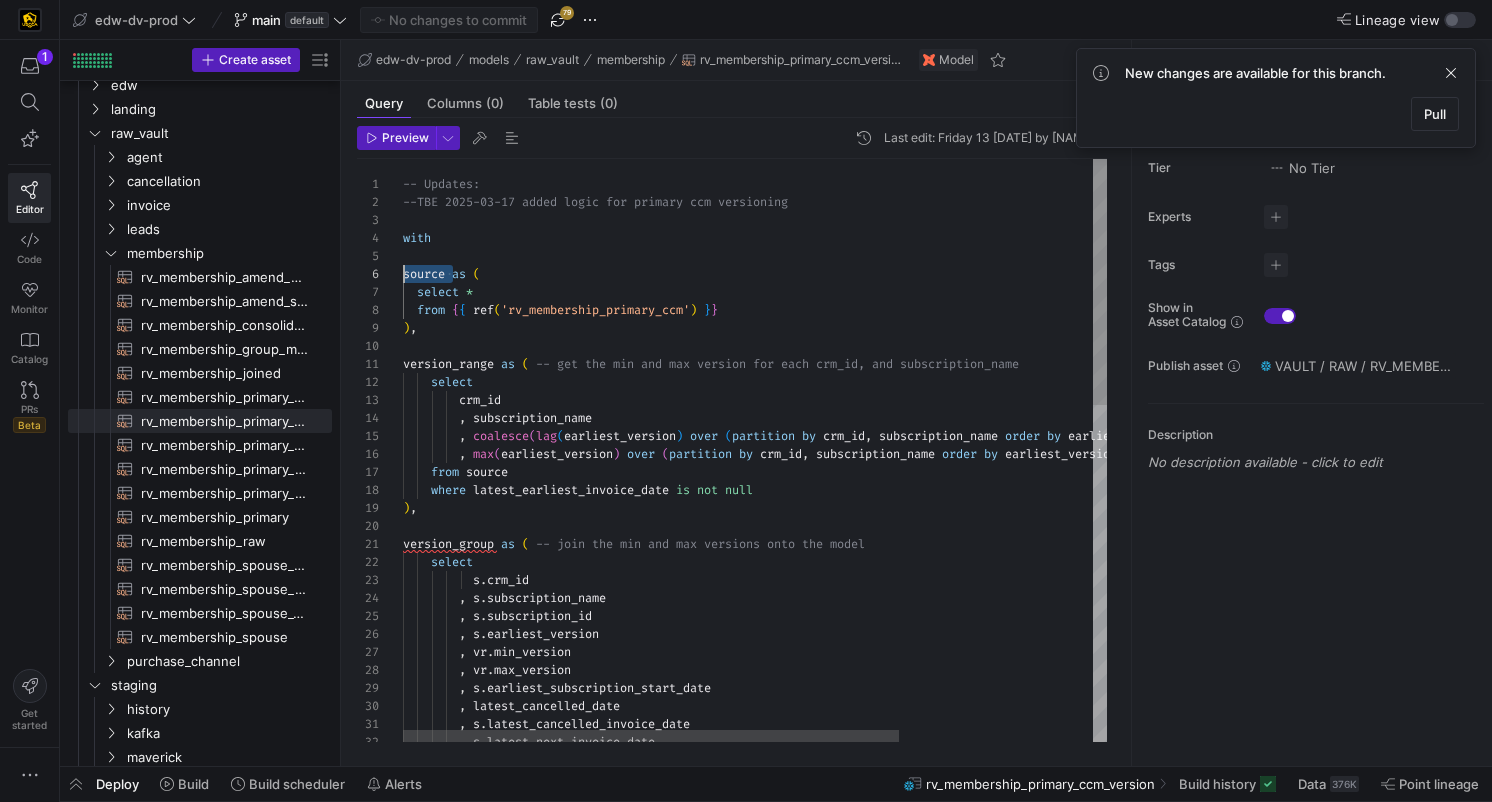 scroll, scrollTop: 90, scrollLeft: 0, axis: vertical 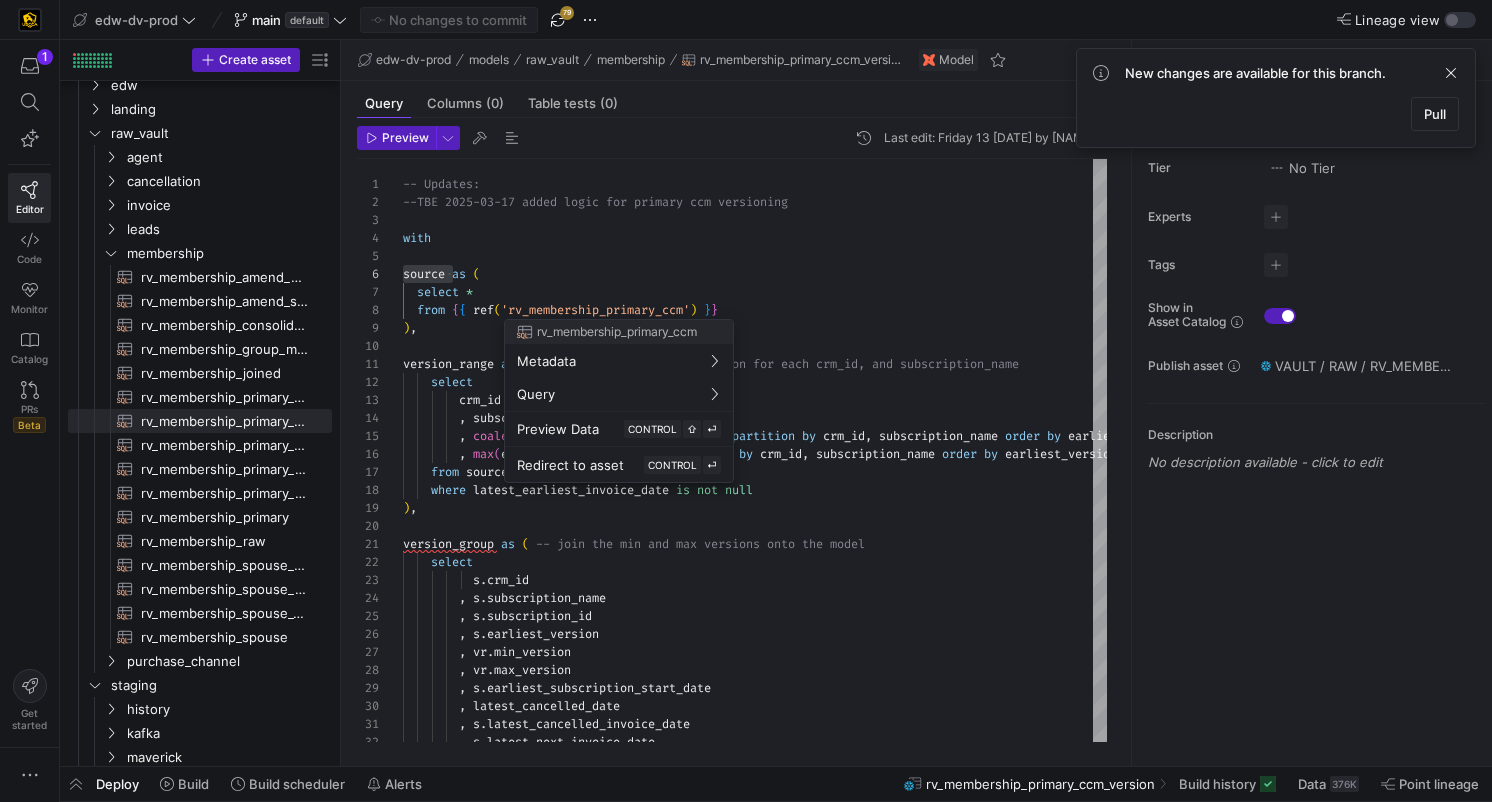 click at bounding box center (746, 401) 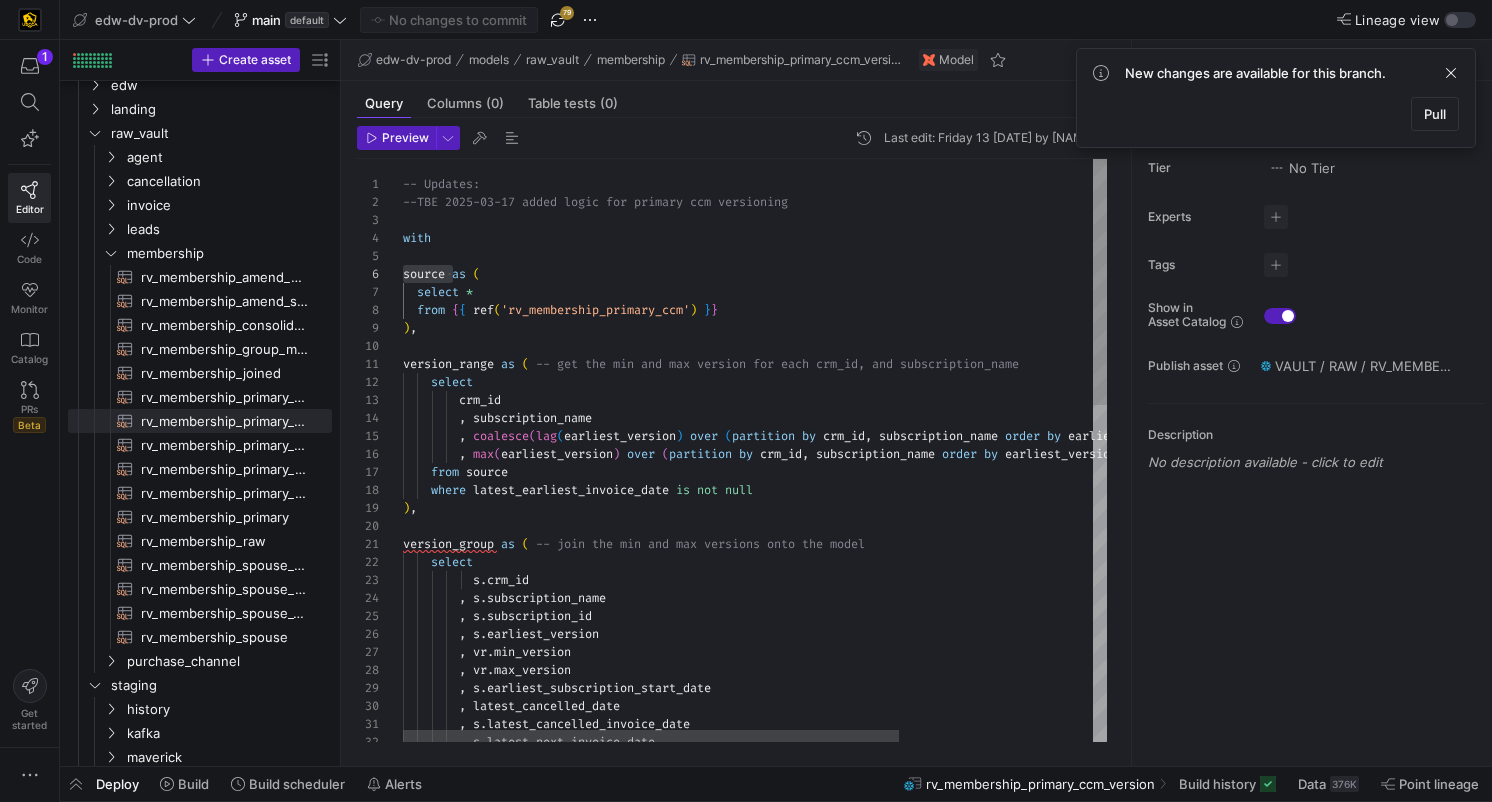 click on ",   latest_cancelled_date          ,   s . latest_cancelled_invoice_date              ,   s . latest_next_invoice_date          ,   vr . min_version          ,   vr . max_version          ,   s . earliest_subscription_start_date          ,   s . subscription_id          ,   s . earliest_version ) , version_group   as   (   -- join the min and max versions onto the model      select              s . crm_id          ,   s . subscription_name          ,   max ( earliest_version )   over   ( partition   by   crm_id ,   subscription_name   order   by   earliest_version )   as   max_version      from   source      where   latest_earliest_invoice_date   is   not   null version_range   as   (   -- get the min and max version for each crm_id, an d subscription_name      select            crm_id          ,   subscription_name ,   ( (" at bounding box center [892, 848] 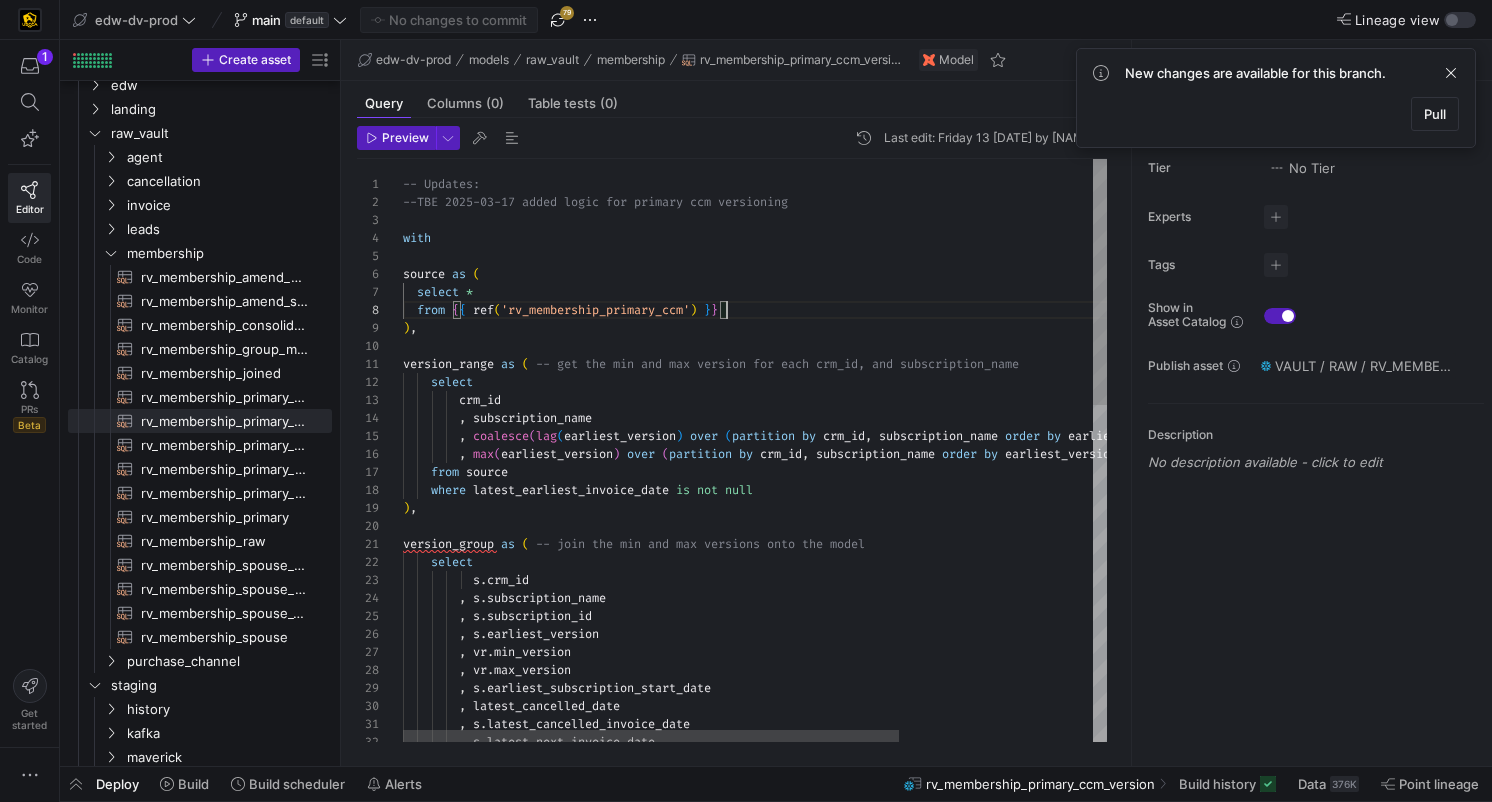 scroll, scrollTop: 126, scrollLeft: 324, axis: both 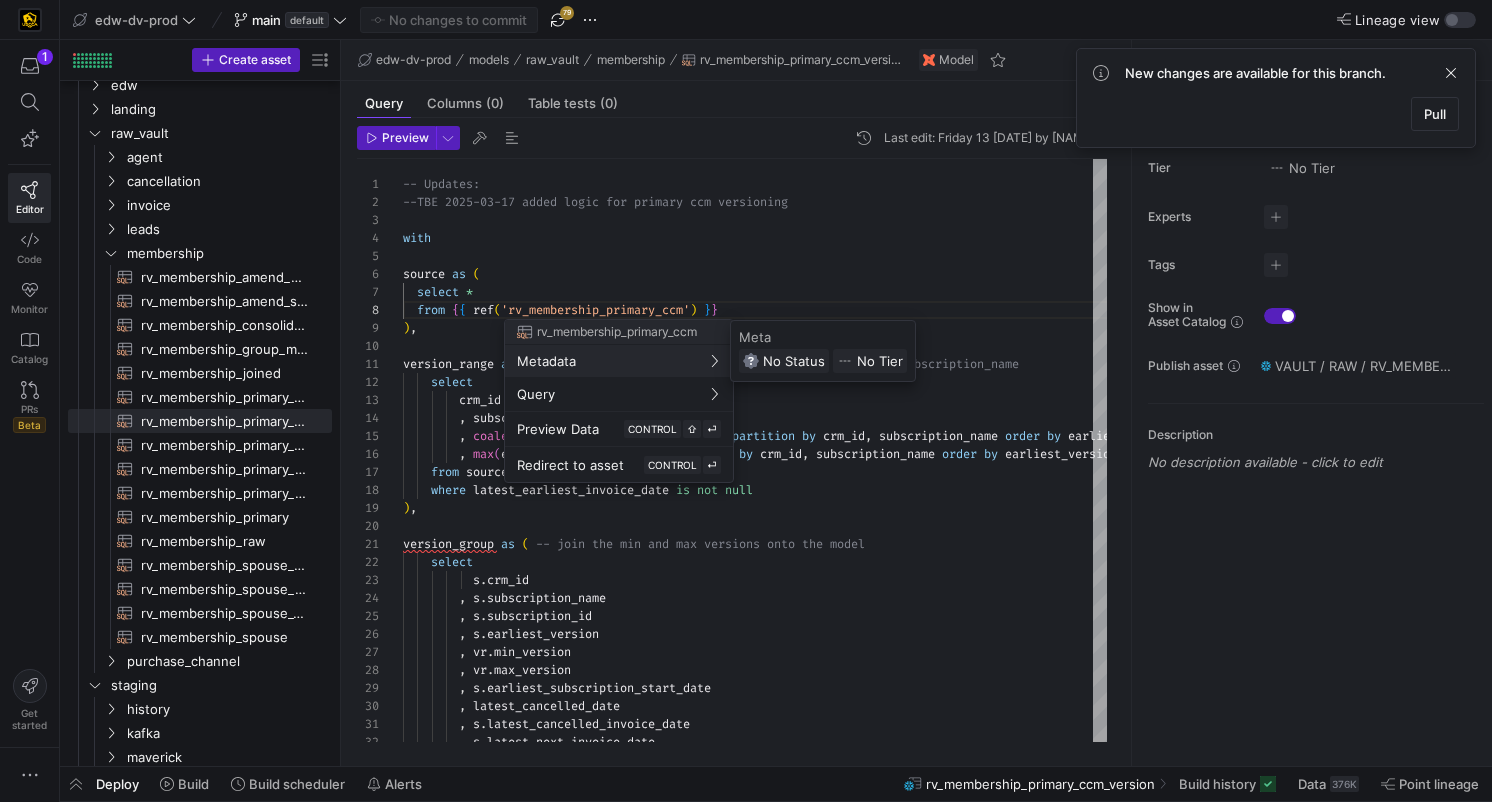 click at bounding box center (746, 401) 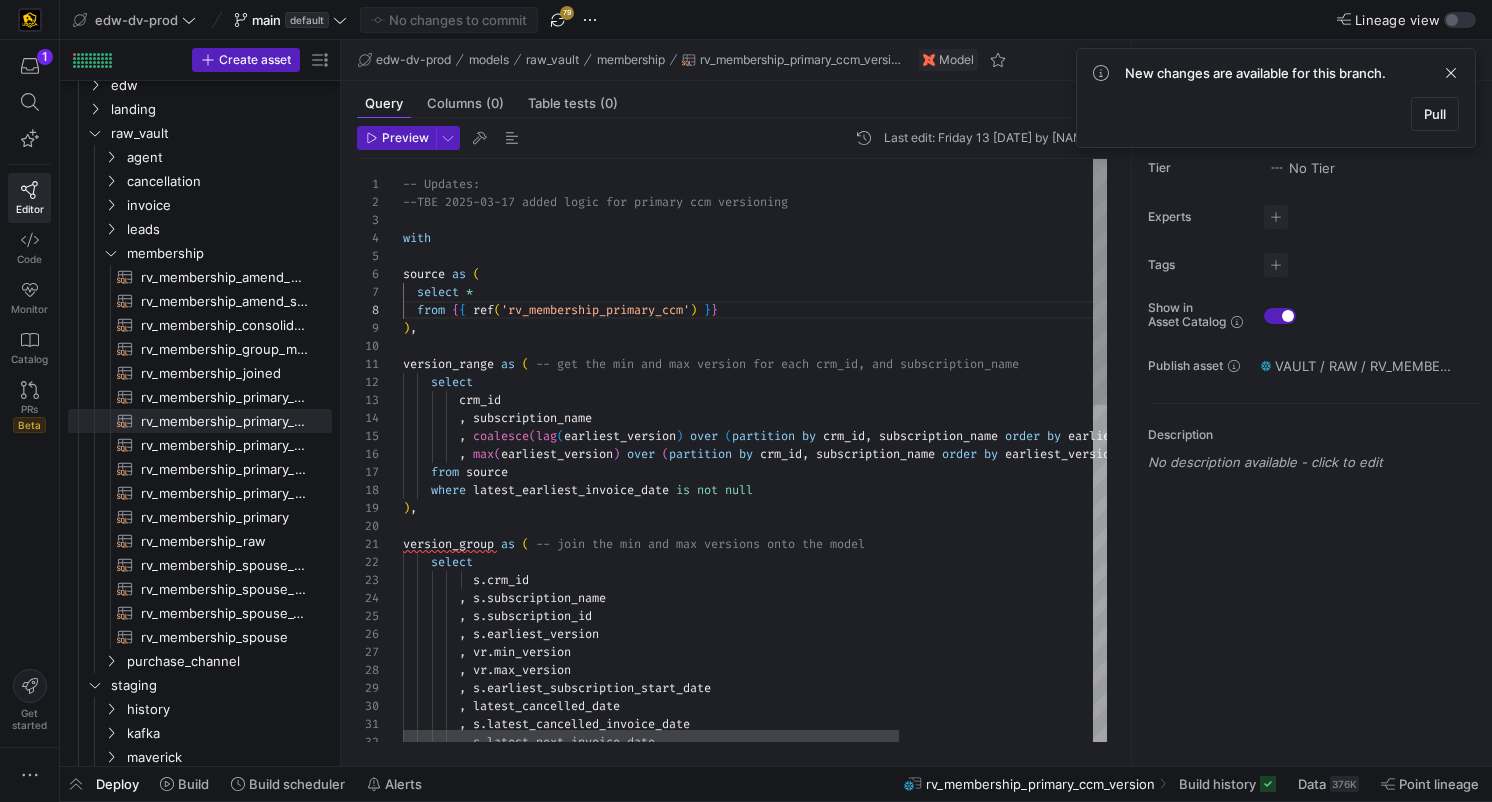 drag, startPoint x: 333, startPoint y: 404, endPoint x: 444, endPoint y: 402, distance: 111.01801 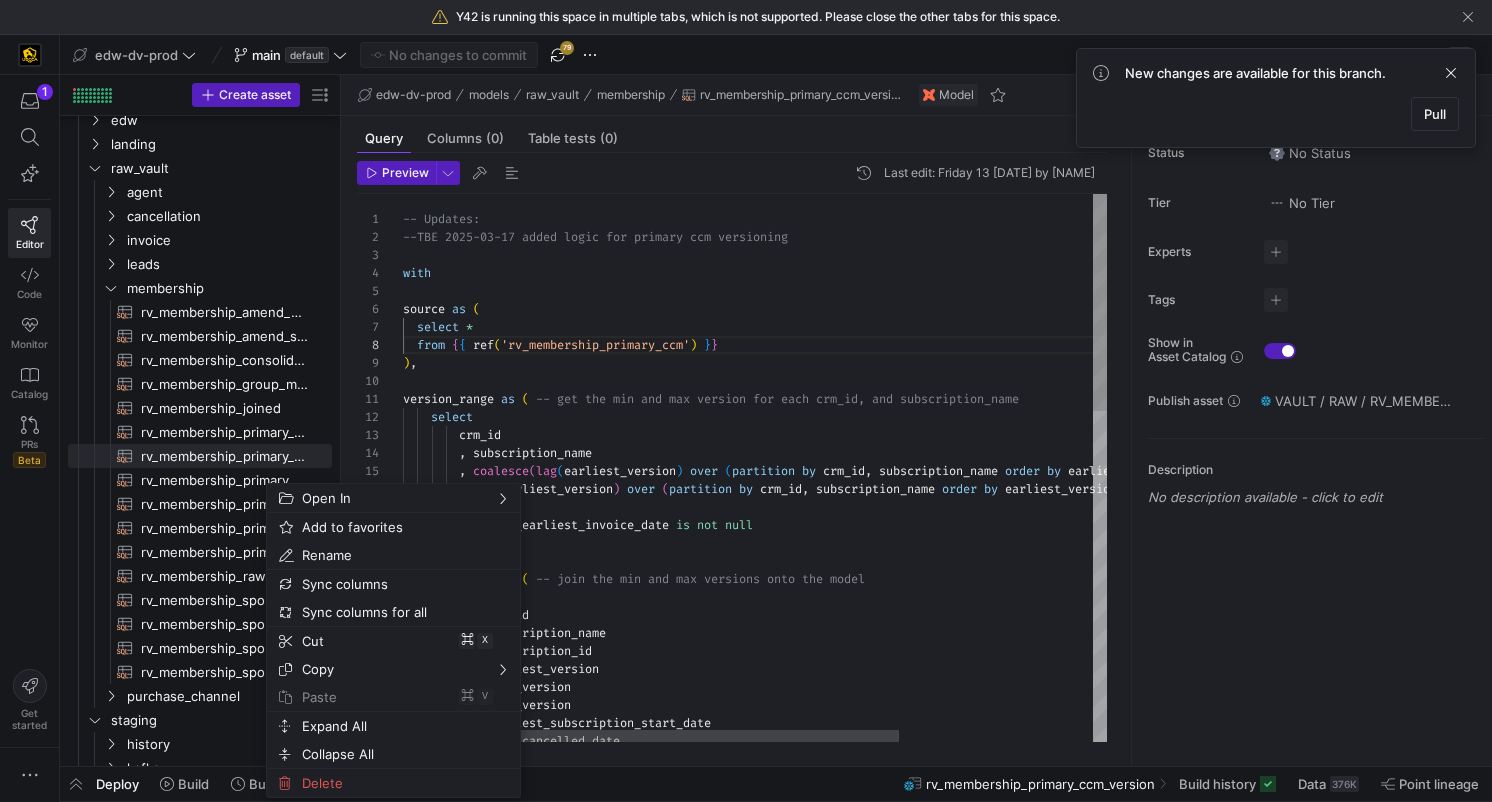 type on "version_range as ( -- get the min and max version for each crm_id, and subscription_name
select
crm_id
, subscription_name
, coalesce(lag(earliest_version) over (partition by crm_id, subscription_name order by earliest_version),0) as min_version
, max(earliest_version) over (partition by crm_id, subscription_name order by earliest_version) as max_version
from source
where latest_earliest_invoice_date is not null
)," 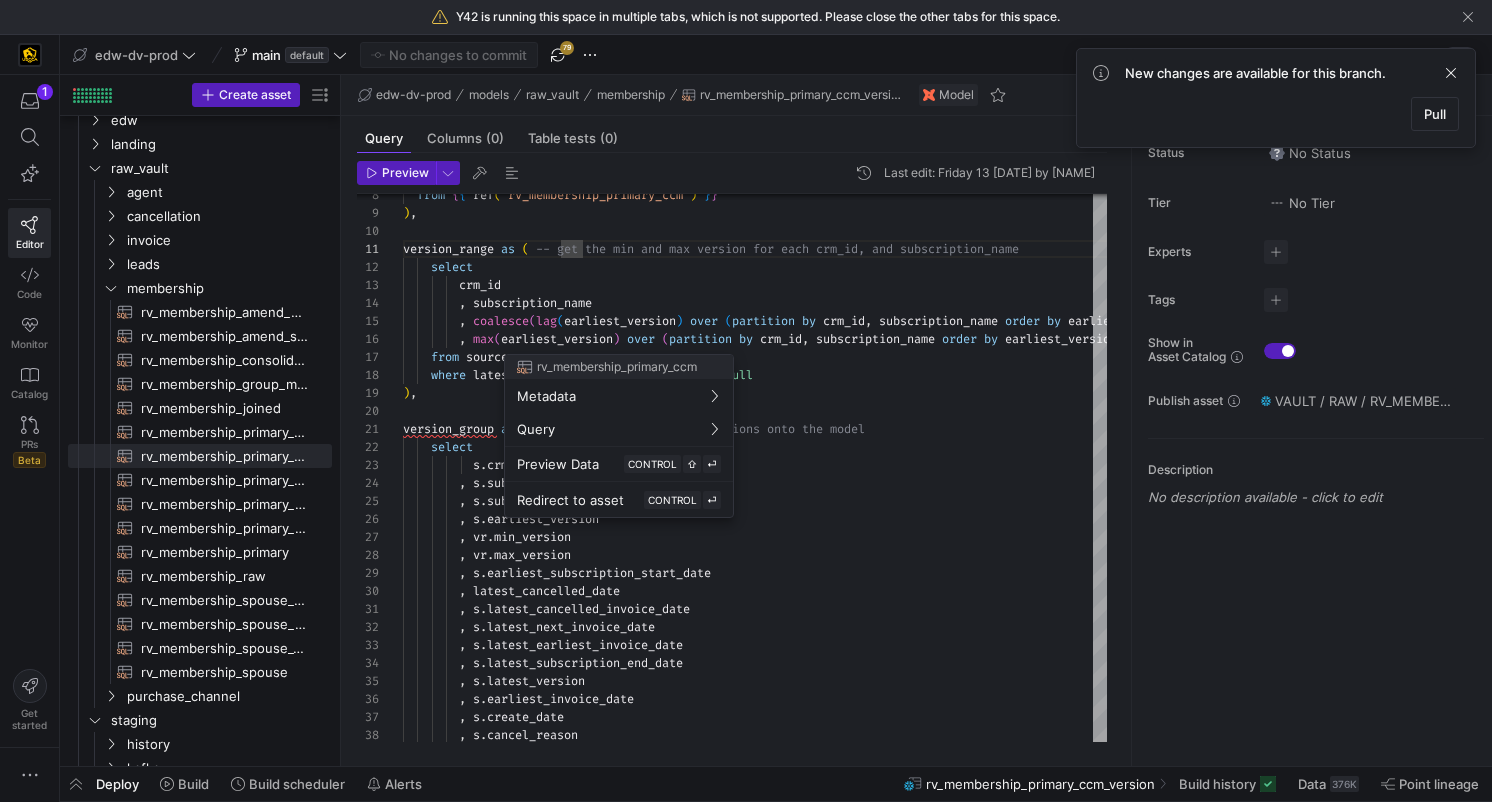click at bounding box center [746, 401] 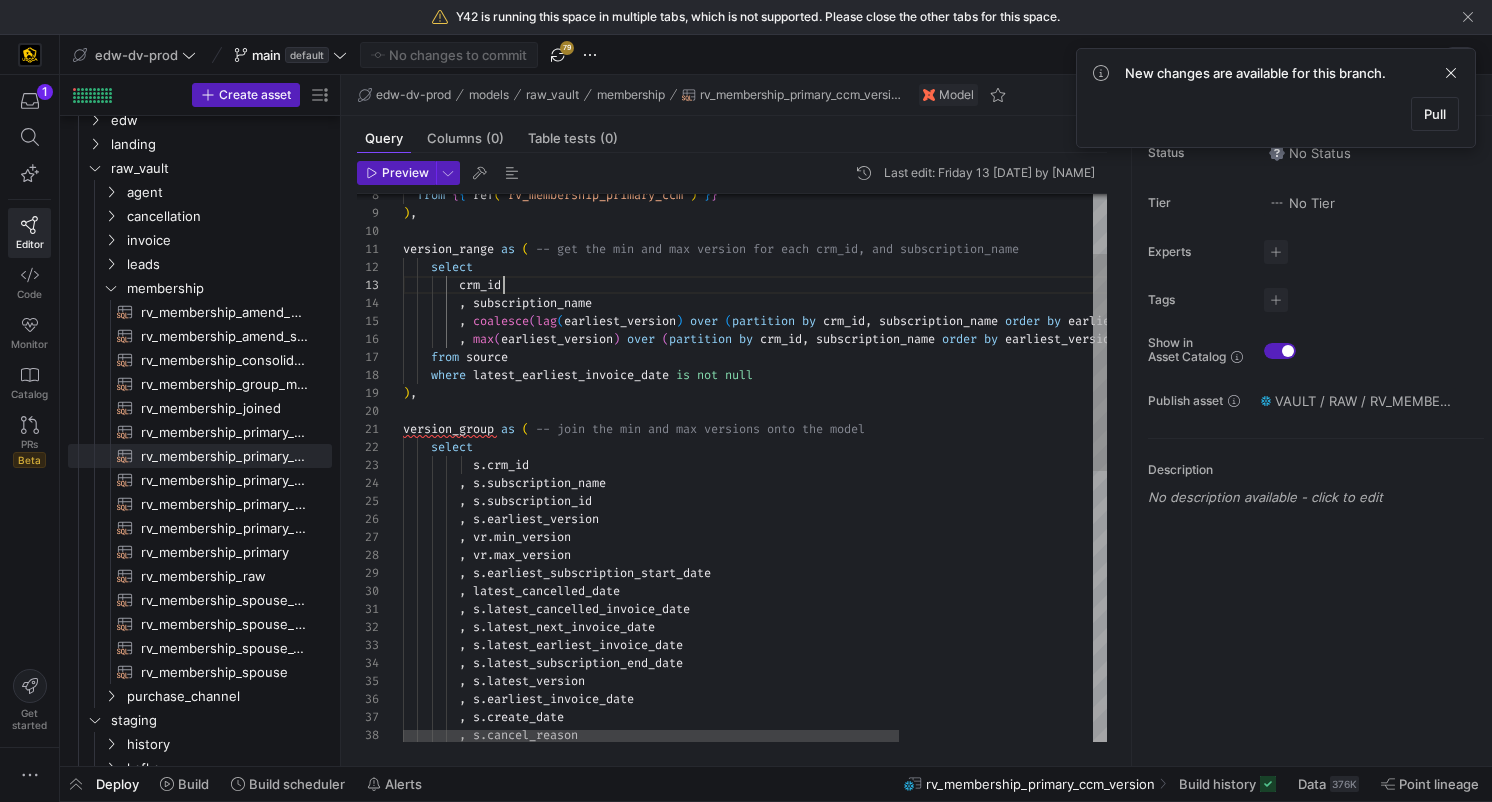 click on ",   latest_cancelled_date          ,   vr . min_version          ,   vr . max_version          ,   s . earliest_subscription_start_date          ,   s . subscription_id          ,   s . earliest_version ) , version_group   as   (   -- join the min and max versions onto the model      select              s . crm_id          ,   s . subscription_name          ,   max ( earliest_version )   over   ( partition   by   crm_id ,   subscription_name   order   by   earliest_version )   as   max_version      from   source      where   latest_earliest_invoice_date   is   not   null version_range   as   (   -- get the min and max version for each crm_id, an d subscription_name      select            crm_id          ,   subscription_name          ,   coalesce ( lag ( earliest_version )   over   ( partition   by   crm_id ,   subscription_name" at bounding box center (892, 733) 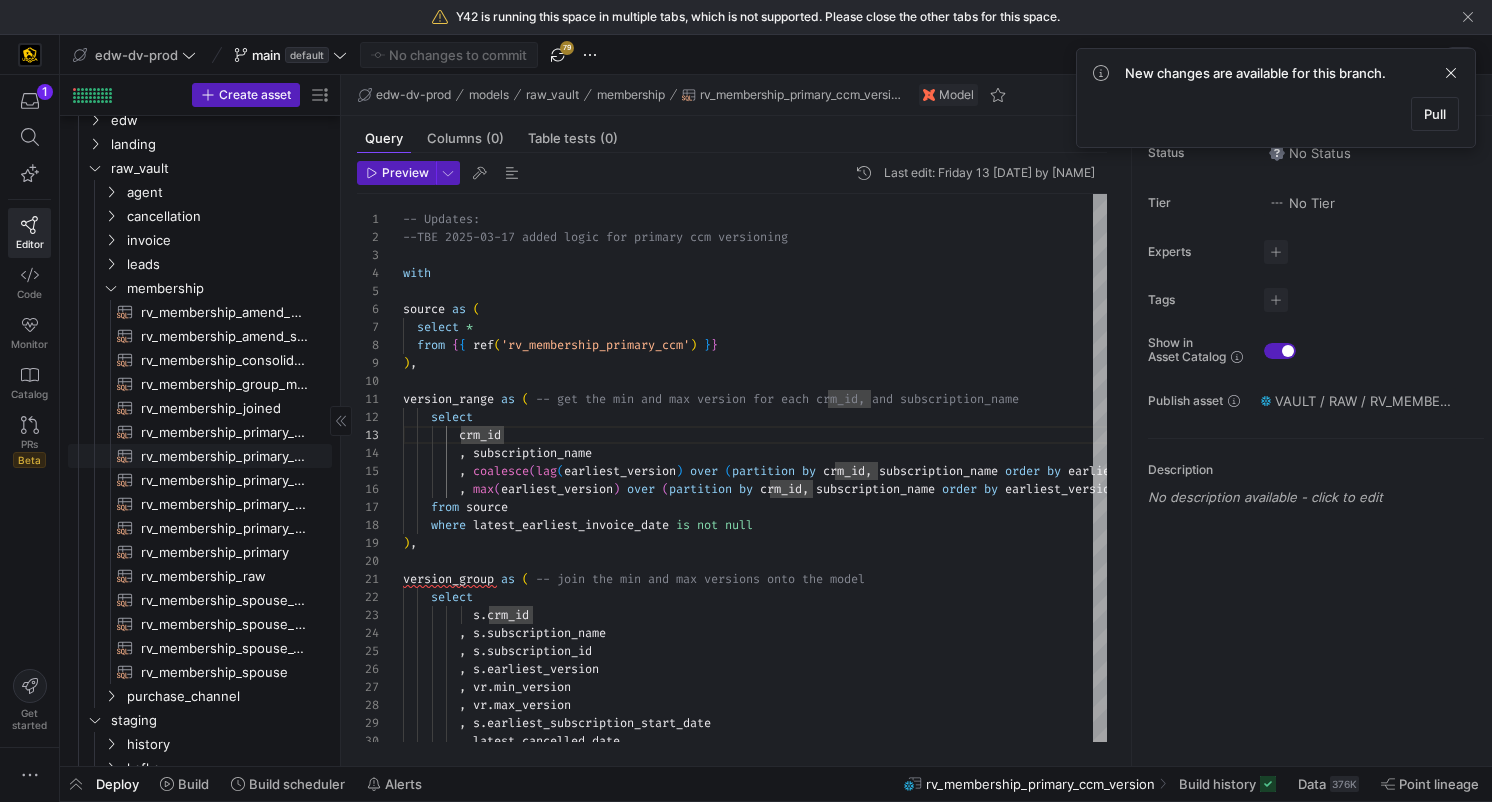 scroll, scrollTop: 81, scrollLeft: 0, axis: vertical 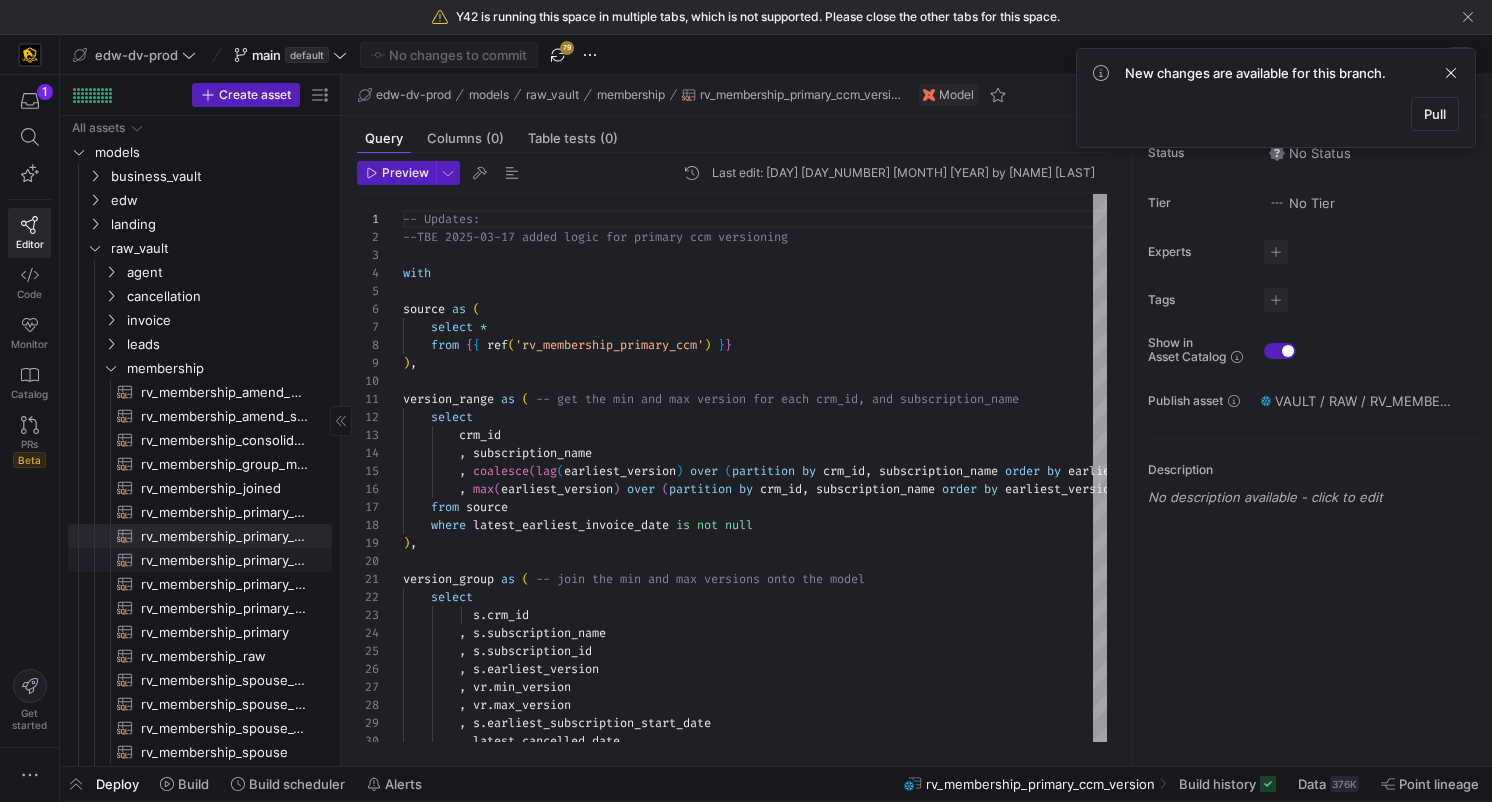 click on "rv_membership_primary_ccm​​​​​​​​​​" 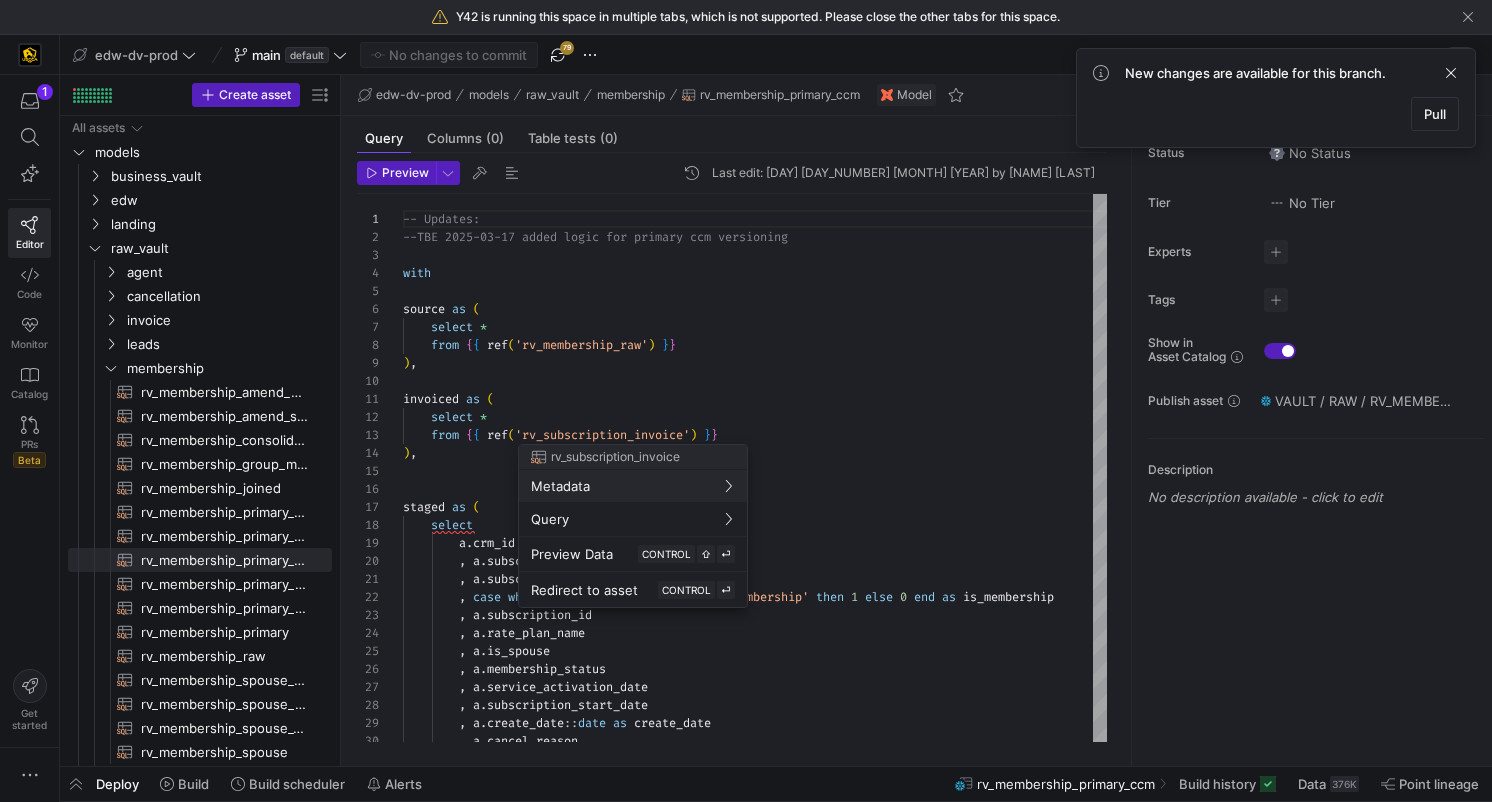 click at bounding box center [746, 401] 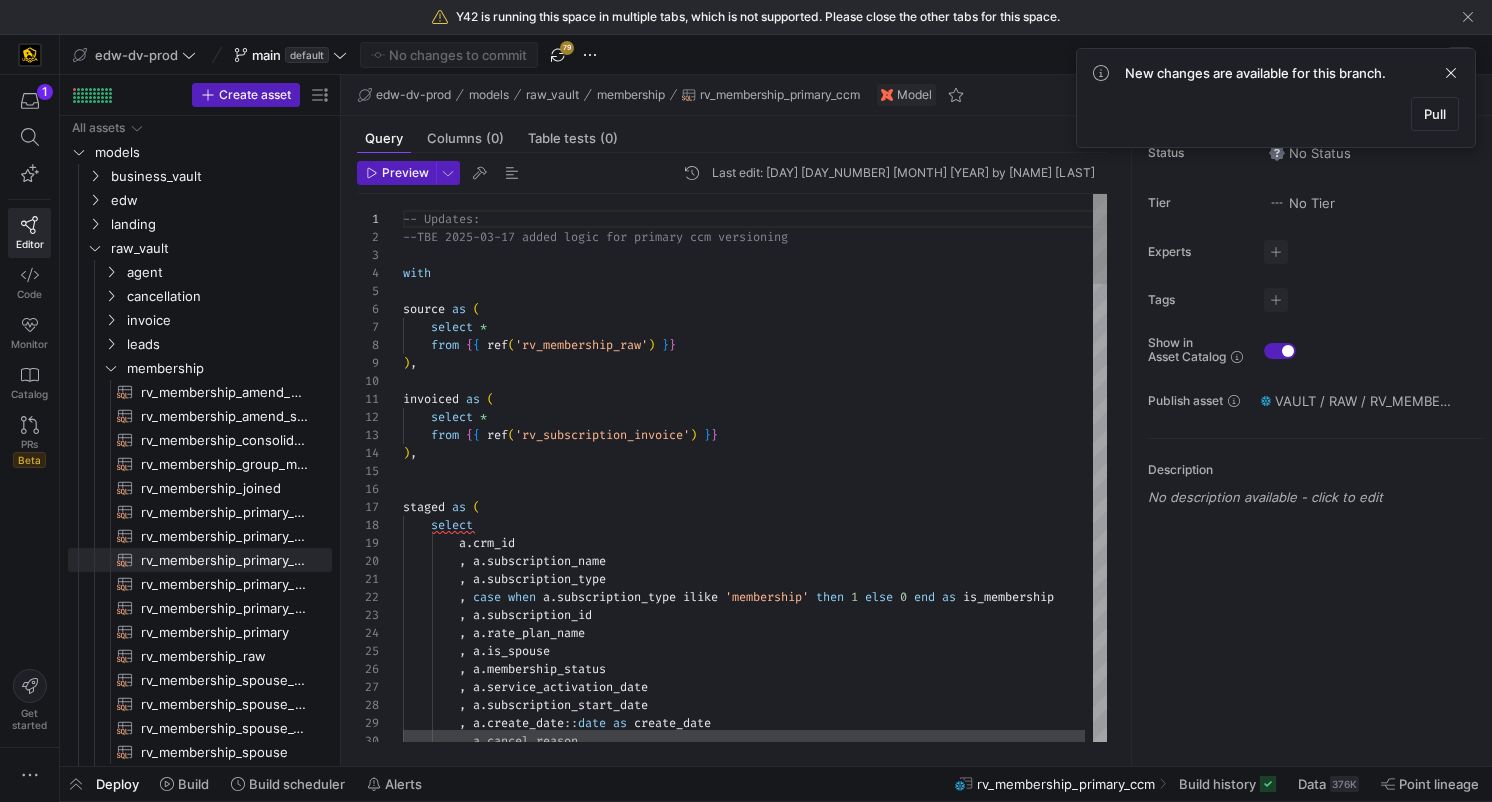 click on "-- Updates: --TBE [DATE] added logic for primary ccm versi oning with source   as   (      select   *      from   { {   ref ( 'rv_membership_raw' )   } } ) , invoiced  as  (      select   *      from   { {   ref ( 'rv_subscription_invoice' )   } } ) , staged  as  (      select          a . crm_id          ,   a . subscription_name          ,   a . subscription_type          ,   case   when   a . subscription_type   ilike   'membership'   then   1   else   0   end   as   is_membership          ,   a . subscription_id          ,   a . rate_plan_name          ,   a . is_spouse          ,   a . membership_status          ,   a . service_activation_date          ,   a . subscription_start_date          ,   a . create_date :: date   as   create_date          ,   a . cancel_reason" at bounding box center (759, 1855) 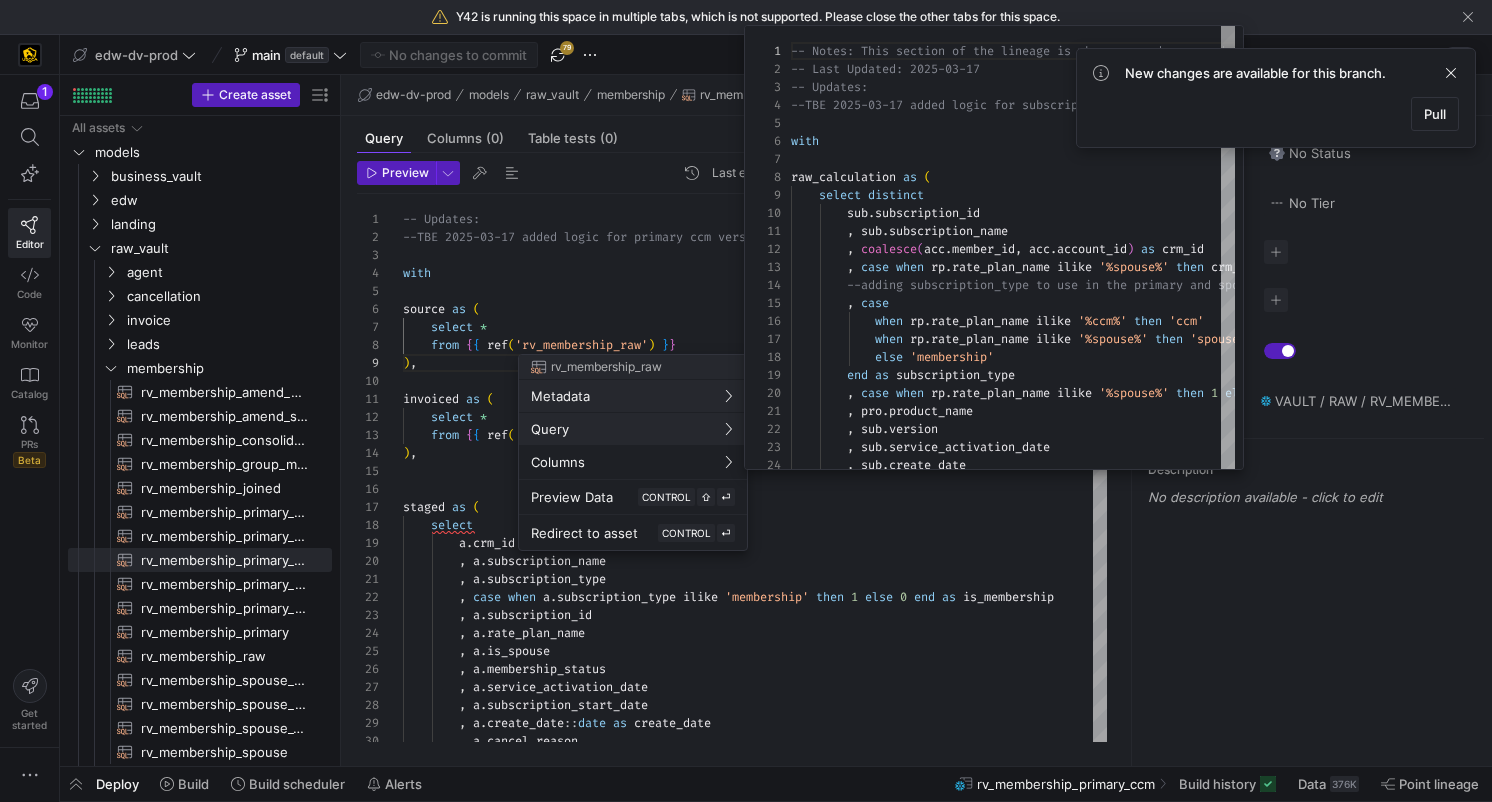 scroll, scrollTop: 180, scrollLeft: 0, axis: vertical 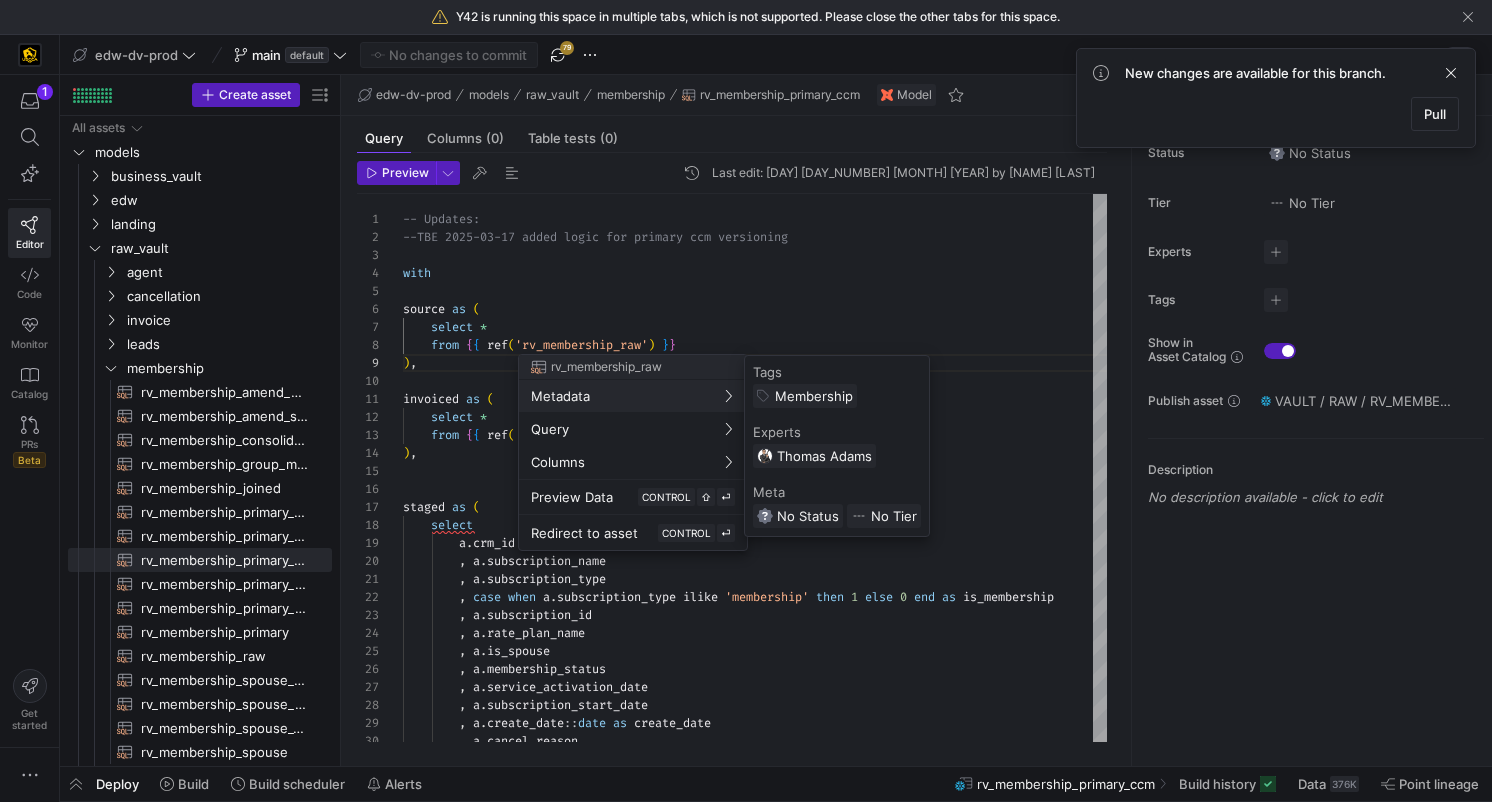 click at bounding box center (746, 401) 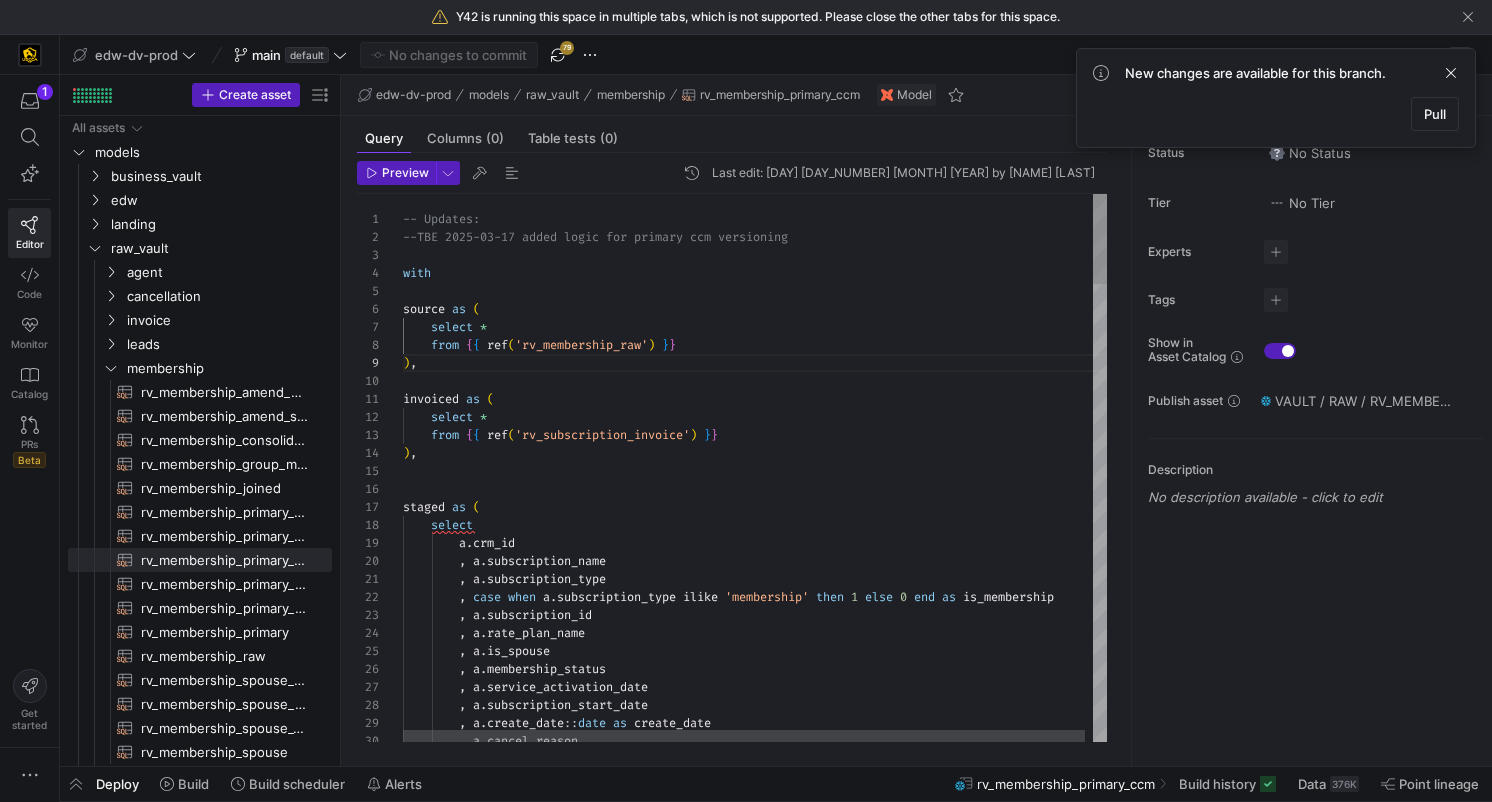 scroll, scrollTop: 72, scrollLeft: 0, axis: vertical 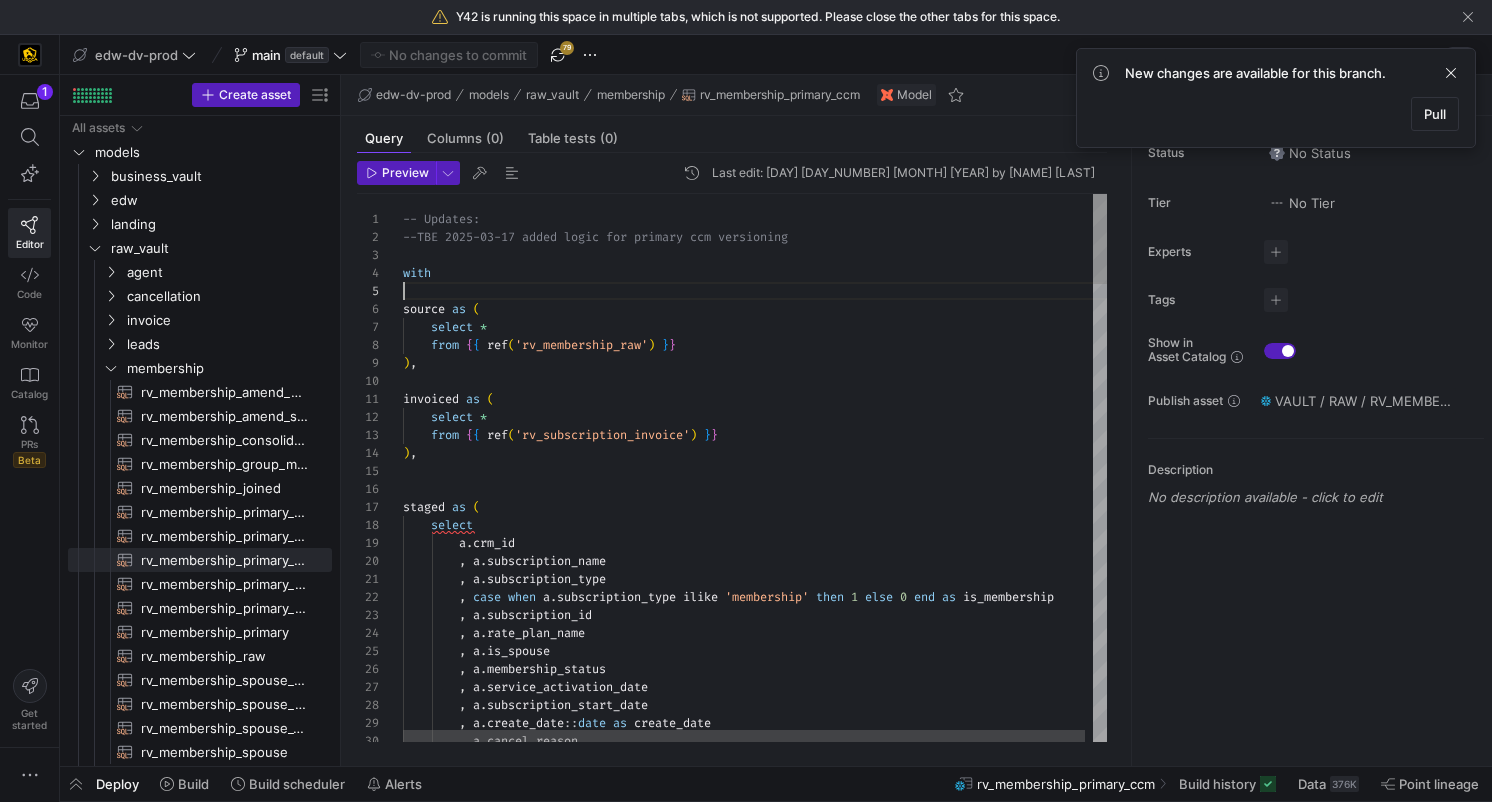 click on "-- Updates: --TBE [DATE] added logic for primary ccm versi oning with source   as   (      select   *      from   { {   ref ( 'rv_membership_raw' )   } } ) , invoiced  as  (      select   *      from   { {   ref ( 'rv_subscription_invoice' )   } } ) , staged  as  (      select          a . crm_id          ,   a . subscription_name          ,   a . subscription_type          ,   case   when   a . subscription_type   ilike   'membership'   then   1   else   0   end   as   is_membership          ,   a . subscription_id          ,   a . rate_plan_name          ,   a . is_spouse          ,   a . membership_status          ,   a . service_activation_date          ,   a . subscription_start_date          ,   a . create_date :: date   as   create_date          ,   a . cancel_reason" at bounding box center (759, 1855) 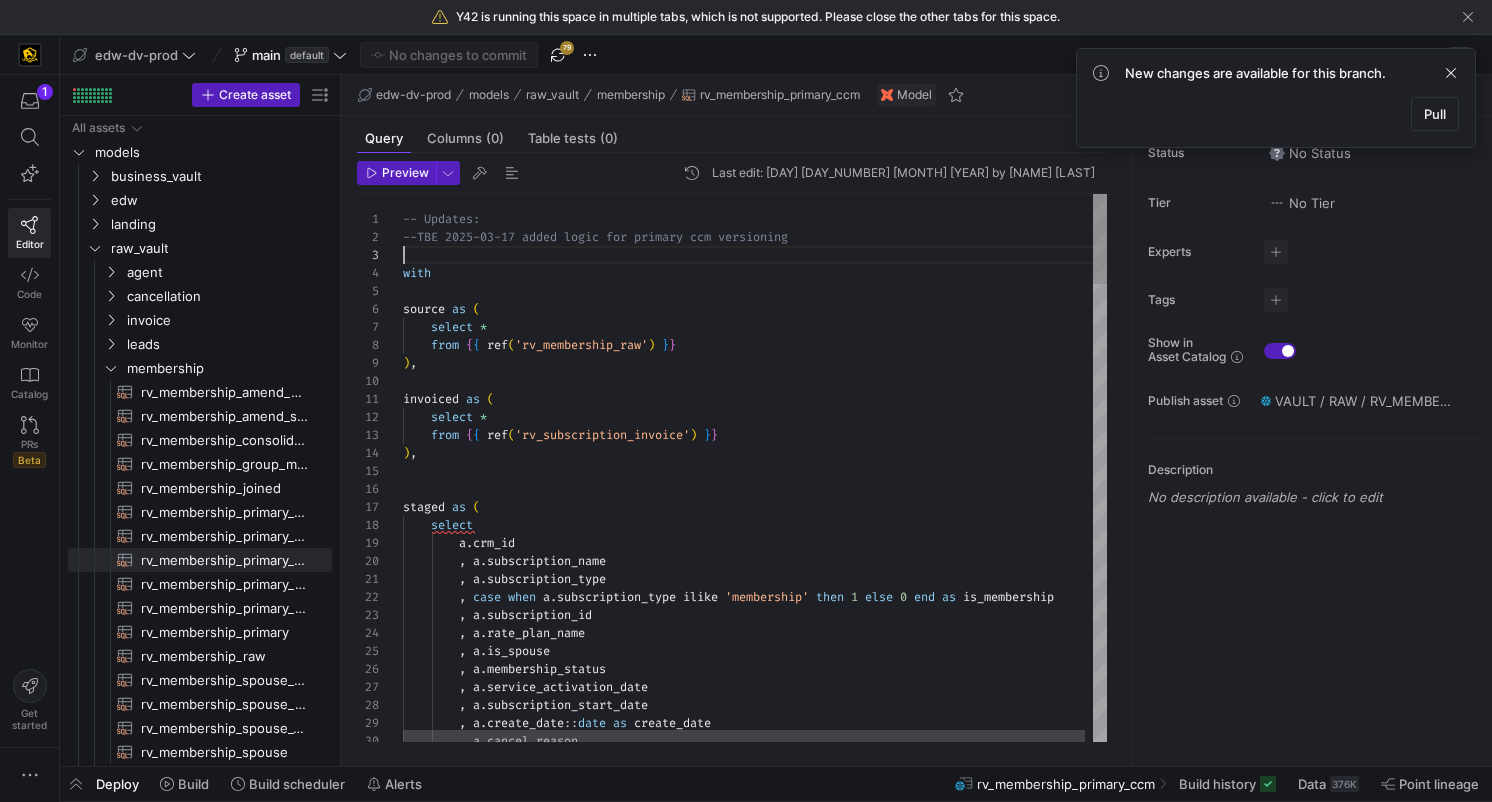 click on "-- Updates: --TBE [DATE] added logic for primary ccm versi oning with source   as   (      select   *      from   { {   ref ( 'rv_membership_raw' )   } } ) , invoiced  as  (      select   *      from   { {   ref ( 'rv_subscription_invoice' )   } } ) , staged  as  (      select          a . crm_id          ,   a . subscription_name          ,   a . subscription_type          ,   case   when   a . subscription_type   ilike   'membership'   then   1   else   0   end   as   is_membership          ,   a . subscription_id          ,   a . rate_plan_name          ,   a . is_spouse          ,   a . membership_status          ,   a . service_activation_date          ,   a . subscription_start_date          ,   a . create_date :: date   as   create_date          ,   a . cancel_reason" at bounding box center (759, 1855) 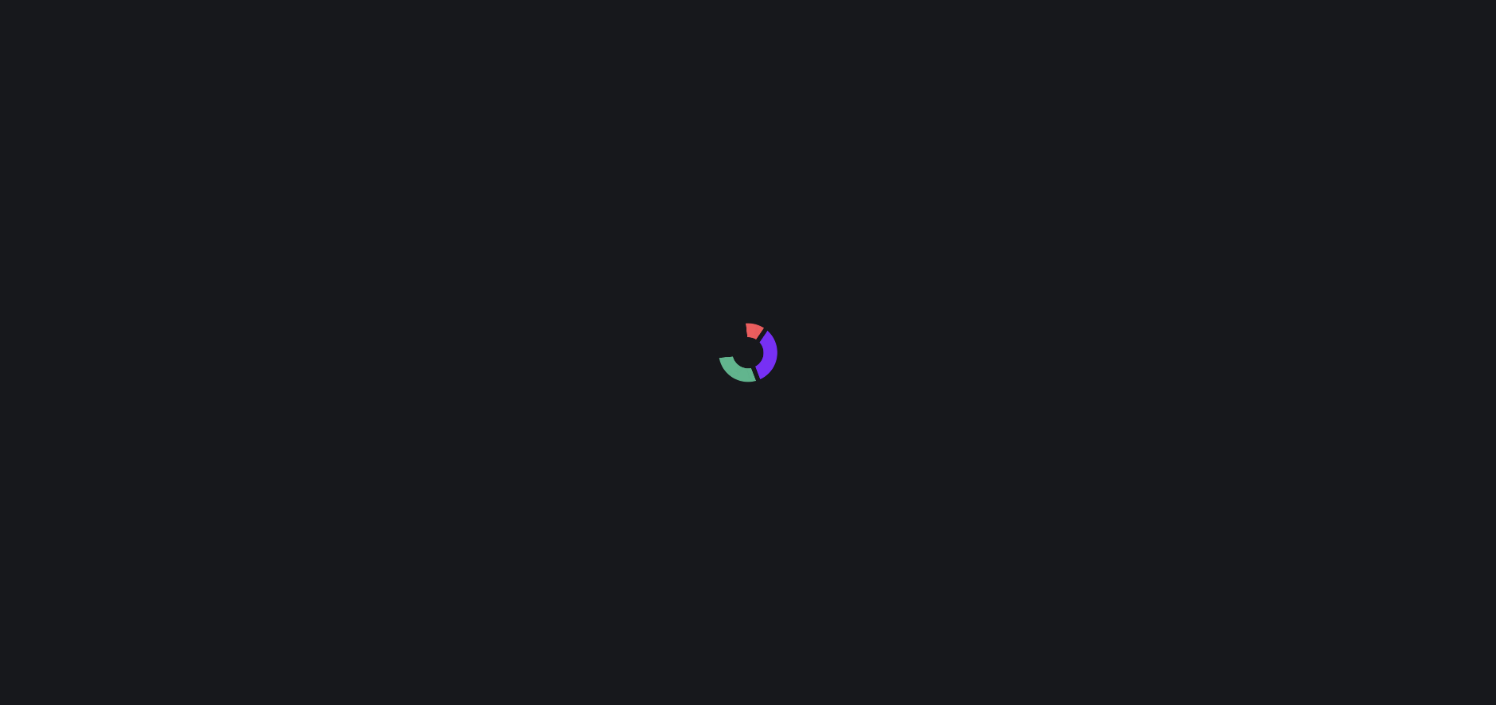 scroll, scrollTop: 0, scrollLeft: 0, axis: both 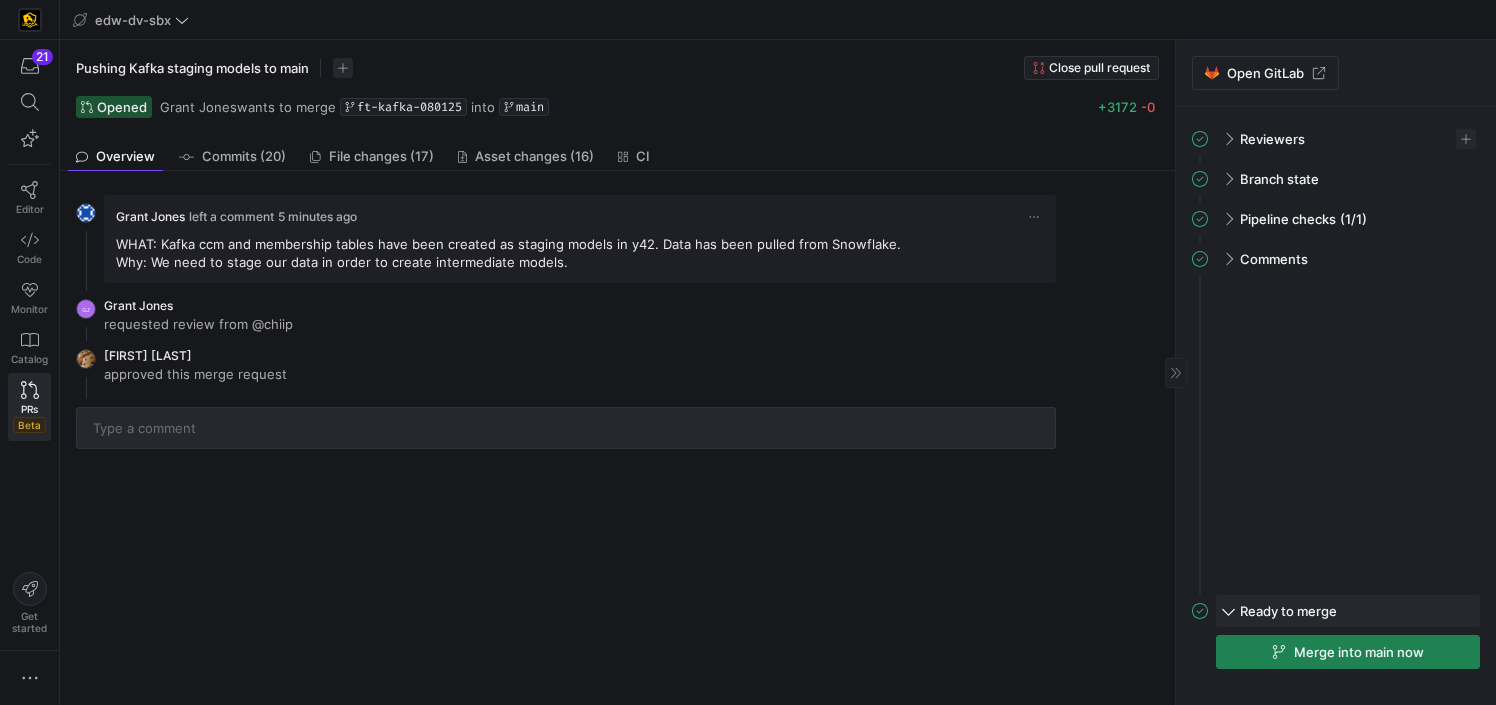 click at bounding box center (1228, 609) 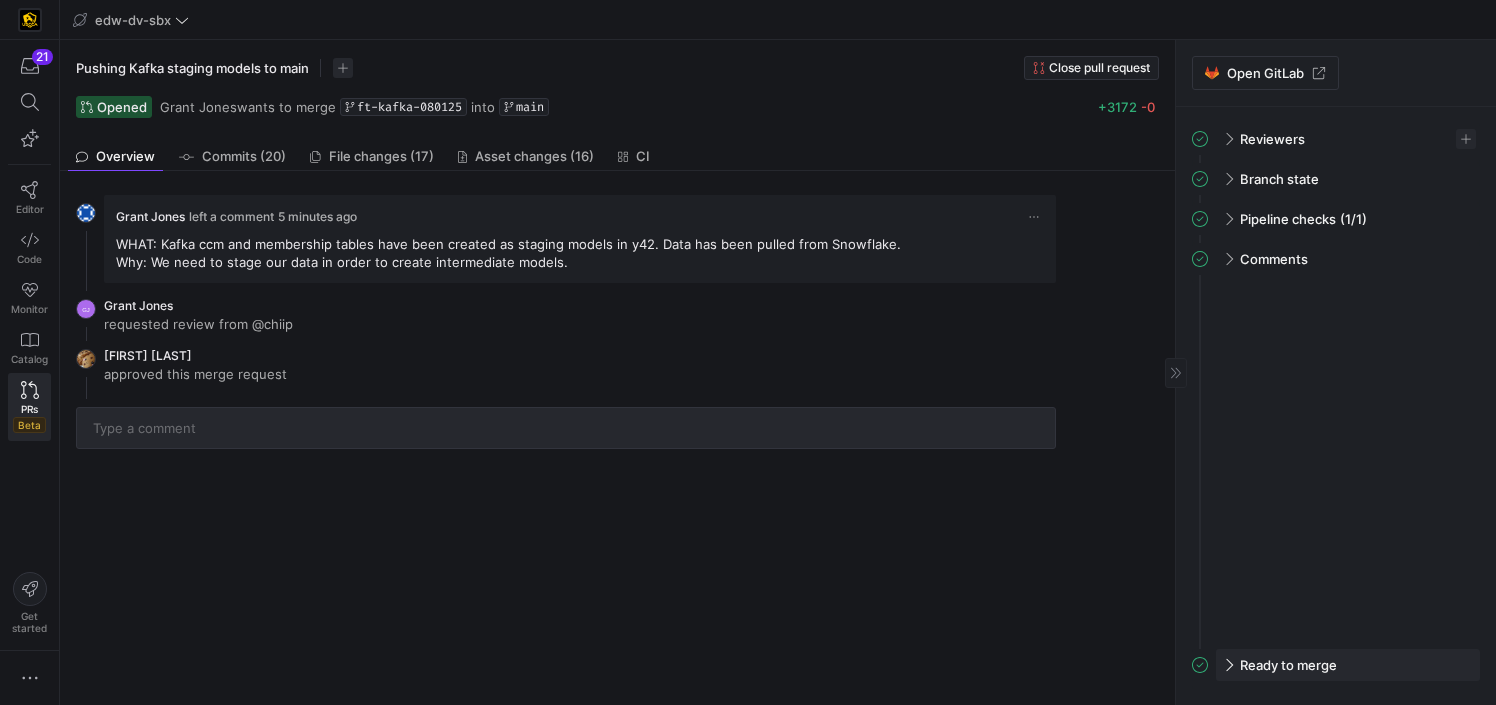 click at bounding box center [1227, 665] 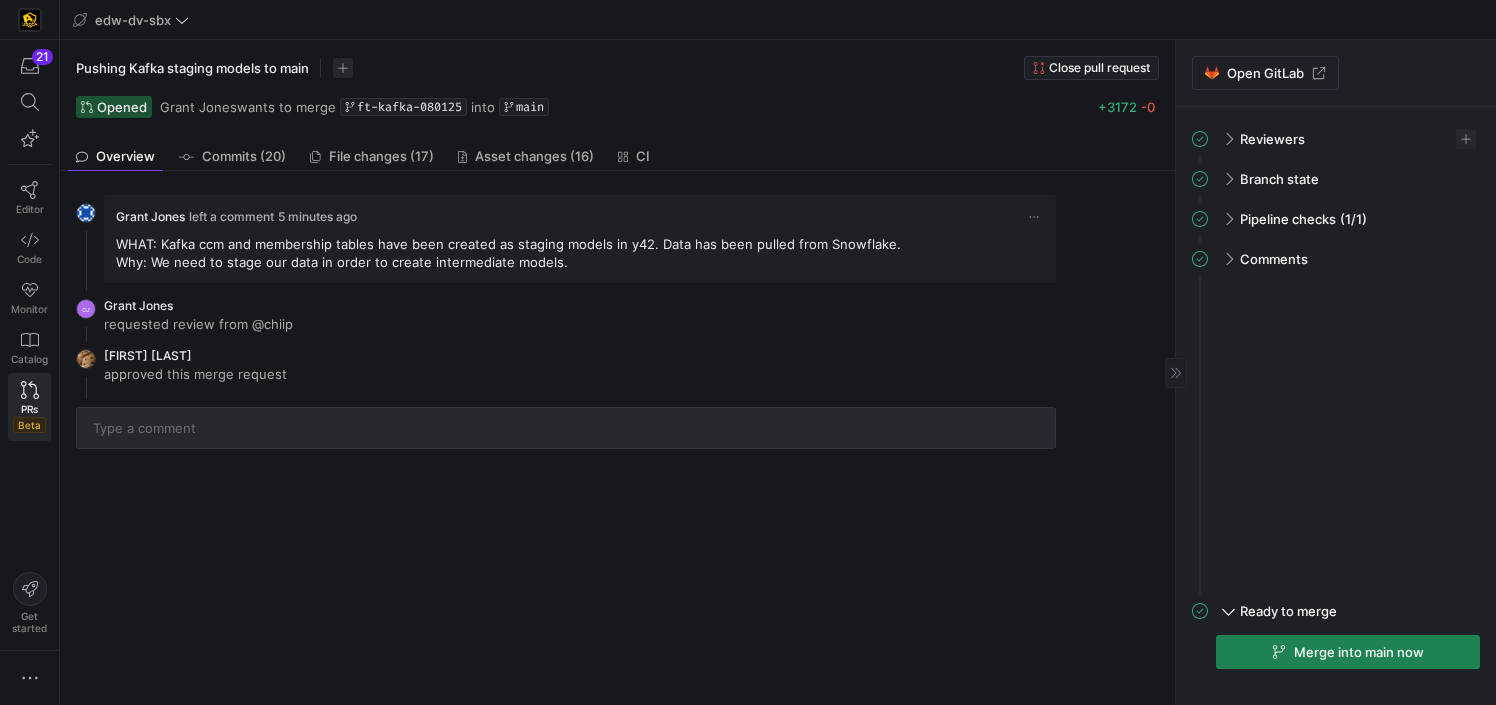 click 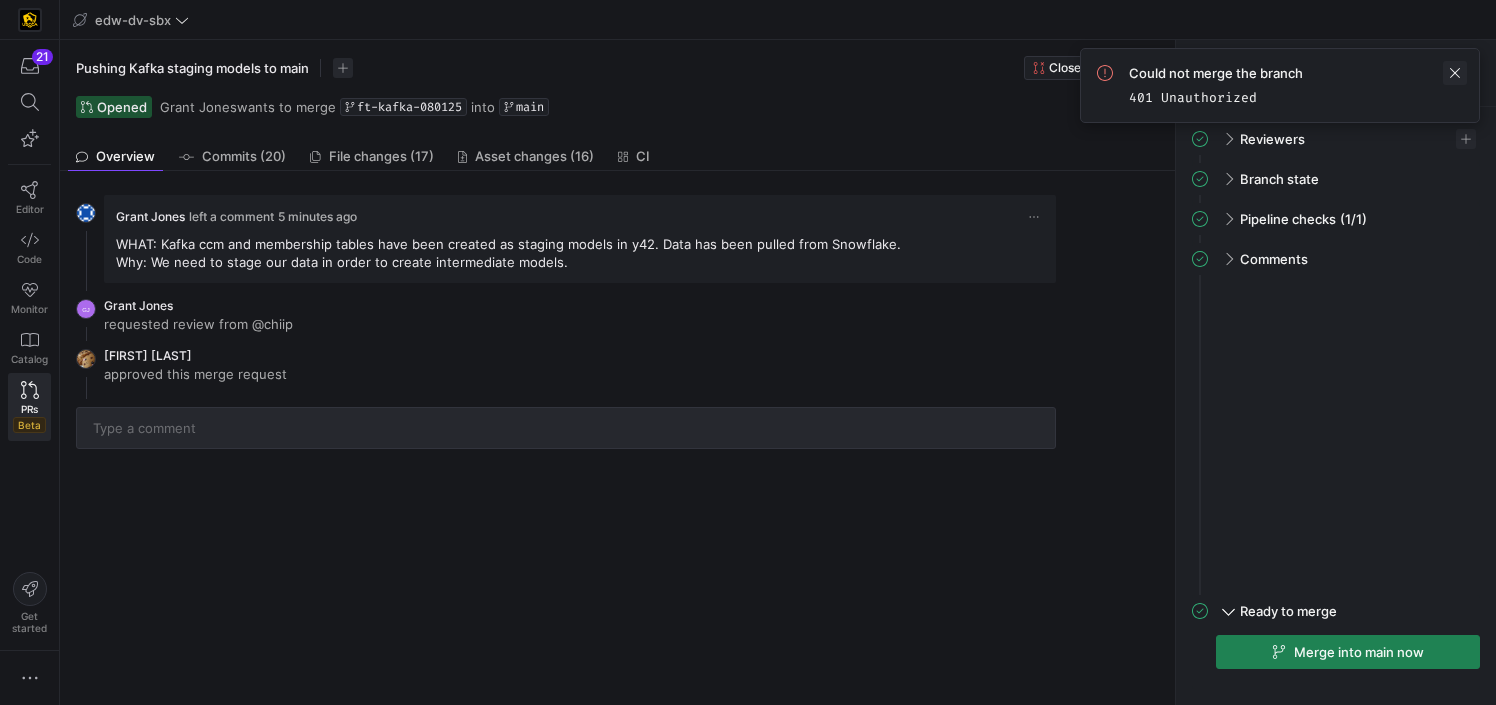 click 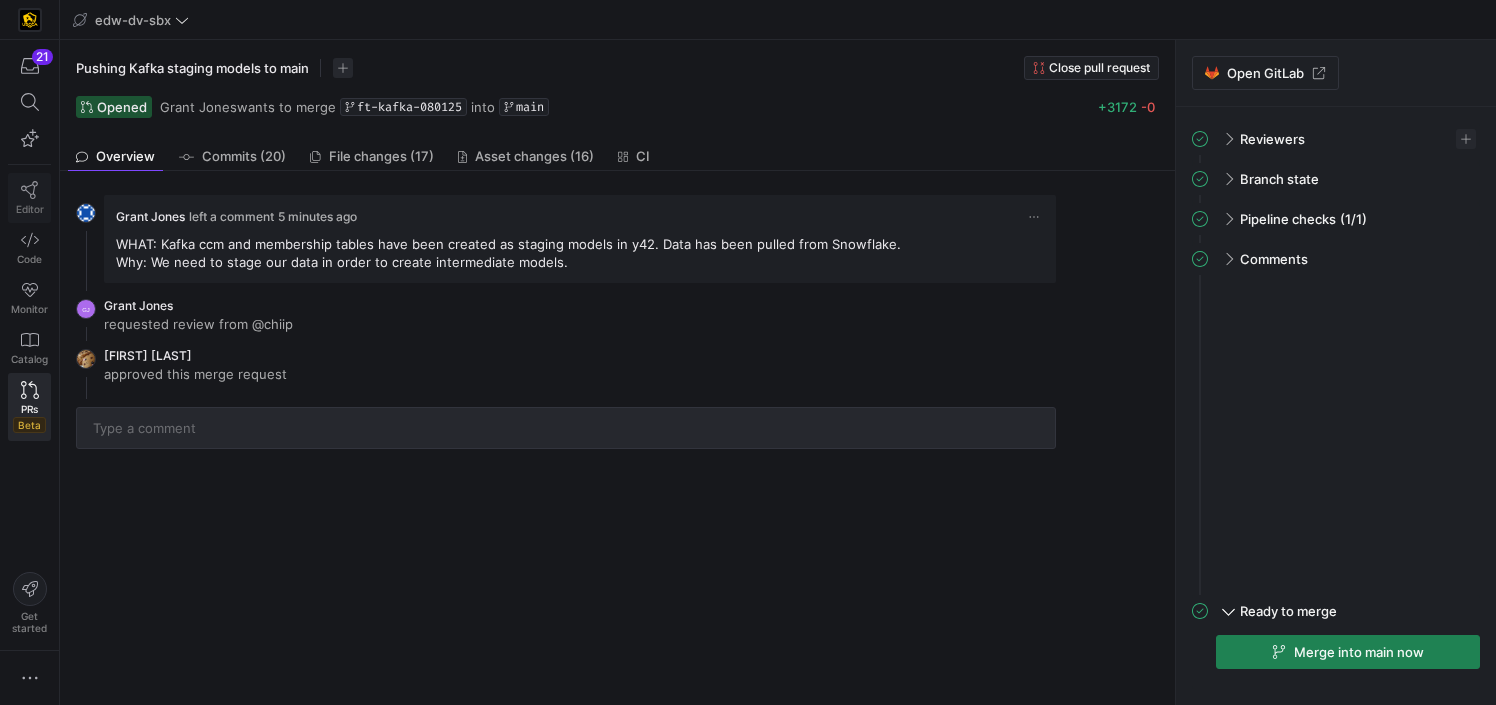 click 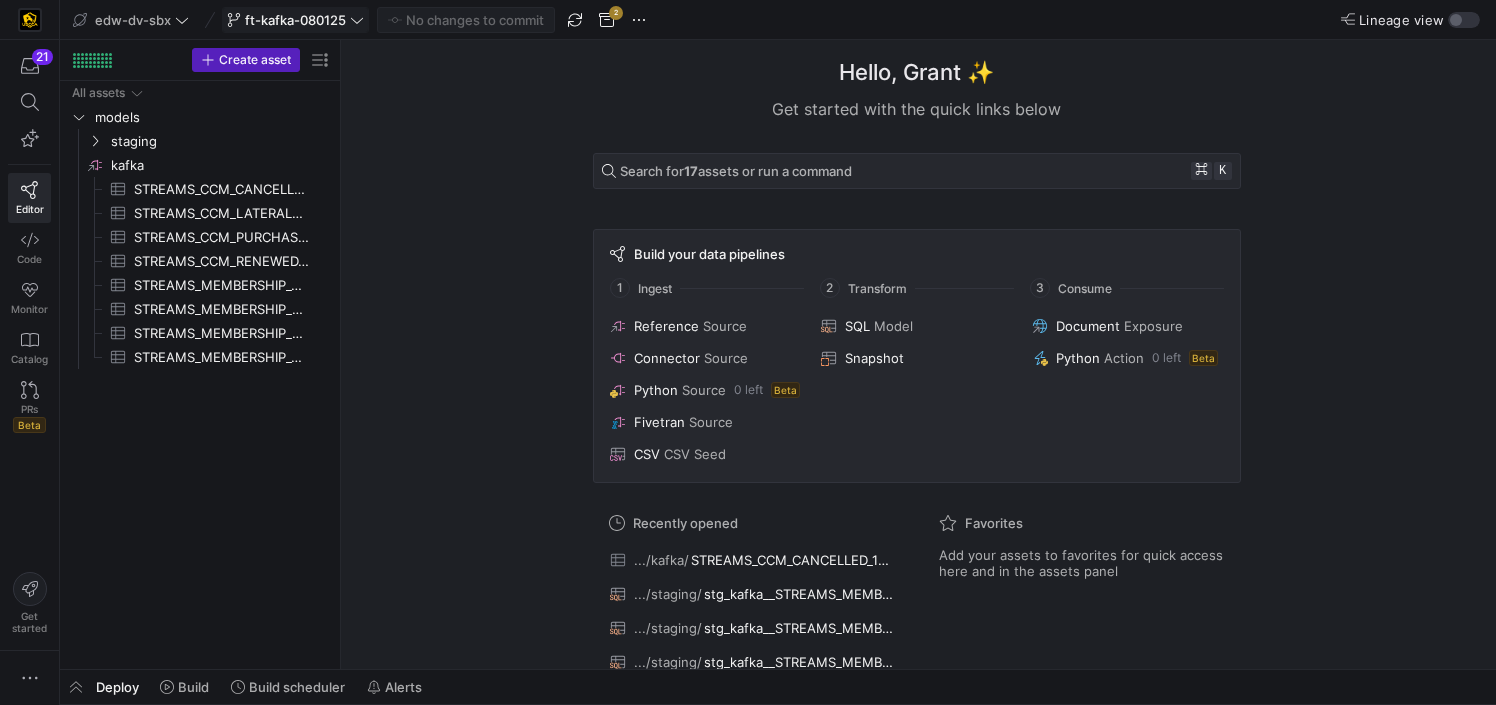 click 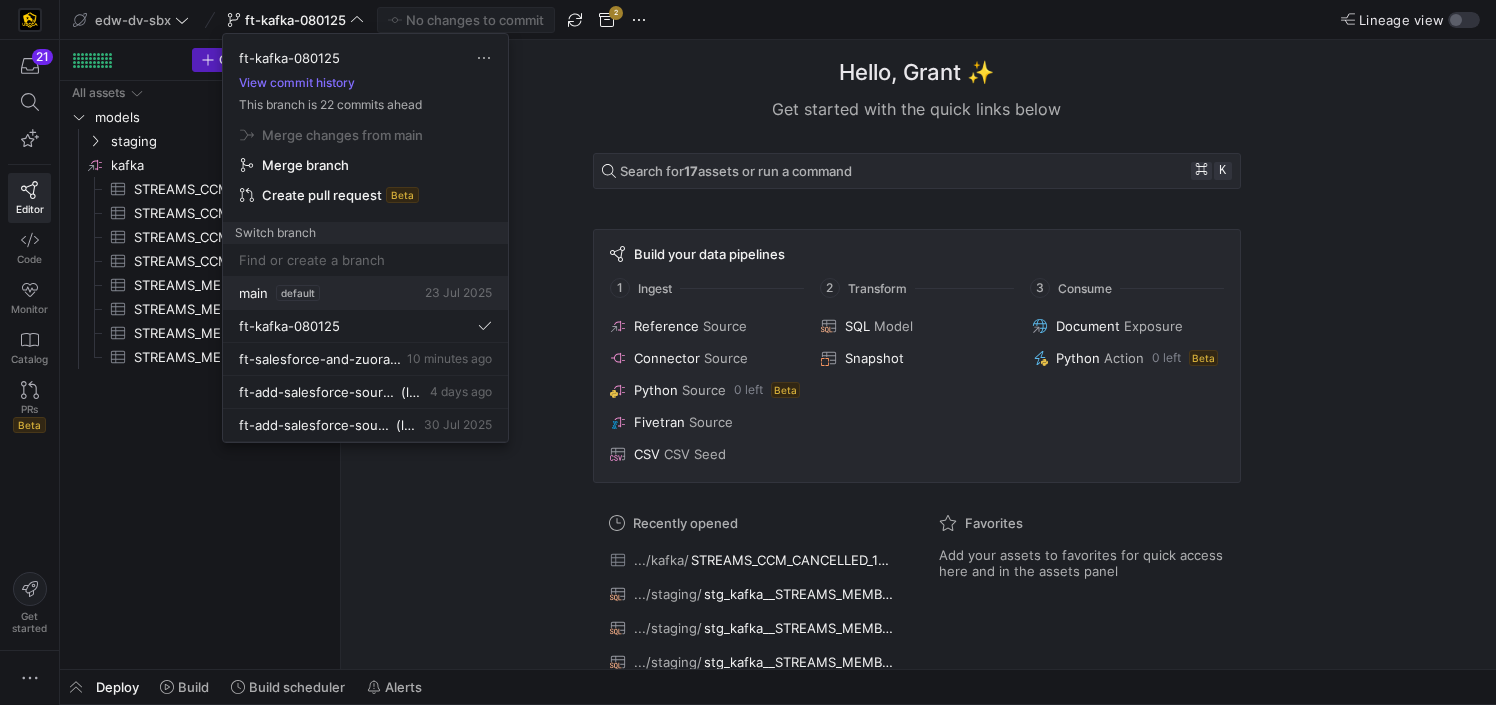 click on "main  default
23 Jul 2025" at bounding box center (365, 293) 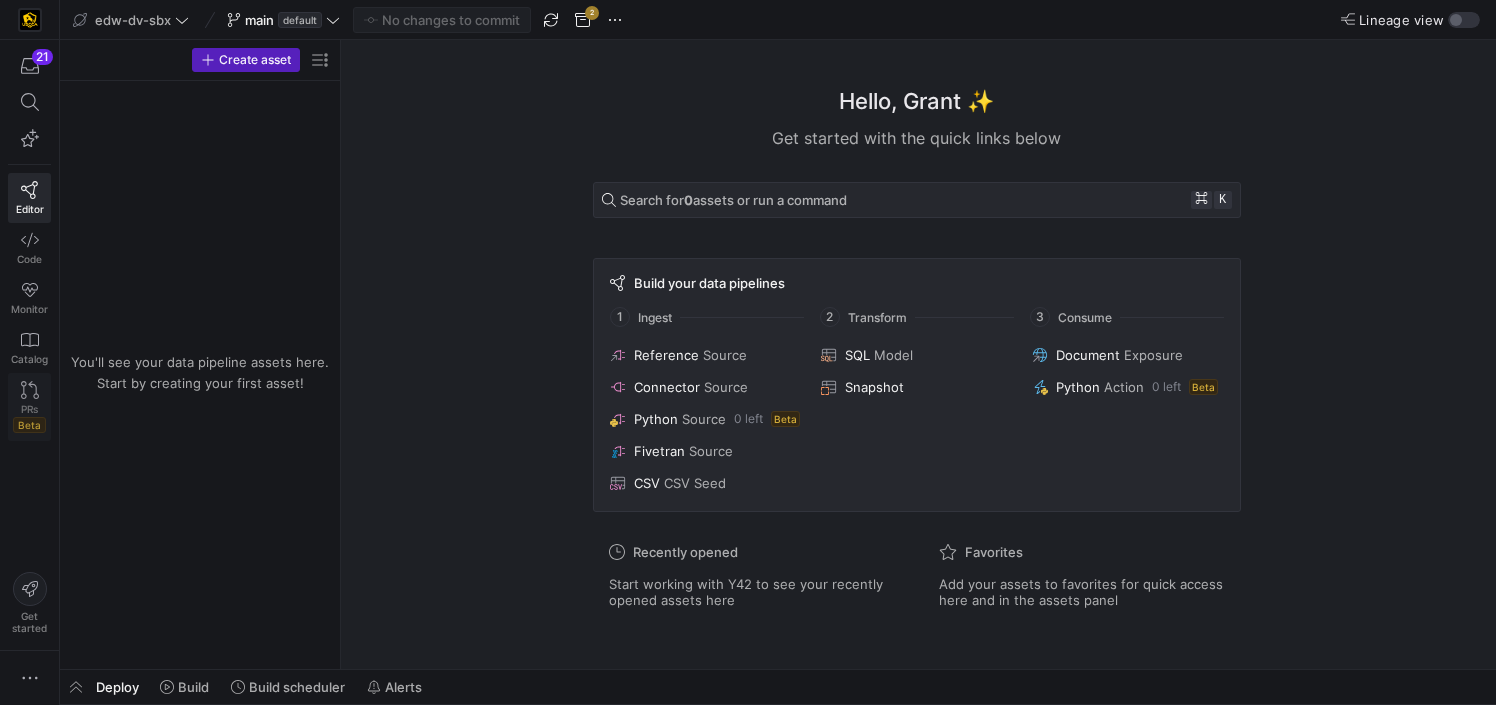 click on "PRs" 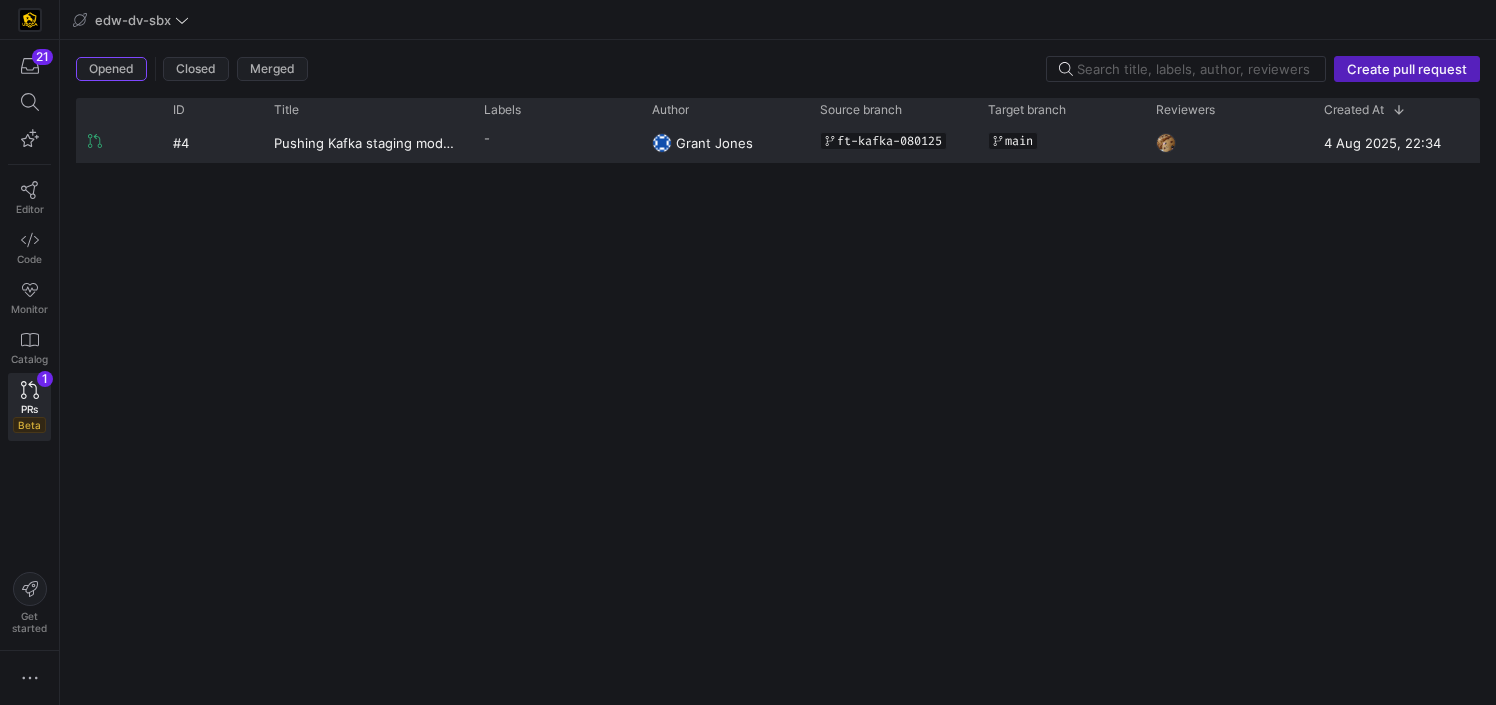 click on "-" 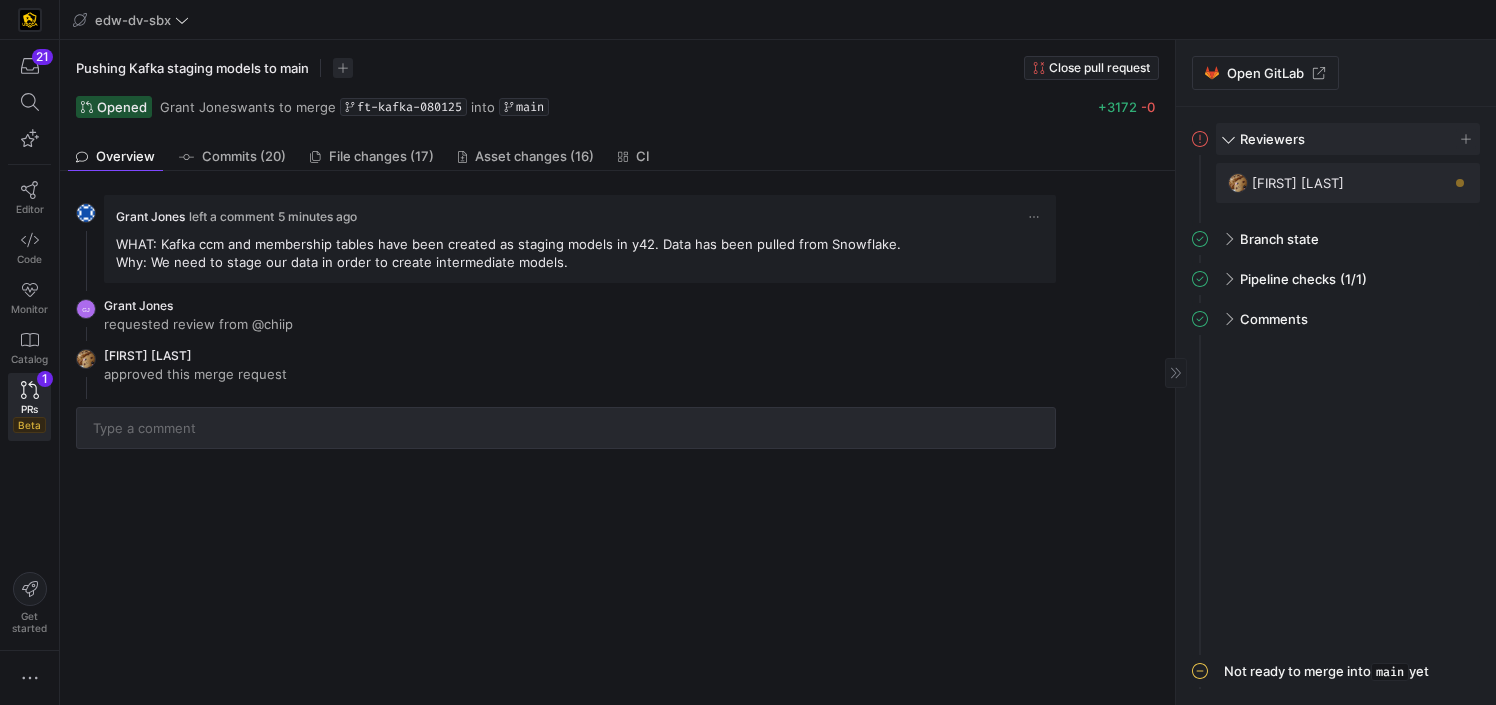click on "Reviewers" at bounding box center [1348, 139] 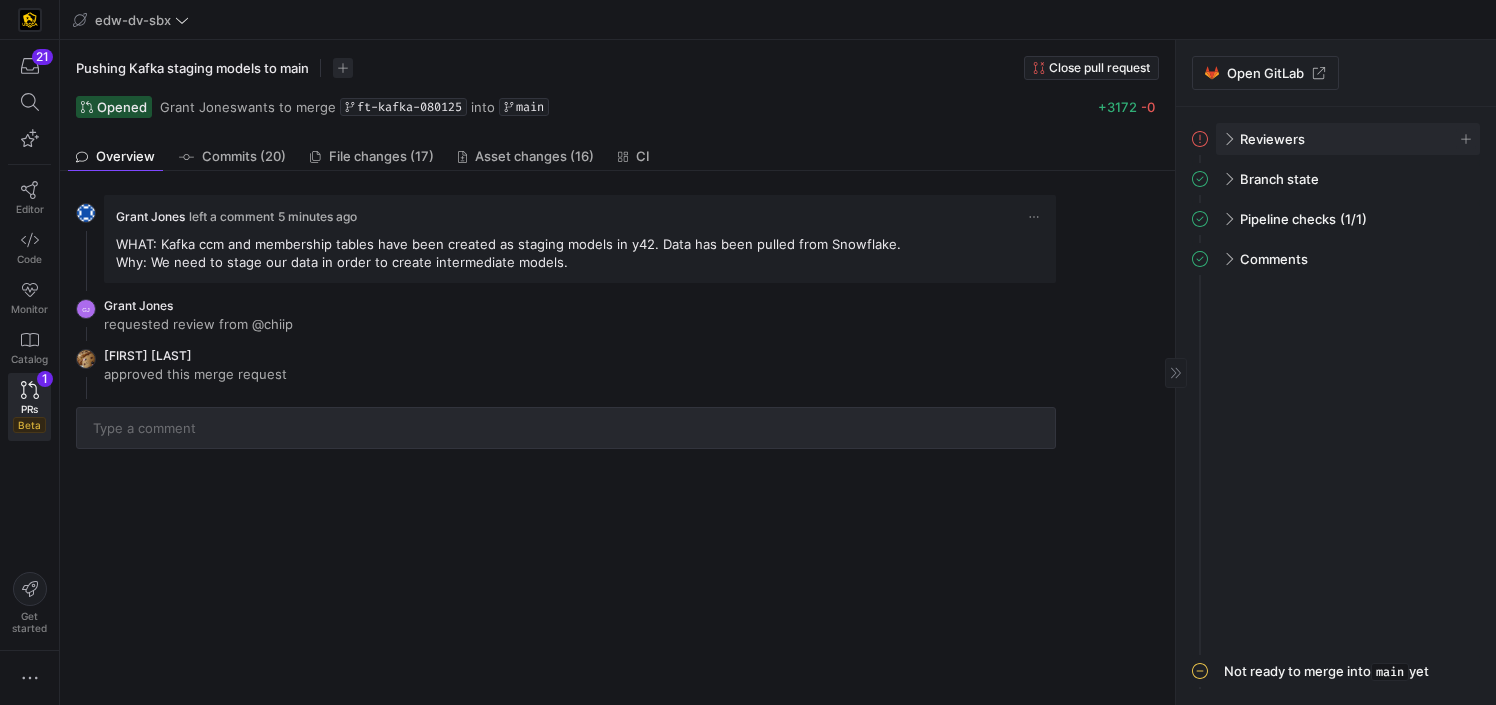 click on "Reviewers" at bounding box center (1348, 139) 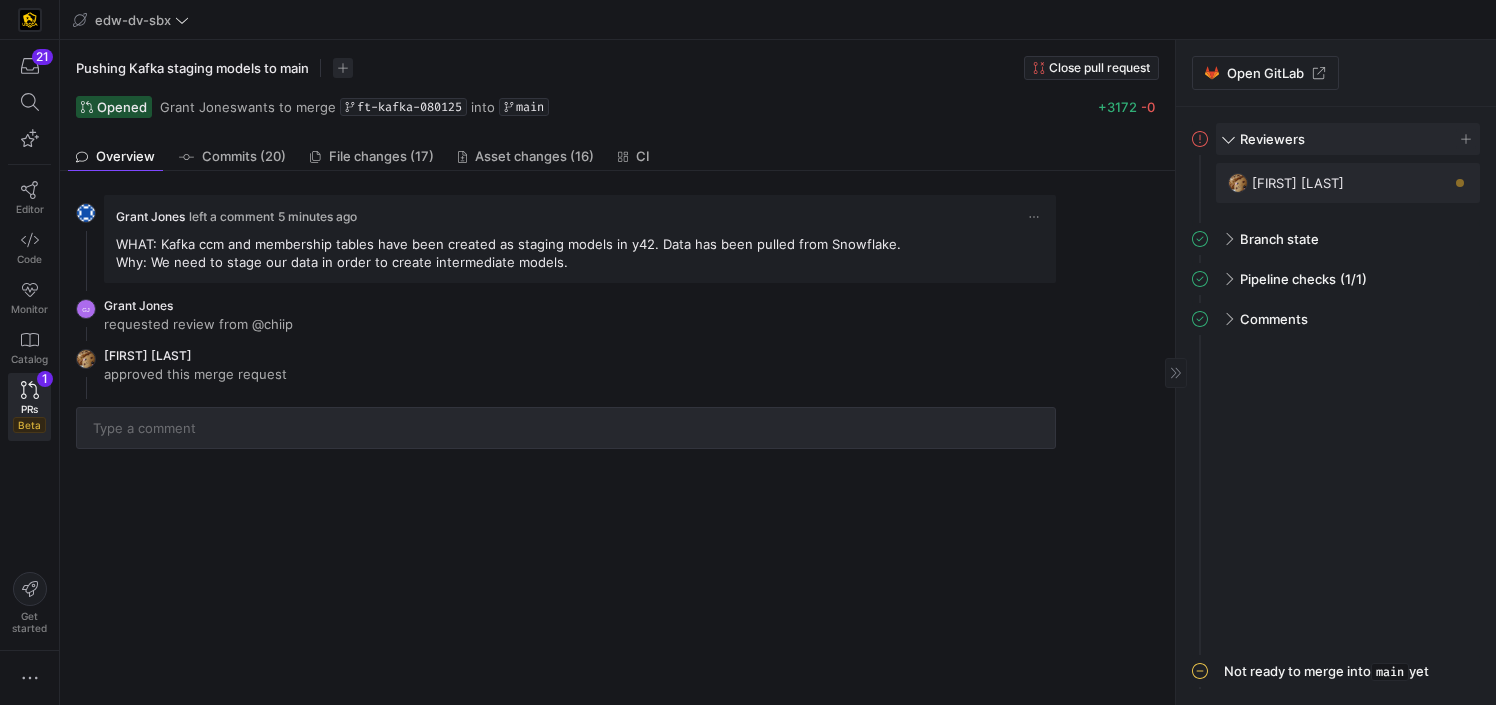 click 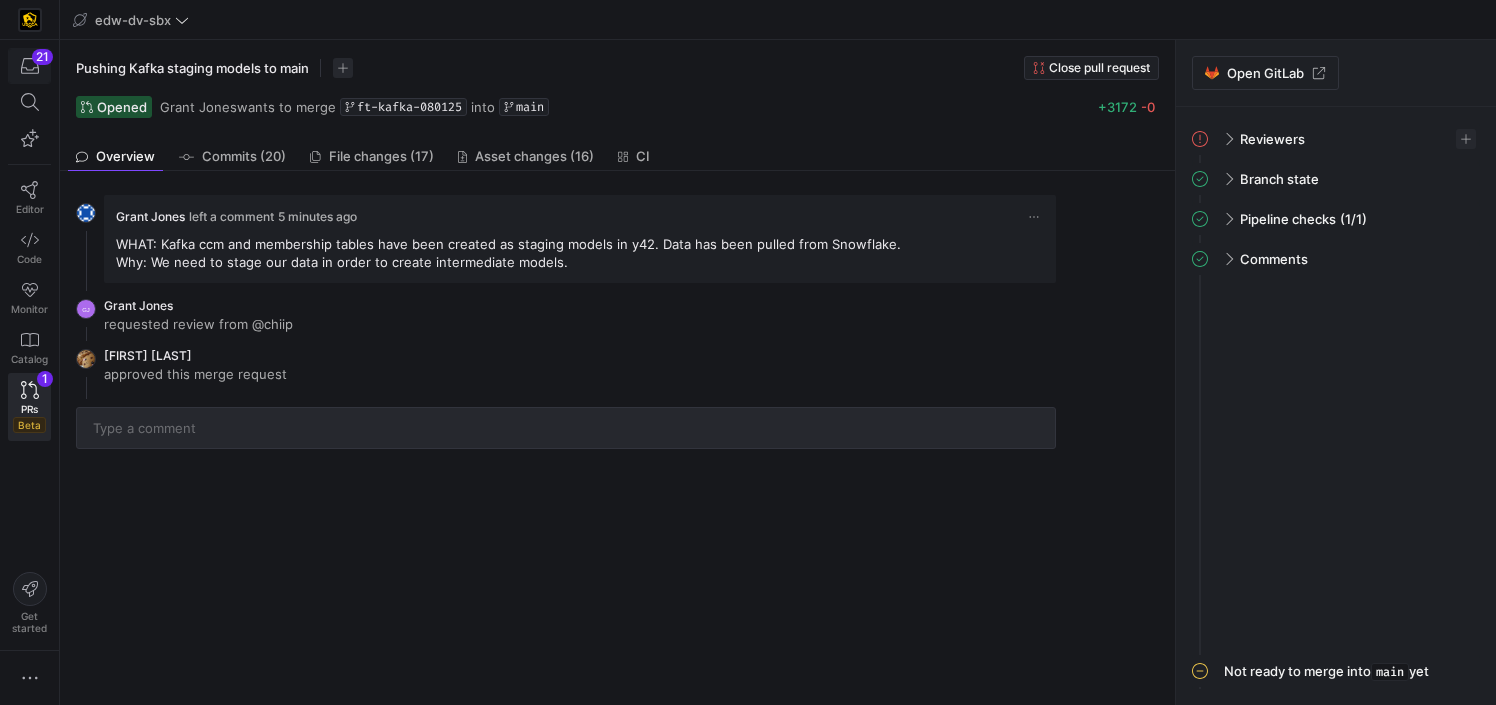 click 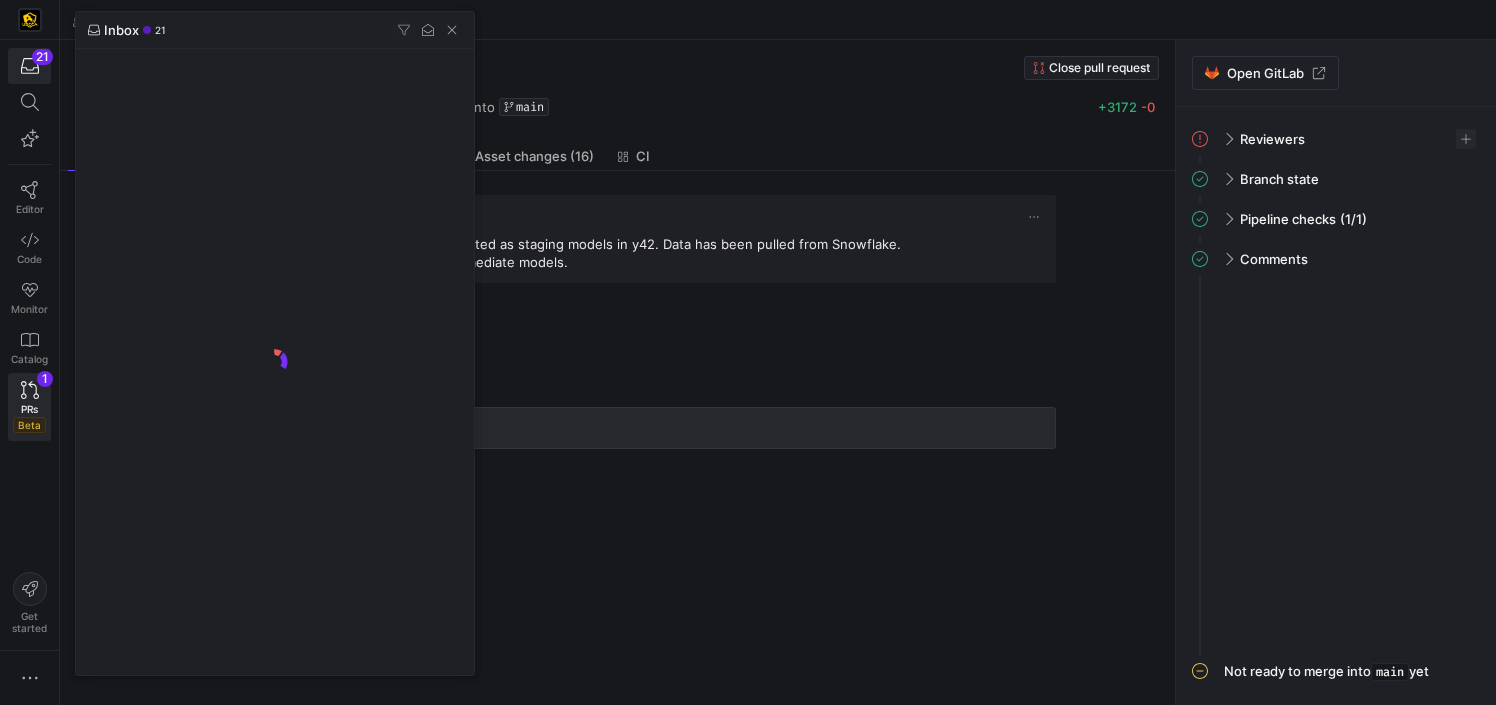 click at bounding box center (748, 352) 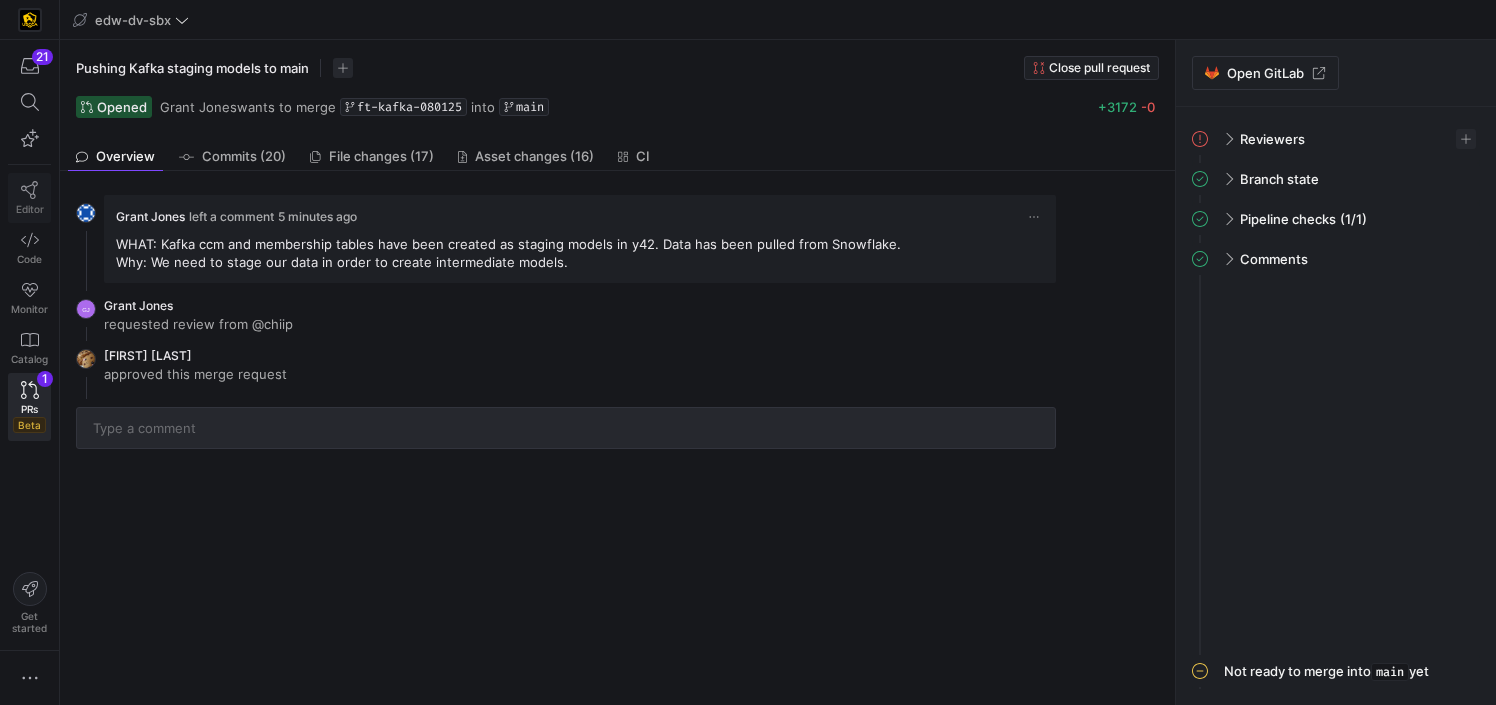 click 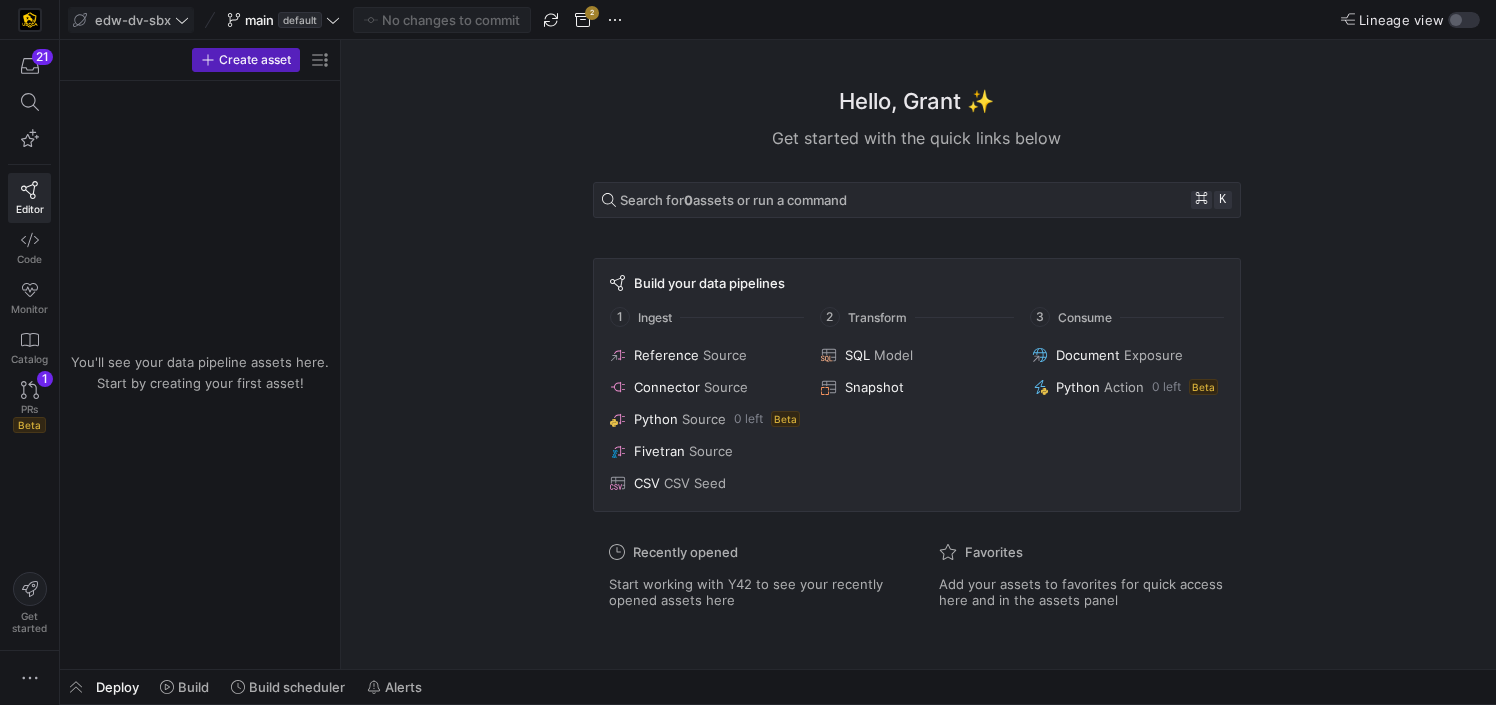 click on "edw-dv-sbx" 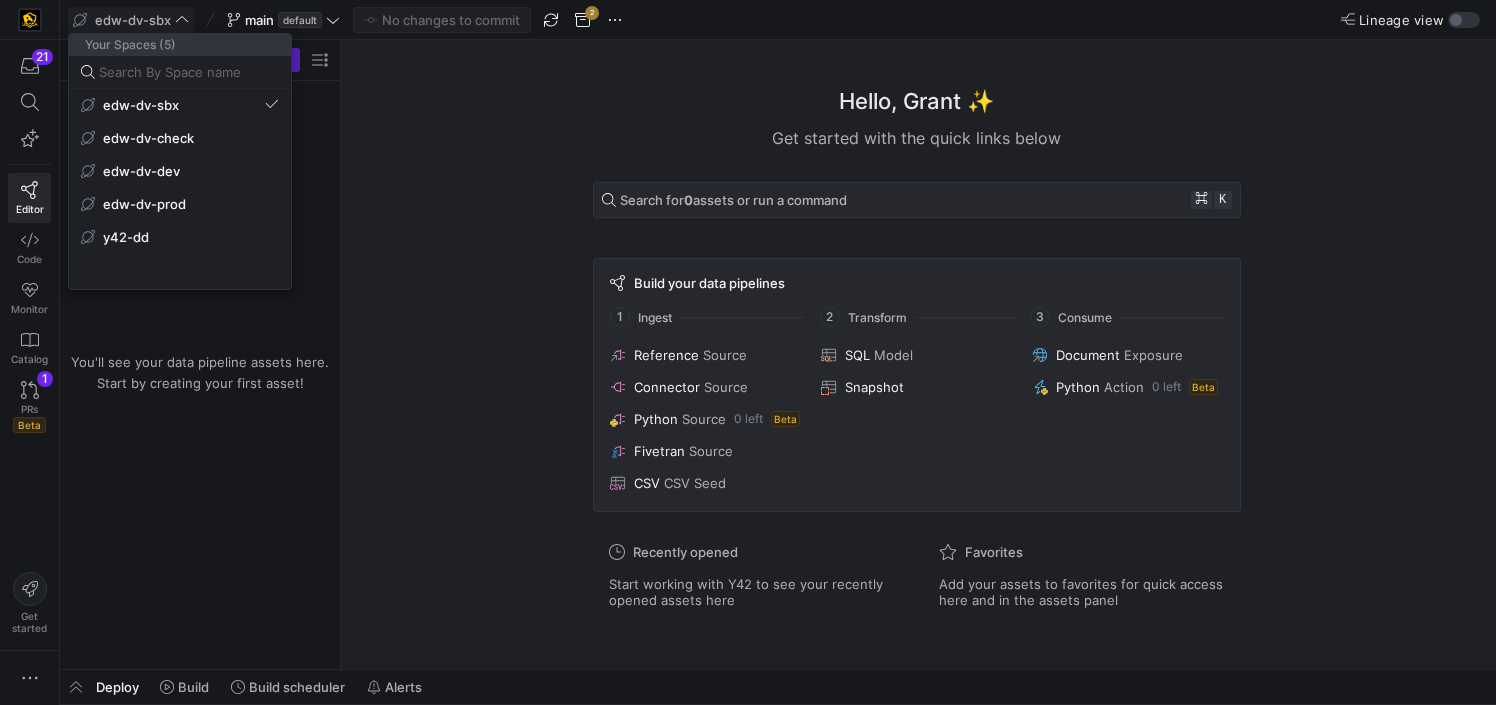 click at bounding box center (748, 352) 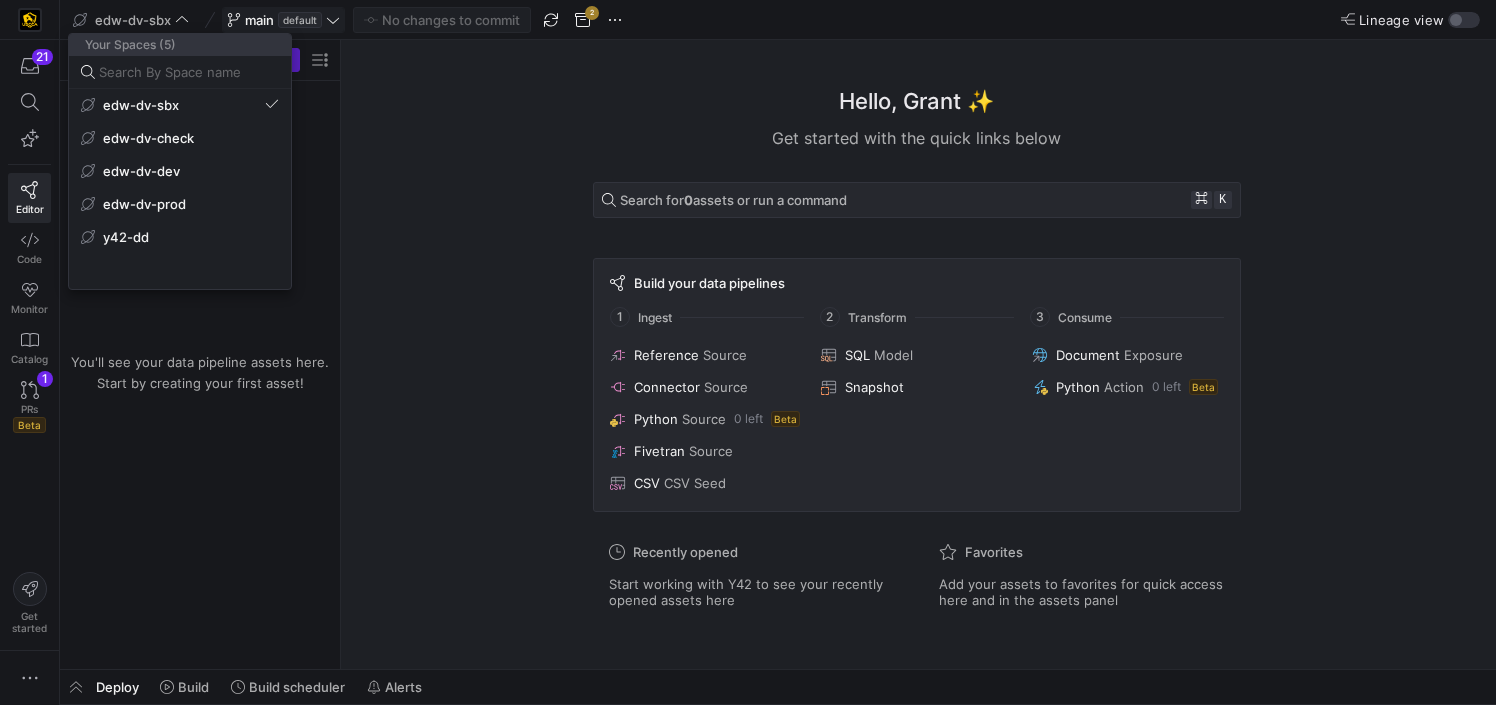 click on "default" 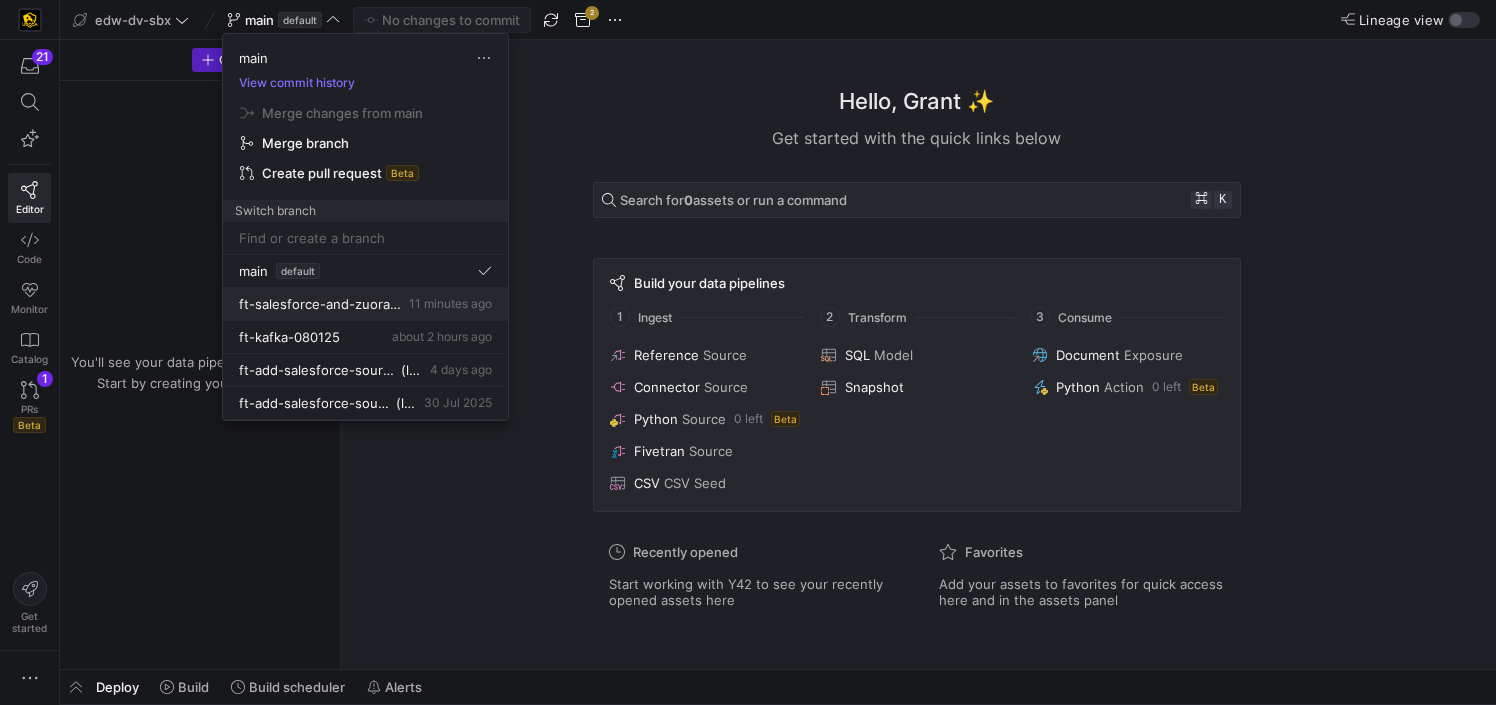 click on "ft-salesforce-and-zuora-08012025" at bounding box center [322, 304] 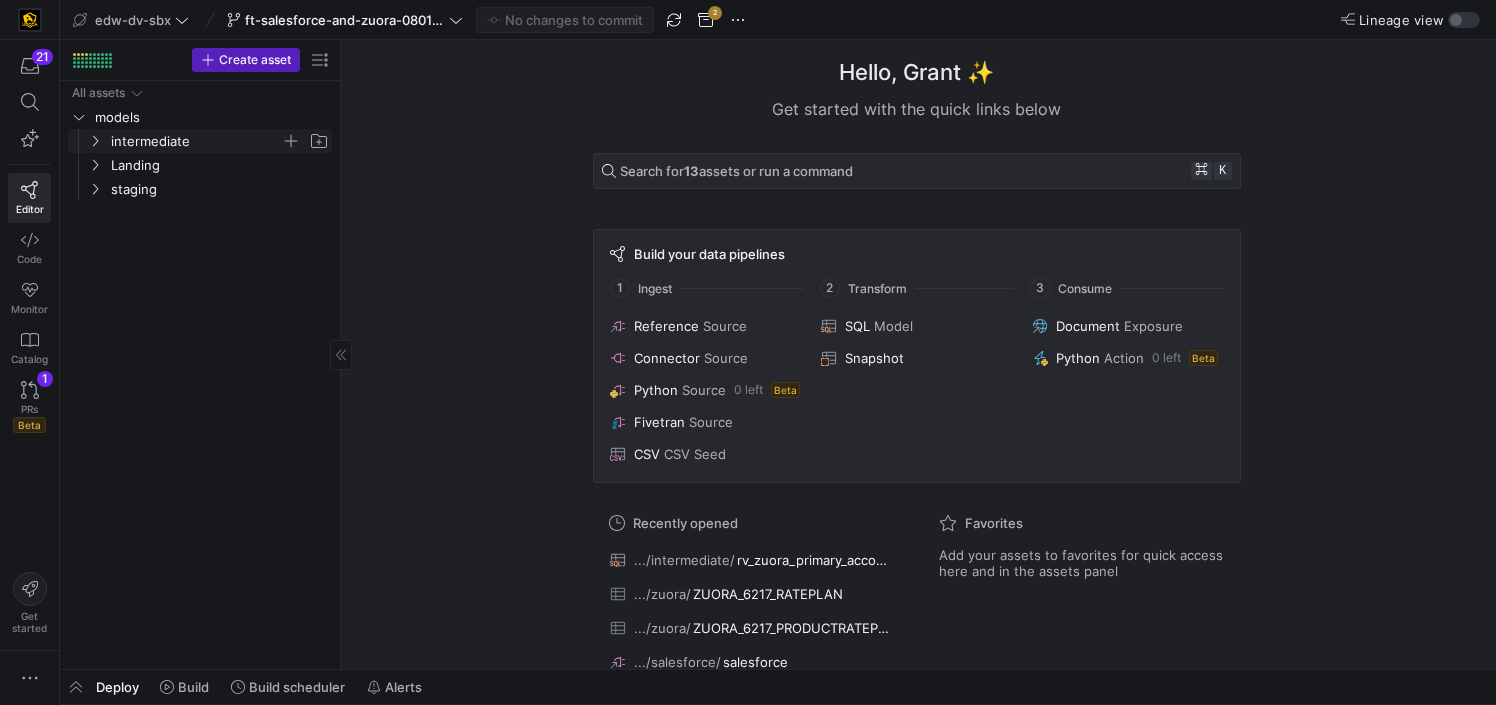 click 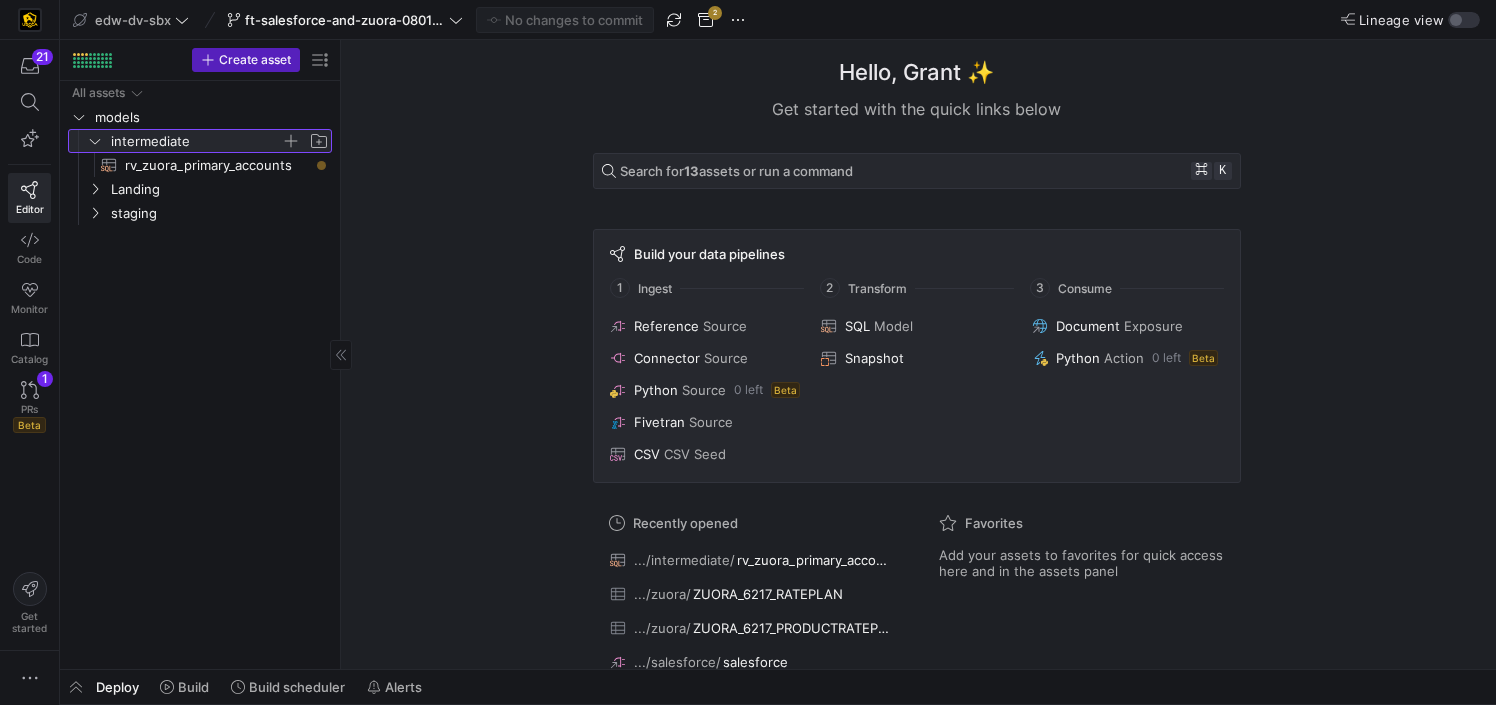 click 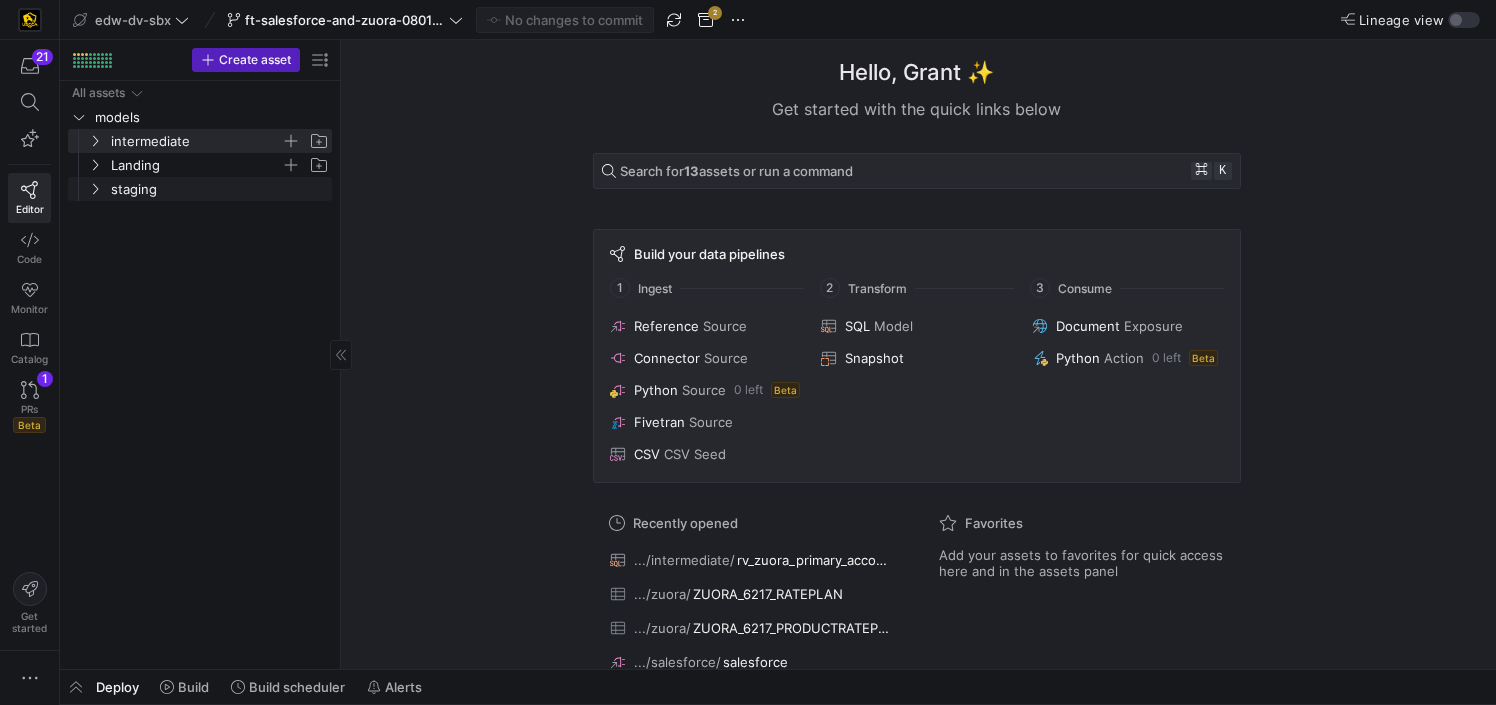 click on "Landing" 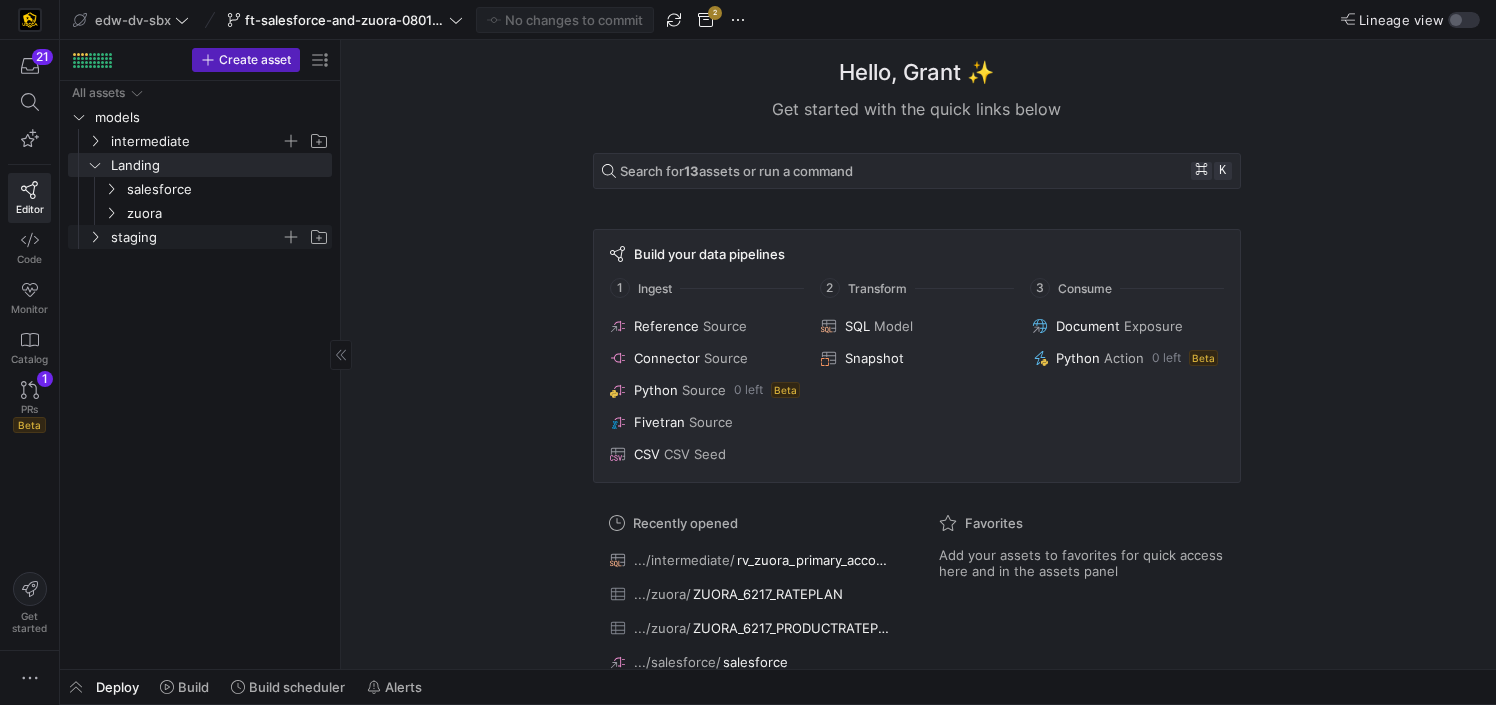 click on "staging" 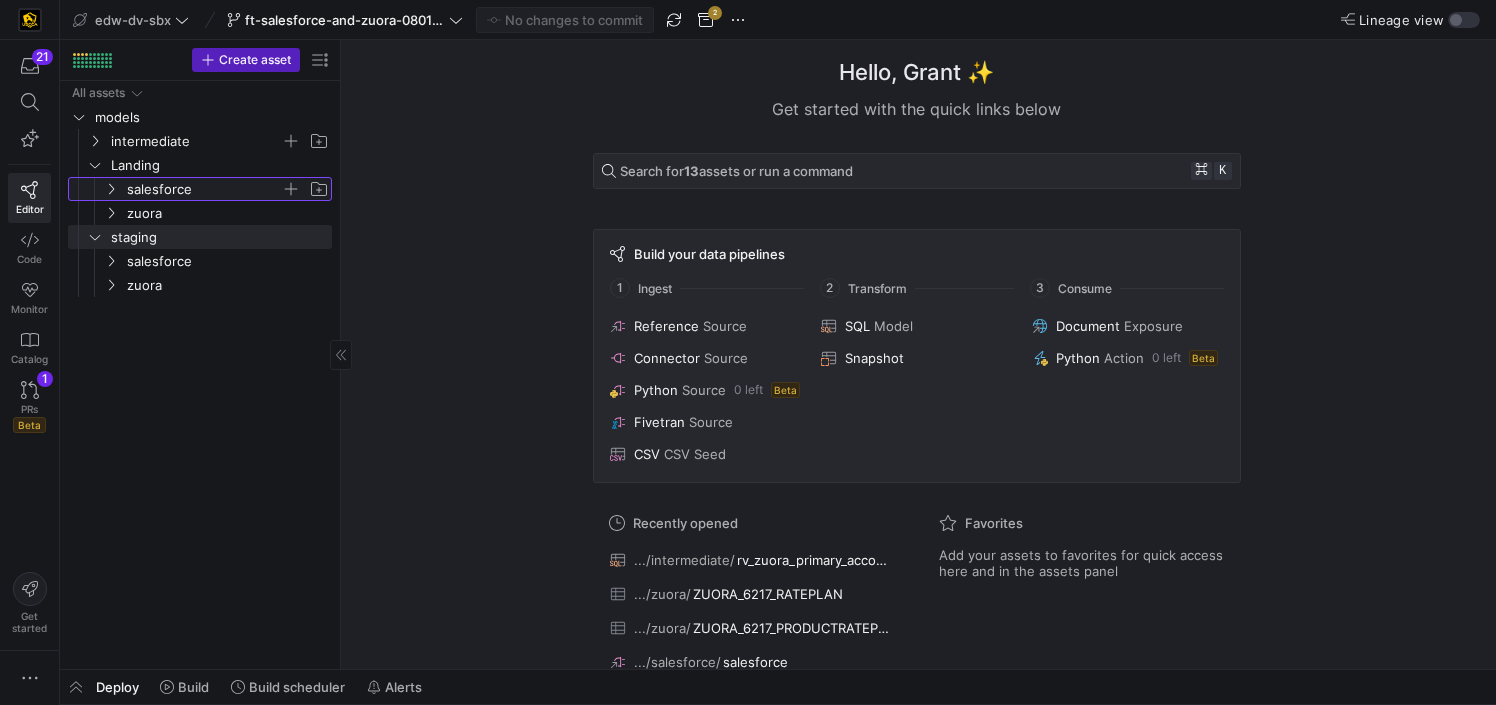 click on "salesforce" 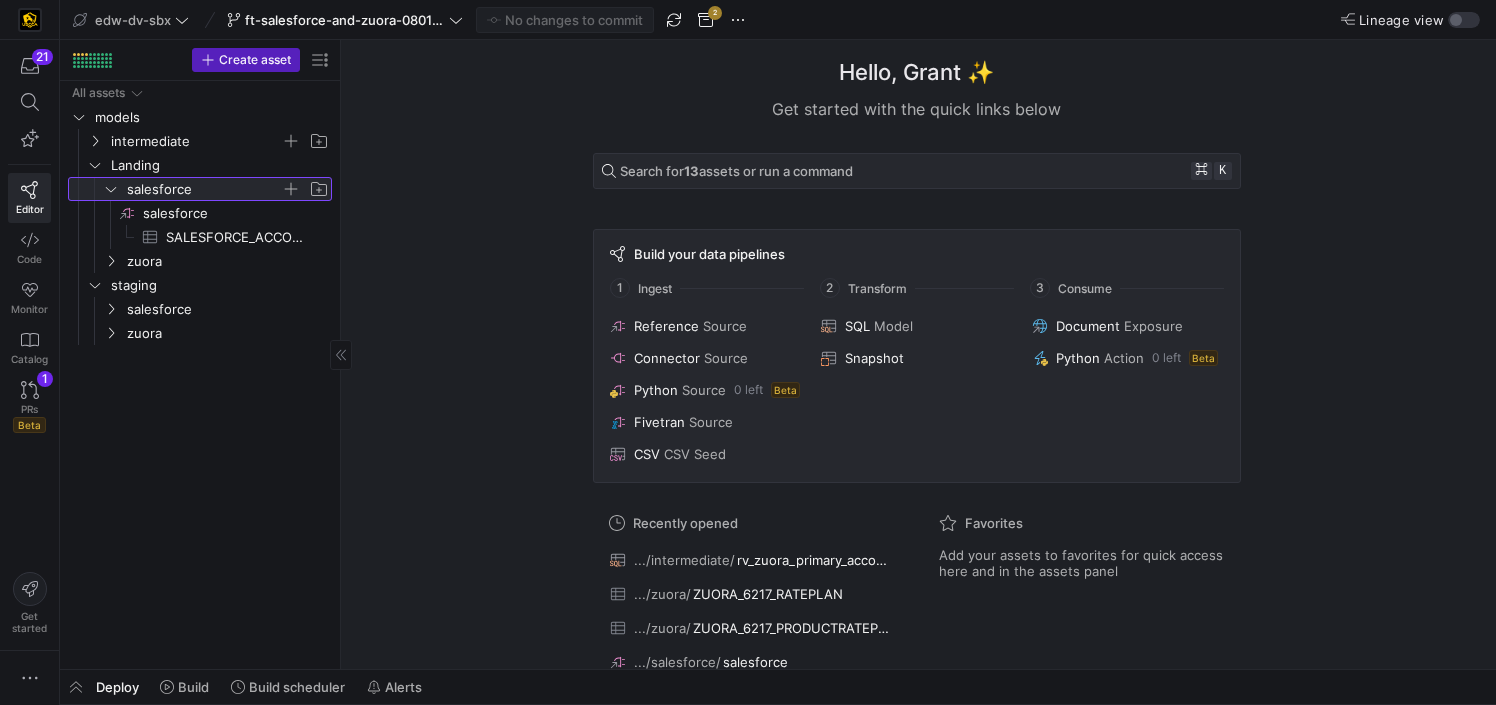 click on "salesforce" 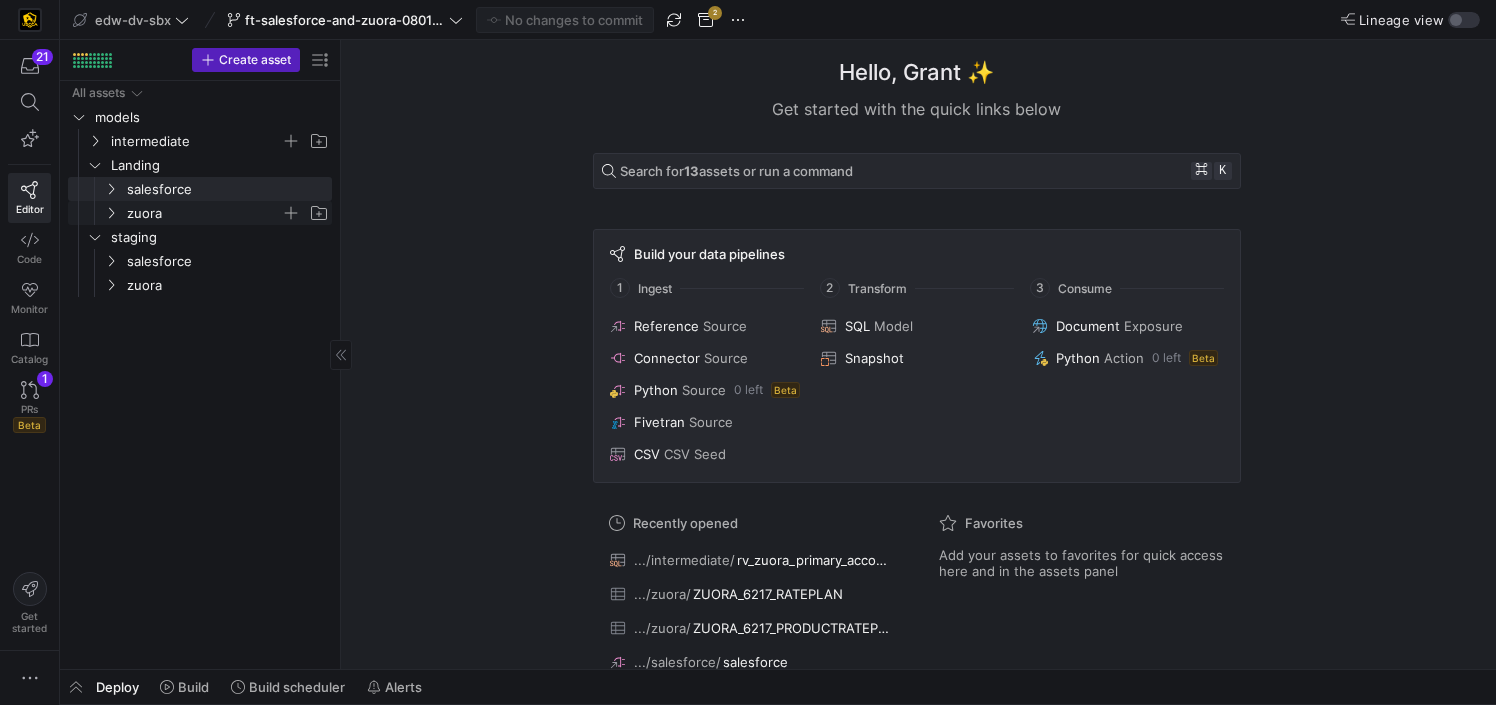 click on "zuora" 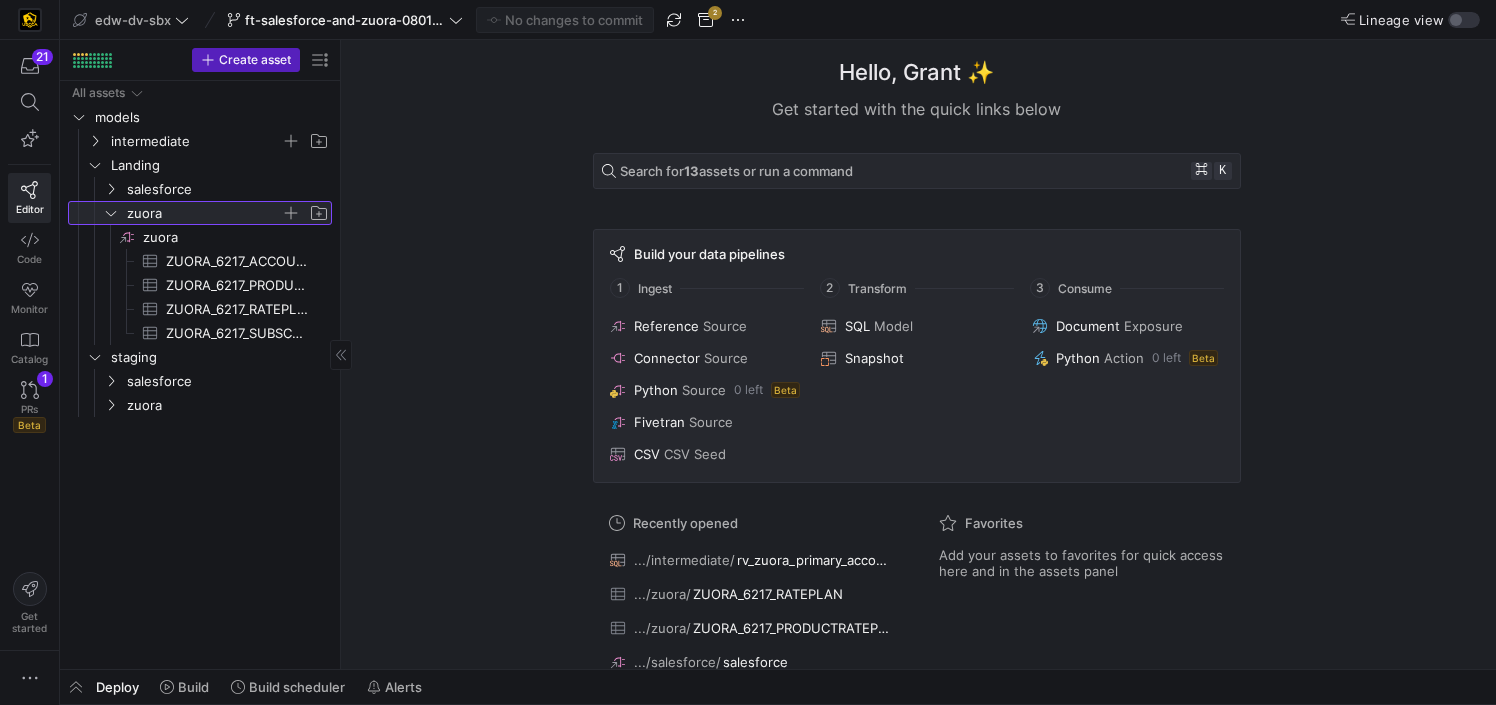 click on "zuora" 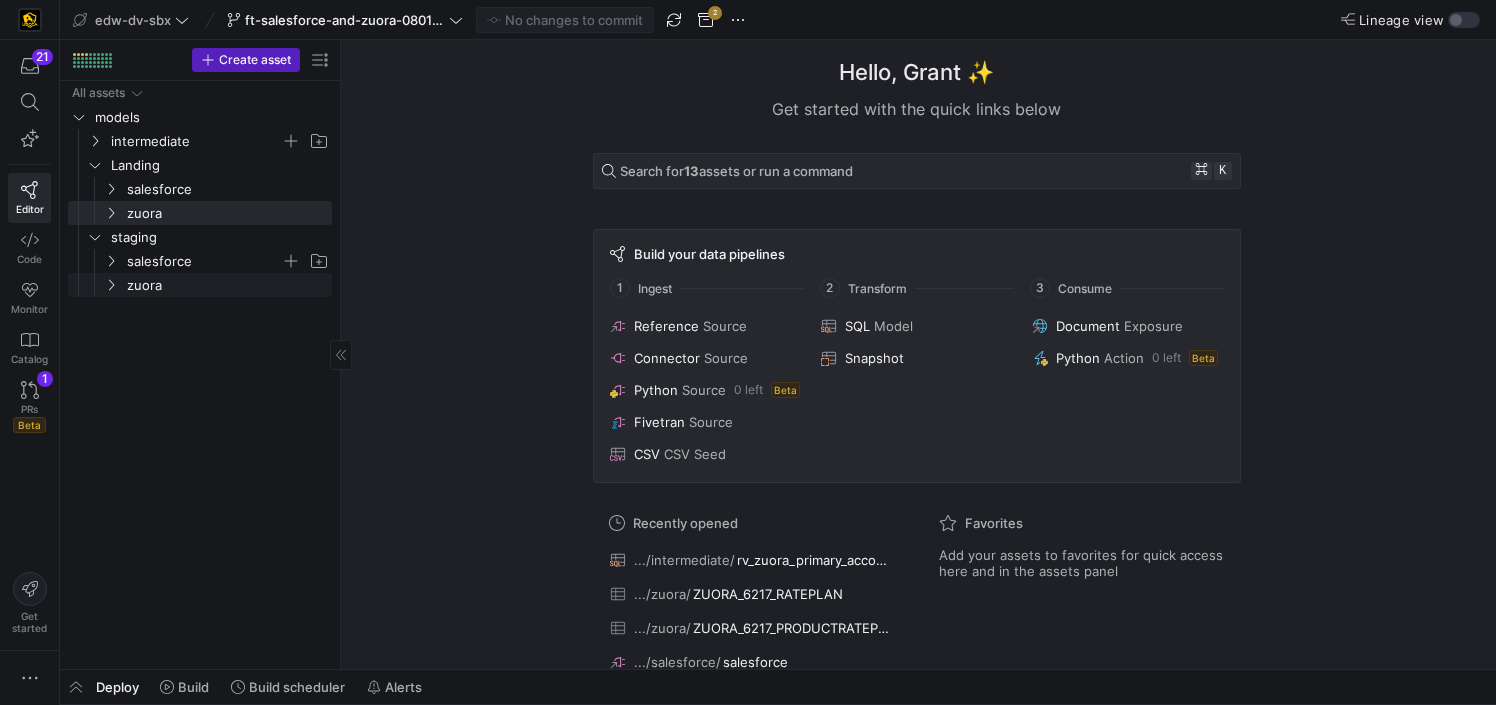 click on "salesforce" 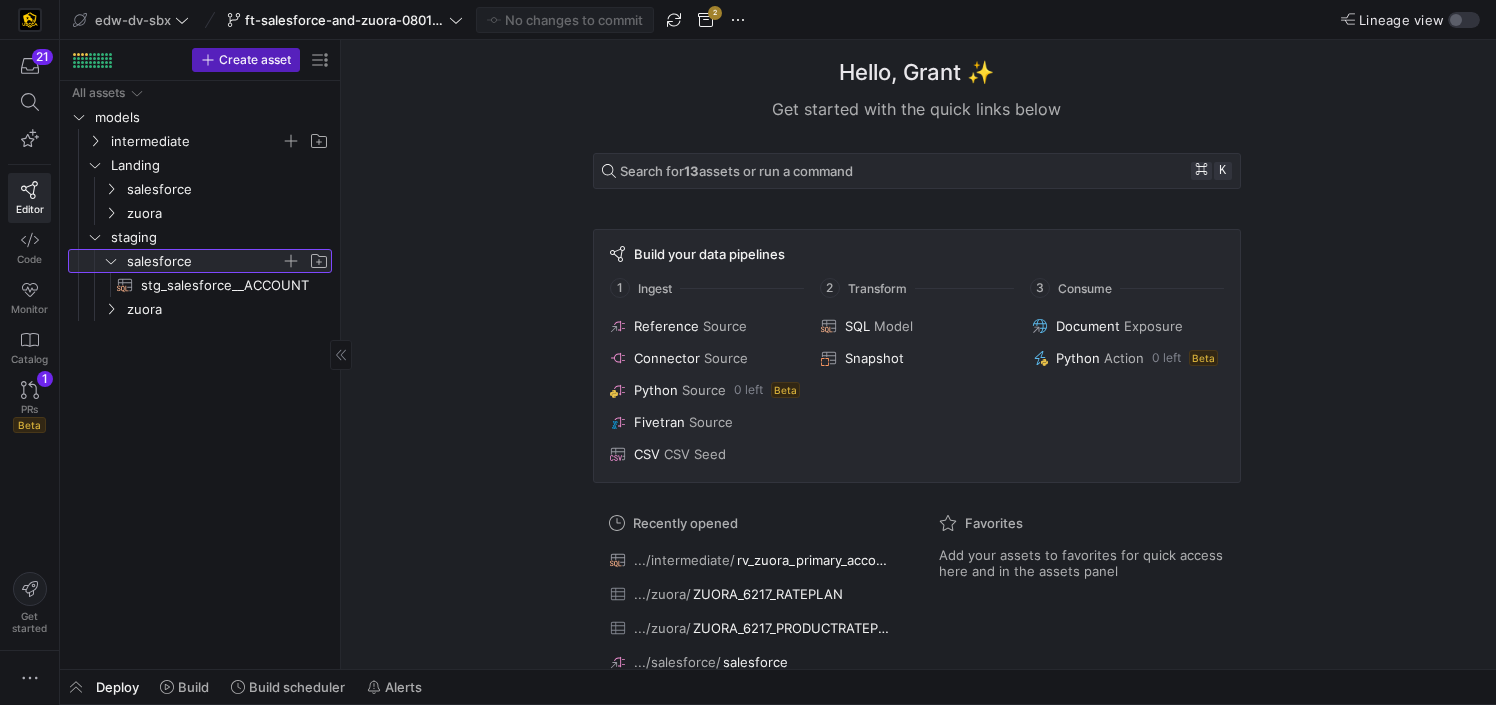 click on "salesforce" 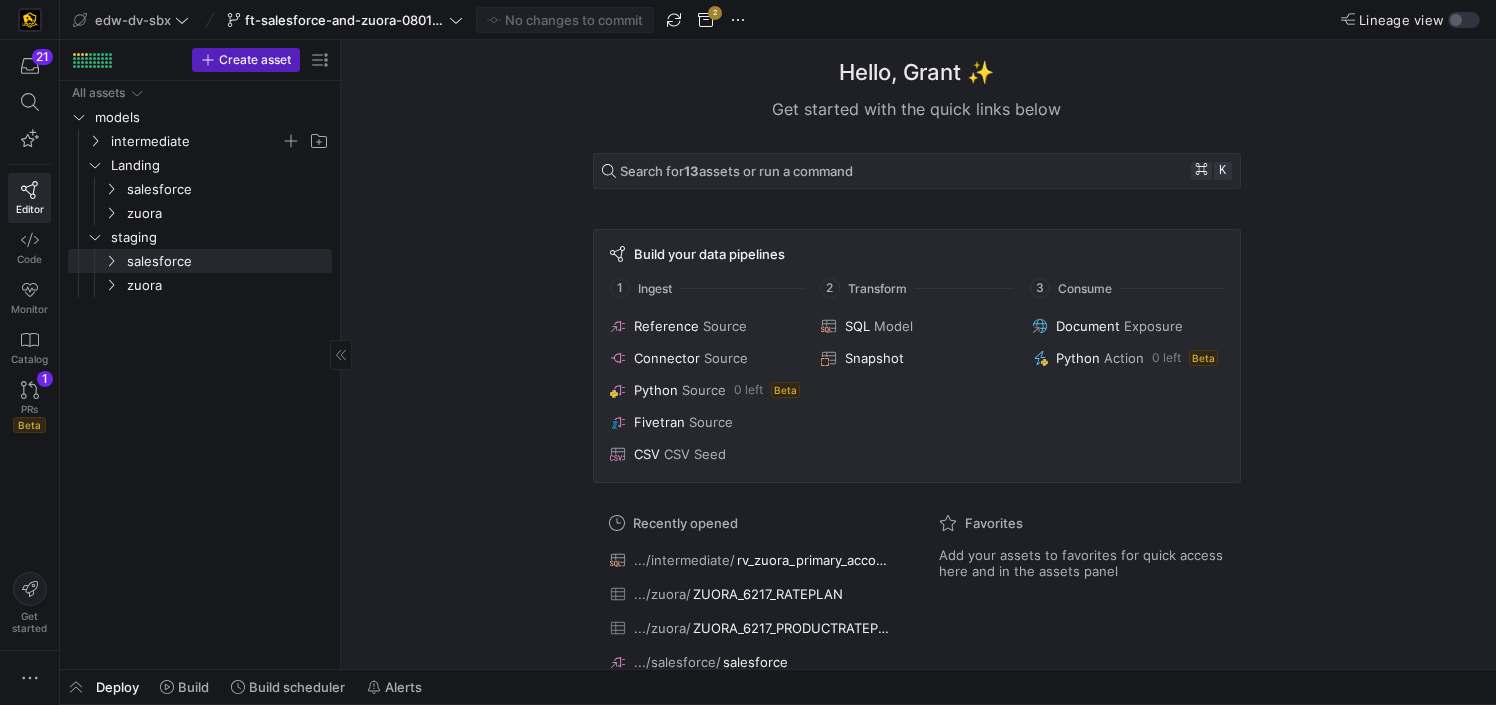 click on "stg_salesforce__ACCOUNT​​​​​​​​​​" 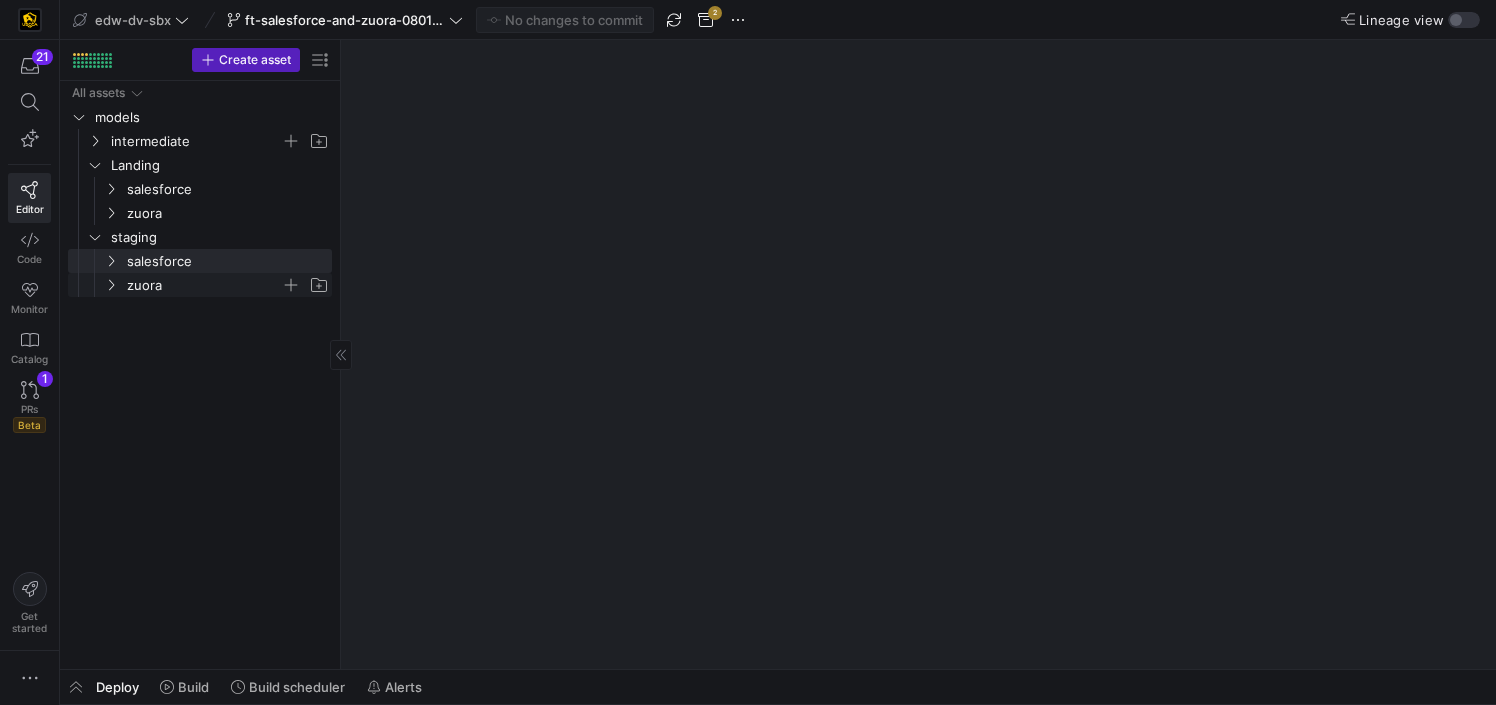 click on "zuora" 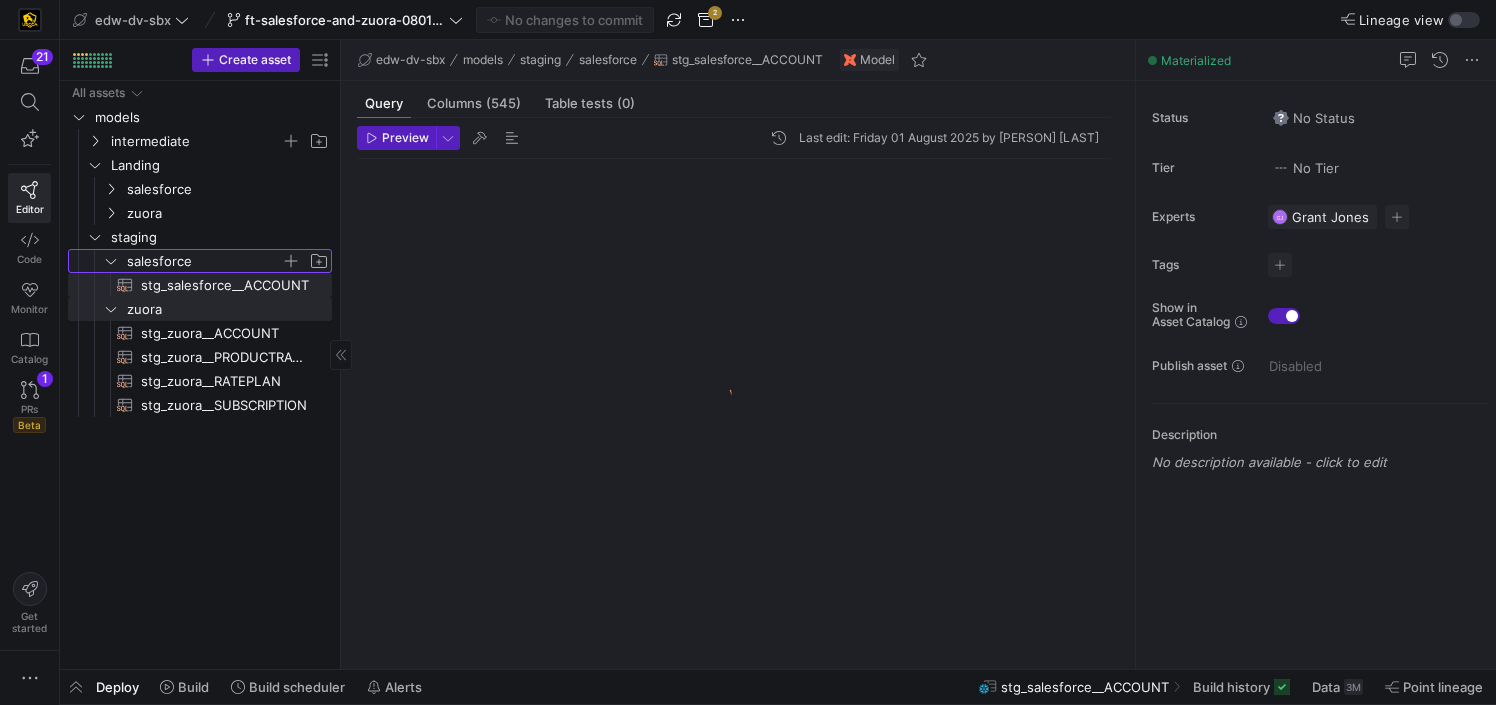 click on "salesforce" 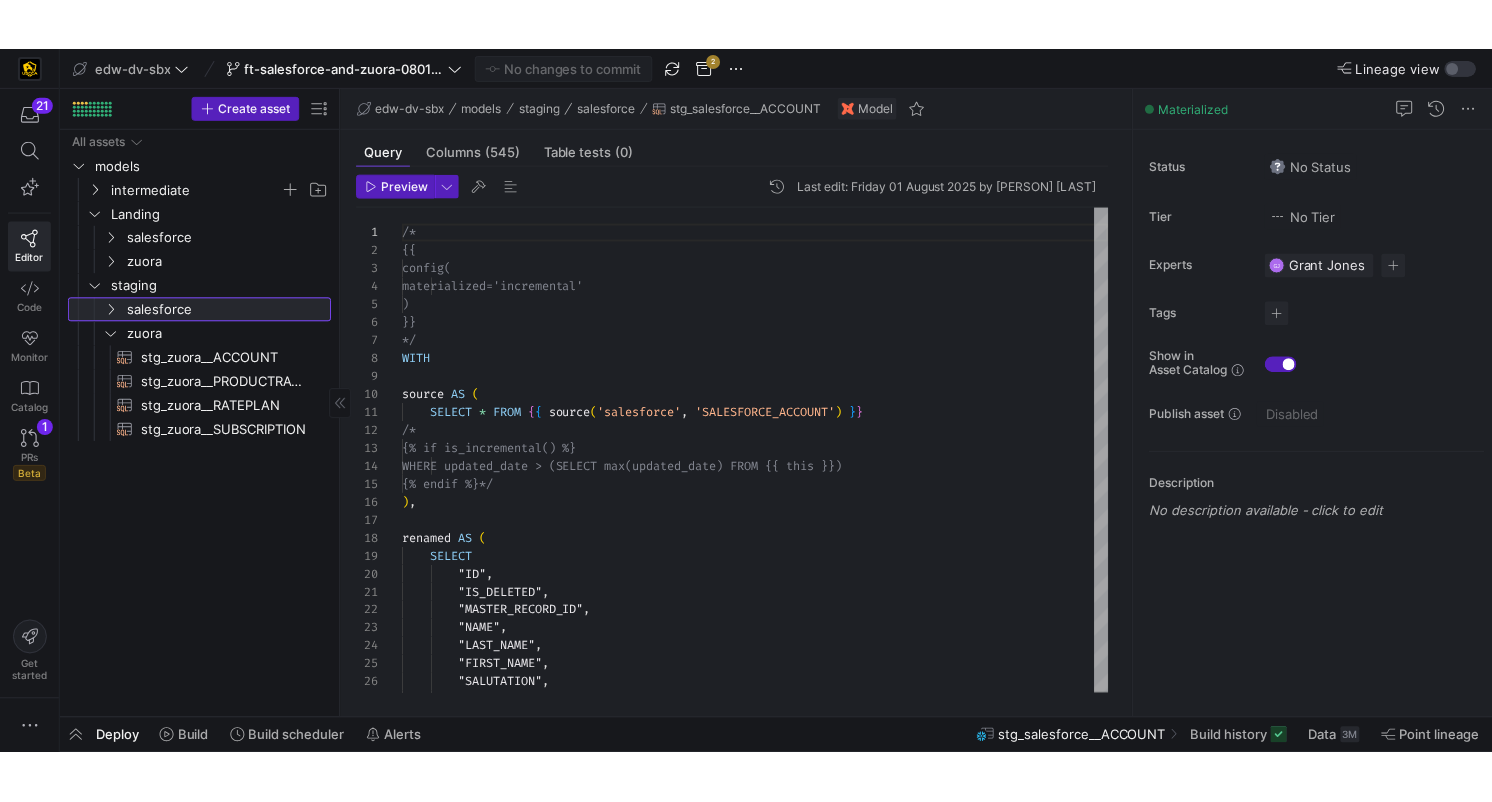 scroll, scrollTop: 180, scrollLeft: 0, axis: vertical 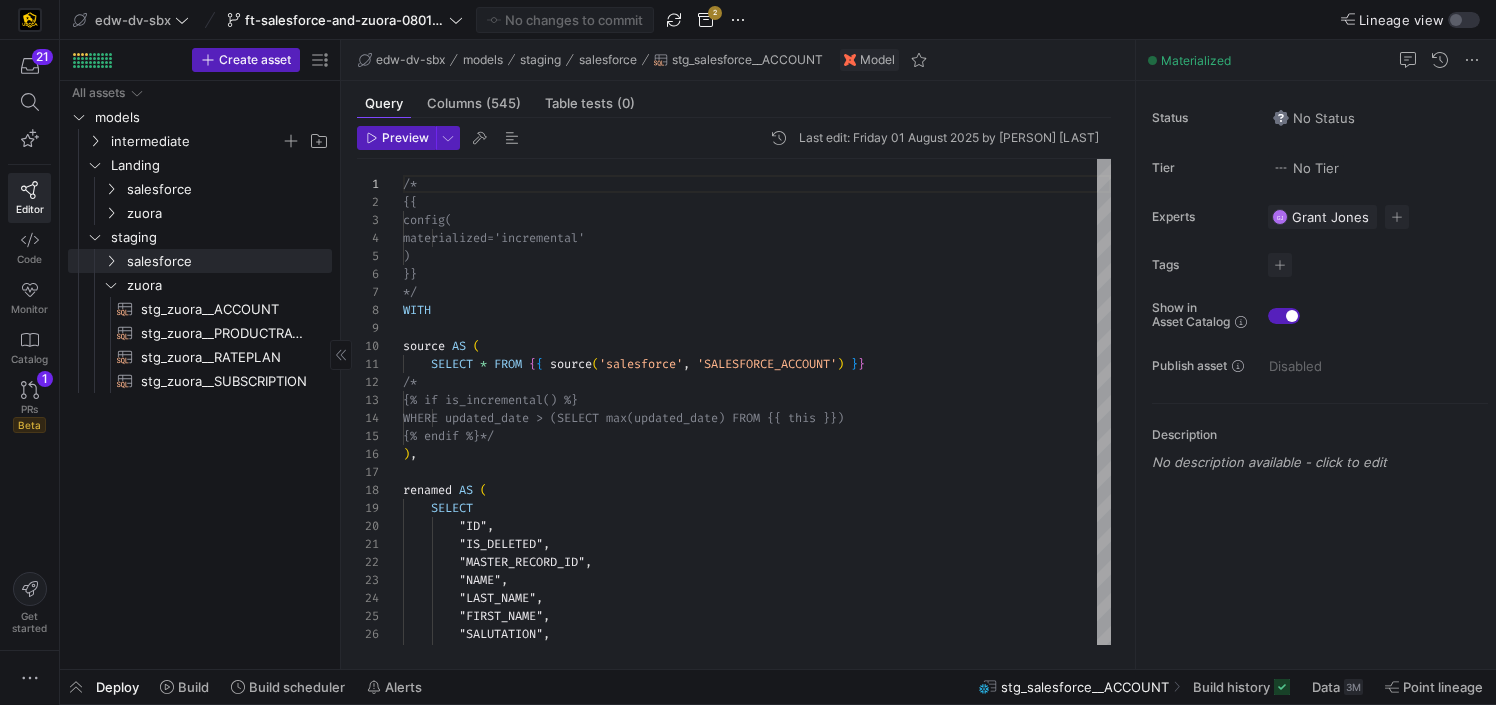 click on "stg_salesforce__ACCOUNT​​​​​​​​​​" 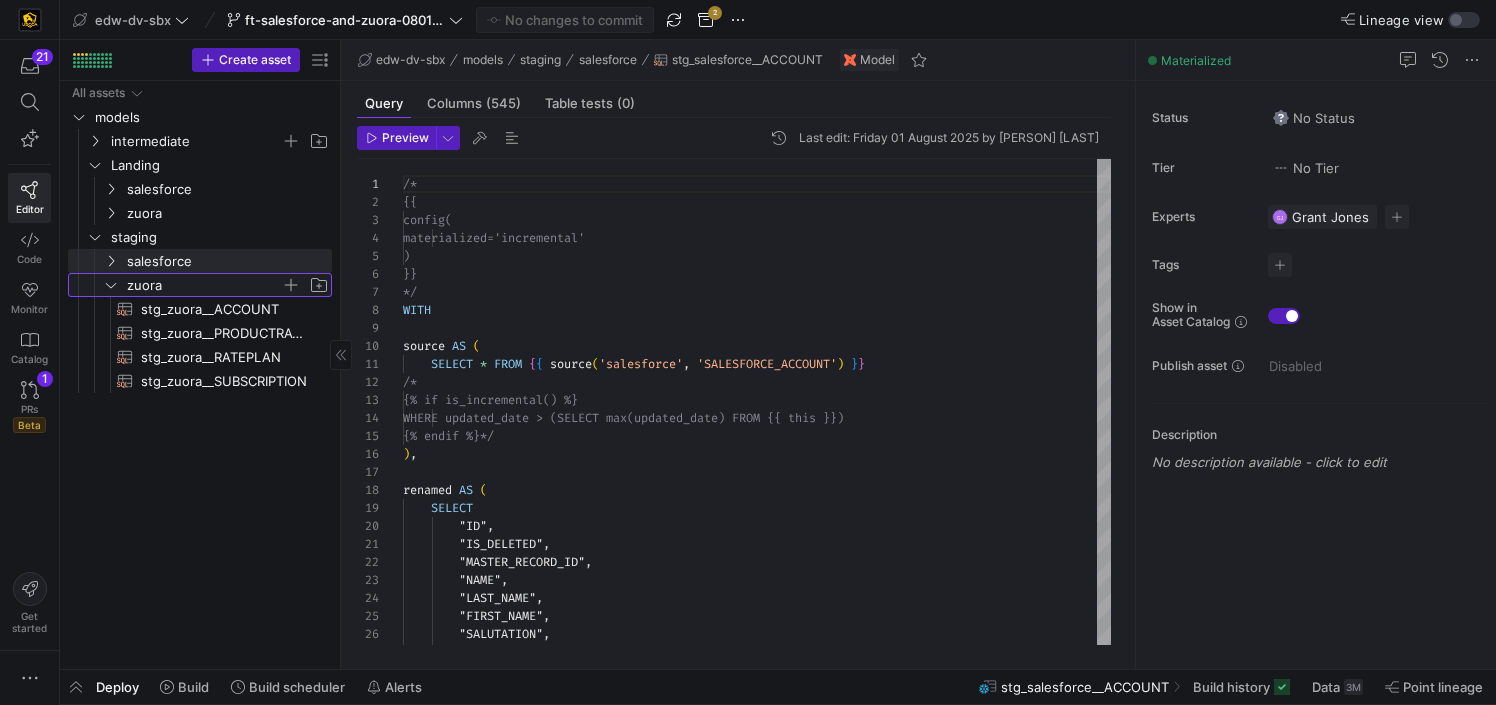 click 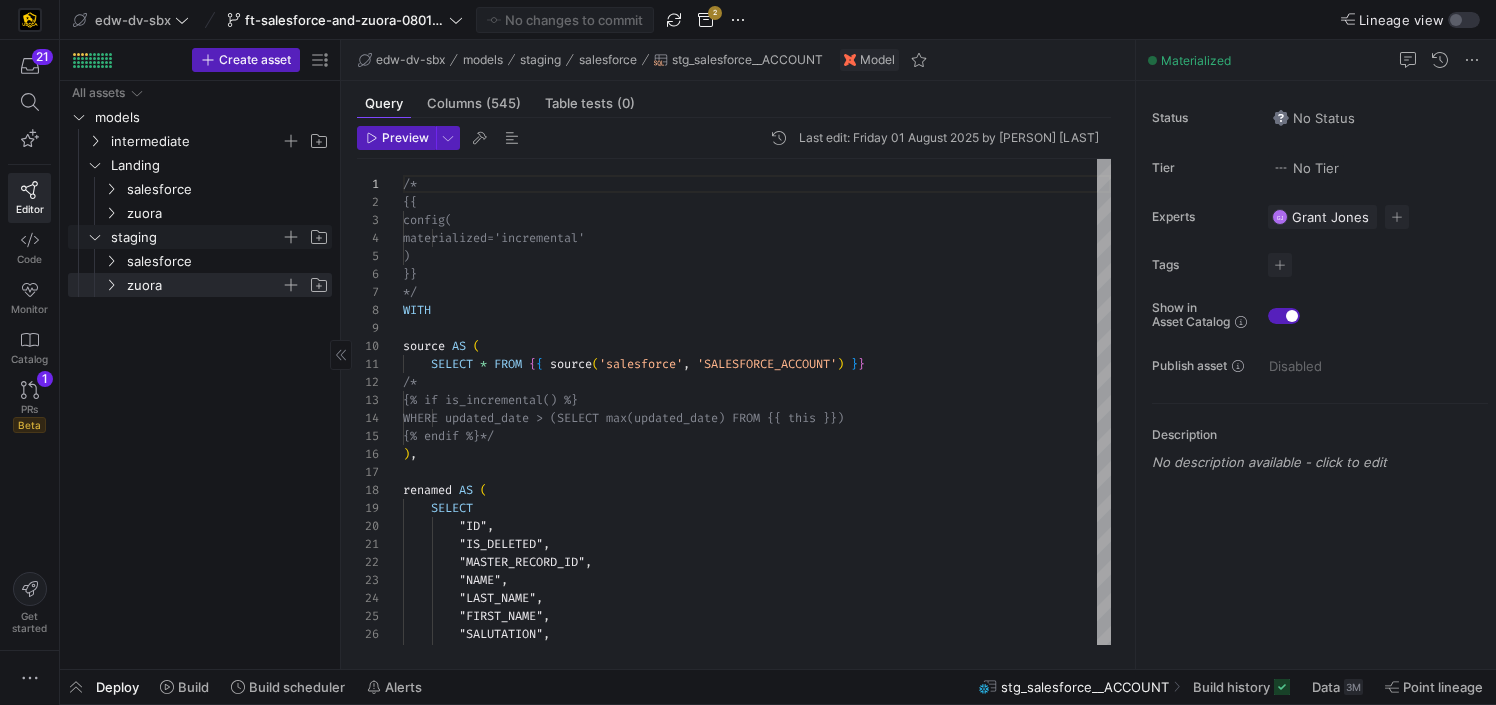click 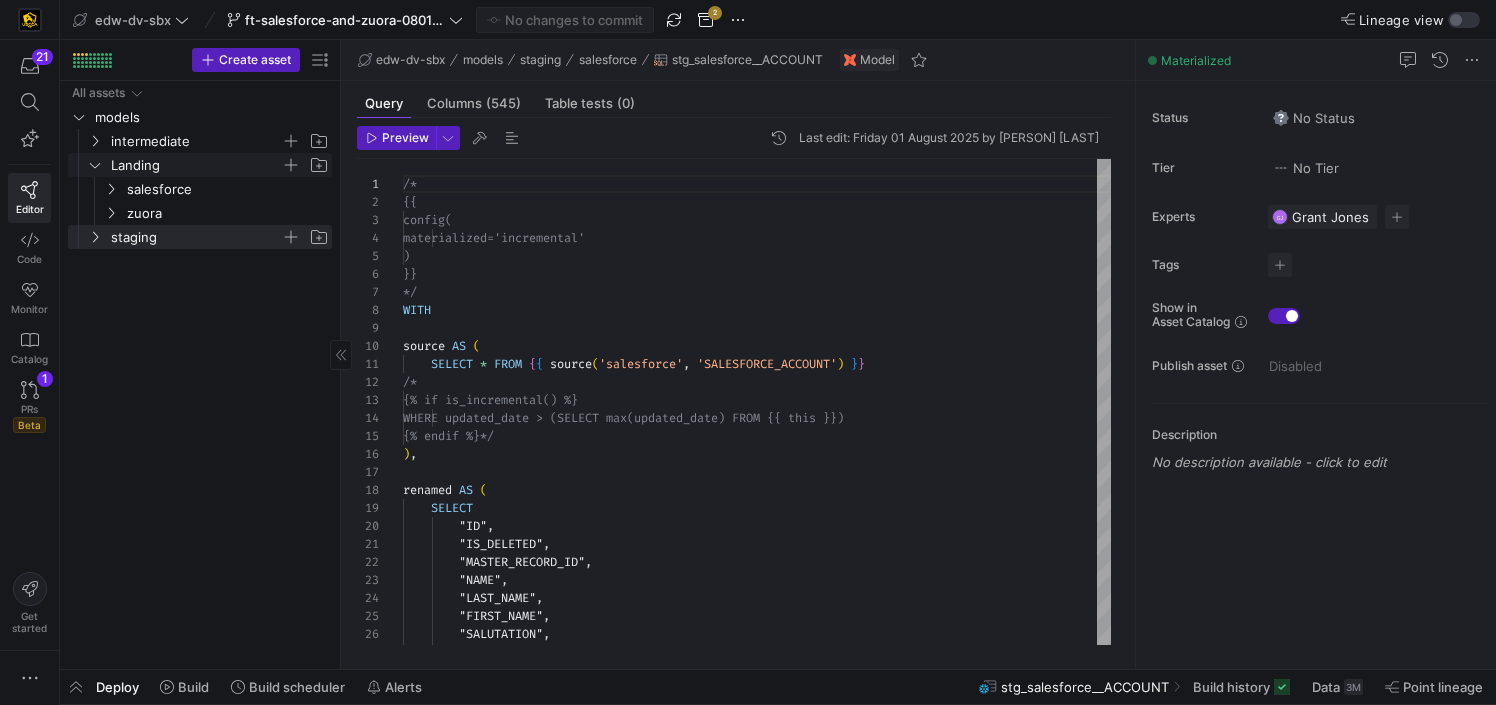 click on "Landing" 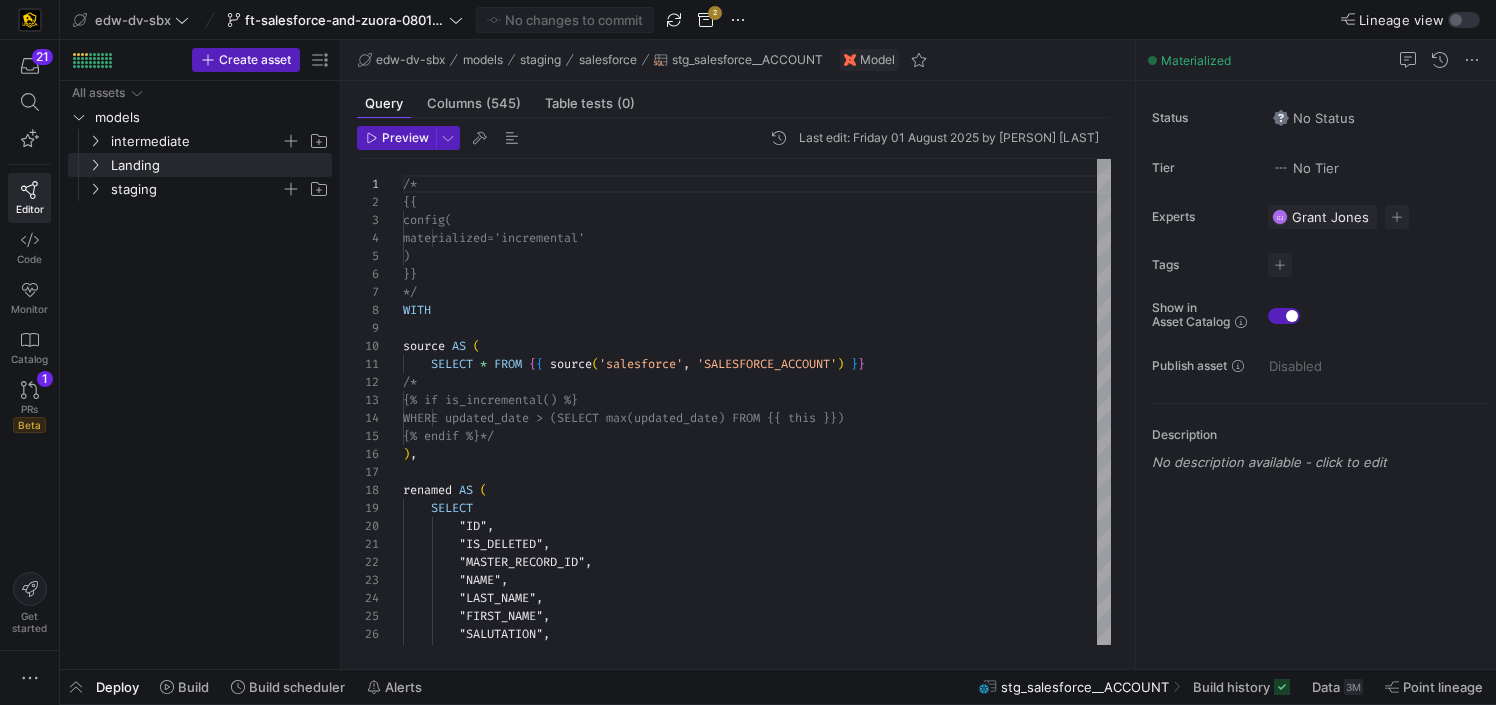 click on "edw-dv-sbx  [BRANCH_NAME]  No changes to commit 2 Lineage view" 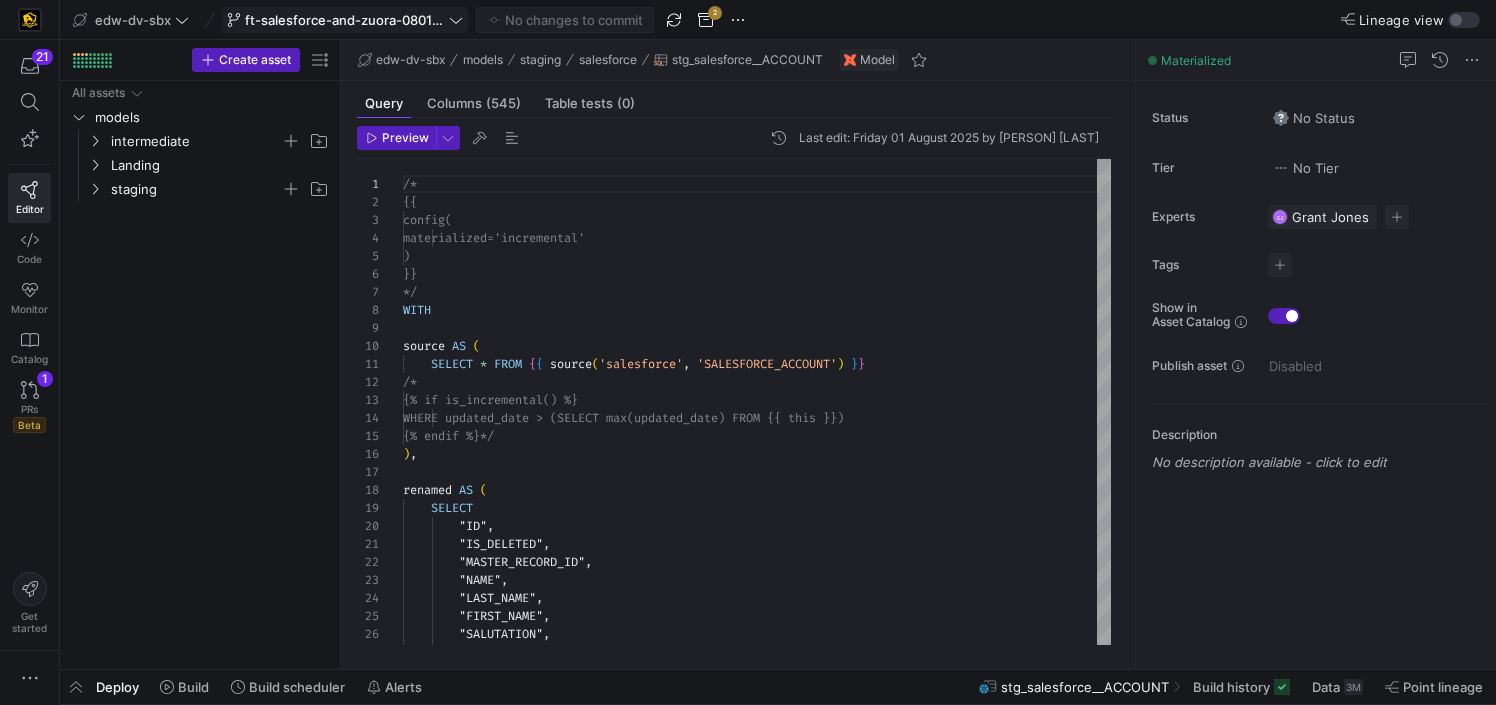 click on "ft-salesforce-and-zuora-08012025" 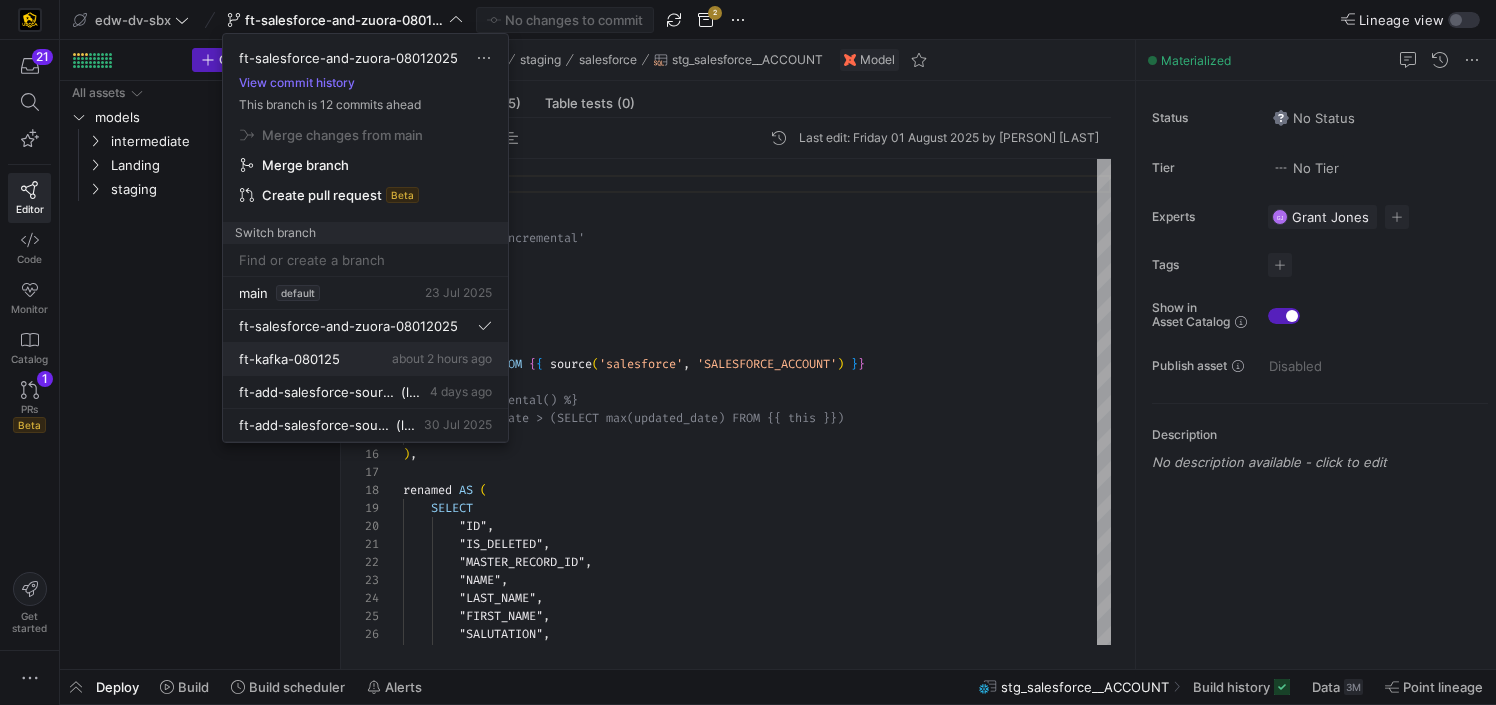 click on "ft-kafka-080125" at bounding box center (289, 359) 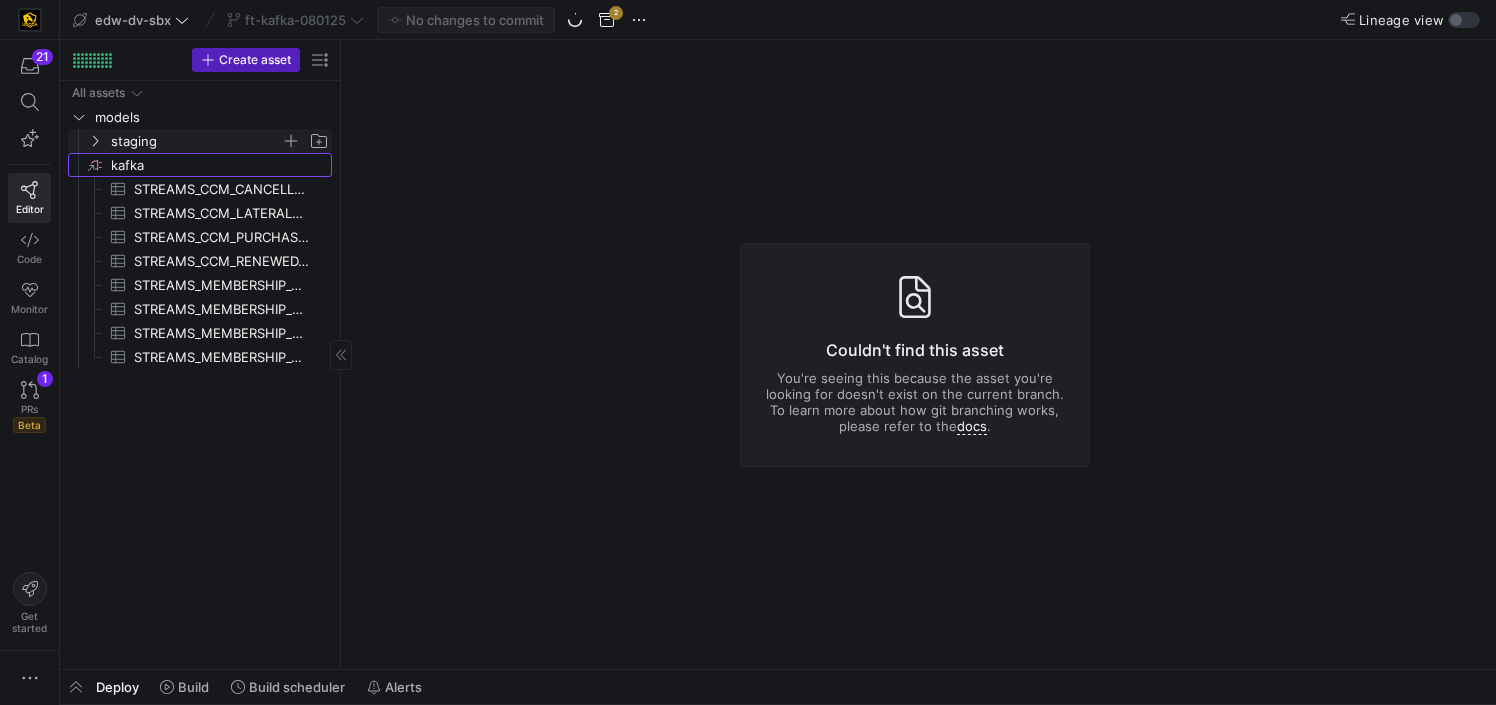 click on "kafka​​​​​​​​" 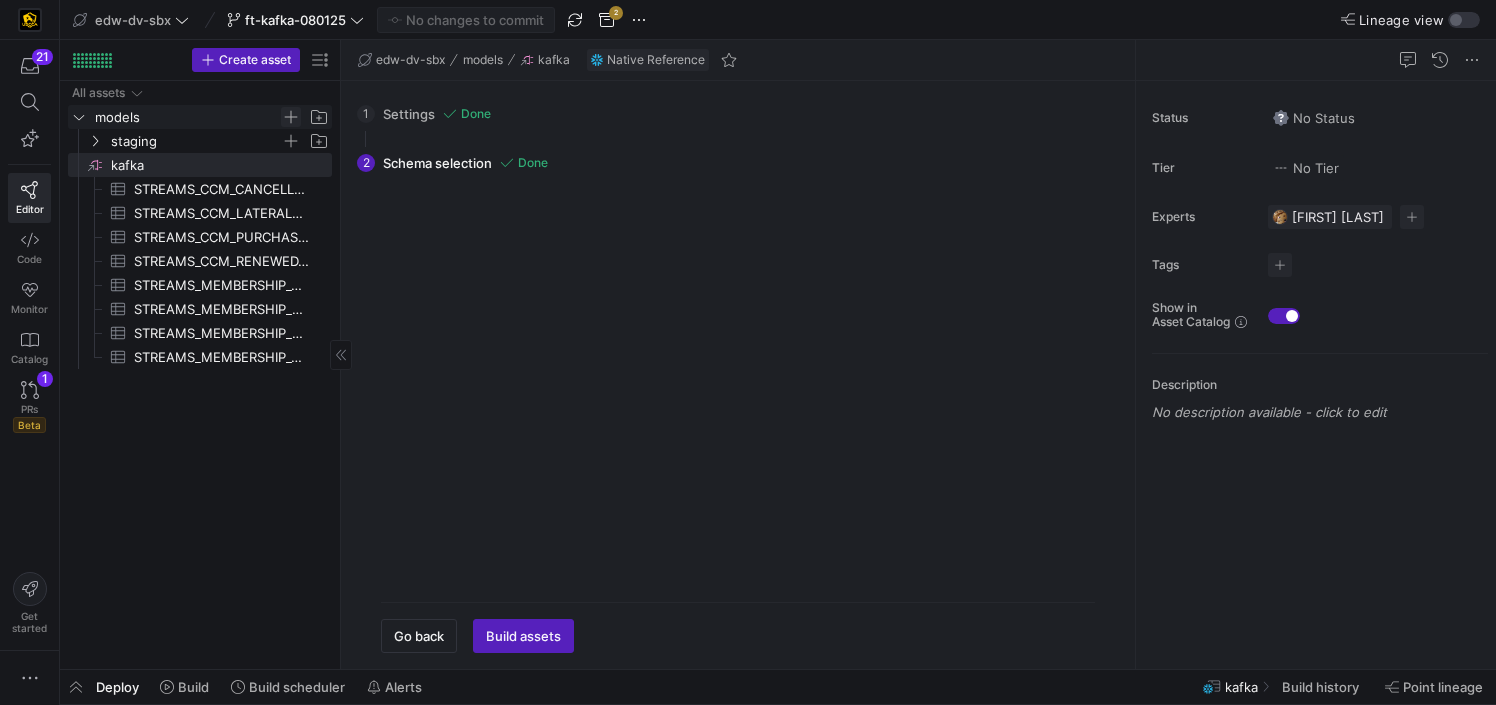 click 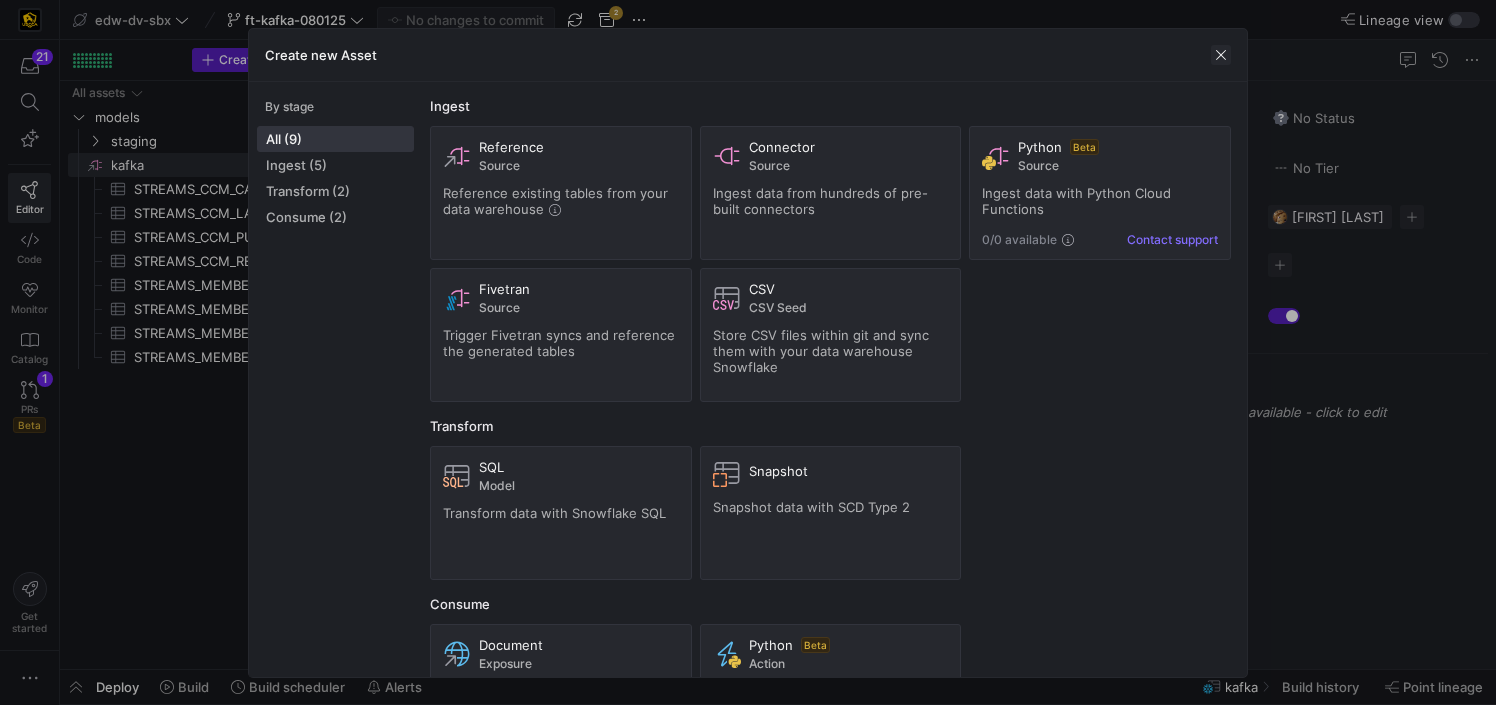 click at bounding box center (1221, 55) 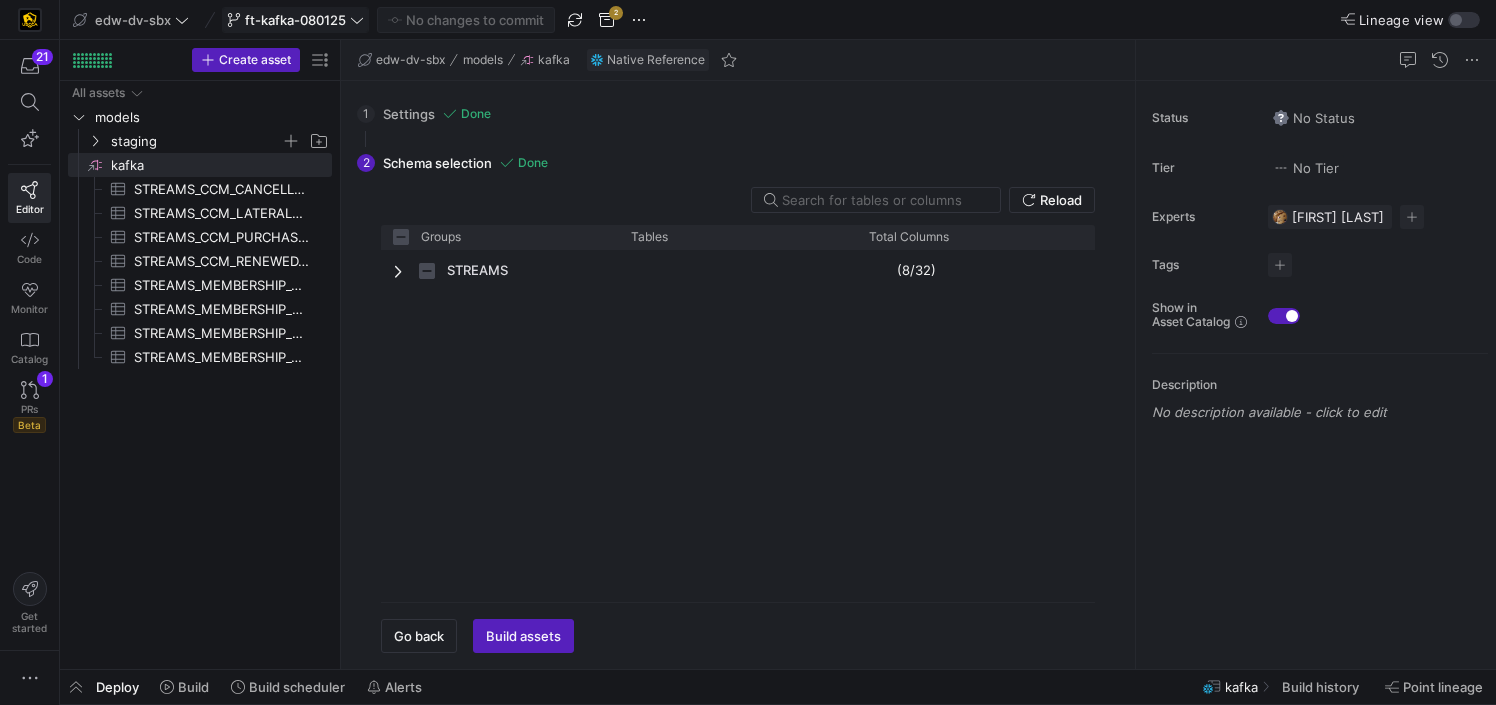 click on "ft-kafka-080125" 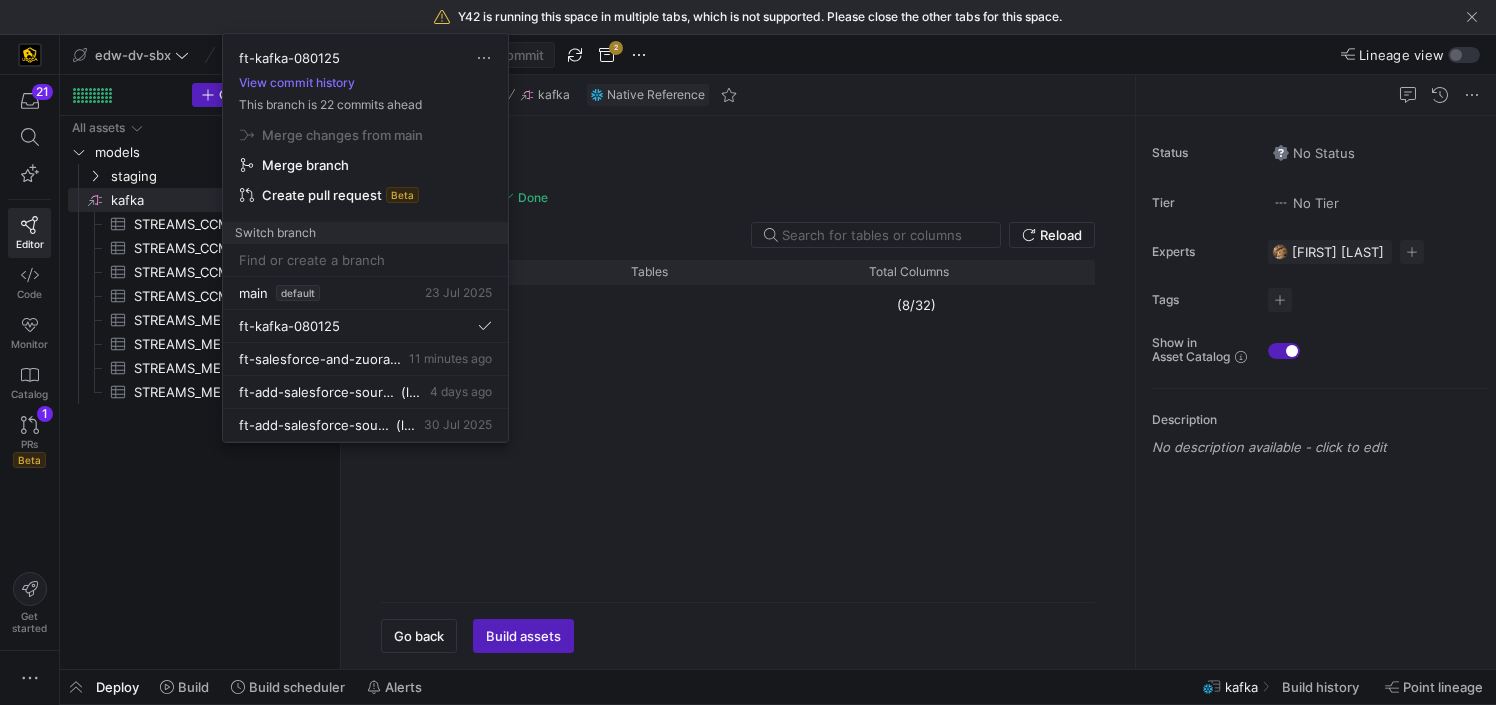 click at bounding box center [748, 352] 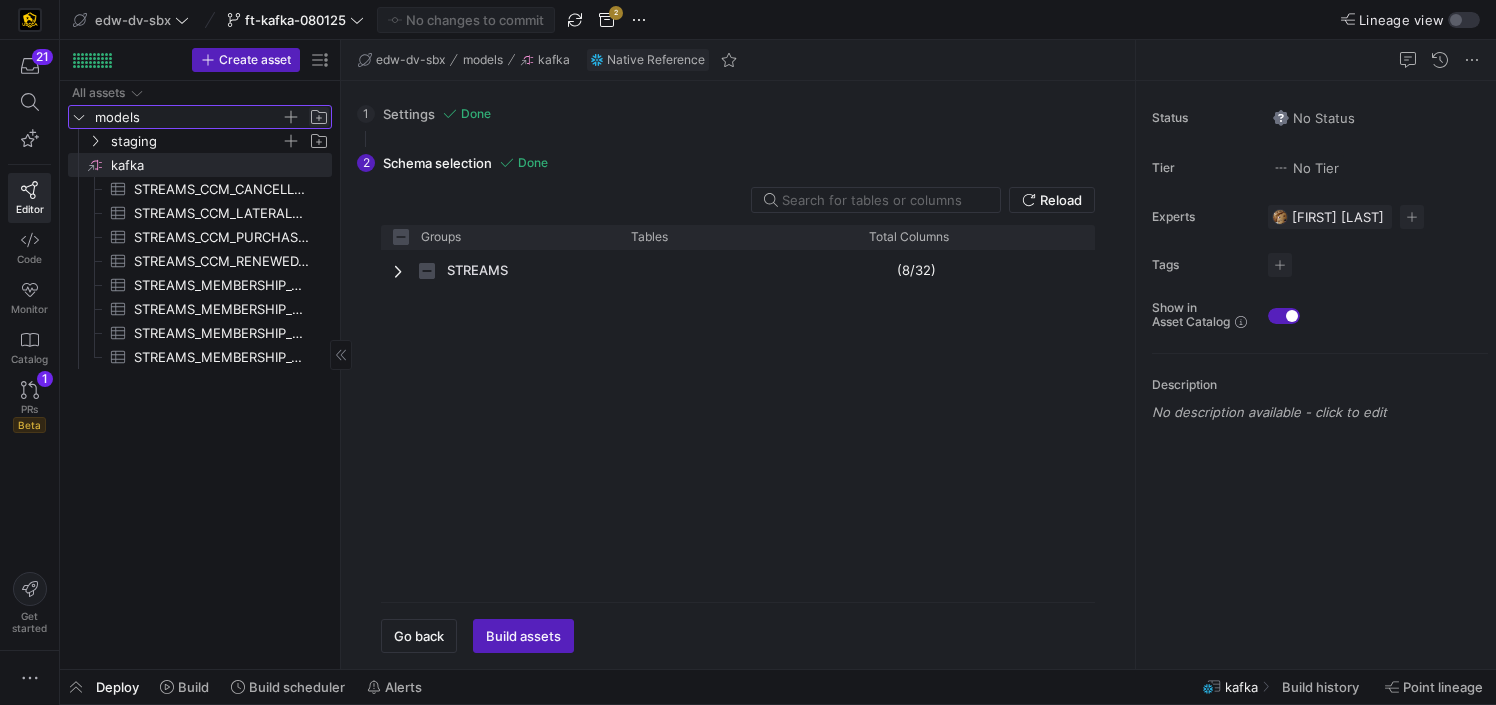 click 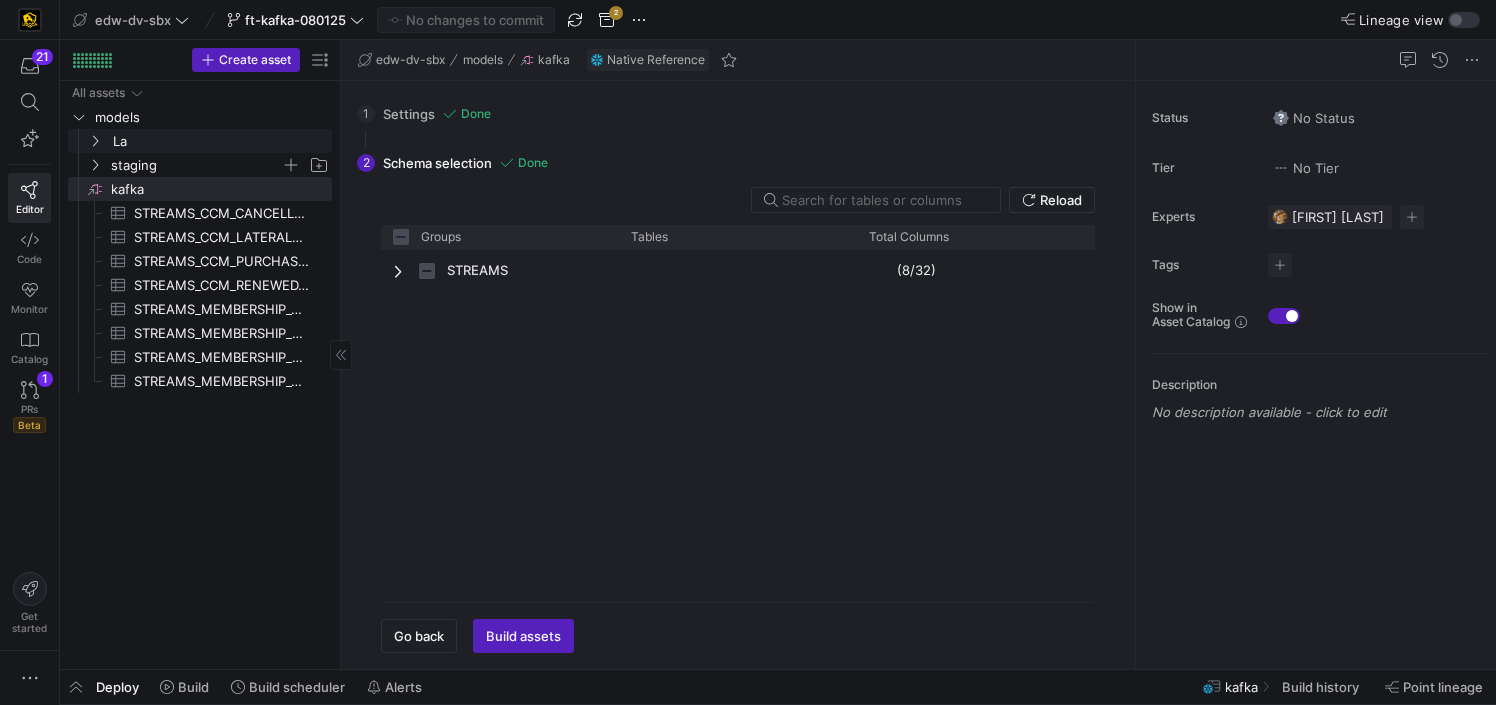type on "L" 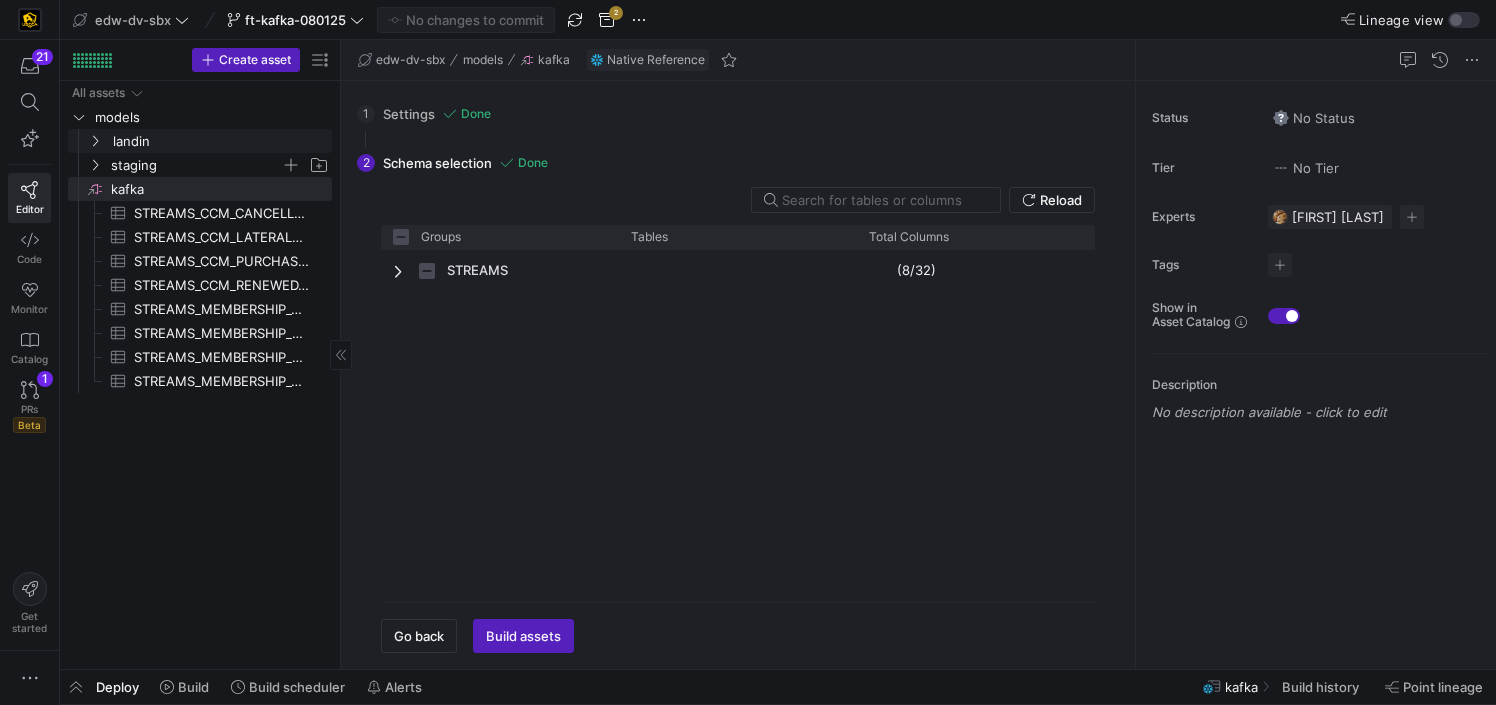 type on "landing" 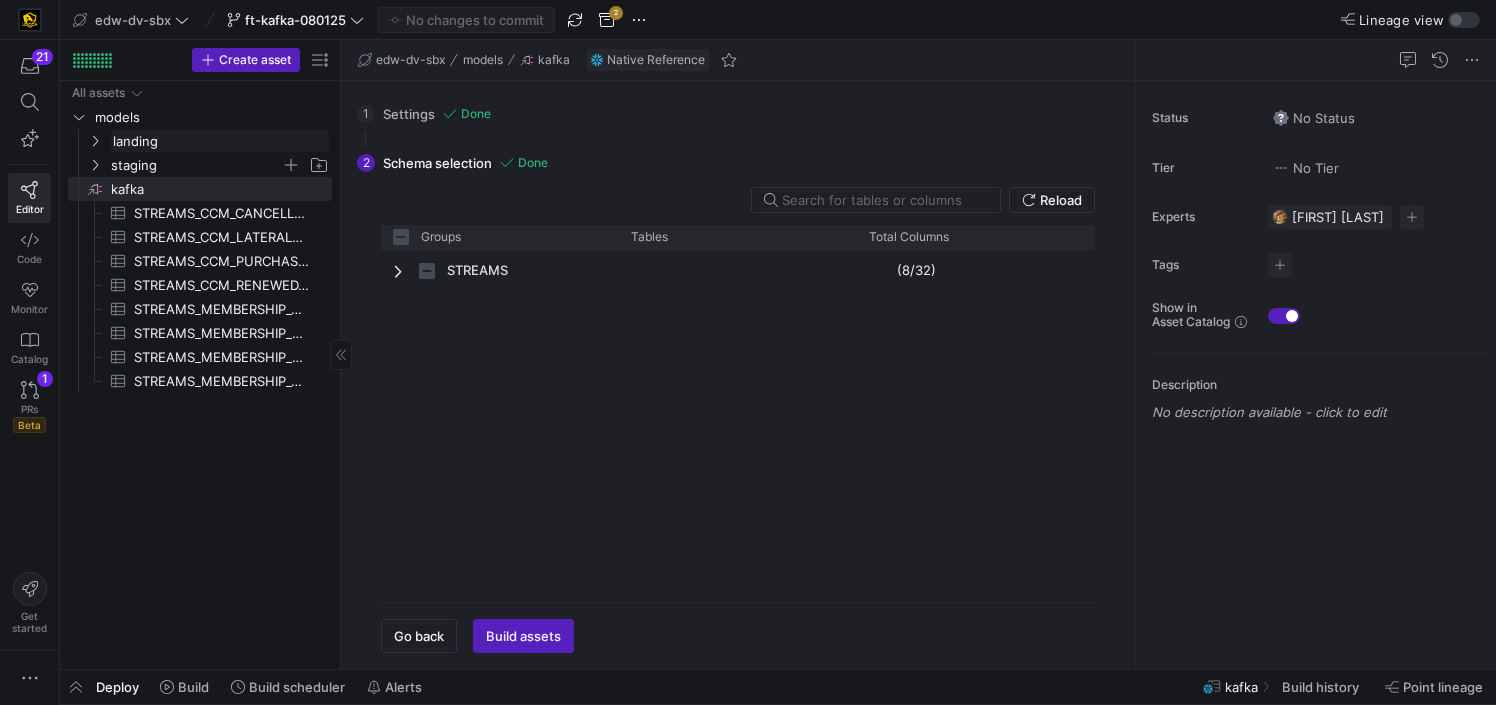 click on "All assets   models   staging
kafka​​​​​​​​
STREAMS_CCM_CANCELLED_1655107408​​​​​​​​​
STREAMS_CCM_LATERALLED_1828349067​​​​​​​​​
STREAMS_CCM_PURCHASED_371753698​​​​​​​​​
STREAMS_CCM_RENEWED_428792587​​​​​​​​​
STREAMS_MEMBERSHIP_CANCELLED_48804153​​​​​​​​​
STREAMS_MEMBERSHIP_DOWNGRADED_1522357159​​​​​​​​​
STREAMS_MEMBERSHIP_PURCHASED_2075665259​​​​​​​​​
STREAMS_MEMBERSHIP_UPGRADED_162890976​​​​​​​​​  landing" 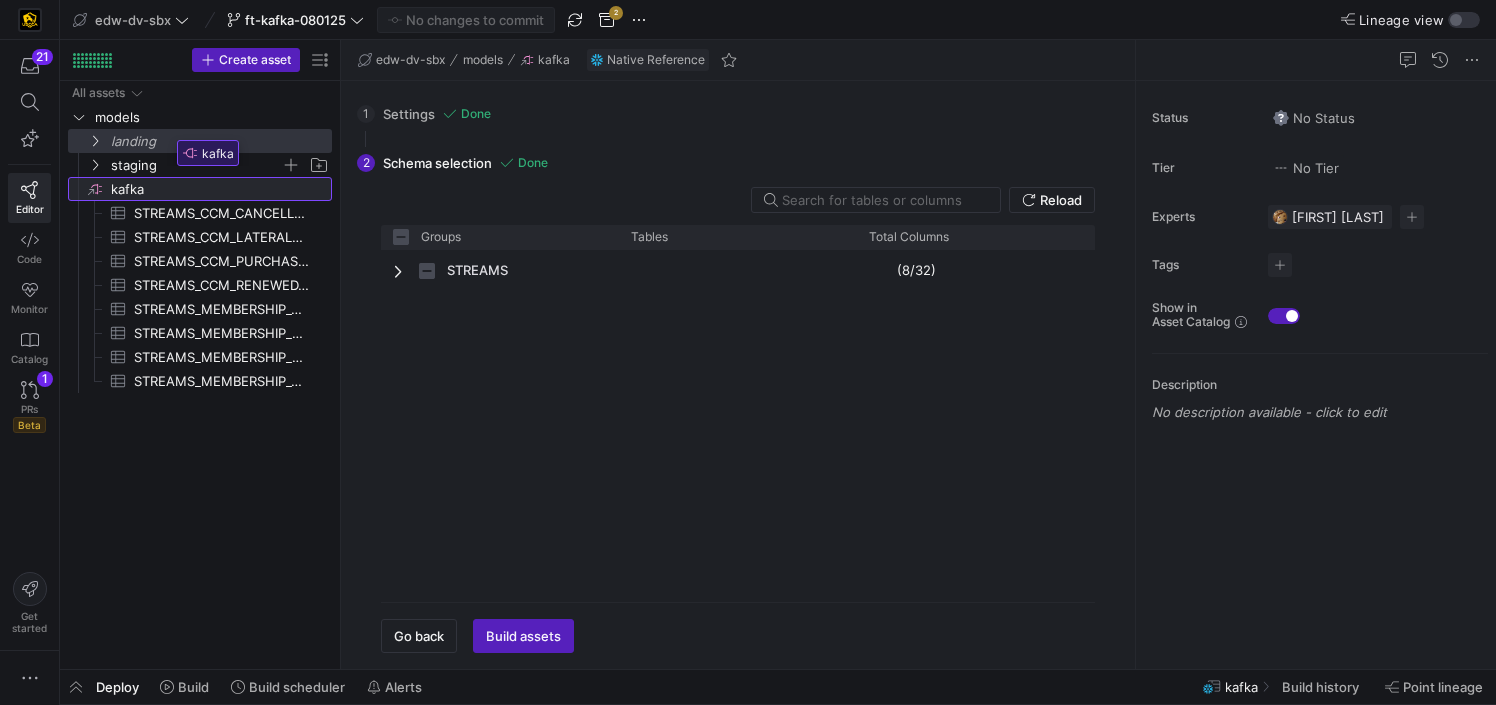drag, startPoint x: 132, startPoint y: 185, endPoint x: 171, endPoint y: 133, distance: 65 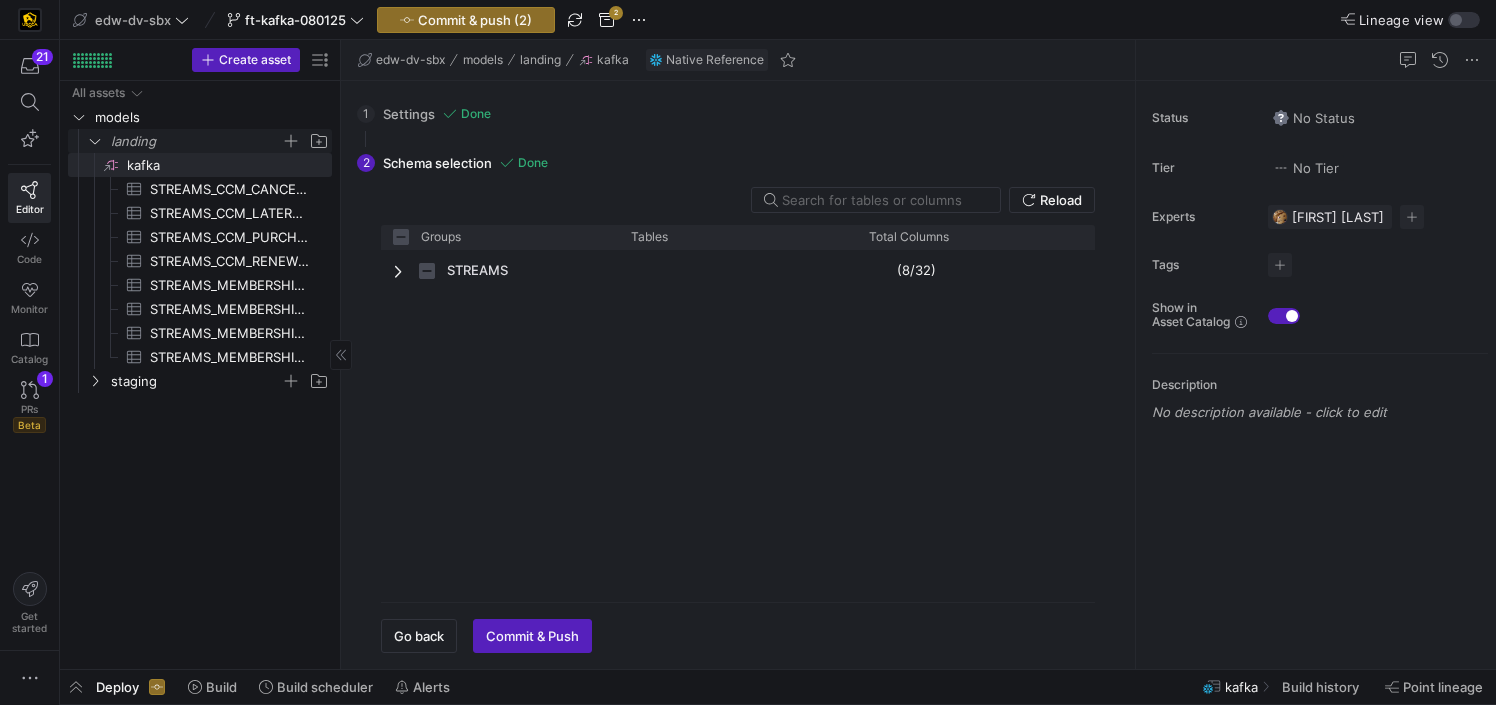click 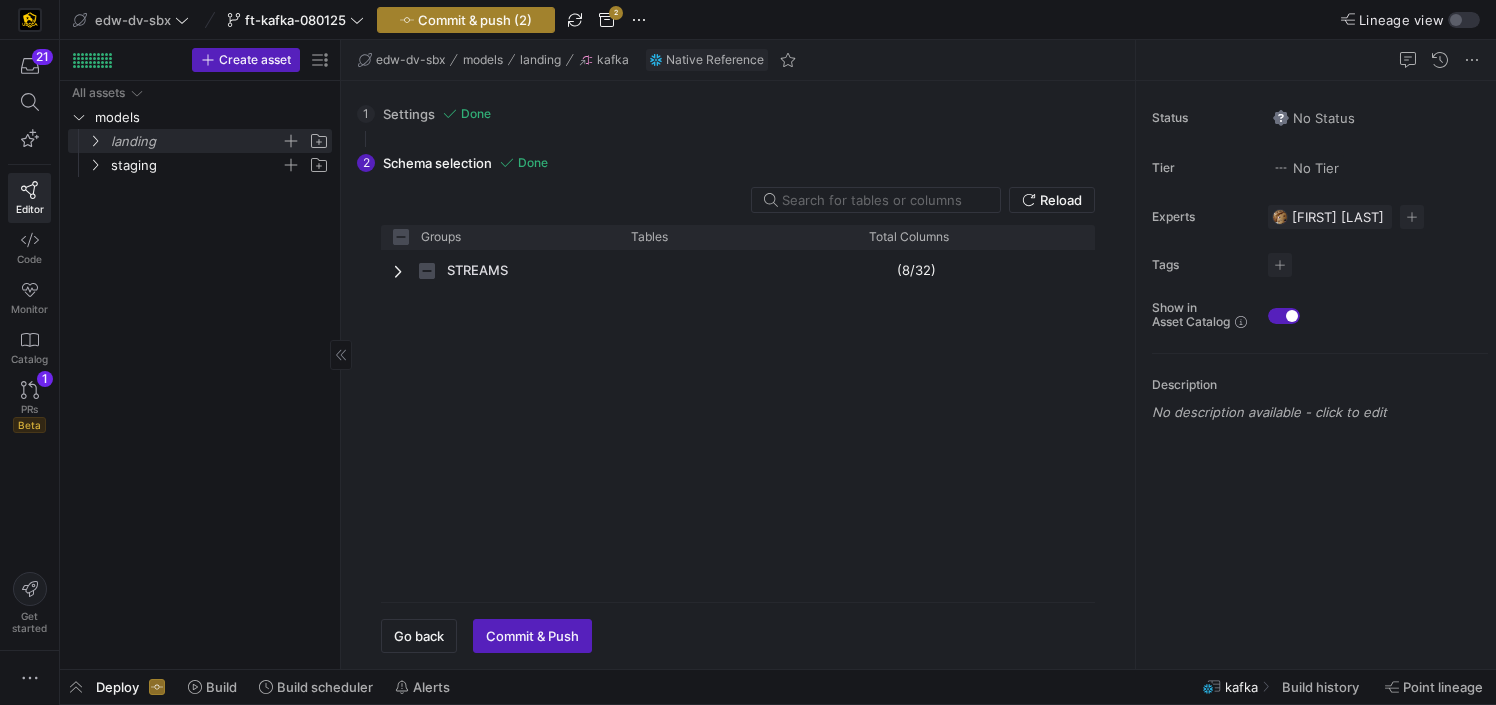 click on "Commit & push (2)" at bounding box center (475, 20) 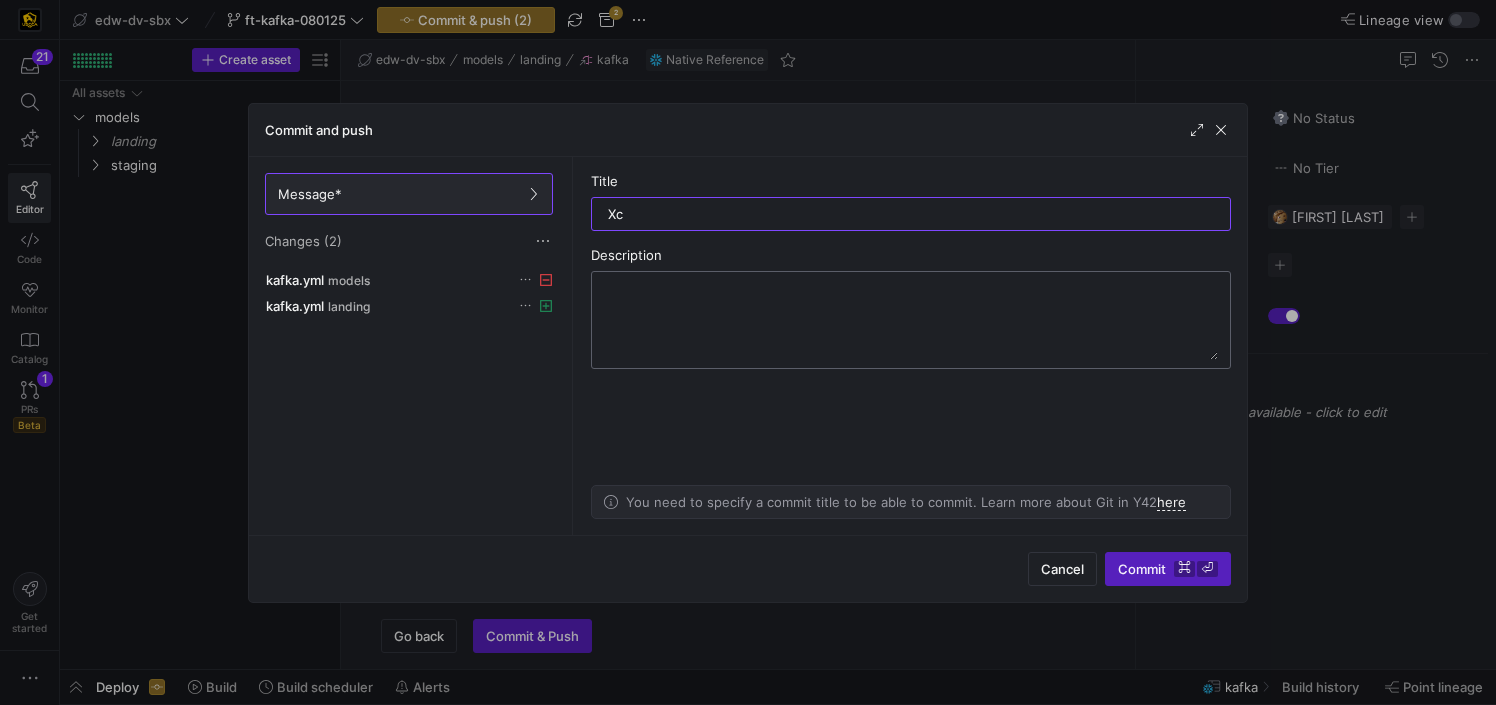 type on "X" 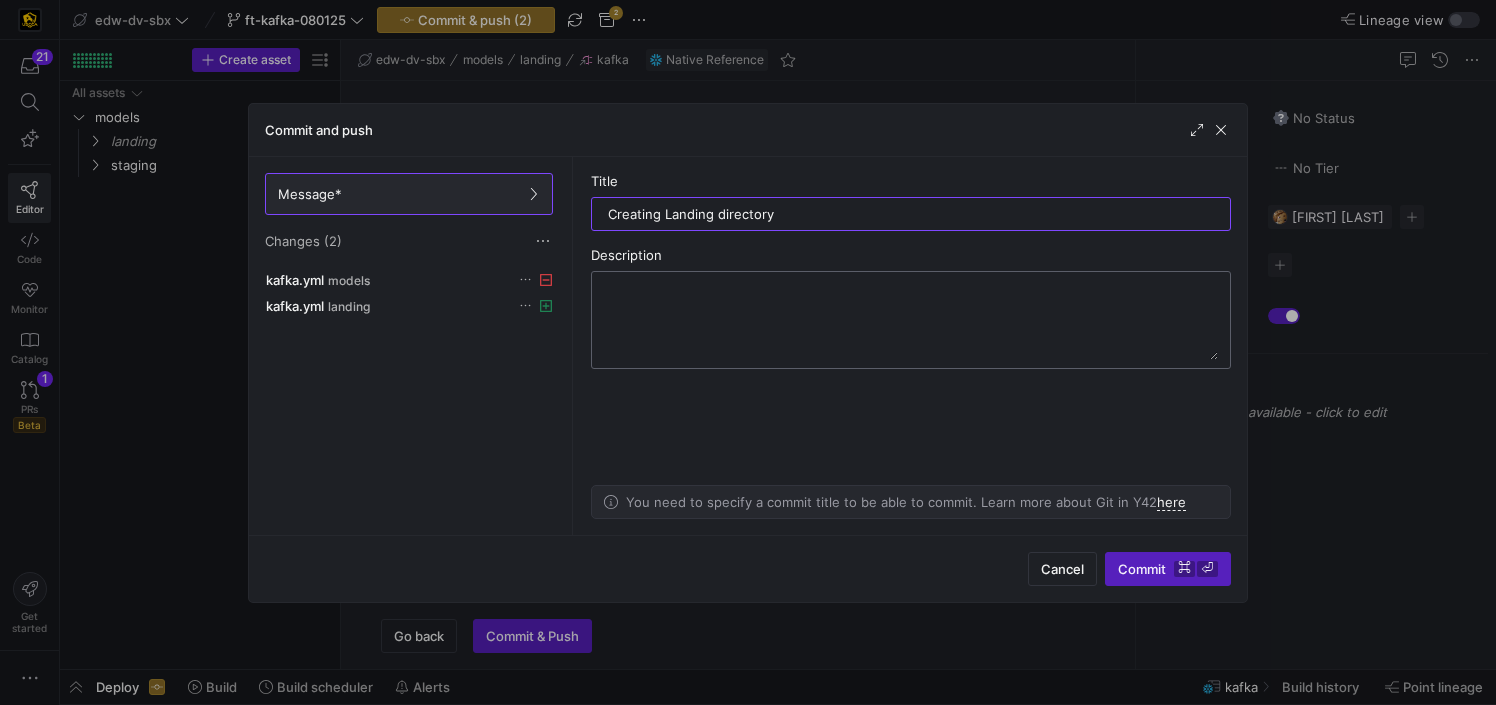 type on "Creating Landing directory" 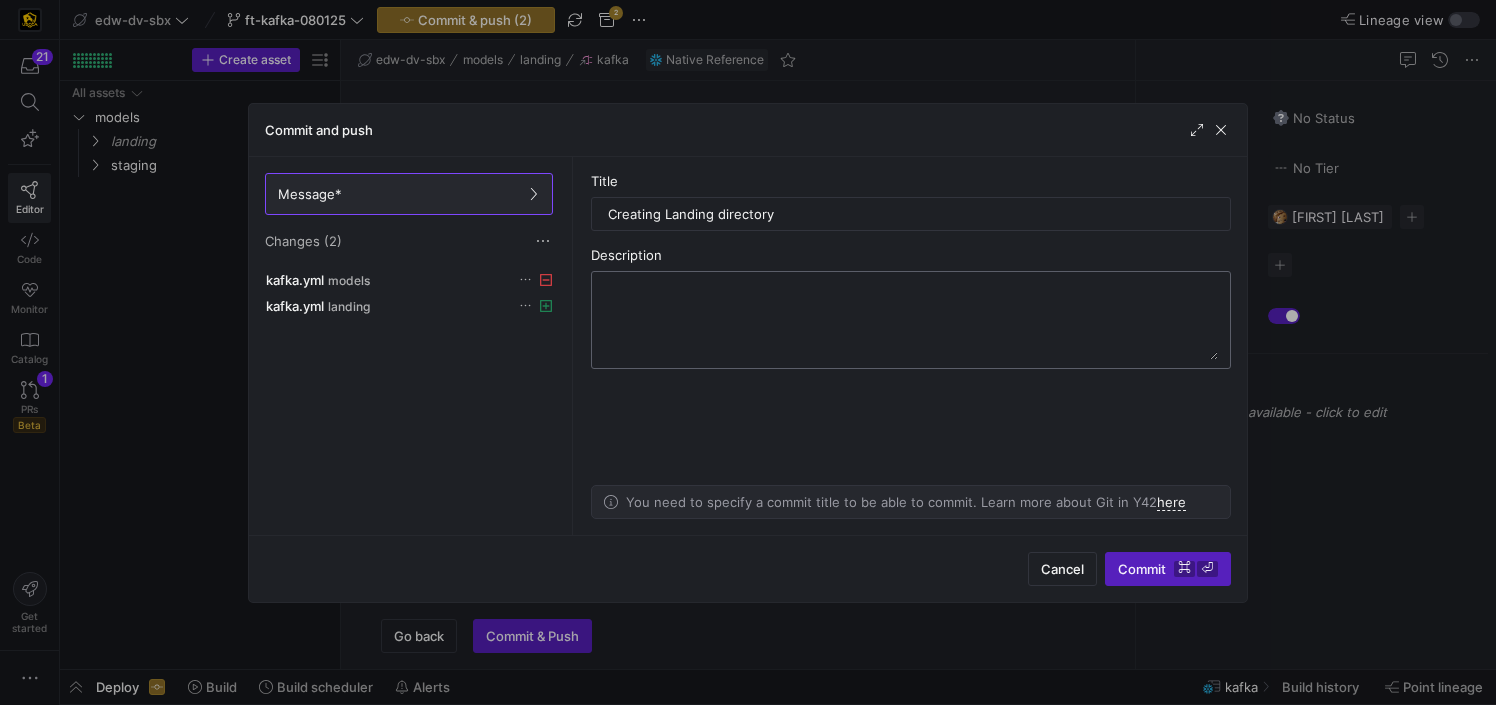 click at bounding box center [911, 320] 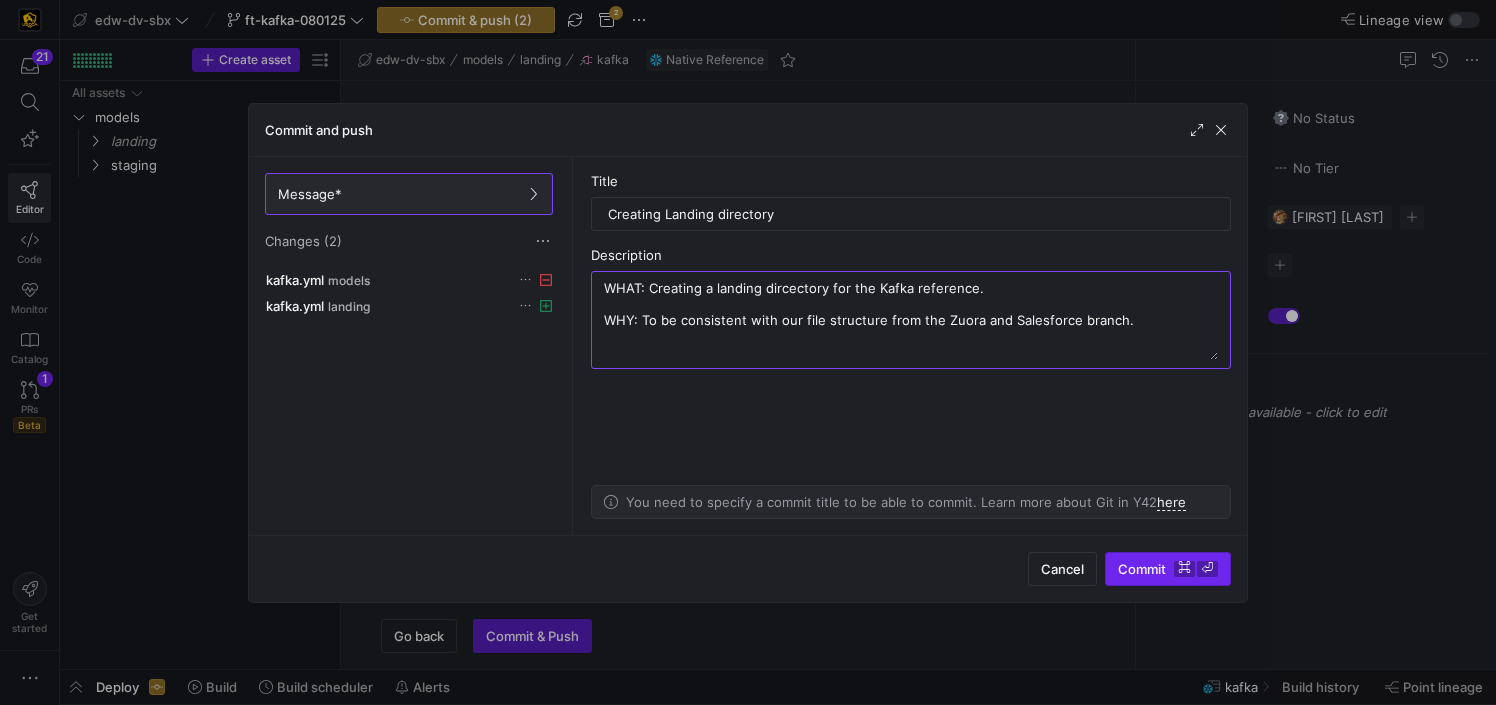 type on "WHAT: Creating a landing dircectory for the Kafka reference.
WHY: To be consistent with our file structure from the Zuora and Salesforce branch." 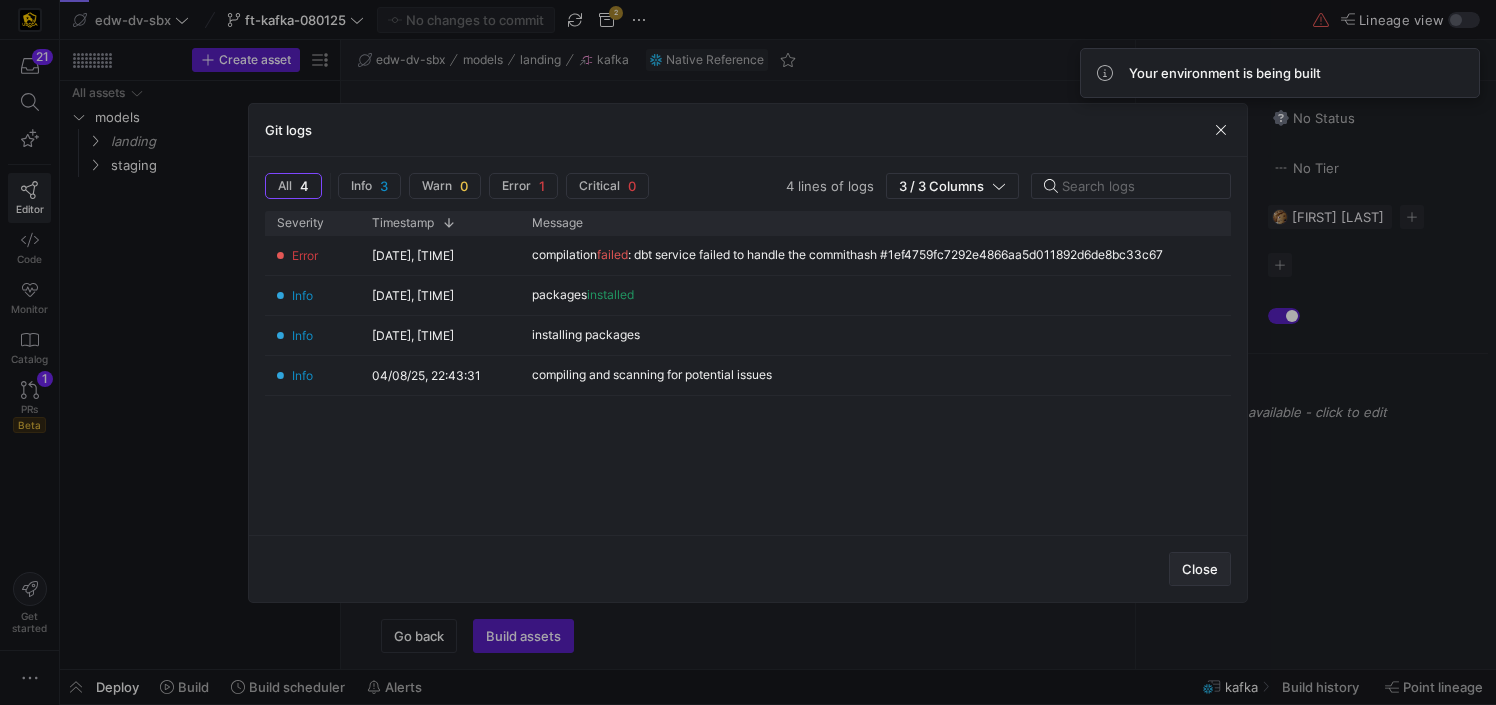 click at bounding box center [1200, 569] 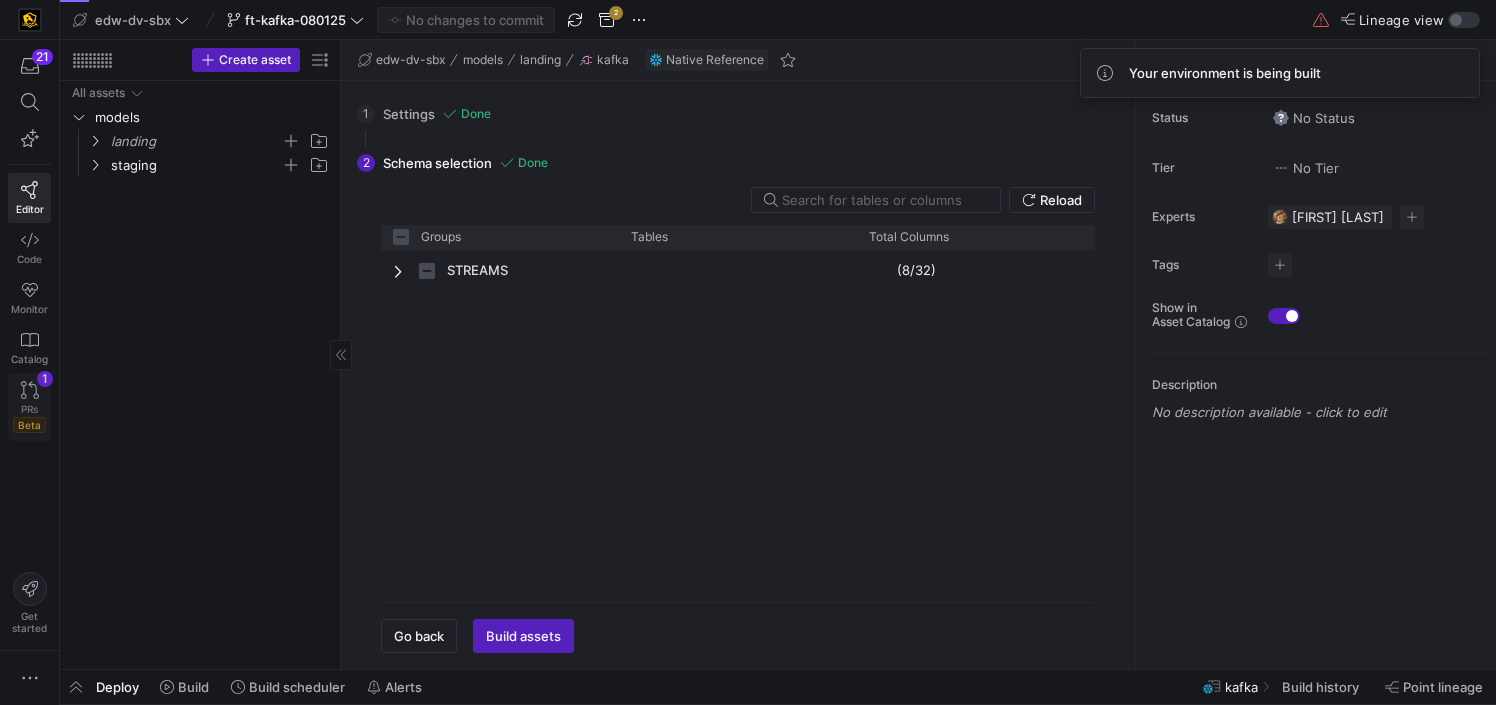 click on "1" 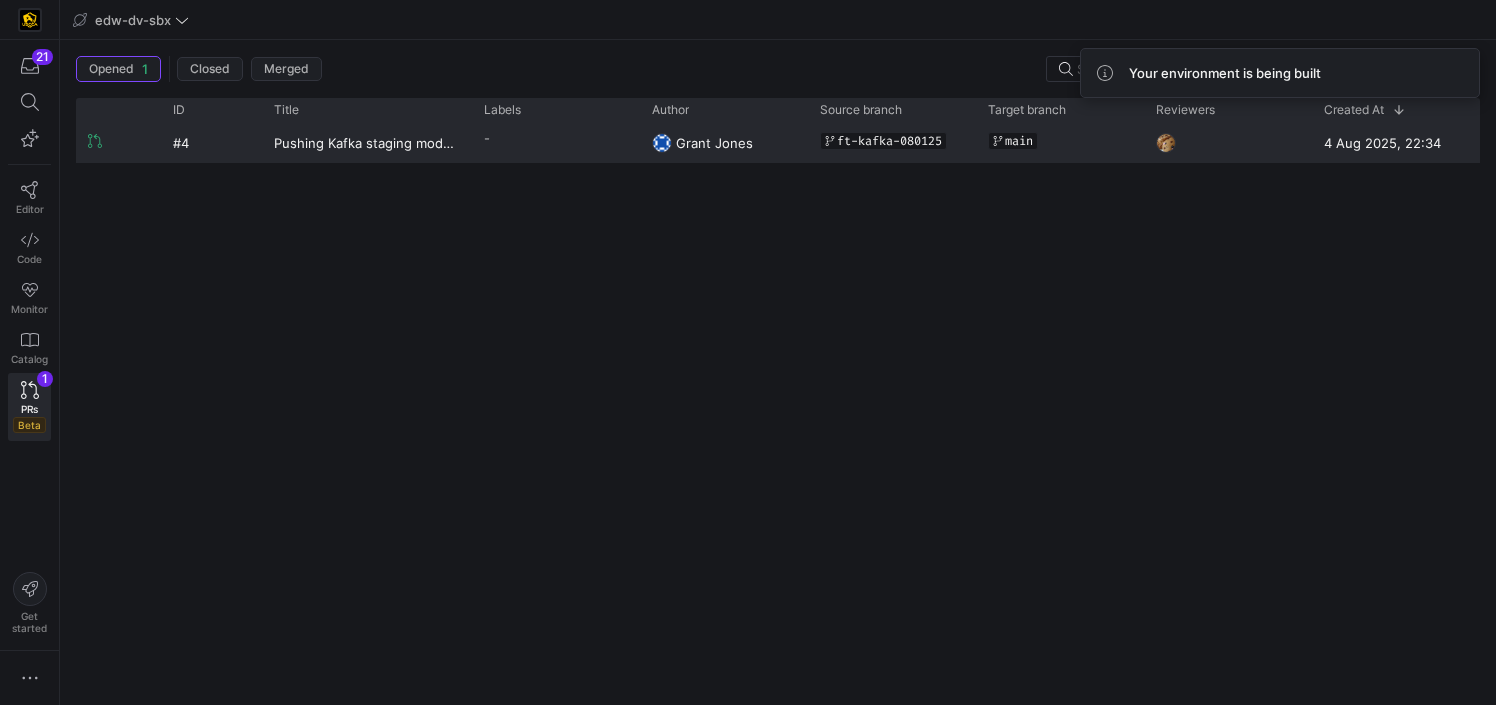 click on "Grant Jones" 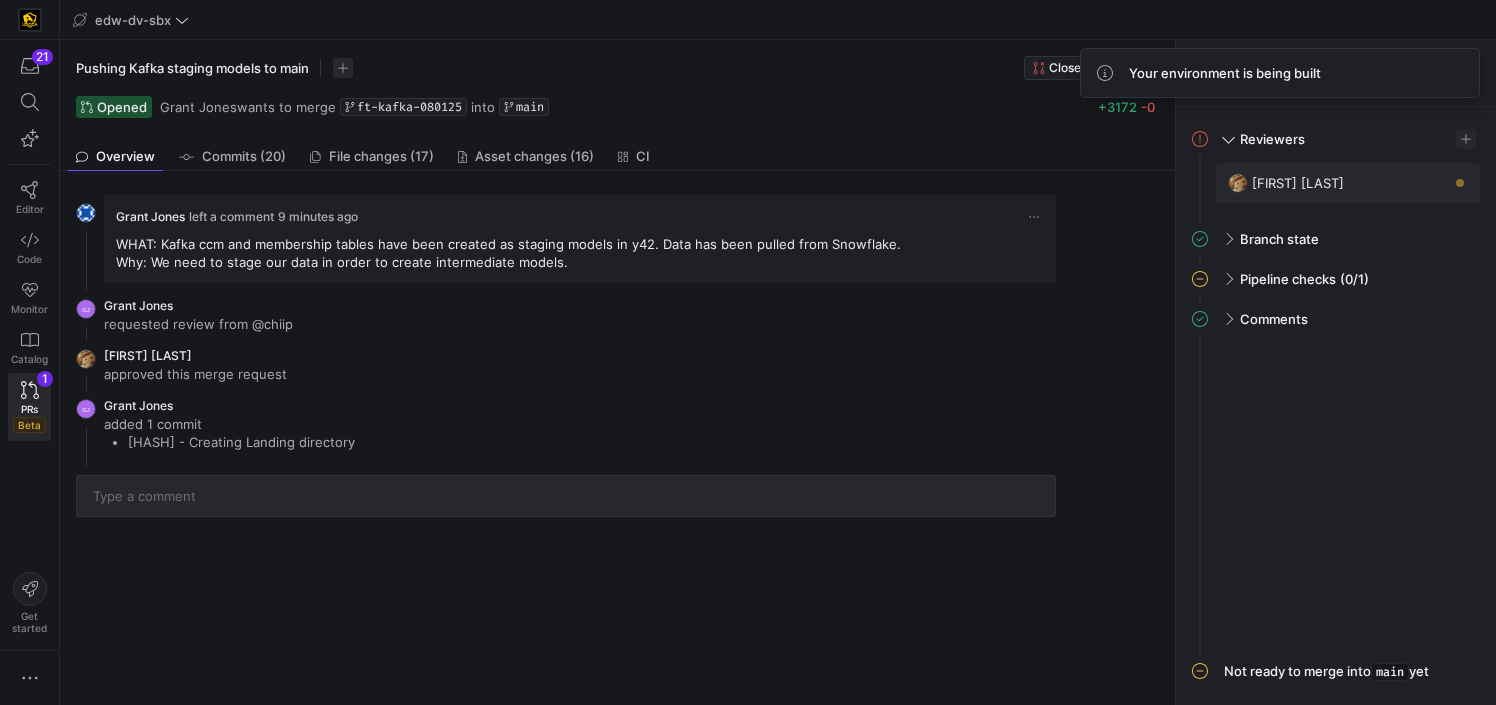 click on "Pushing Kafka staging models to main  Close pull request" 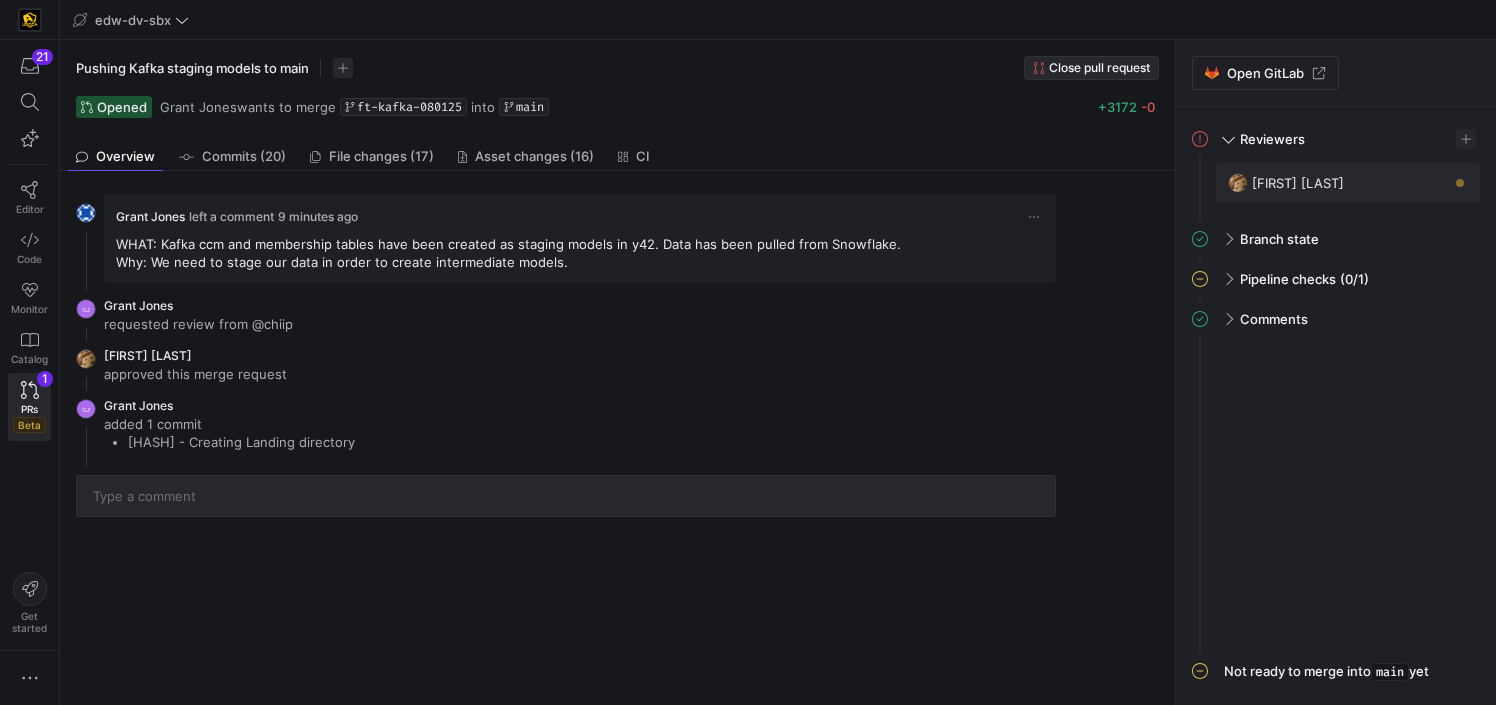 click on "Close pull request" at bounding box center (1099, 68) 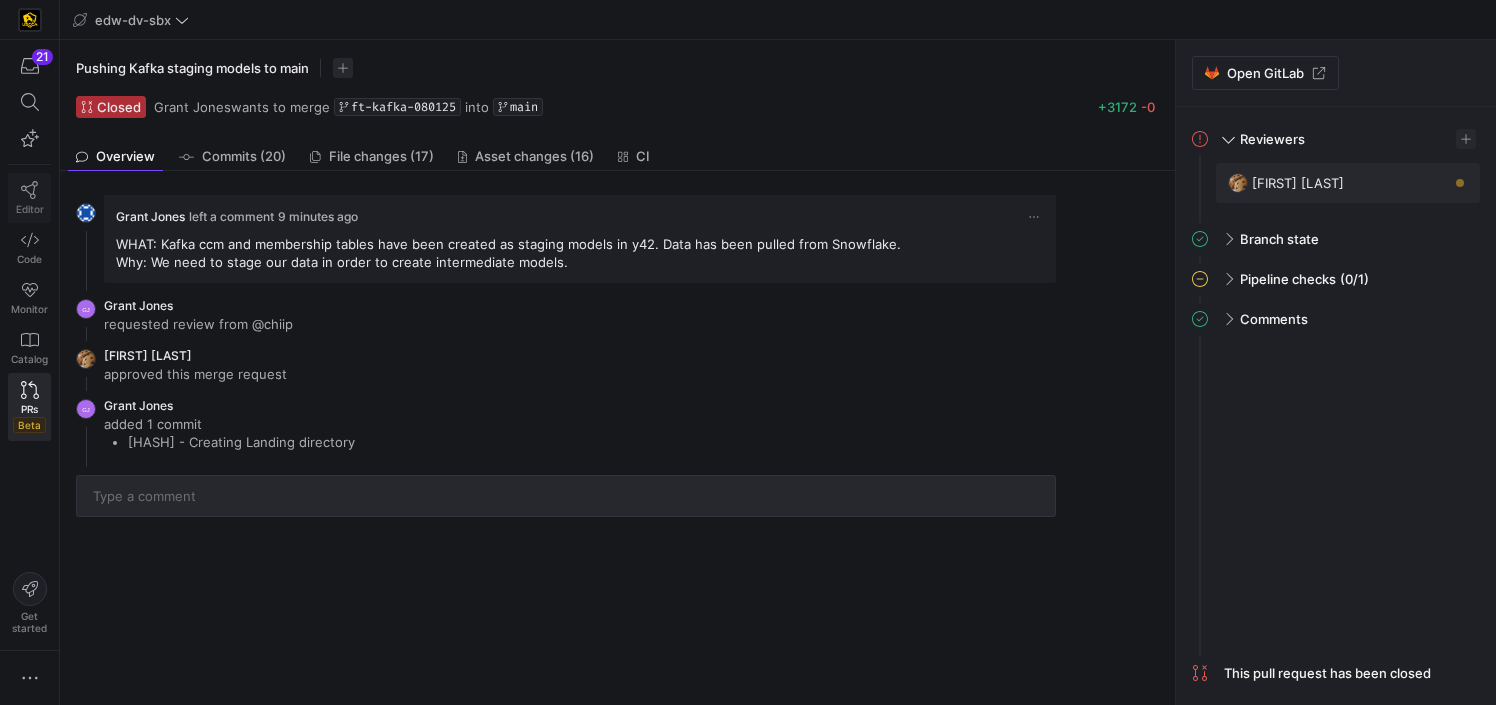 click 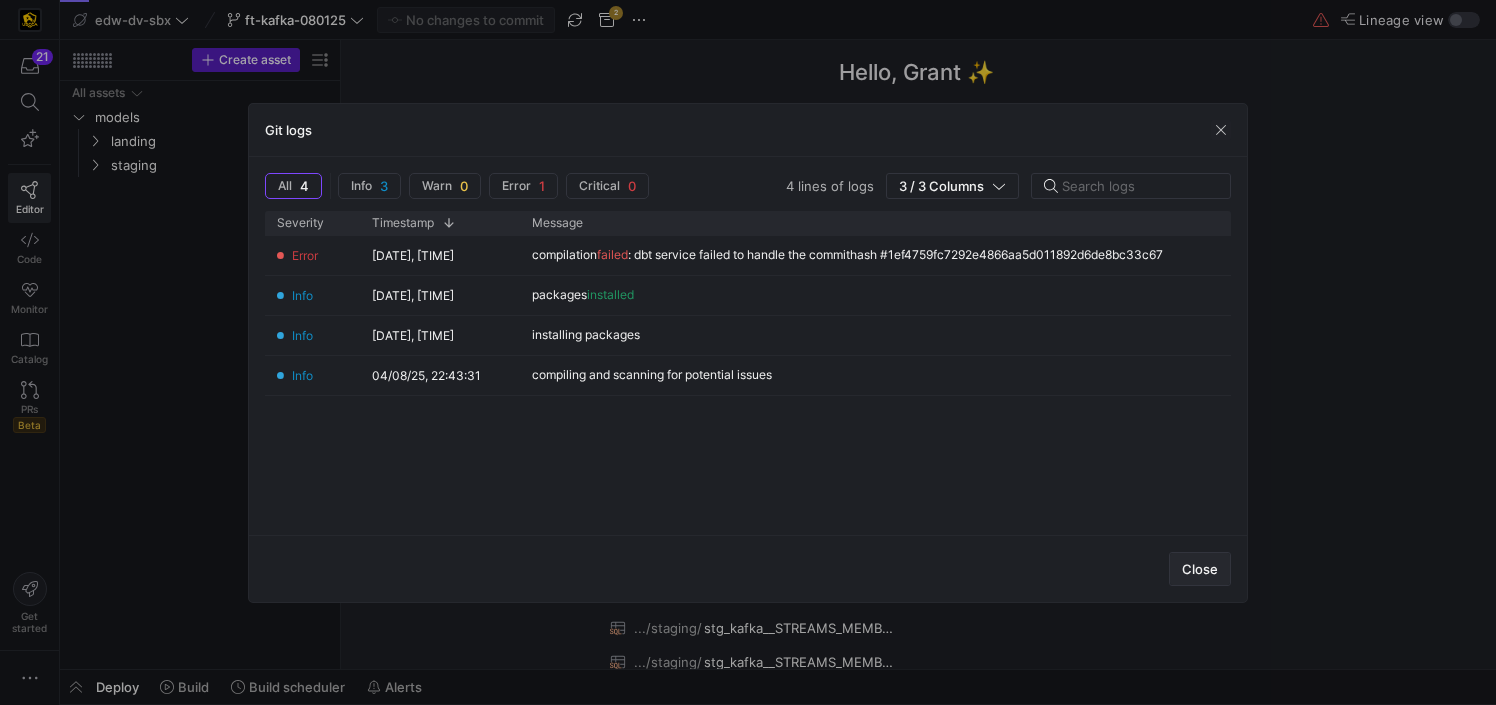 click on "Close" at bounding box center [1200, 569] 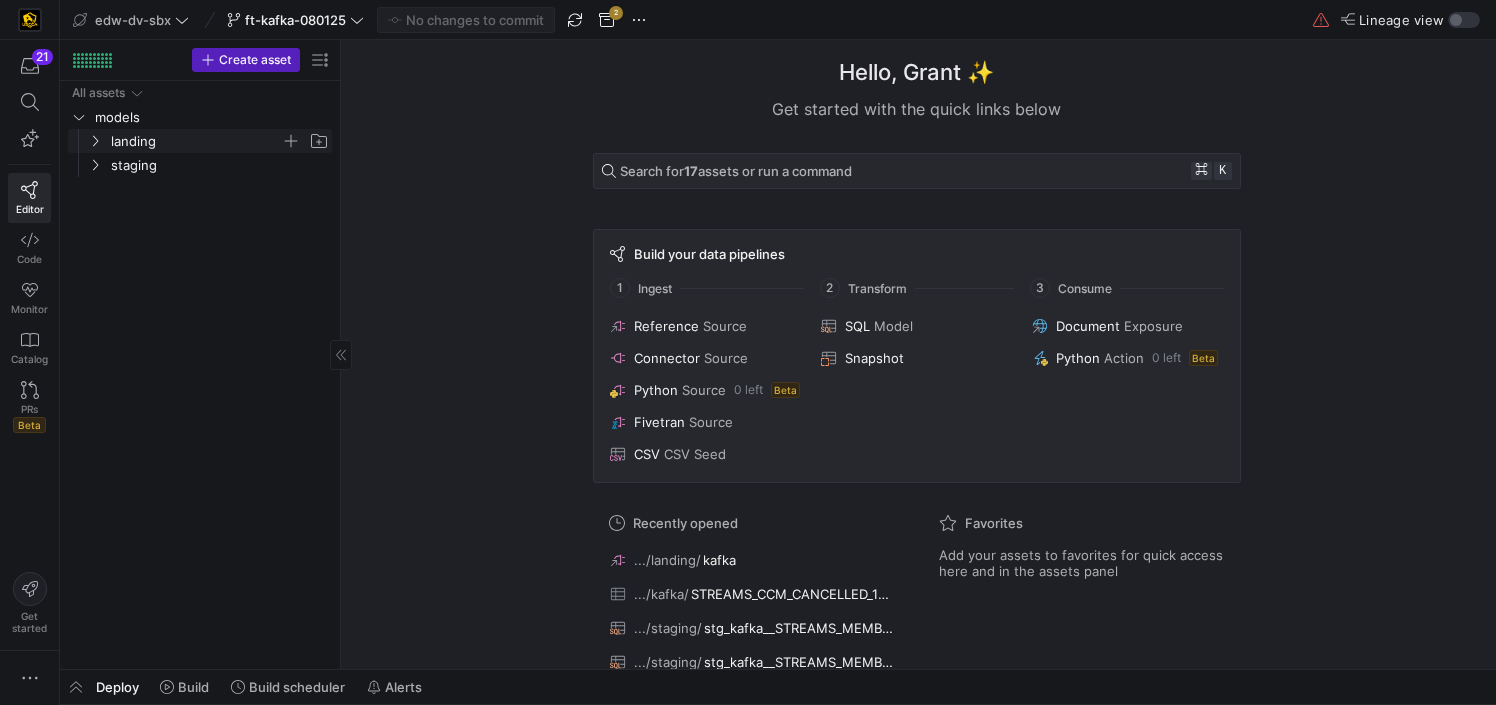 click on "landing" 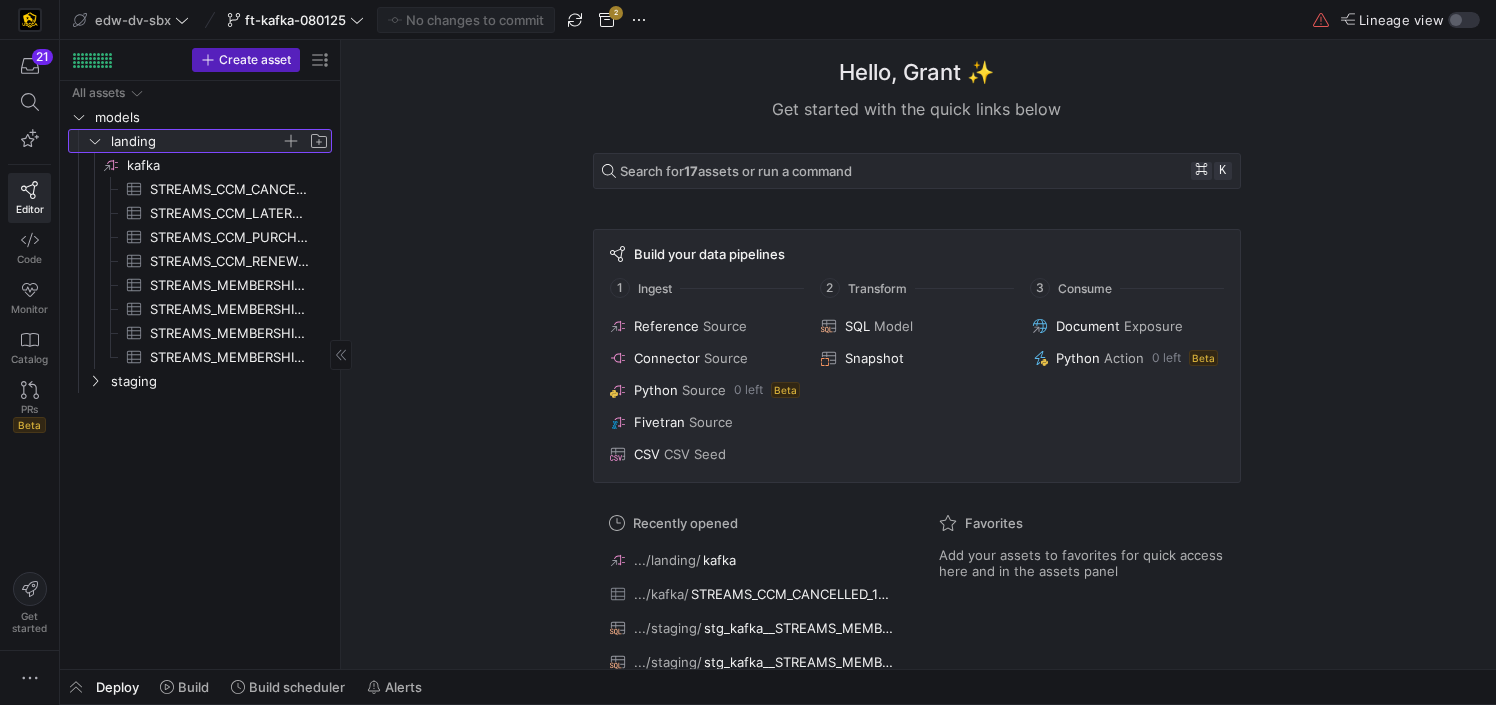 click on "landing" 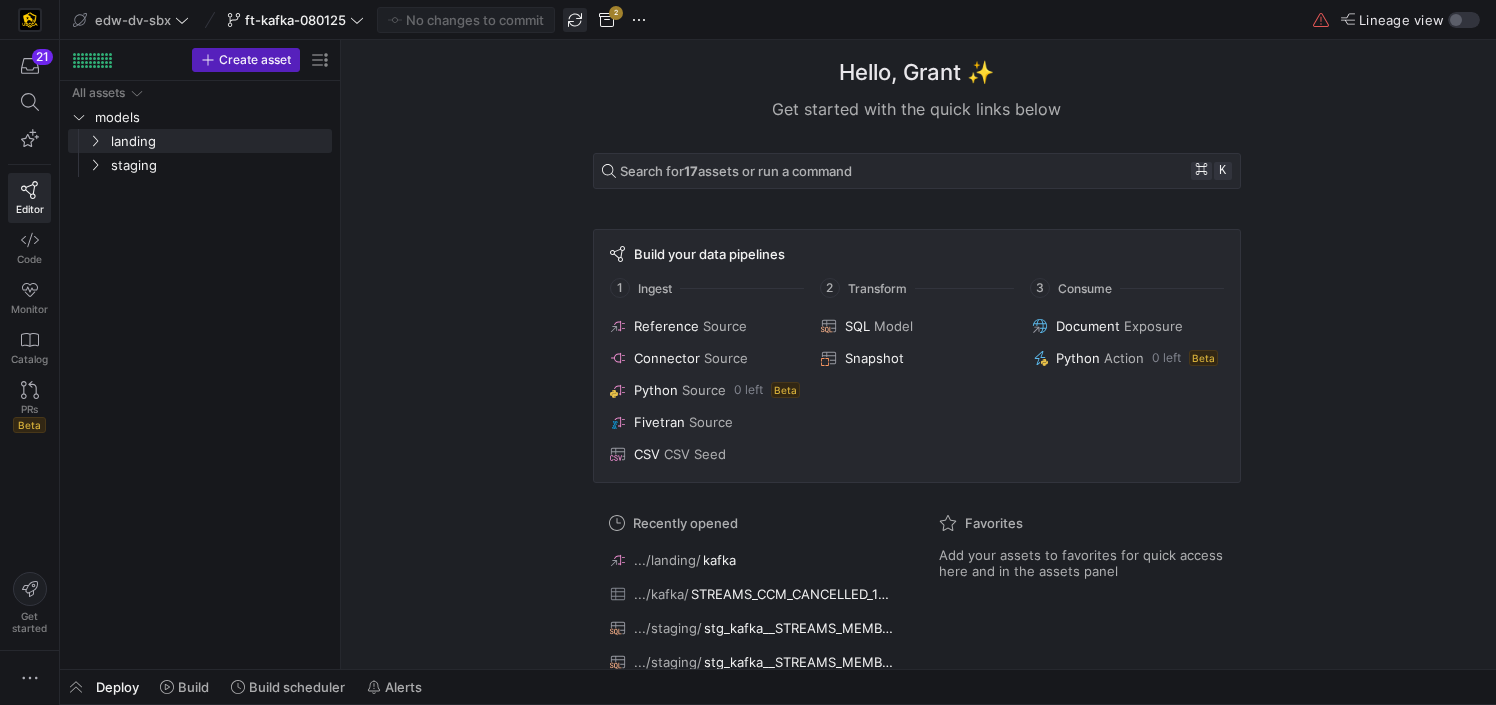 click 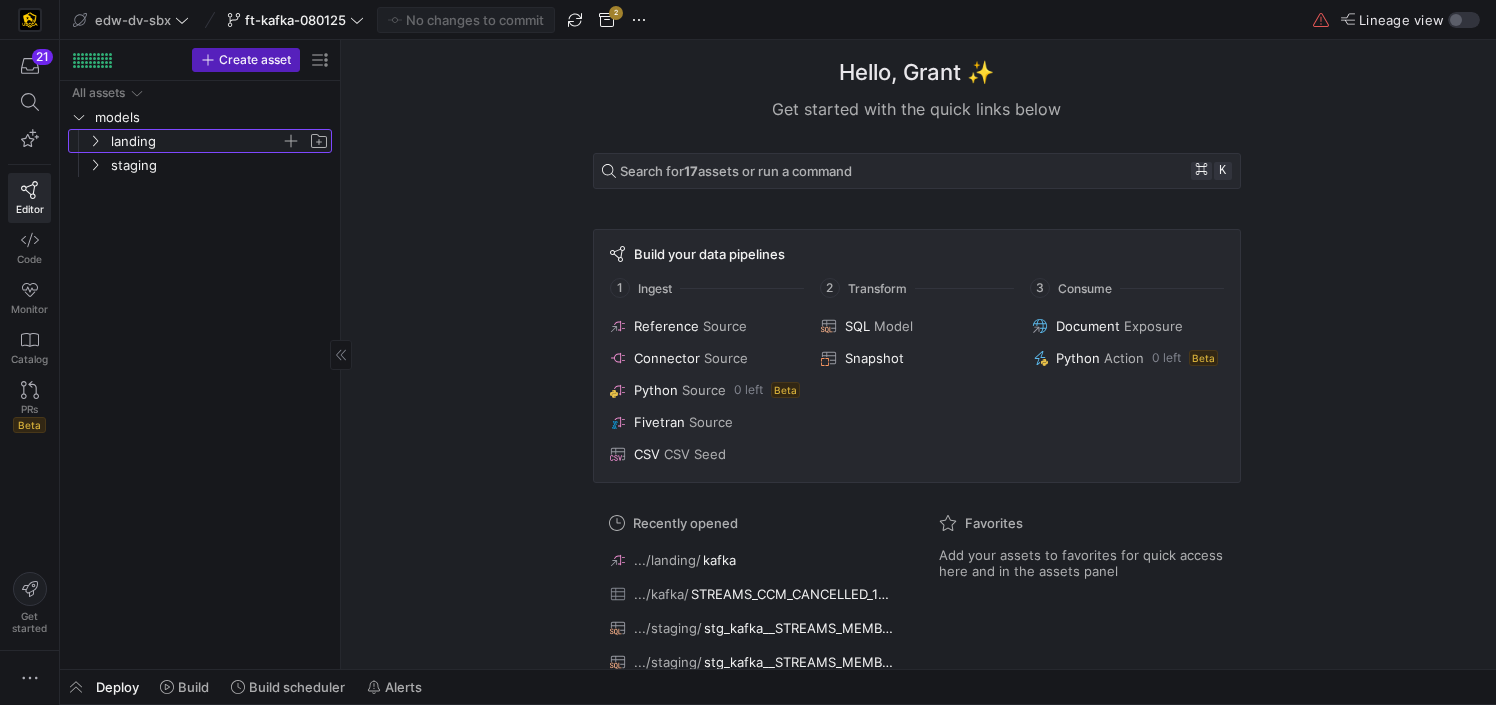 click on "landing" 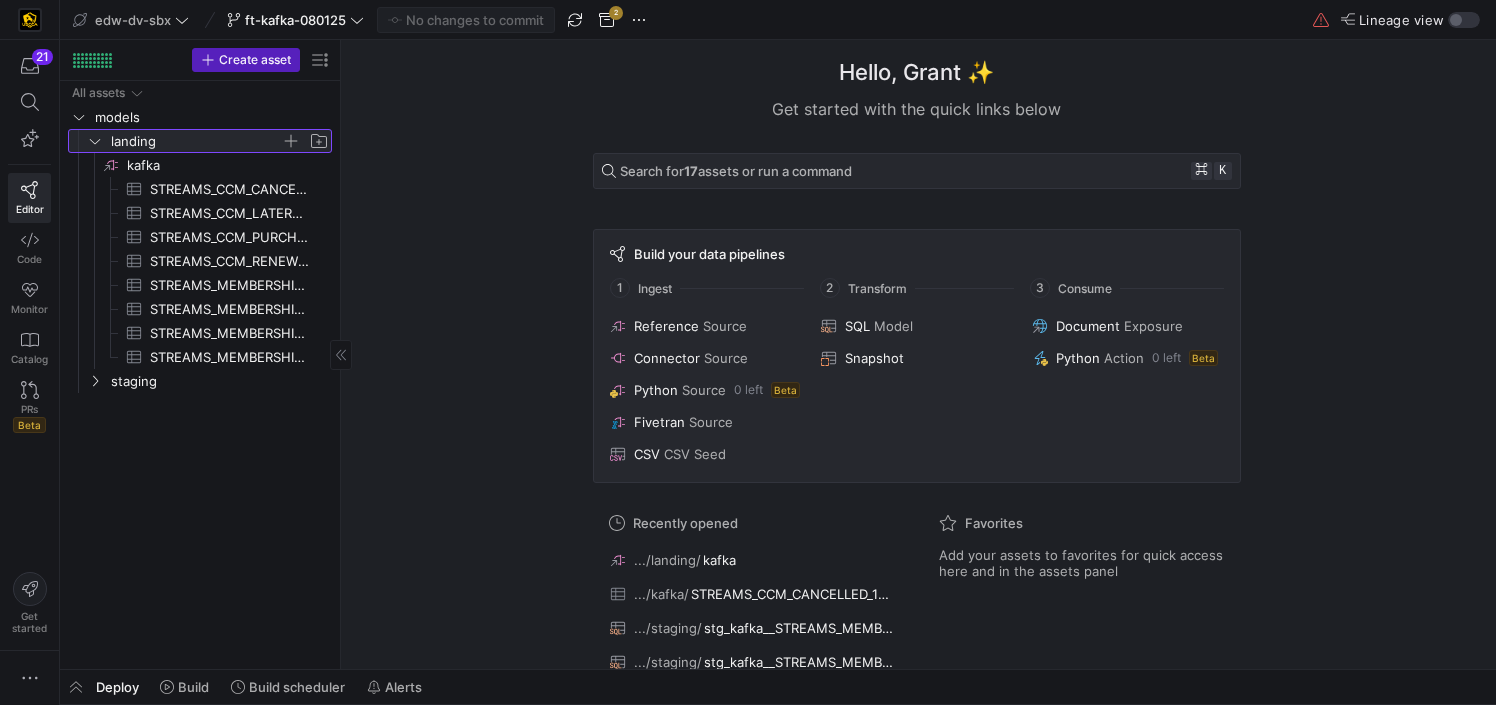 click on "landing" 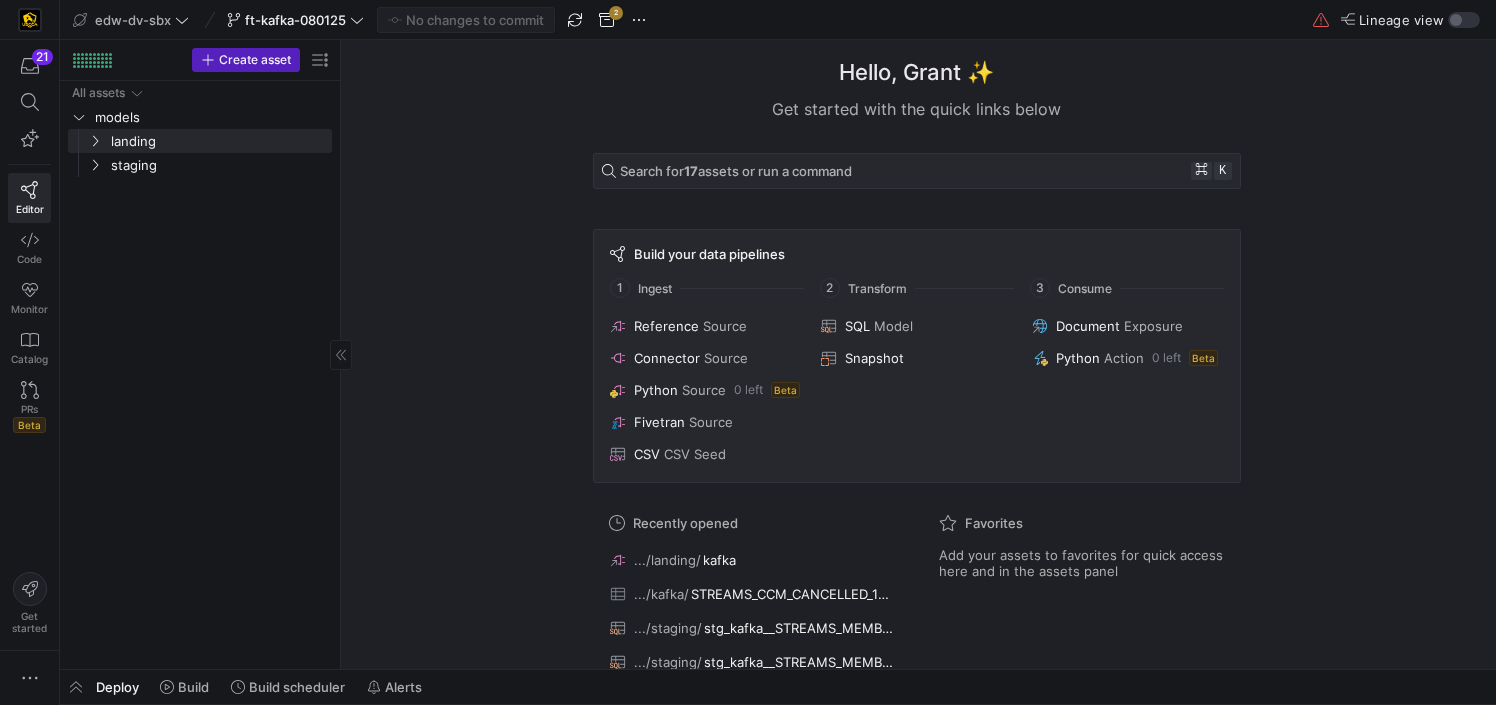 click on "All assets   models   landing   staging
kafka​​​​​​​​
STREAMS_CCM_CANCELLED_1655107408​​​​​​​​​
STREAMS_CCM_LATERALLED_1828349067​​​​​​​​​
STREAMS_CCM_PURCHASED_371753698​​​​​​​​​
STREAMS_CCM_RENEWED_428792587​​​​​​​​​
STREAMS_MEMBERSHIP_CANCELLED_48804153​​​​​​​​​
STREAMS_MEMBERSHIP_DOWNGRADED_1522357159​​​​​​​​​
STREAMS_MEMBERSHIP_PURCHASED_2075665259​​​​​​​​​
STREAMS_MEMBERSHIP_UPGRADED_162890976​​​​​​​​​" 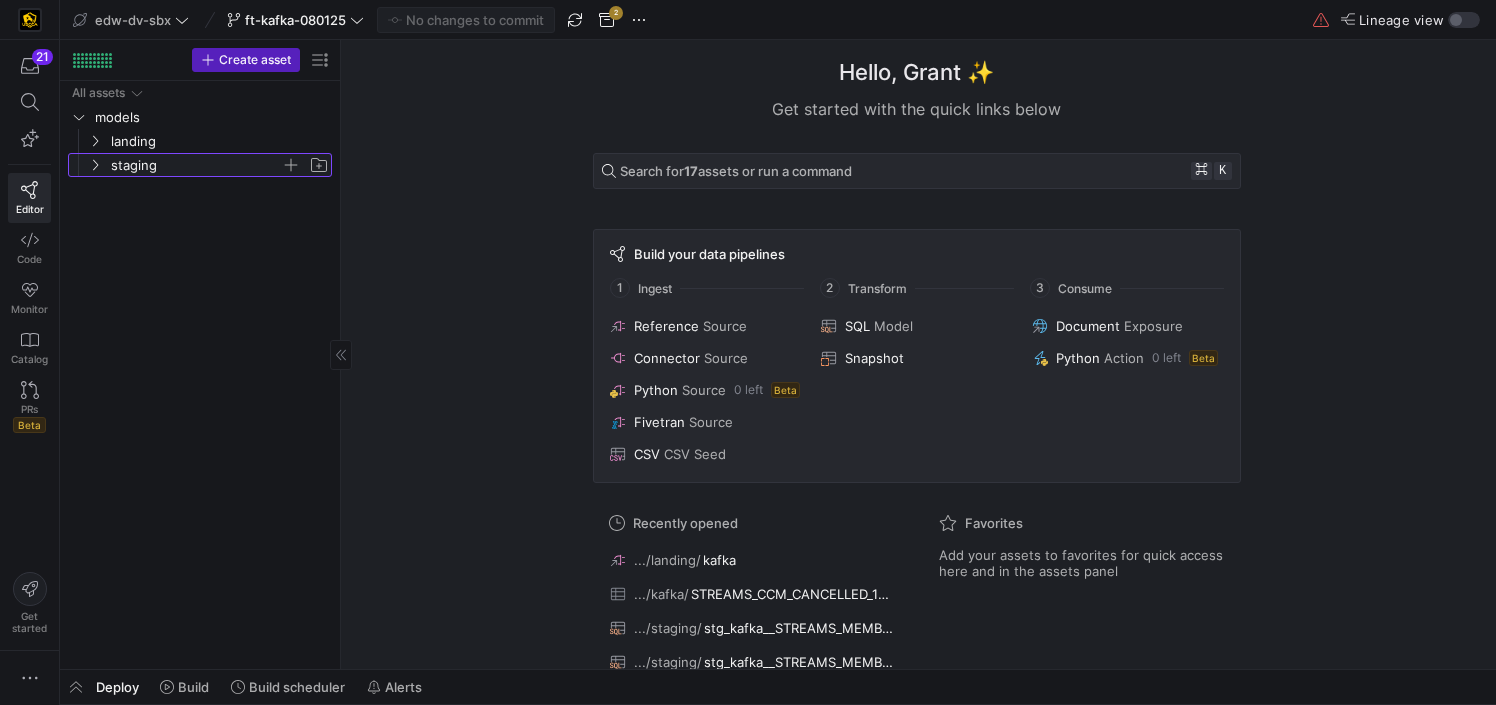 click on "staging" 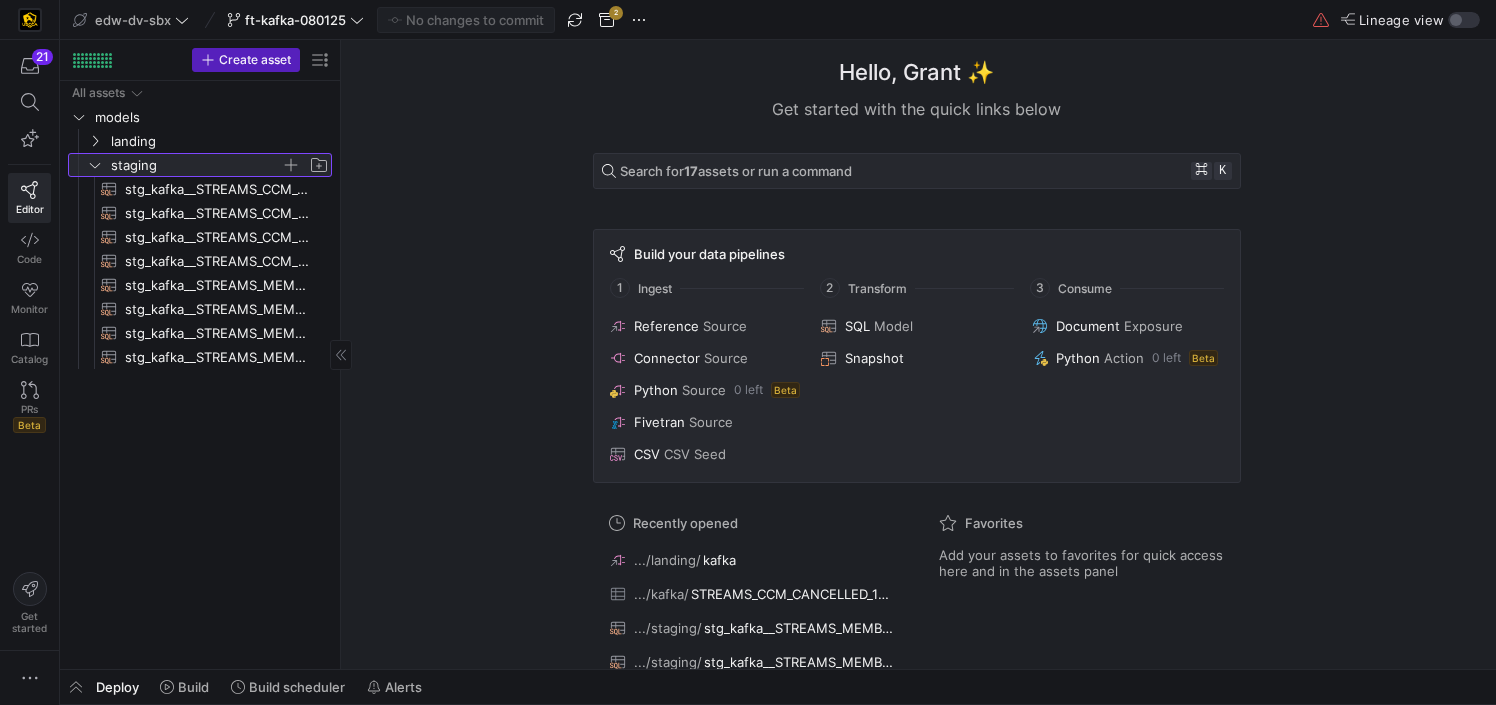 click on "staging" 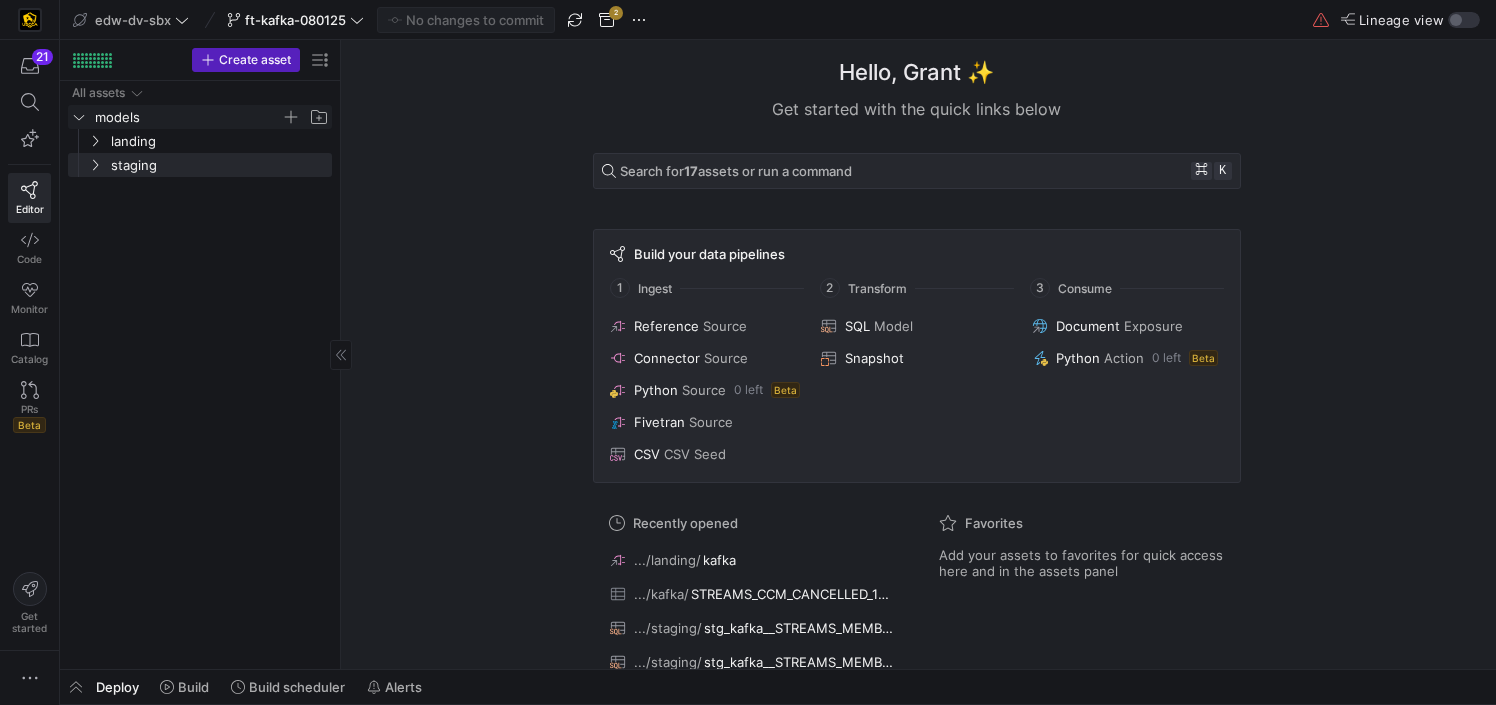 click on "models" 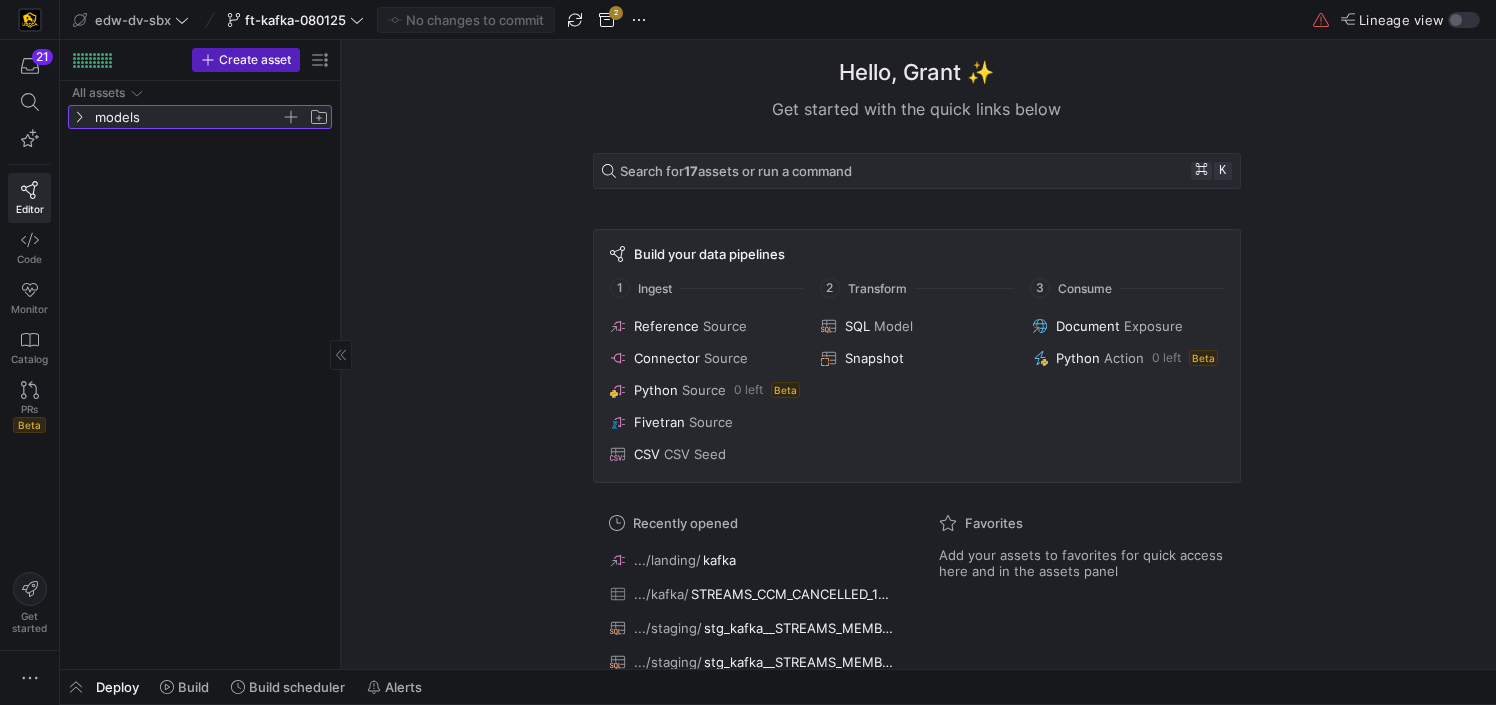 click on "models" 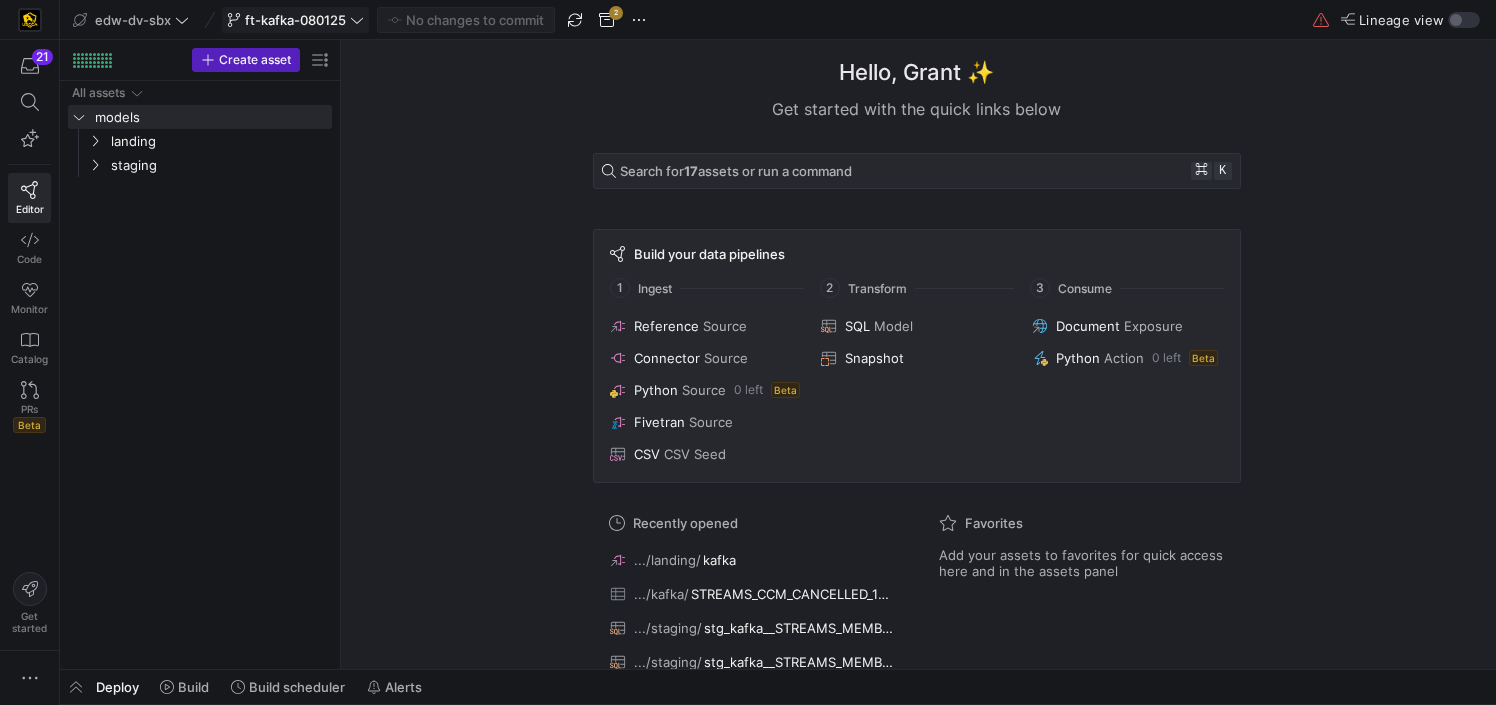 click on "ft-kafka-080125" 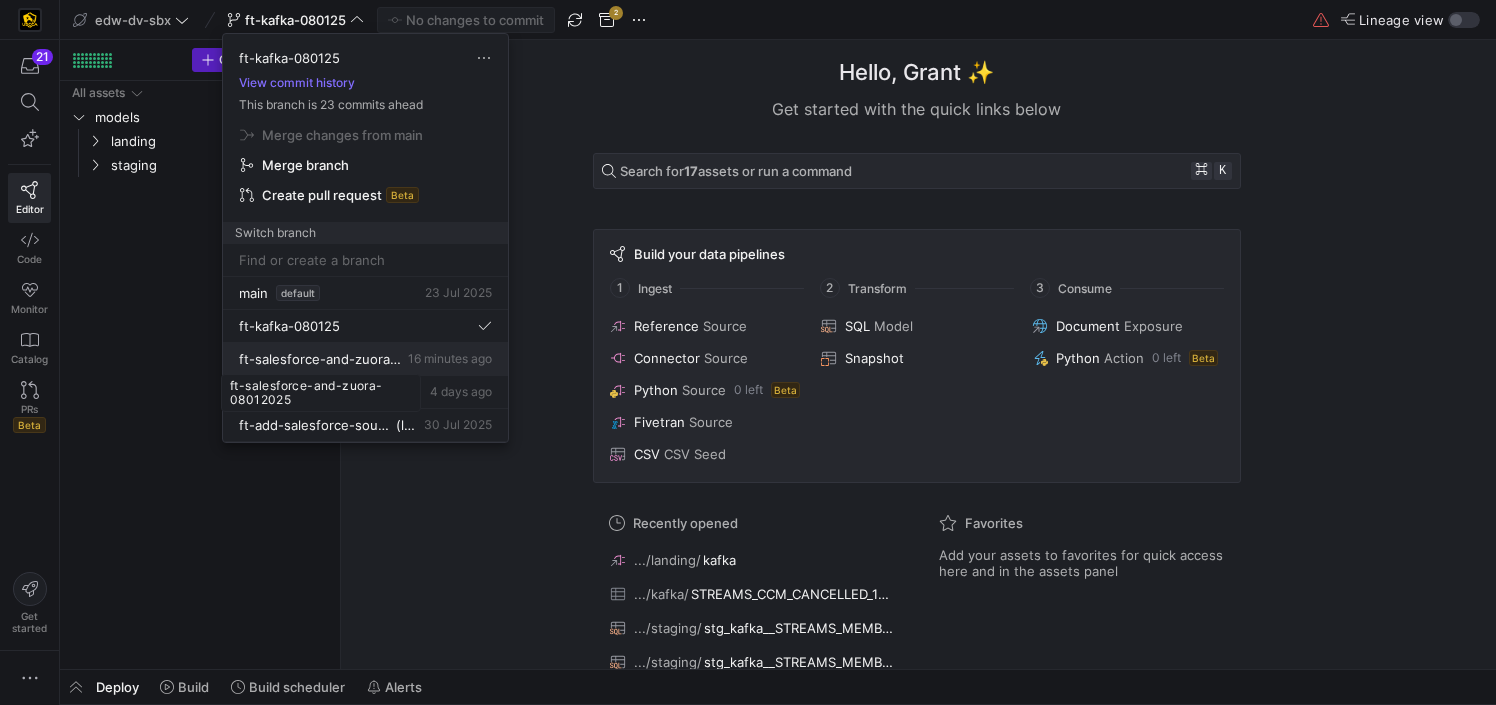 click on "ft-salesforce-and-zuora-08012025" at bounding box center [321, 359] 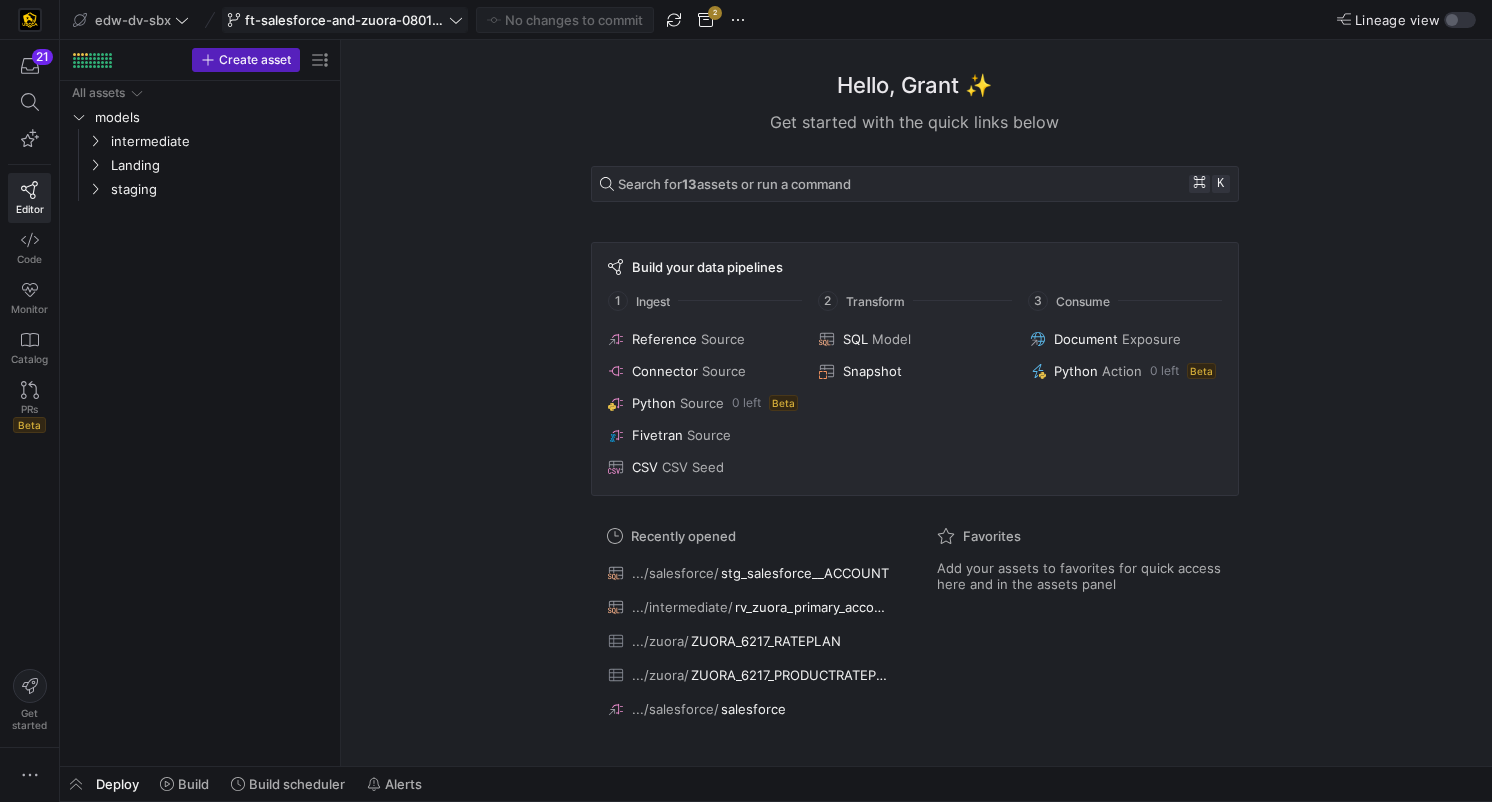 click on "ft-salesforce-and-zuora-08012025" 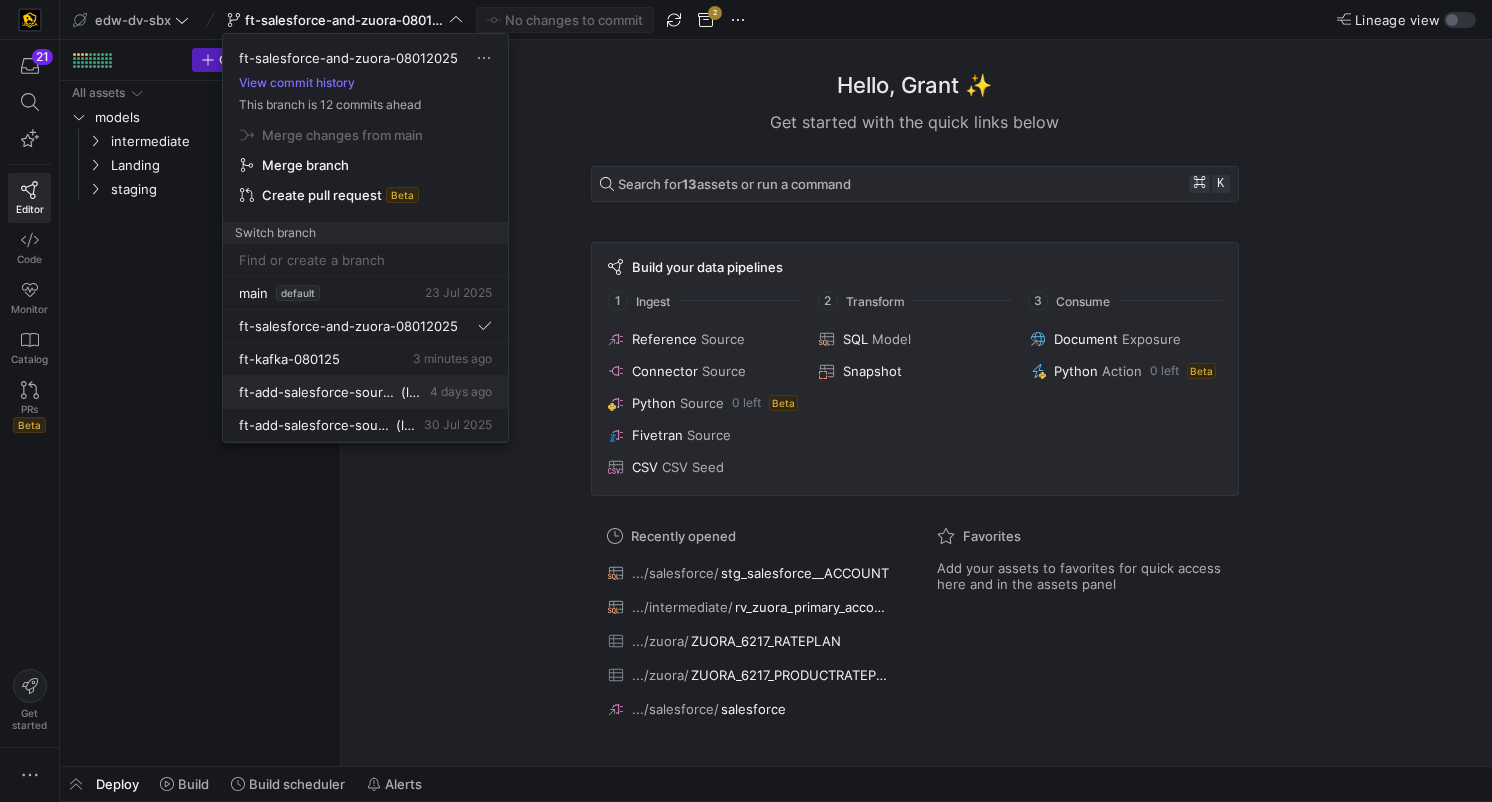 click on "ft-add-salesforce-source-07242025AB (local) 4 days ago" at bounding box center (365, 392) 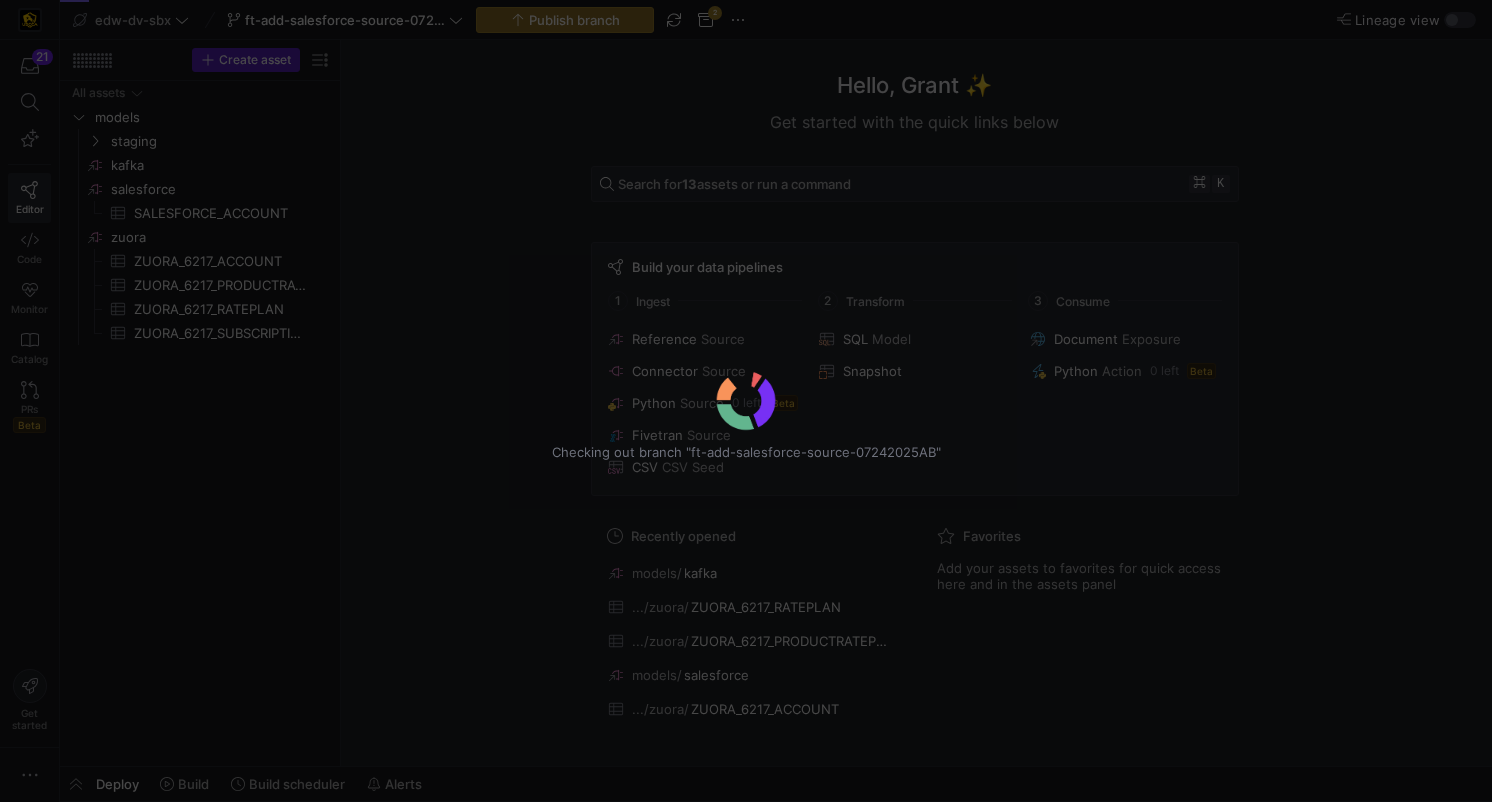 click on "Checking out branch "ft-add-salesforce-source-07242025AB"" at bounding box center (746, 401) 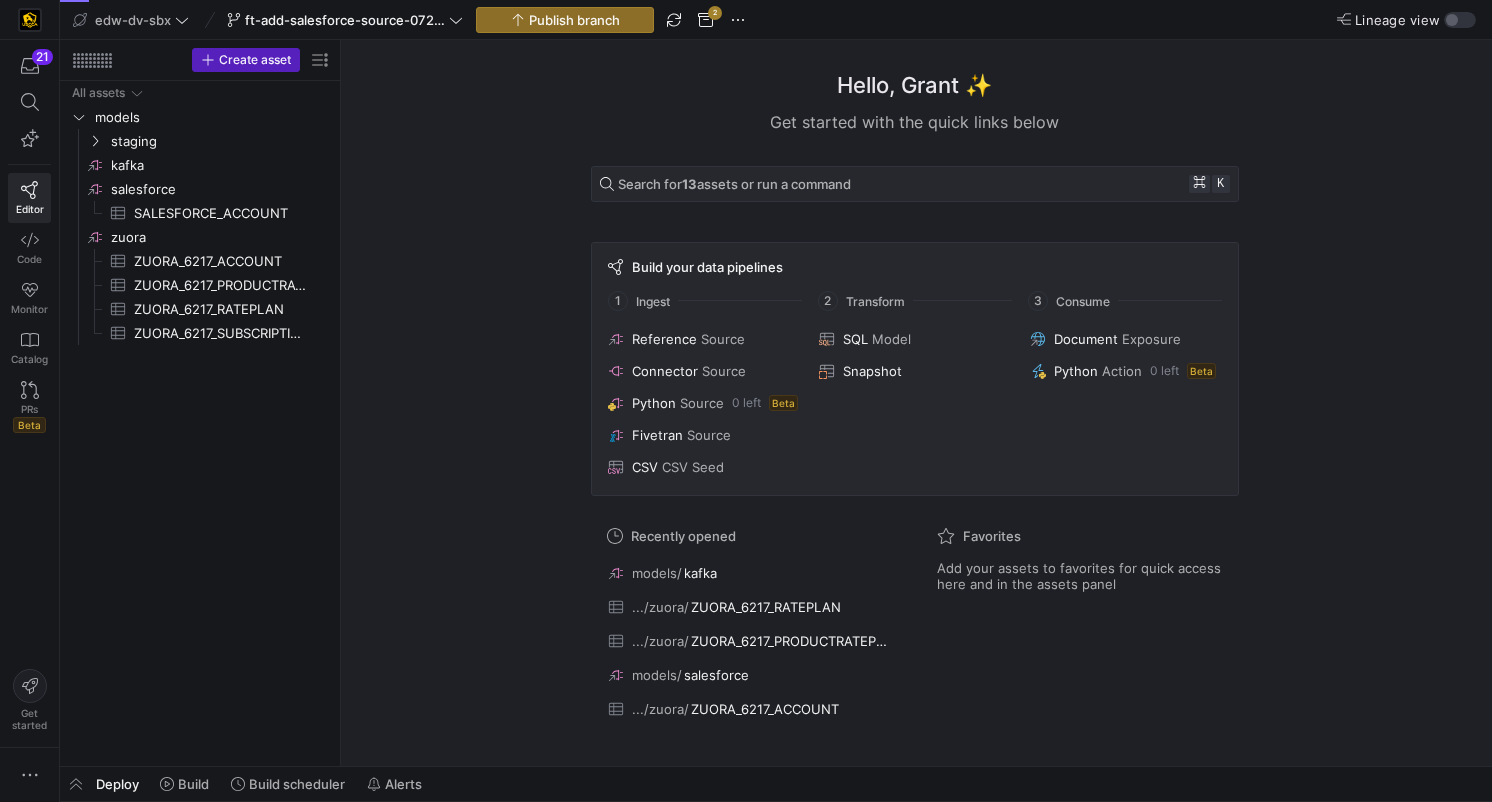 click on "ft-add-salesforce-source-07242025AB" 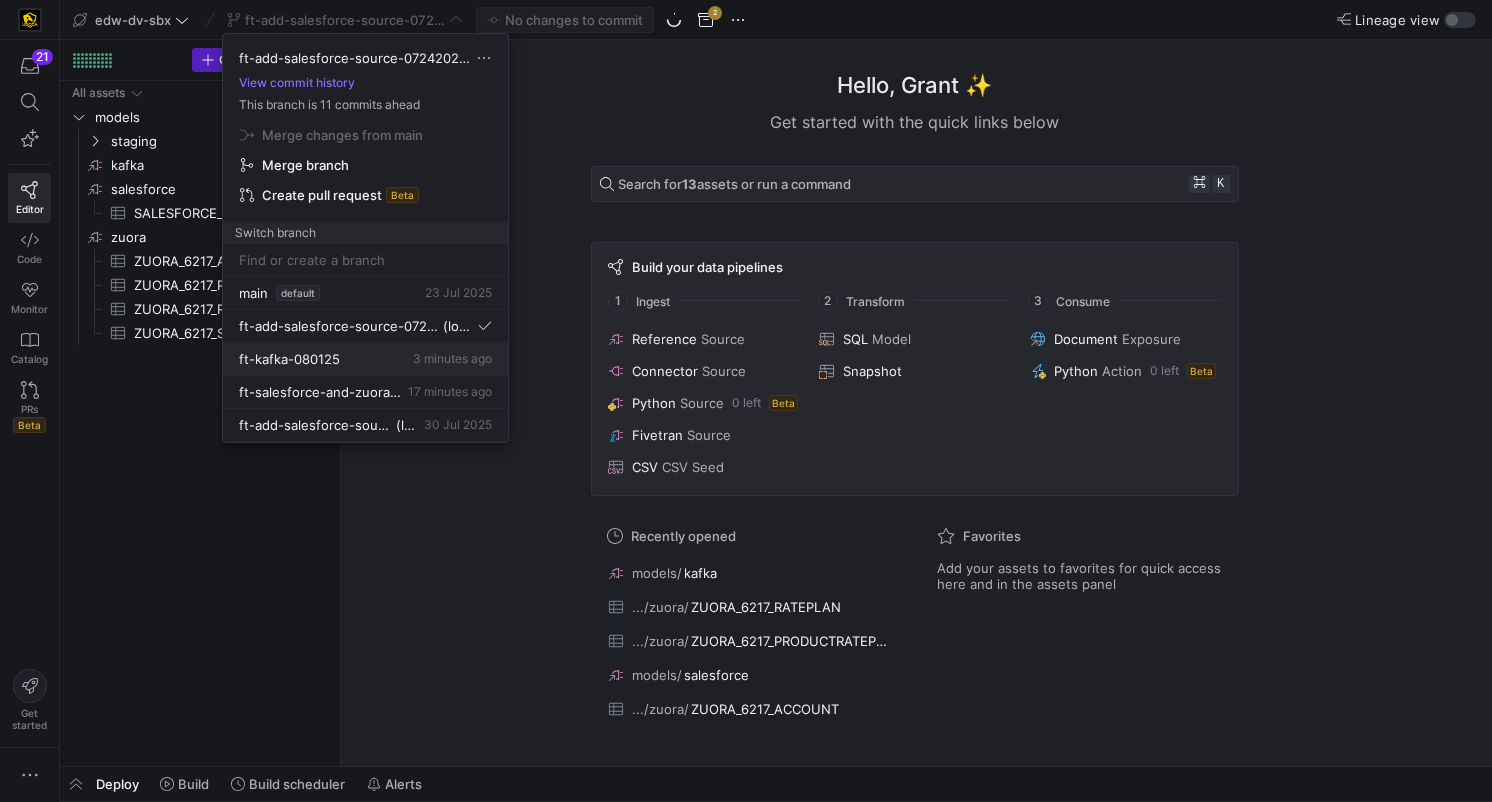 click on "ft-kafka-080125" at bounding box center [289, 359] 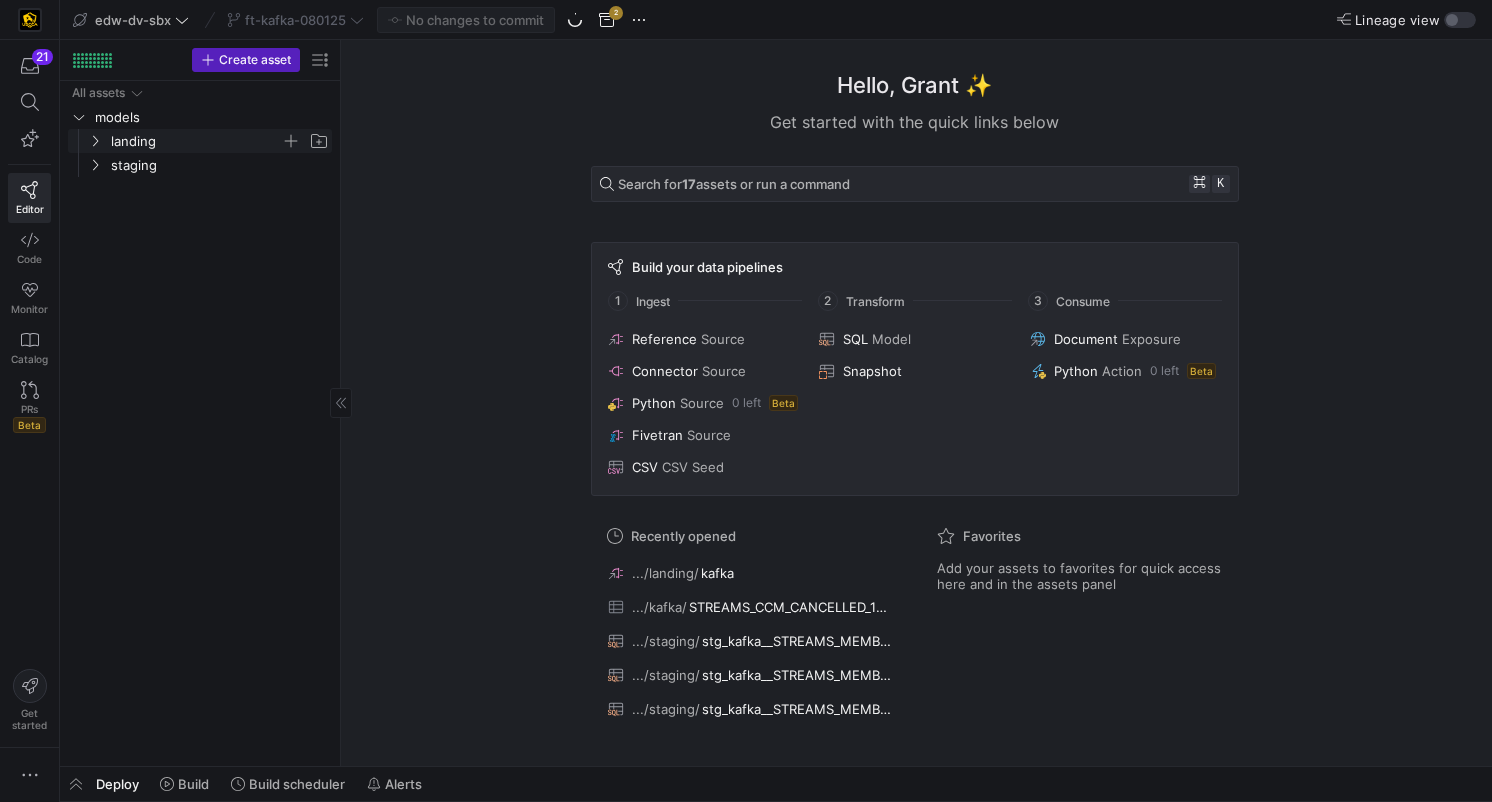 click on "landing" 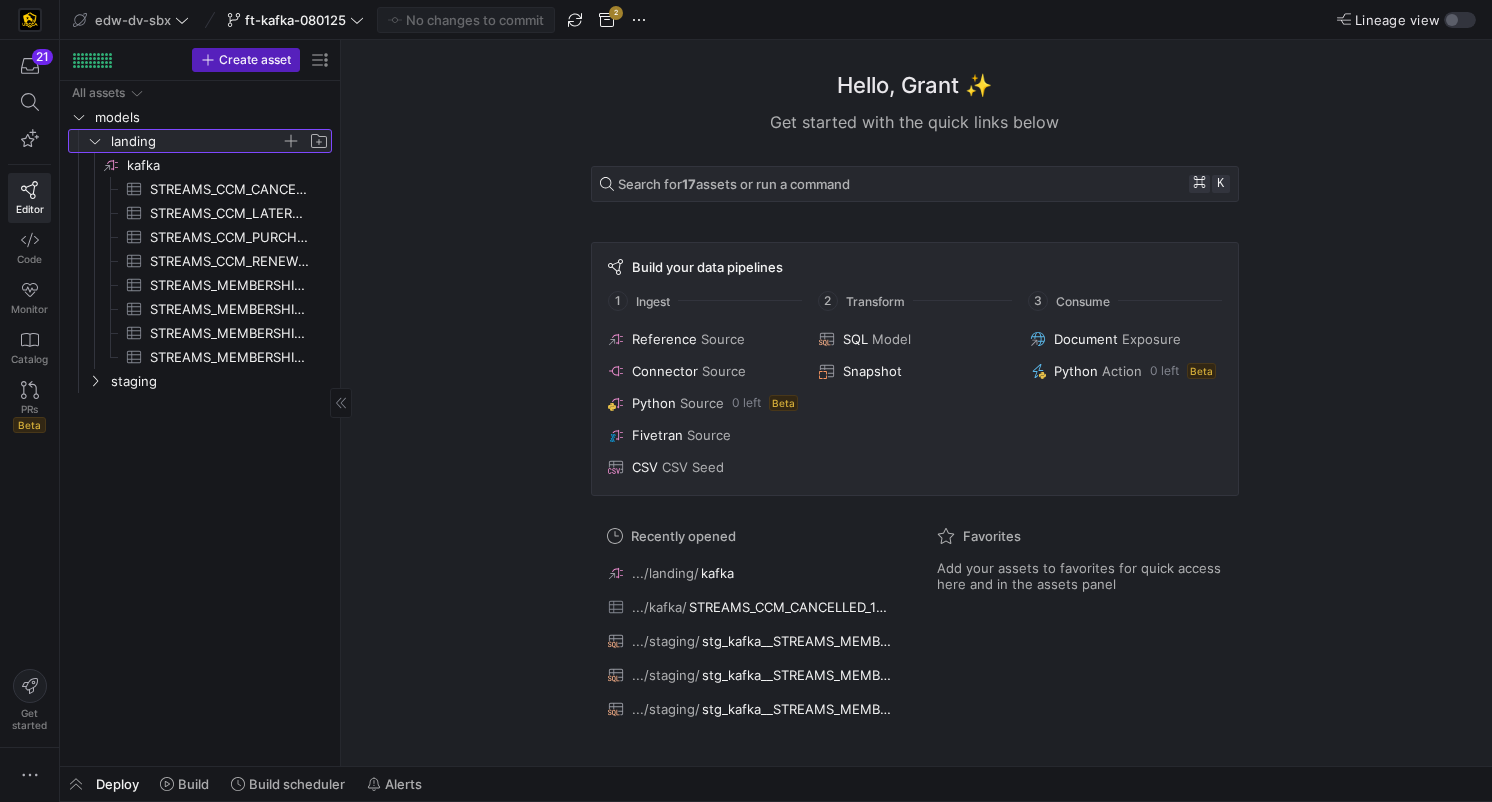 click on "landing" 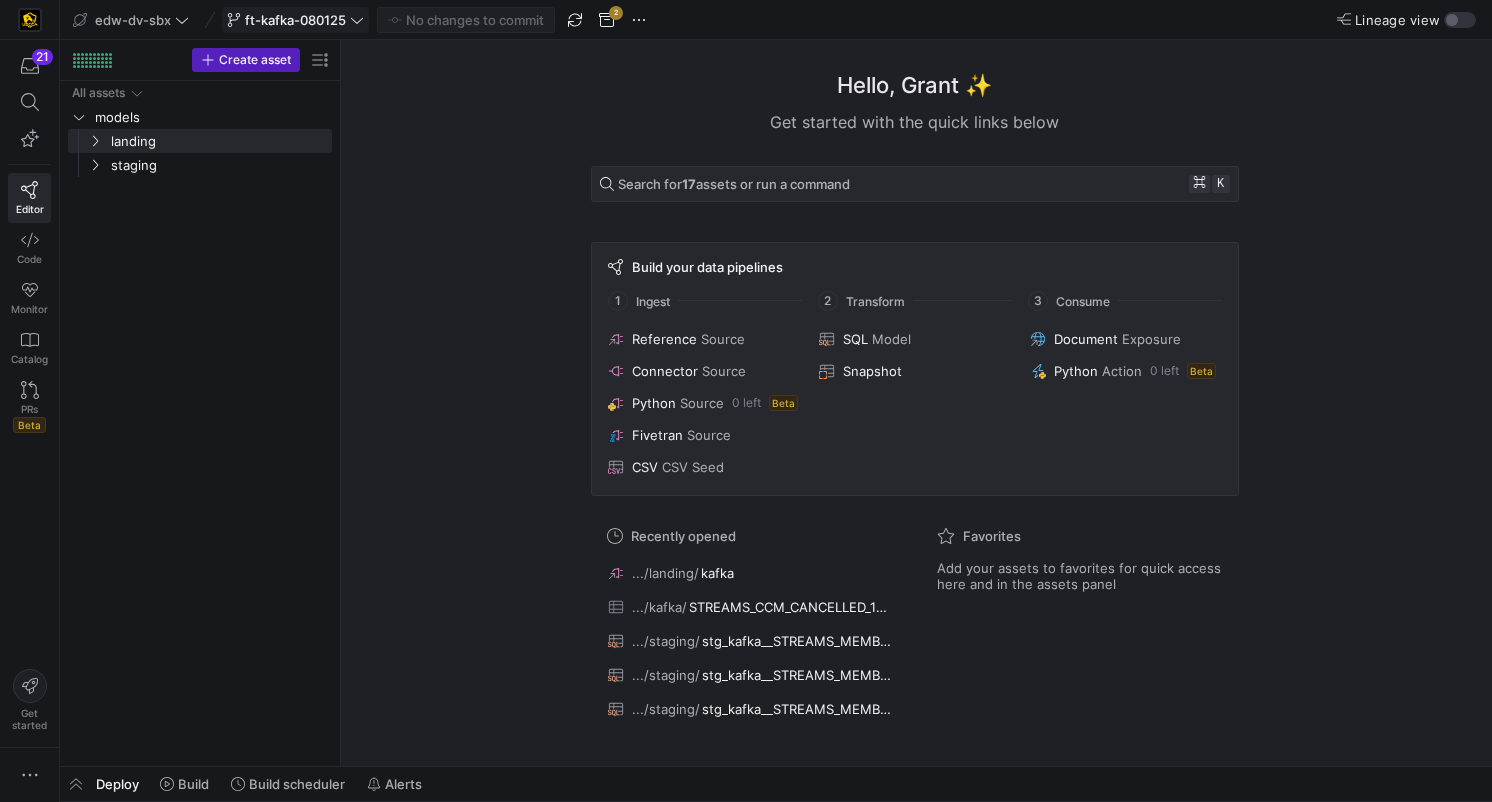 click on "ft-kafka-080125" 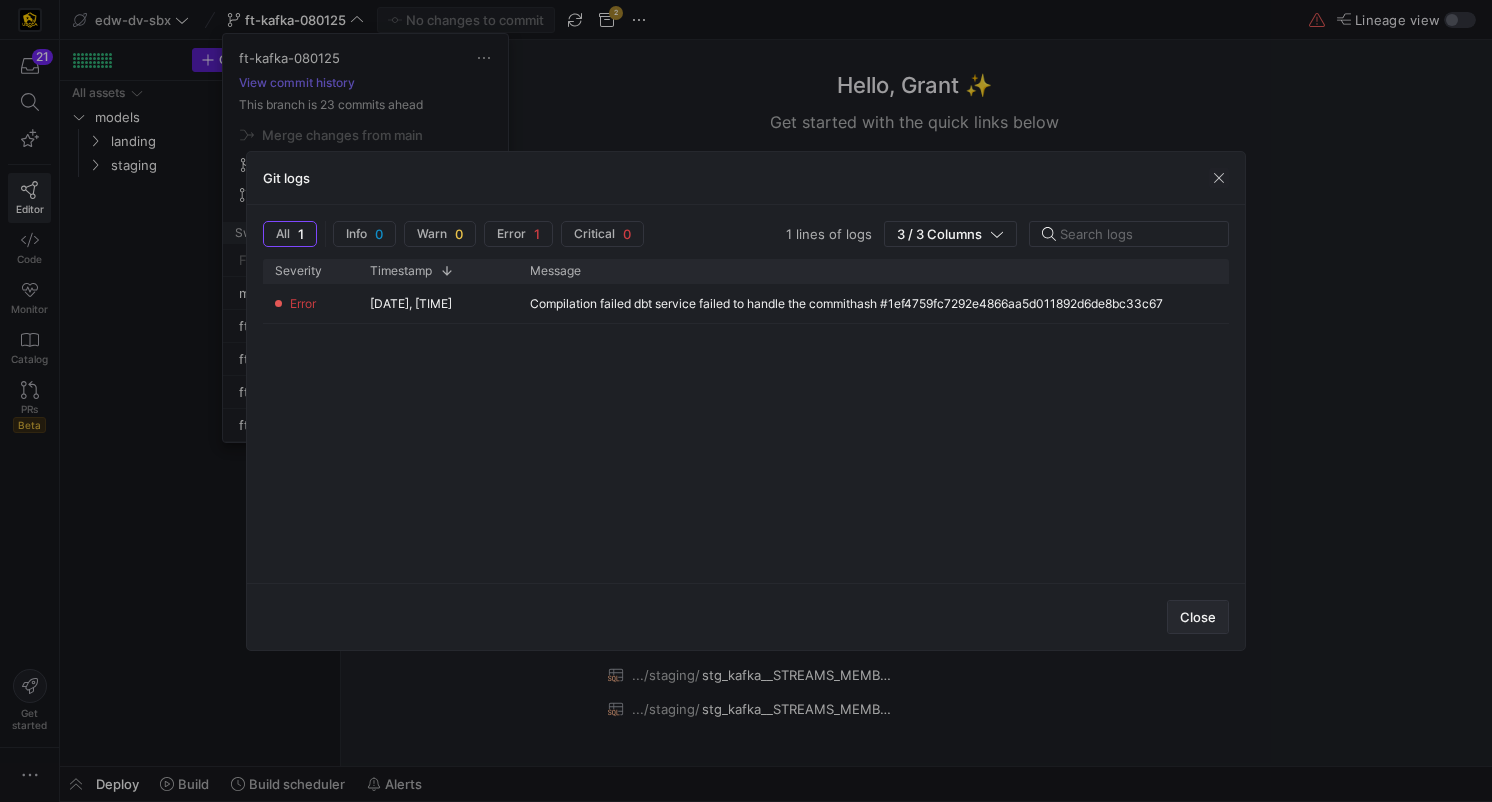 click at bounding box center (1198, 617) 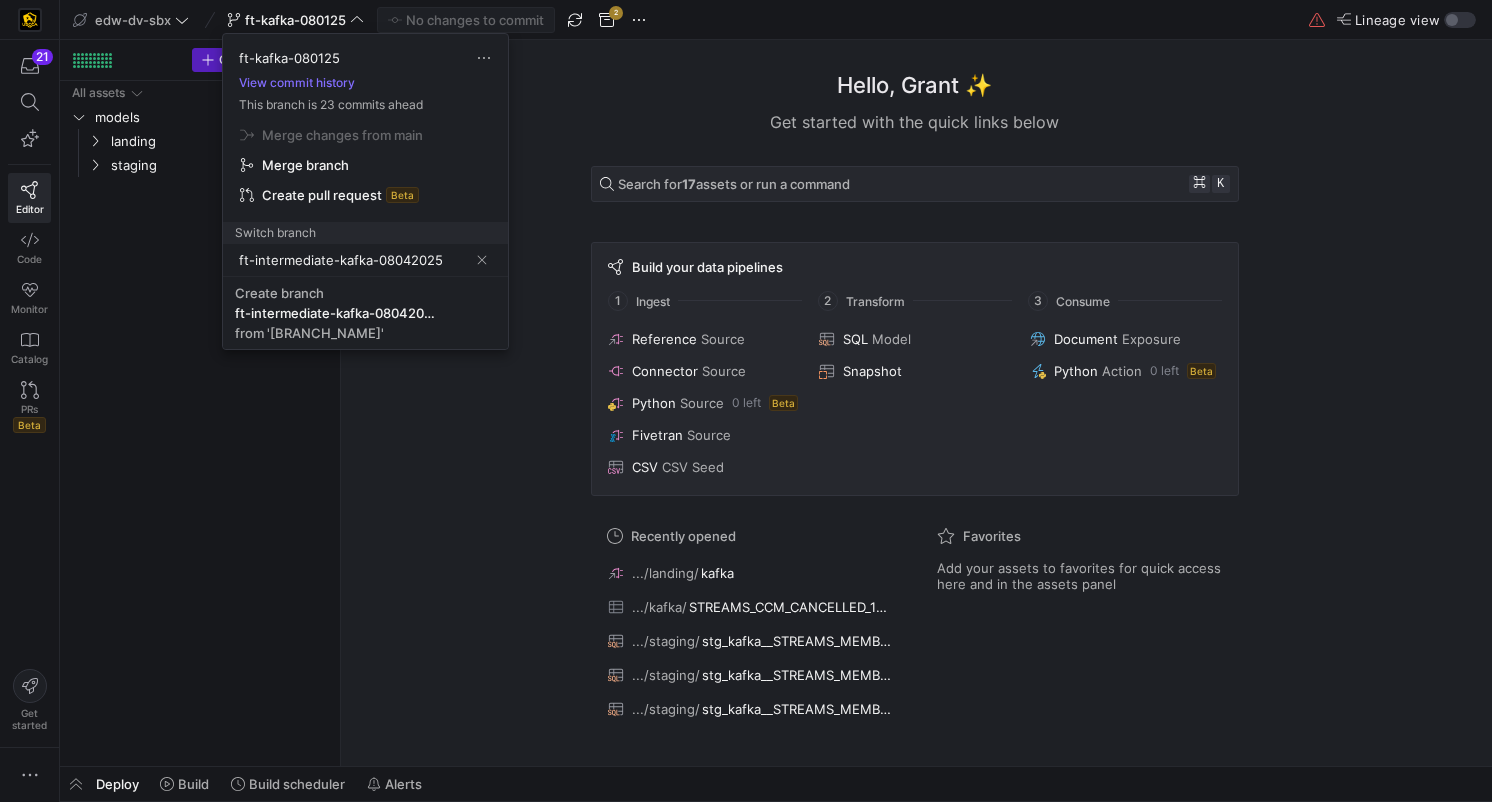 type on "ft-intermediate-kafka-08042025" 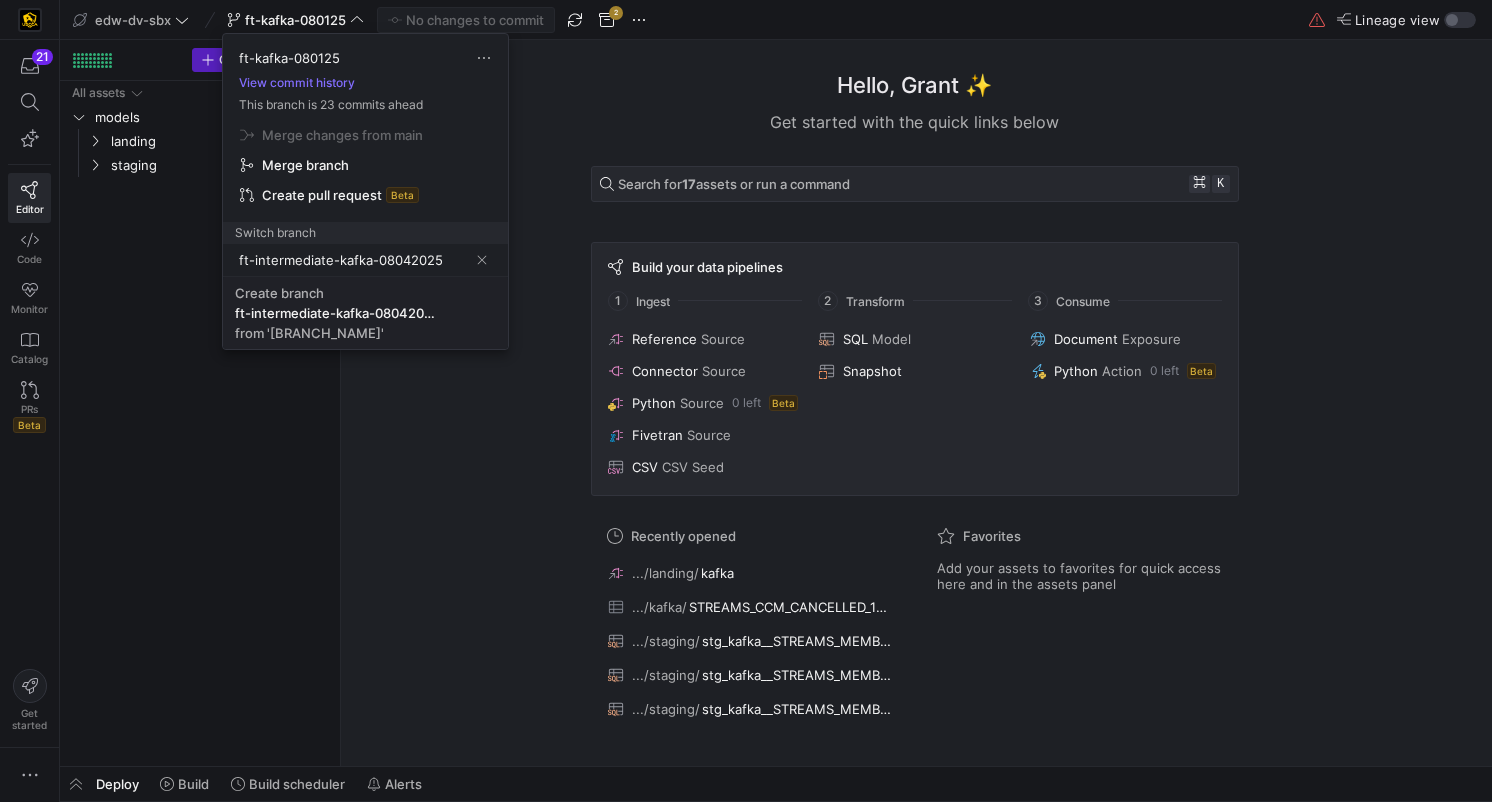 type 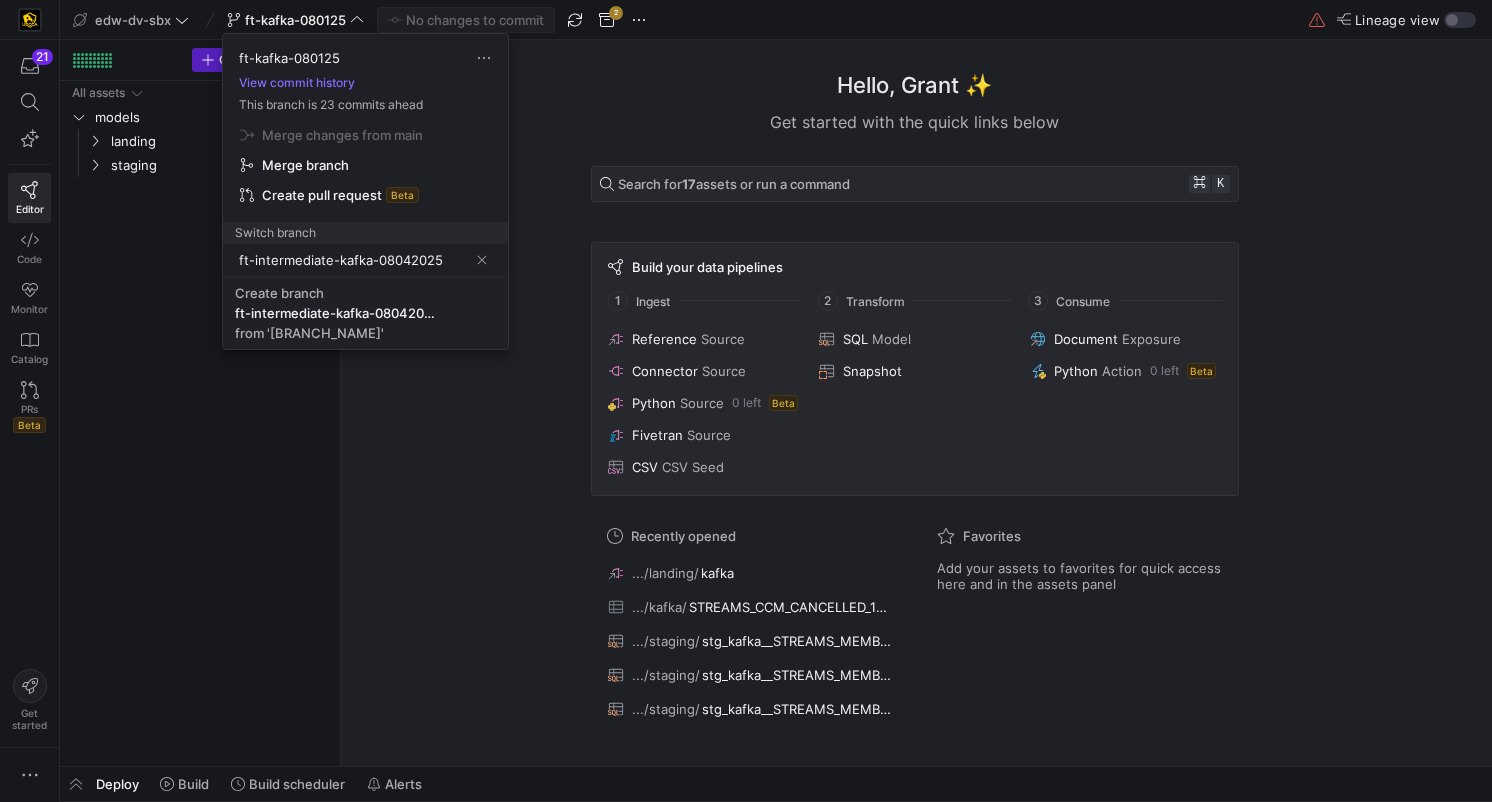 click on "Create branch ft-intermediate-kafka-08042025 from 'ft-kafka-080125'" at bounding box center [365, 313] 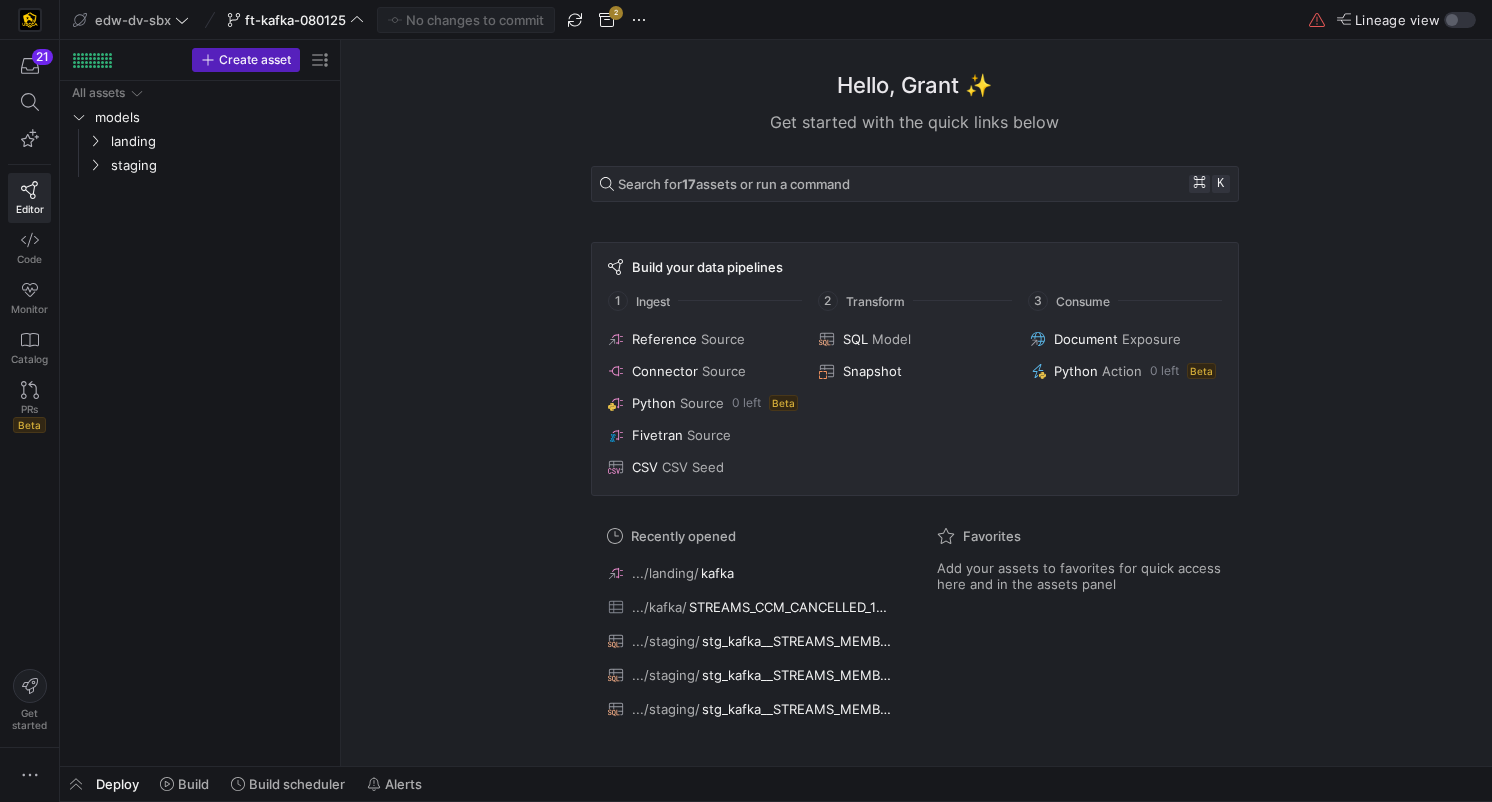 type 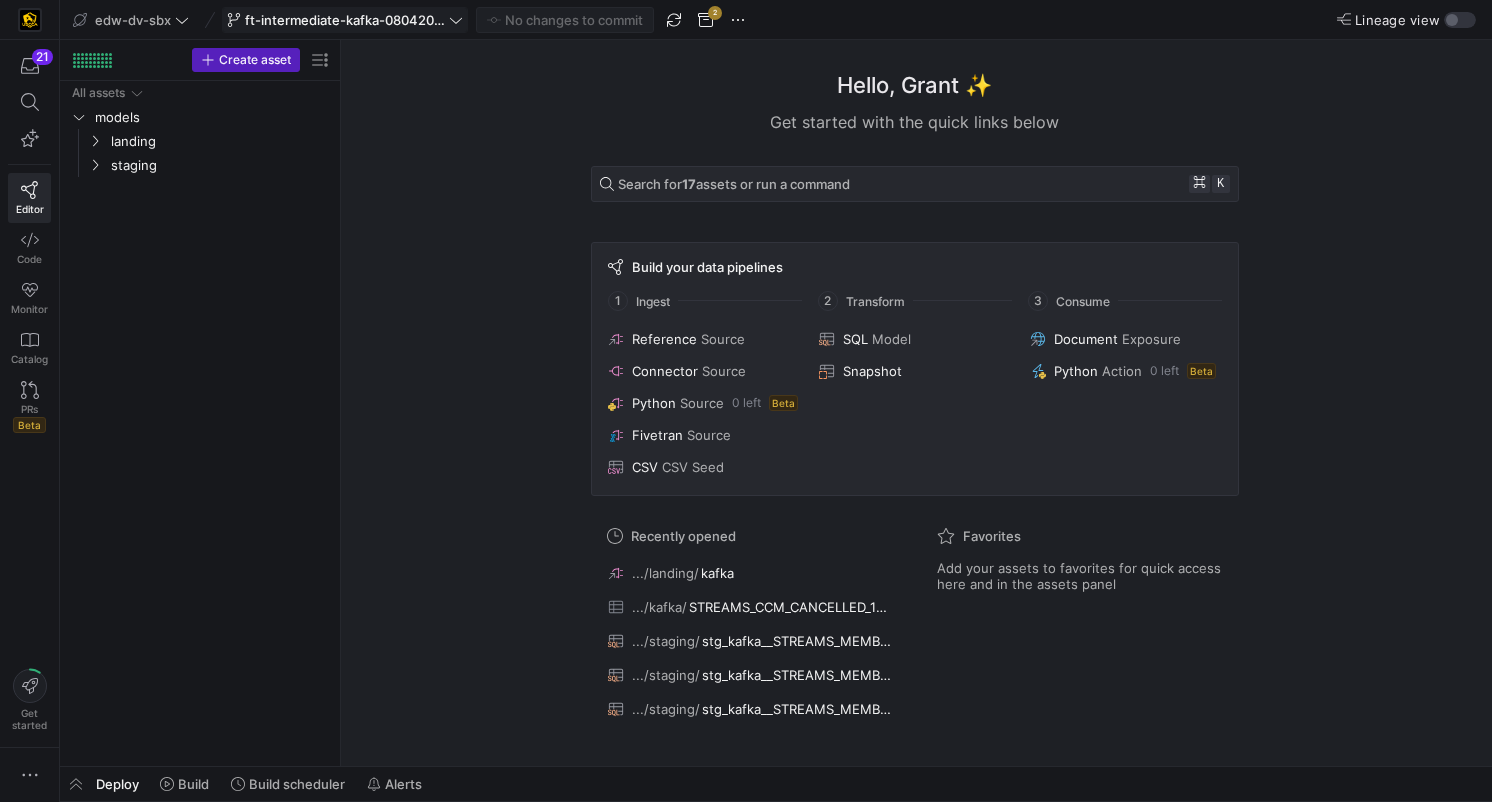 click on "ft-intermediate-kafka-08042025" 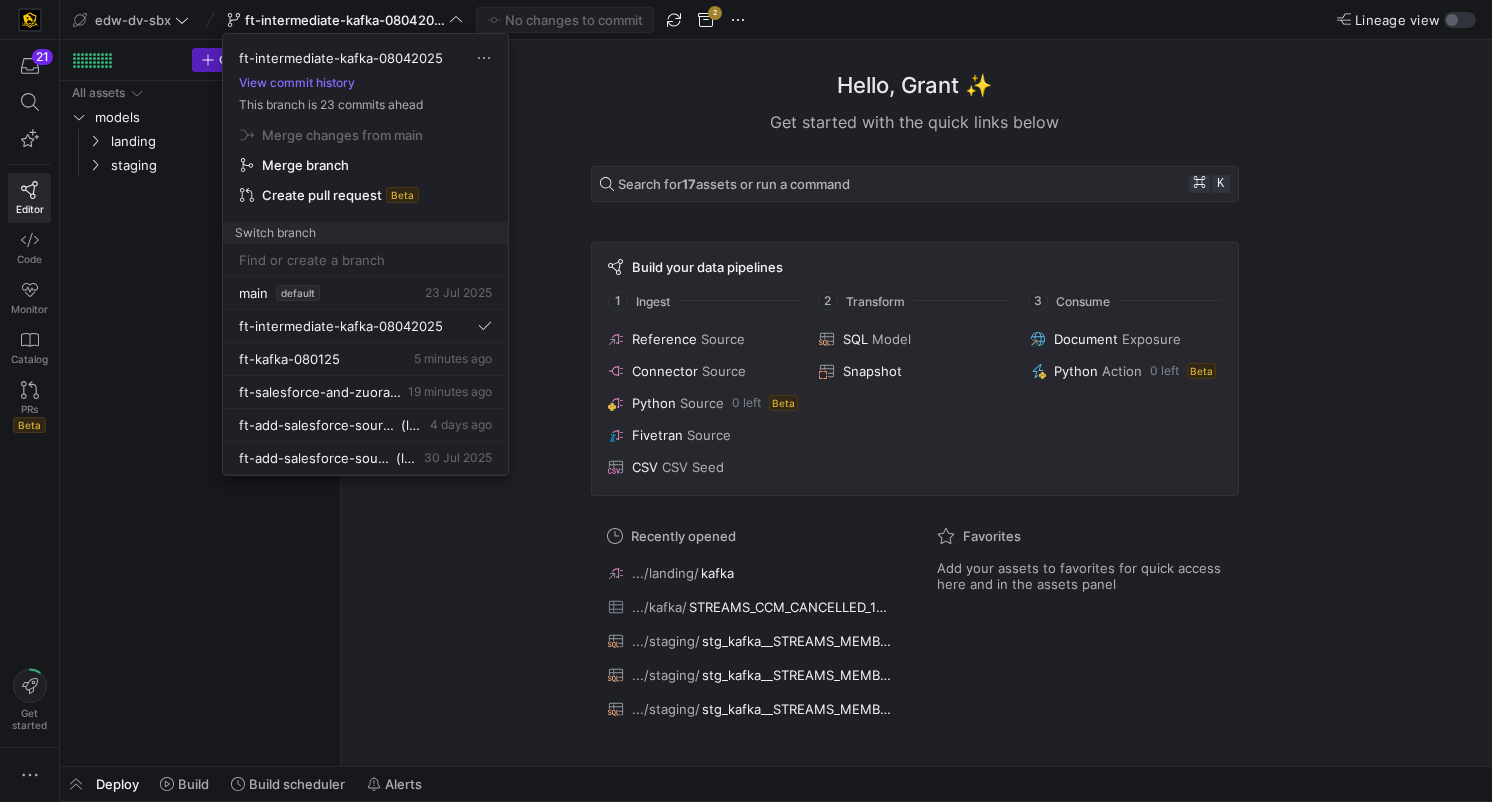 type 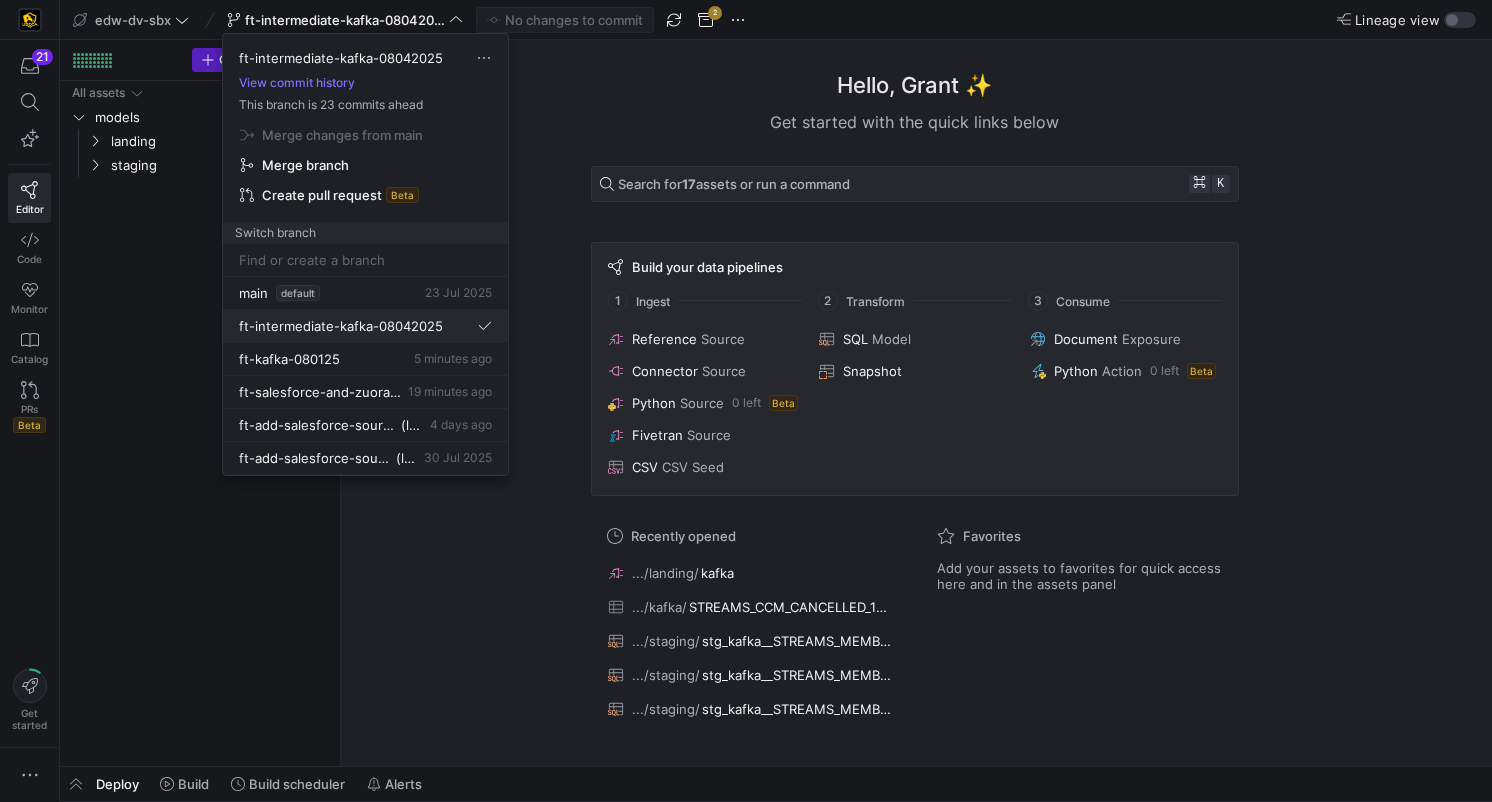 type 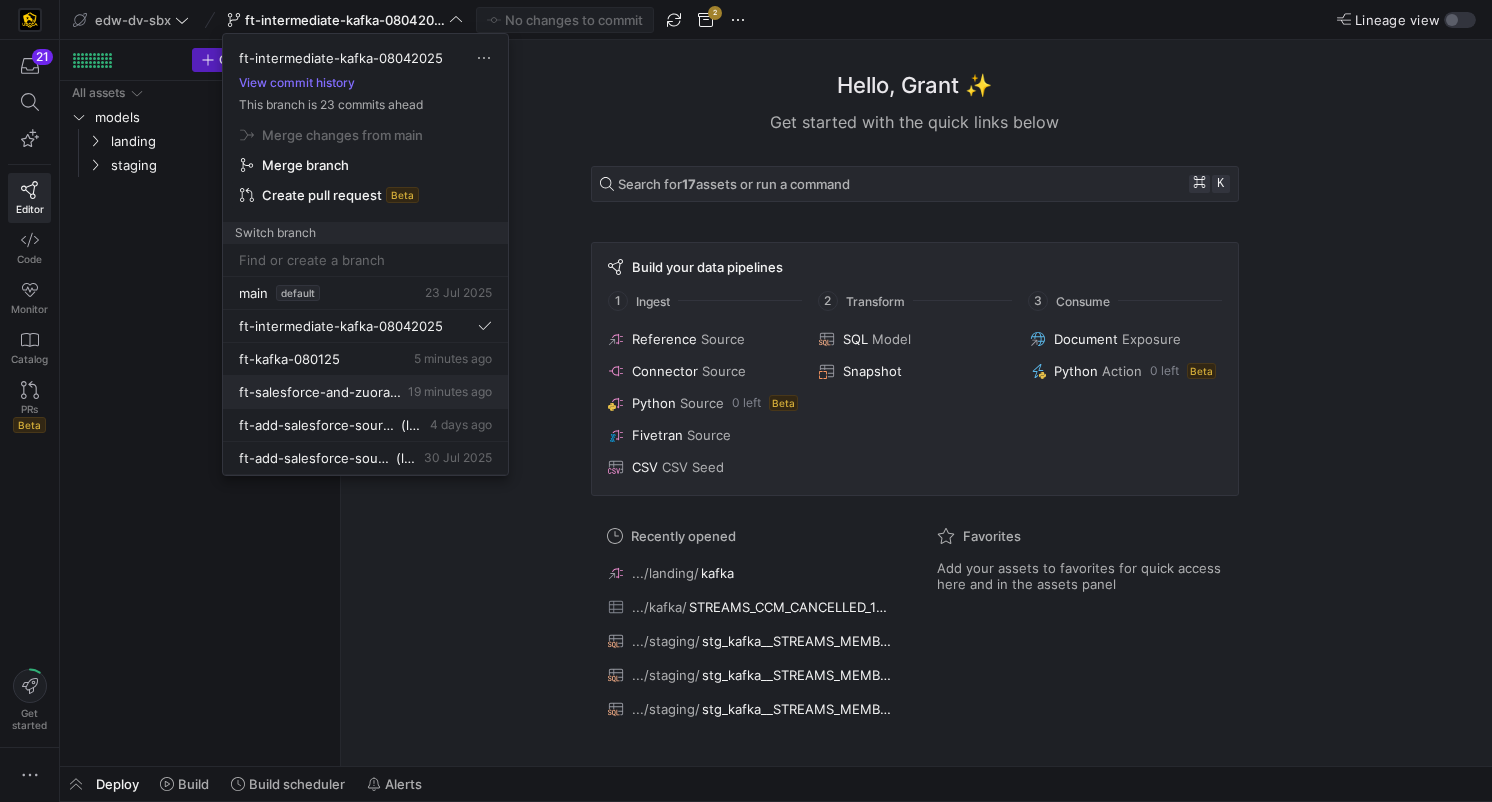 type 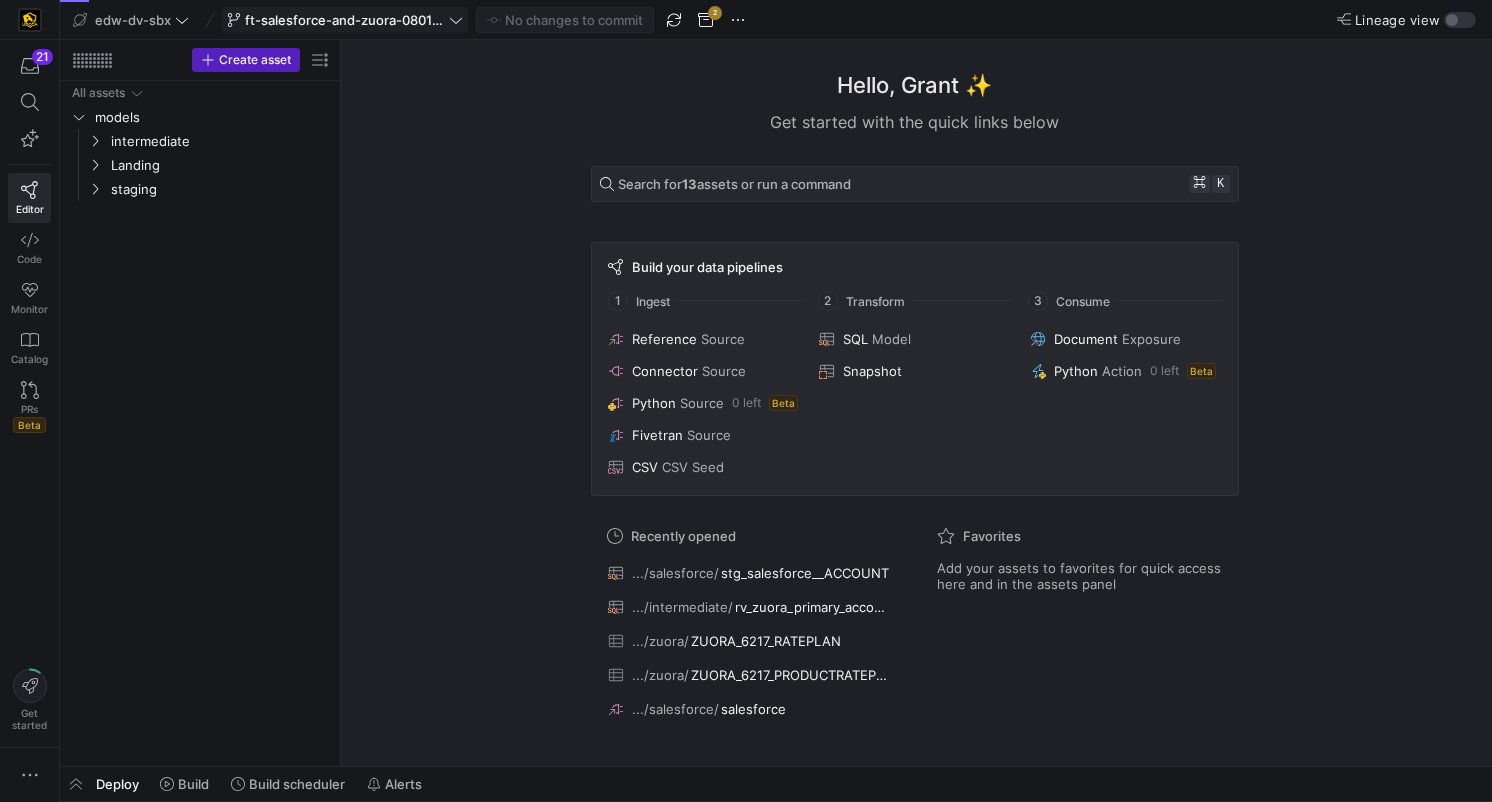 click on "ft-salesforce-and-zuora-08012025" 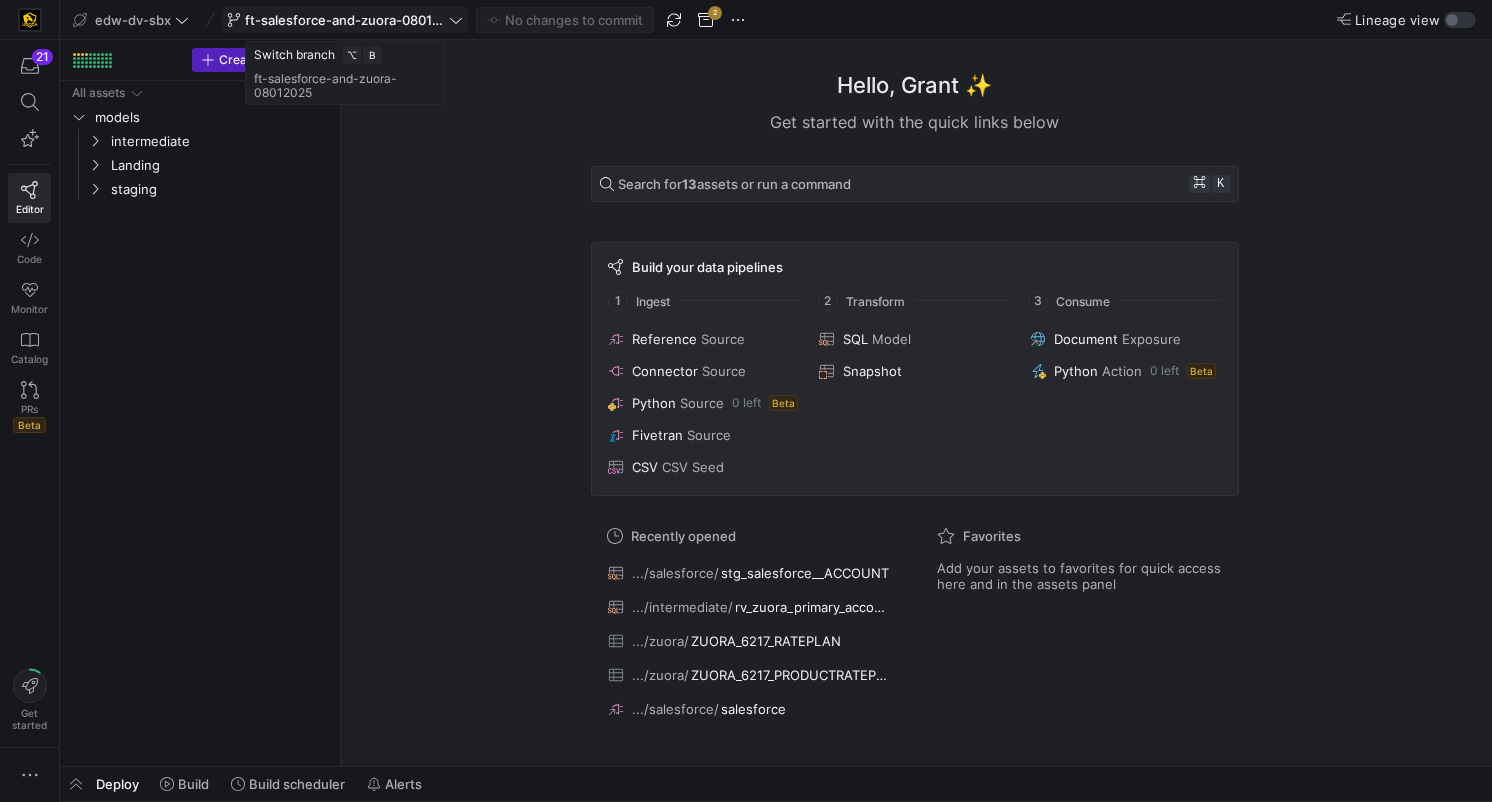 click on "ft-salesforce-and-zuora-08012025" 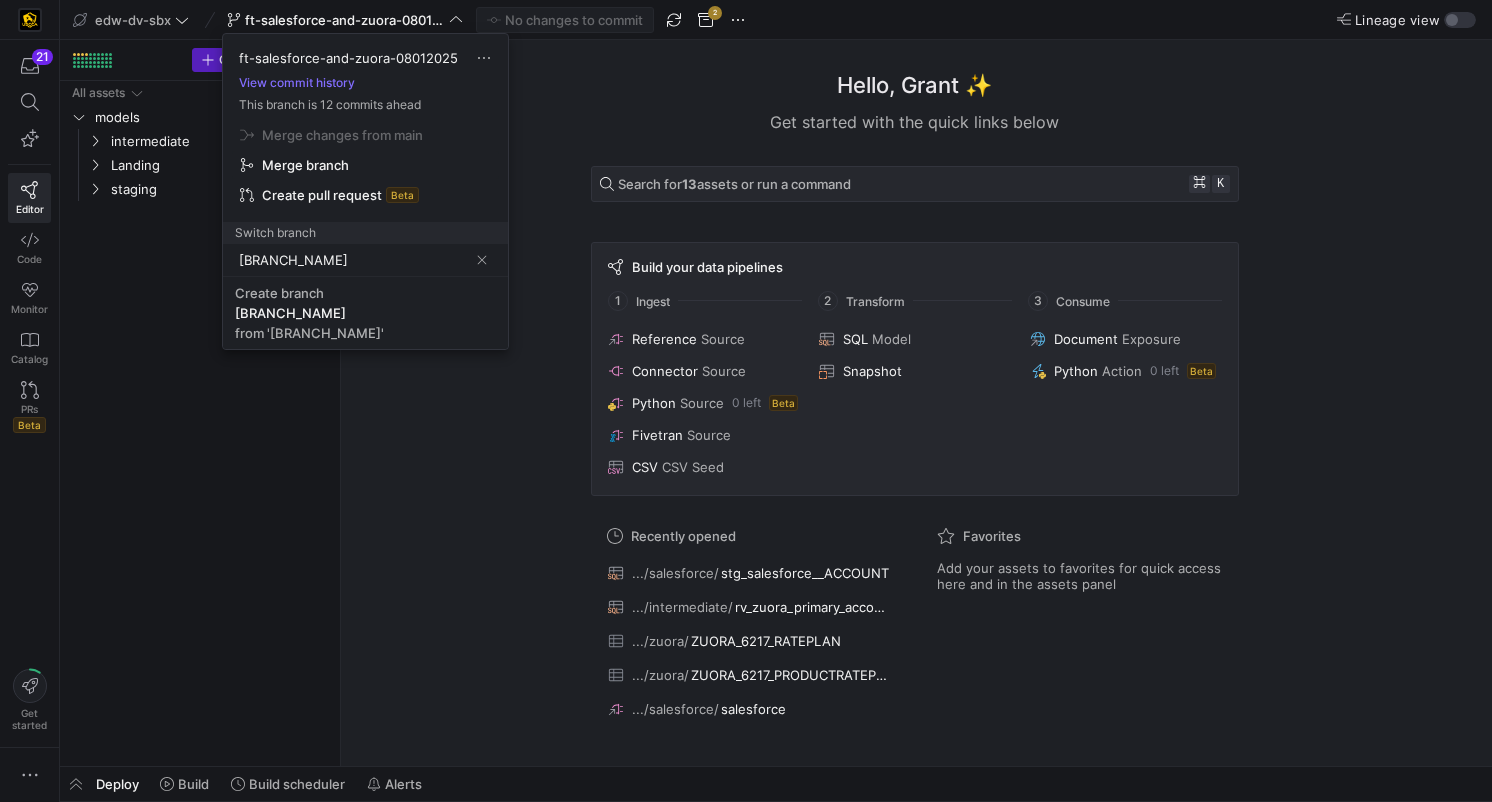 scroll, scrollTop: 0, scrollLeft: 72, axis: horizontal 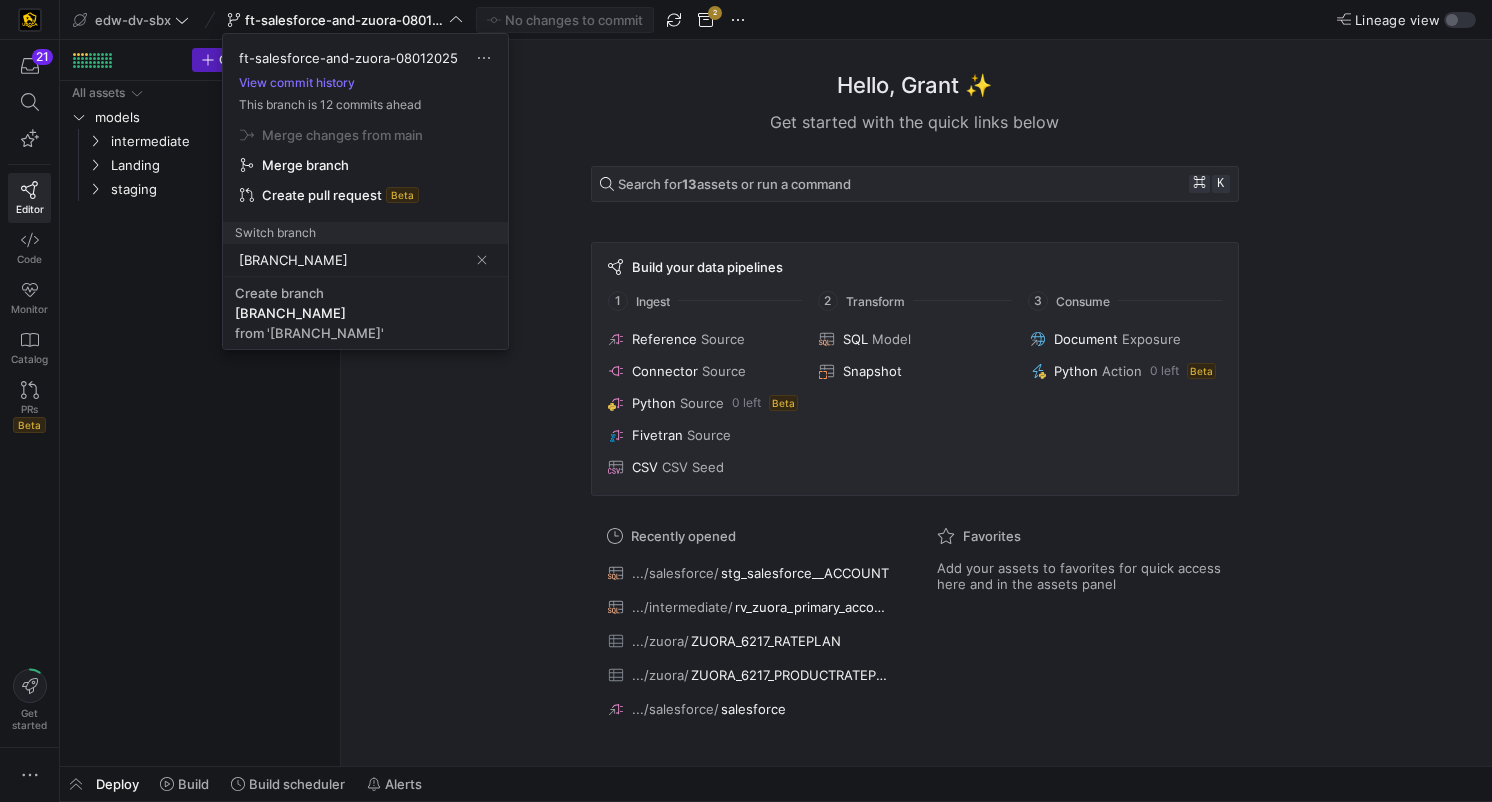 click on "Create branch ft-intermediate-salesforce-and-zuora-08042025 from 'ft-salesforce-and-zuora-08012025'" at bounding box center [365, 313] 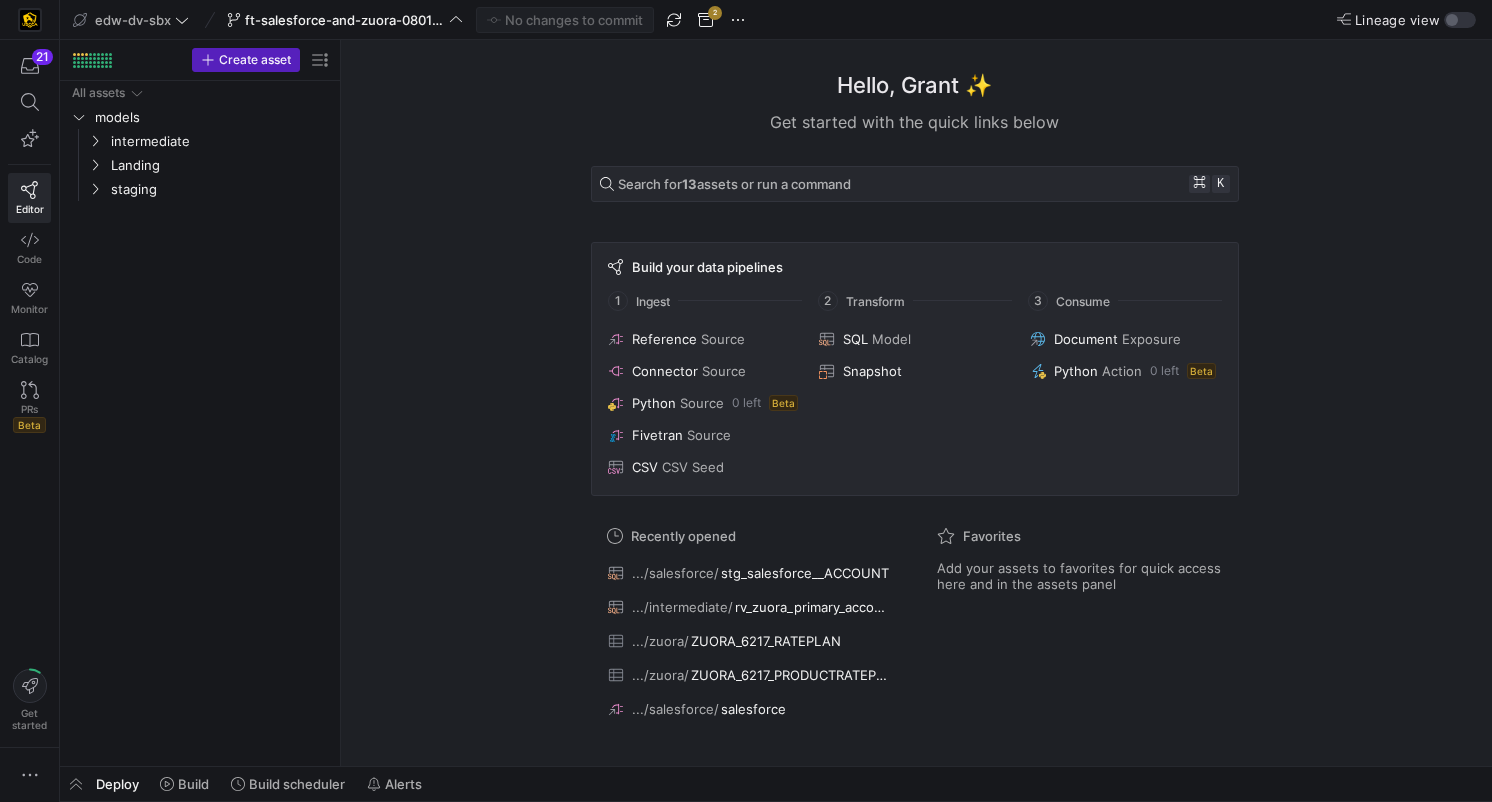 type 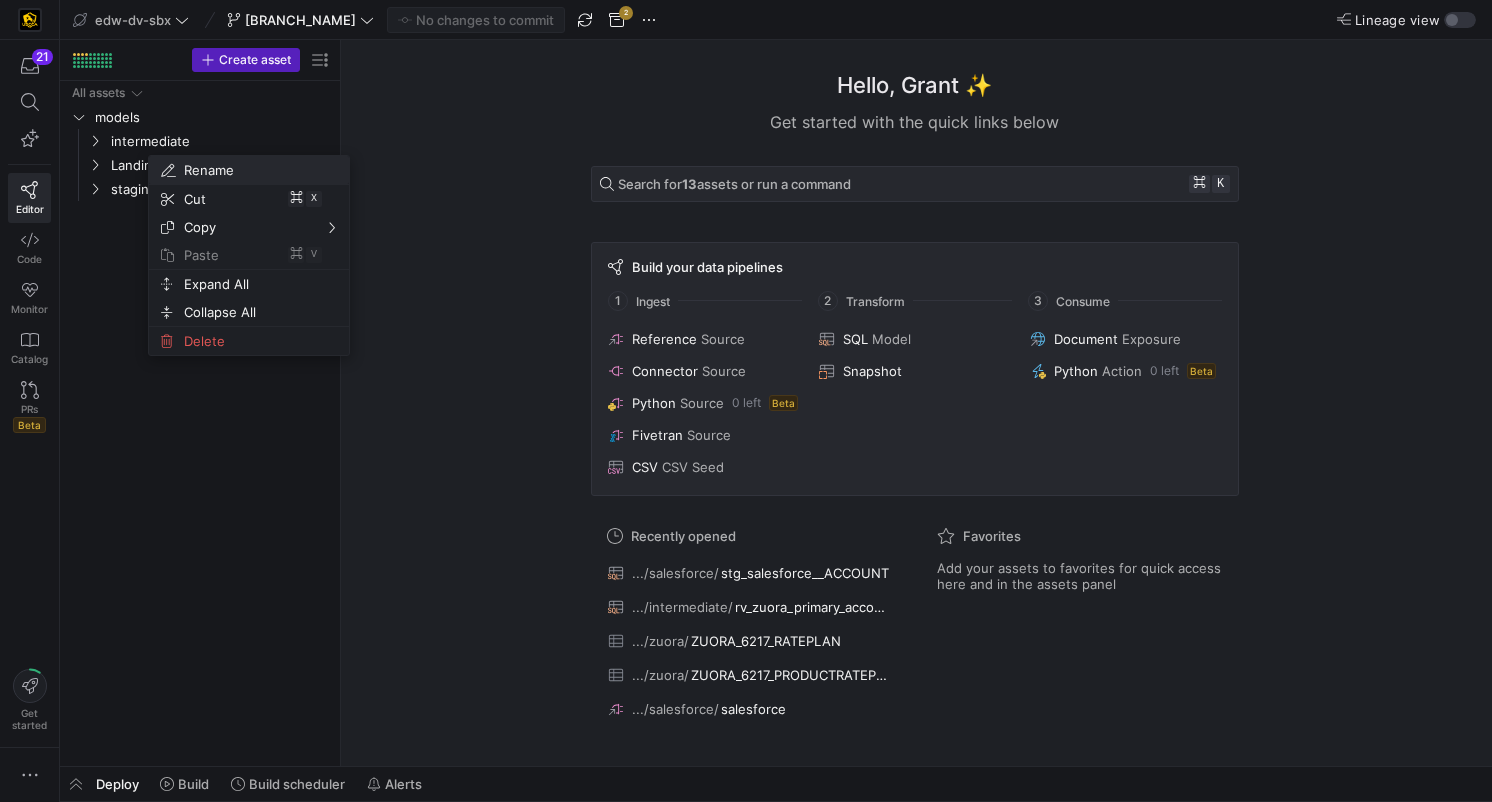 click on "Rename" at bounding box center [232, 170] 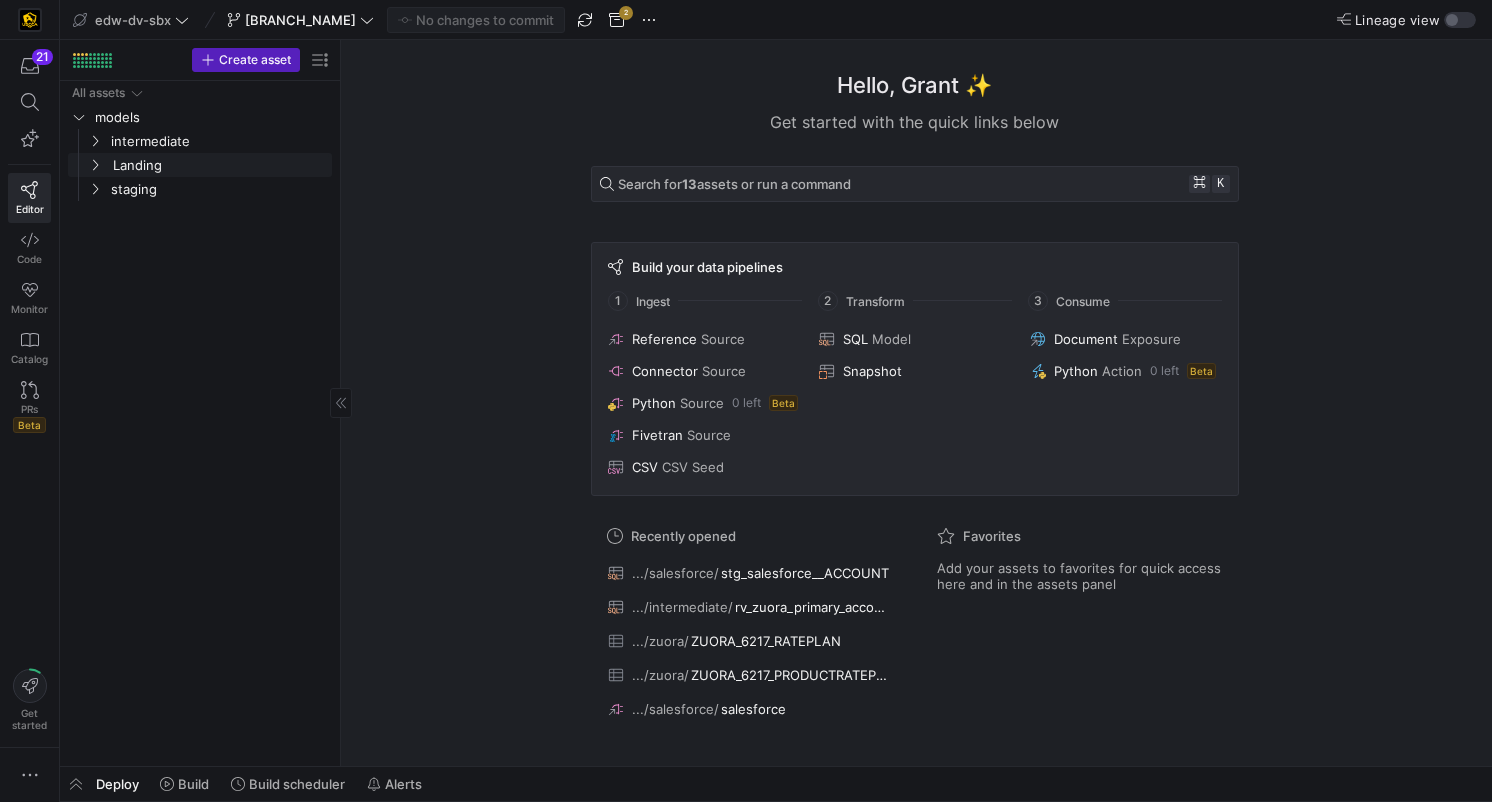 click on "Landing" 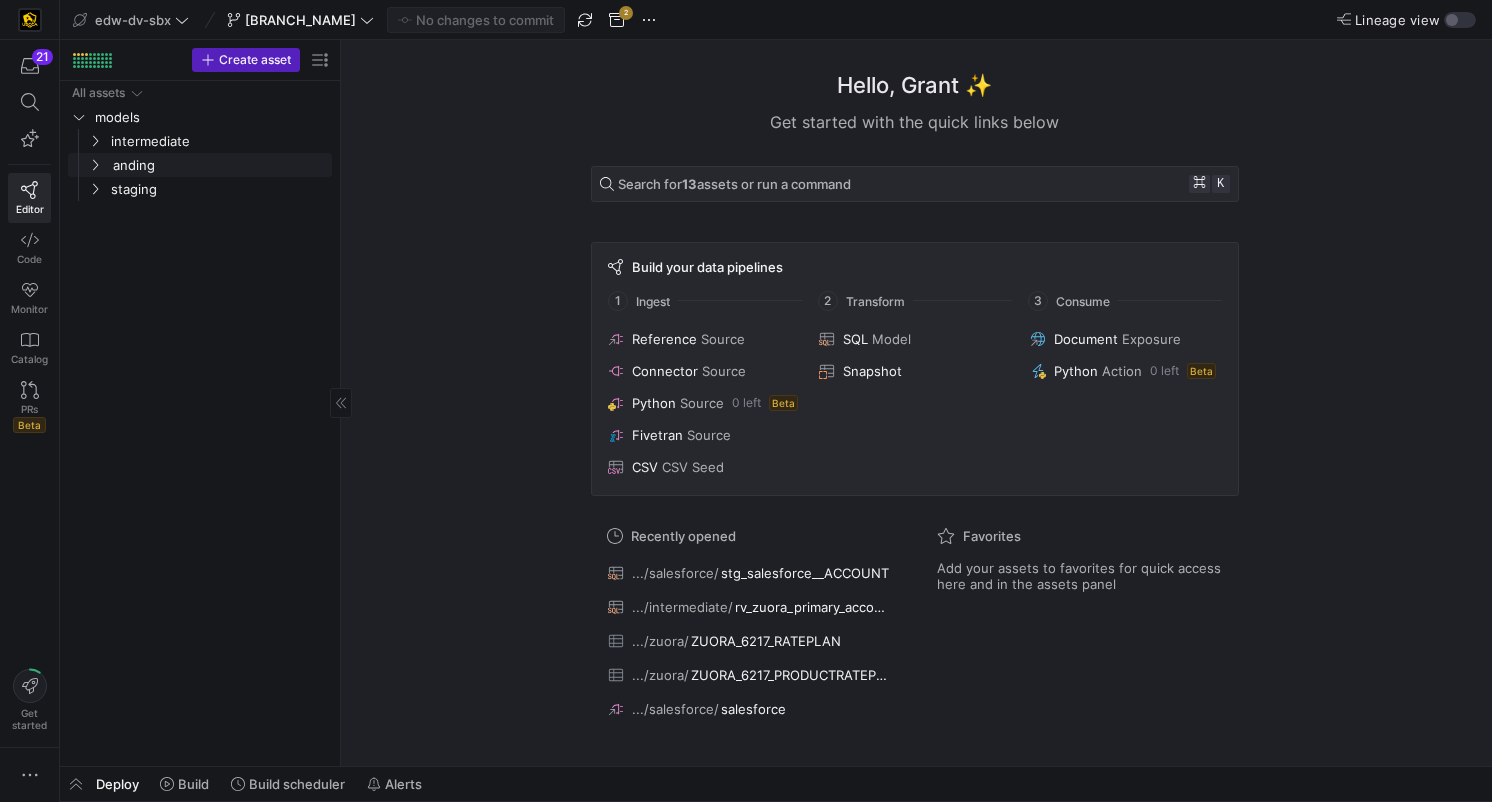 type on "landing" 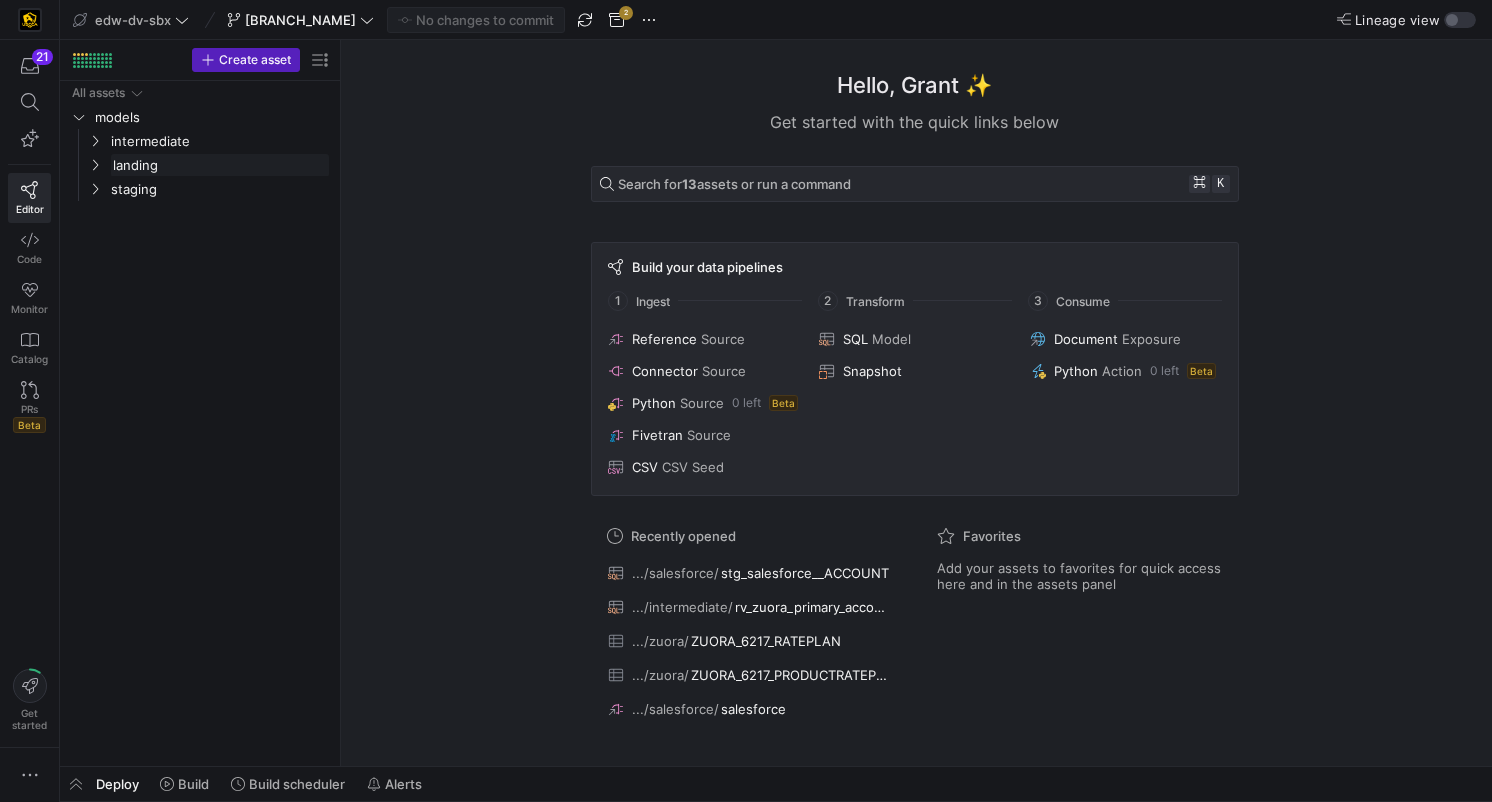 click on "Hello, Grant ✨  Get started with the quick links below  Search for  13  assets or run a command ⌘ k  Build your data pipelines  1 Ingest 2 Transform 3 Consume
Reference Source
Connector Source
Python Source 0 left   Beta
Fivetran Source
CSV CSV Seed
SQL Model
Snapshot
Document Exposure
Python Action 0 left   Beta
Recently opened
.../salesforce/ stg_salesforce__ACCOUNT
.../intermediate/ rv_zuora_primary_accounts
.../zuora/ ZUORA_6217_RATEPLAN
.../zuora/ ZUORA_6217_PRODUCTRATEPLAN
.../salesforce/ salesforce  Favorites   Add your assets to favorites for quick access here and in the assets panel" 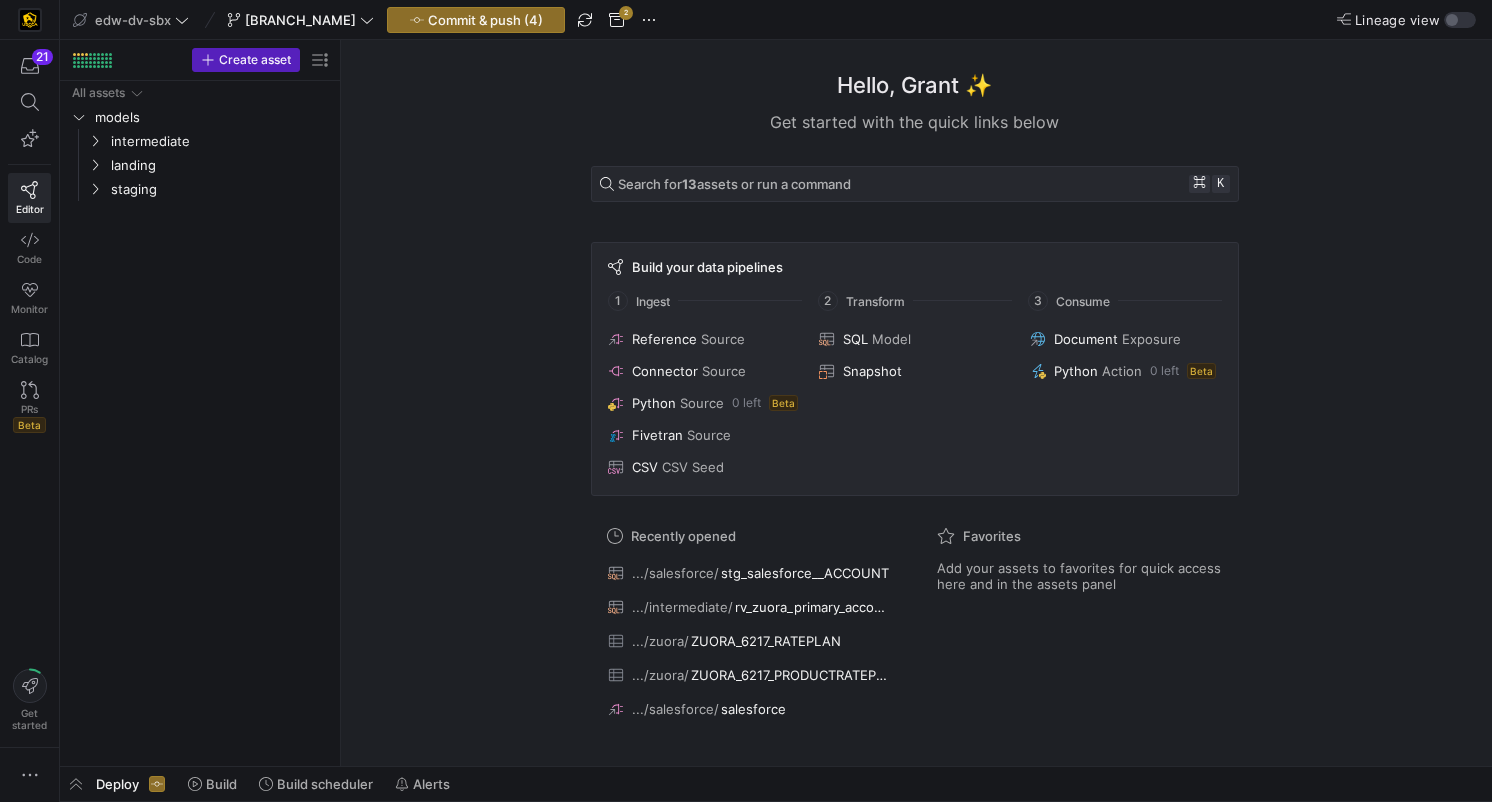 click on "Hello, Grant ✨  Get started with the quick links below  Search for  13  assets or run a command ⌘ k  Build your data pipelines  1 Ingest 2 Transform 3 Consume
Reference Source
Connector Source
Python Source 0 left   Beta
Fivetran Source
CSV CSV Seed
SQL Model
Snapshot
Document Exposure
Python Action 0 left   Beta
Recently opened
.../salesforce/ stg_salesforce__ACCOUNT
.../intermediate/ rv_zuora_primary_accounts
.../zuora/ ZUORA_6217_RATEPLAN
.../zuora/ ZUORA_6217_PRODUCTRATEPLAN
.../salesforce/ salesforce  Favorites   Add your assets to favorites for quick access here and in the assets panel" 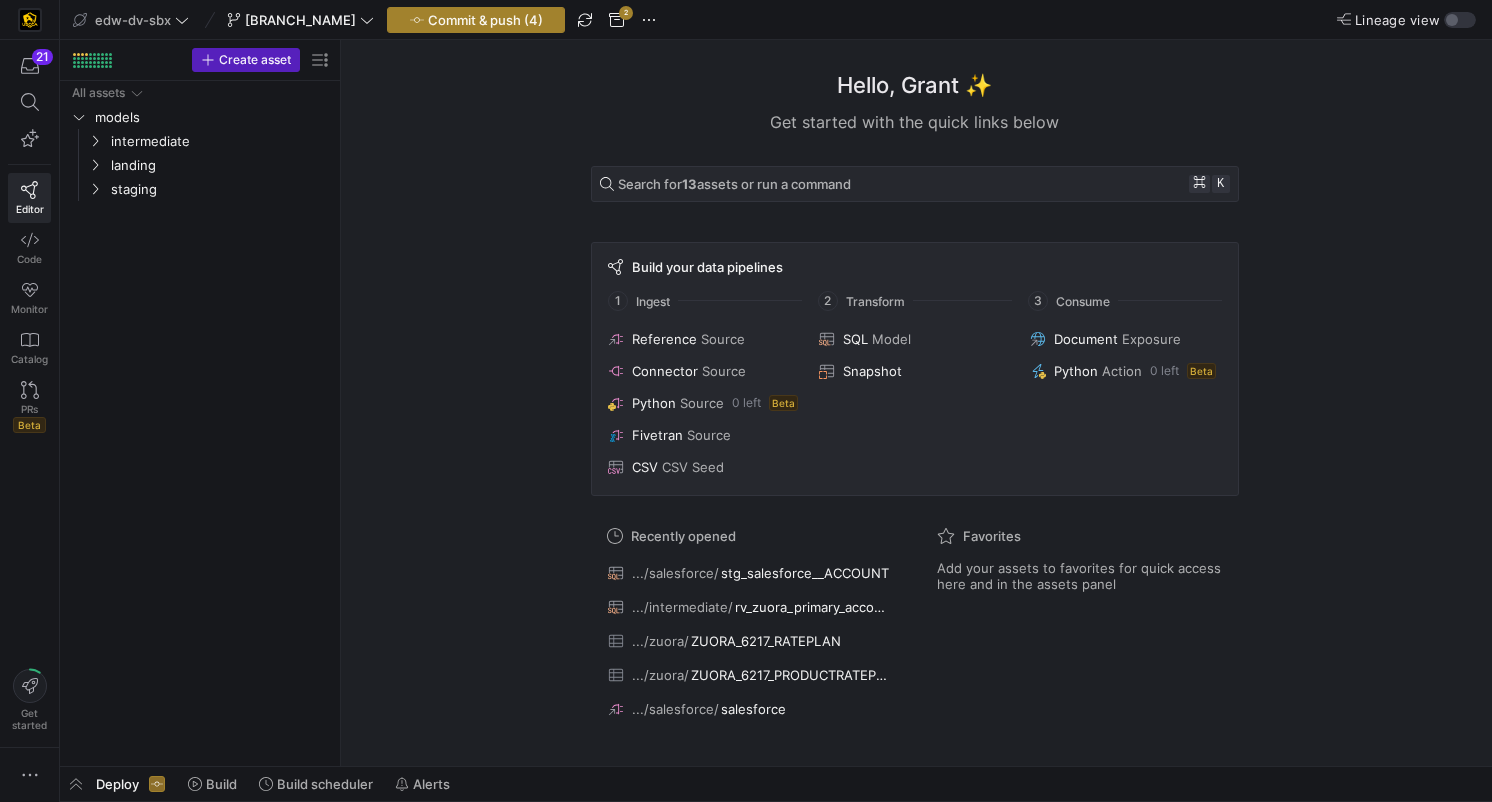 click on "Commit & push (4)" at bounding box center (485, 20) 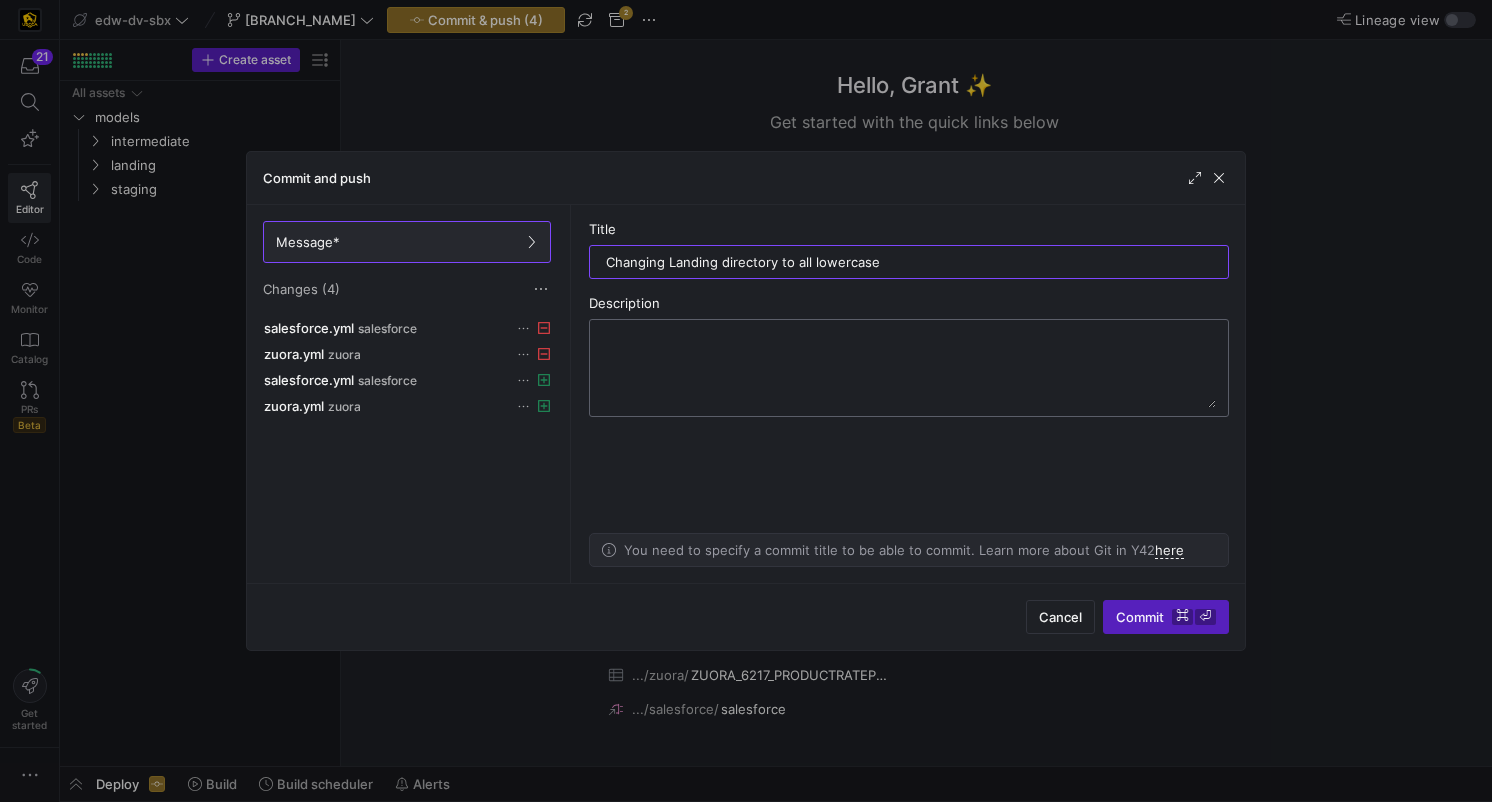 type on "Changing Landing directory to all lowercase" 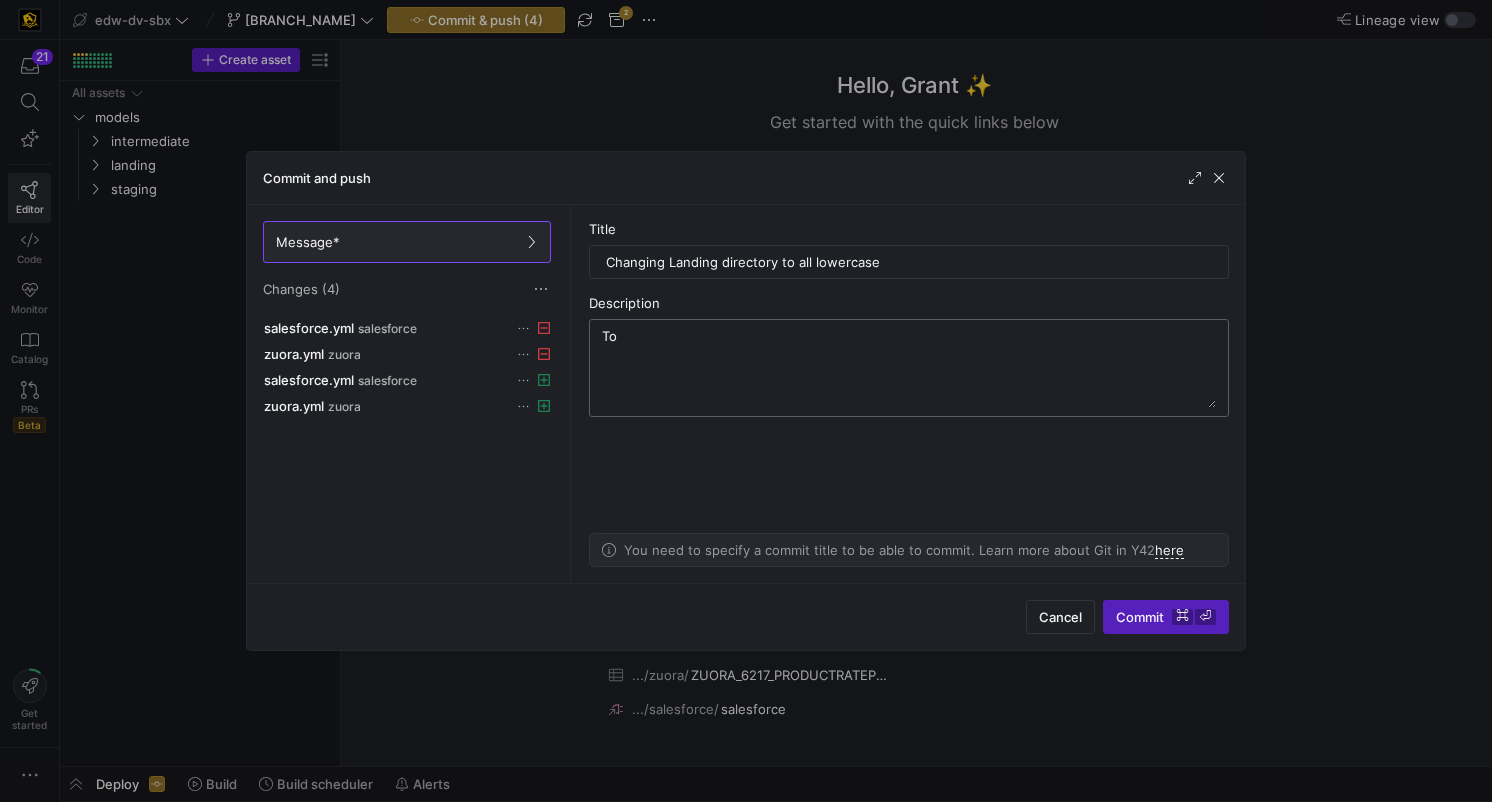 type on "T" 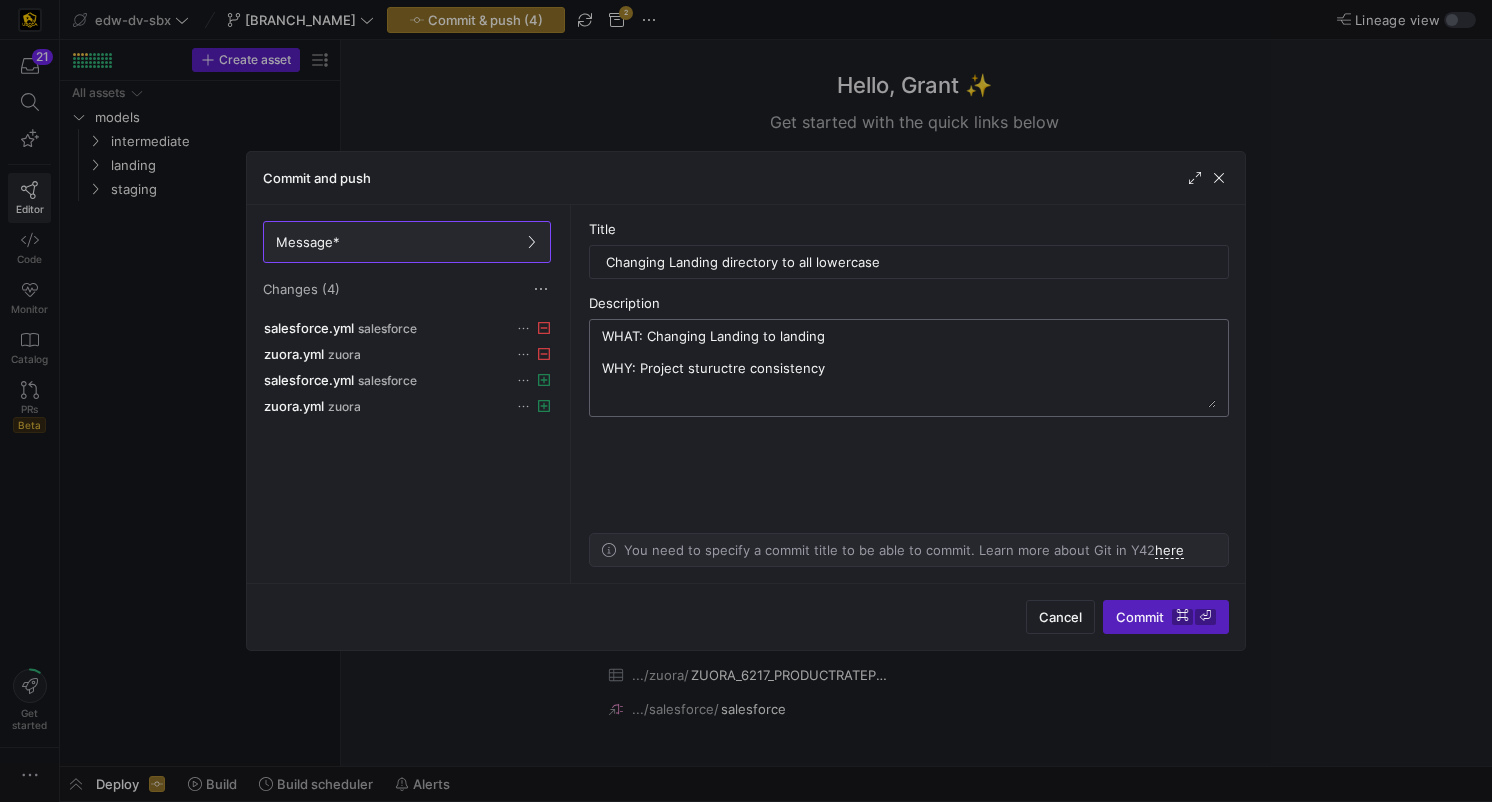 click on "WHAT: Changing Landing to landing
WHY: Project stuructre consistency" at bounding box center [909, 368] 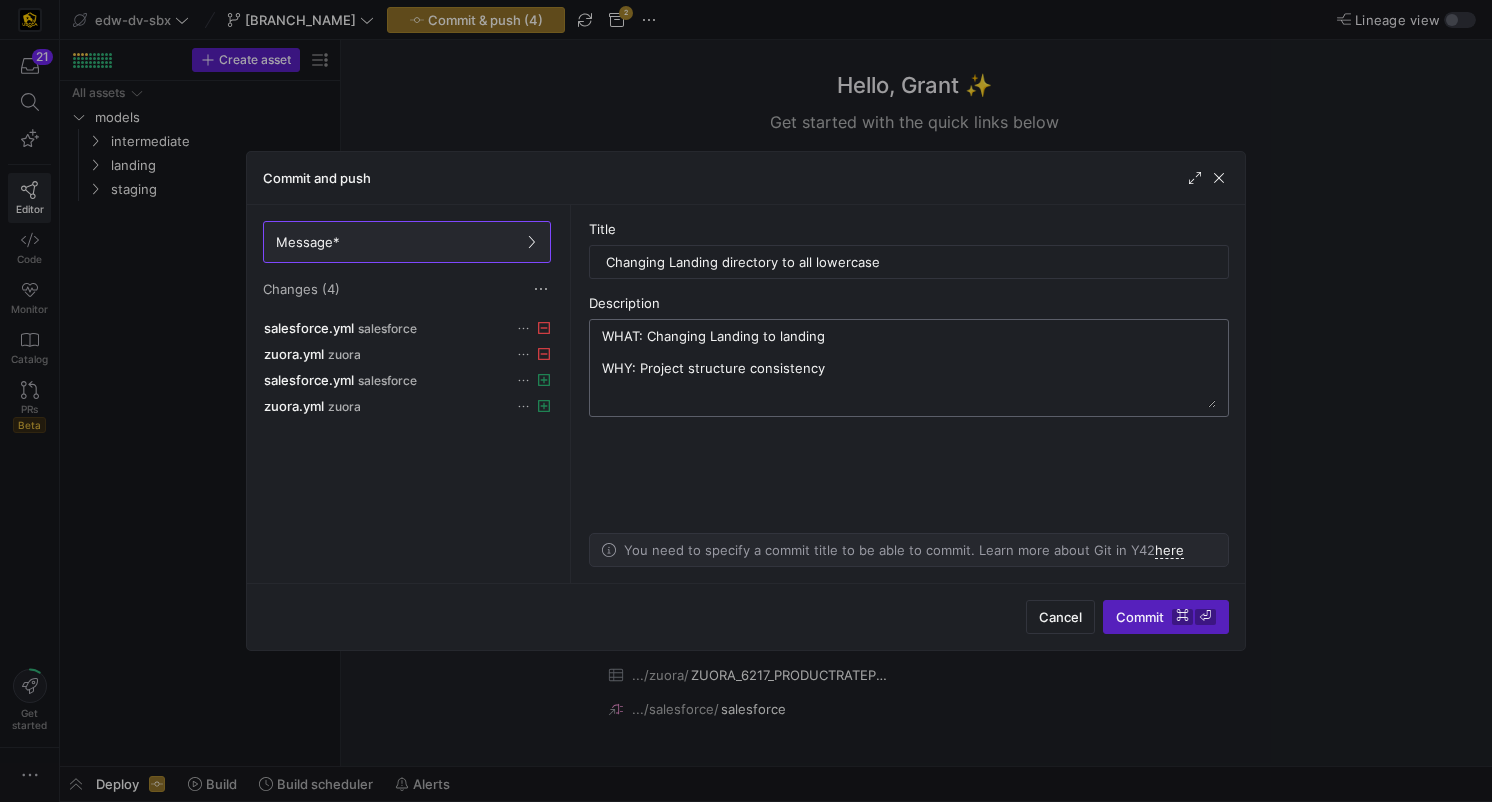 click on "WHAT: Changing Landing to landing
WHY: Project structure consistency" at bounding box center [909, 368] 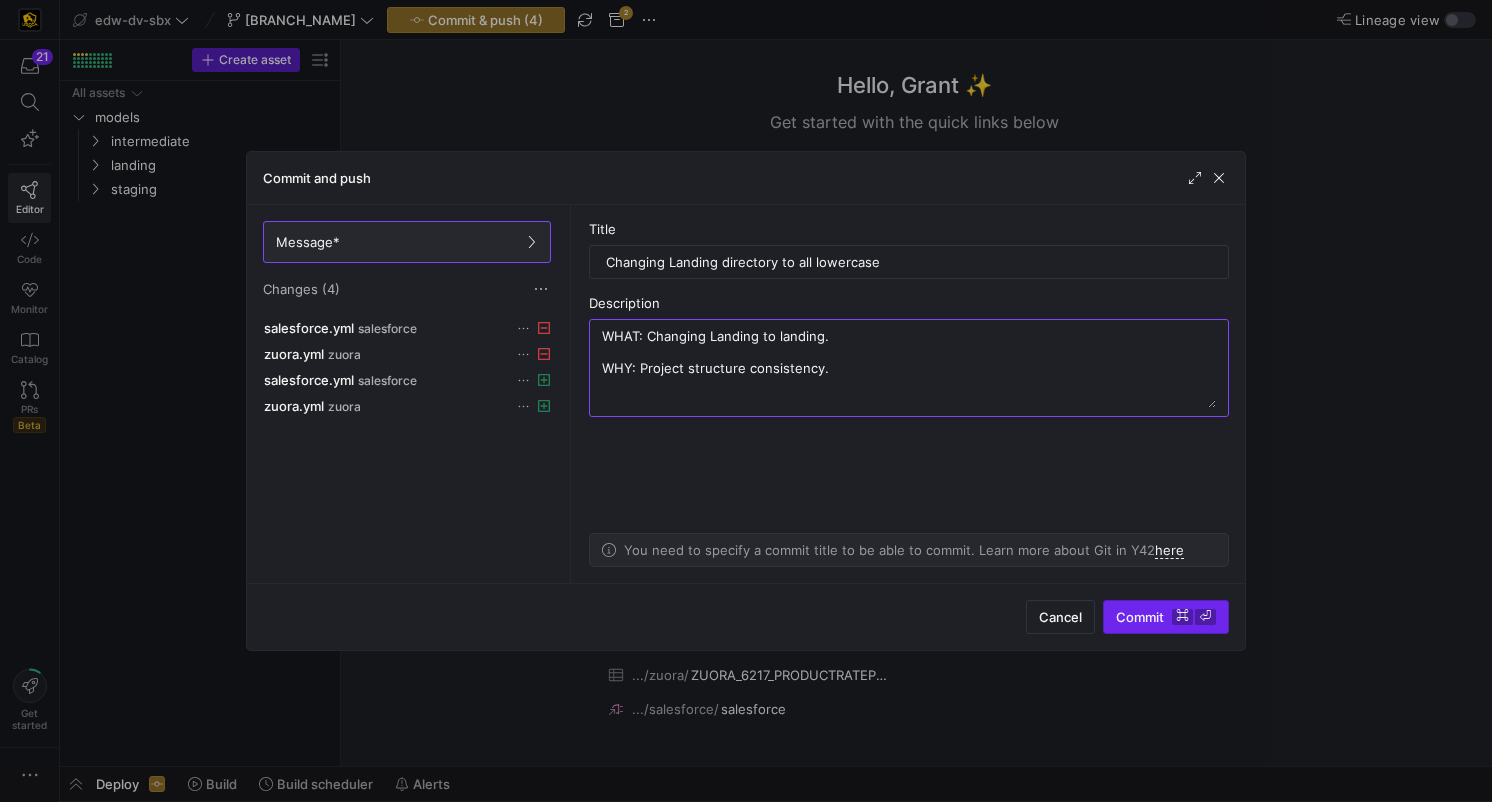 type on "WHAT: Changing Landing to landing.
WHY: Project structure consistency." 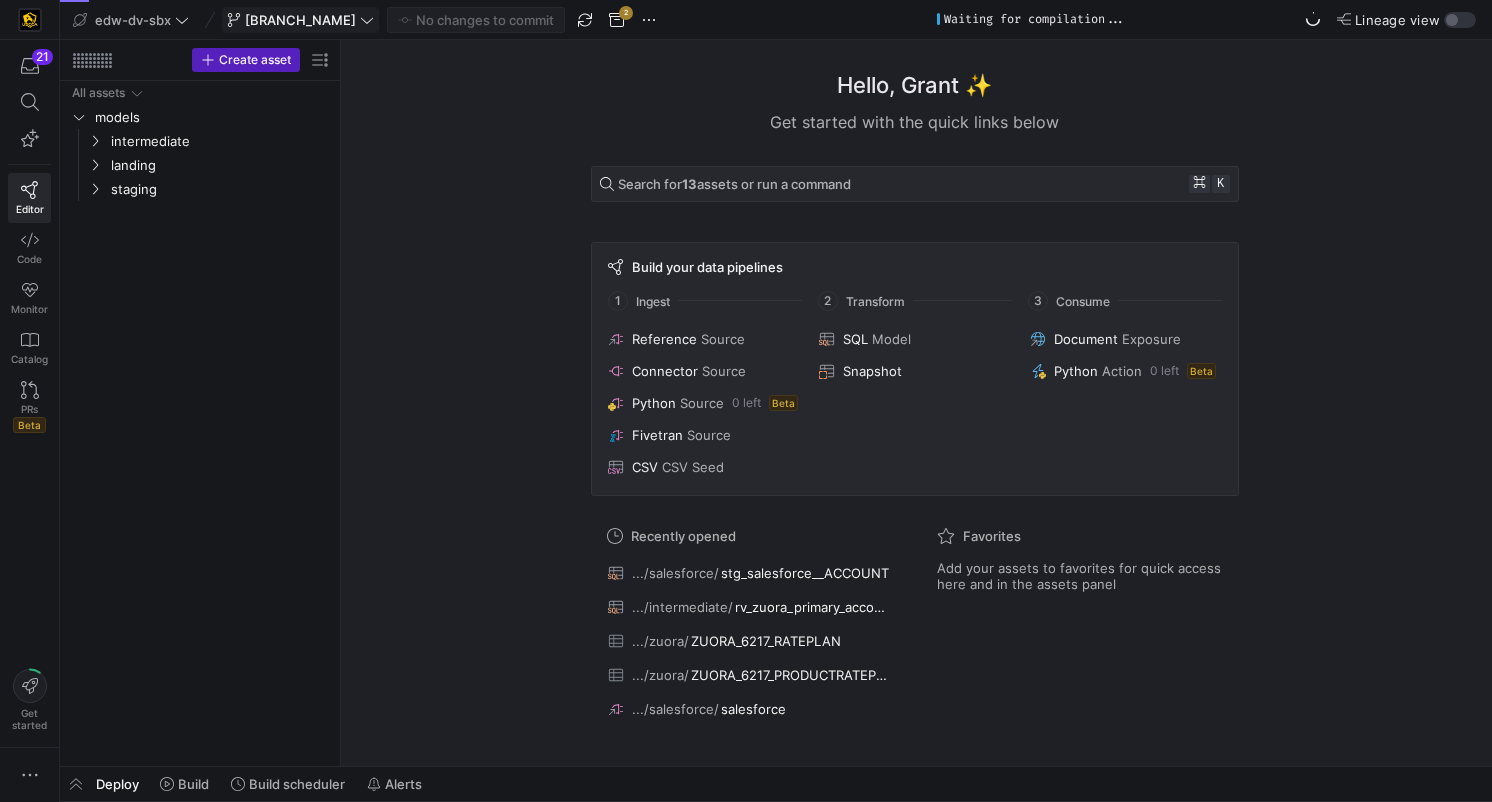 click 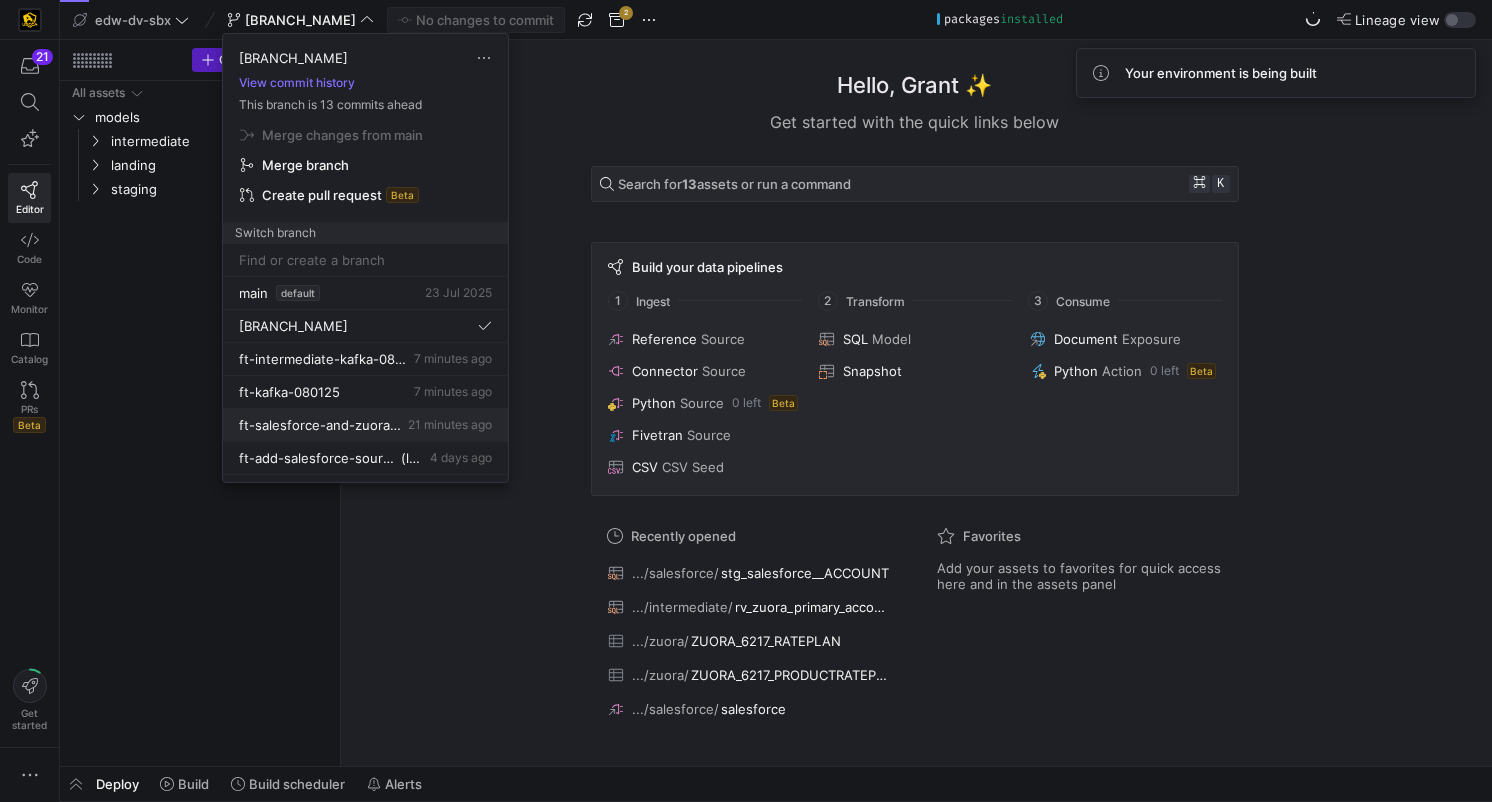 click on "21 minutes ago" at bounding box center (450, 424) 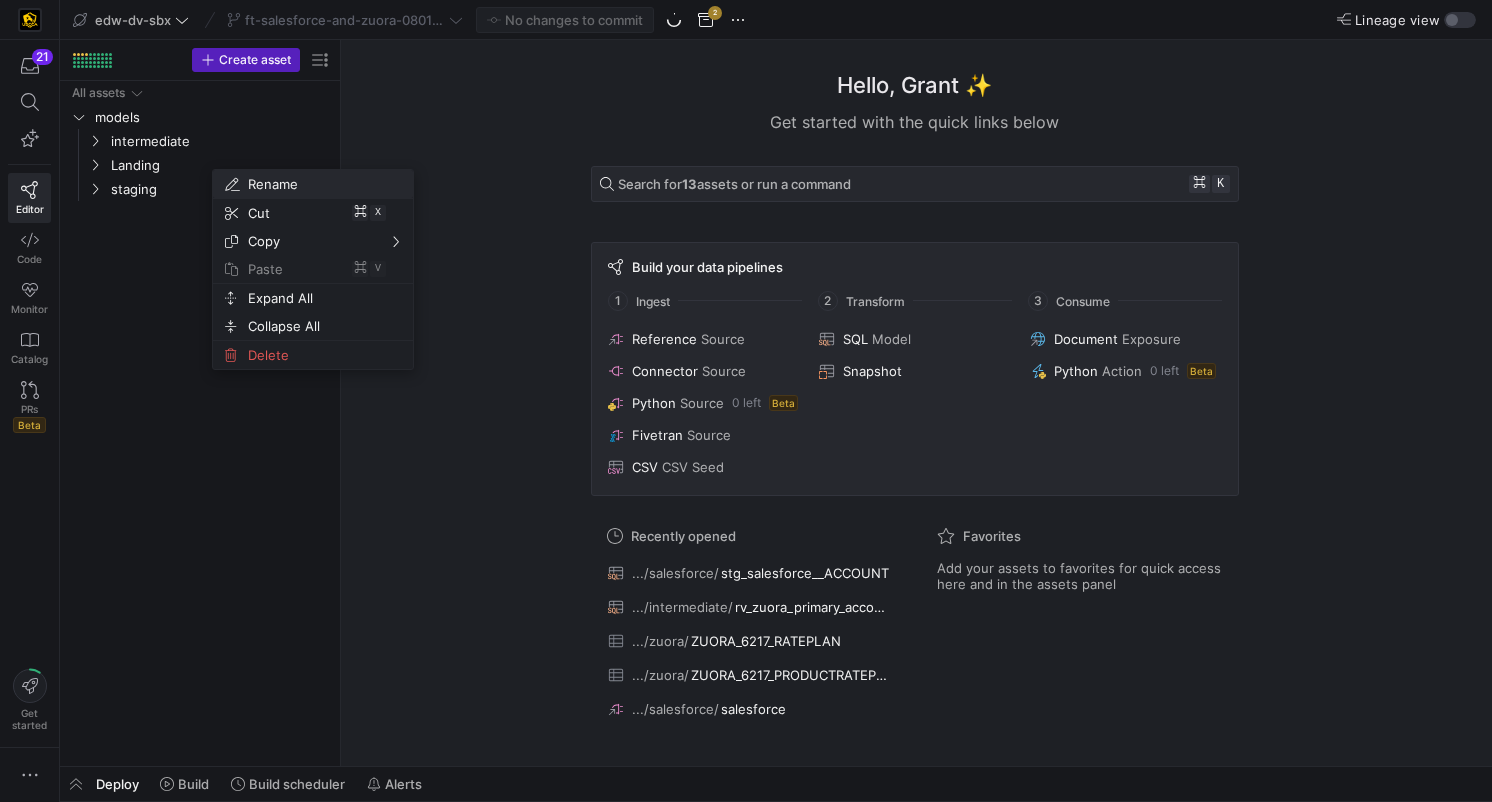click on "Rename" at bounding box center [296, 184] 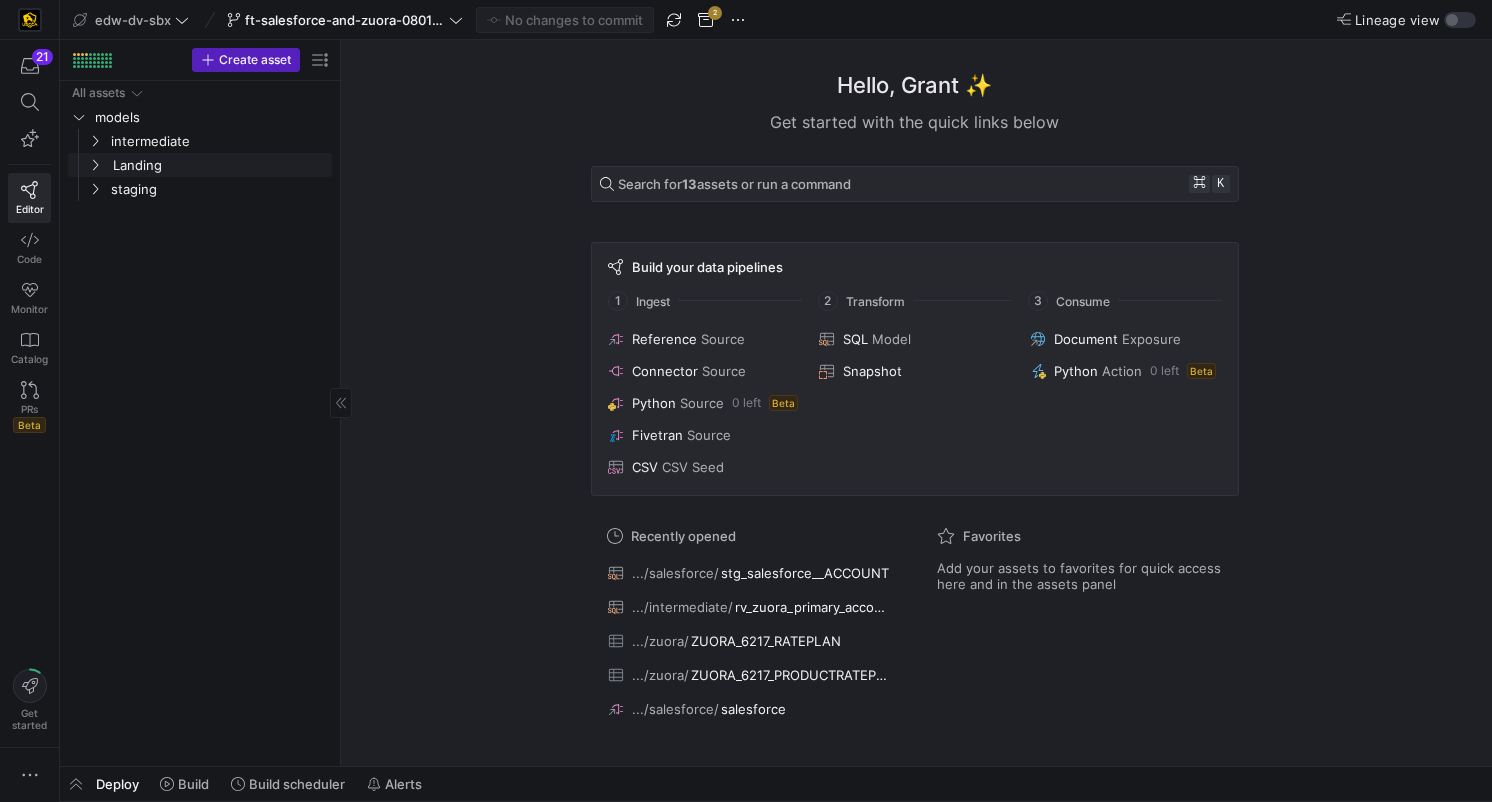 click on "Landing" 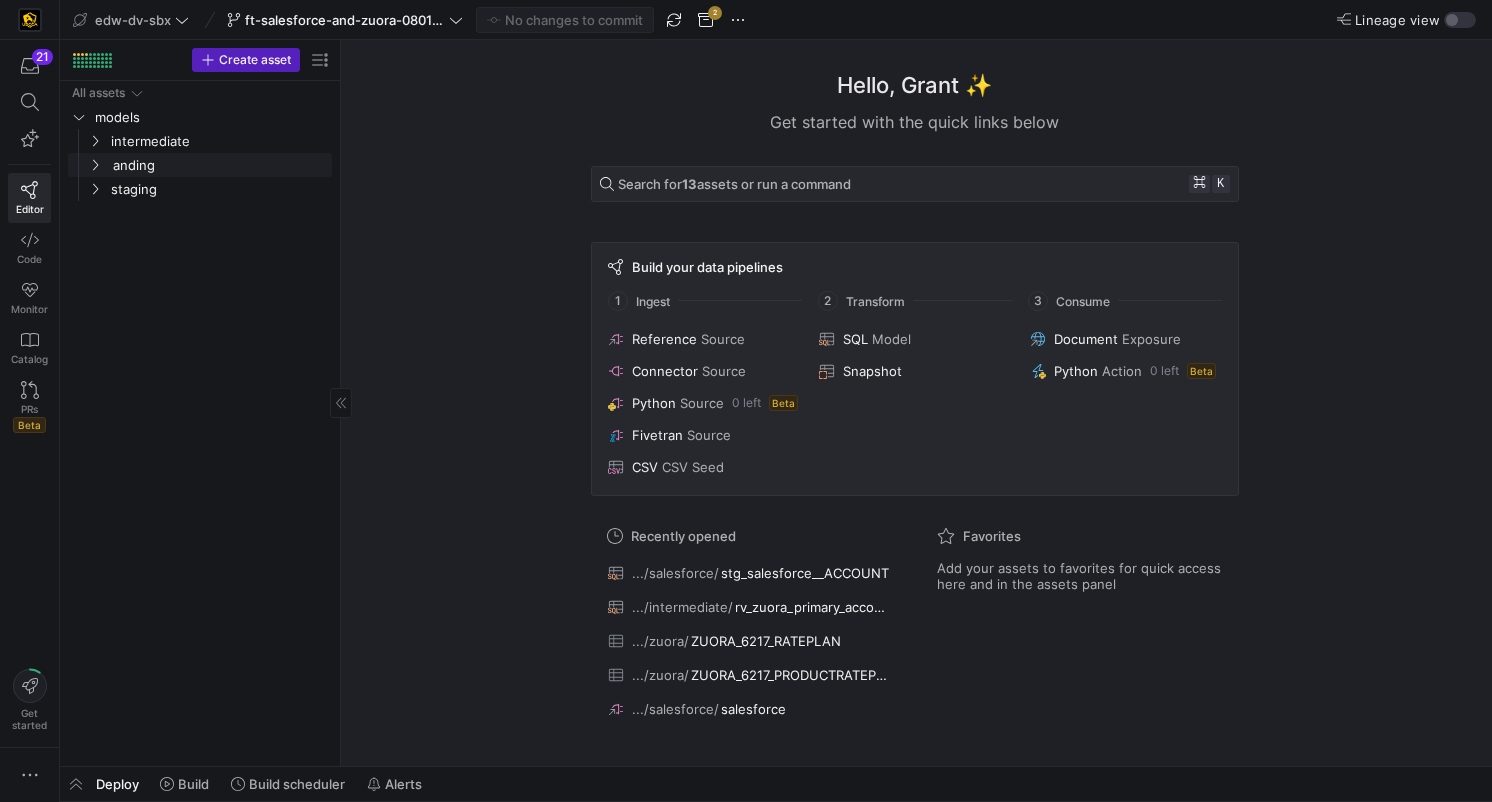 type on "landing" 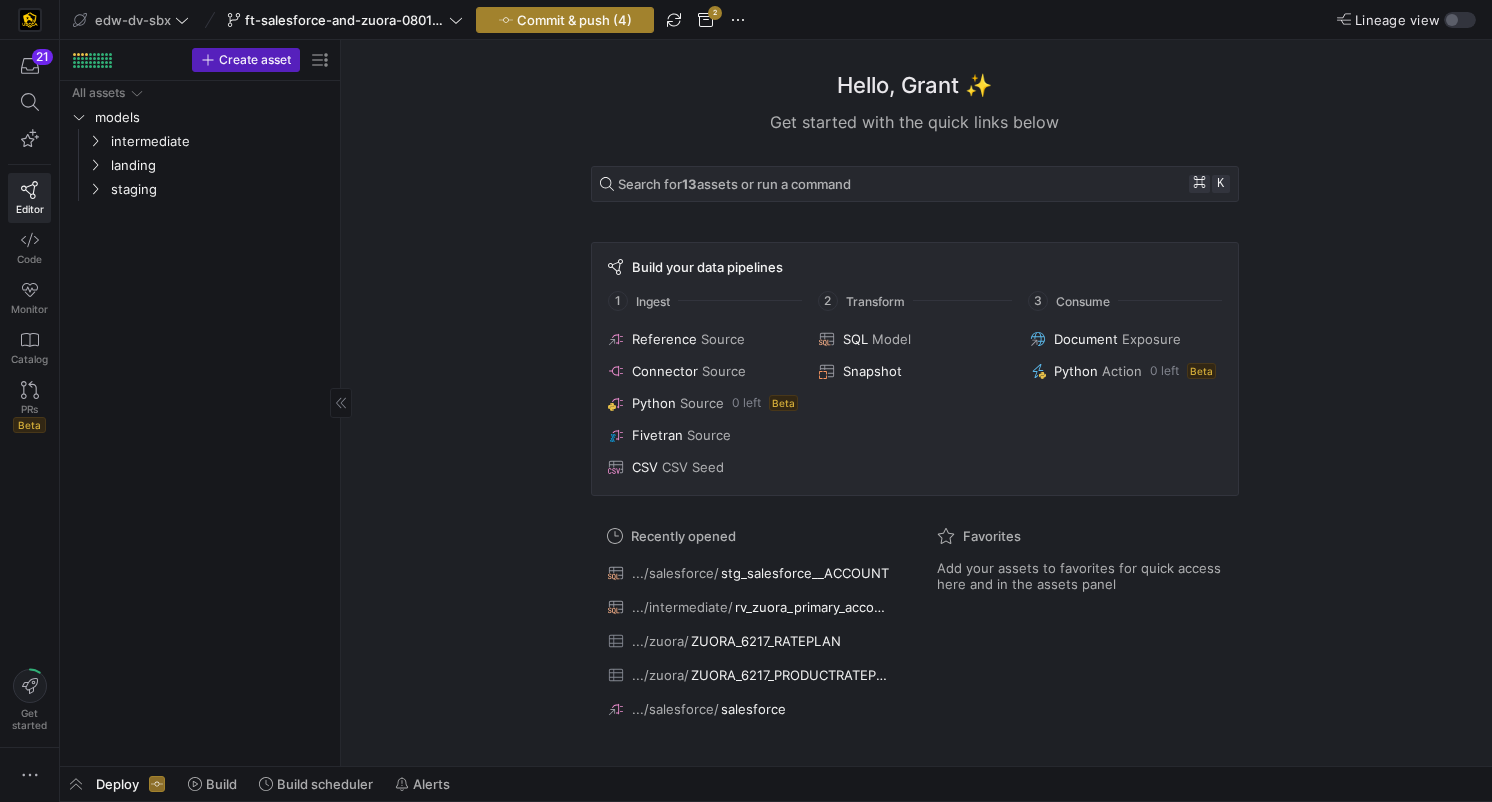 click on "Commit & push (4)" at bounding box center [574, 20] 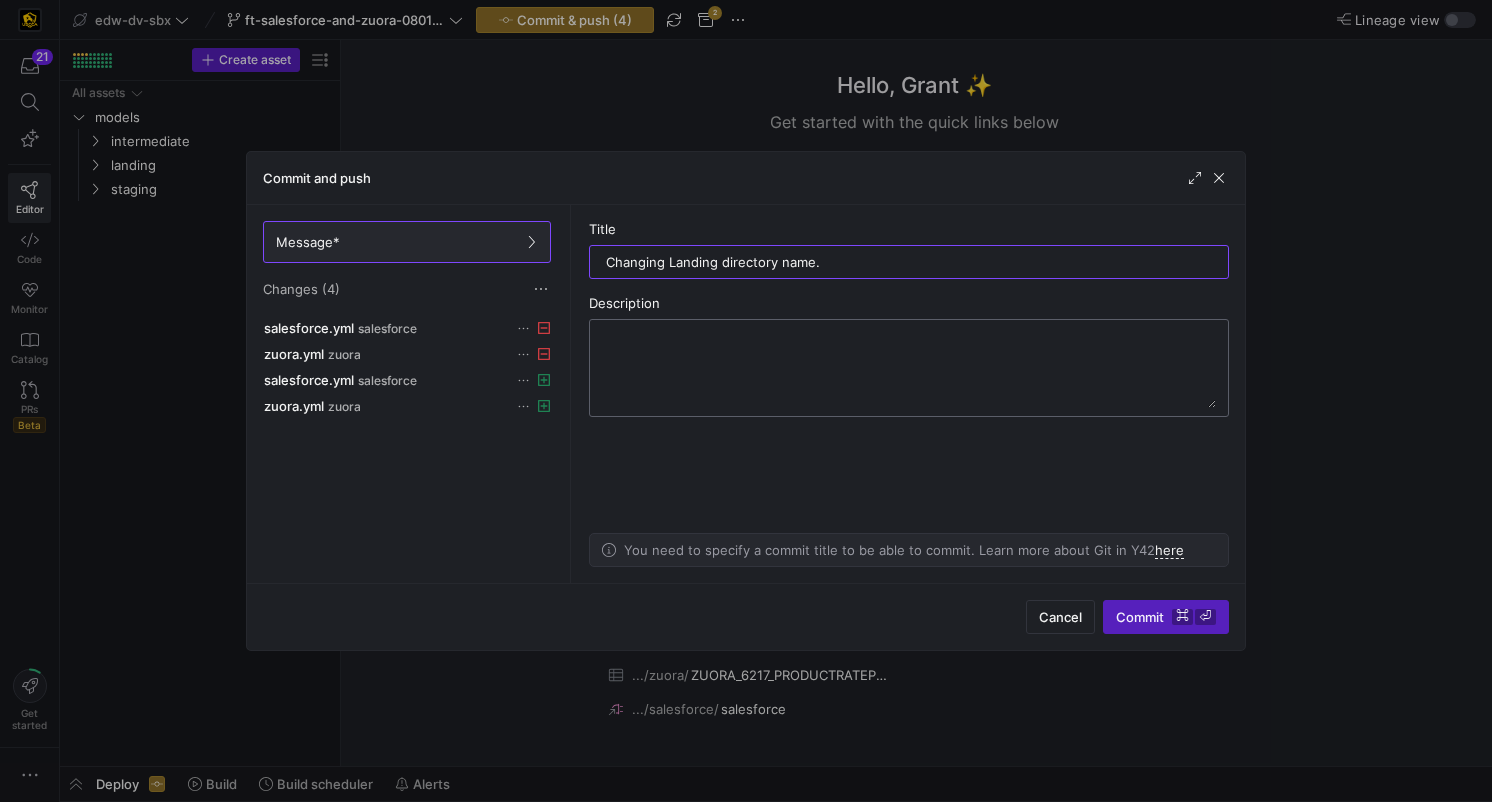 type on "Changing Landing directory name." 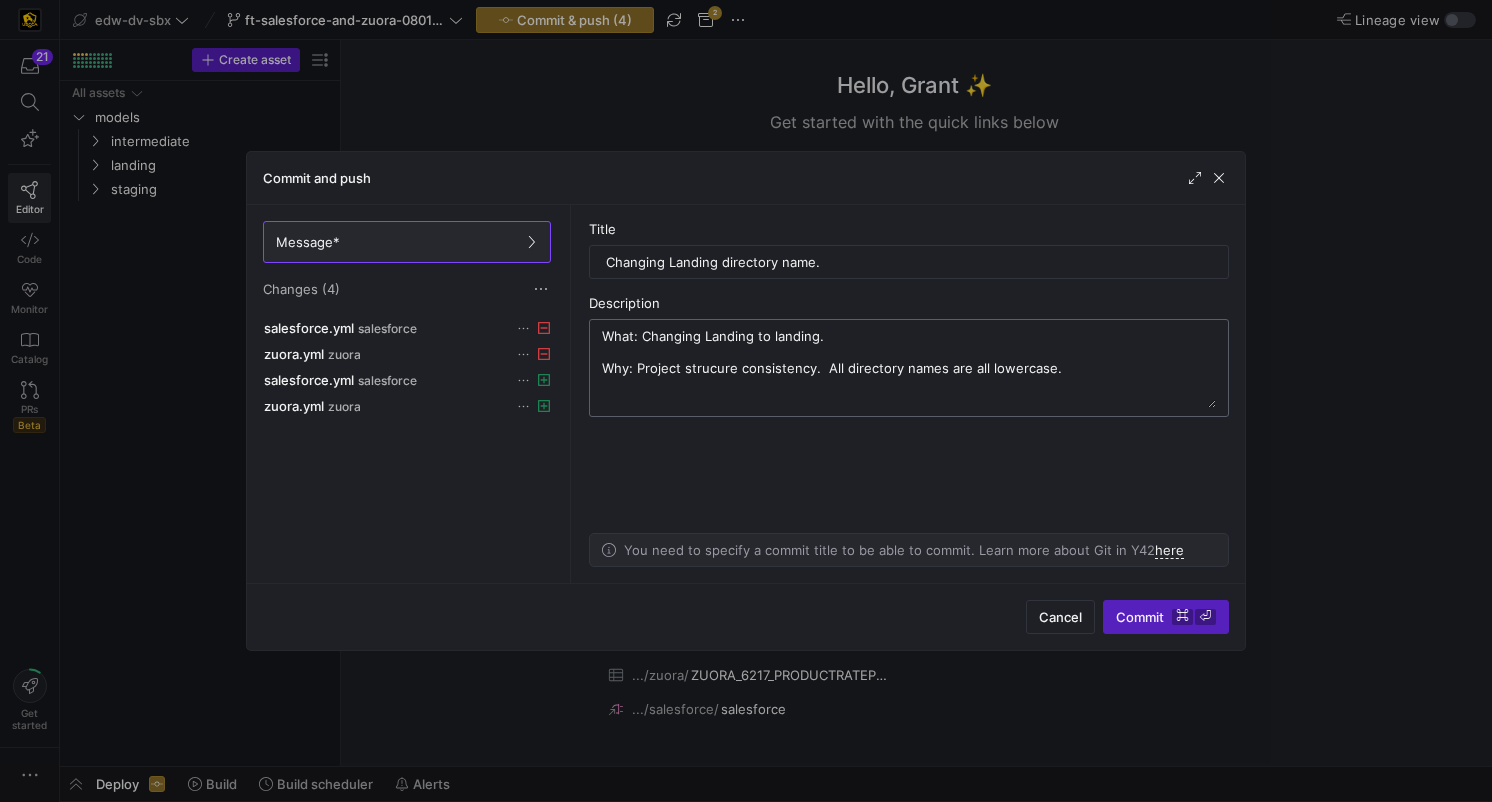 click on "What: Changing Landing to landing.
Why: Project strucure consistency.  All directory names are all lowercase." at bounding box center (909, 368) 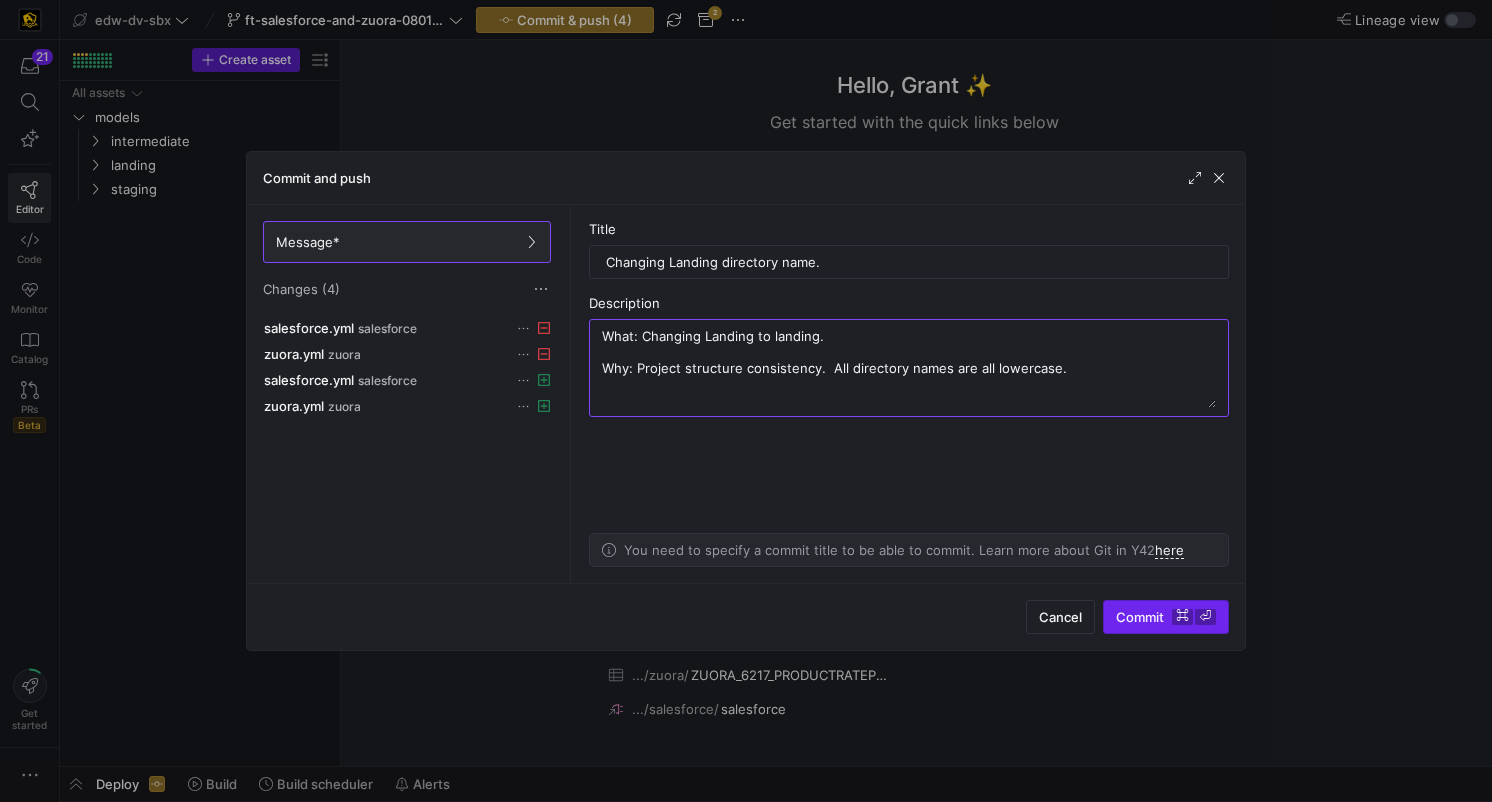 type on "What: Changing Landing to landing.
Why: Project structure consistency.  All directory names are all lowercase." 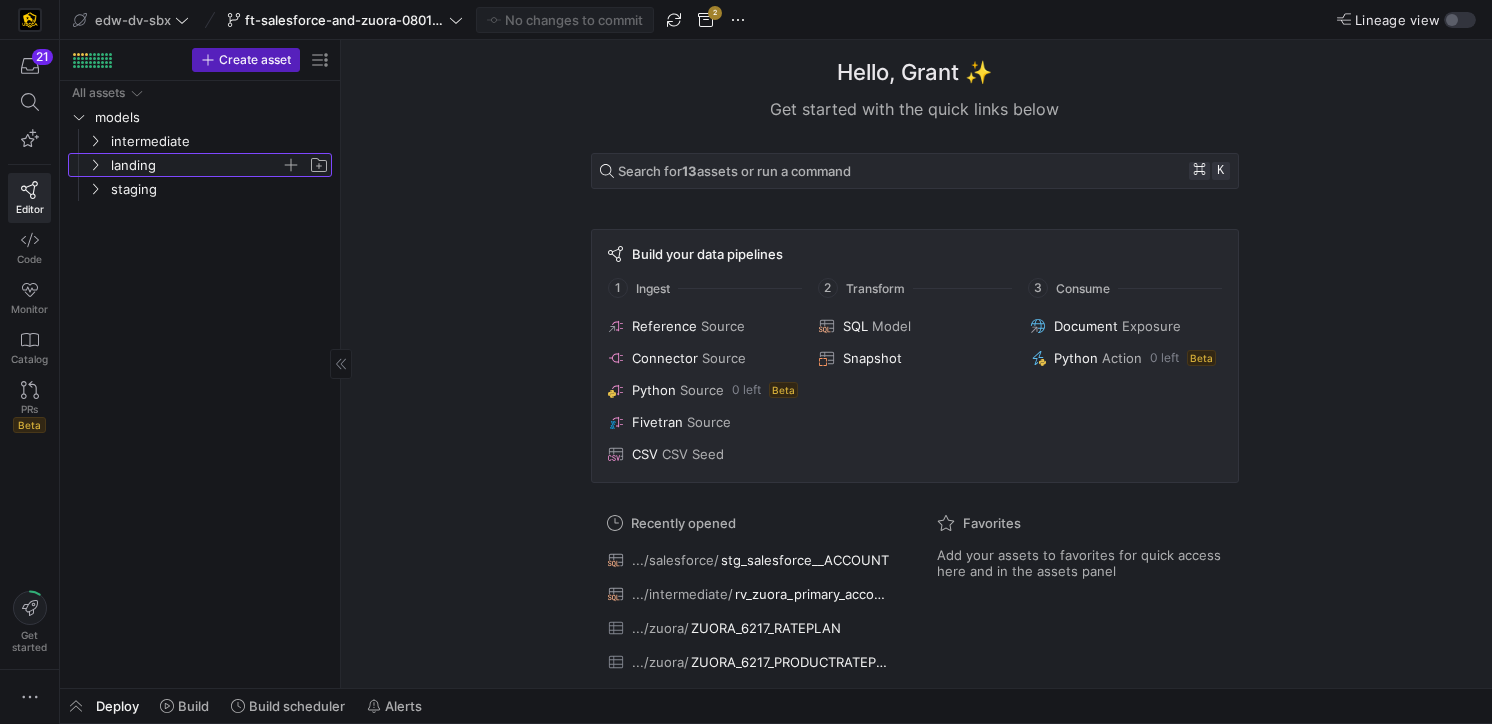 click on "landing" 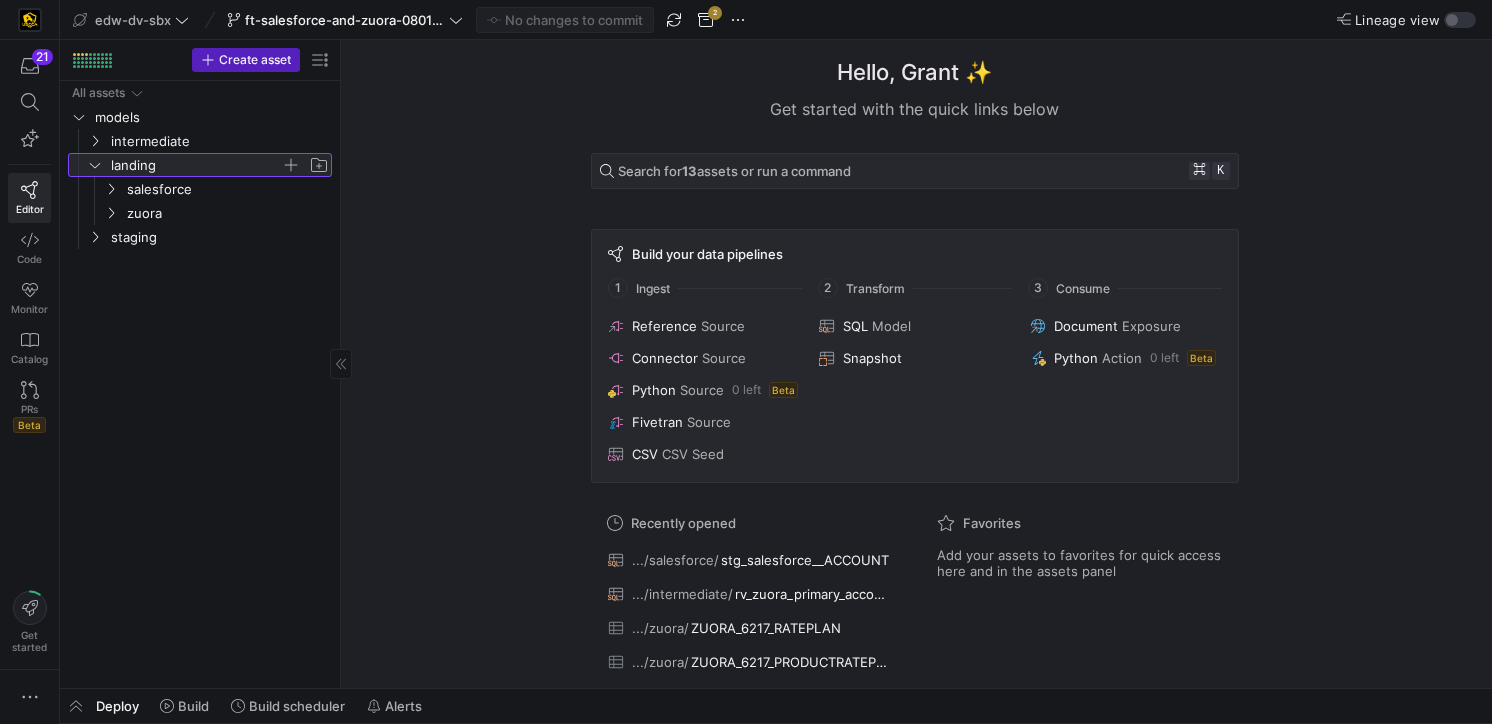 click on "landing" 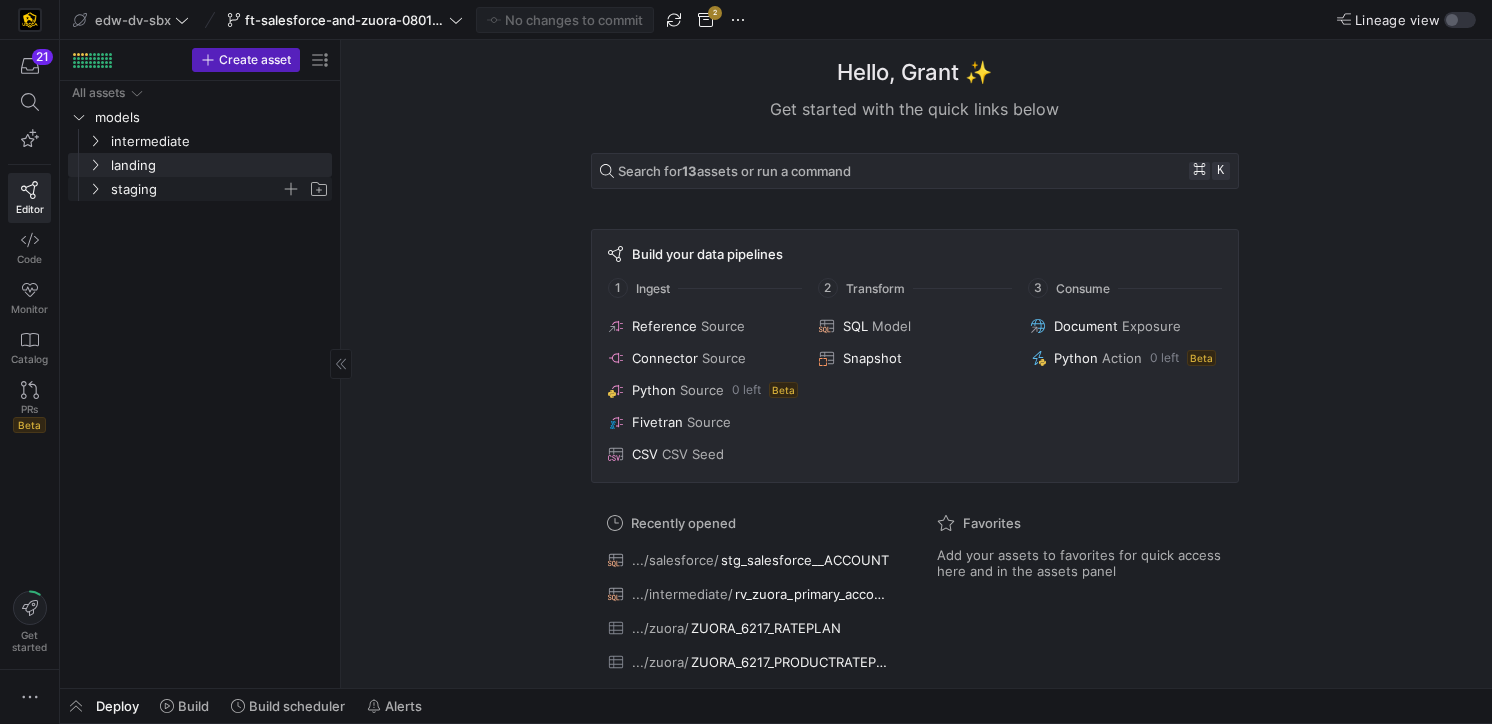 click on "staging" 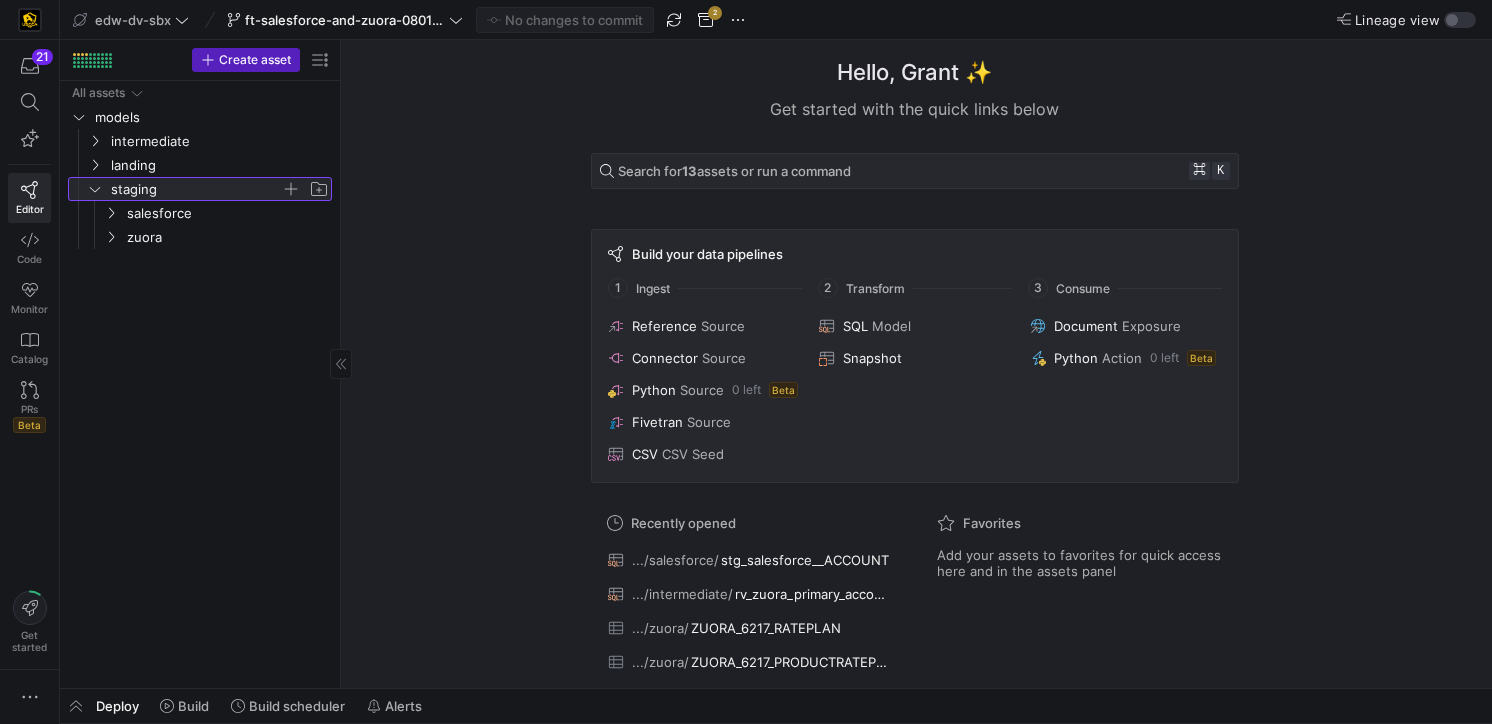 click on "staging" 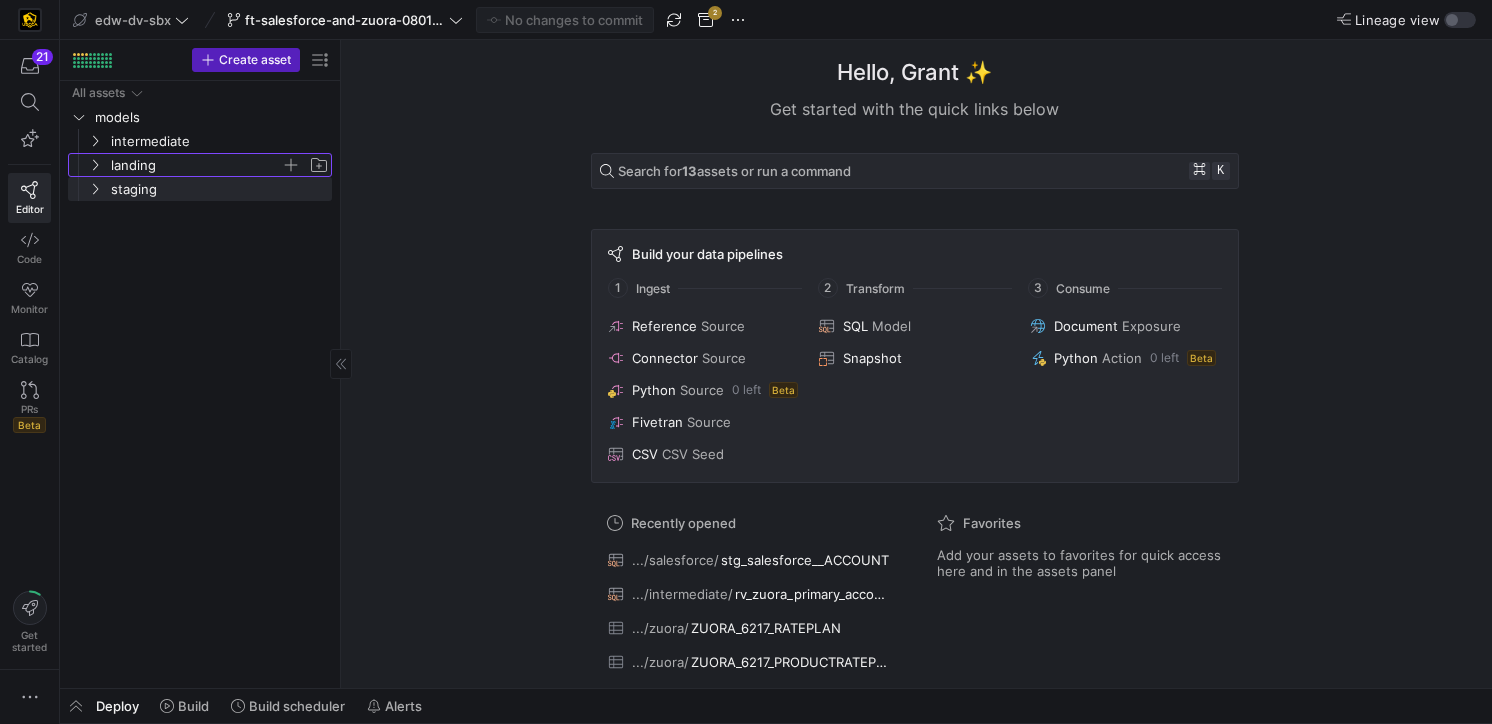 click on "landing" 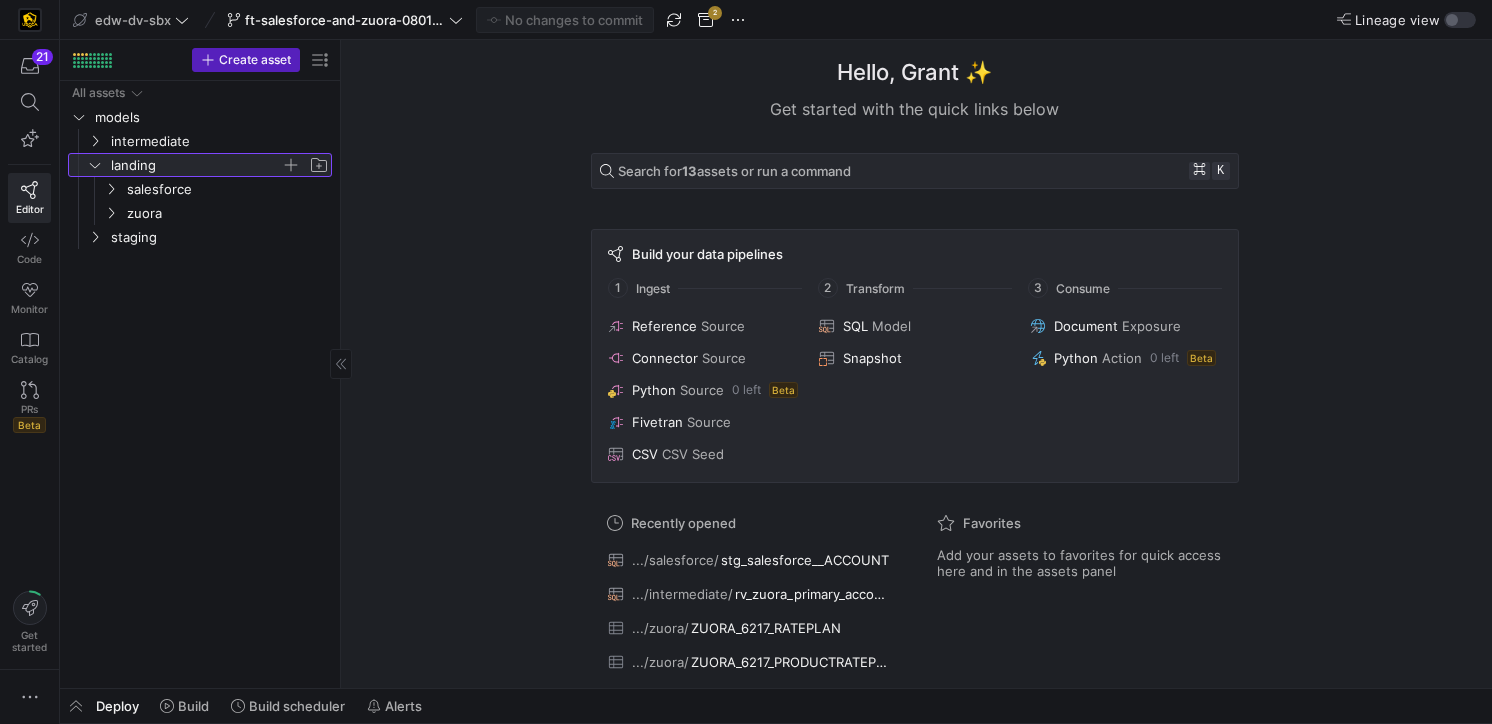 click on "landing" 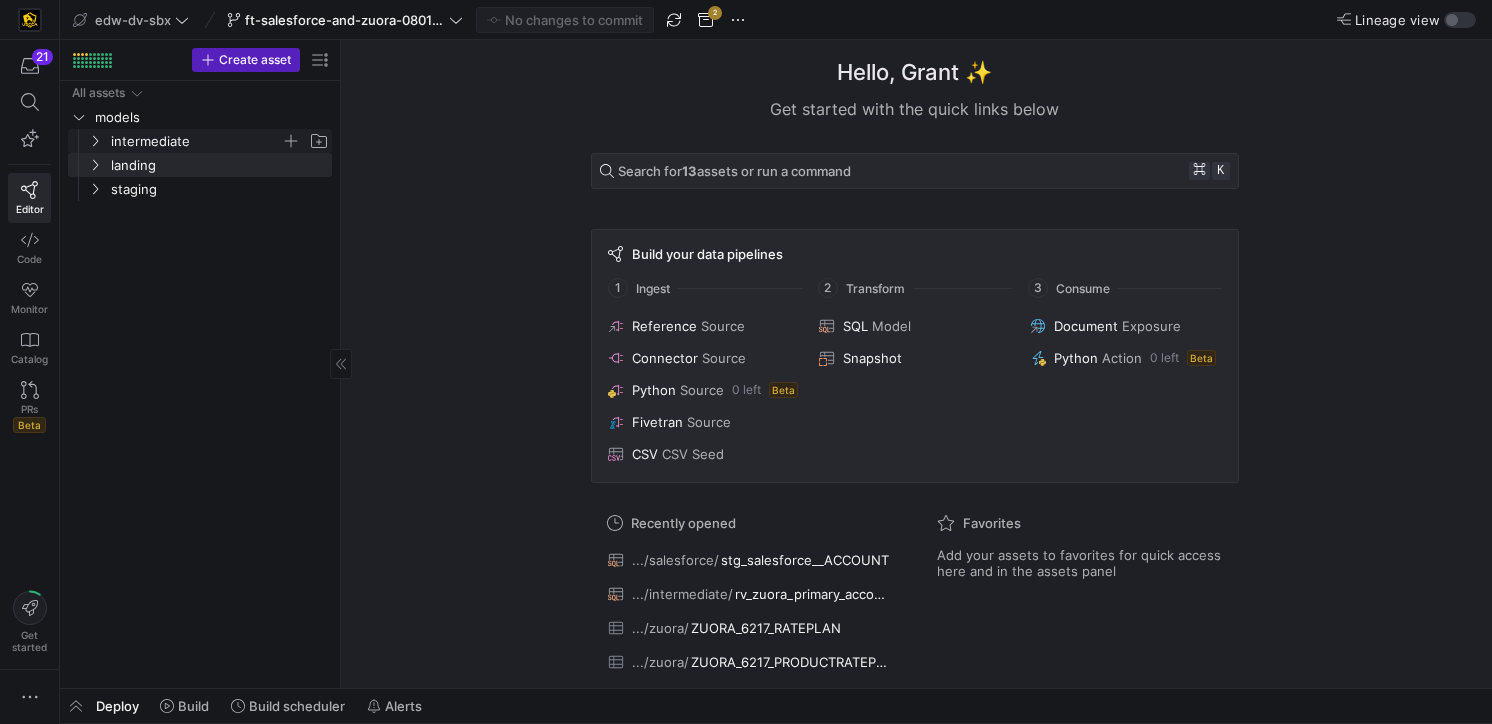 click on "intermediate" 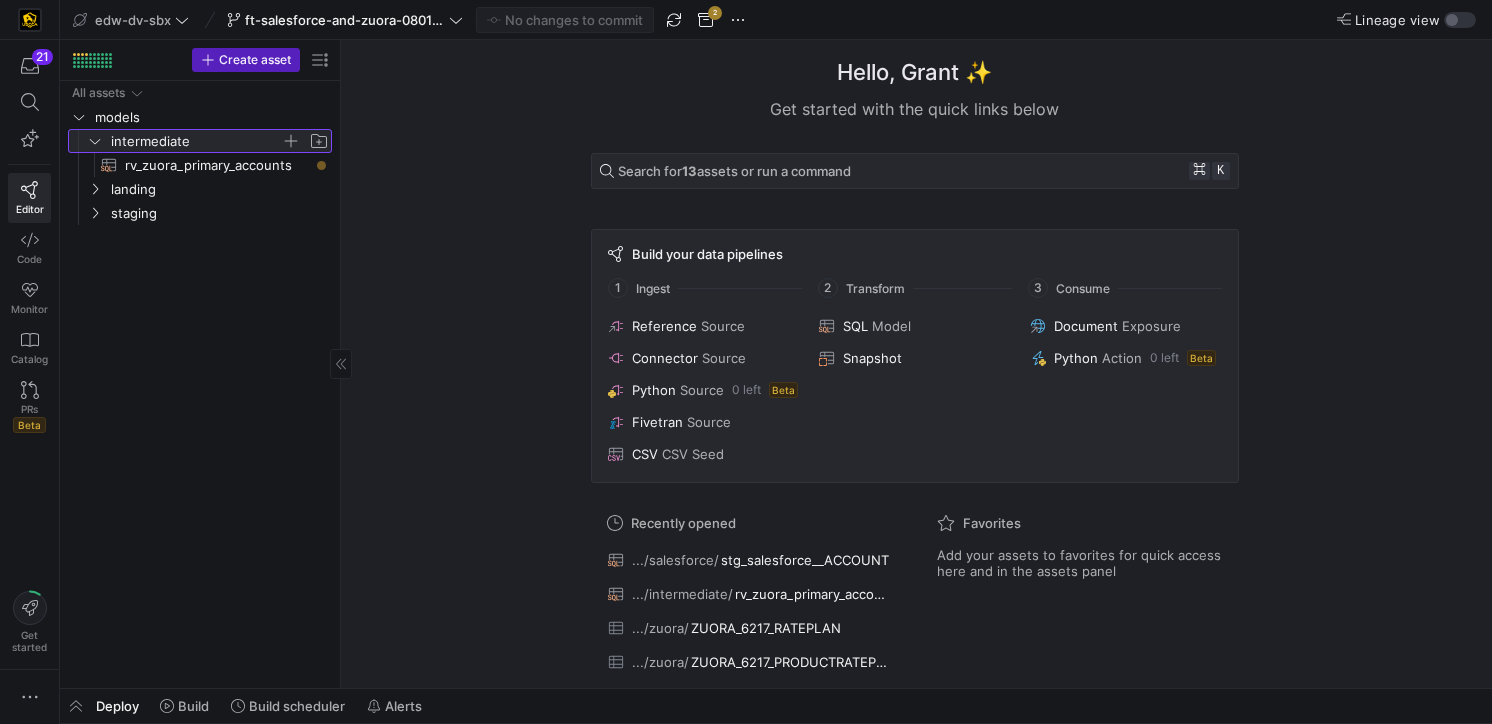 click on "intermediate" 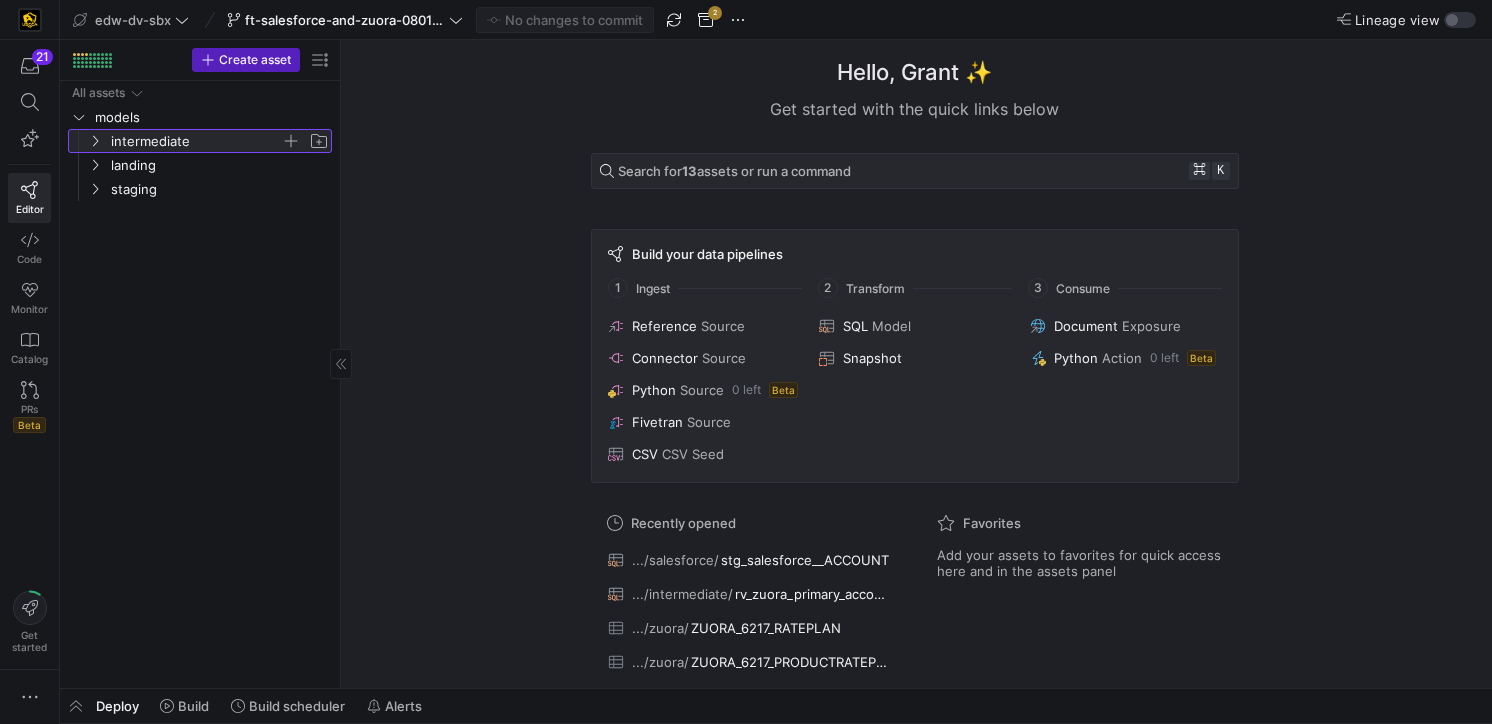 click on "intermediate" 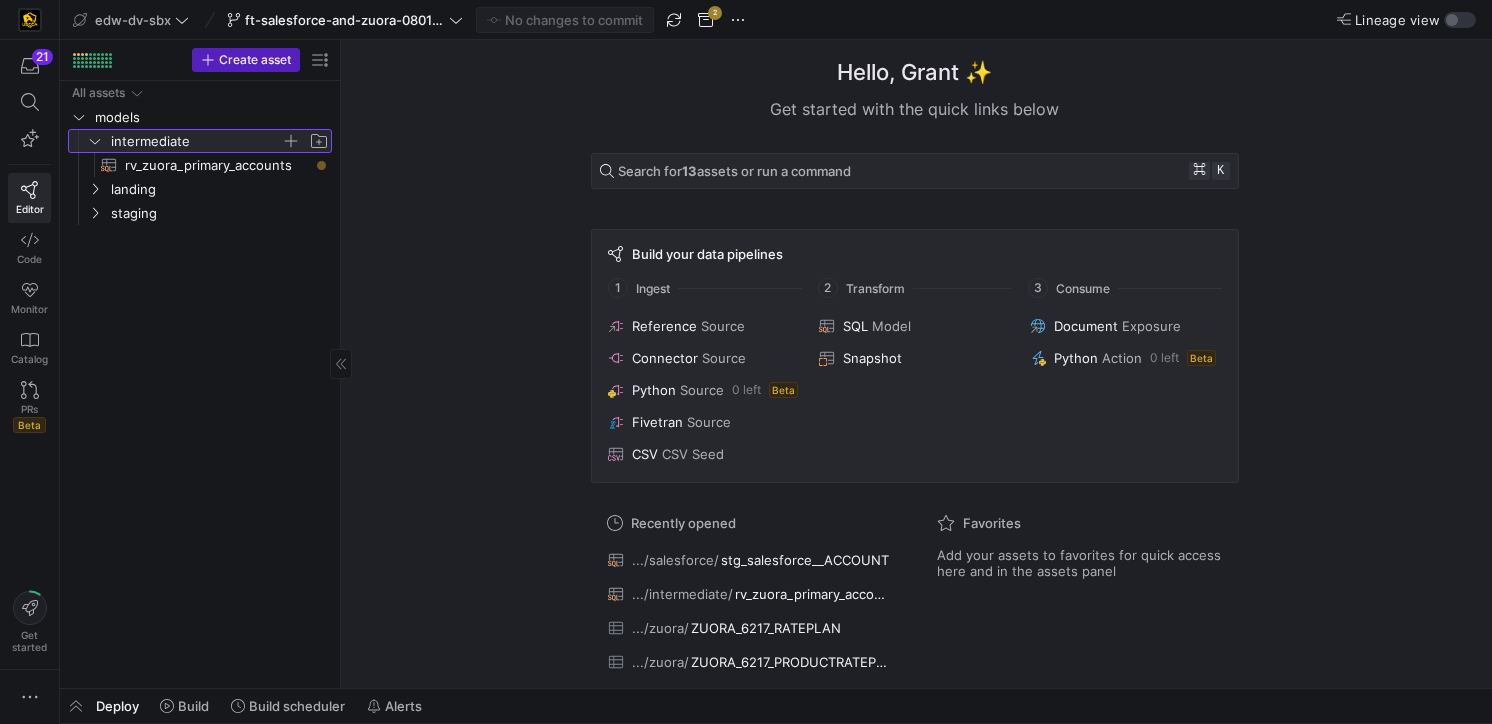 click on "intermediate" 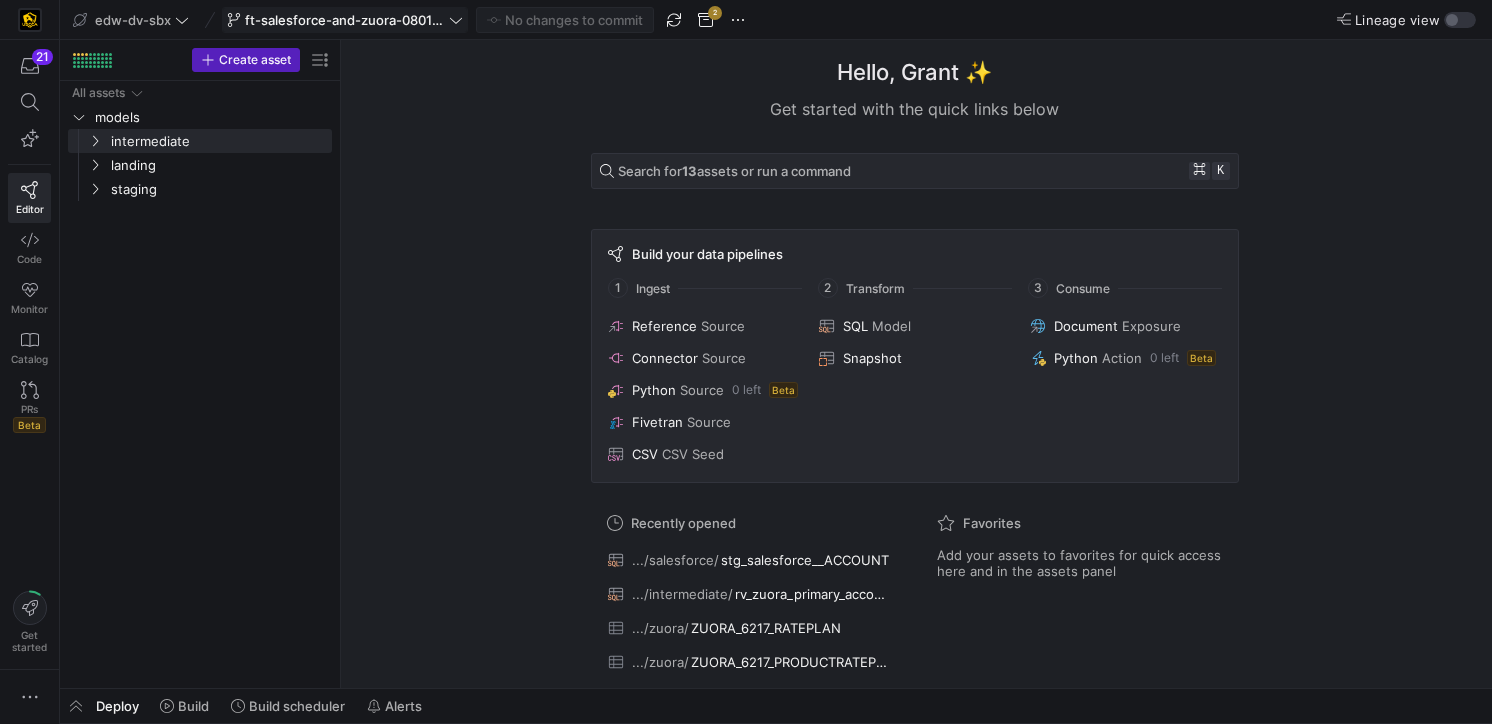 click 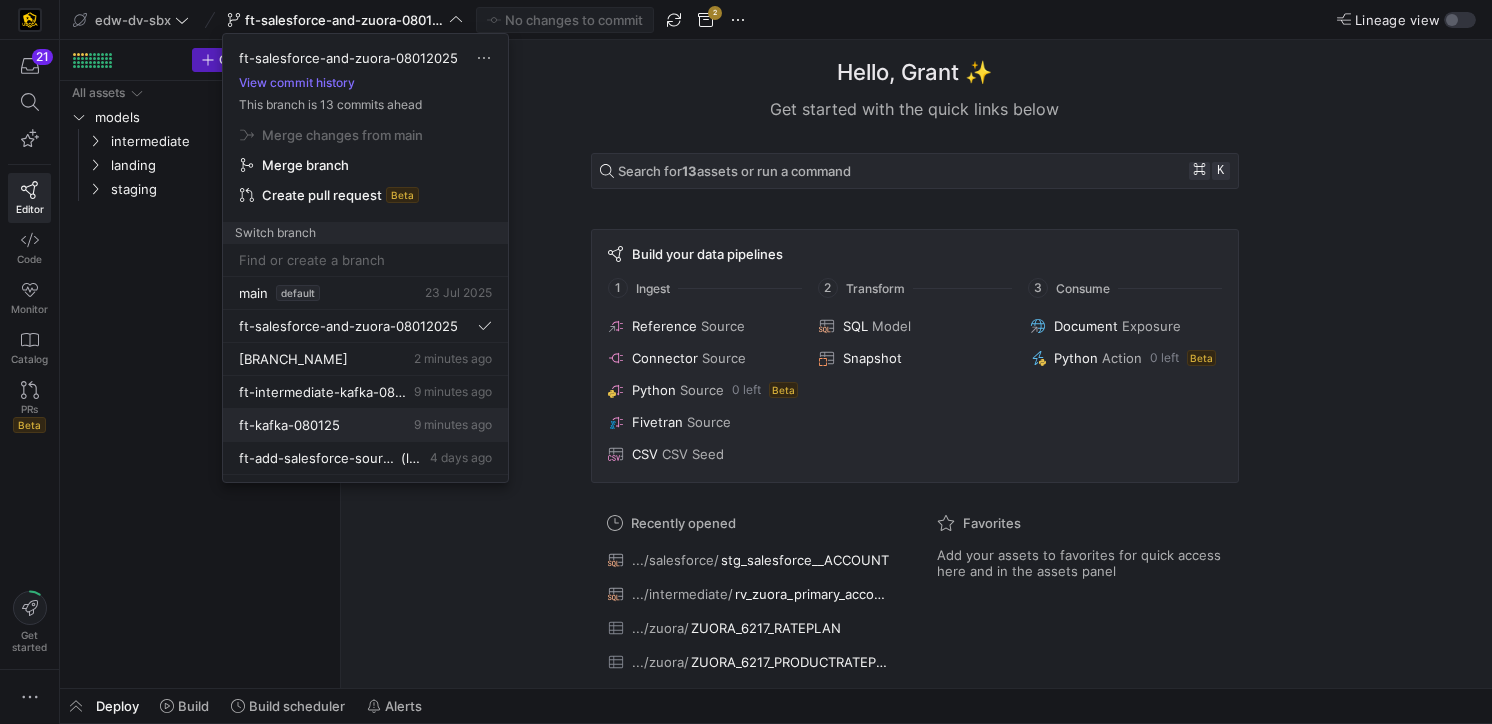 click on "9 minutes ago" at bounding box center (453, 424) 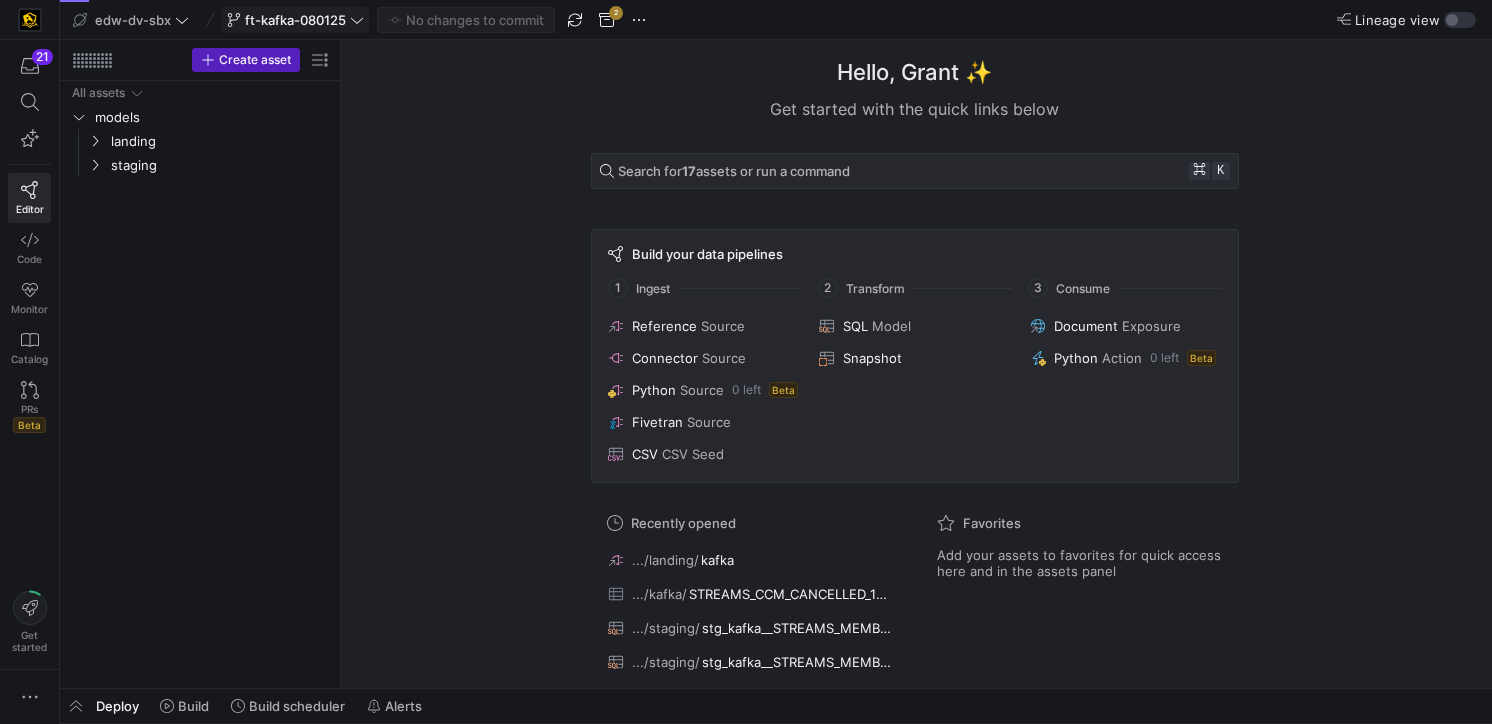 click on "ft-kafka-080125" 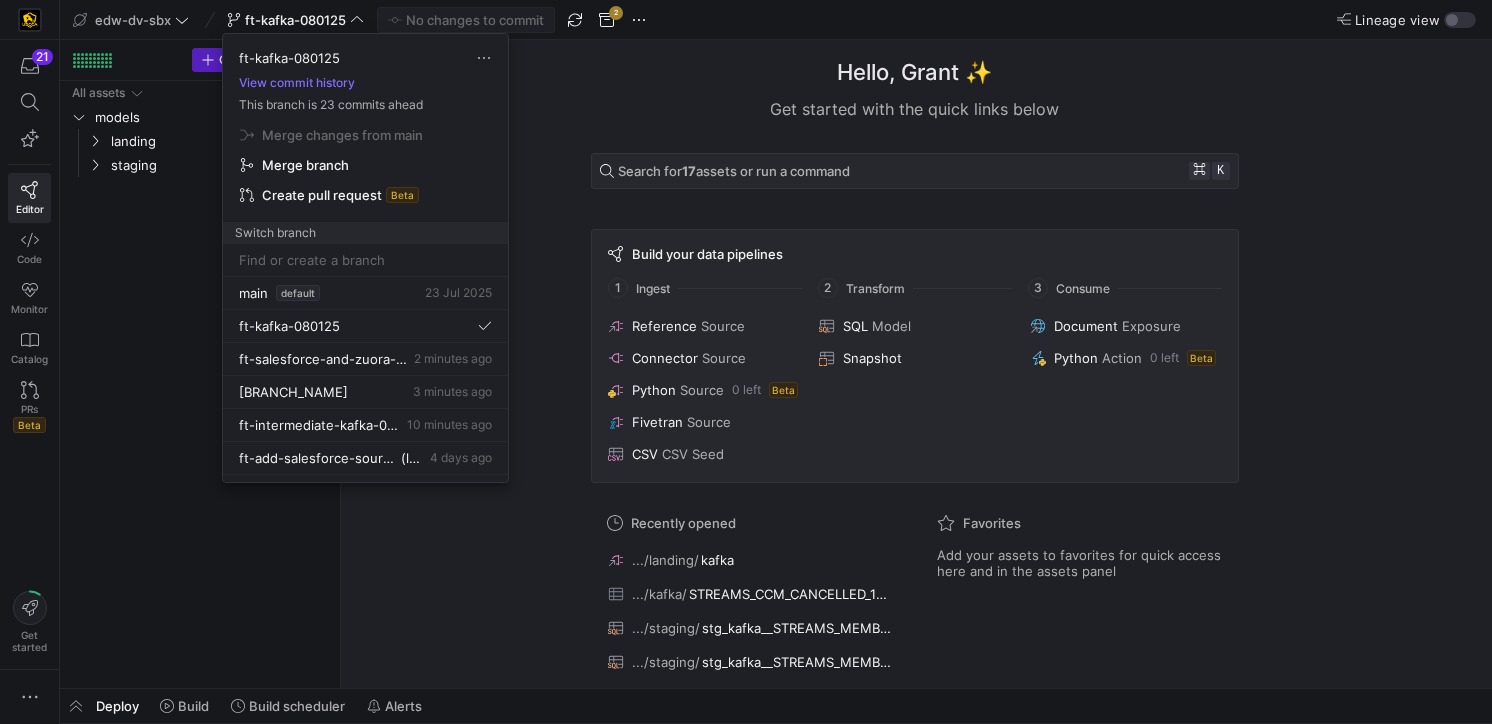 click at bounding box center (746, 362) 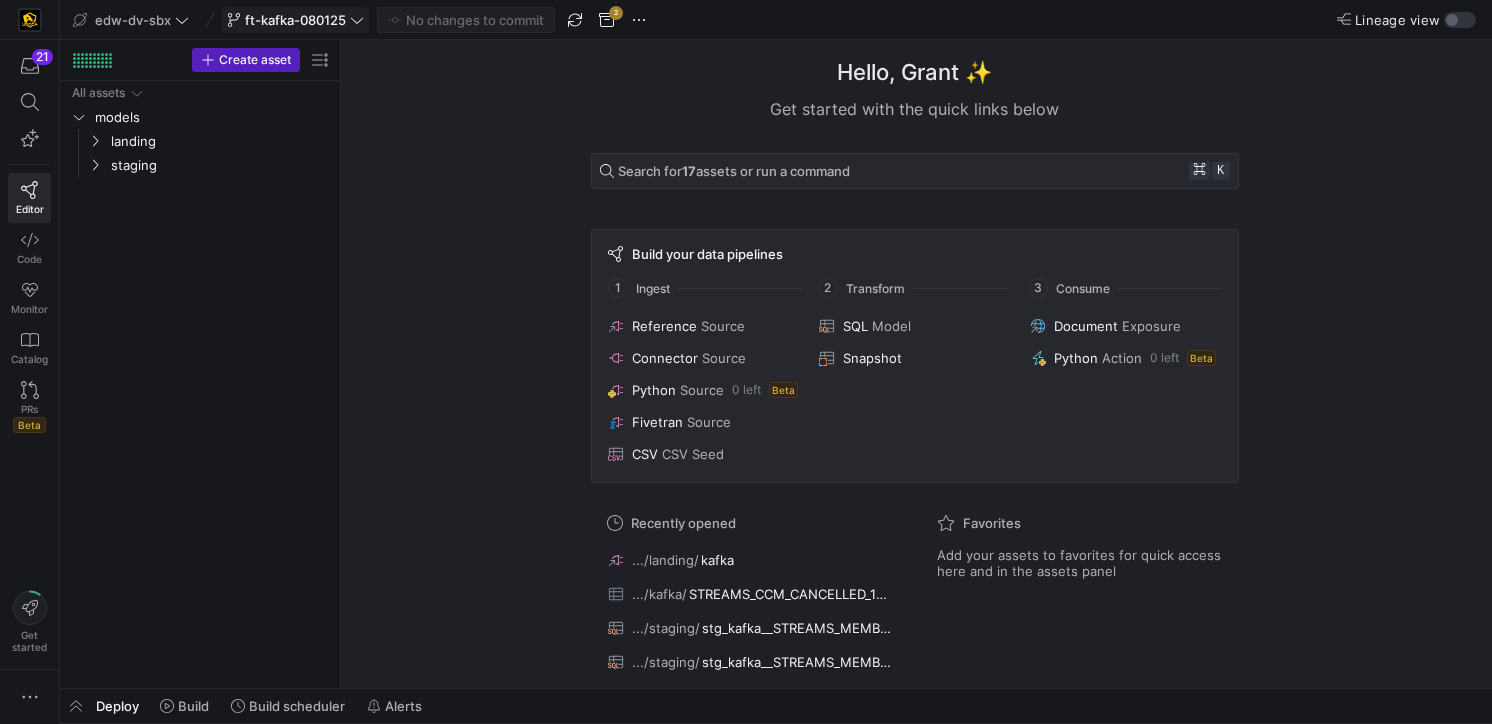 click on "ft-kafka-080125" 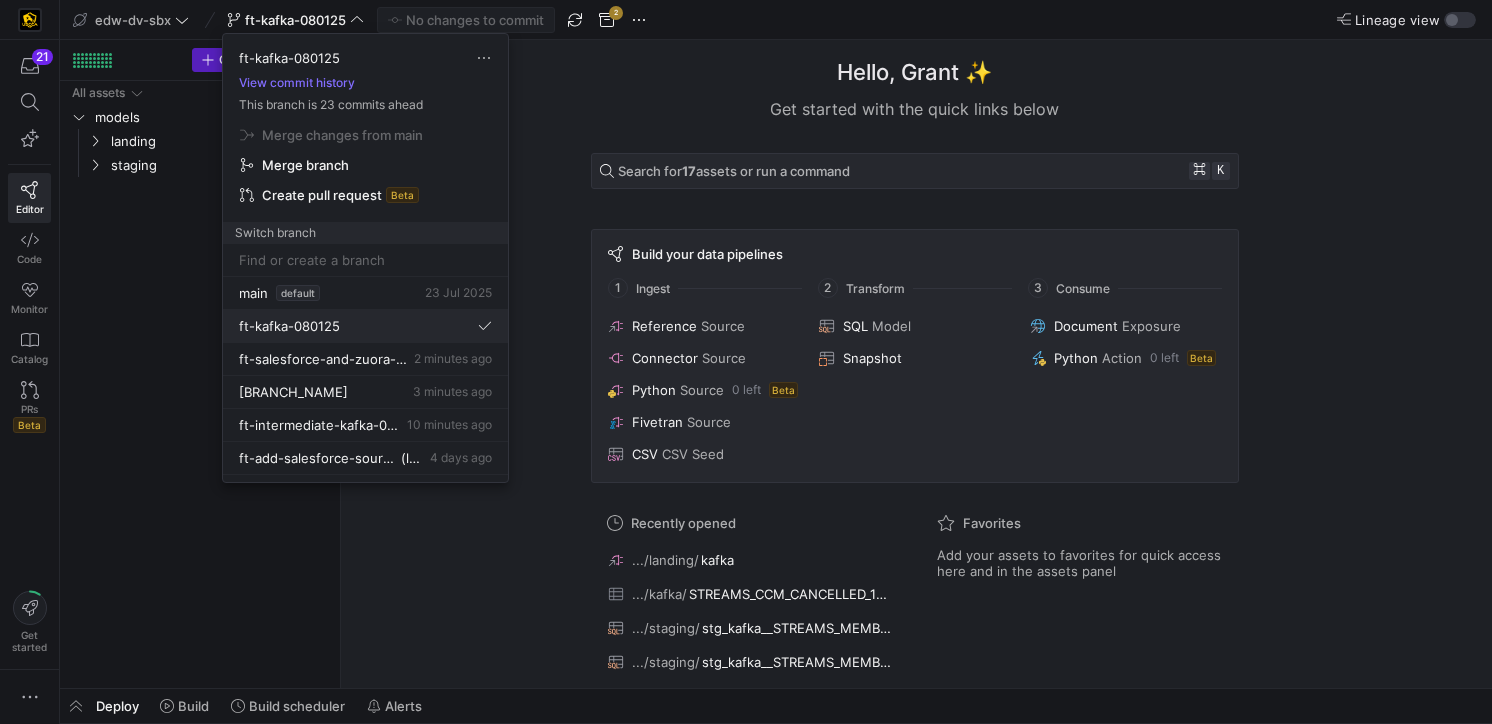 click on "ft-kafka-080125" at bounding box center [365, 326] 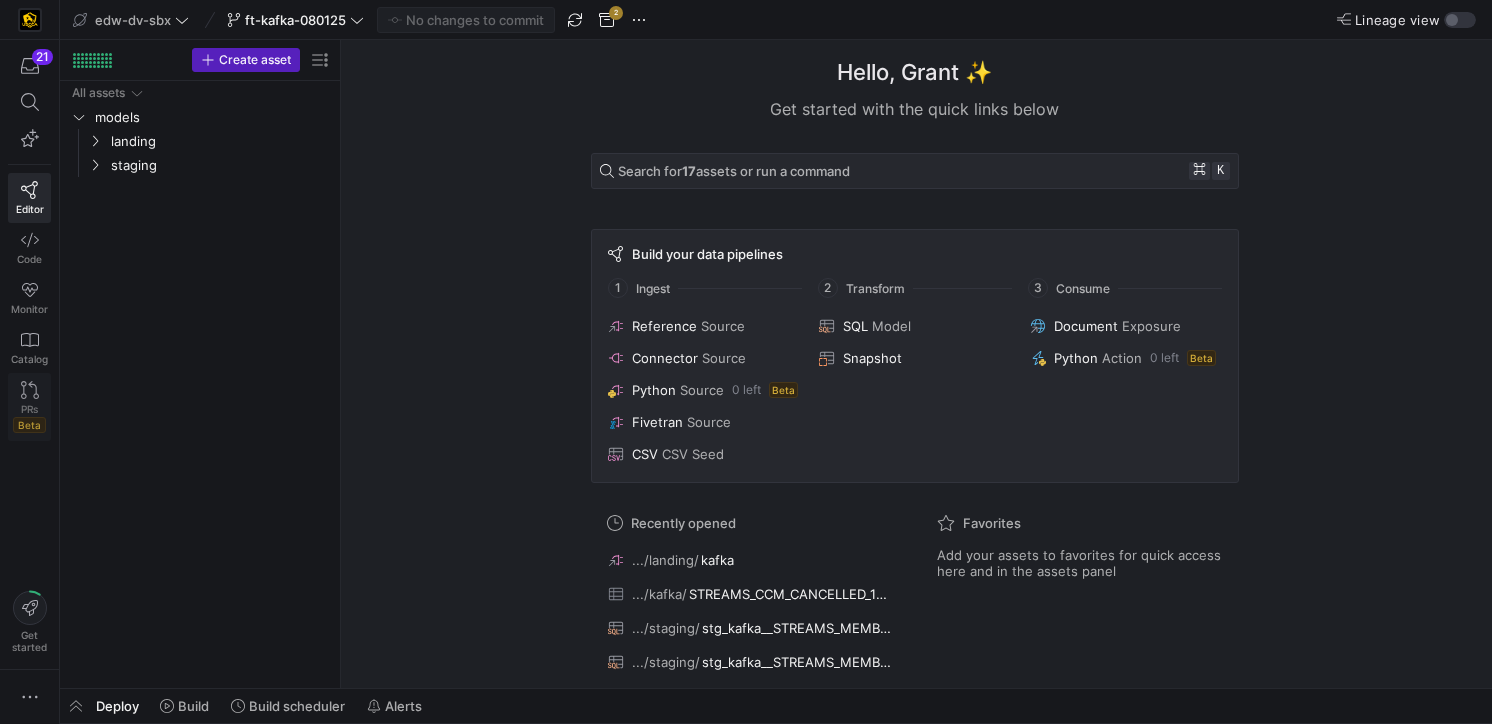 click on "PRs   Beta" 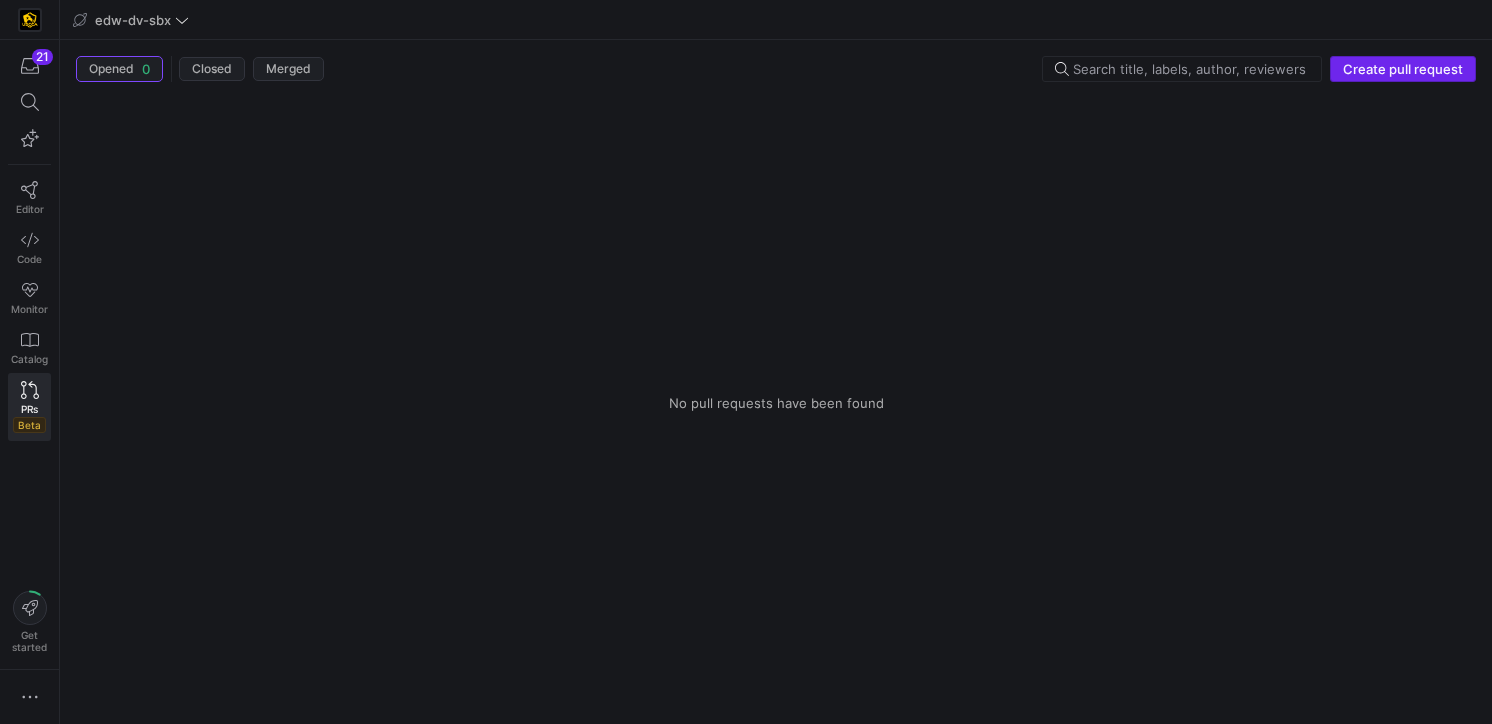 click on "Create pull request" at bounding box center (1403, 69) 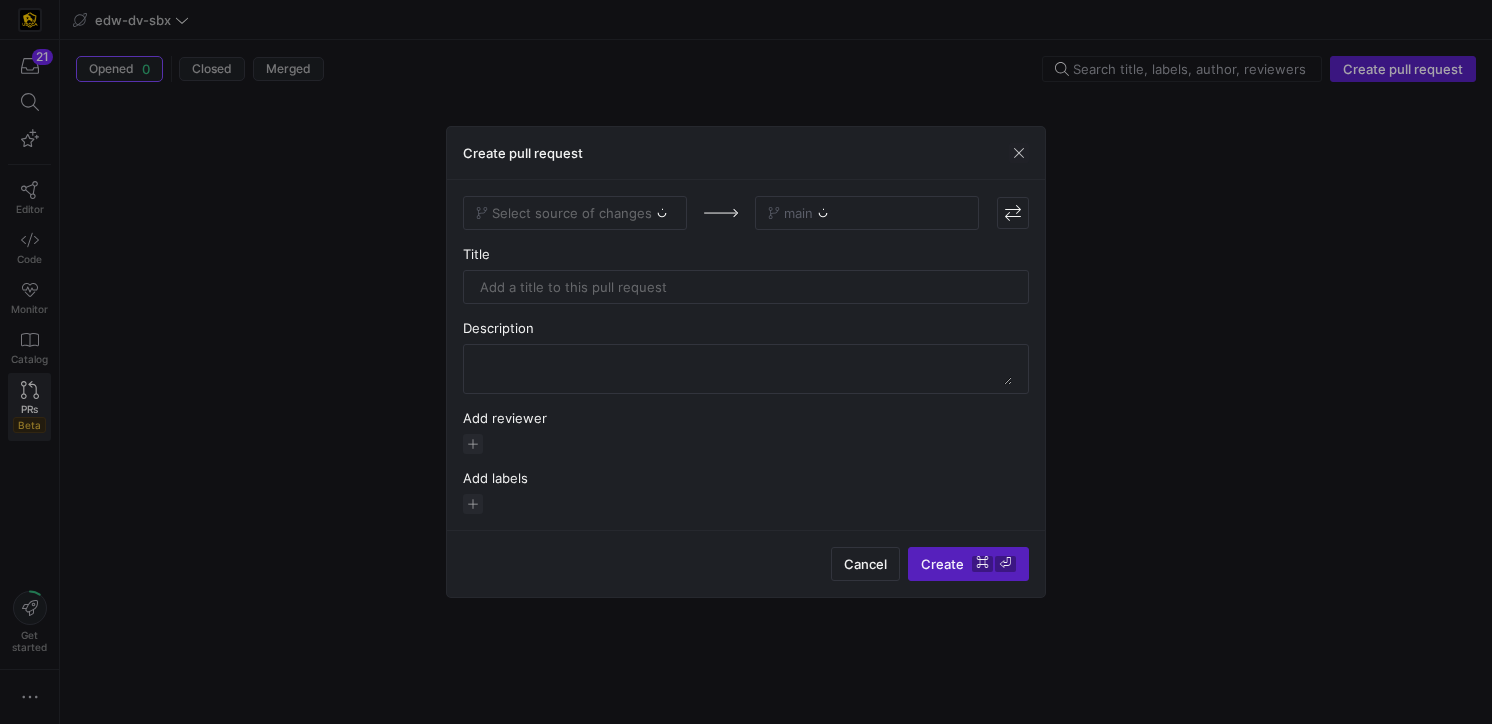 click on "Select source of changes" at bounding box center [575, 213] 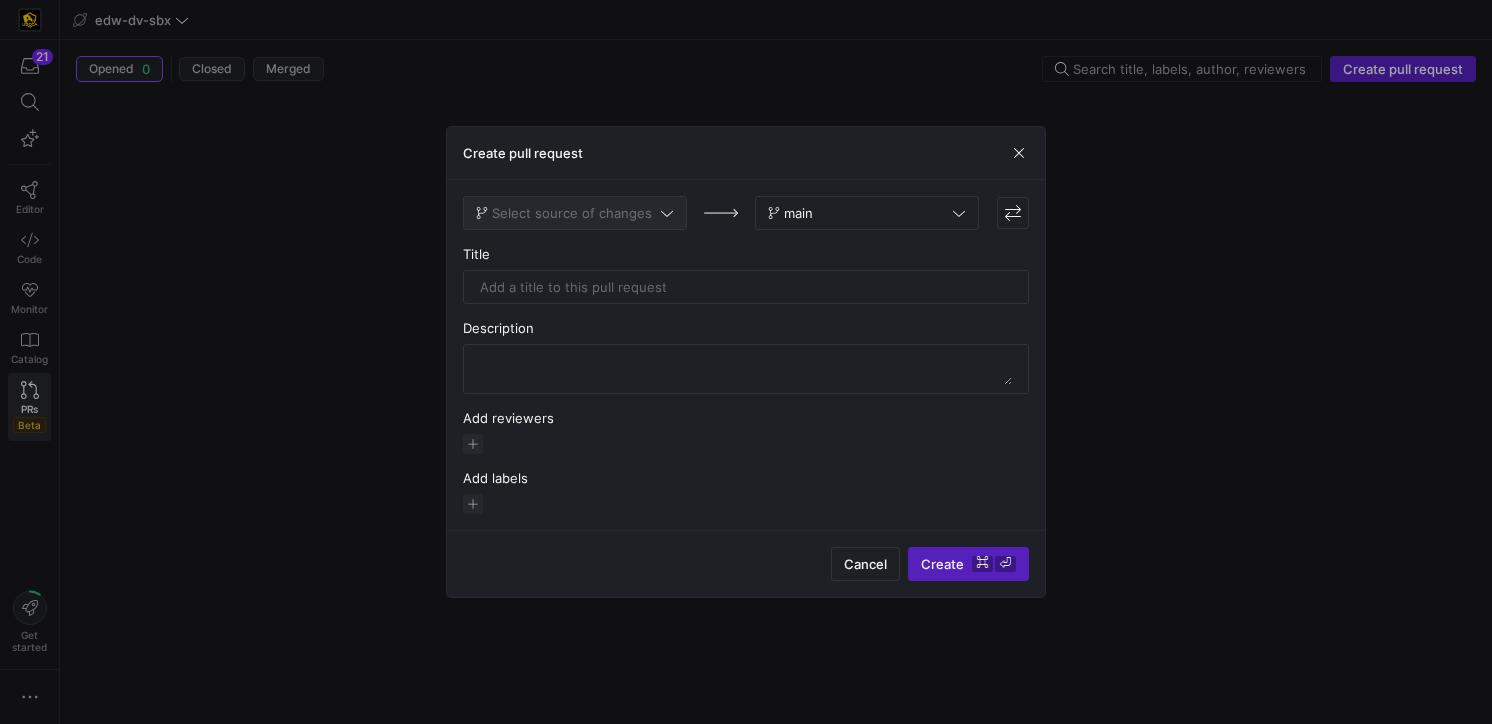 click at bounding box center [575, 213] 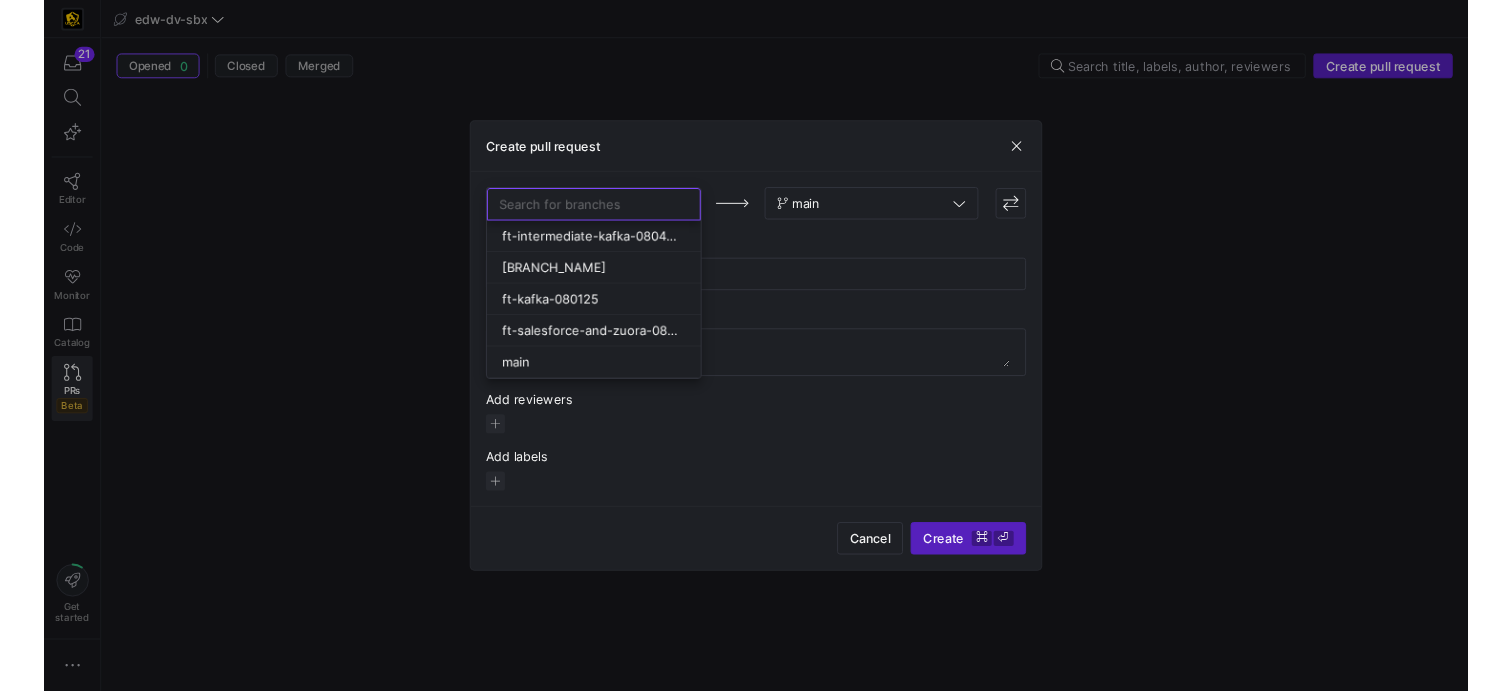 scroll, scrollTop: 2, scrollLeft: 0, axis: vertical 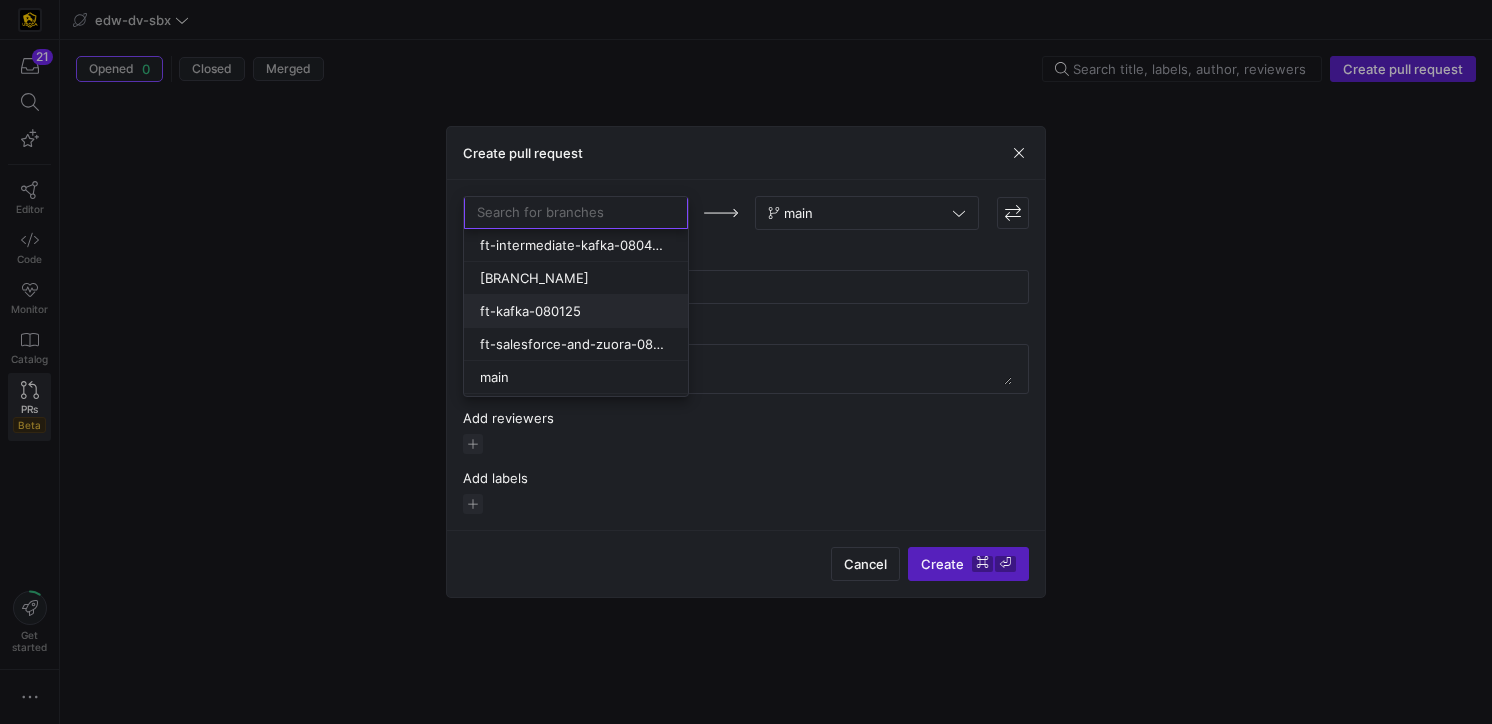 click on "ft-kafka-080125" at bounding box center [576, 311] 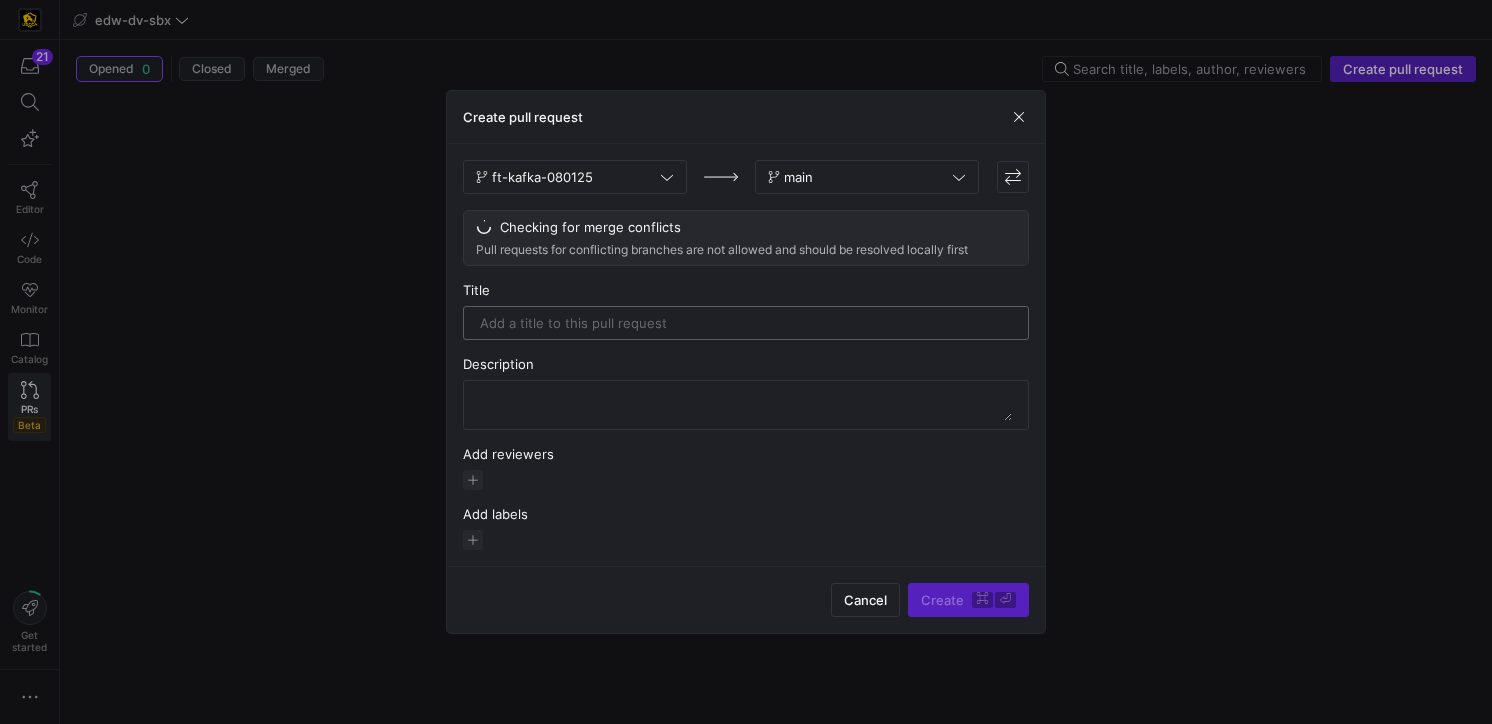 click at bounding box center [746, 323] 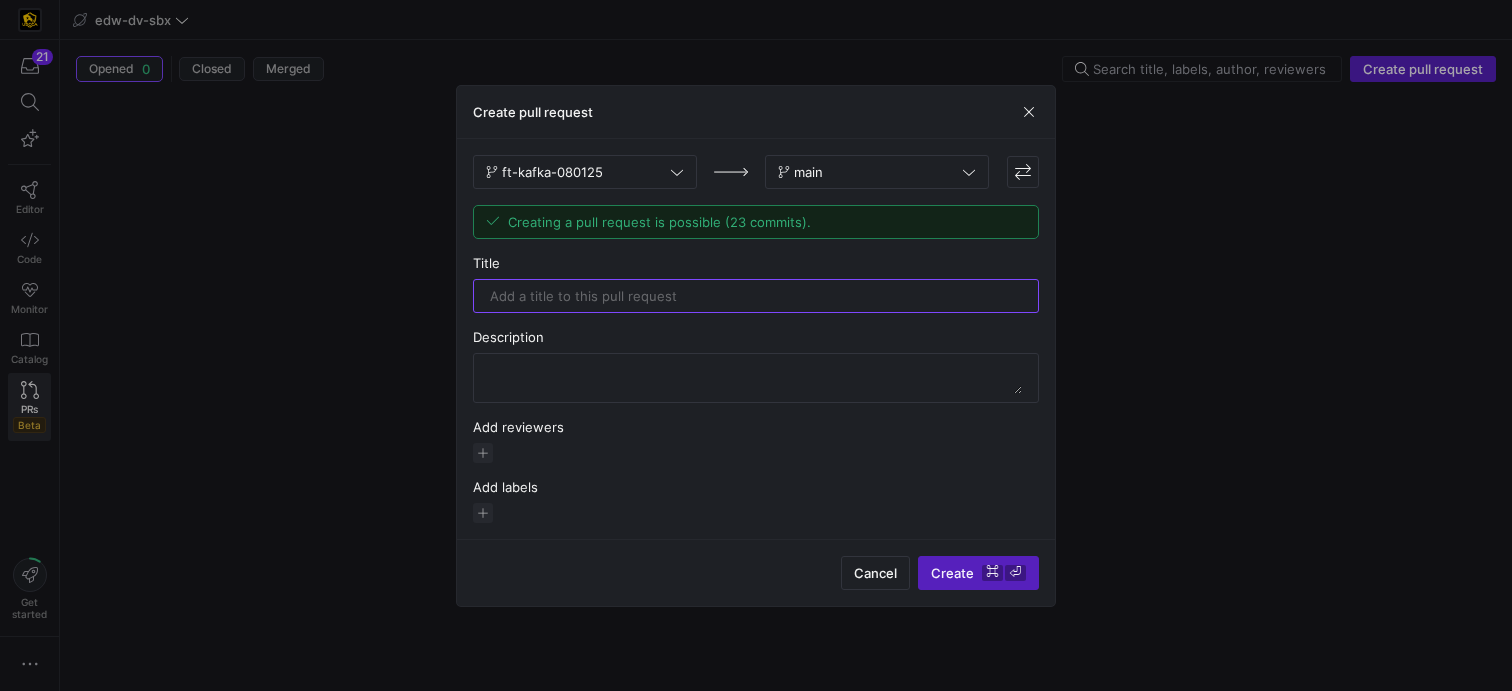 paste on "Pushing Kafka staging models to main" 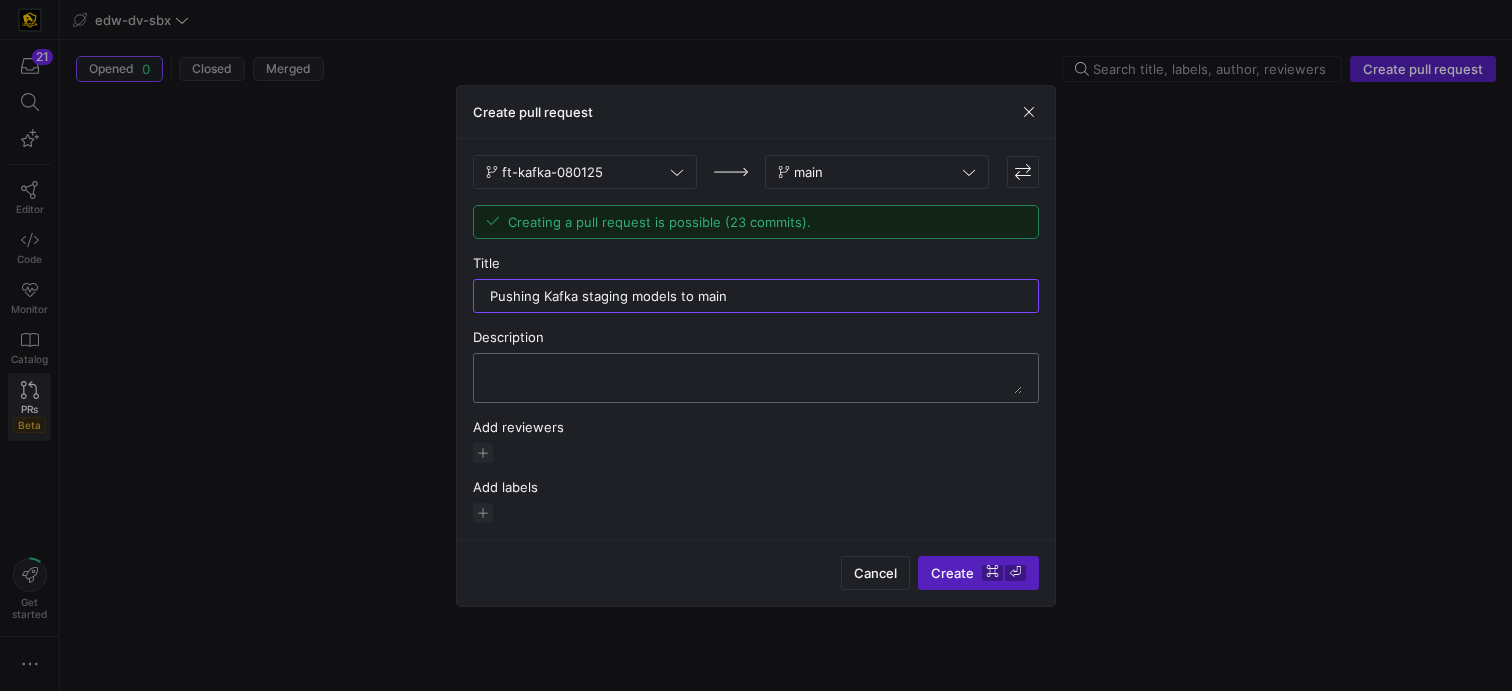 type on "Pushing Kafka staging models to main" 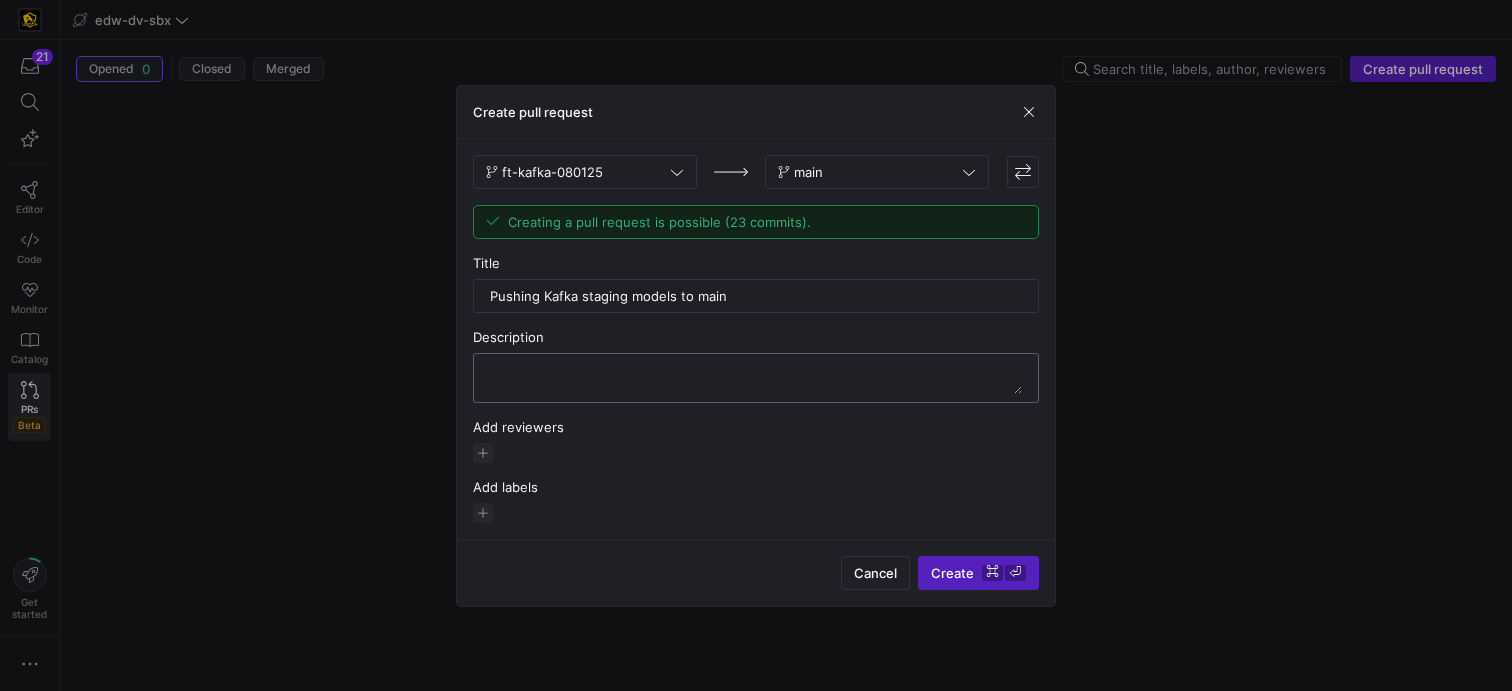 paste on "WHAT: Kafka ccm and membership tables have been created as staging models in y42.  Data has been pulled from Snowflake.
Why: We need to stage our data in order to create intermediate models." 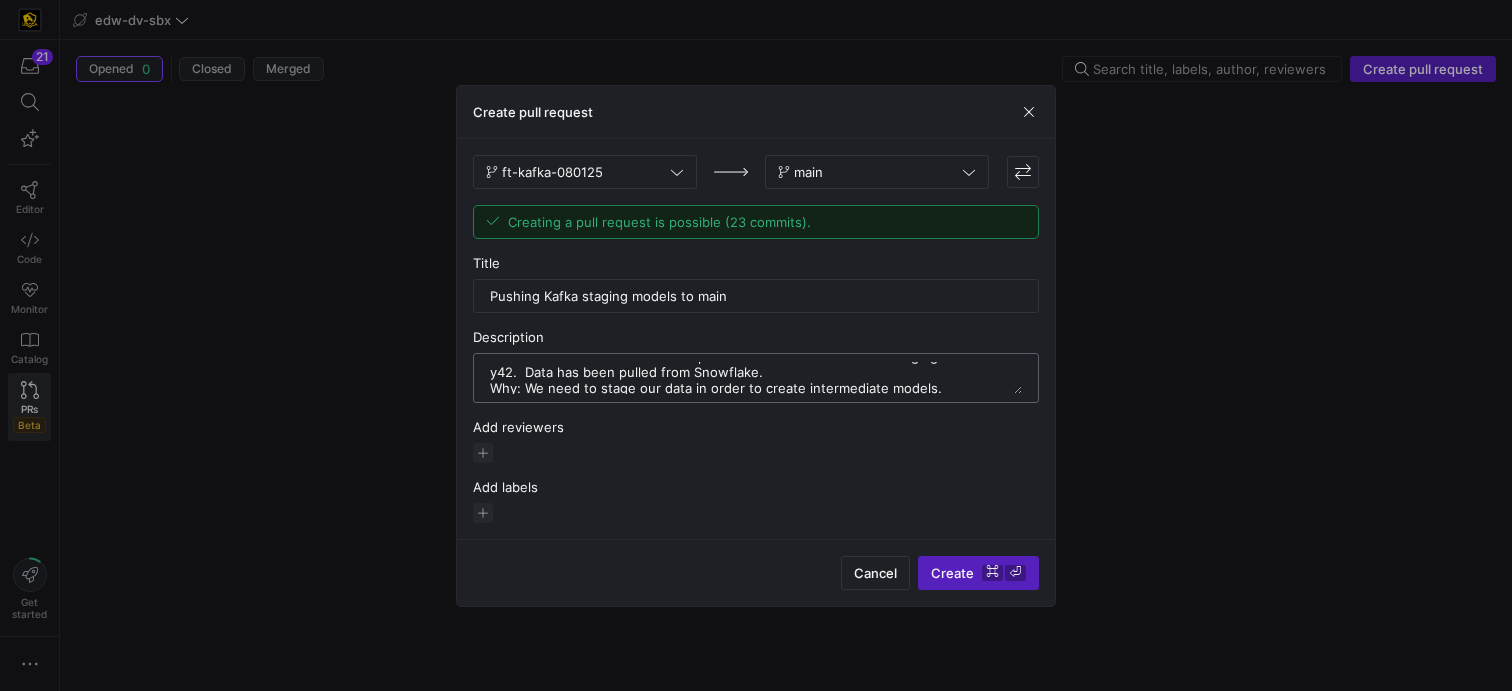 scroll, scrollTop: 16, scrollLeft: 0, axis: vertical 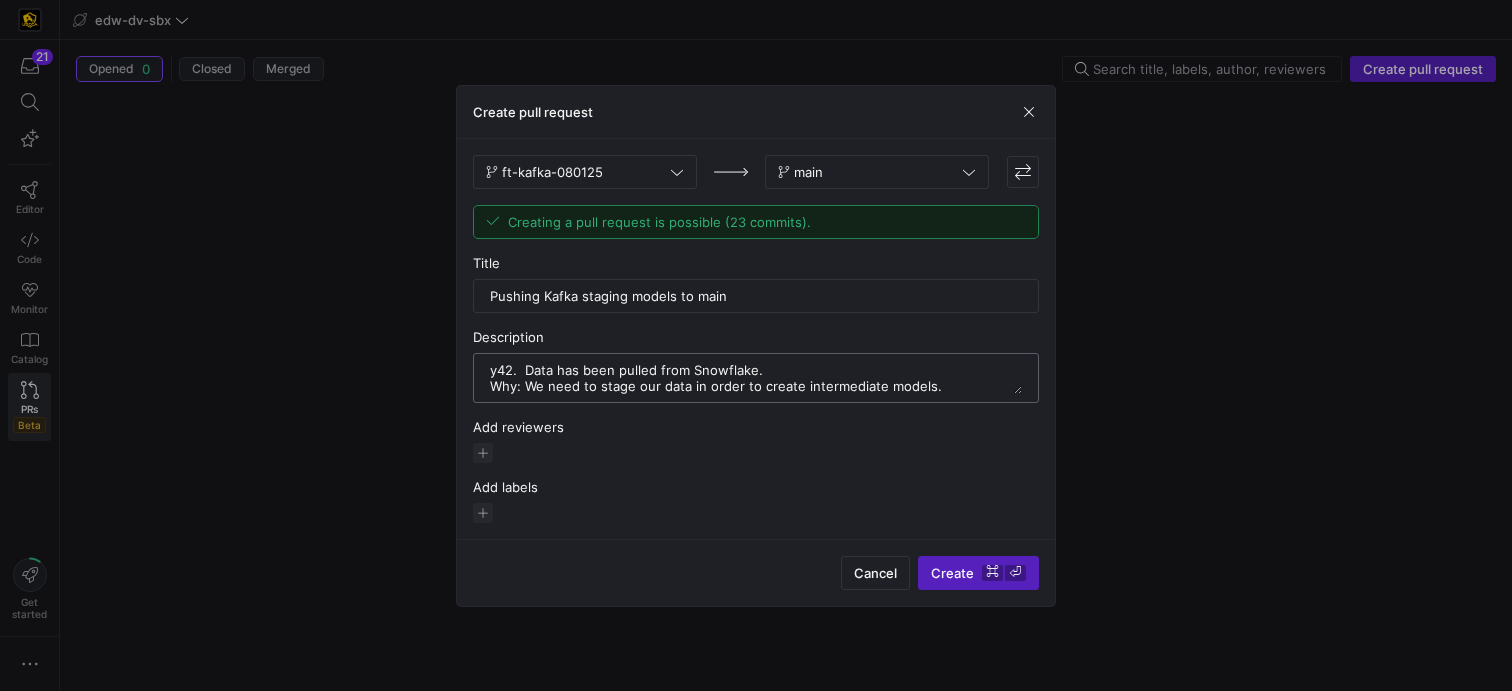 click at bounding box center [756, 378] 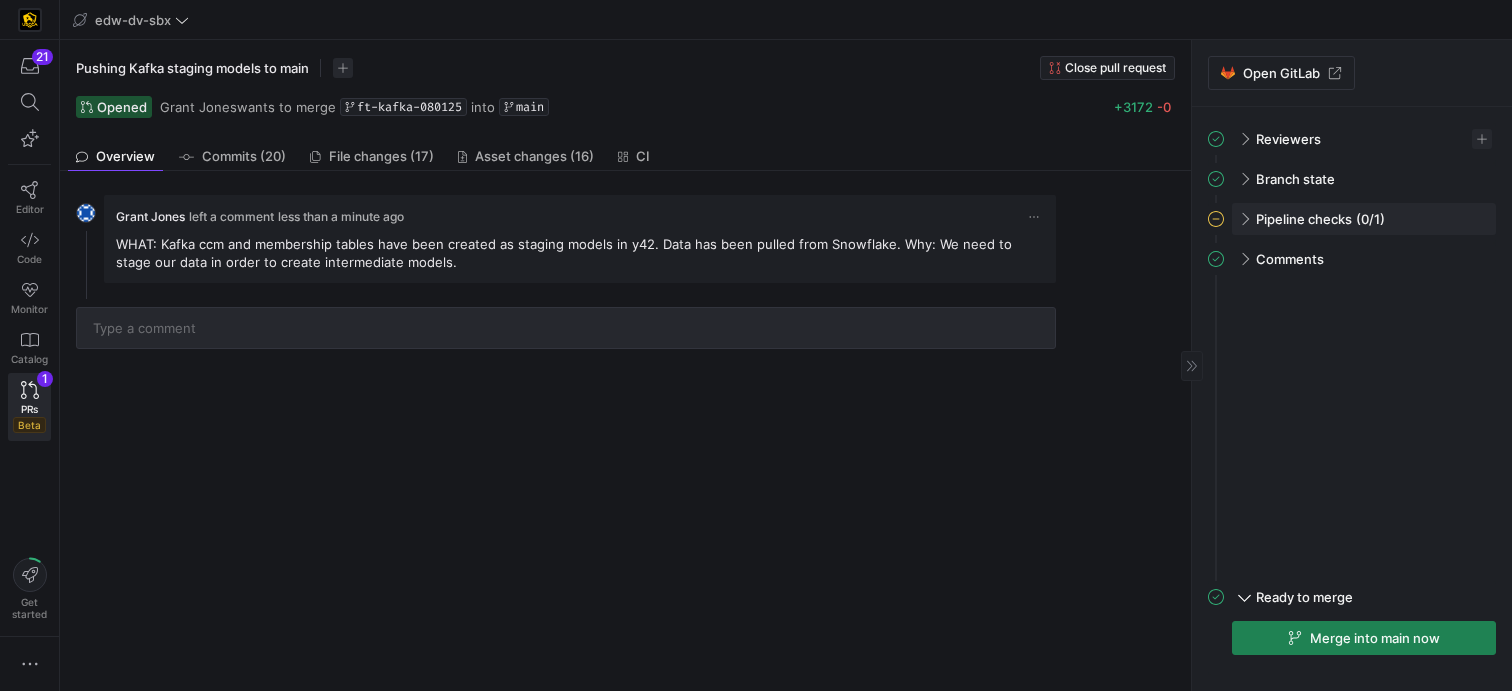 click on "Pipeline checks" at bounding box center (1304, 219) 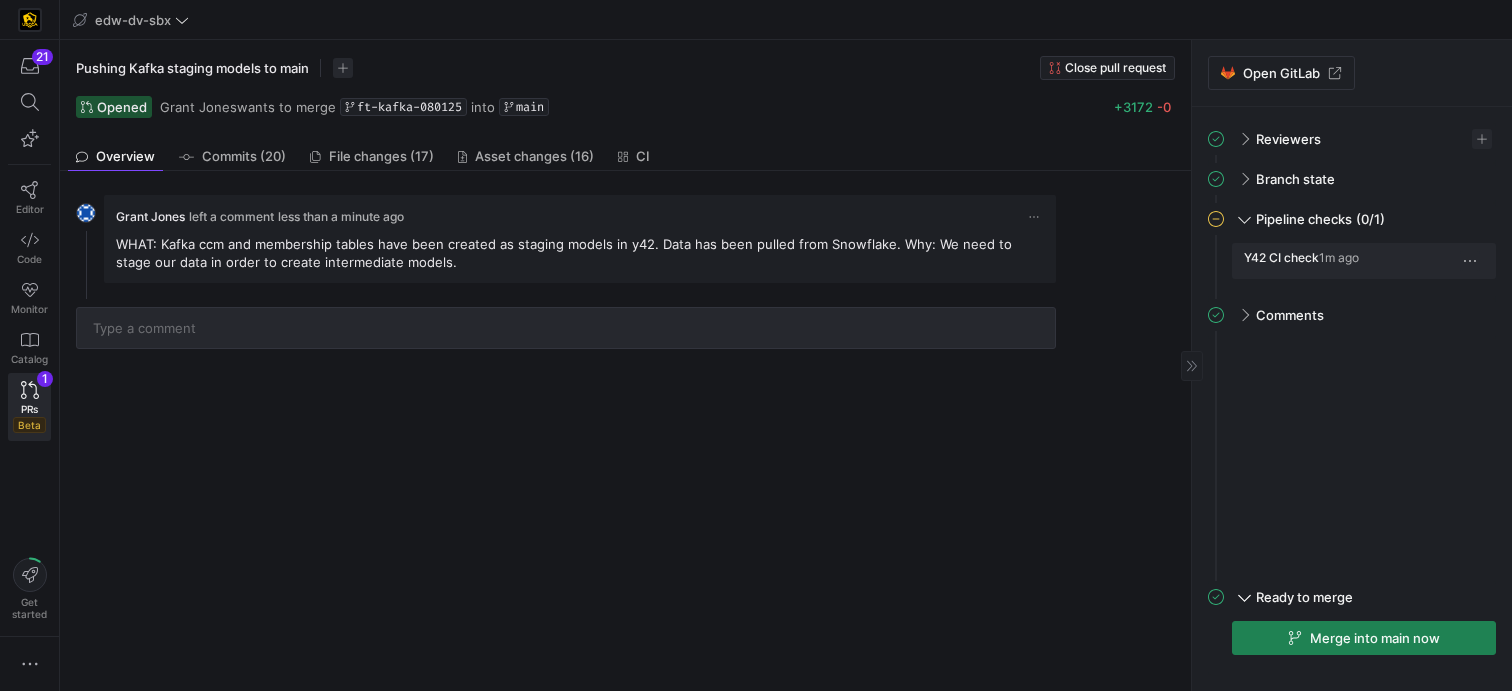click at bounding box center [1470, 261] 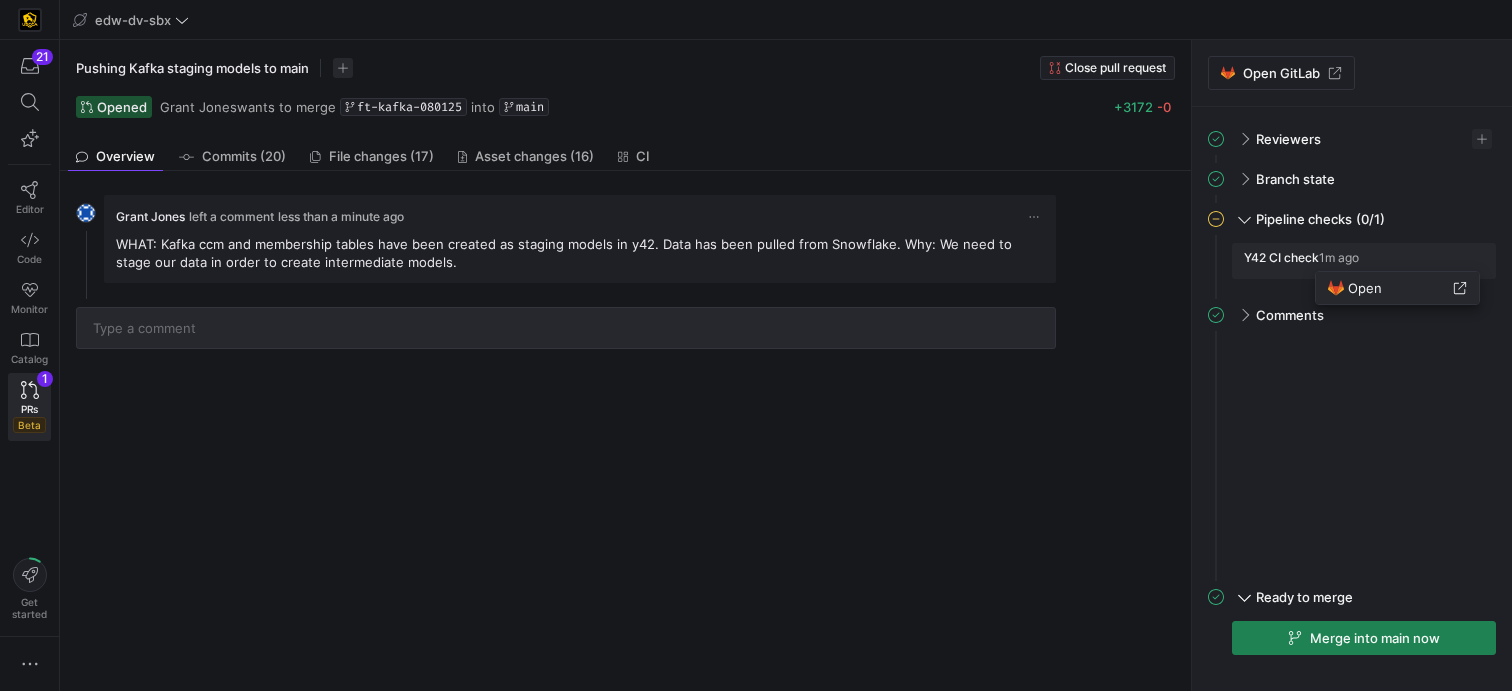 click on "Open" at bounding box center [1397, 288] 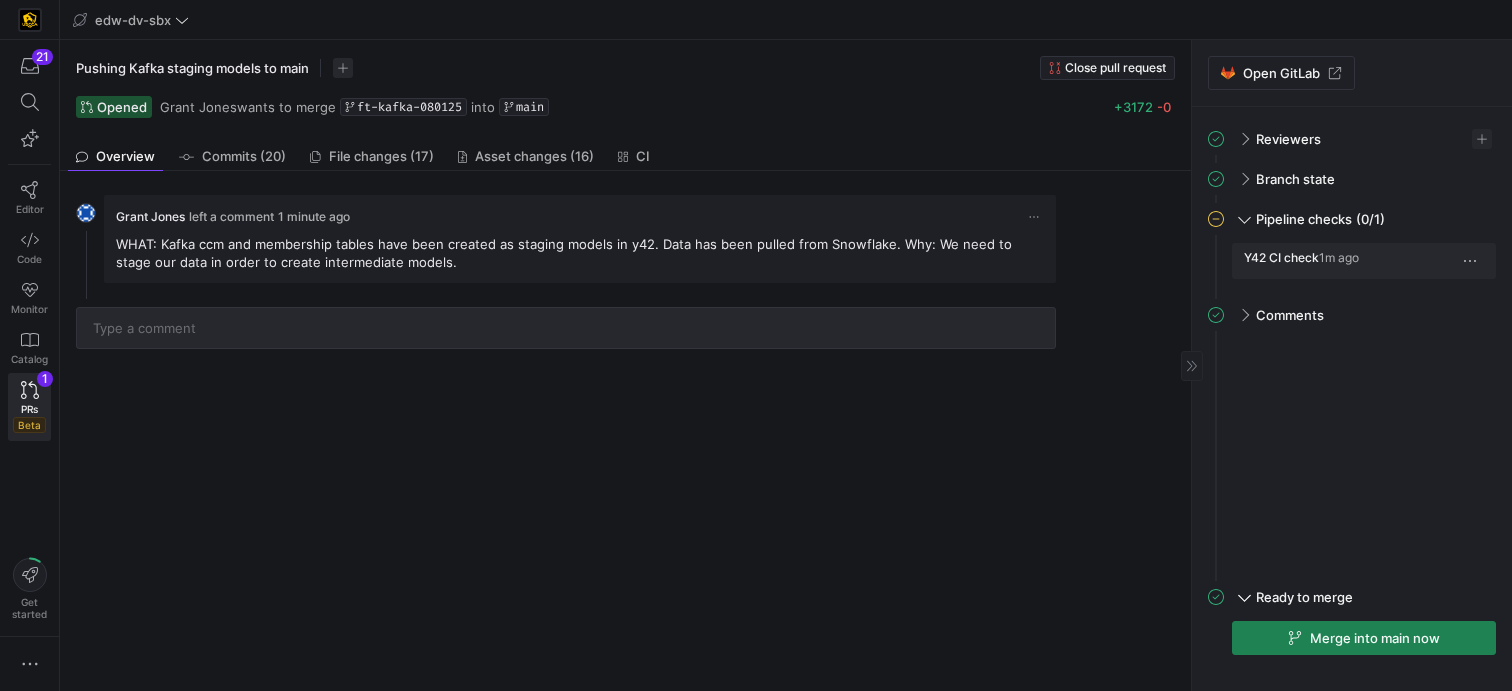click at bounding box center [1470, 261] 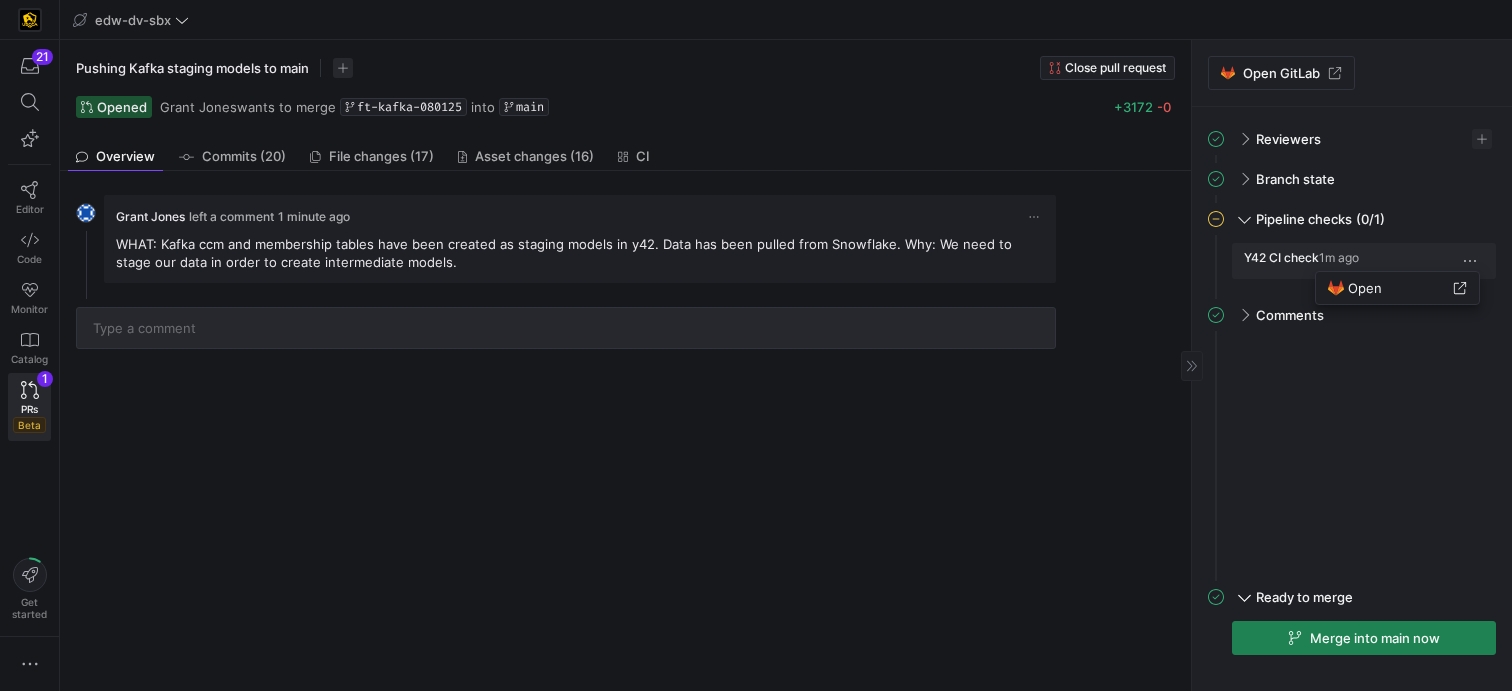 click at bounding box center [756, 345] 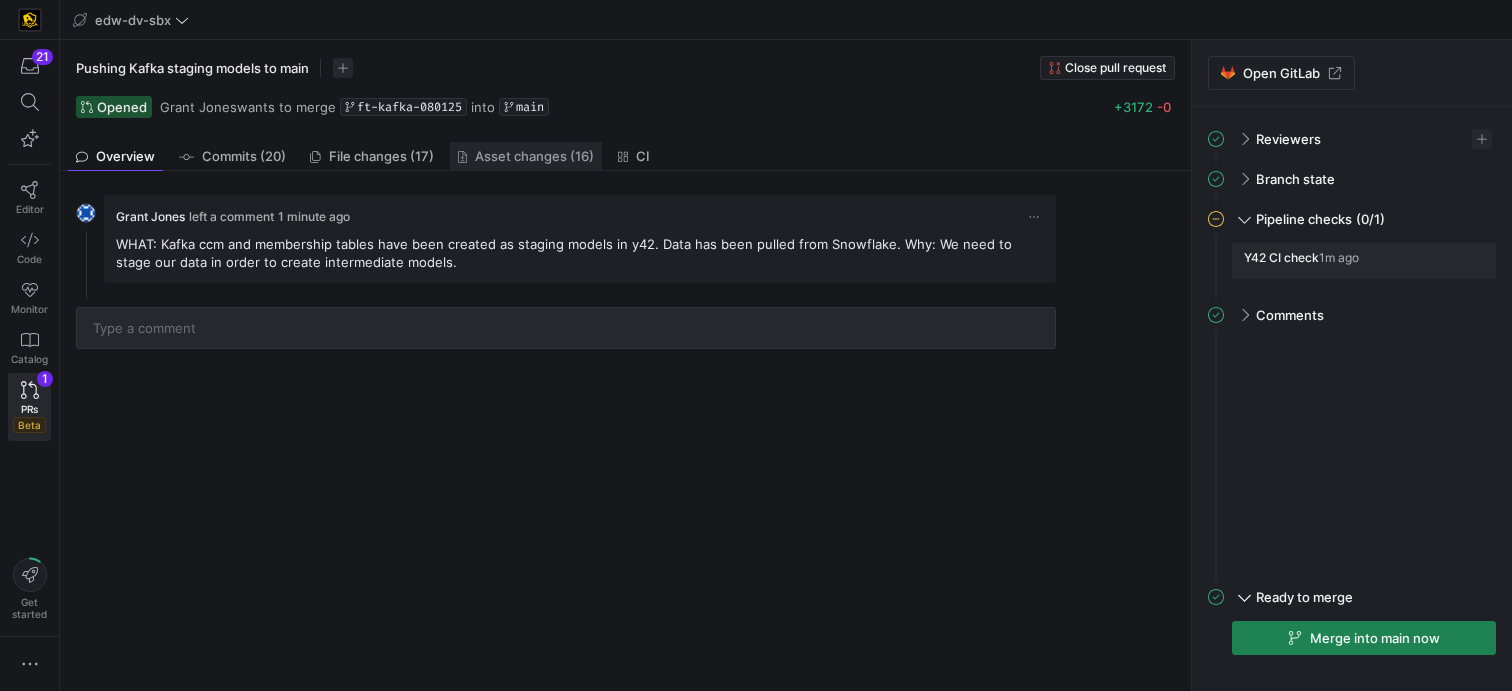 click on "Asset changes (16)" at bounding box center [526, 156] 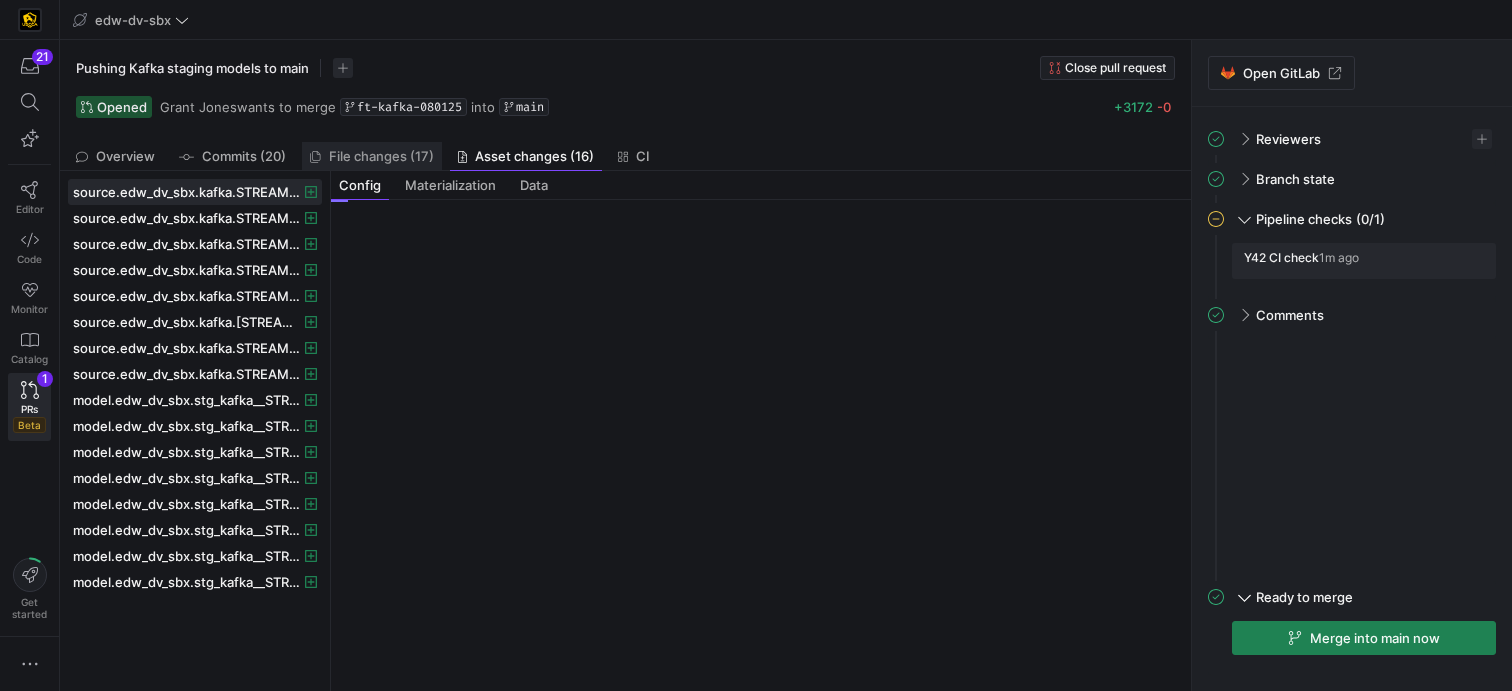 click on "File changes (17)" at bounding box center (381, 156) 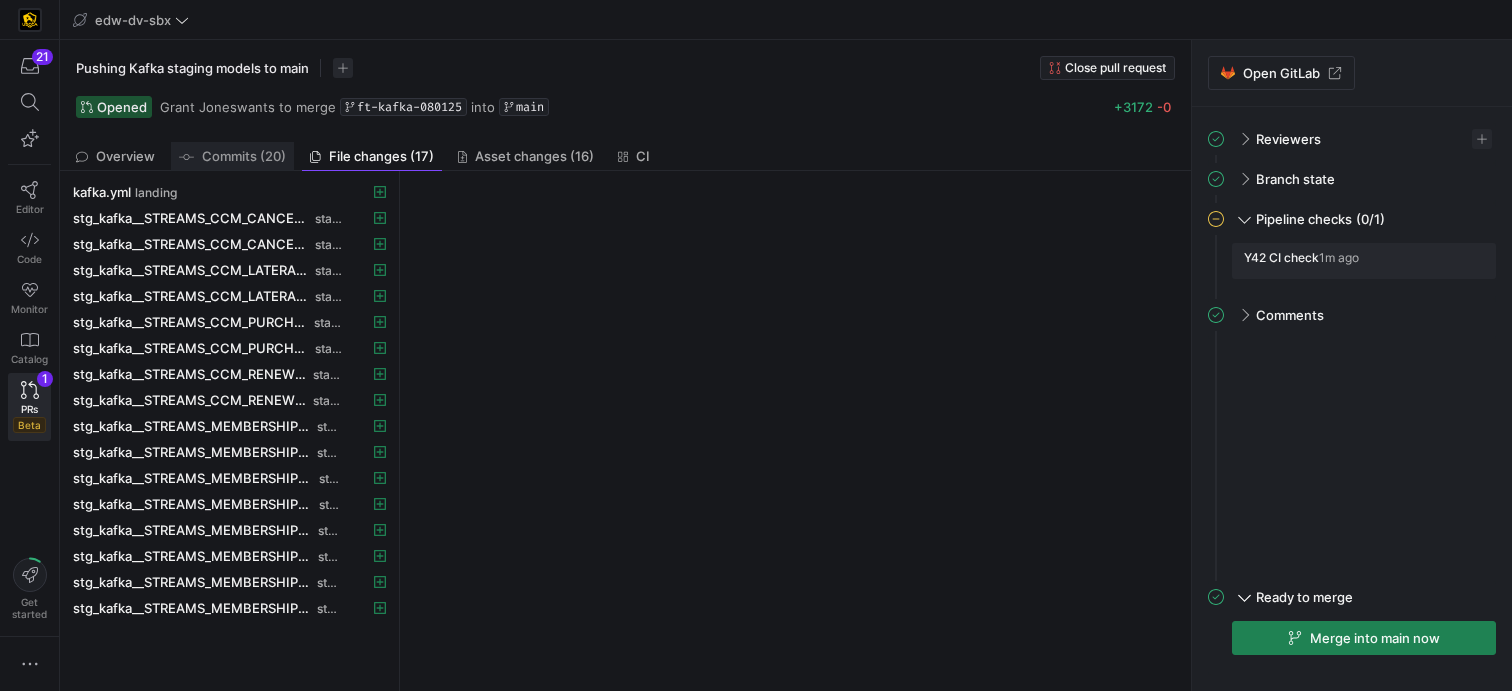 click on "Commits (20)" at bounding box center [244, 156] 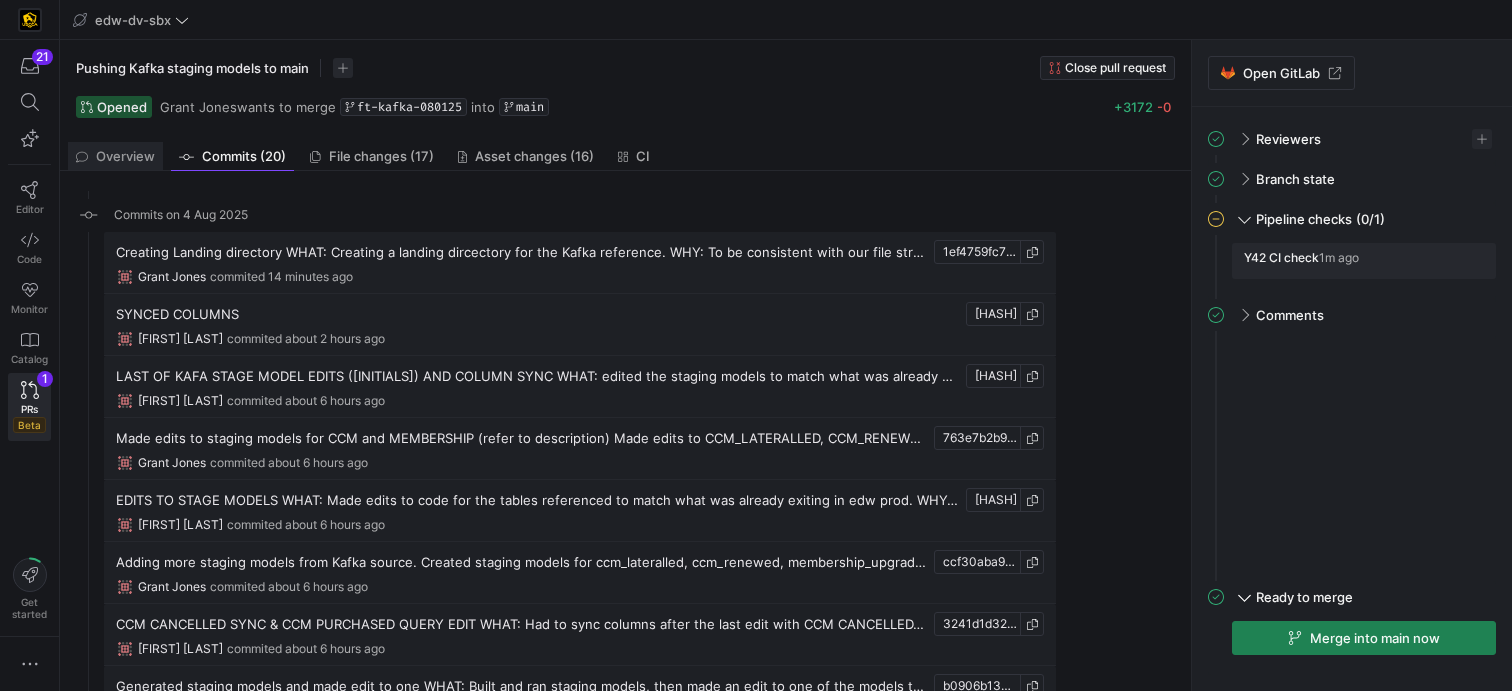 click on "Overview" at bounding box center (125, 156) 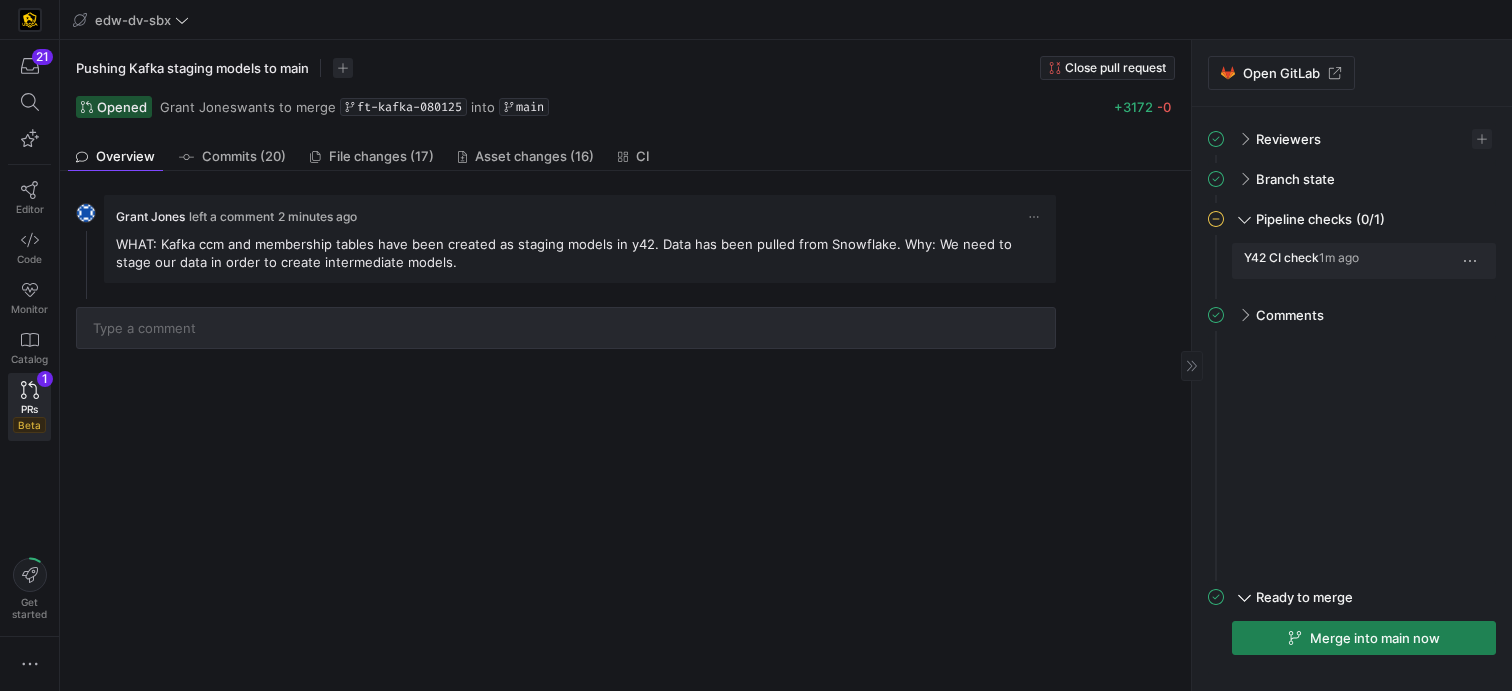click on "Y42 CI check" at bounding box center [1281, 257] 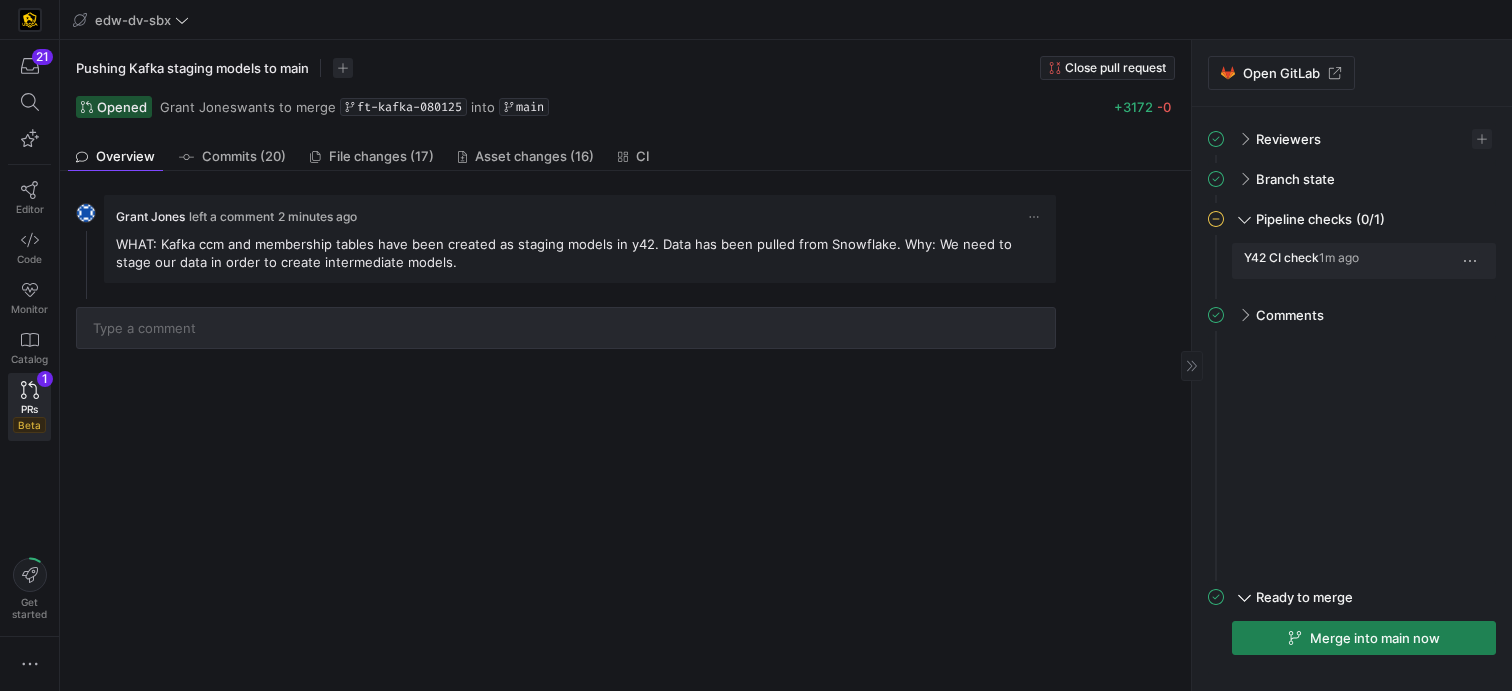 click at bounding box center [1470, 261] 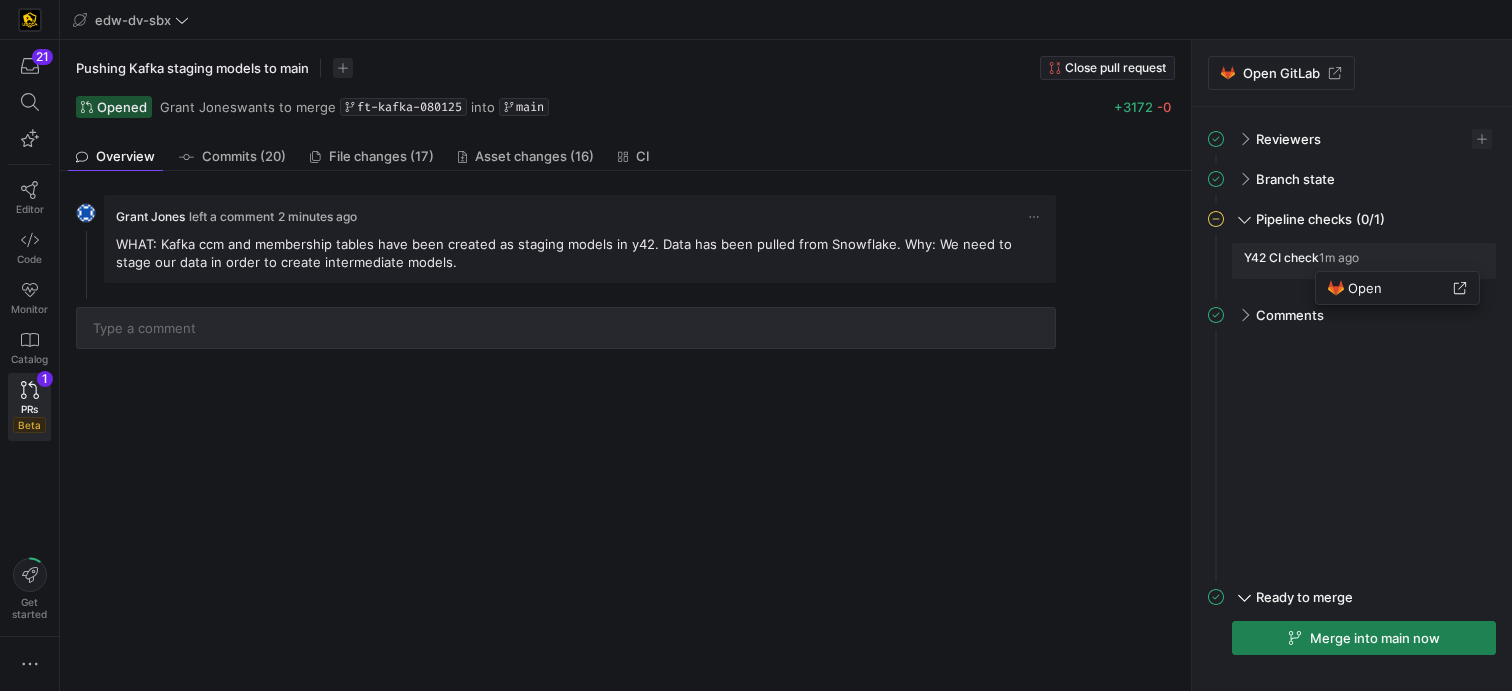 click at bounding box center (756, 345) 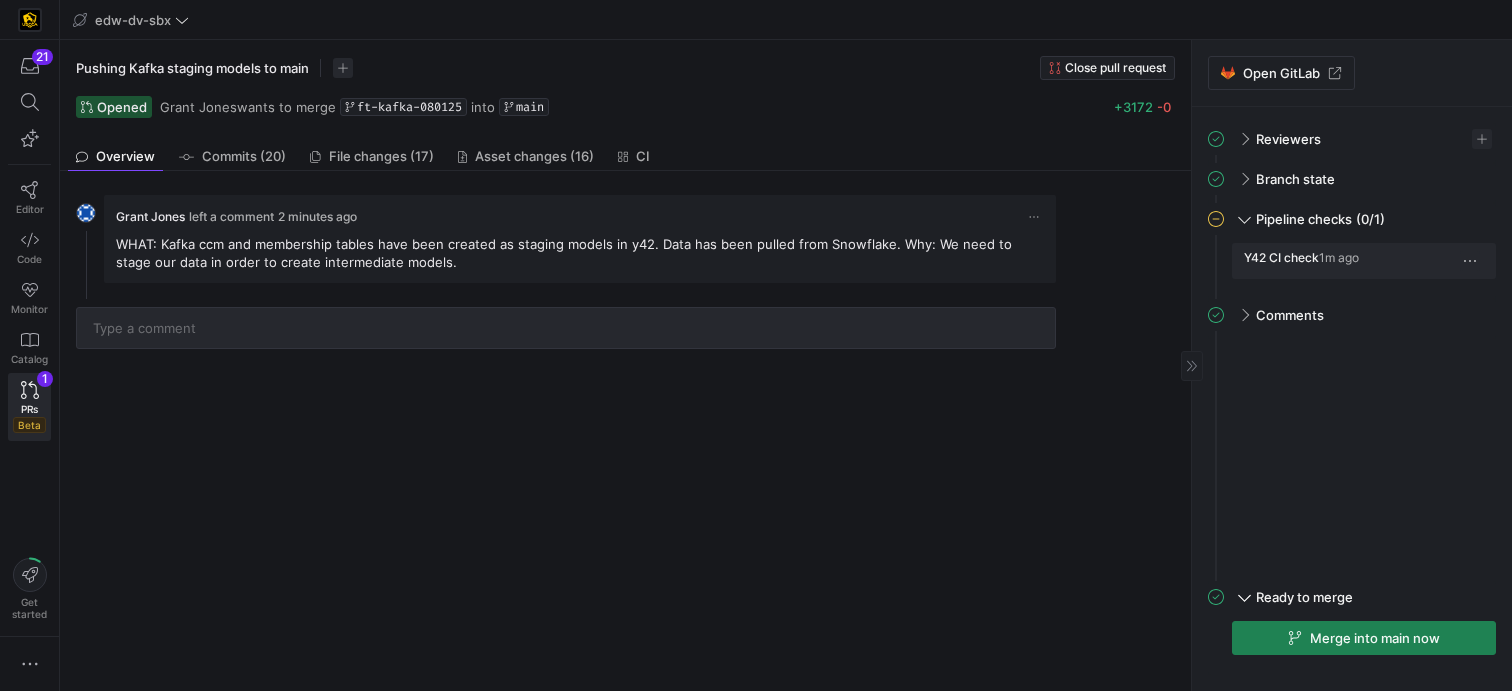 click at bounding box center [1470, 261] 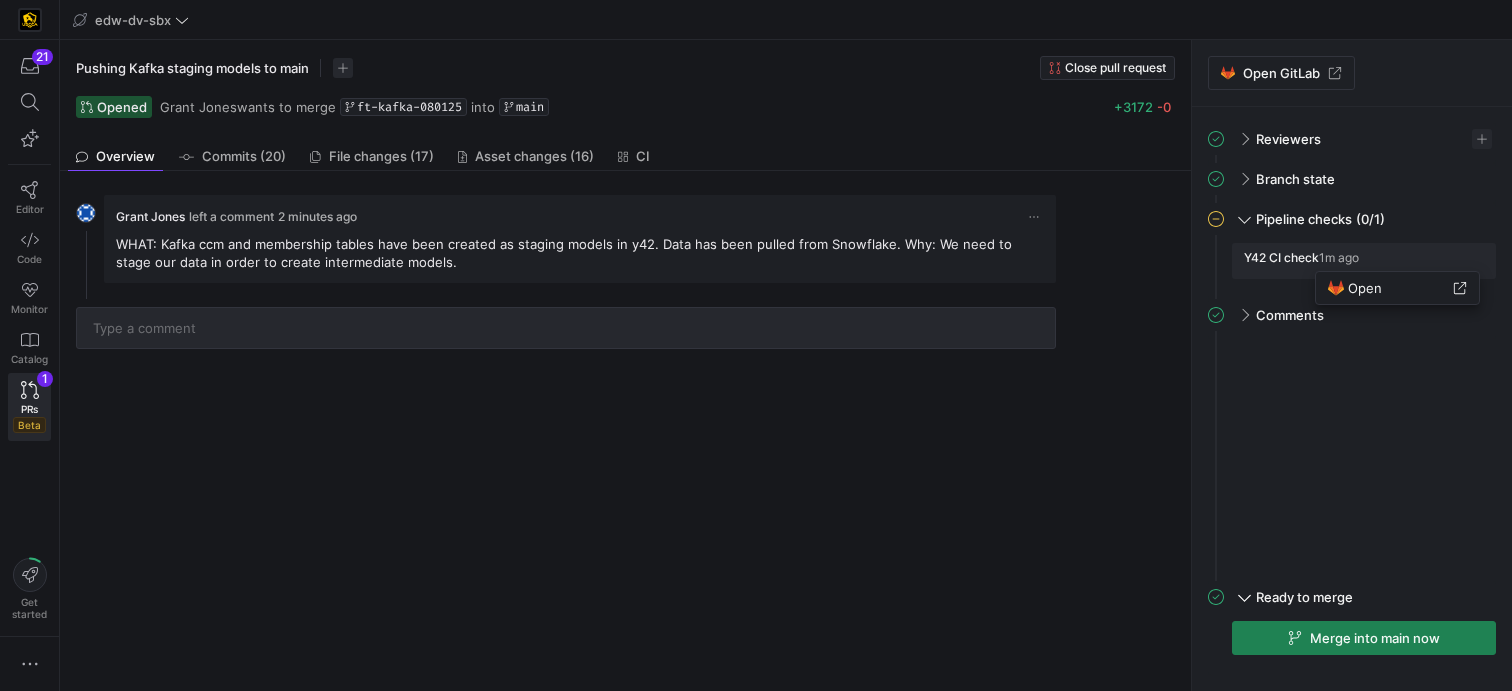 click at bounding box center [756, 345] 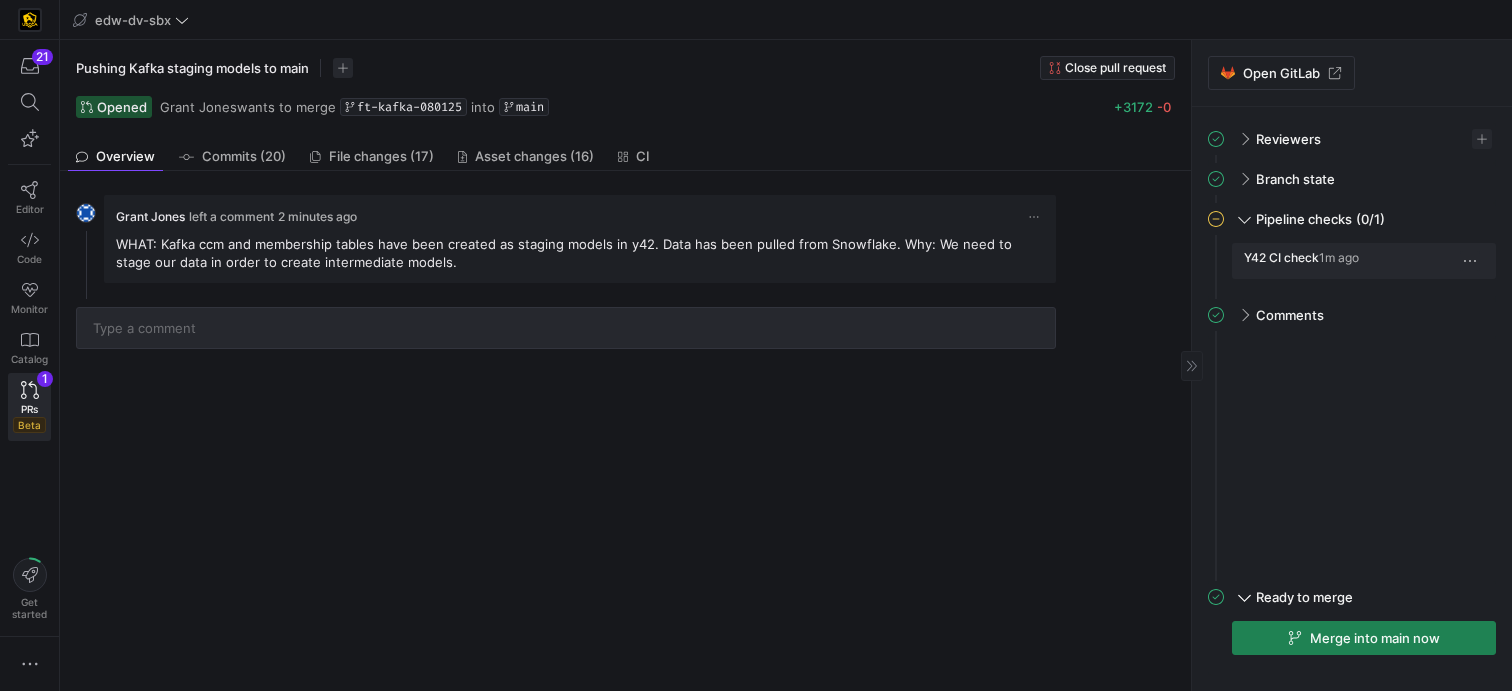 click at bounding box center [1470, 261] 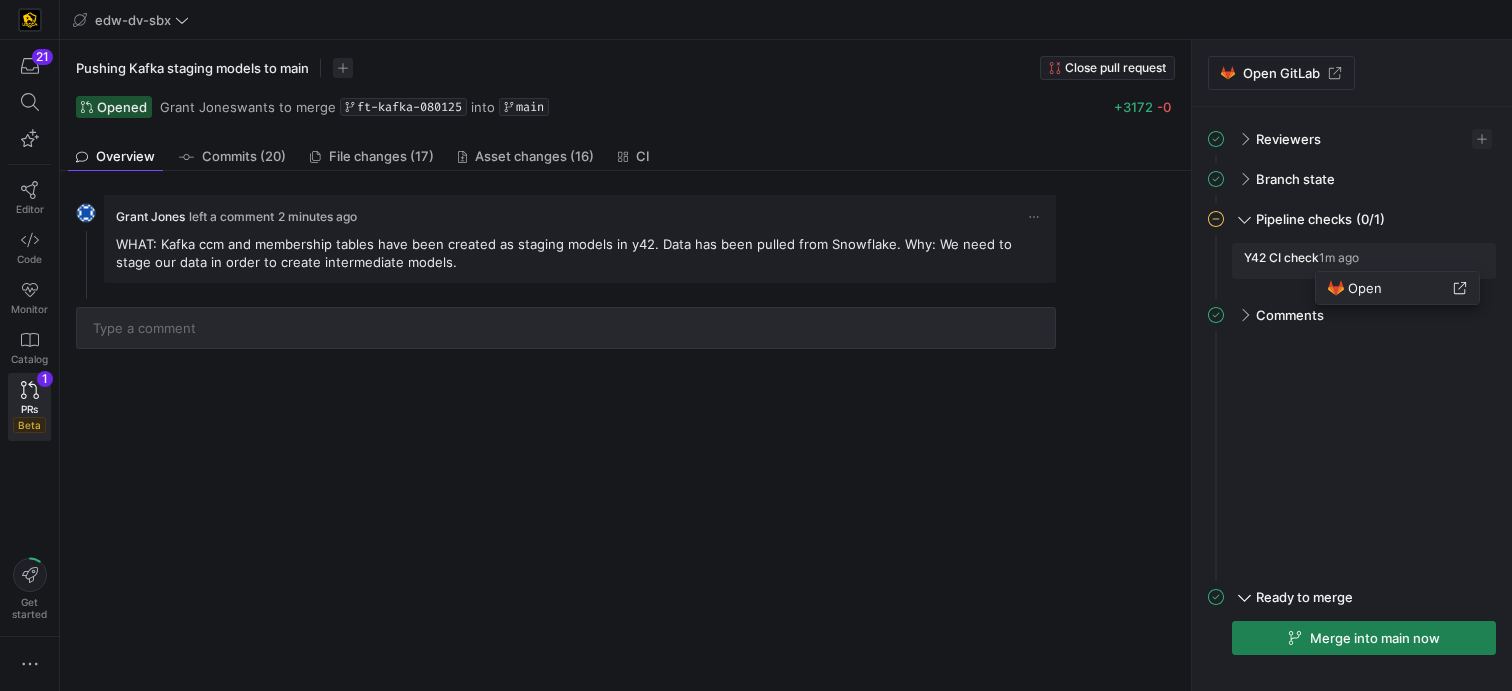 click 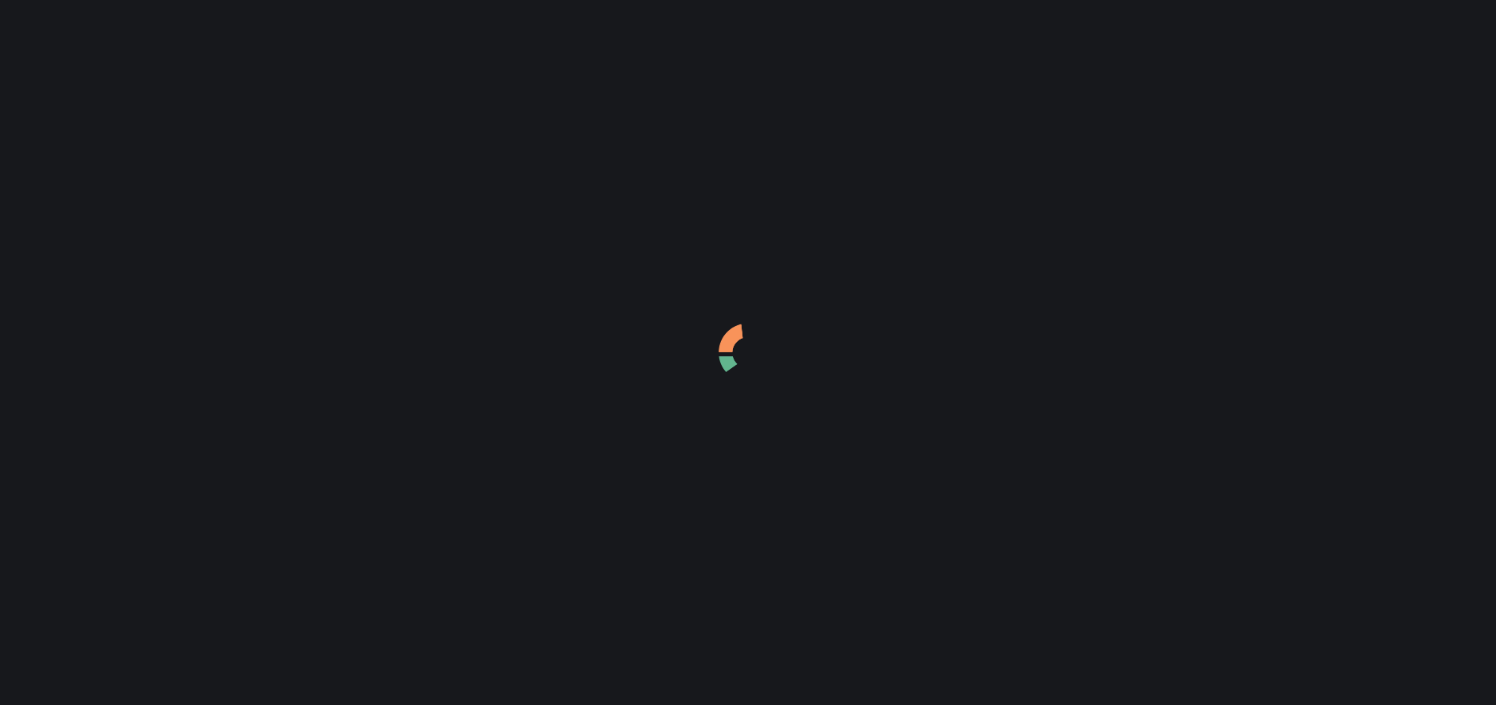 scroll, scrollTop: 0, scrollLeft: 0, axis: both 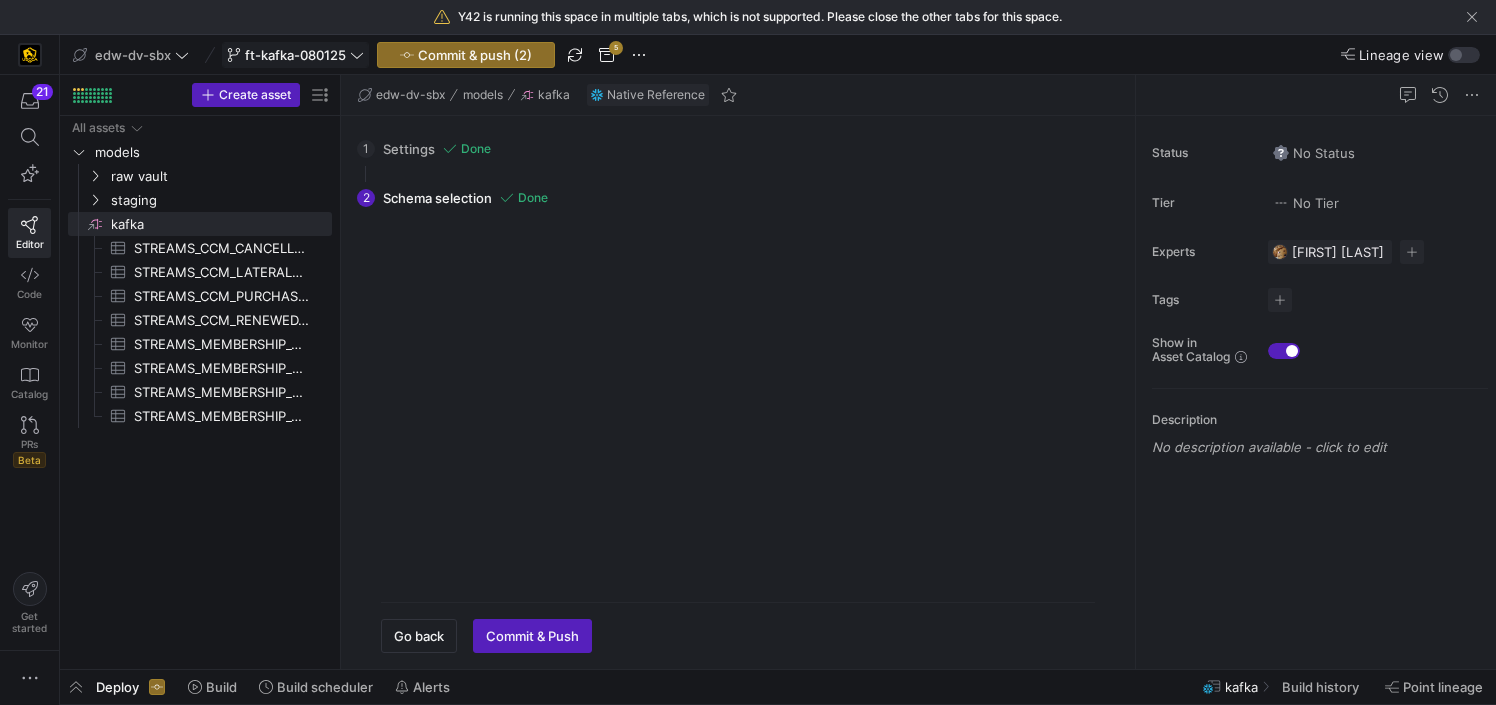 click on "ft-kafka-080125" 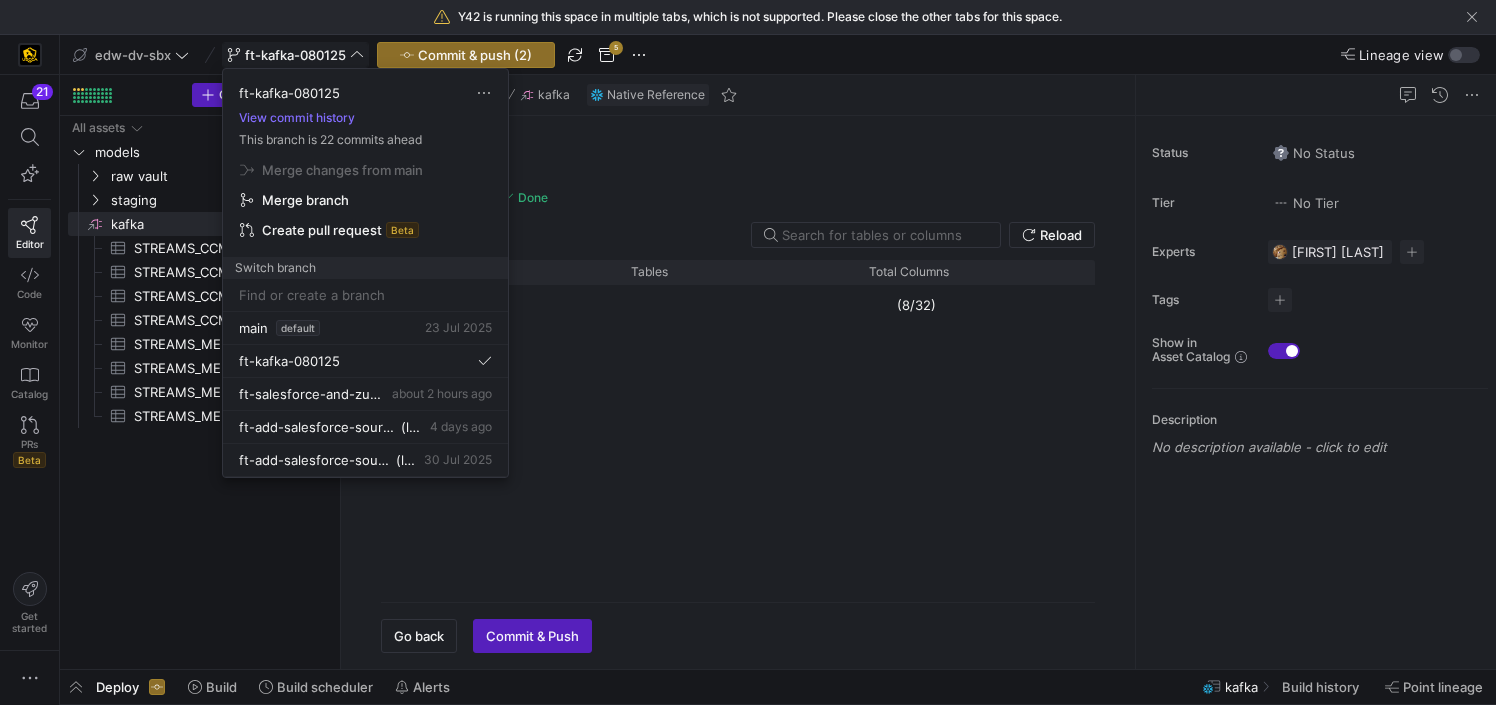 checkbox on "false" 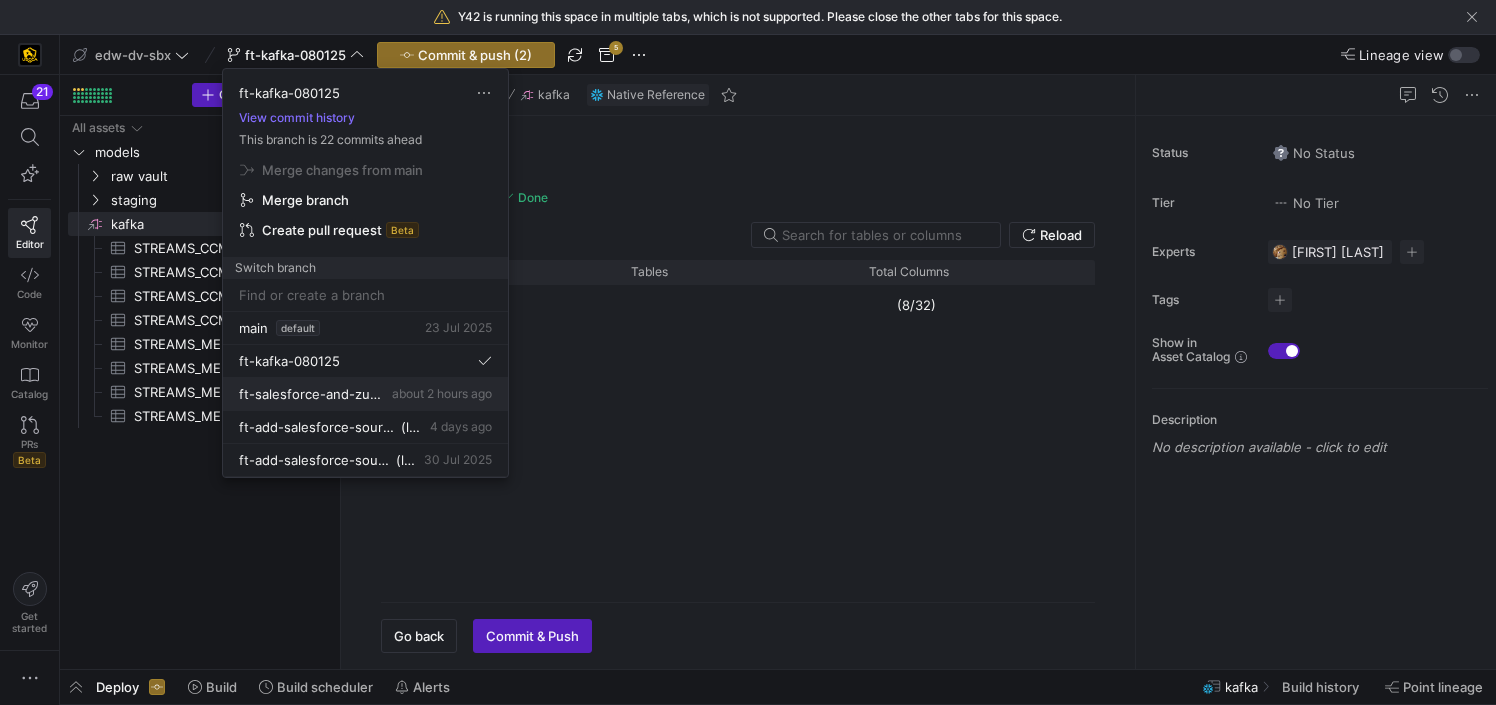 click on "ft-salesforce-and-zuora-[MM][DD][YYYY] about [NUMBER] hours ago" at bounding box center (365, 394) 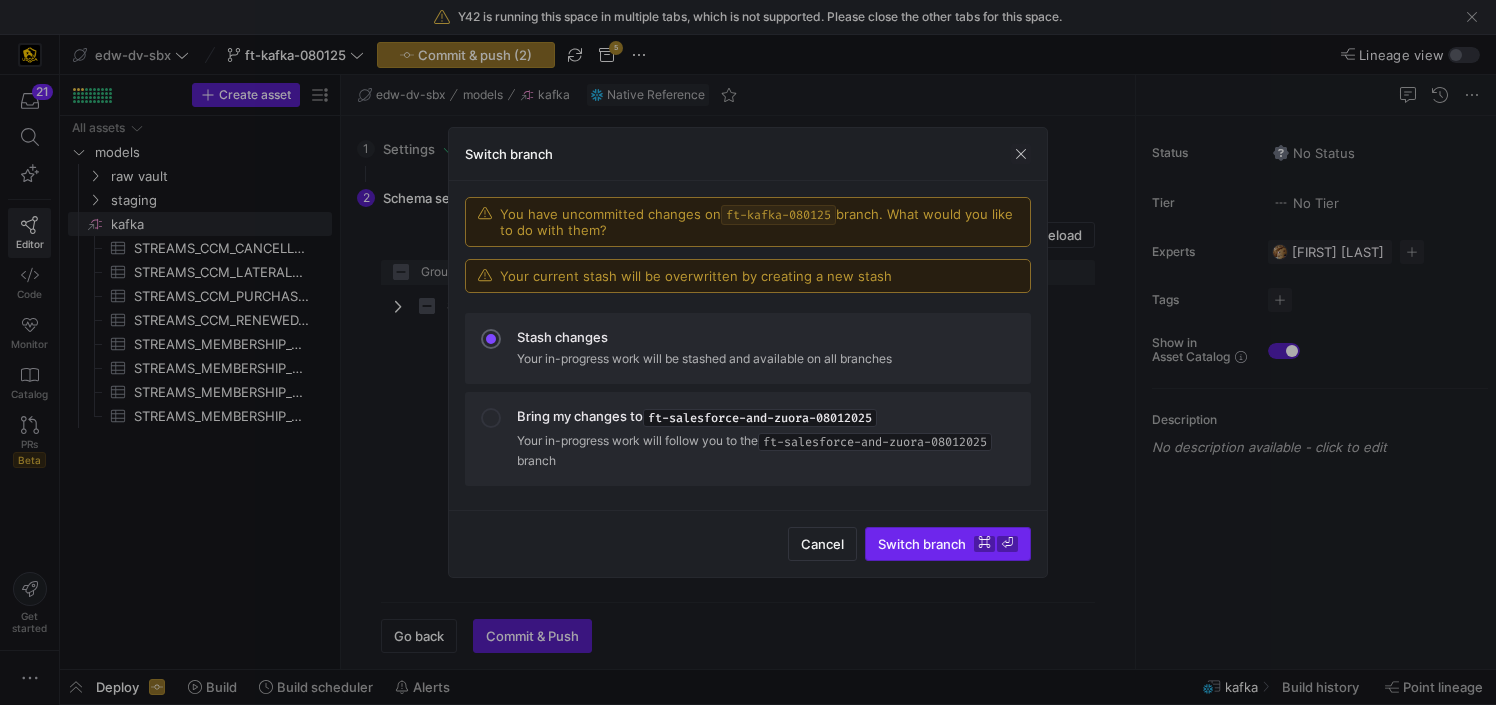 click on "Switch branch  ⌘ ⏎" at bounding box center (948, 544) 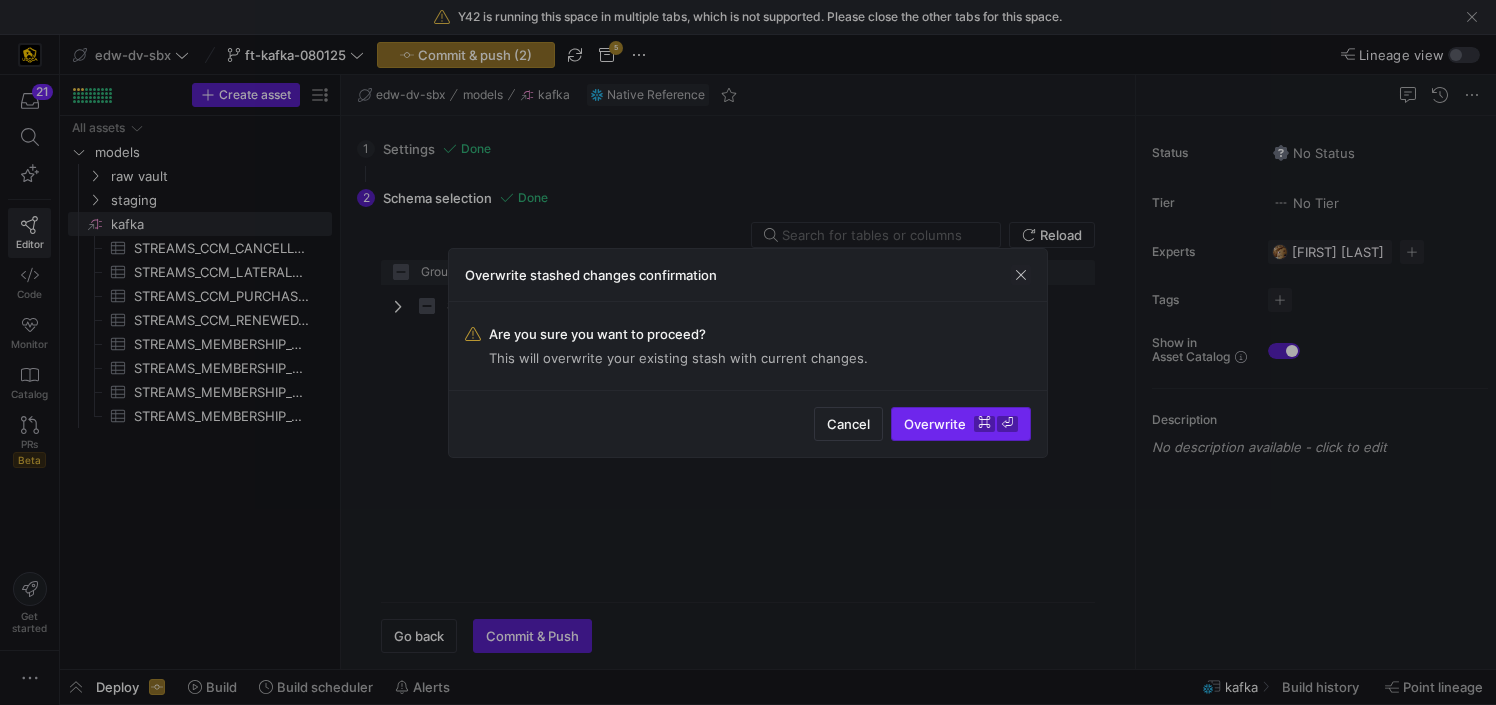 click on "⏎" at bounding box center (1007, 424) 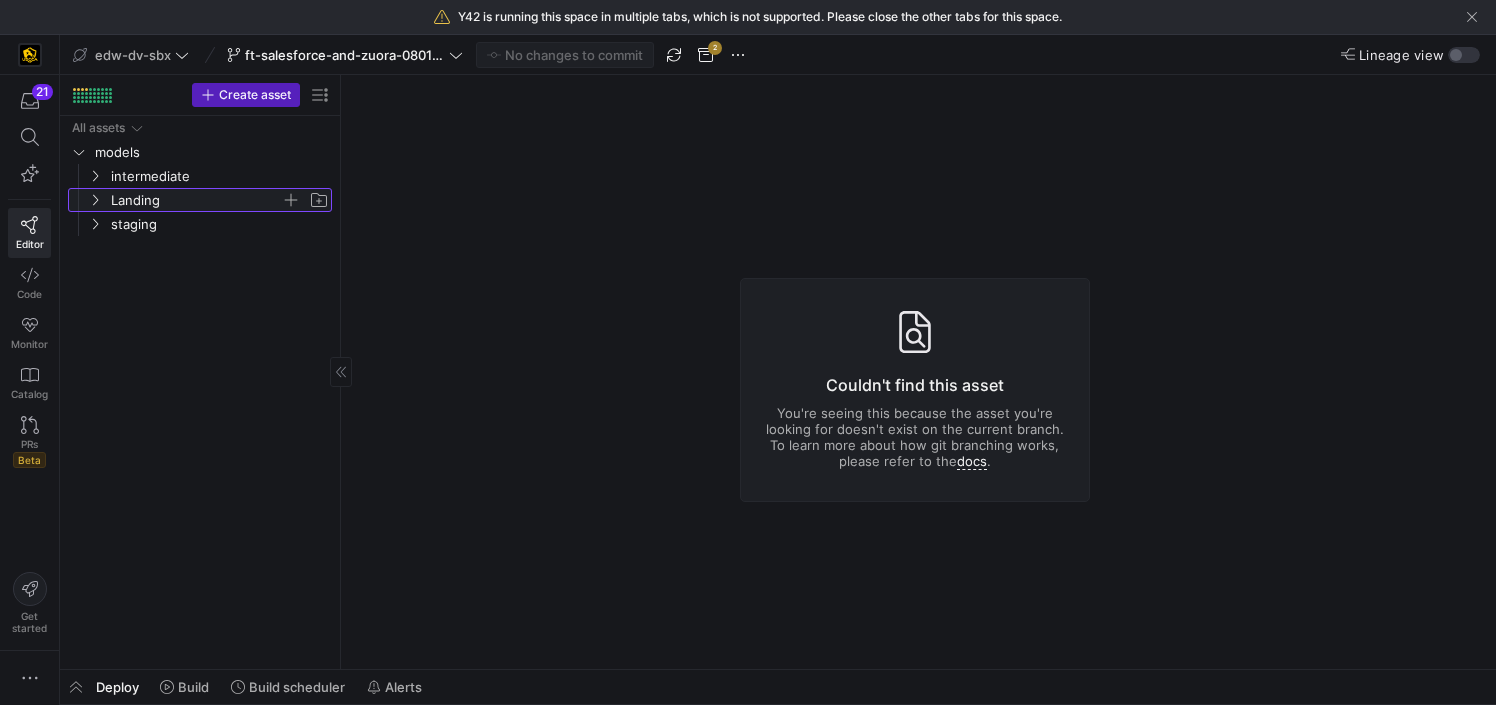 click on "Landing" 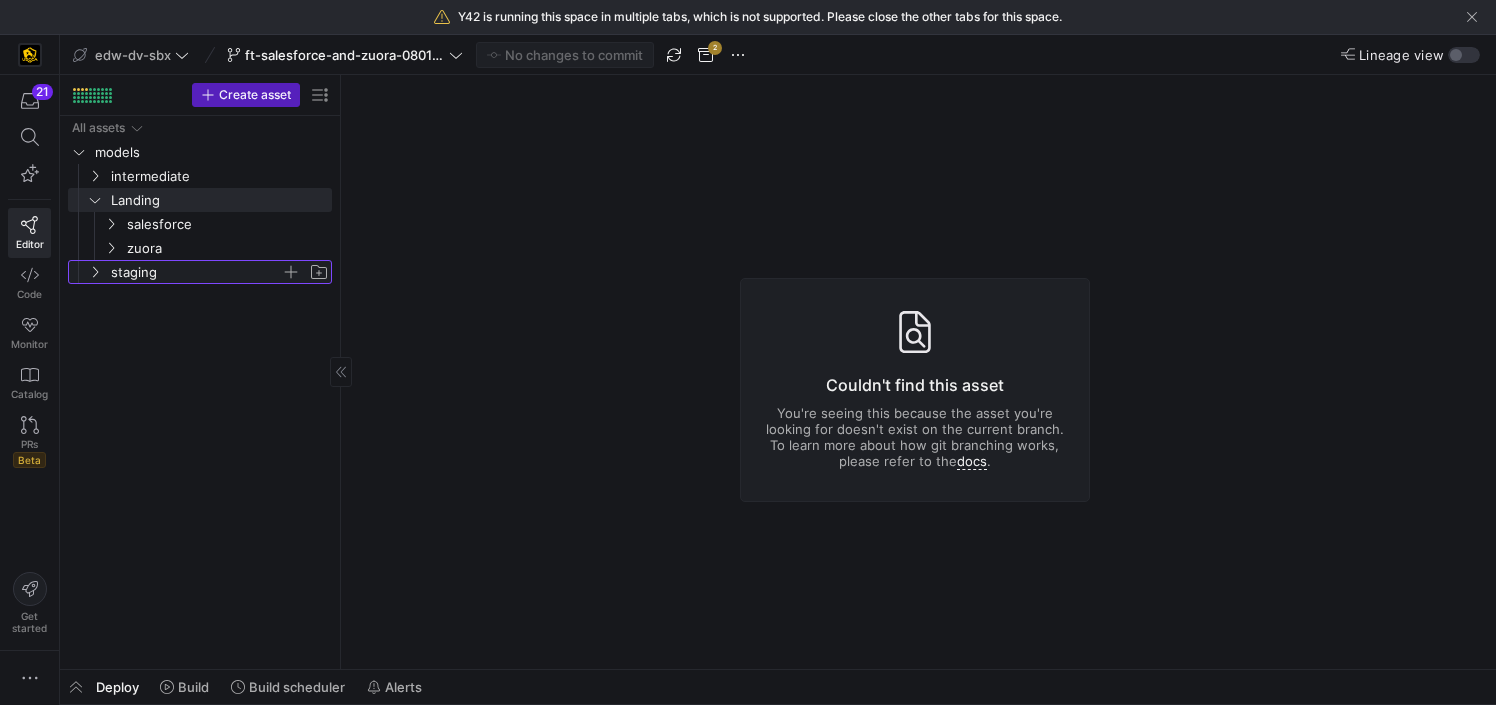 click on "staging" 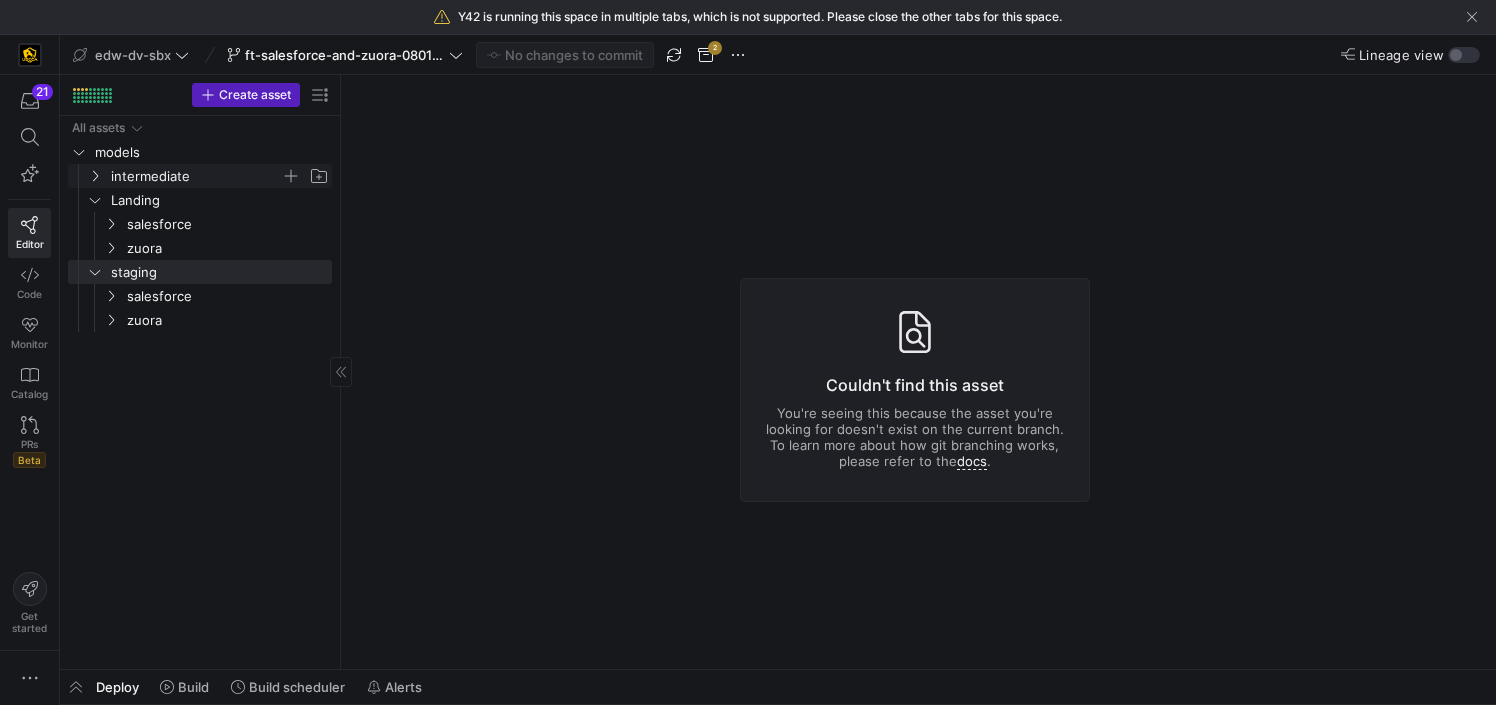click on "intermediate" 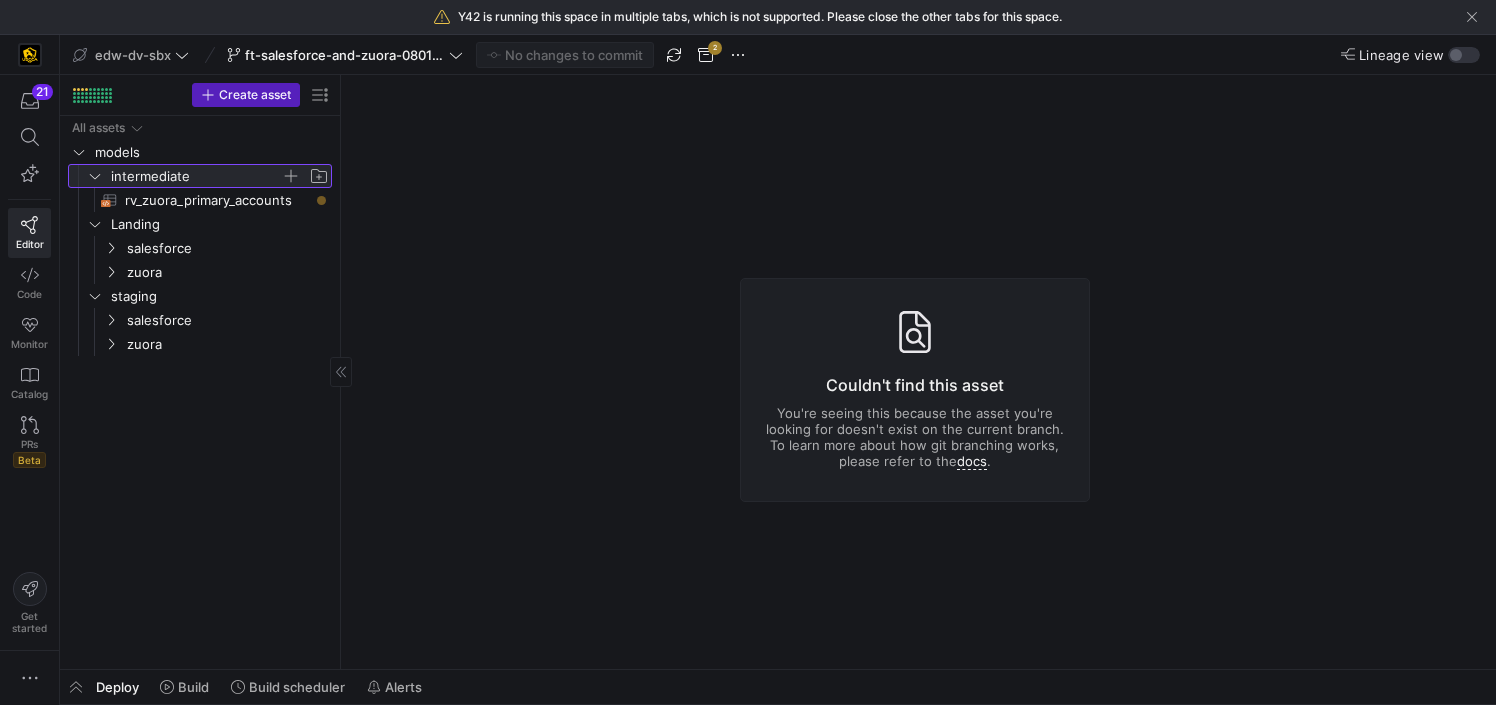 click on "intermediate" 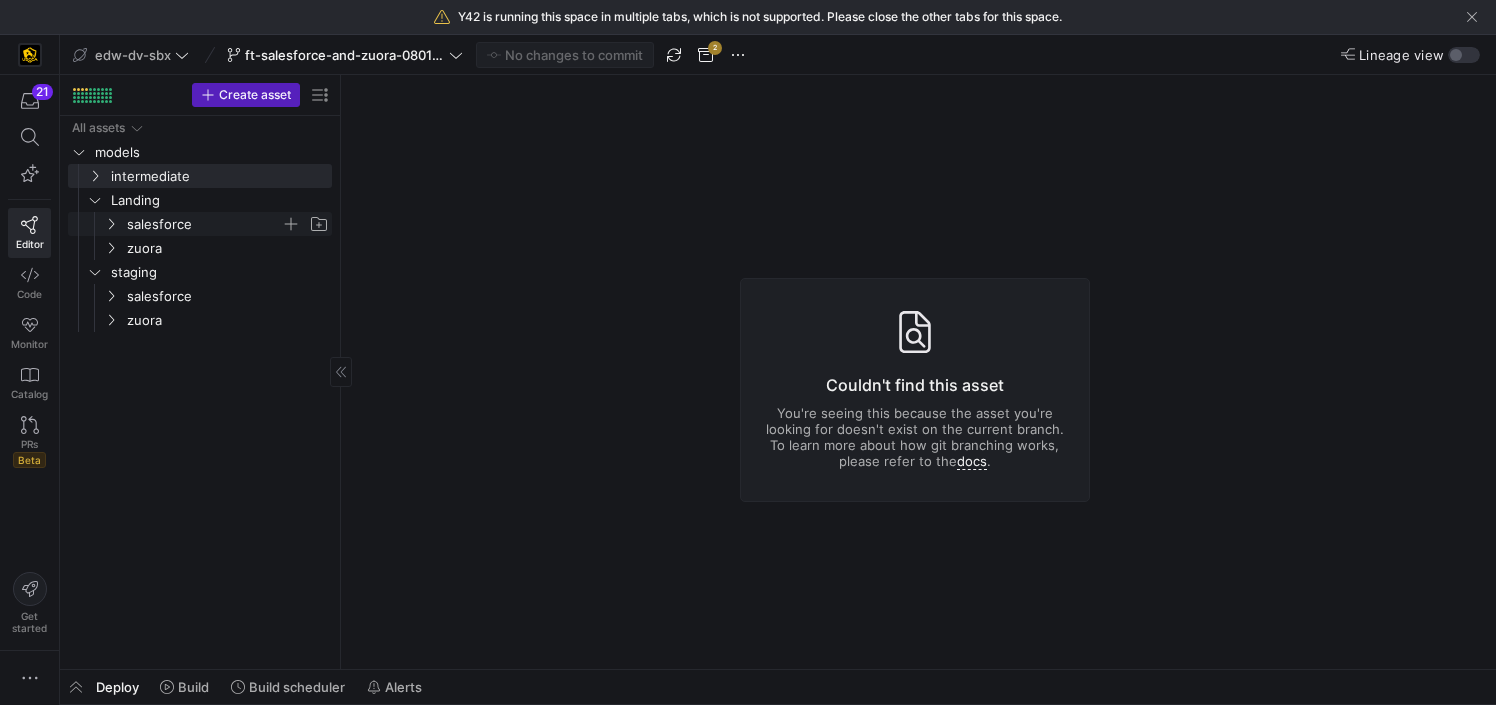 click on "salesforce" 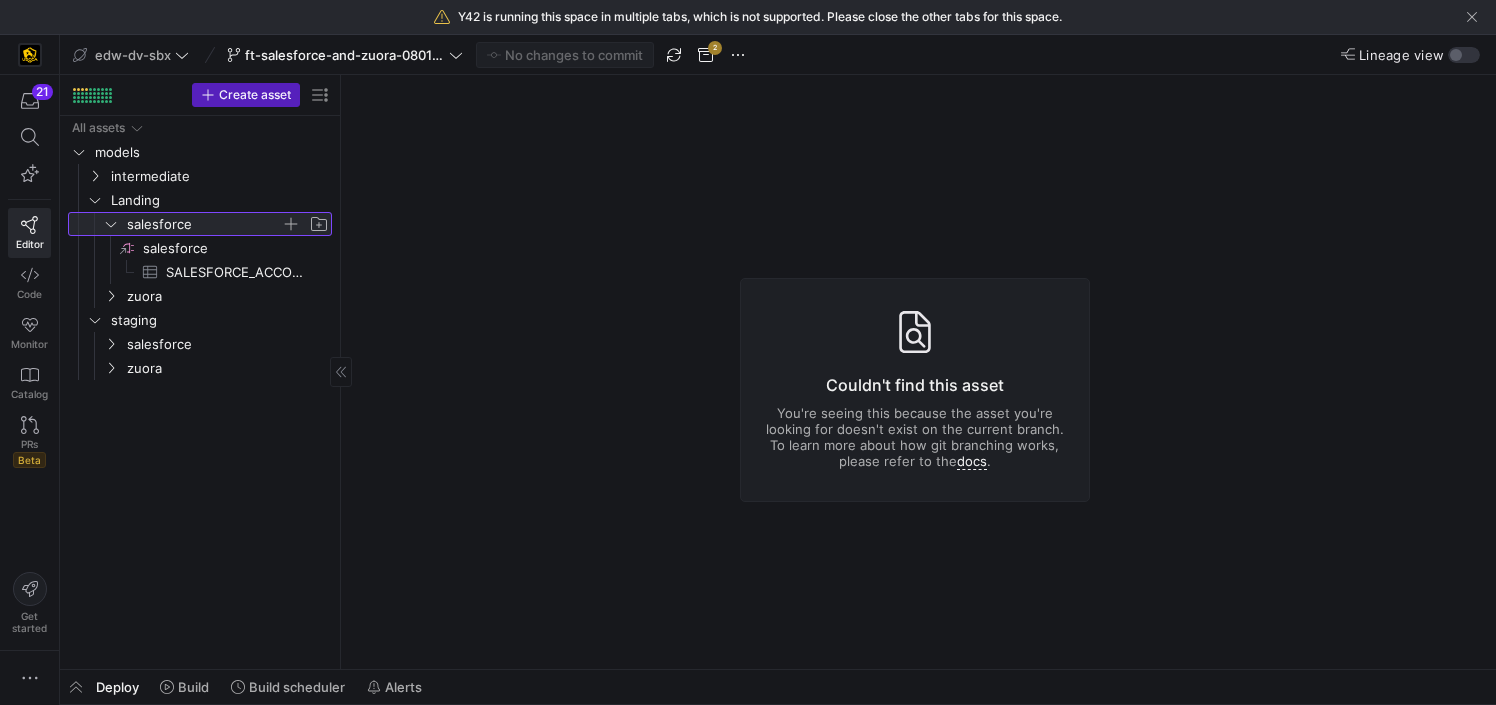 click on "salesforce" 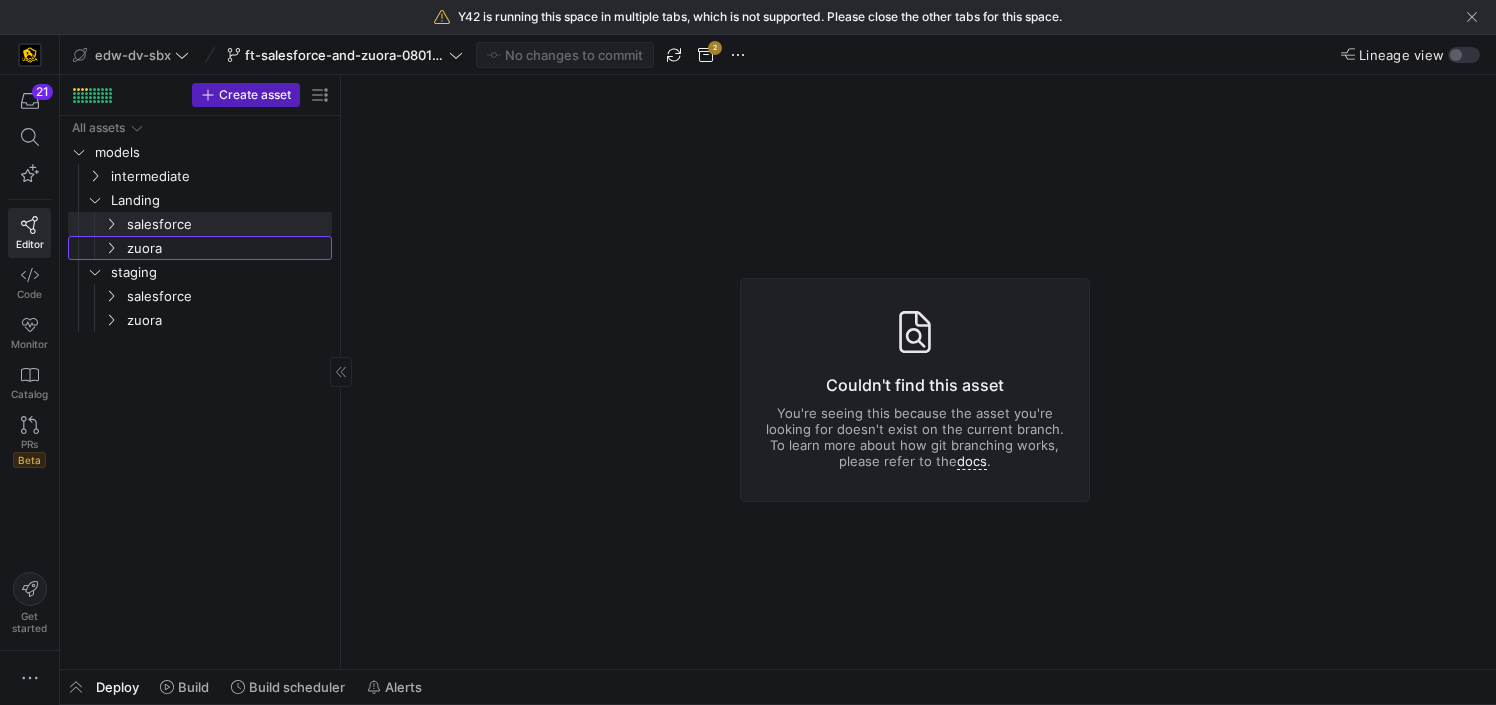 click on "zuora" 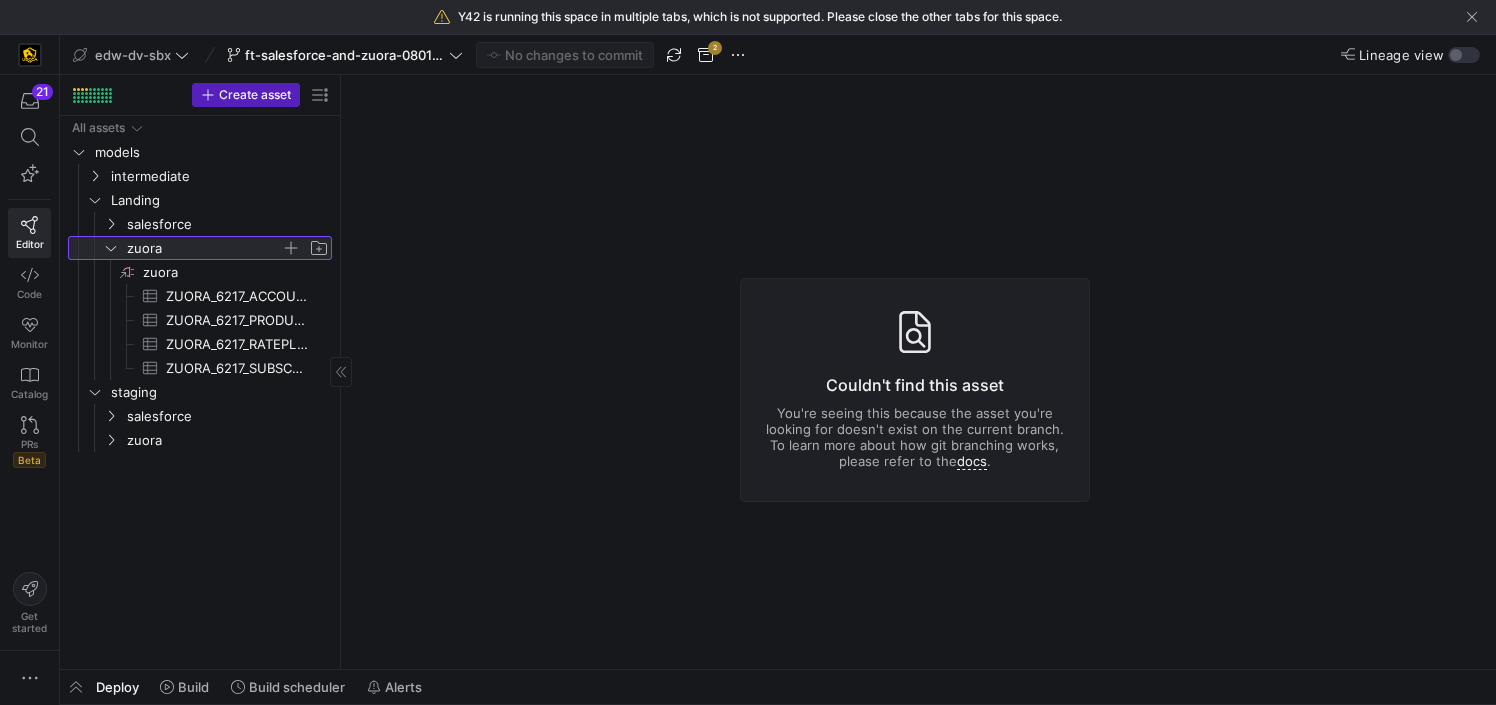 click on "zuora" 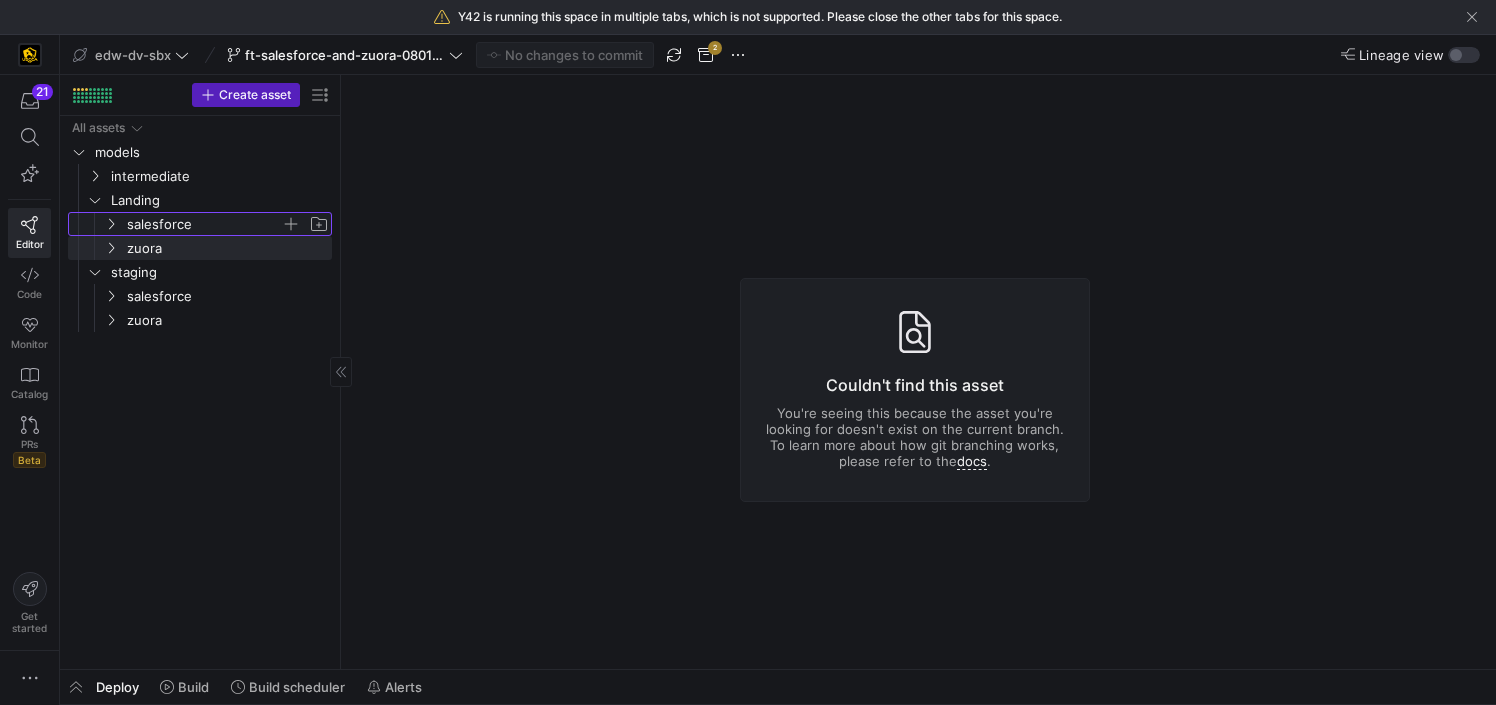 click on "salesforce" 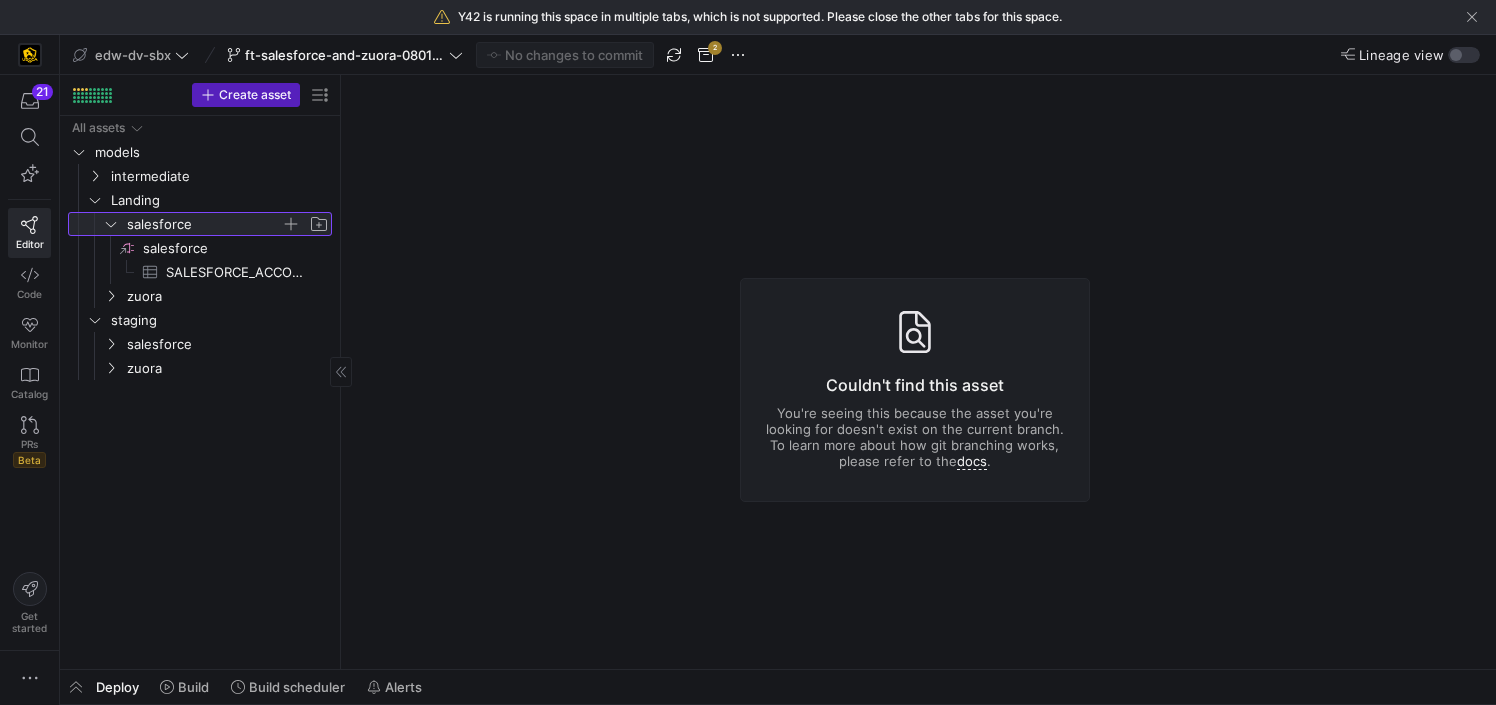 click on "salesforce" 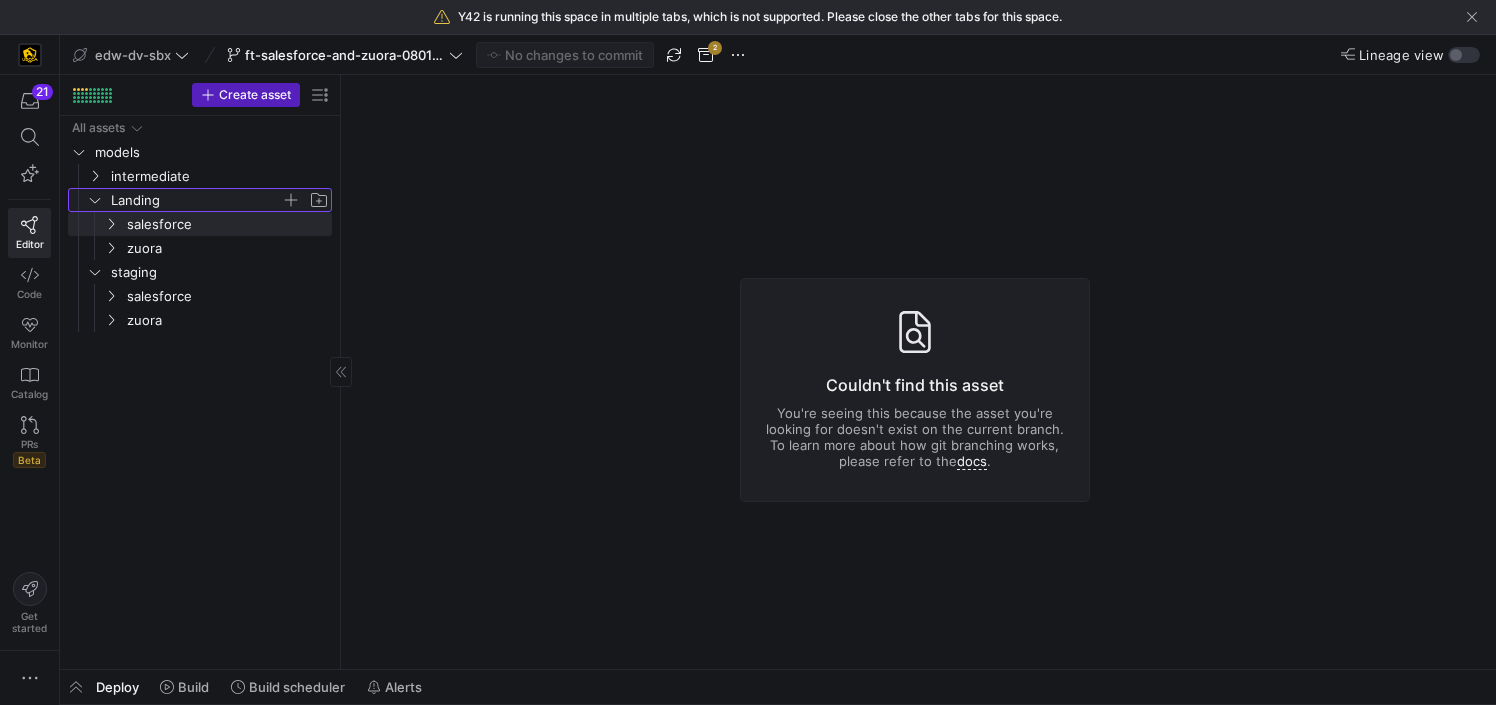 click on "Landing" 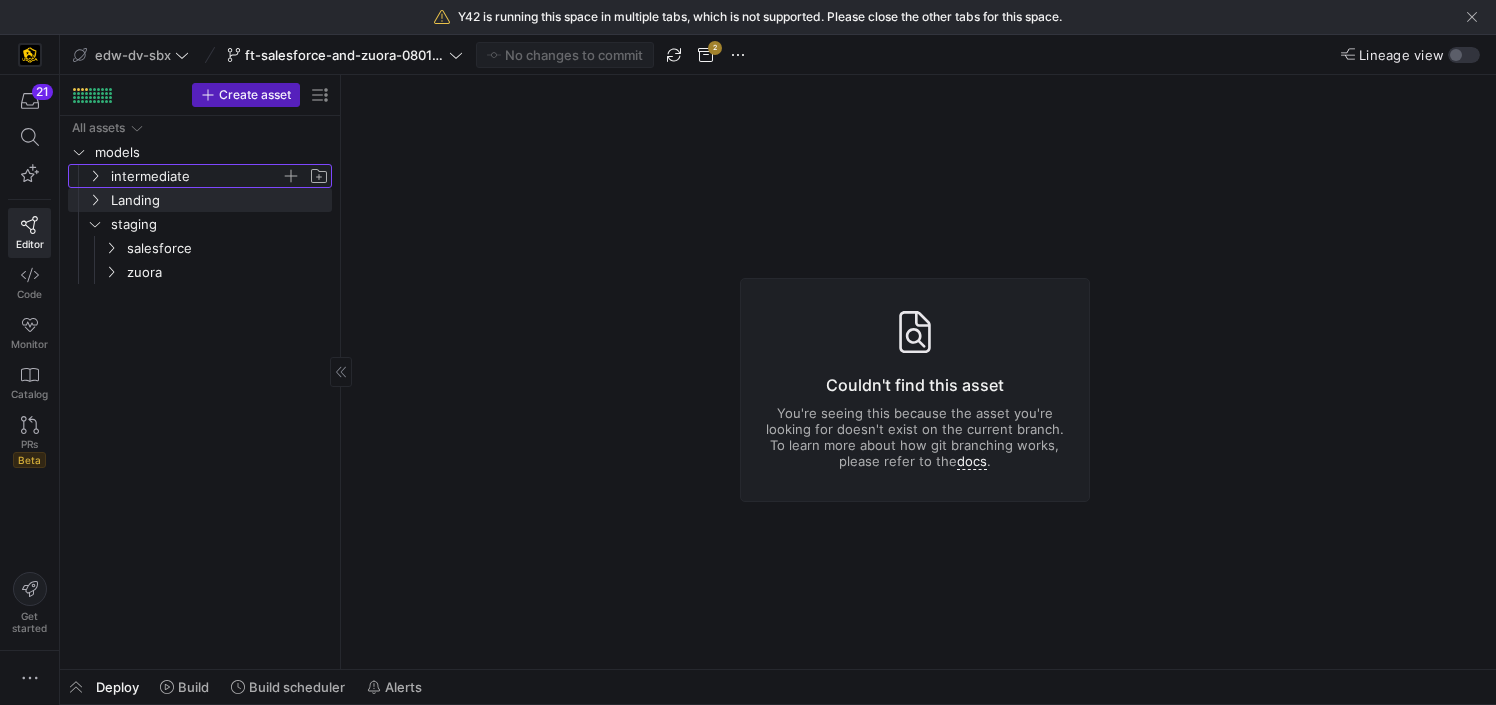 click on "intermediate" 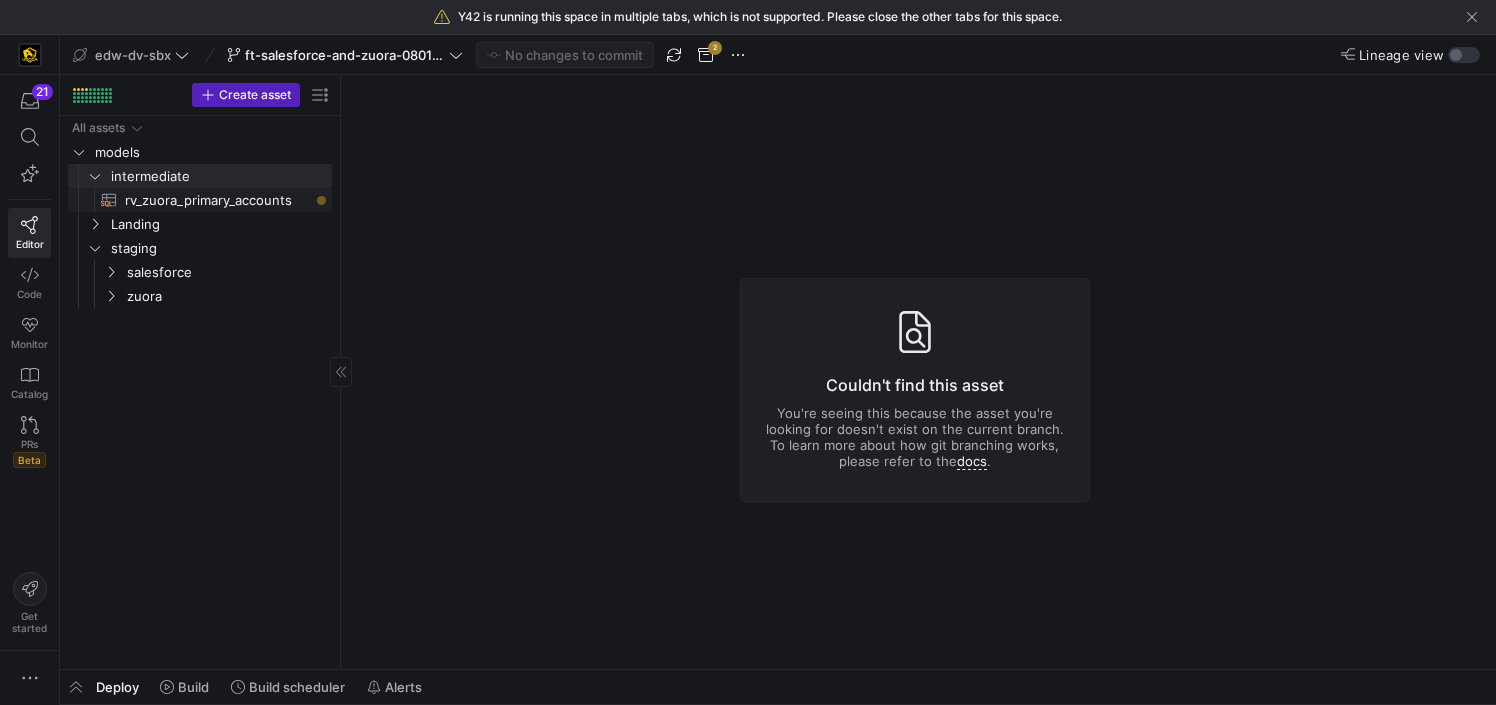click on "rv_zuora_primary_accounts​​​​​​​​​​" 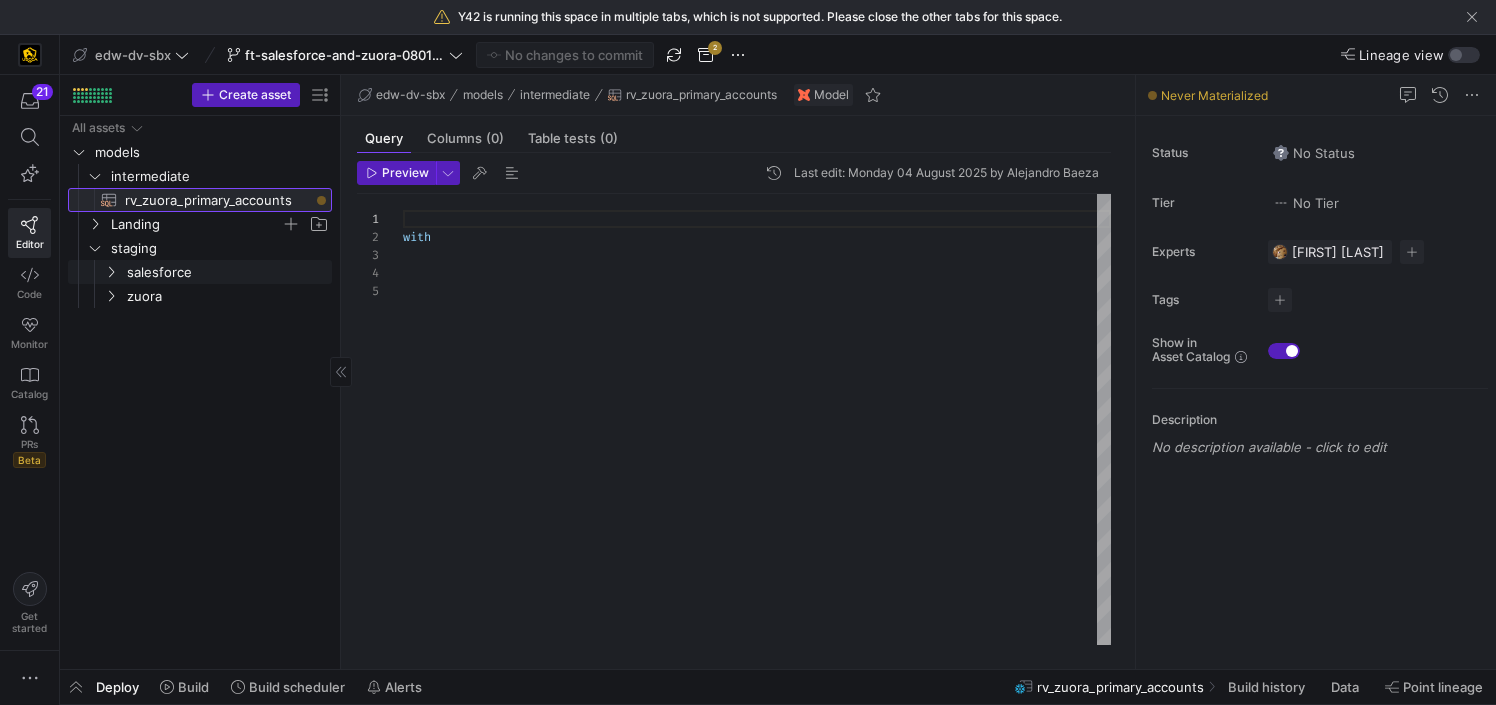 scroll, scrollTop: 72, scrollLeft: 0, axis: vertical 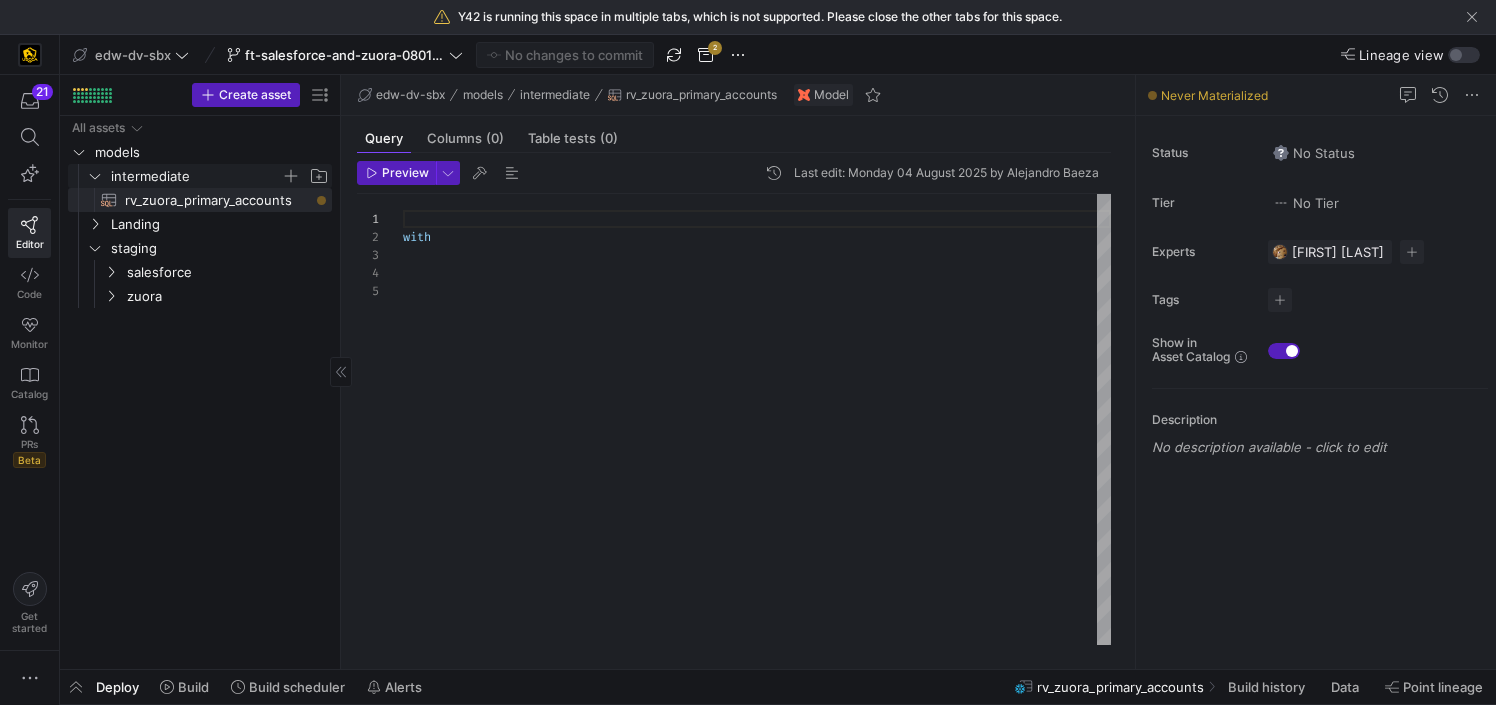 click on "intermediate" 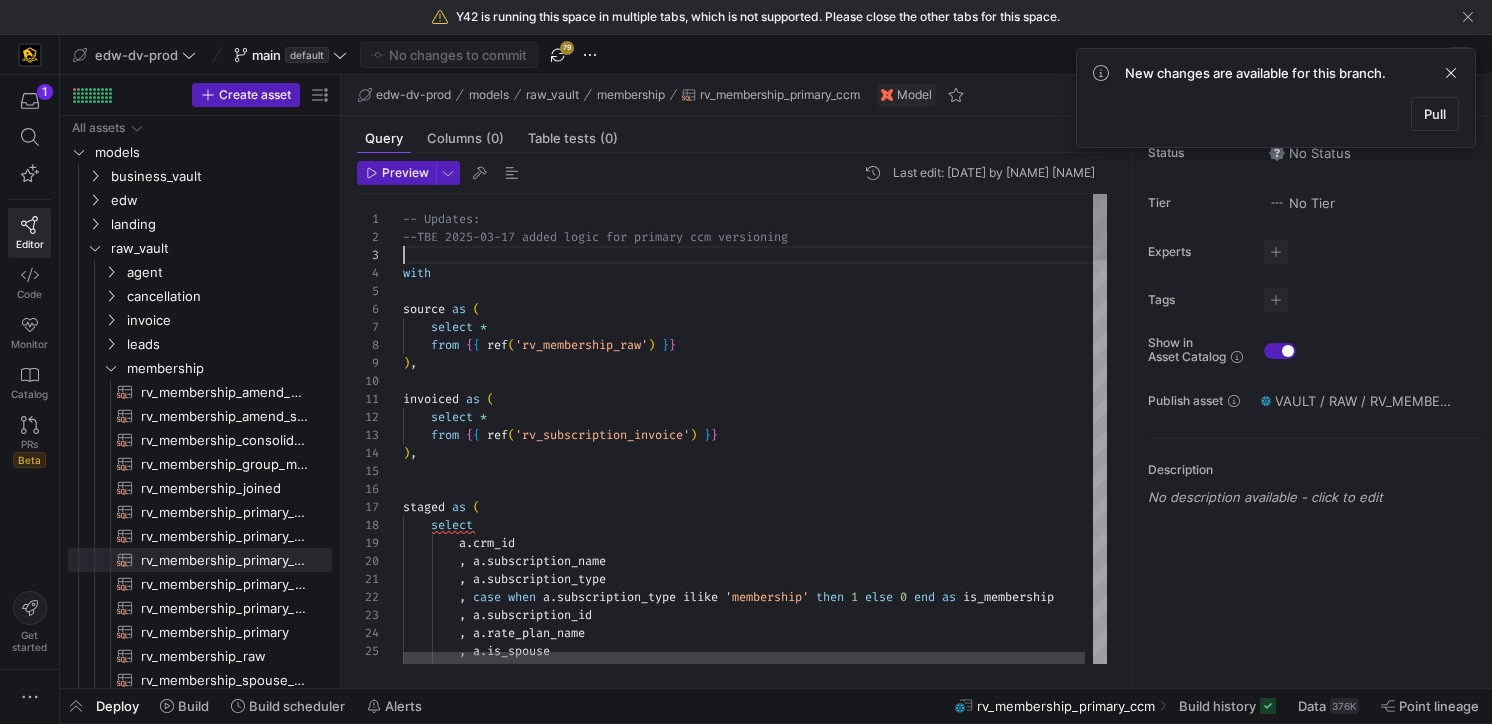 scroll, scrollTop: 0, scrollLeft: 0, axis: both 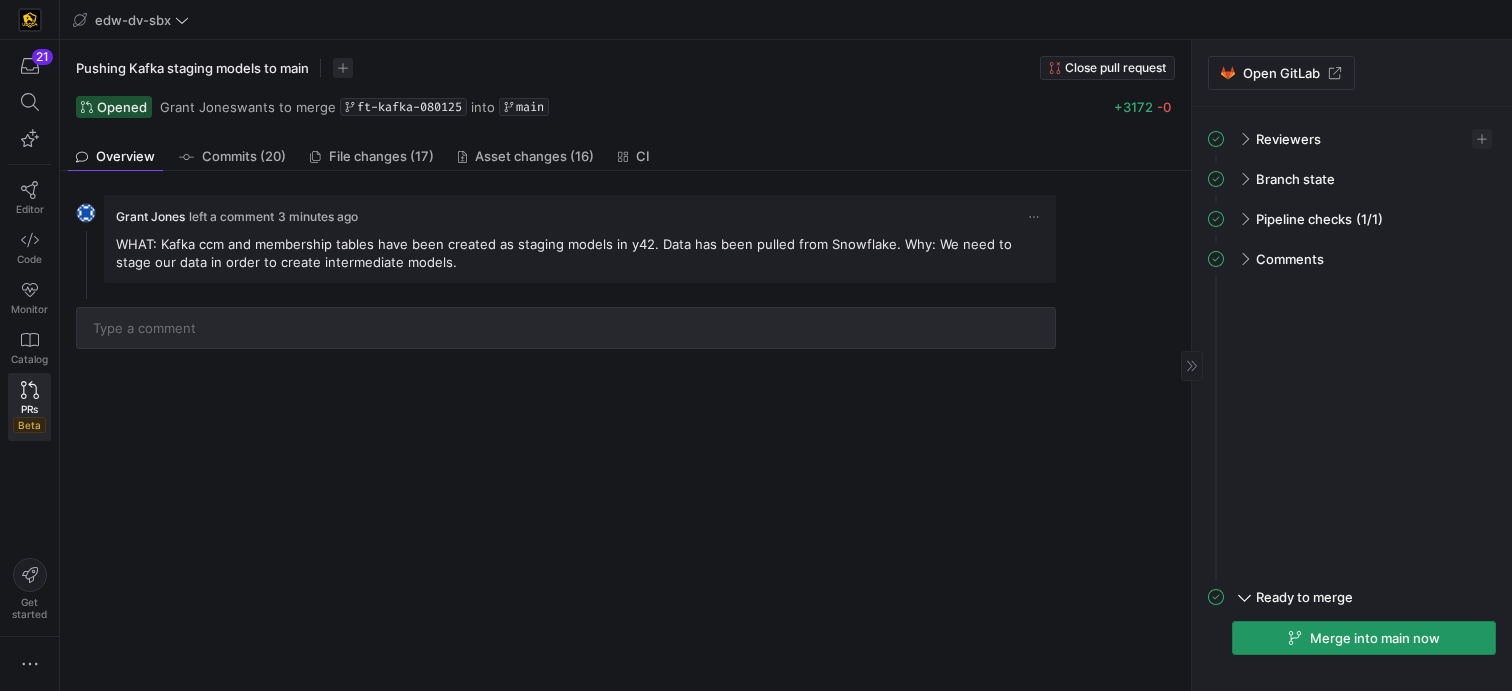 click on "Merge into main now" at bounding box center [1375, 638] 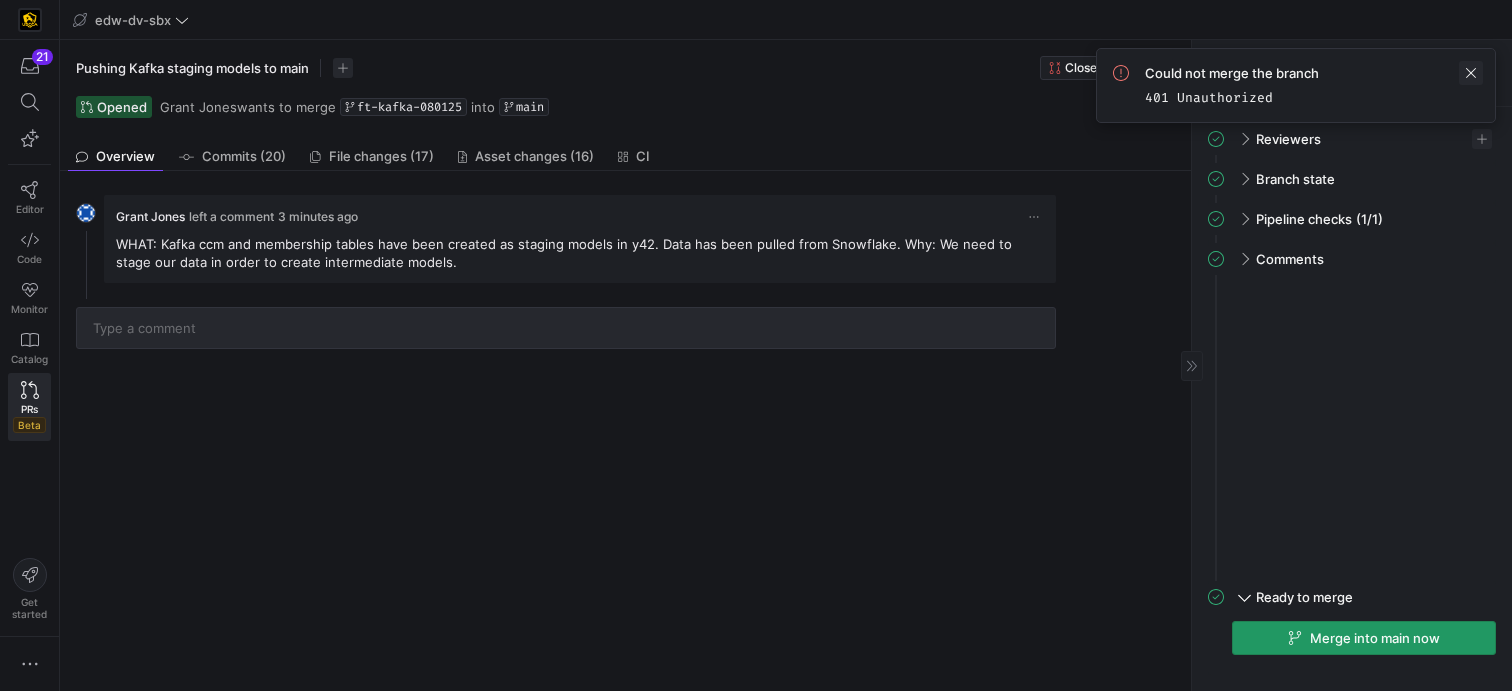 click 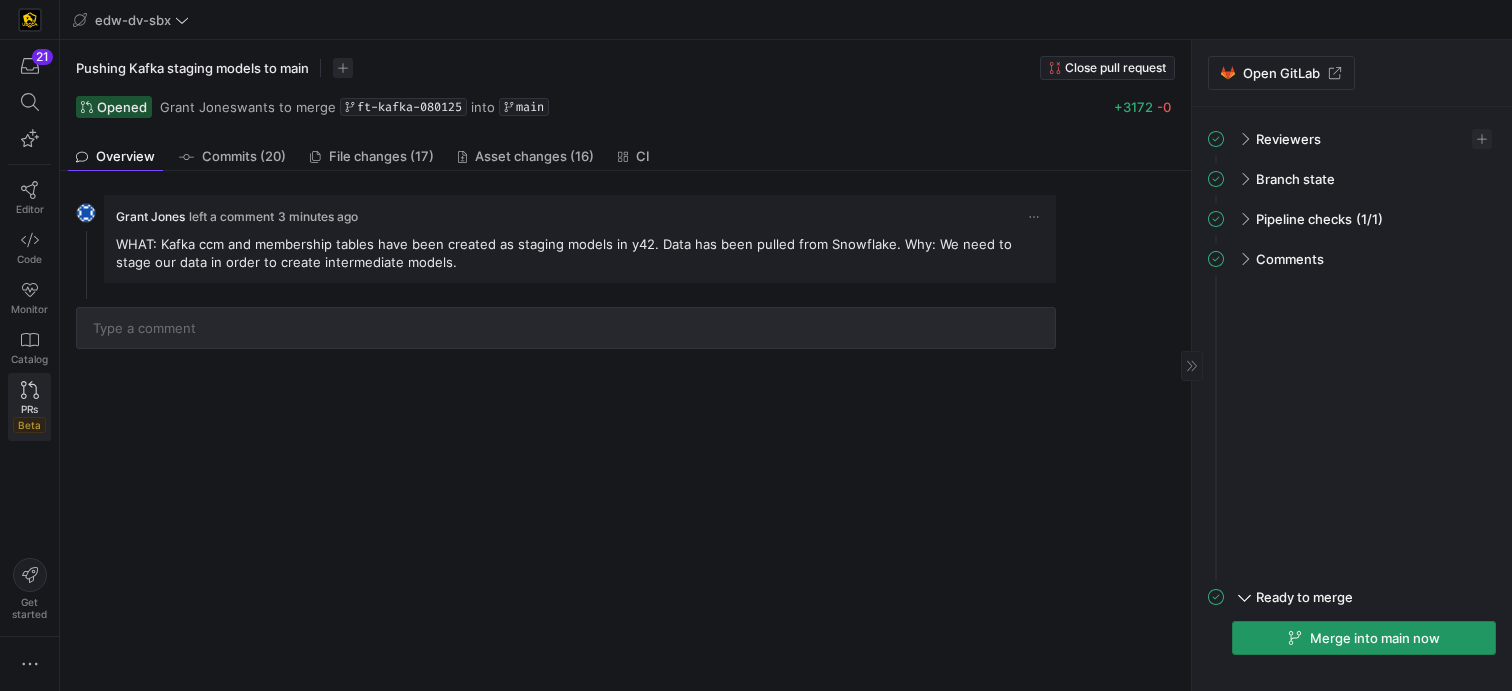 click on "PRs   Beta" 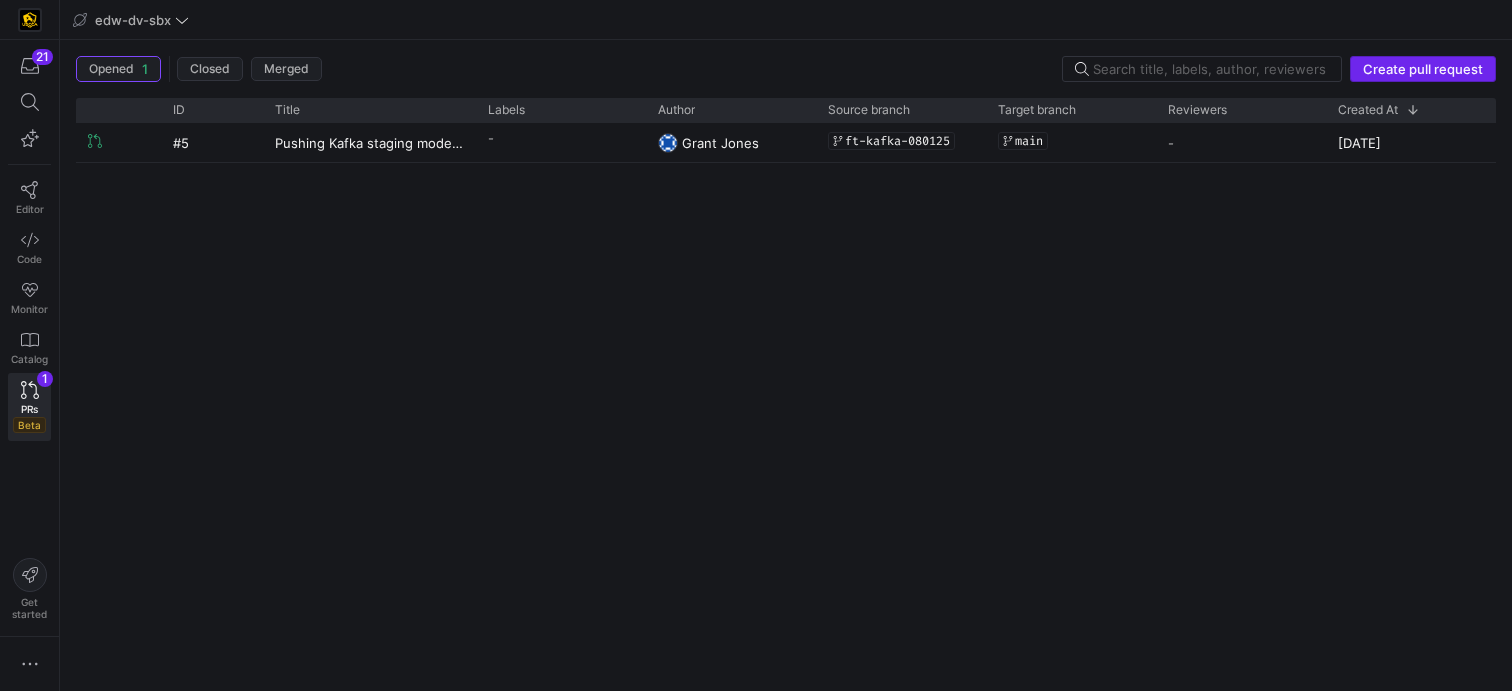 click on "Create pull request" at bounding box center [1423, 69] 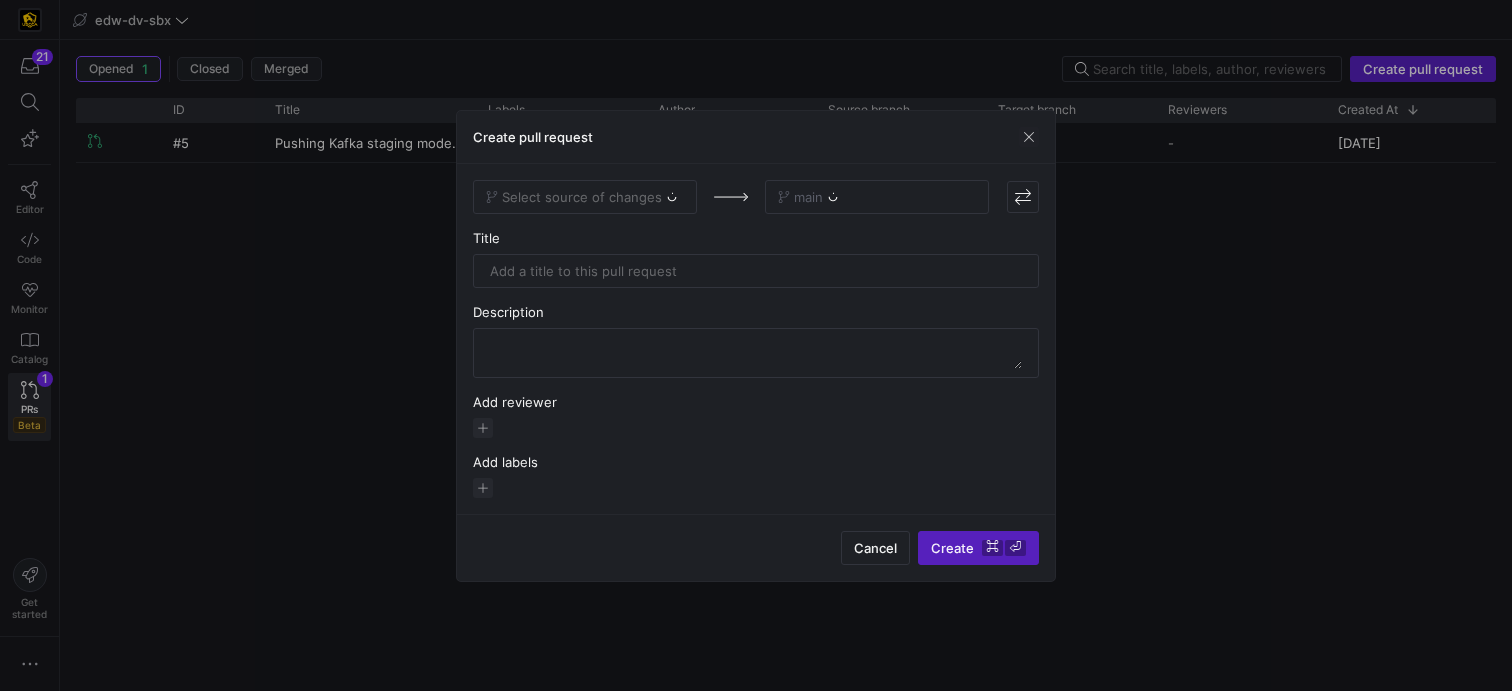 click on "Select source of changes" at bounding box center (585, 197) 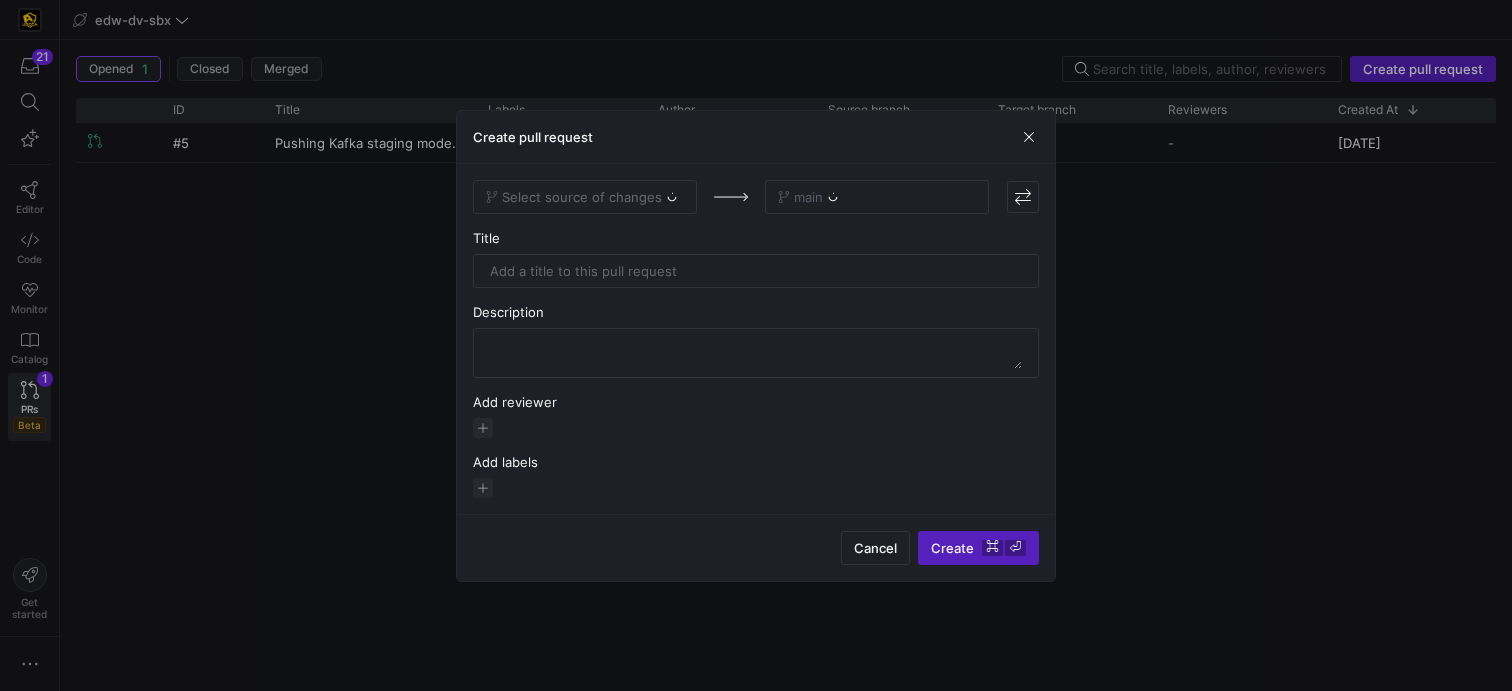 click on "Select source of changes" at bounding box center [585, 197] 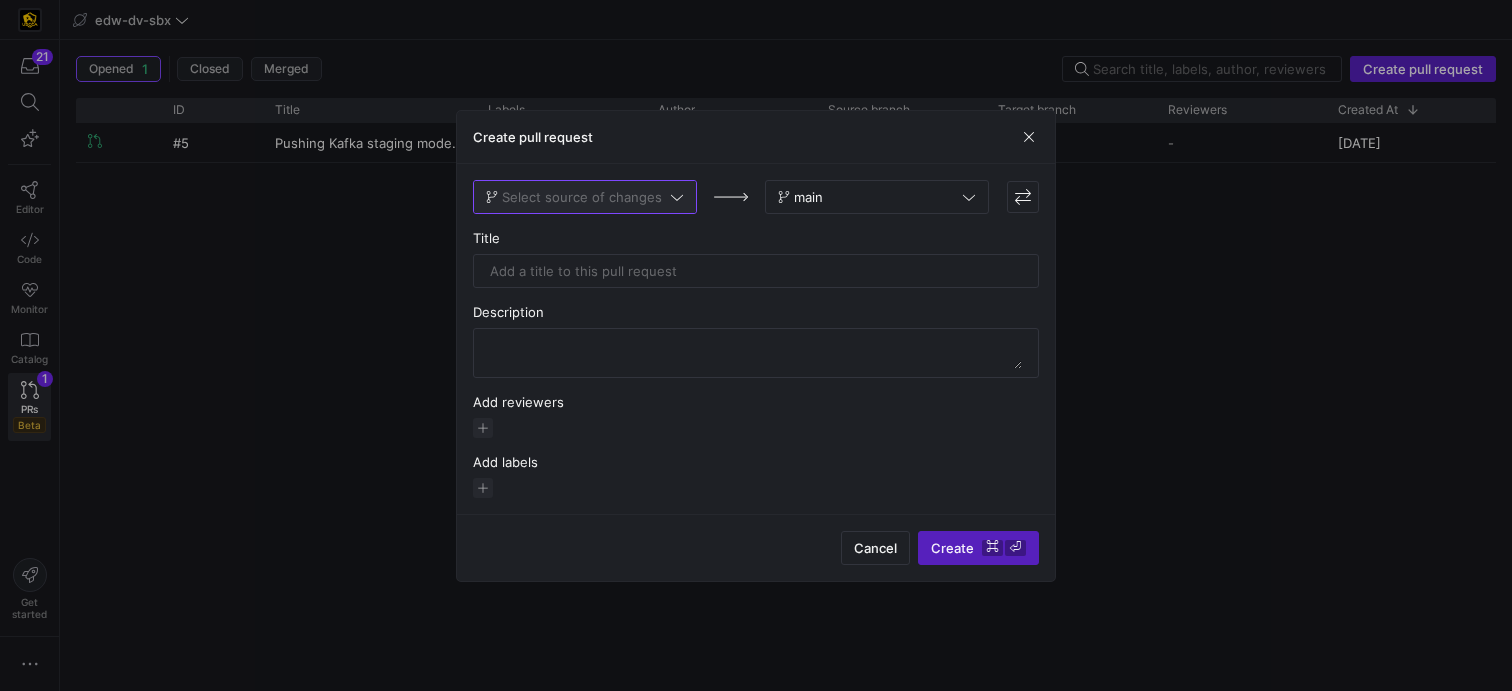 click on "Select source of changes" at bounding box center (585, 197) 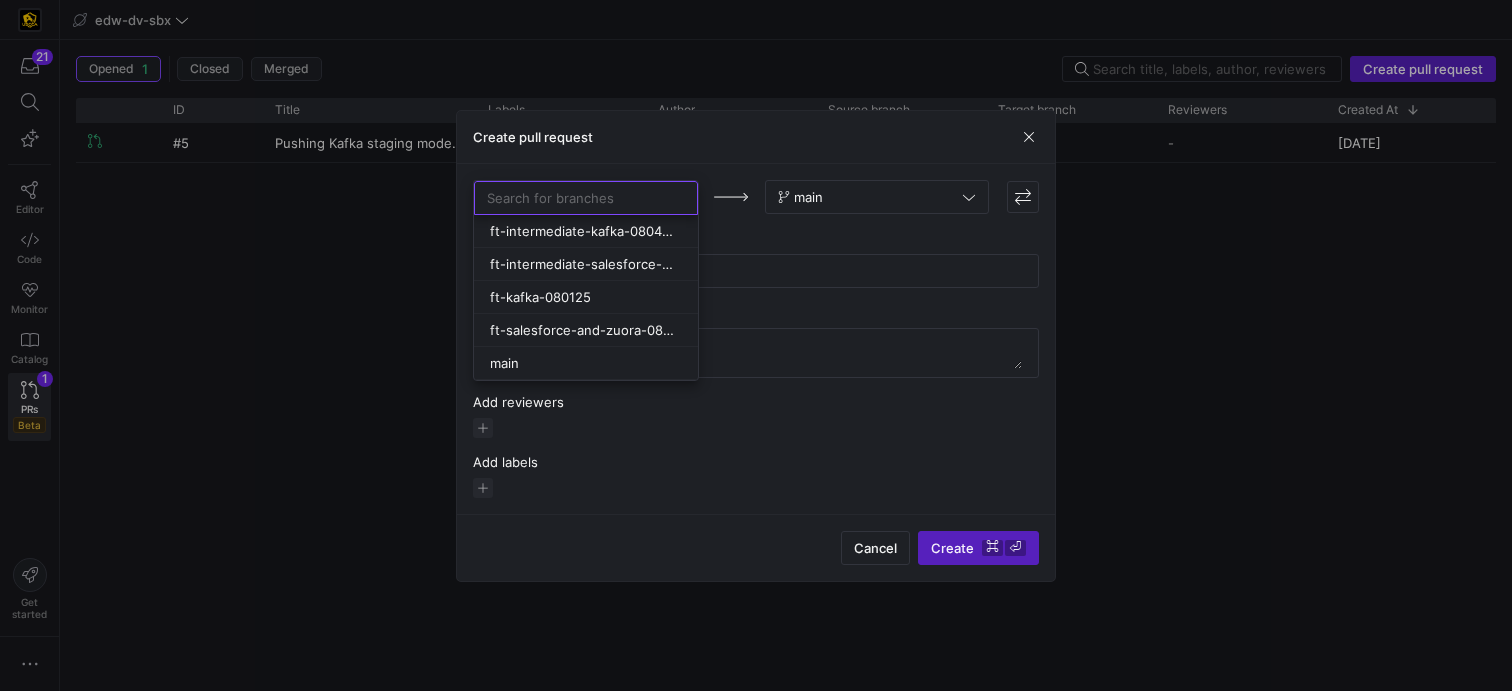 scroll, scrollTop: 2, scrollLeft: 0, axis: vertical 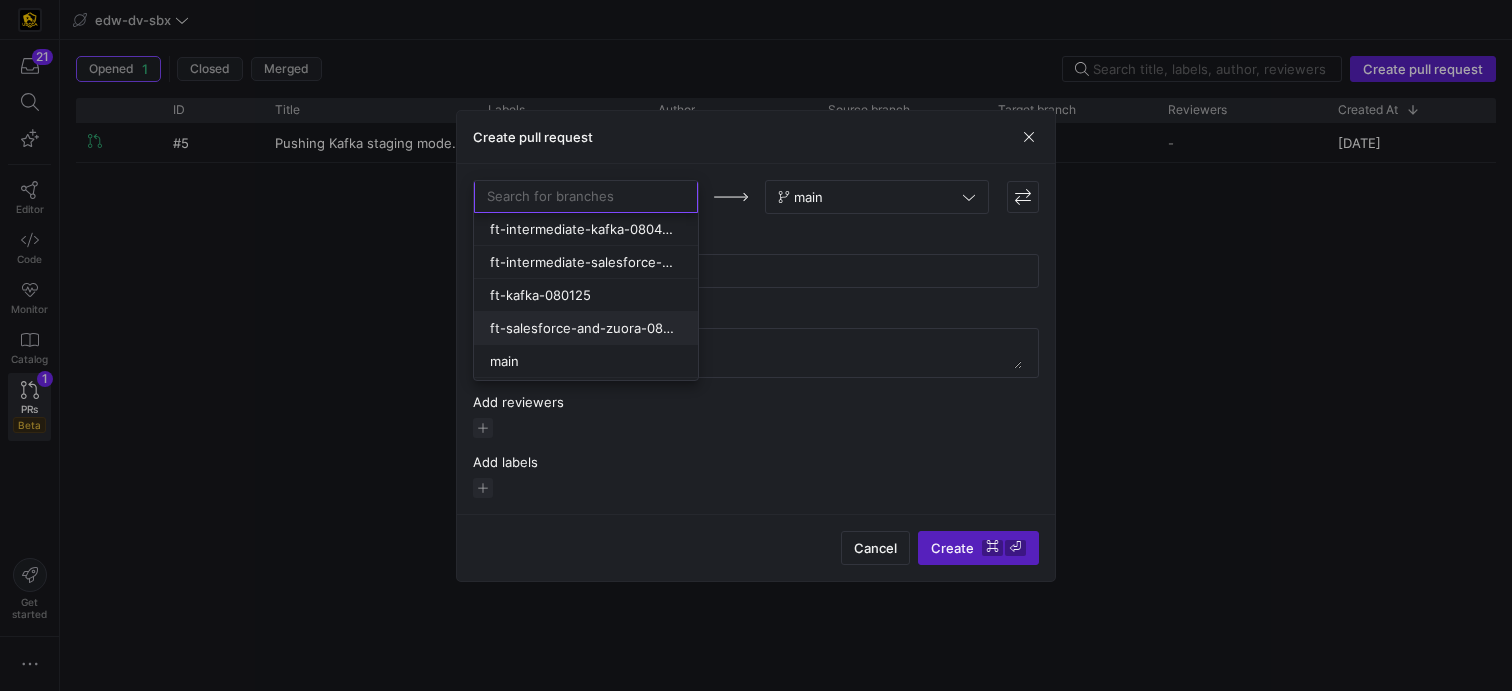 click on "ft-salesforce-and-zuora-08012025" at bounding box center (584, 328) 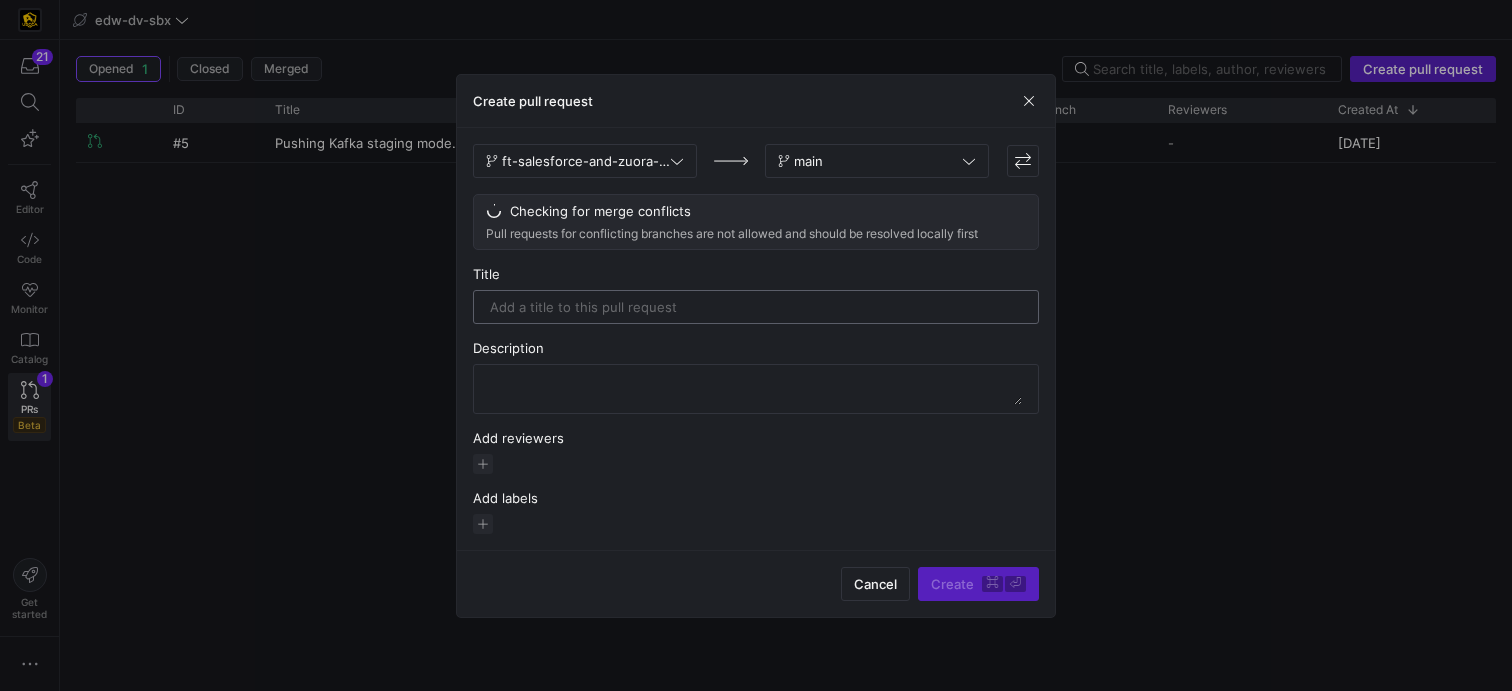 click at bounding box center [756, 307] 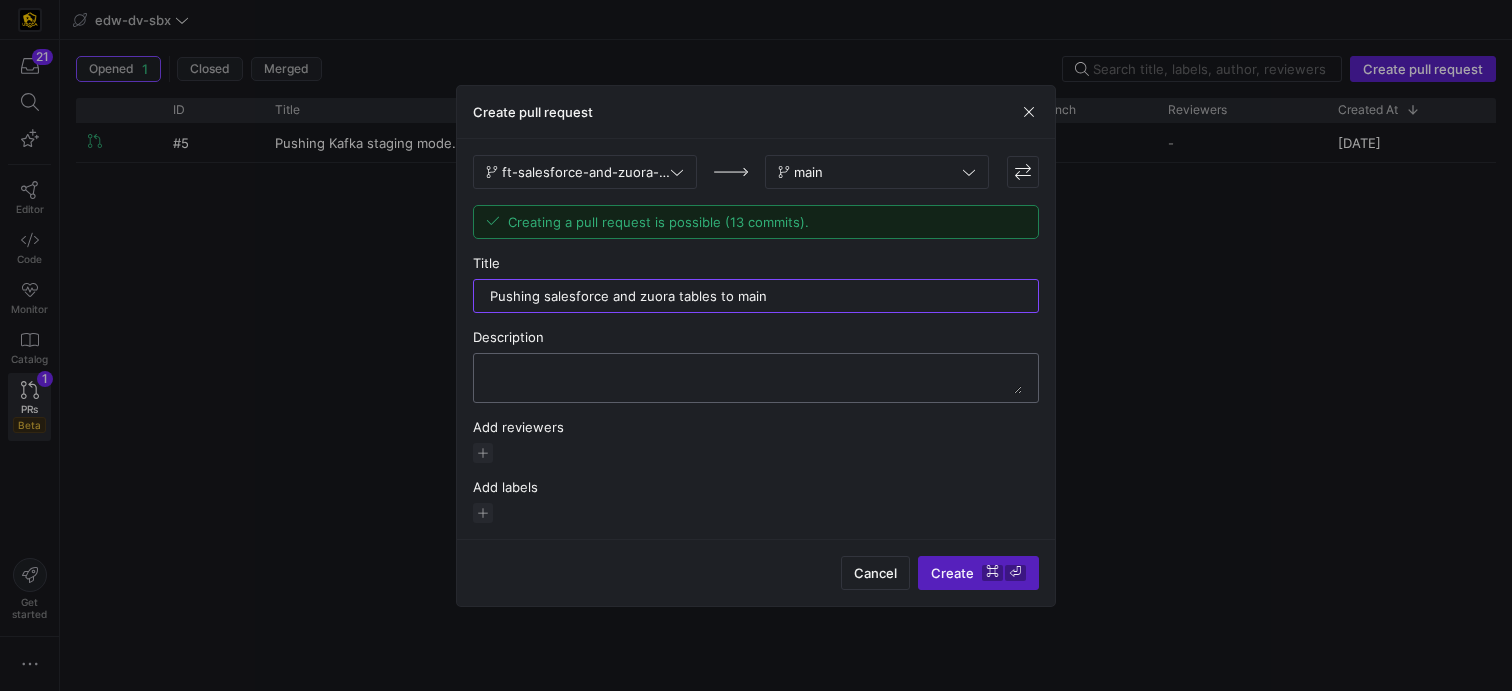 type on "Pushing salesforce and zuora tables to main" 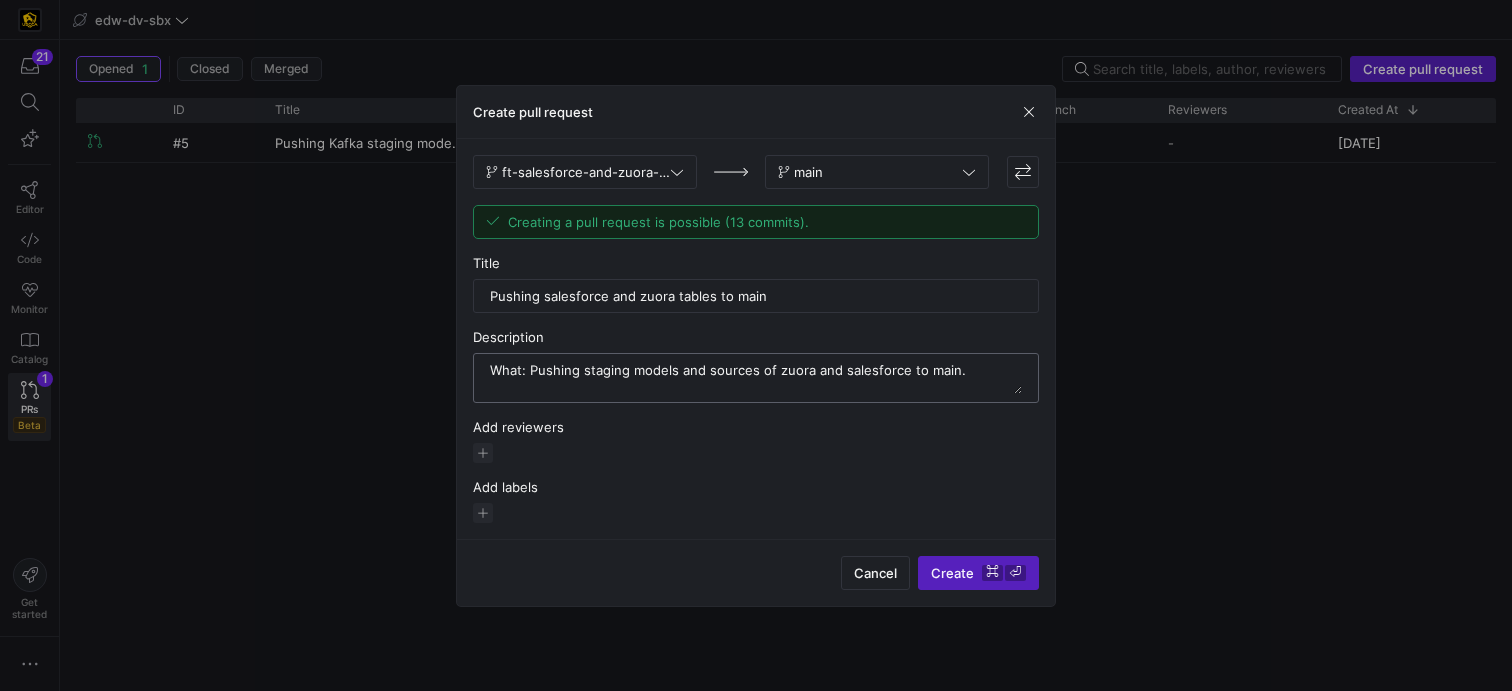 scroll, scrollTop: 16, scrollLeft: 0, axis: vertical 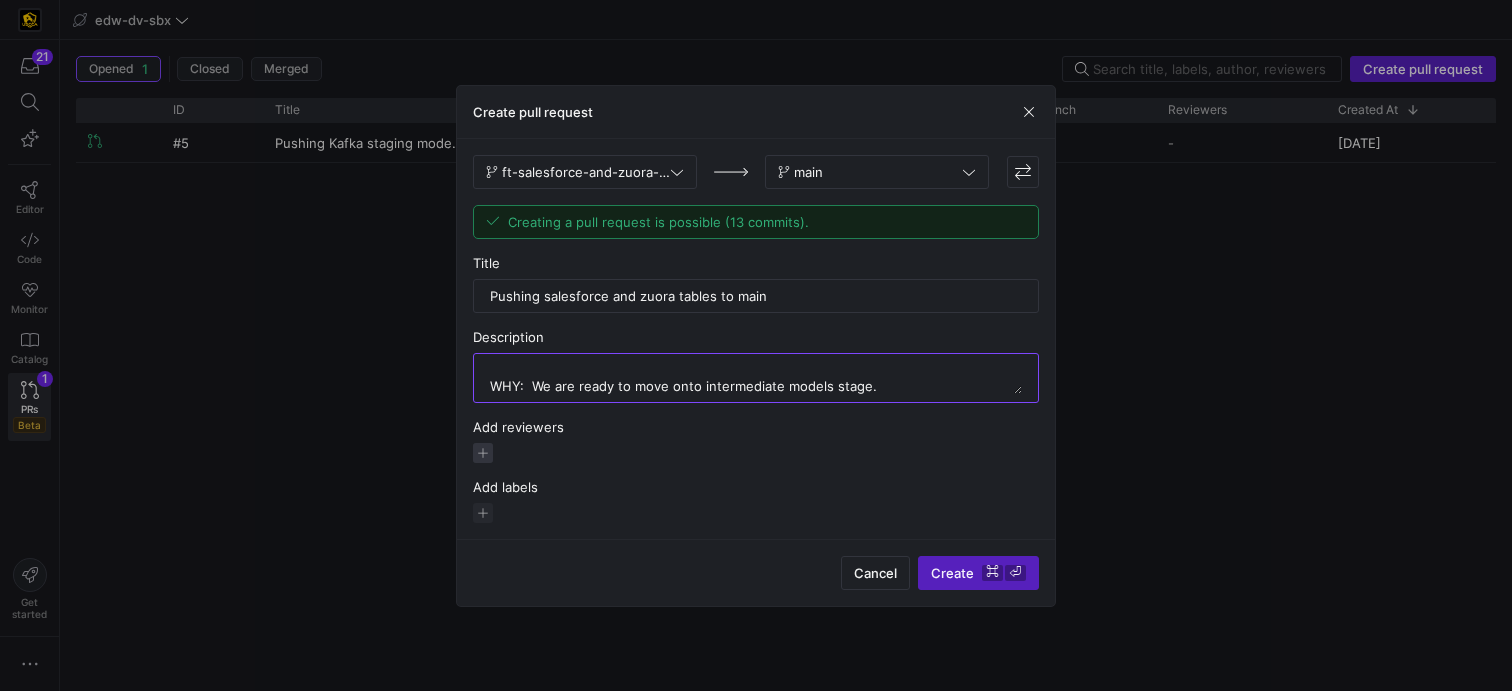 type on "What: Pushing staging models and sources of zuora and salesforce to main.
WHY:  We are ready to move onto intermediate models stage." 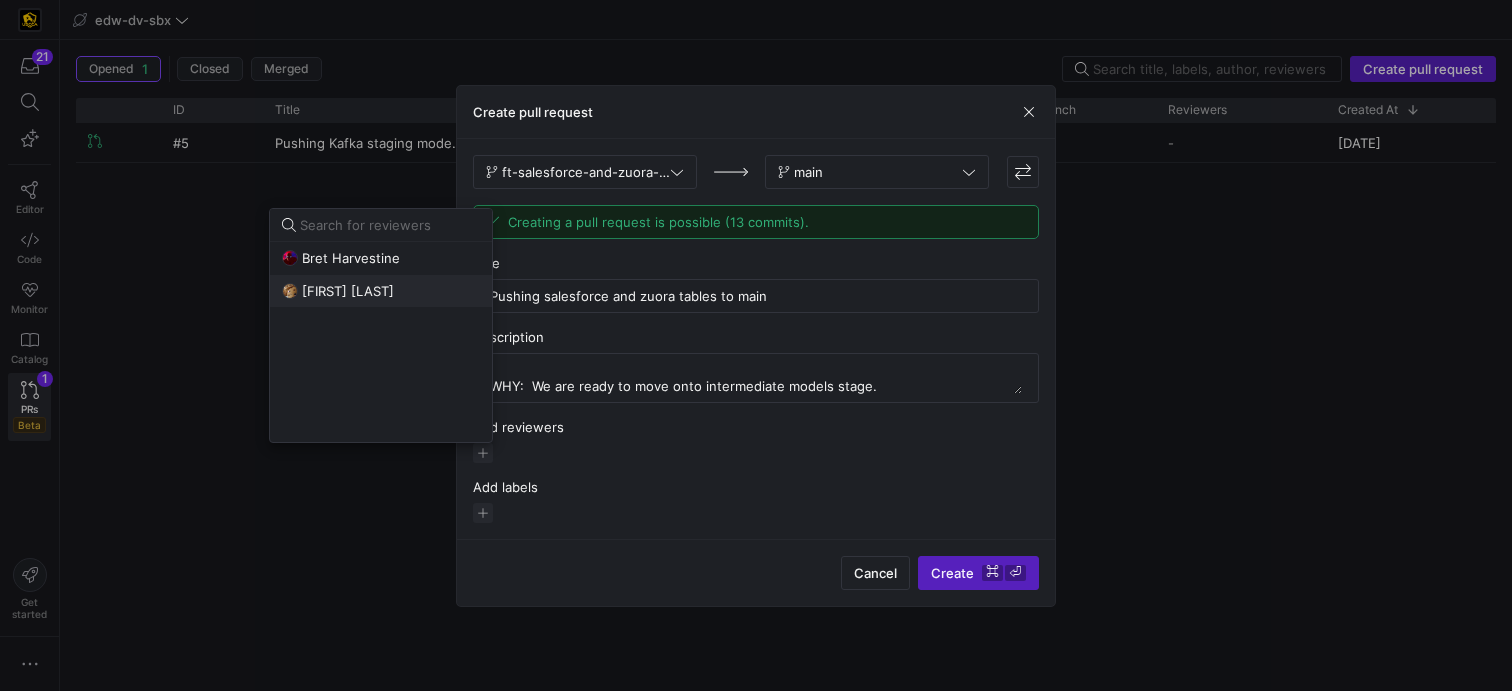click on "[FIRST] [LAST]" at bounding box center [348, 291] 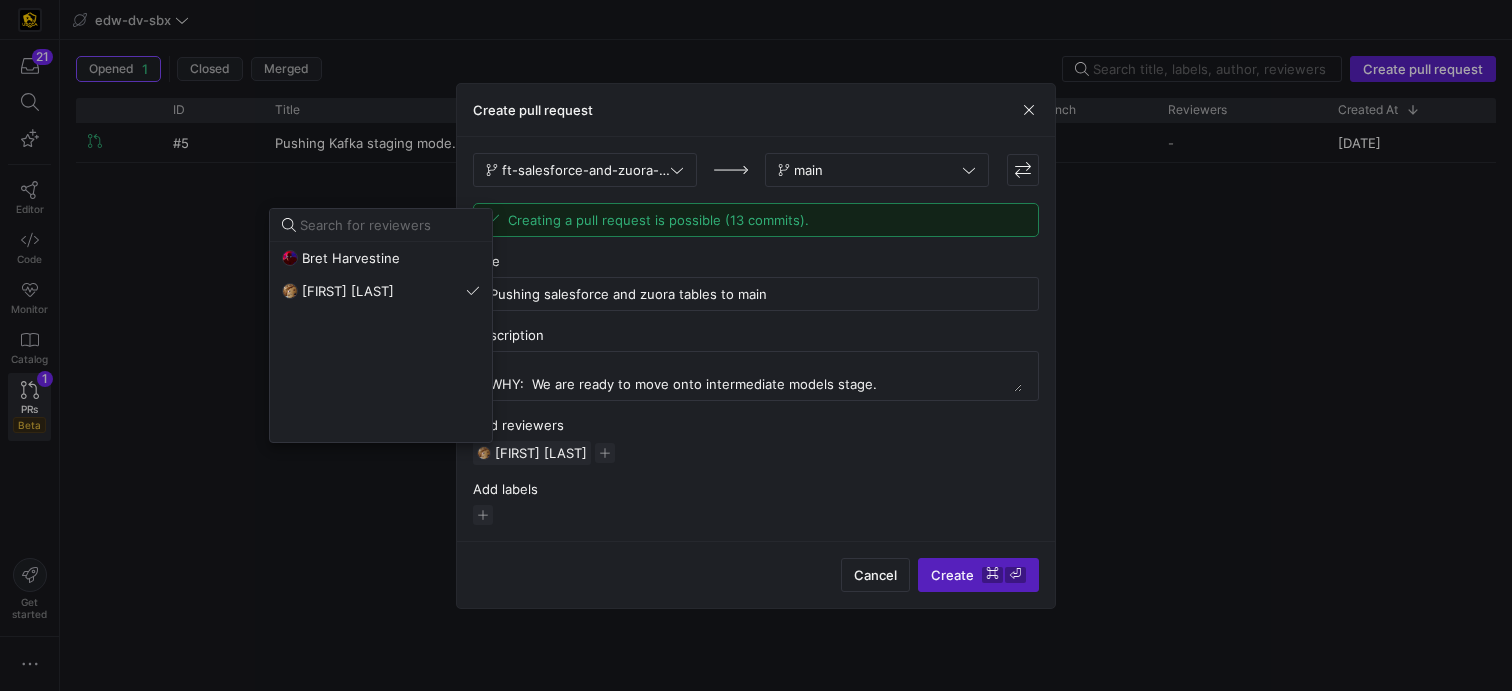click at bounding box center [756, 345] 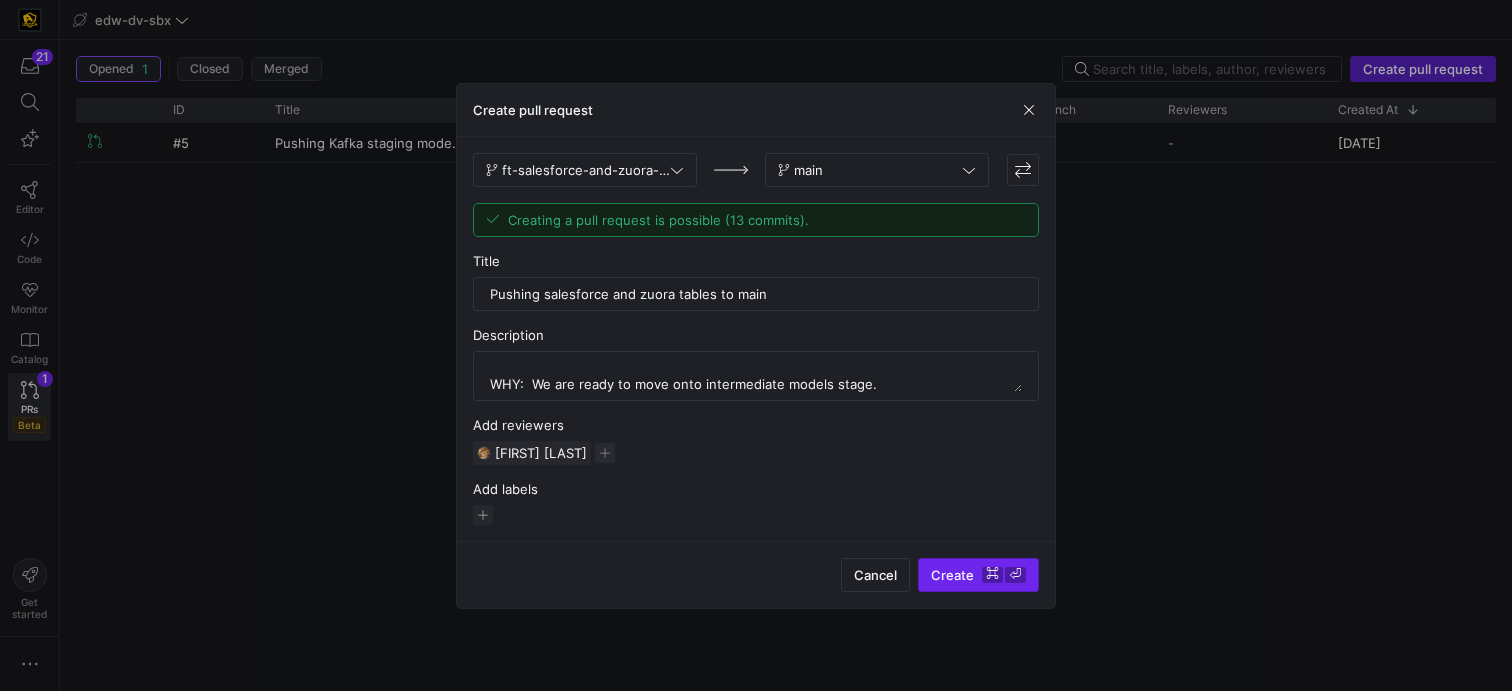 type 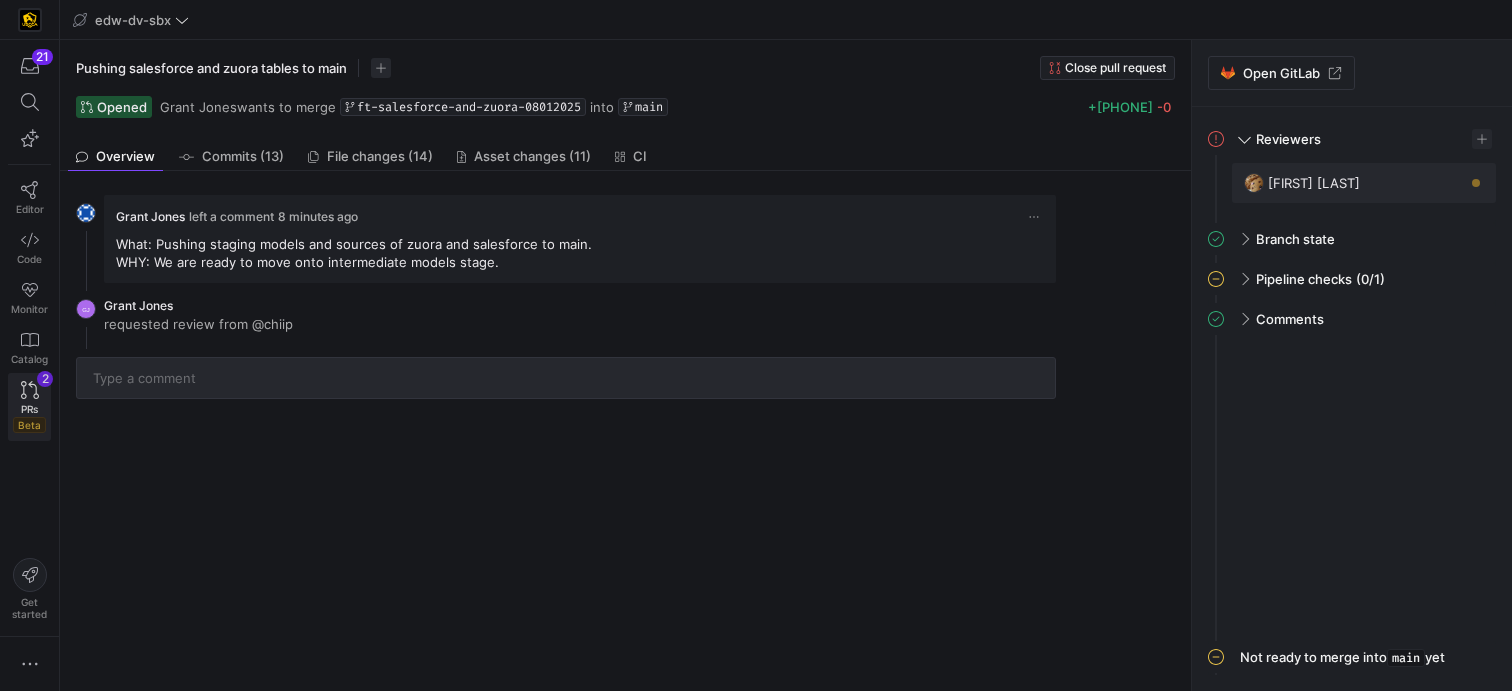 click on "PRs   Beta" 